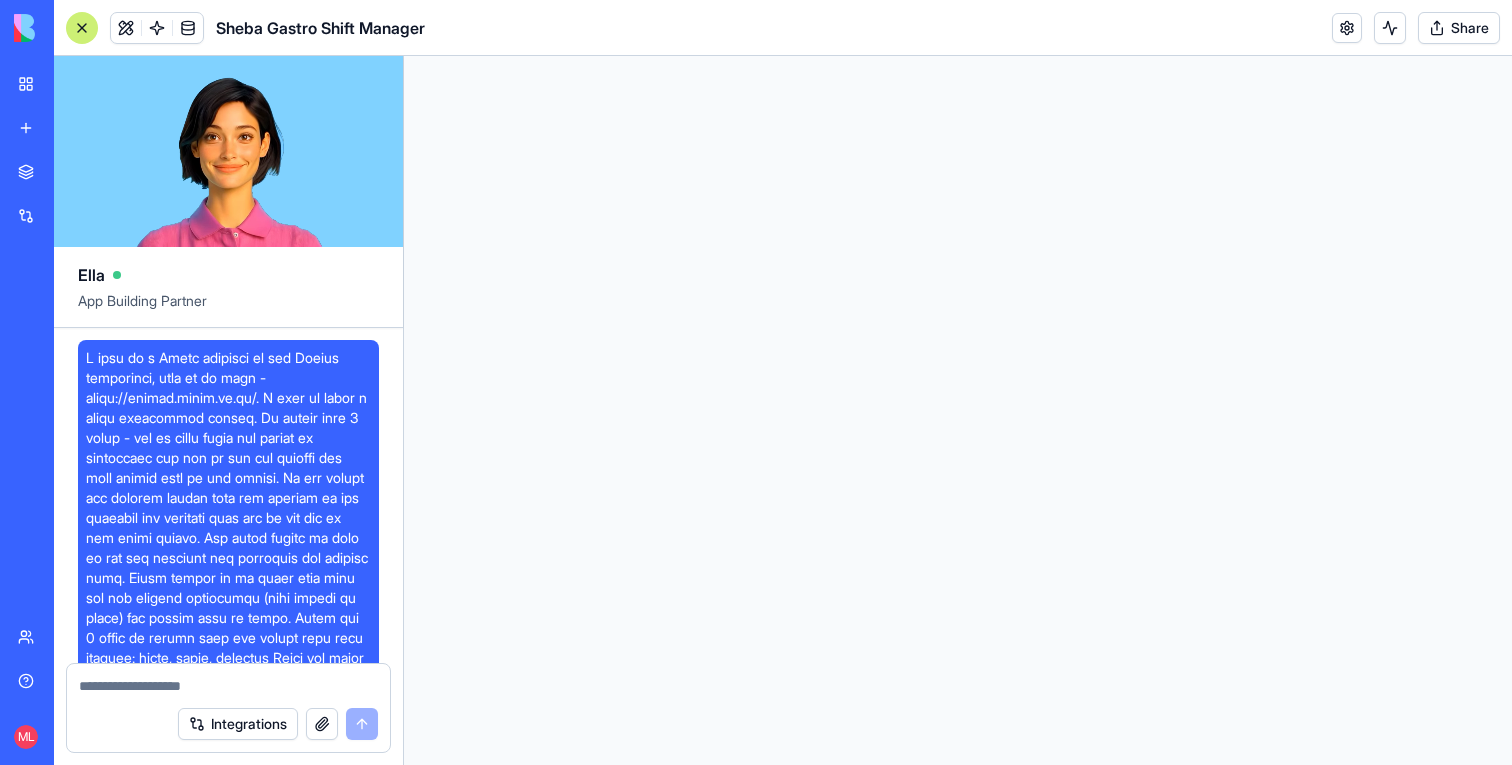 scroll, scrollTop: 0, scrollLeft: 0, axis: both 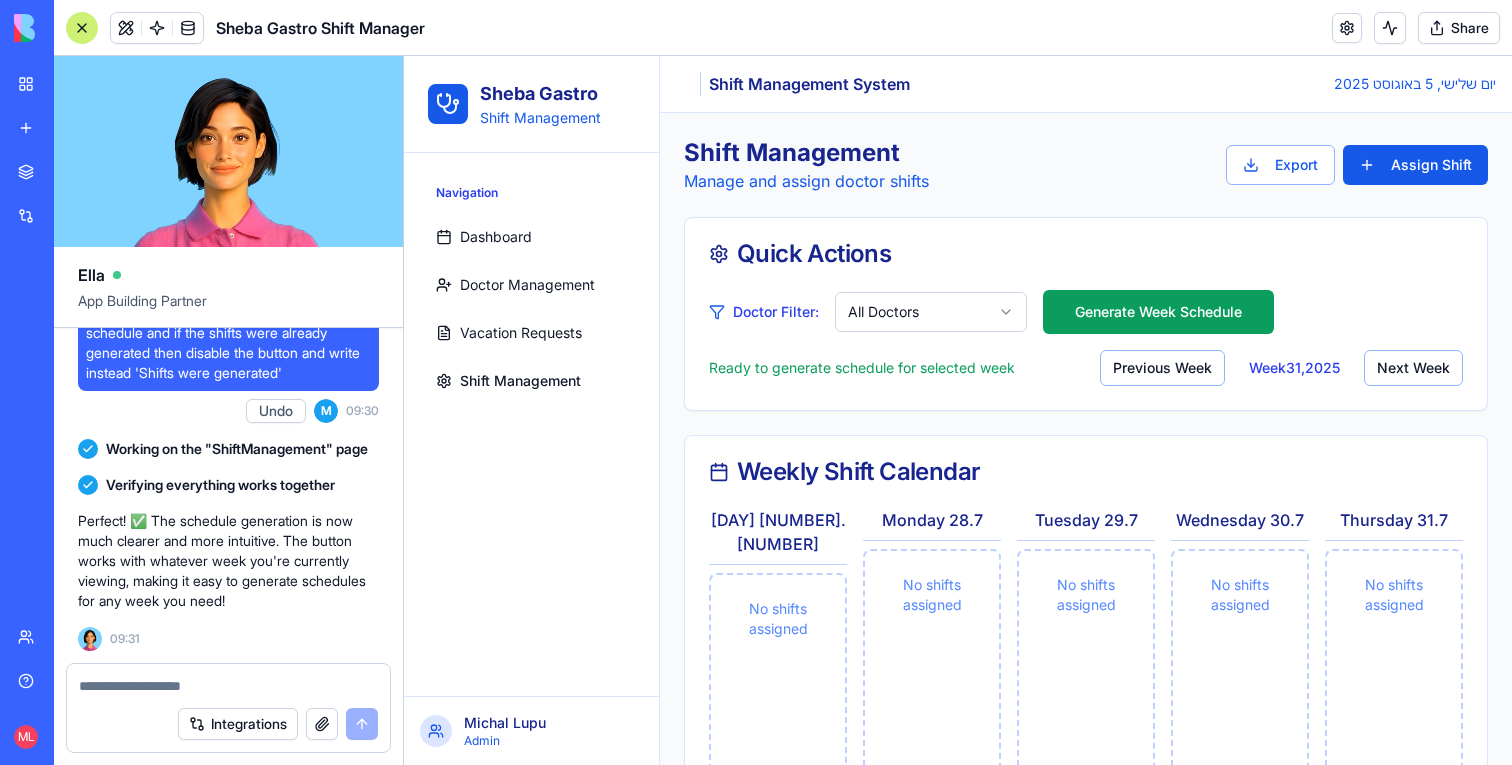 click on "New app" at bounding box center (46, 128) 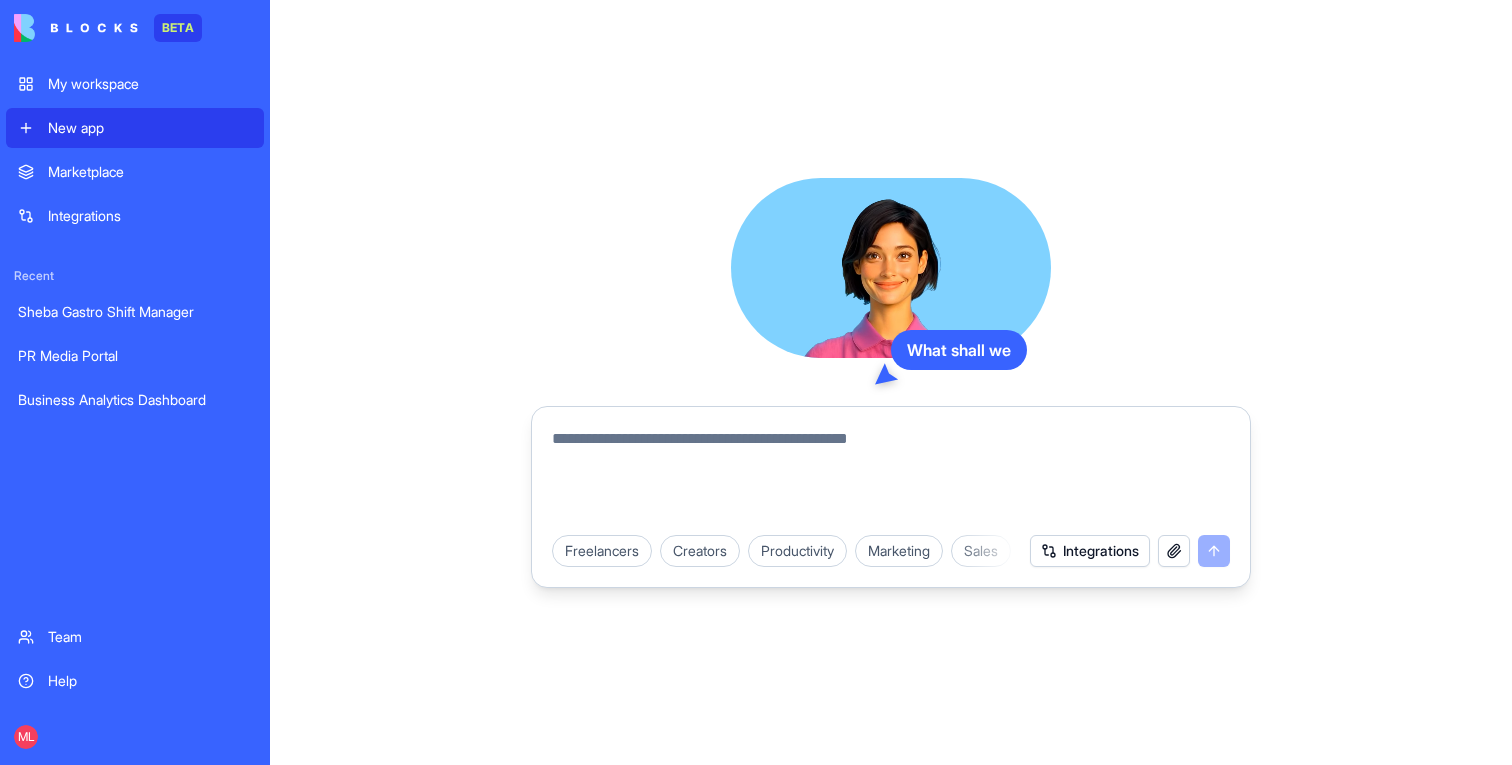 click at bounding box center (891, 475) 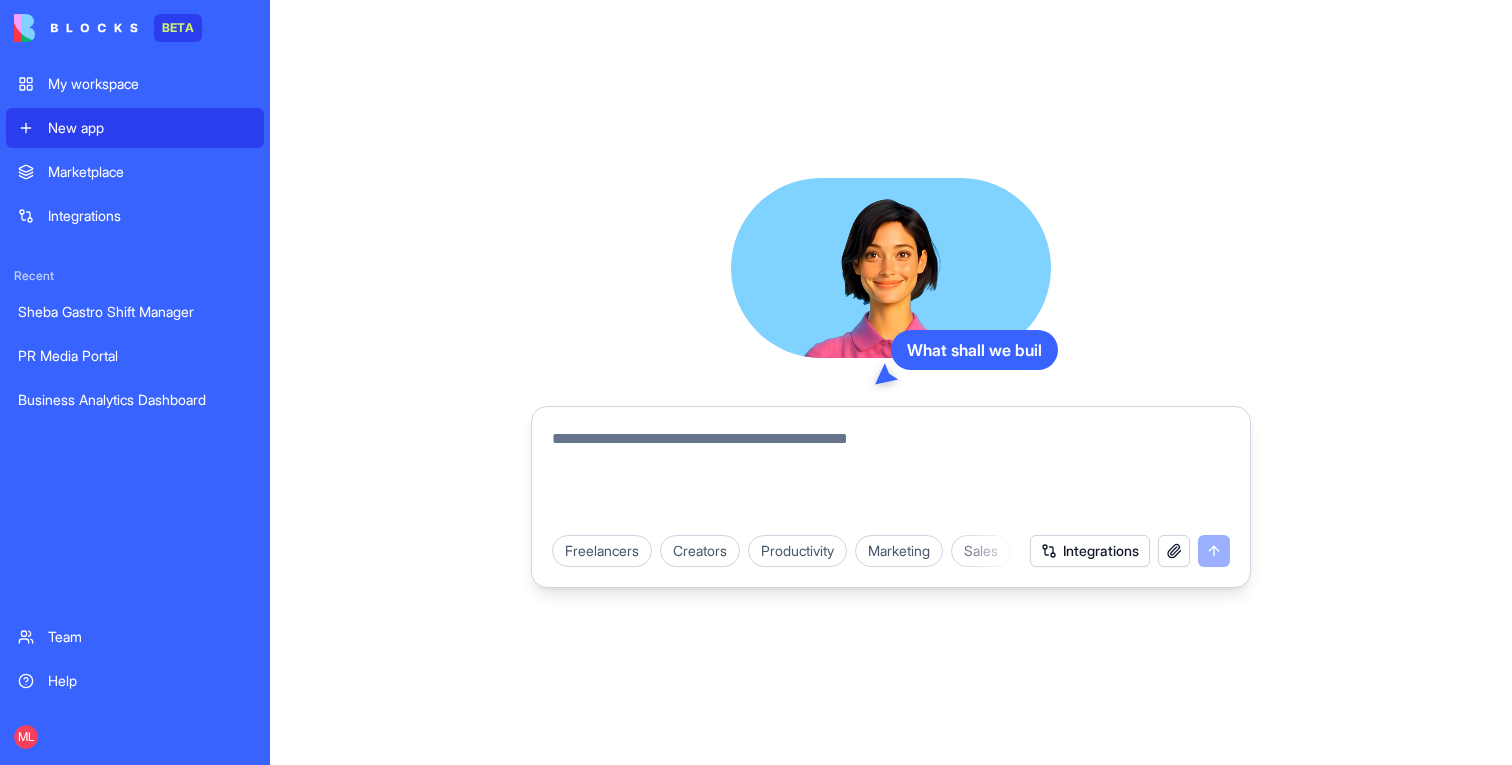 type on "*" 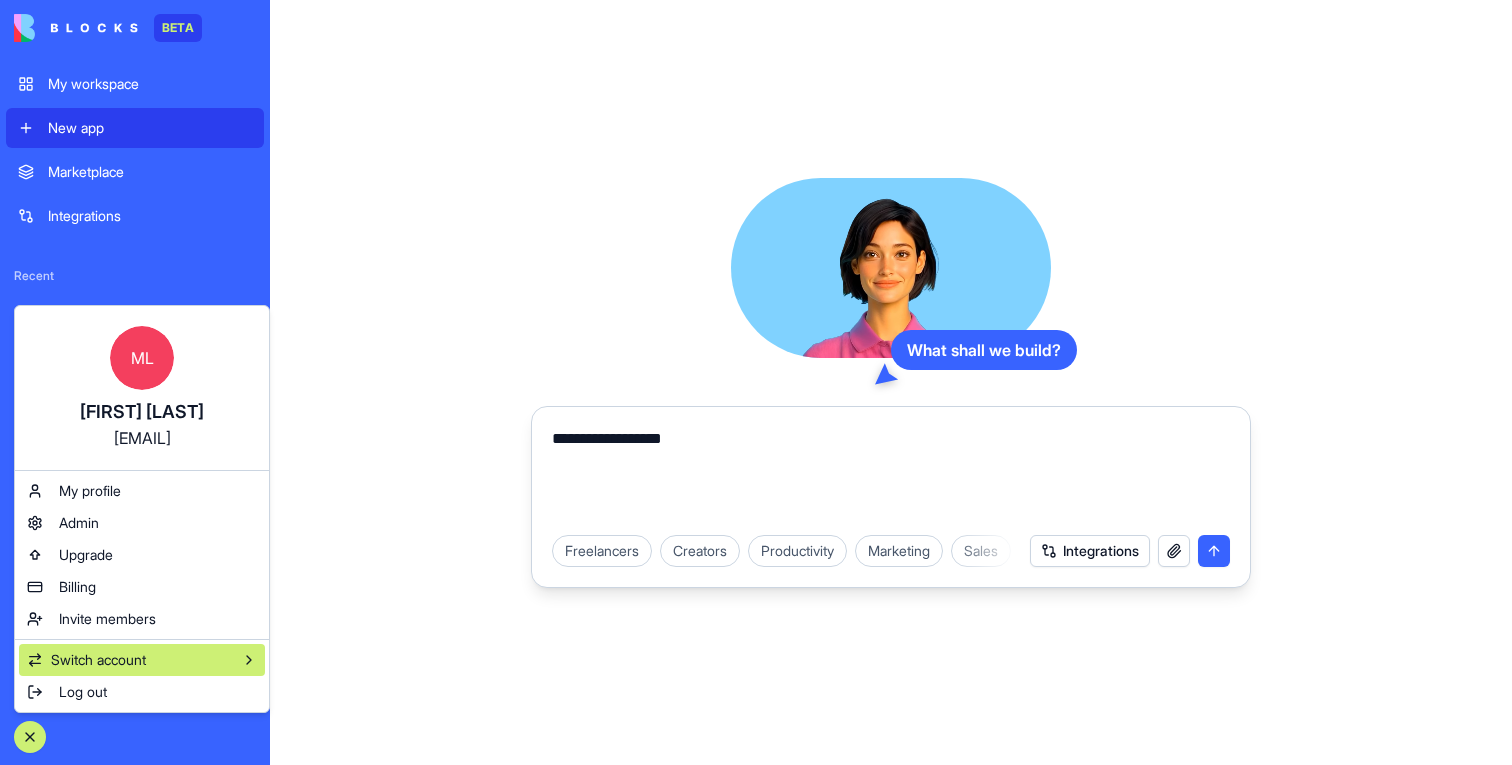 click on "Switch account" at bounding box center [98, 660] 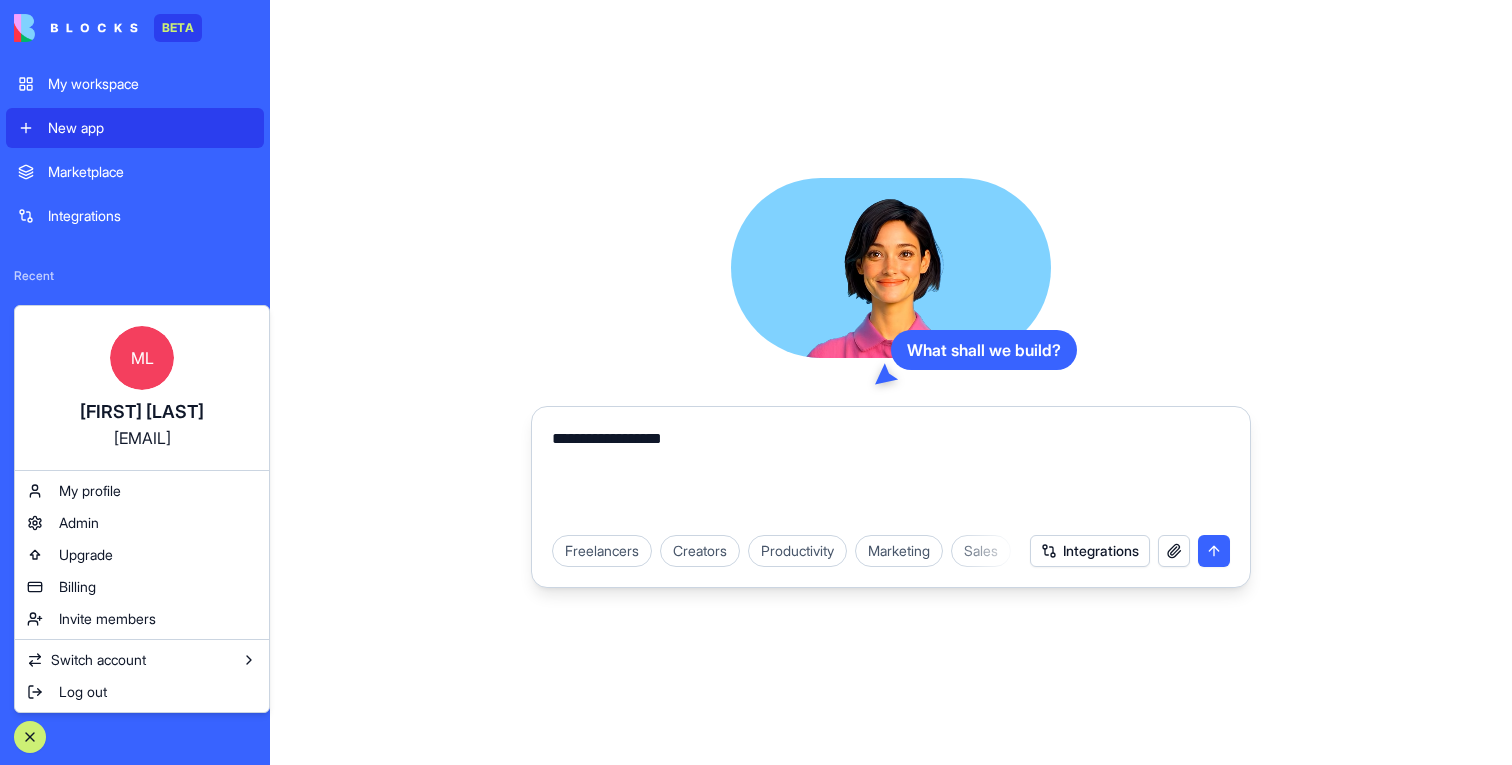 click on "**********" at bounding box center (756, 382) 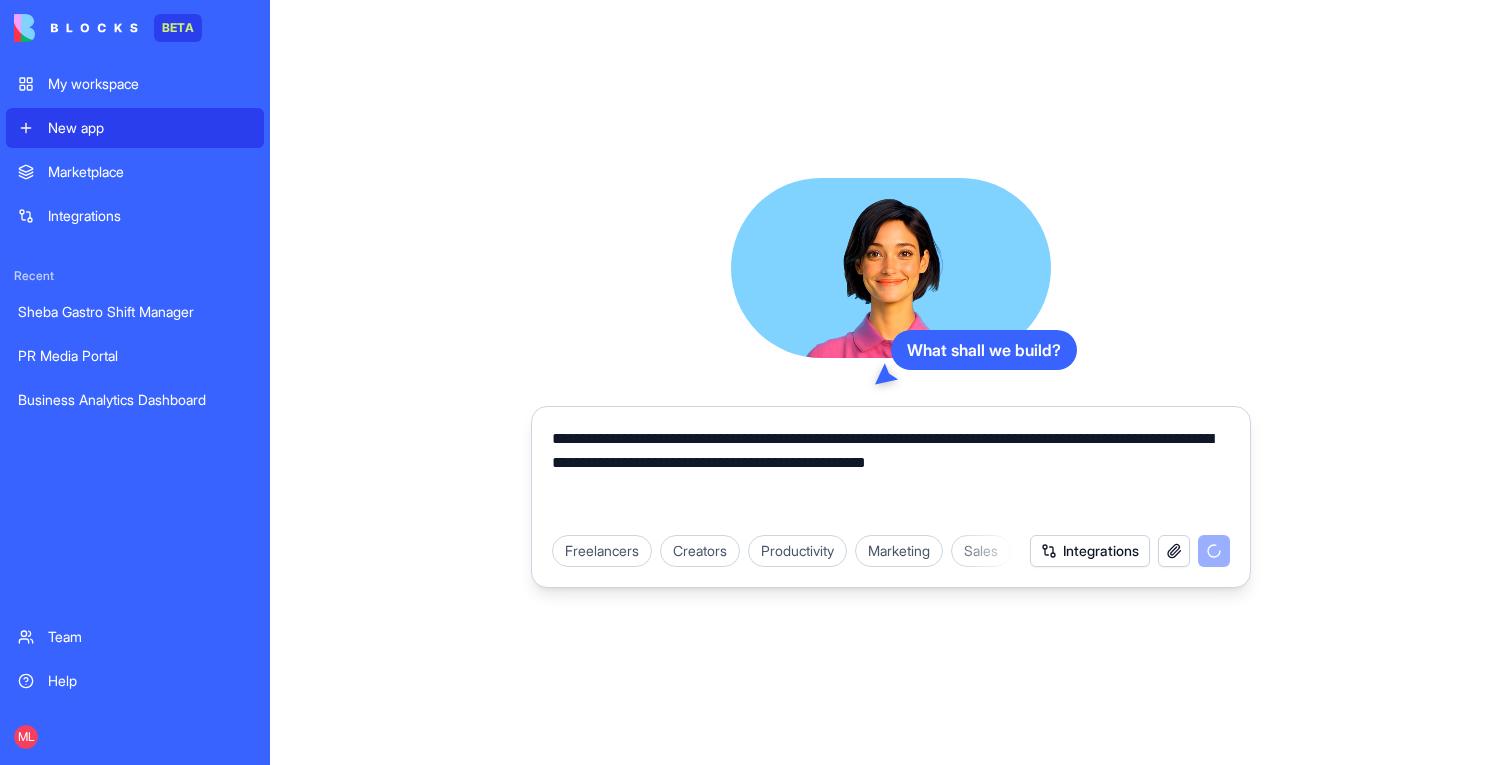 type on "**********" 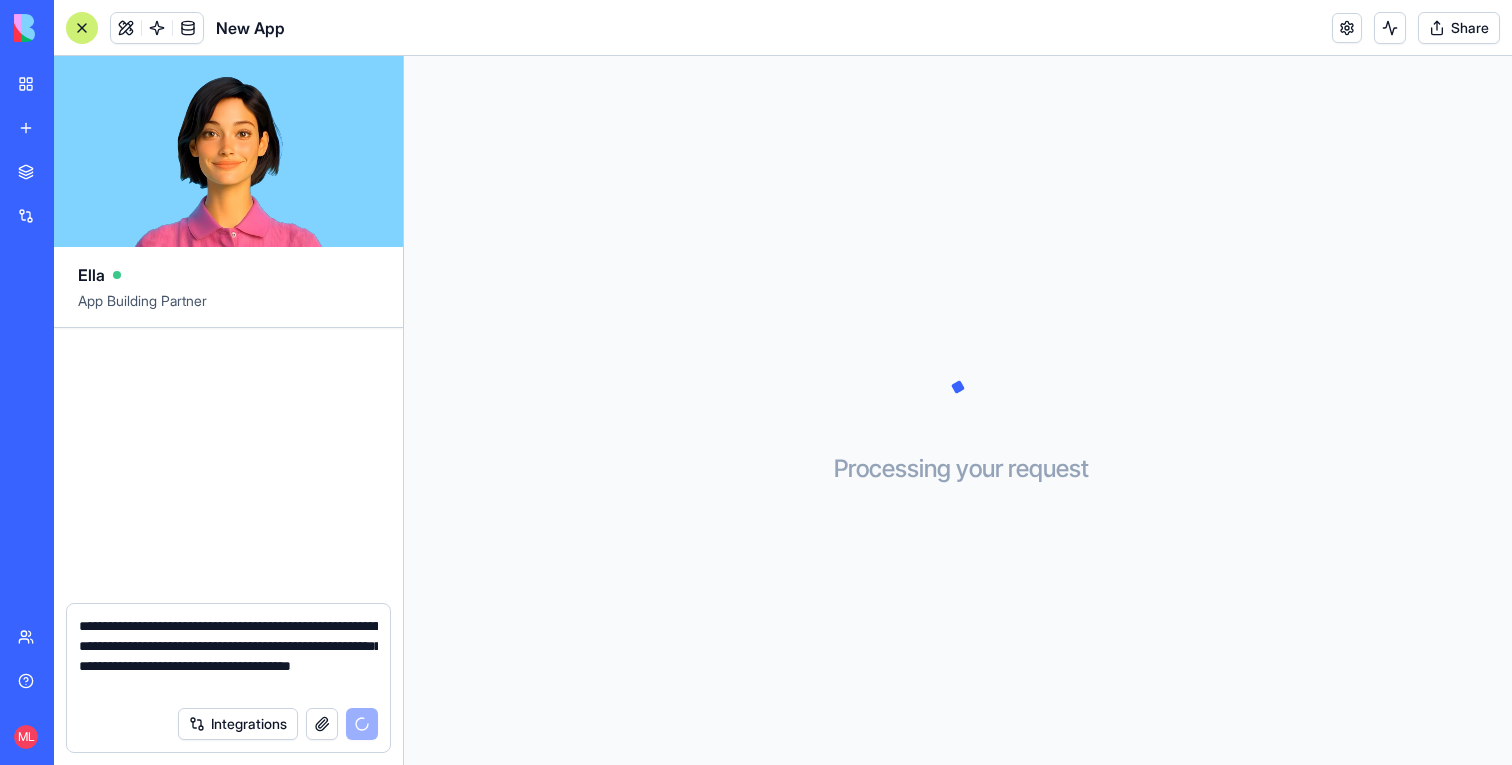 type 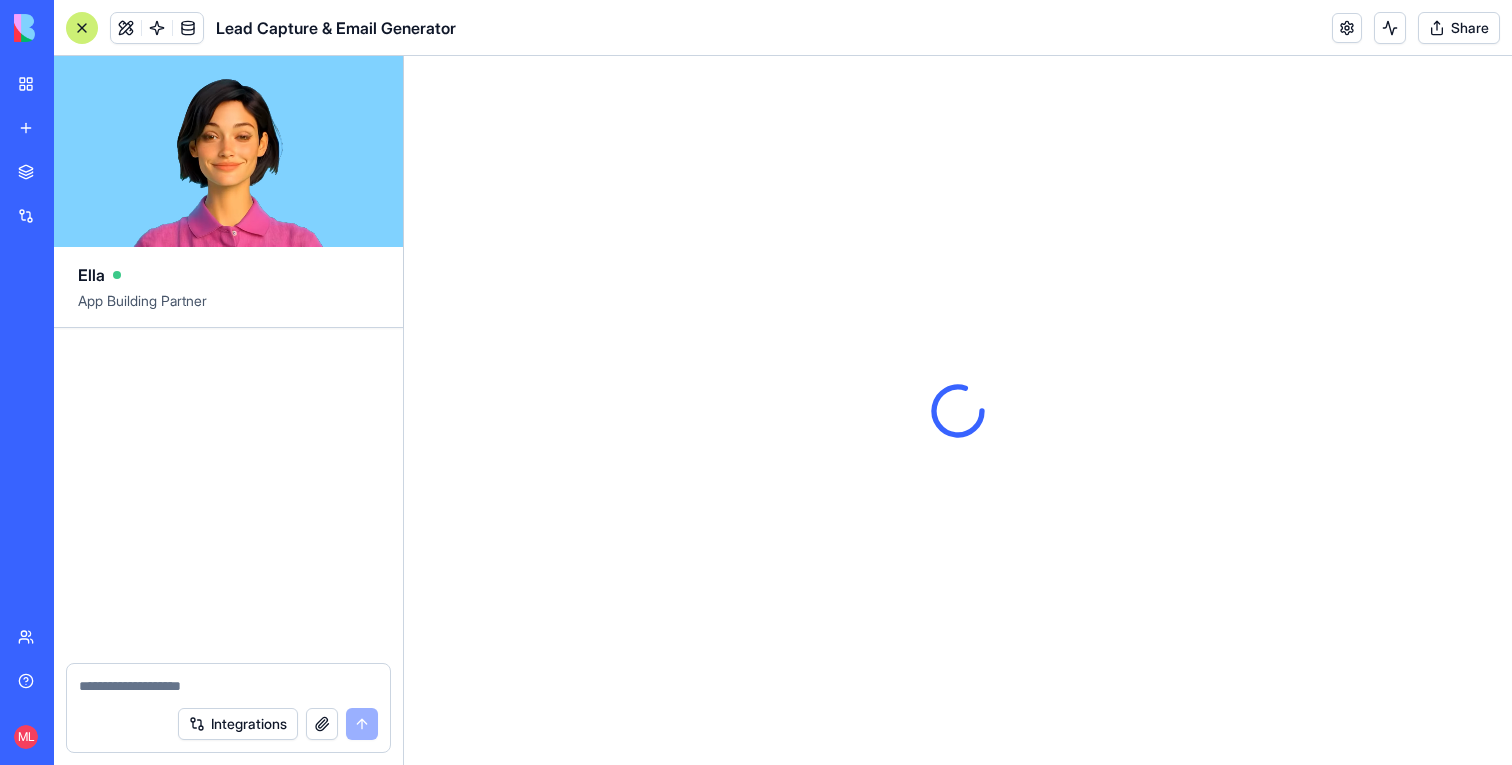 scroll, scrollTop: 0, scrollLeft: 0, axis: both 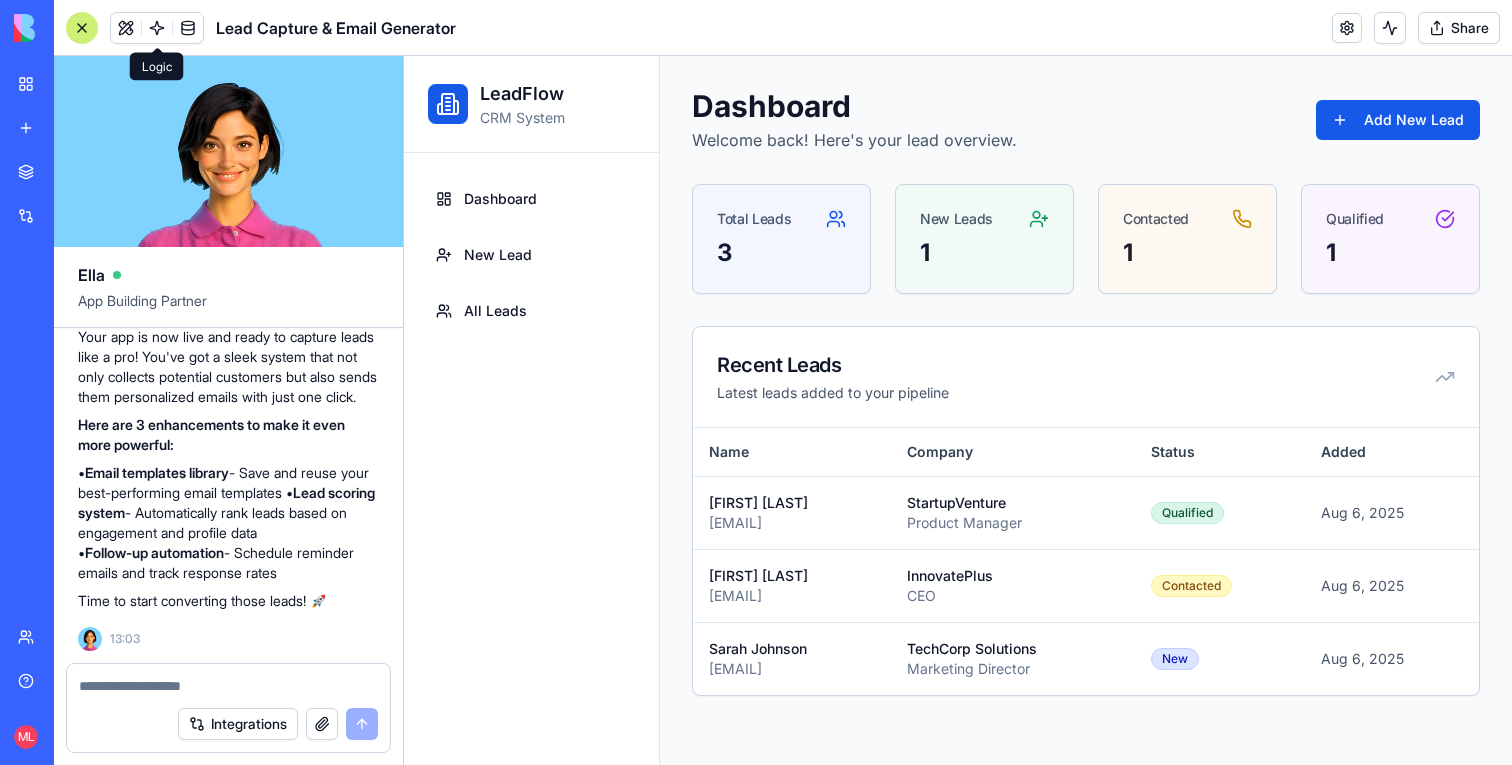 click at bounding box center [157, 28] 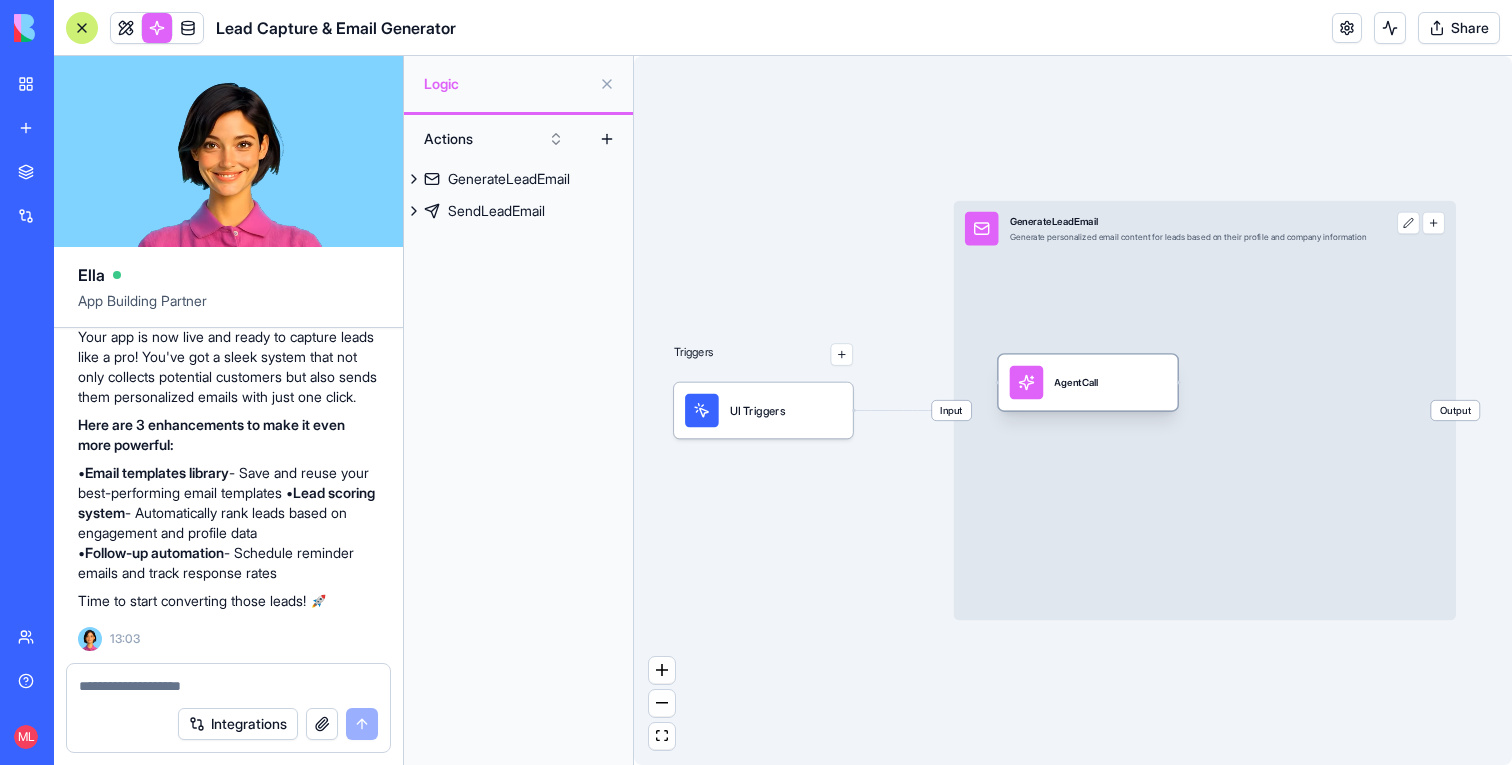 drag, startPoint x: 1025, startPoint y: 383, endPoint x: 1040, endPoint y: 401, distance: 23.43075 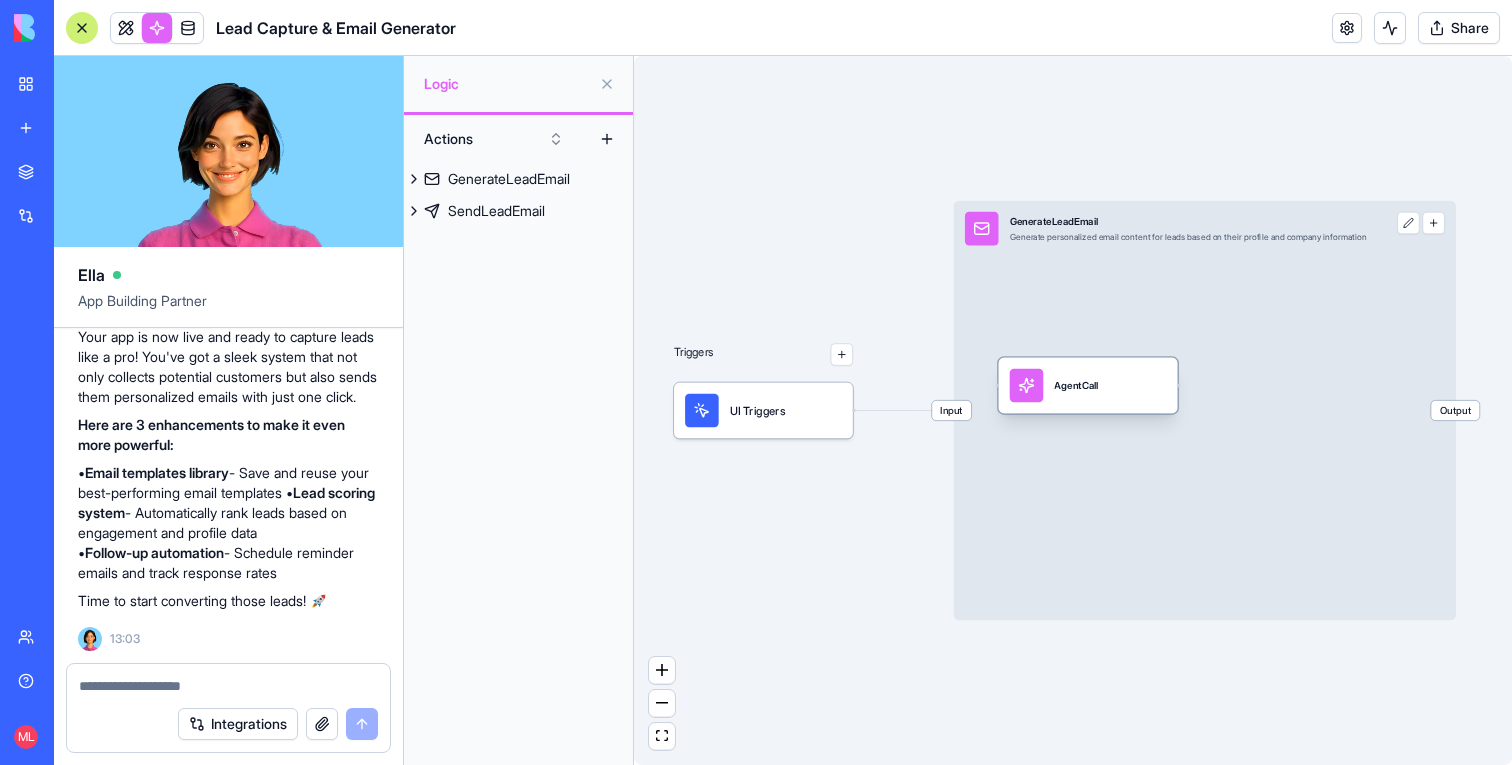 click at bounding box center (1027, 386) 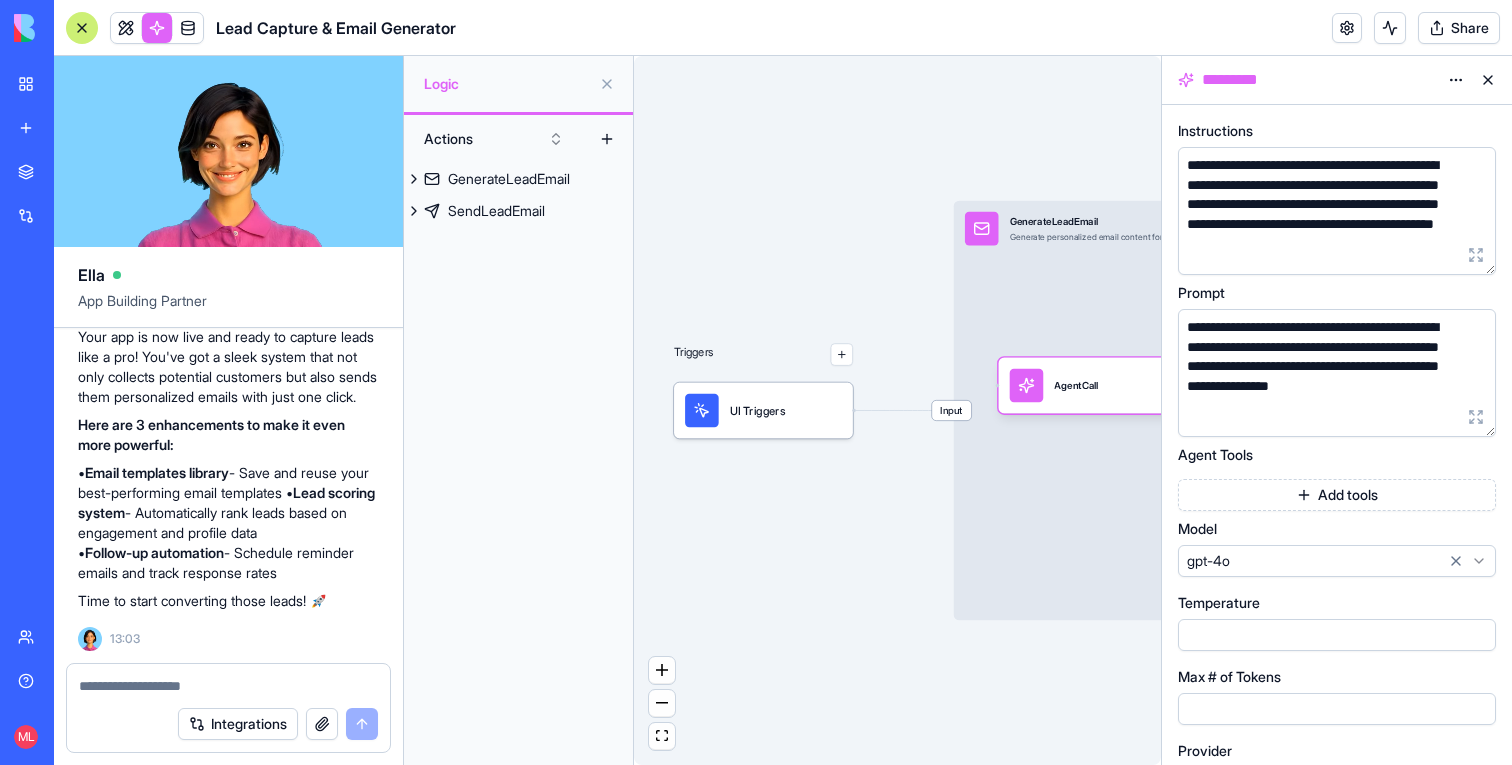 scroll, scrollTop: 7, scrollLeft: 0, axis: vertical 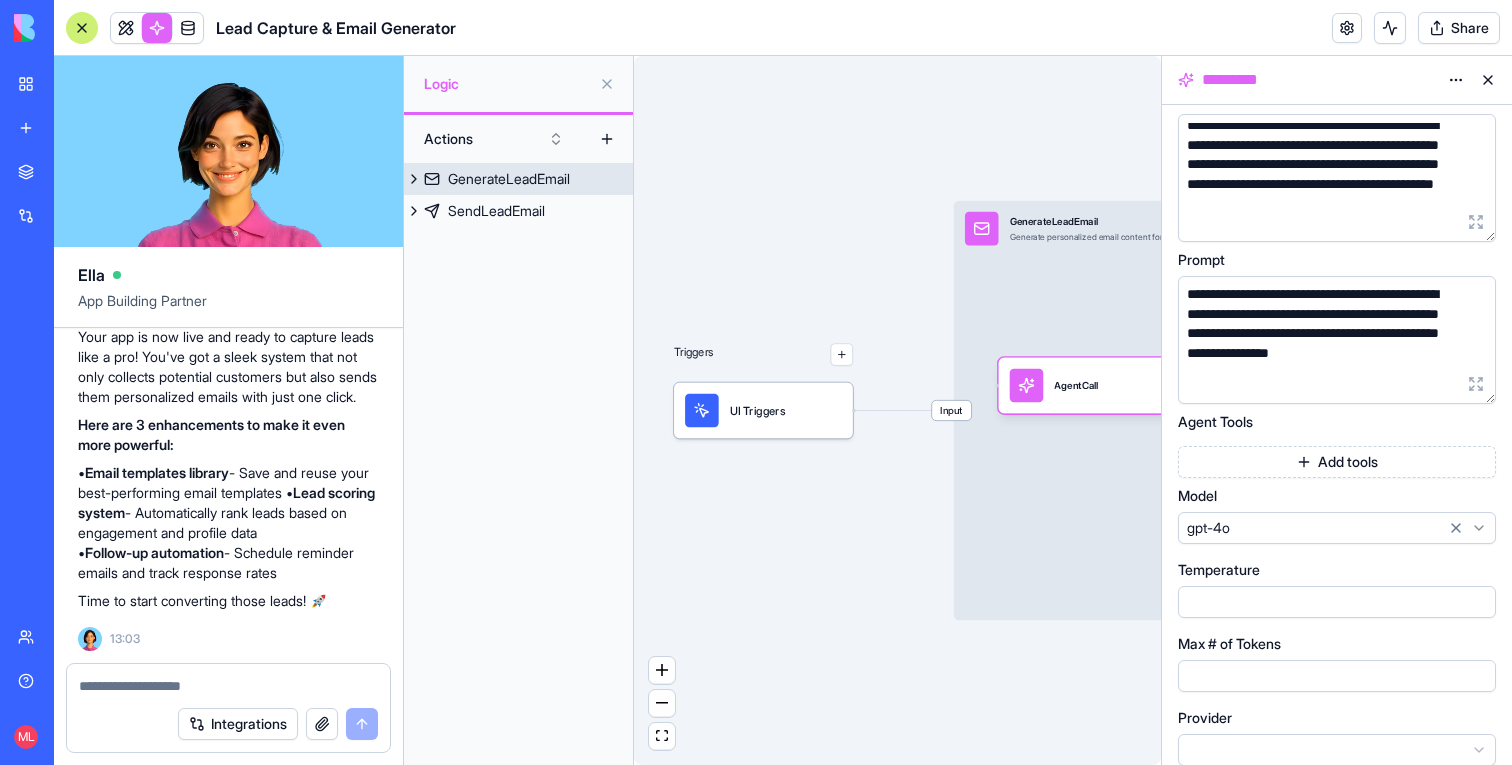 click on "GenerateLeadEmail" at bounding box center (509, 179) 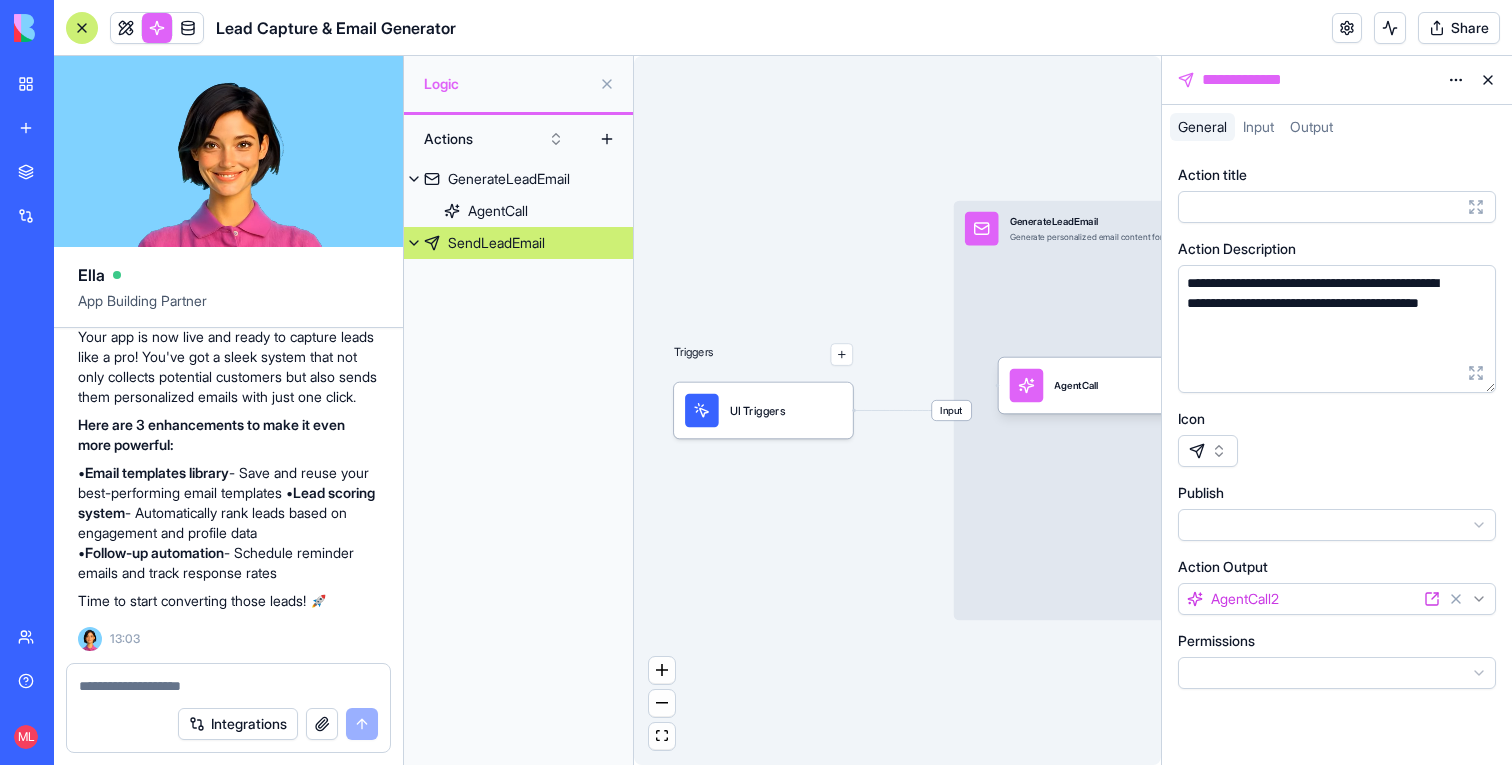 click on "SendLeadEmail" at bounding box center (518, 243) 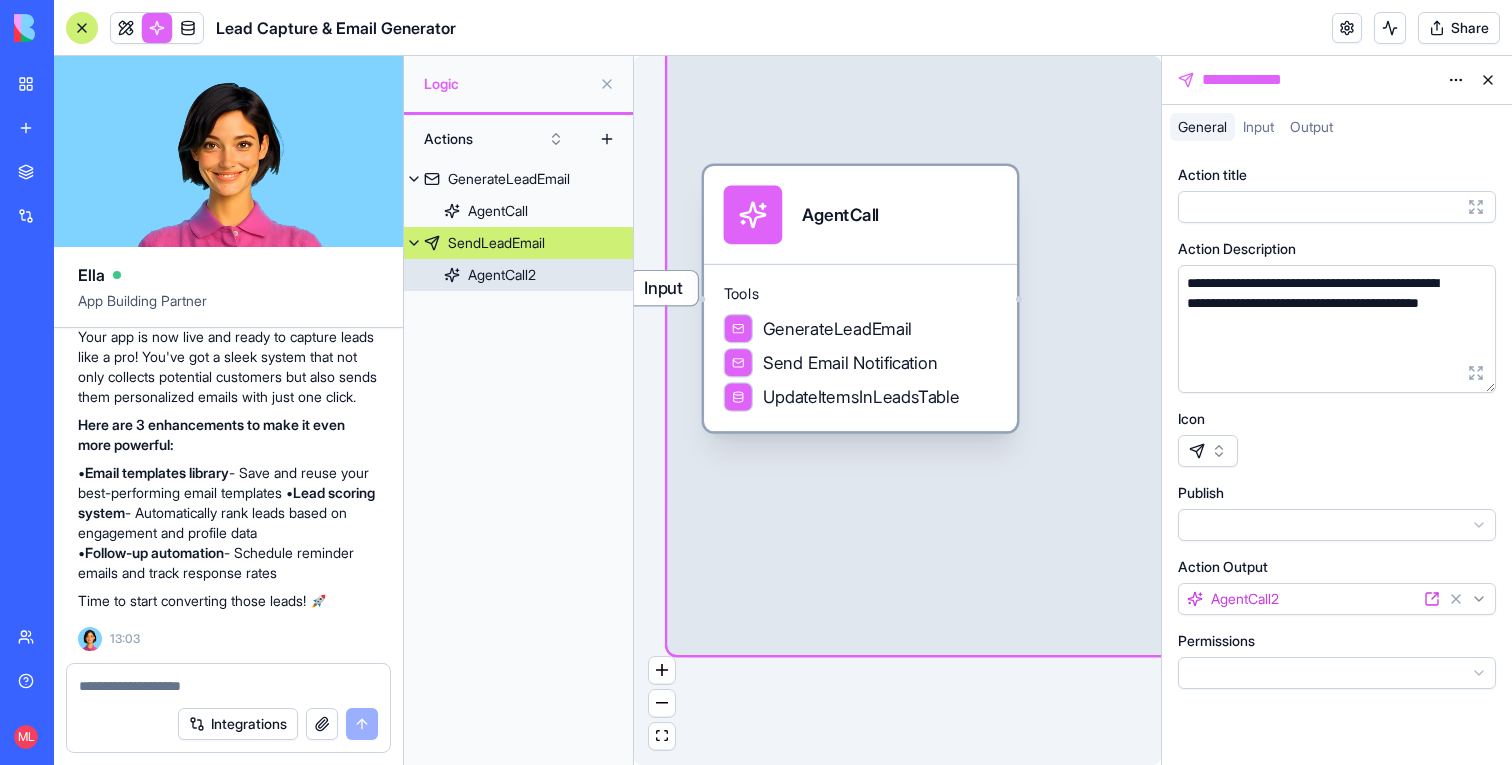click on "AgentCall" at bounding box center (861, 215) 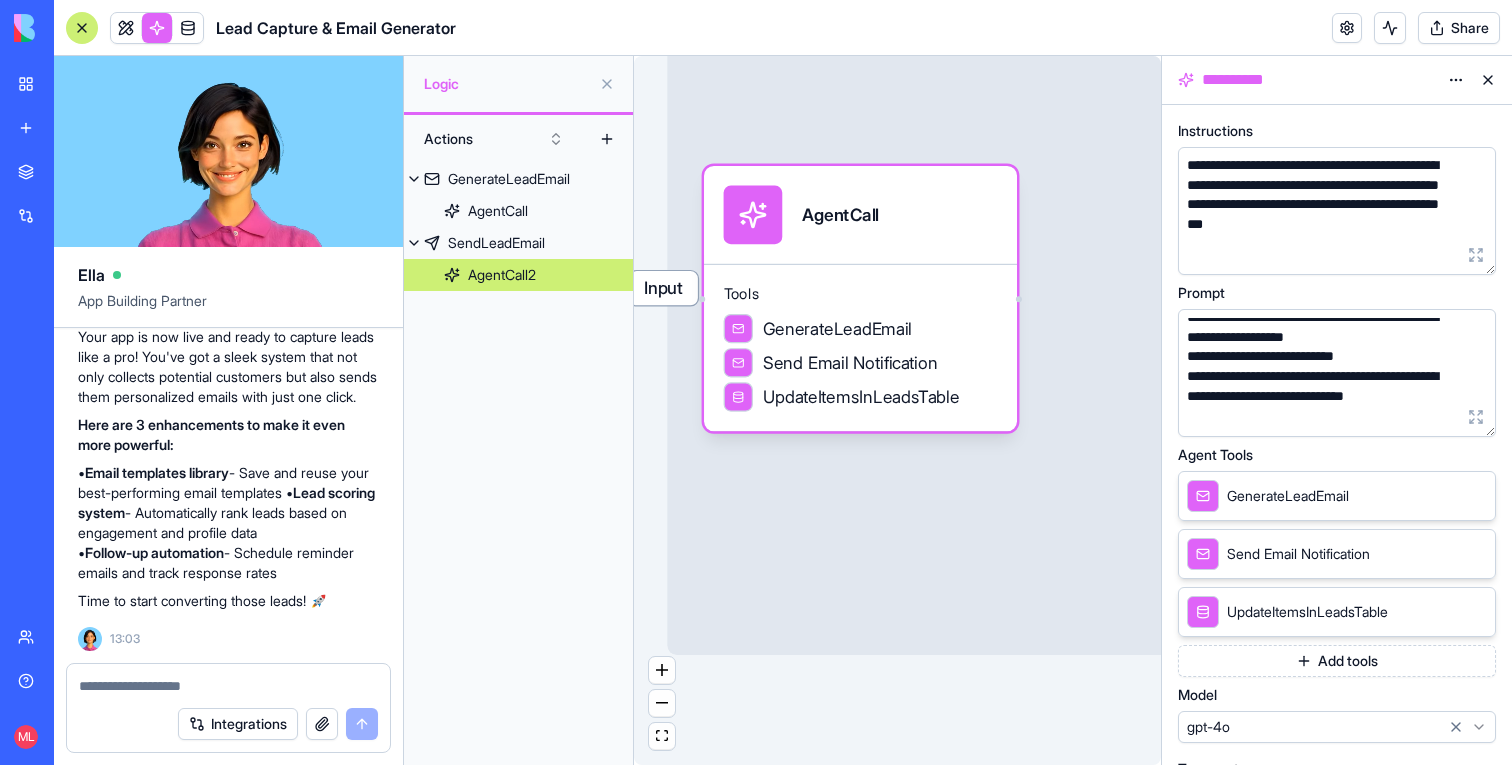 scroll, scrollTop: 54, scrollLeft: 0, axis: vertical 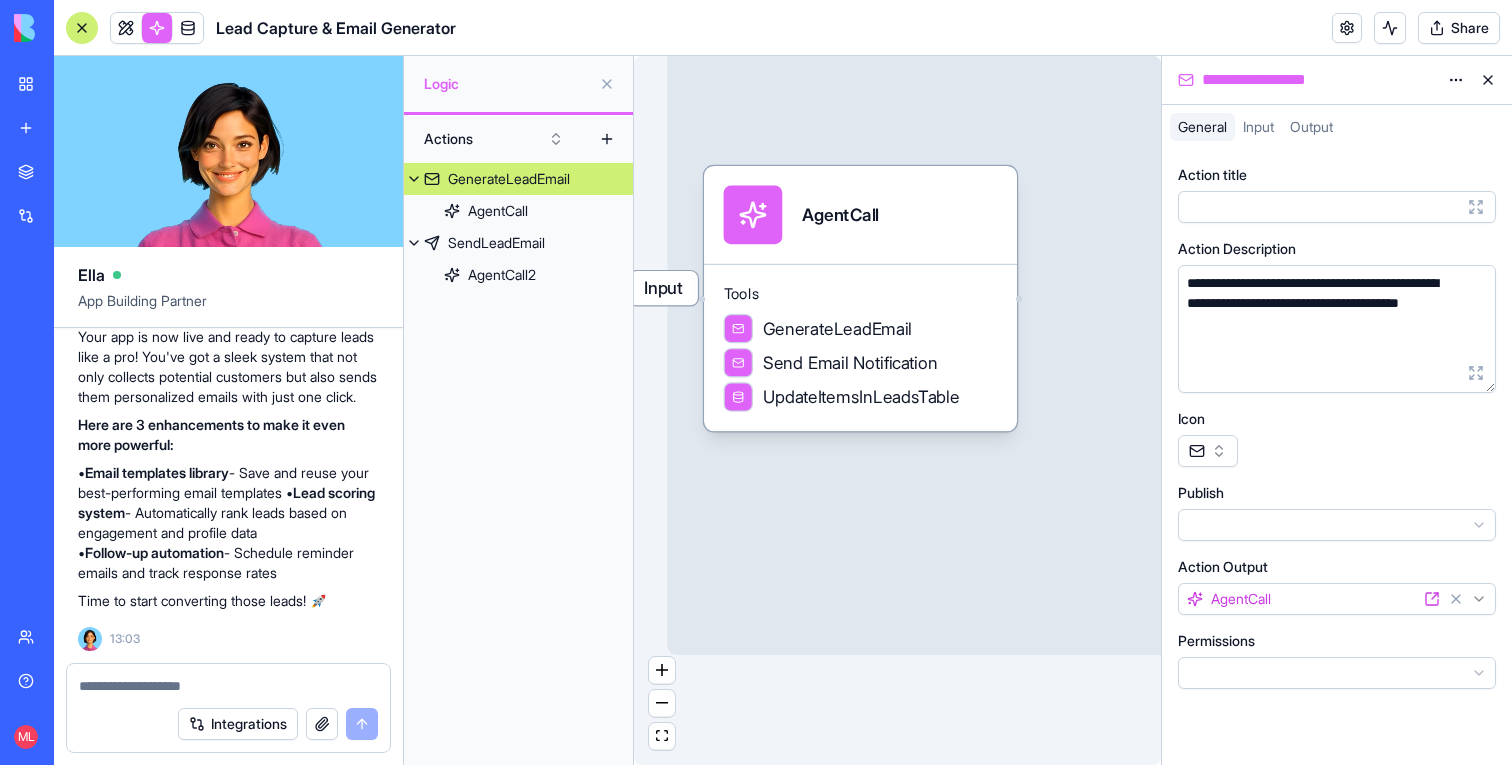 click on "GenerateLeadEmail" at bounding box center [518, 179] 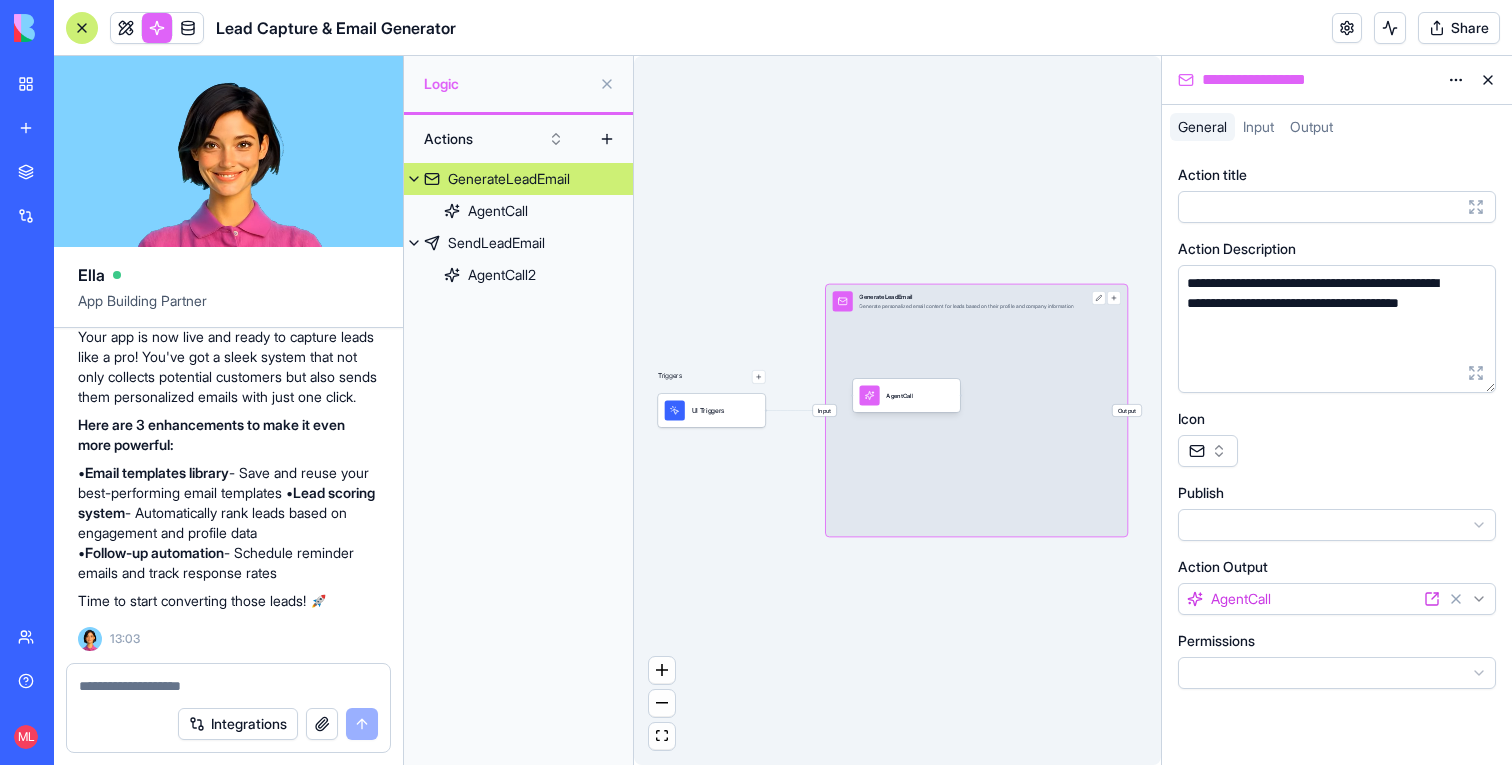 click on "Input GenerateLeadEmail Generate personalized email content for leads based on their profile and company information Output" at bounding box center (976, 411) 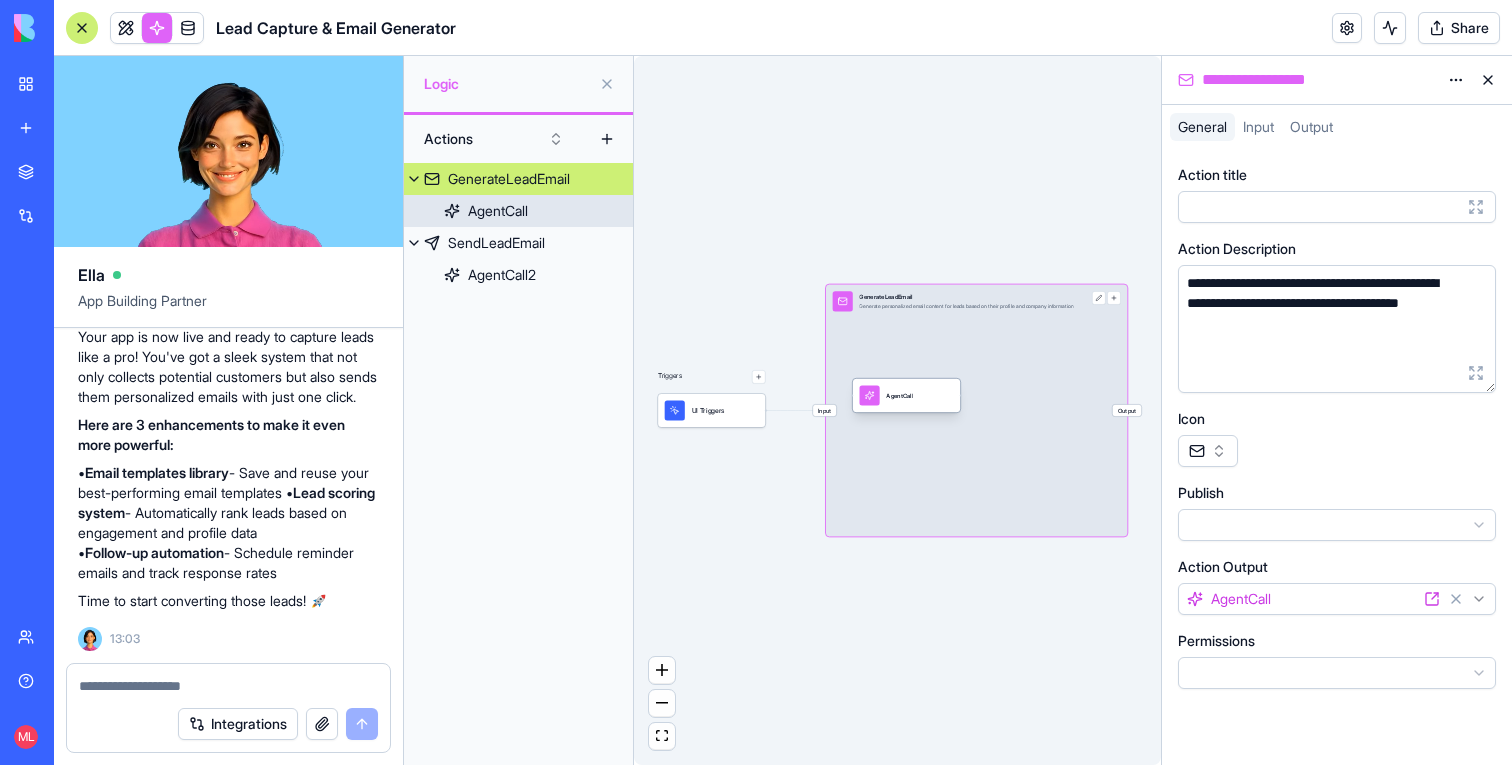 click on "AgentCall" at bounding box center [906, 395] 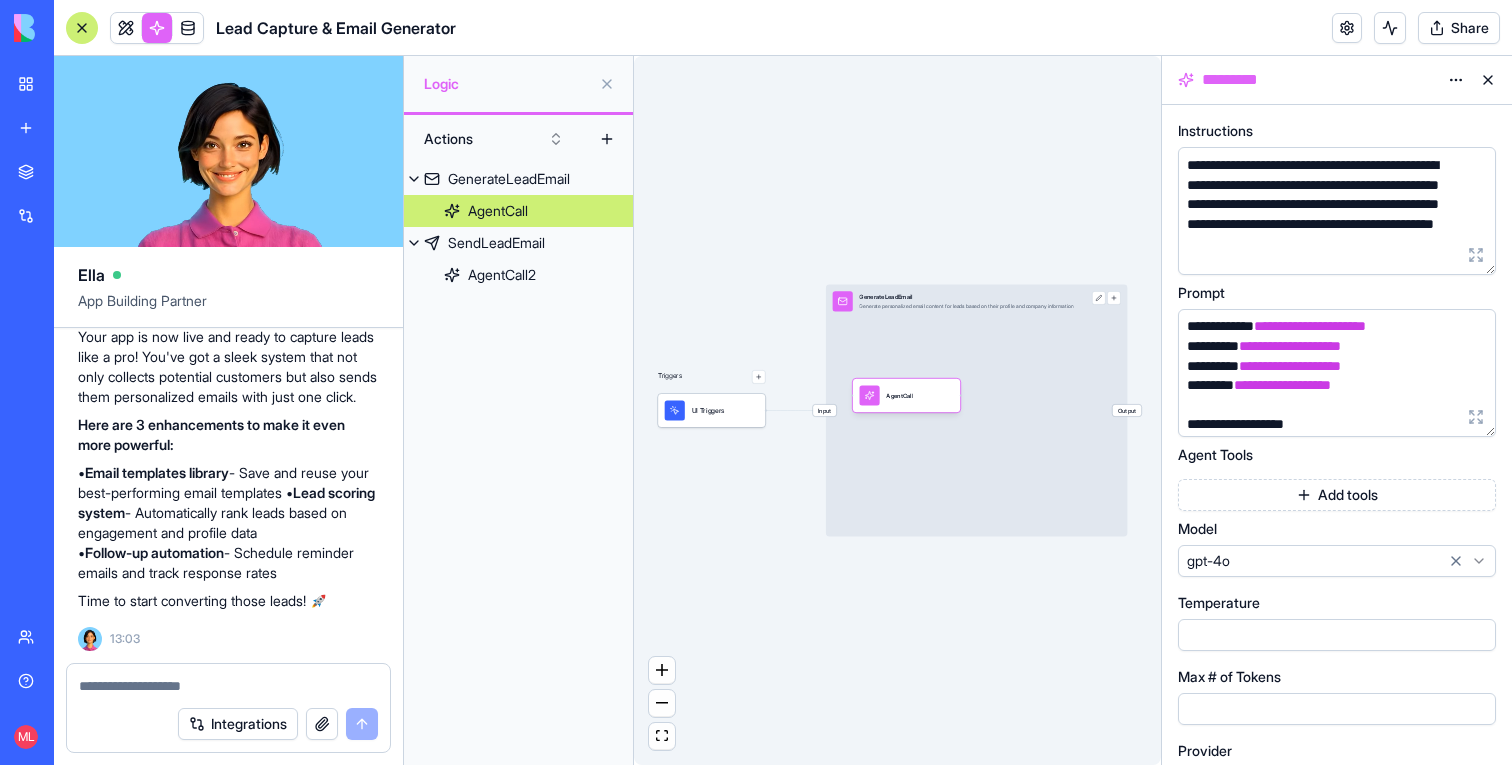 scroll, scrollTop: 133, scrollLeft: 0, axis: vertical 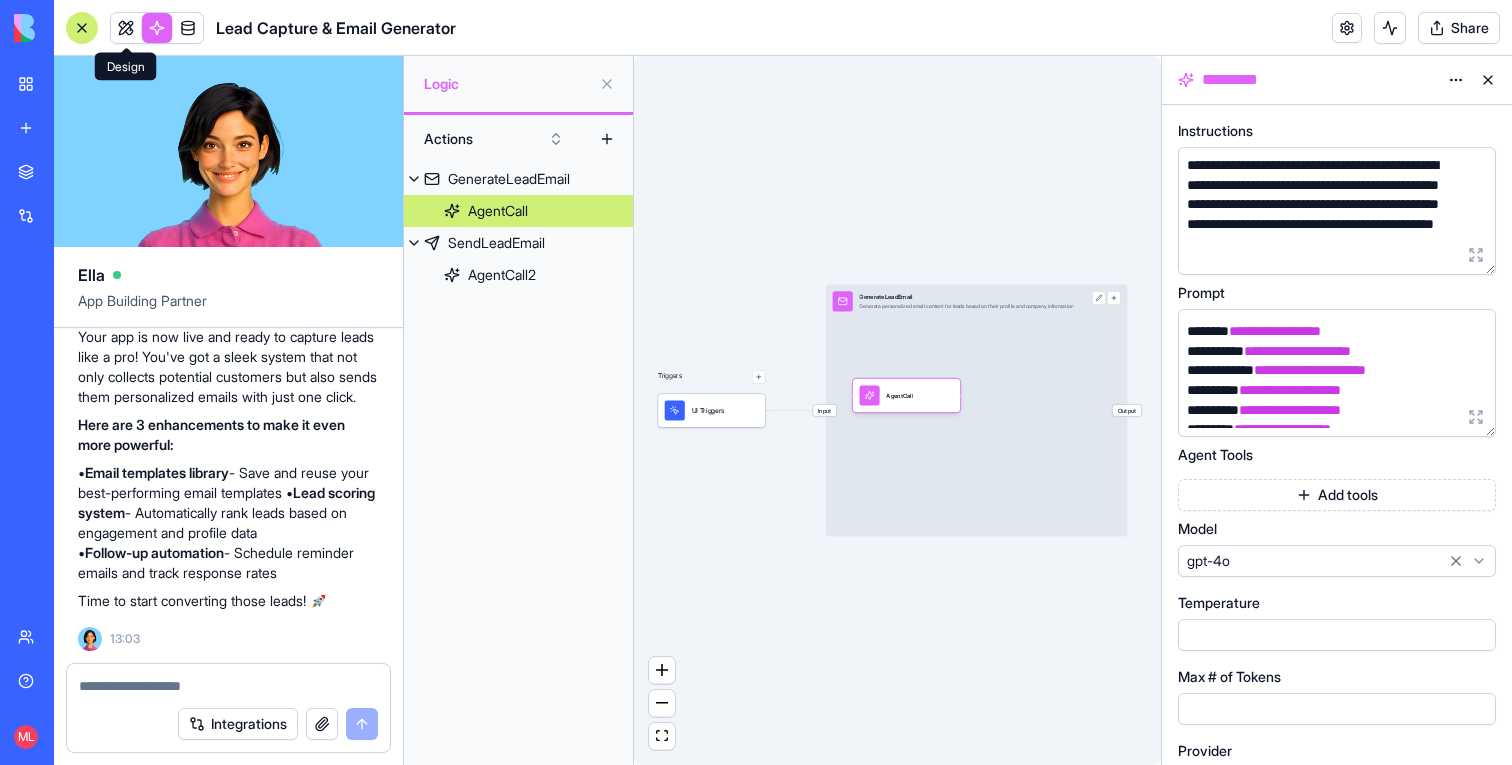 click at bounding box center (126, 28) 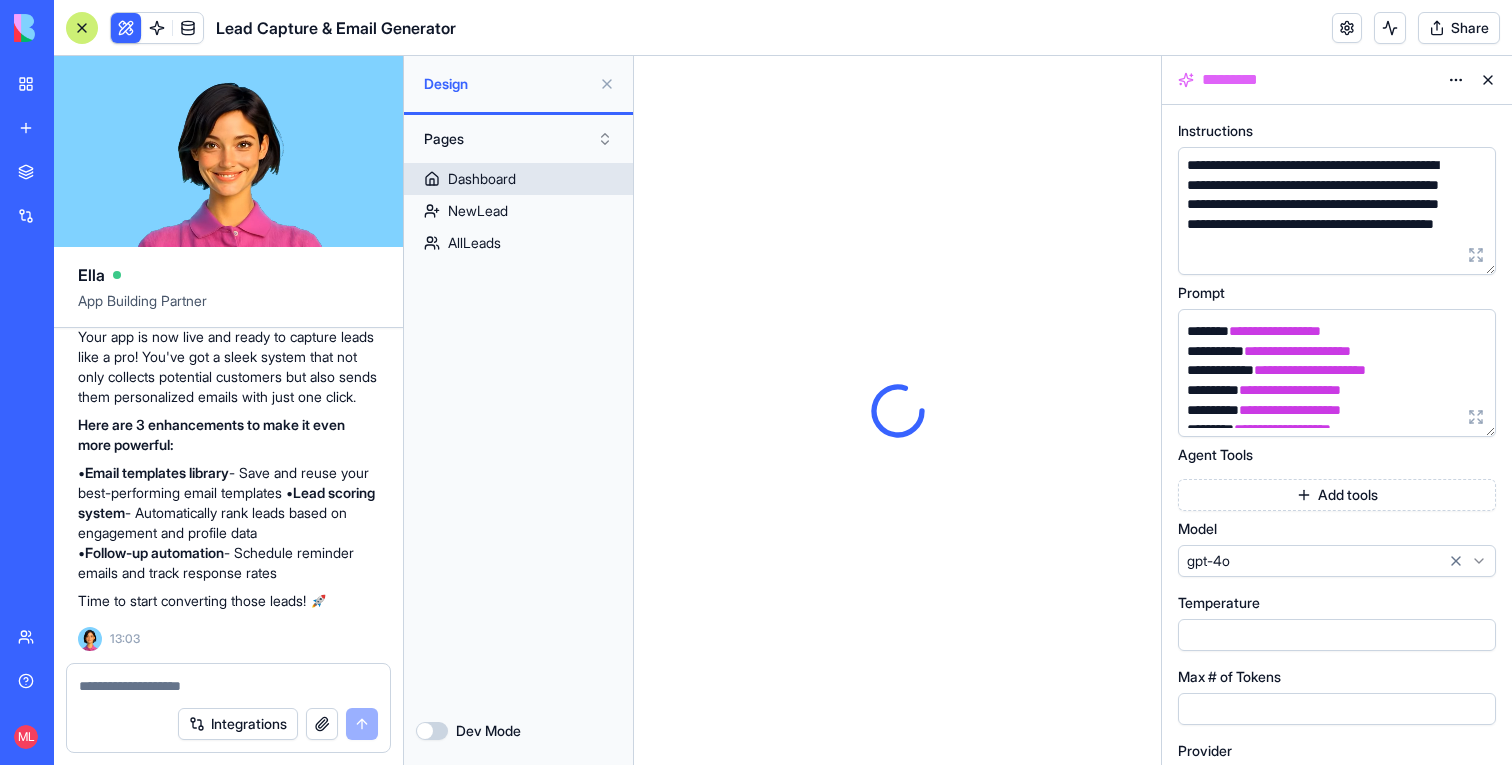 scroll, scrollTop: 0, scrollLeft: 0, axis: both 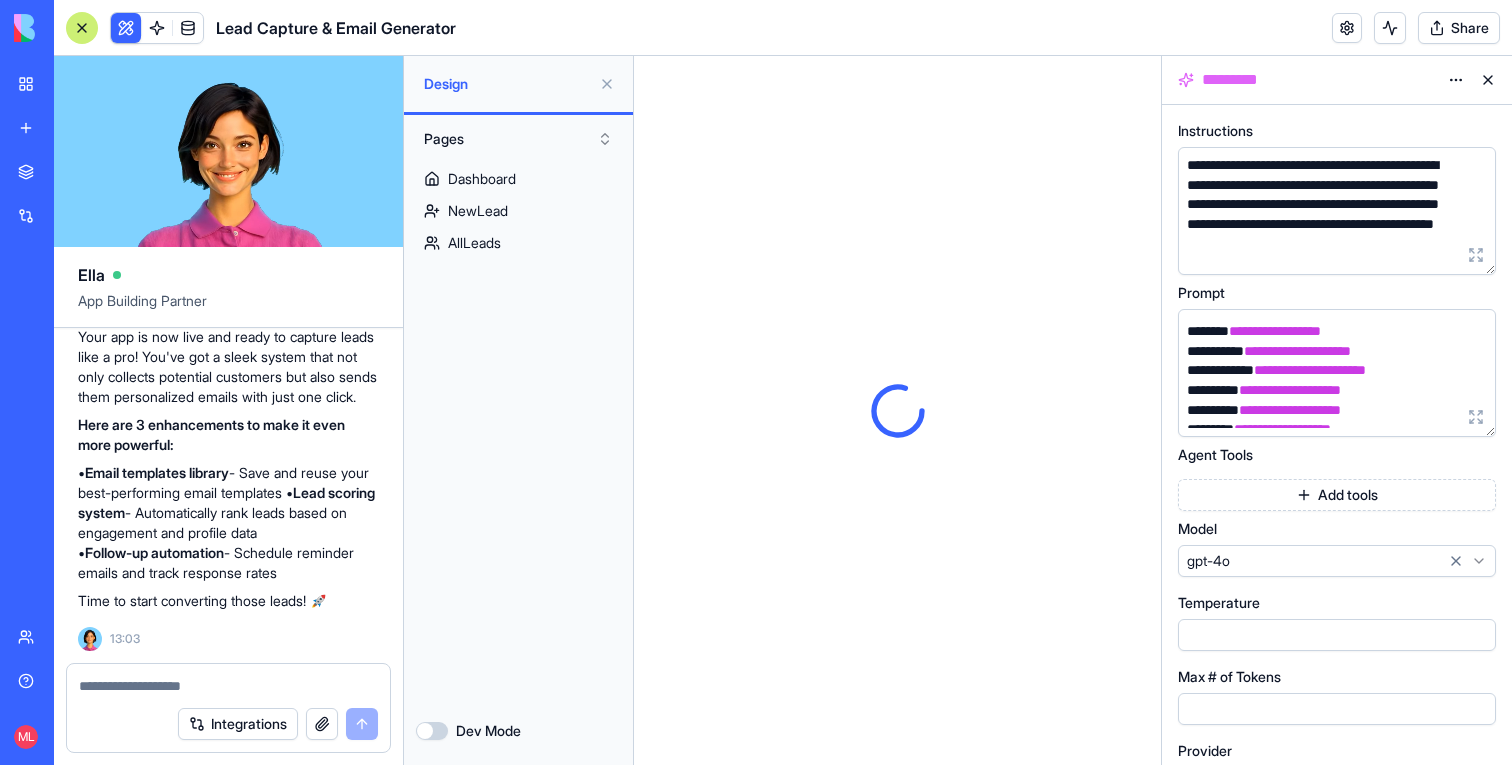 click at bounding box center (1488, 80) 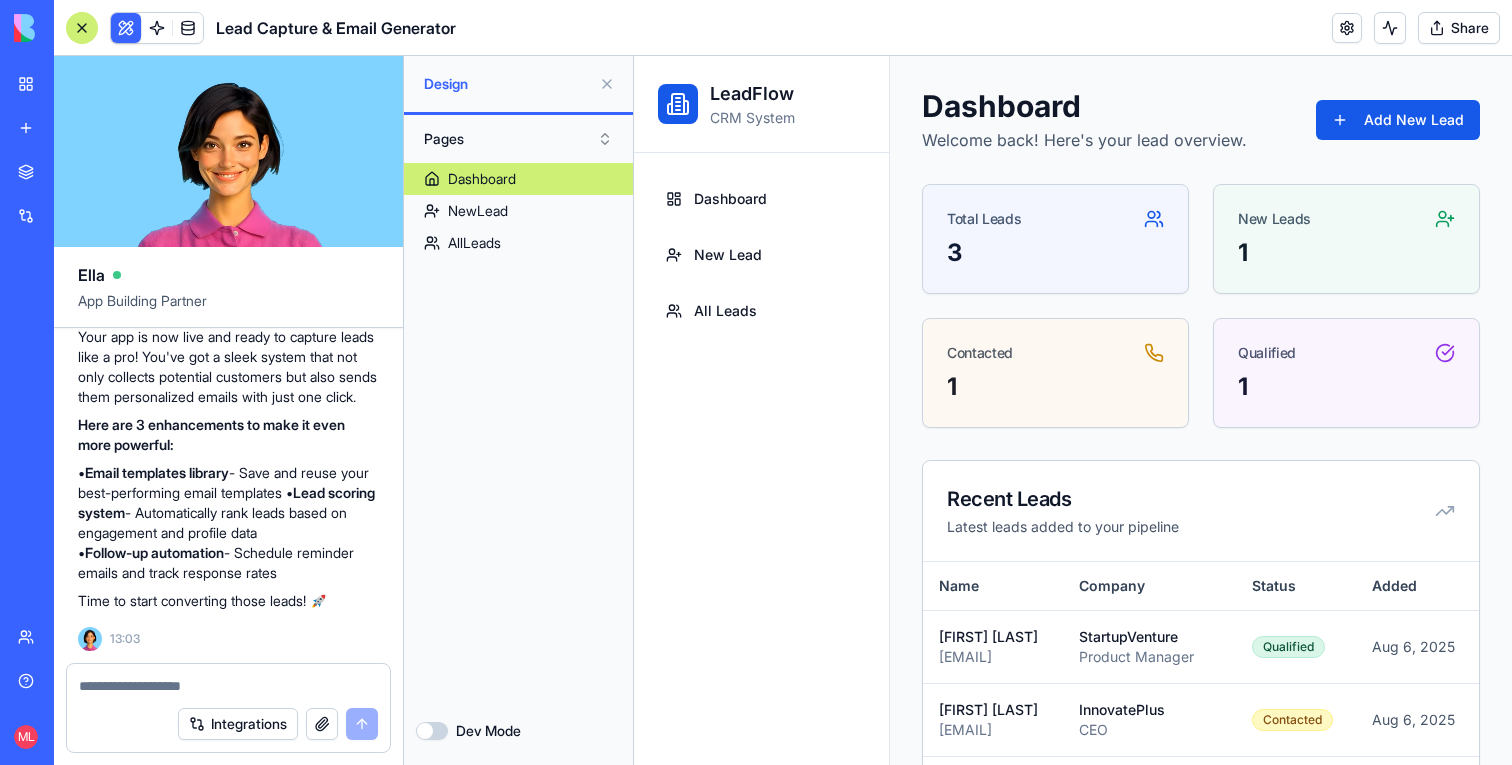 click on "New Lead" at bounding box center (728, 255) 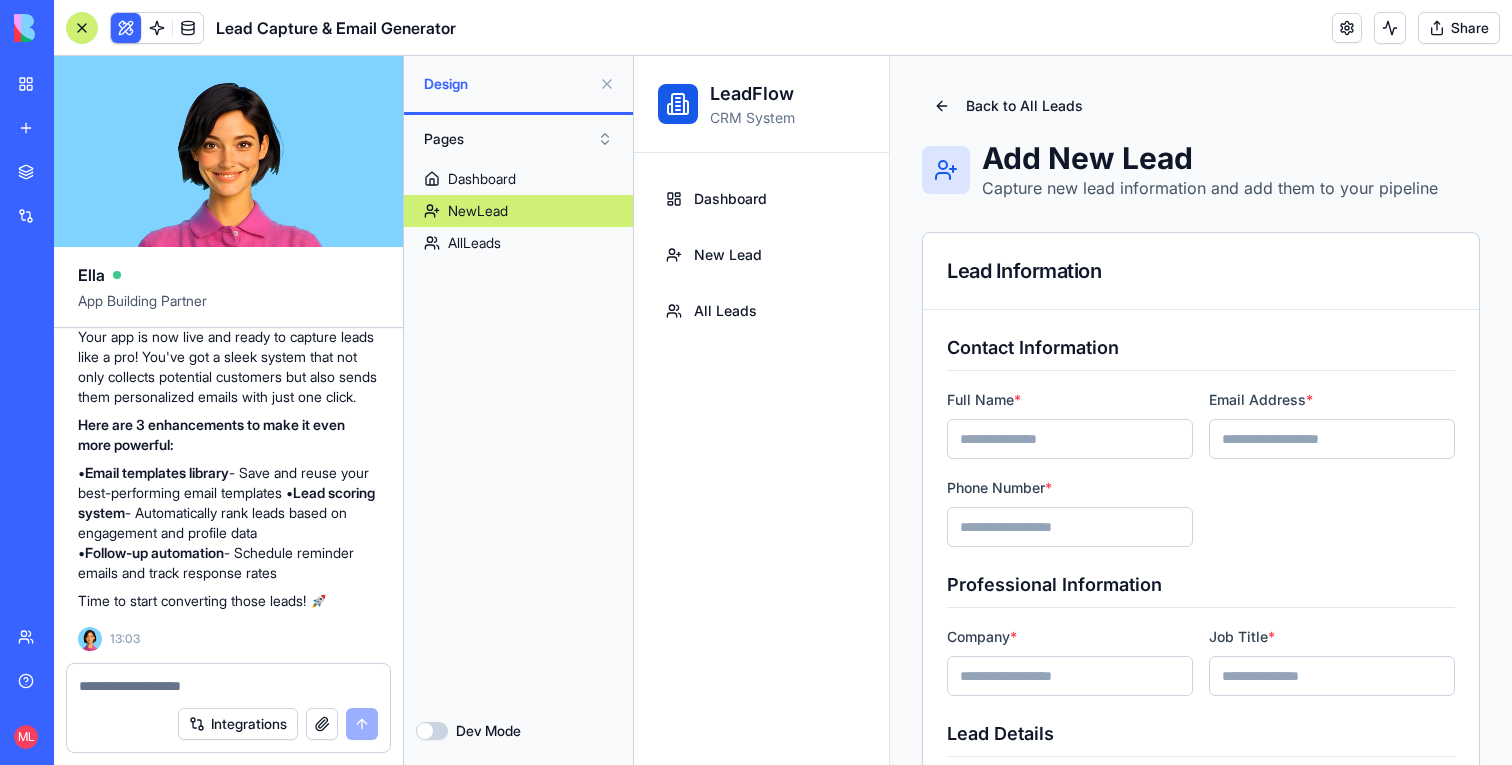 click on "Full Name  *" at bounding box center [1070, 439] 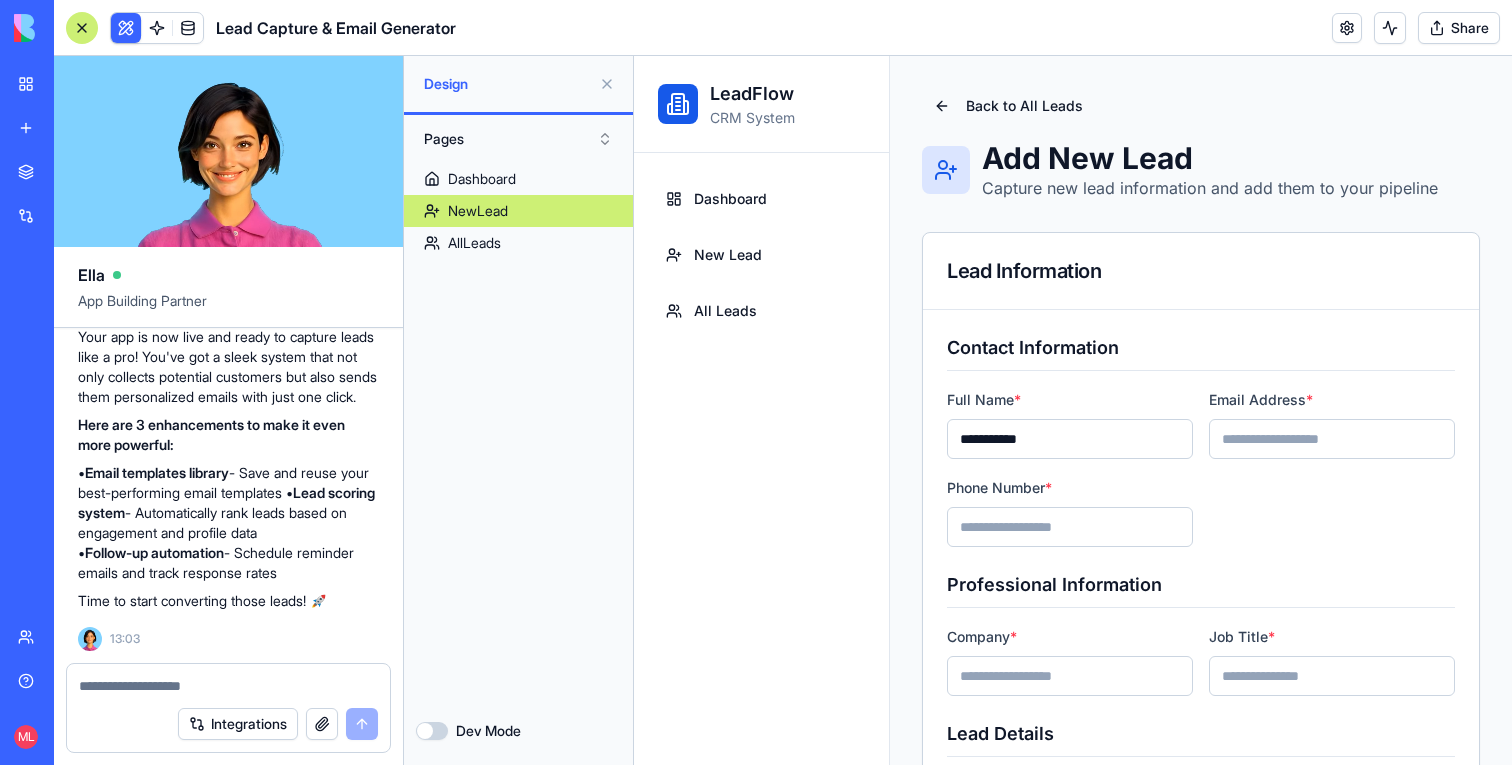 click on "Email Address  *" at bounding box center (1332, 439) 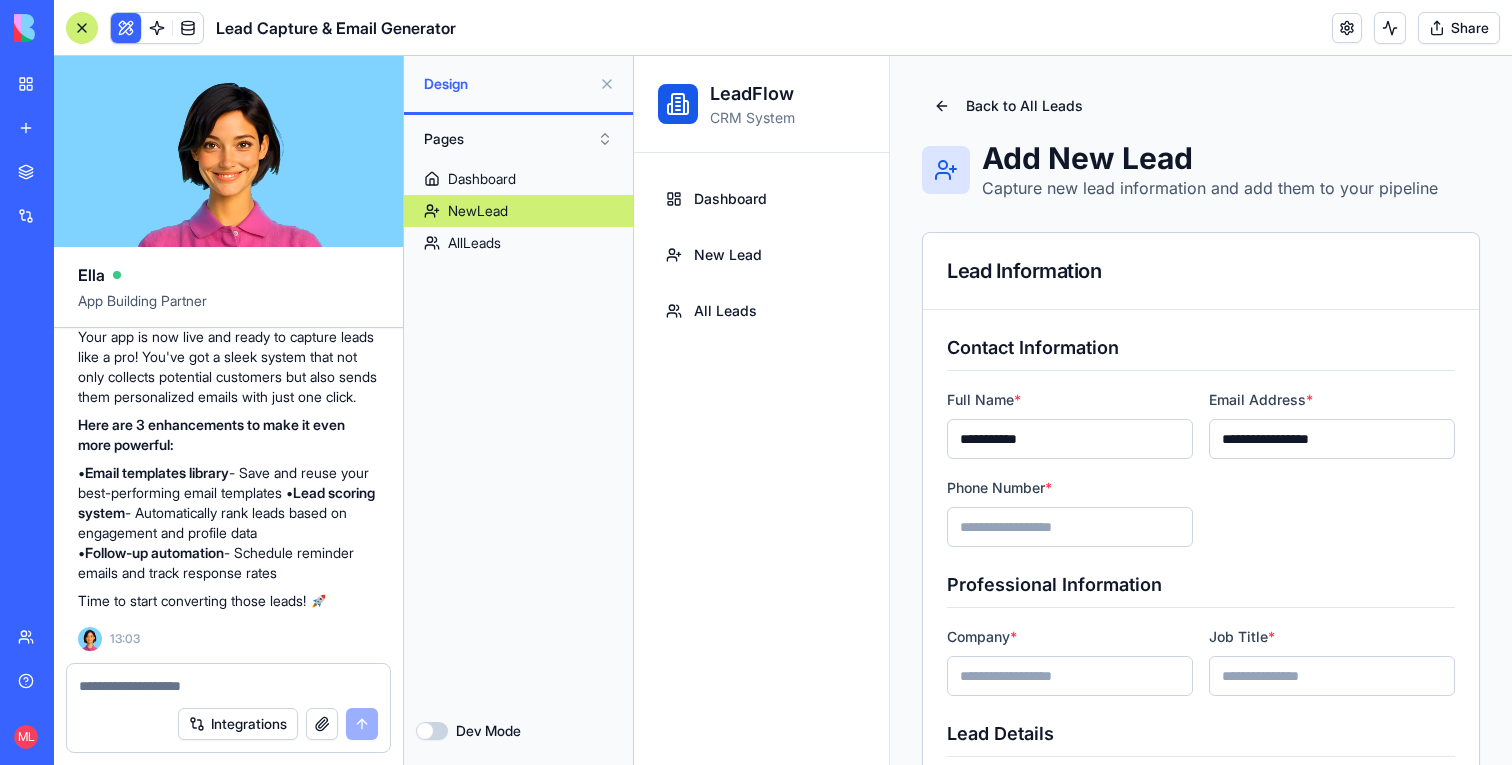 type on "**********" 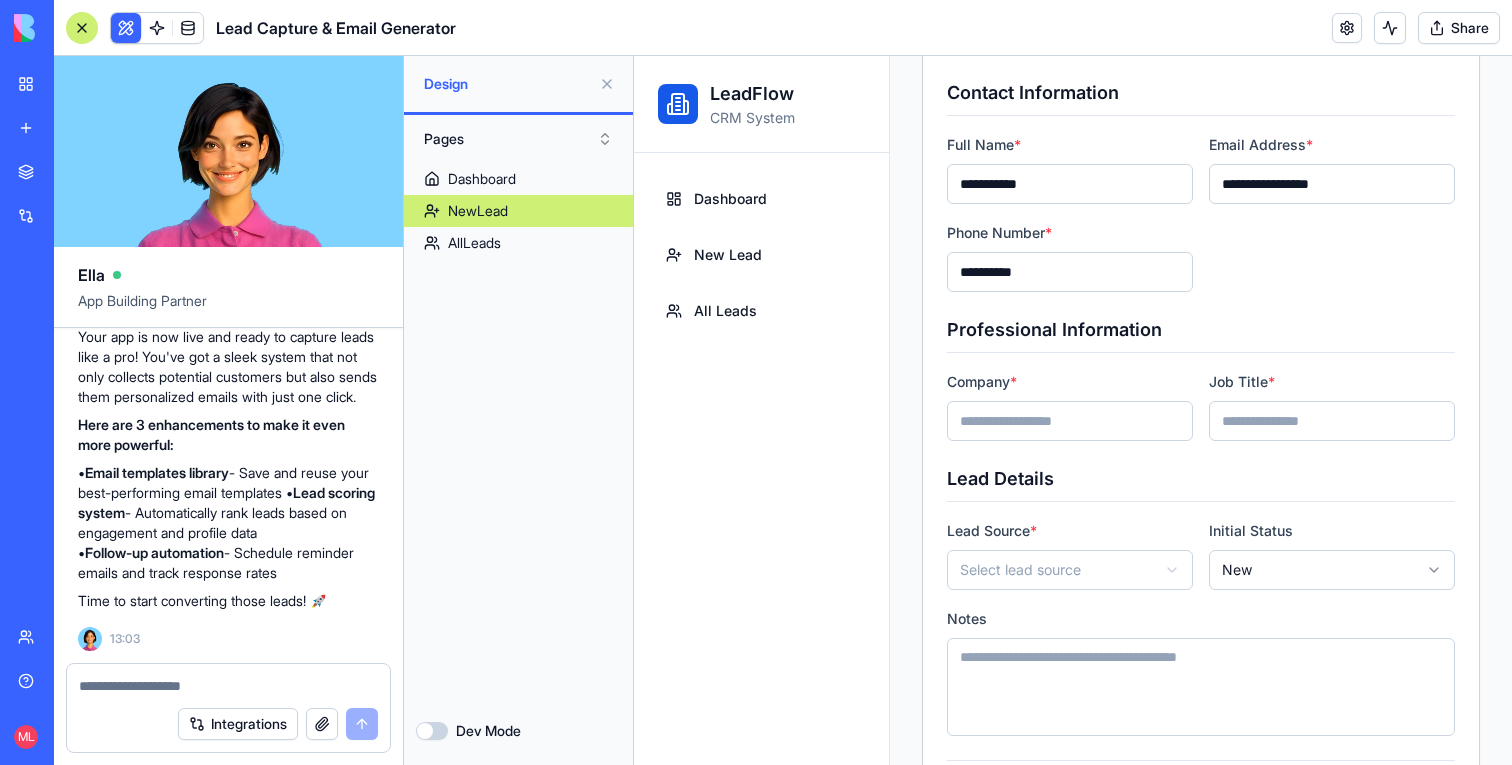 scroll, scrollTop: 359, scrollLeft: 0, axis: vertical 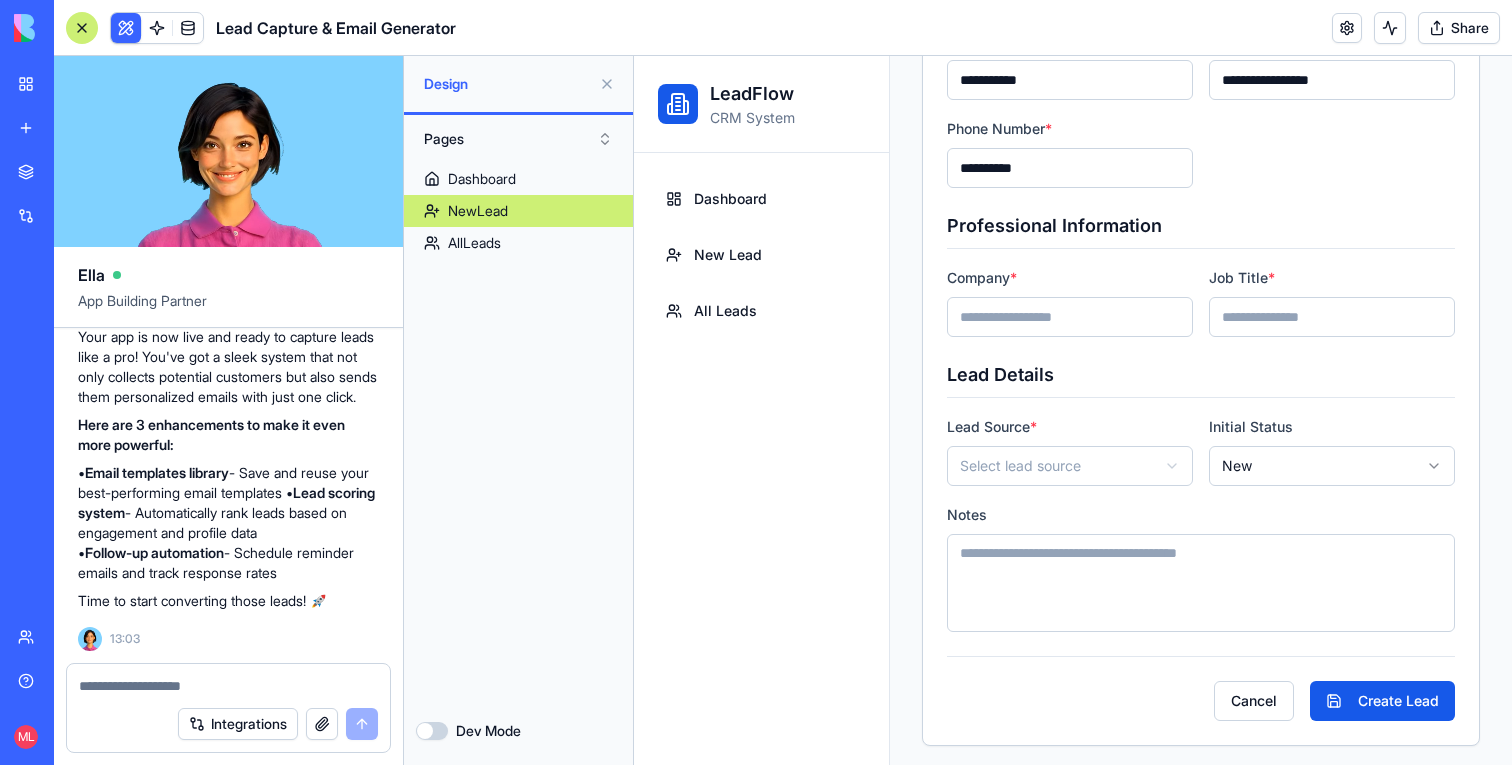 click on "Company  *" at bounding box center [1070, 317] 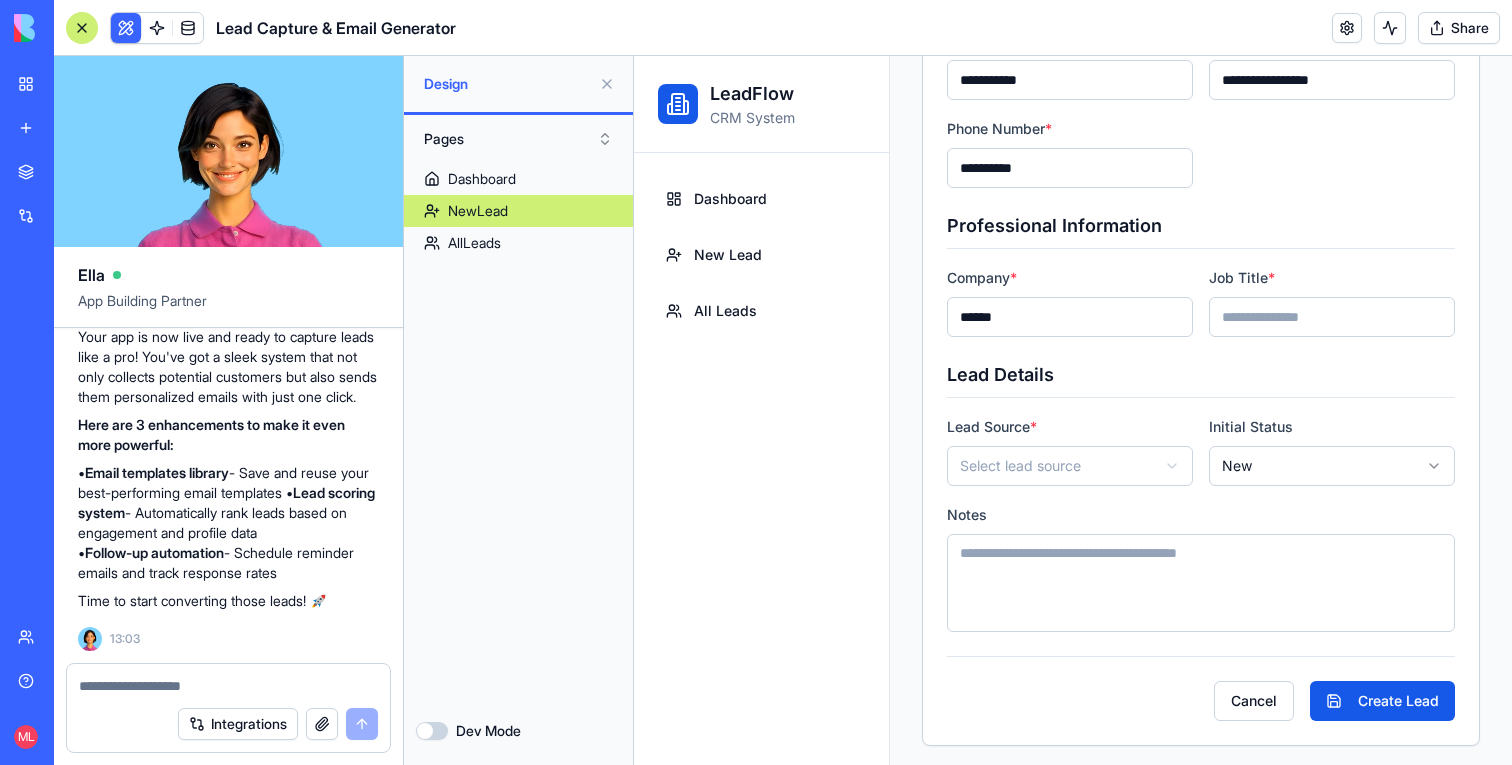 click on "Job Title  *" at bounding box center (1332, 317) 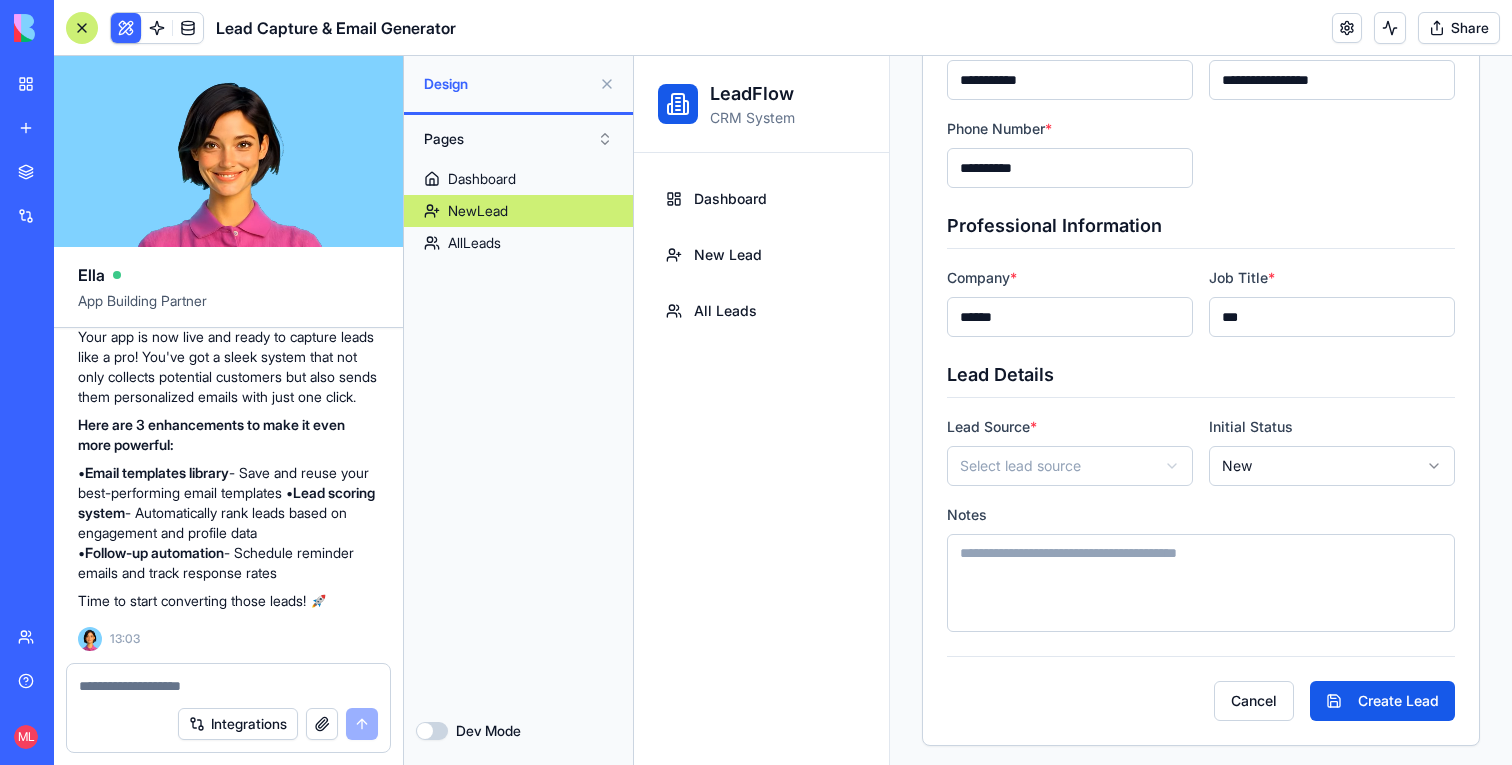 click on "**********" at bounding box center (1073, 237) 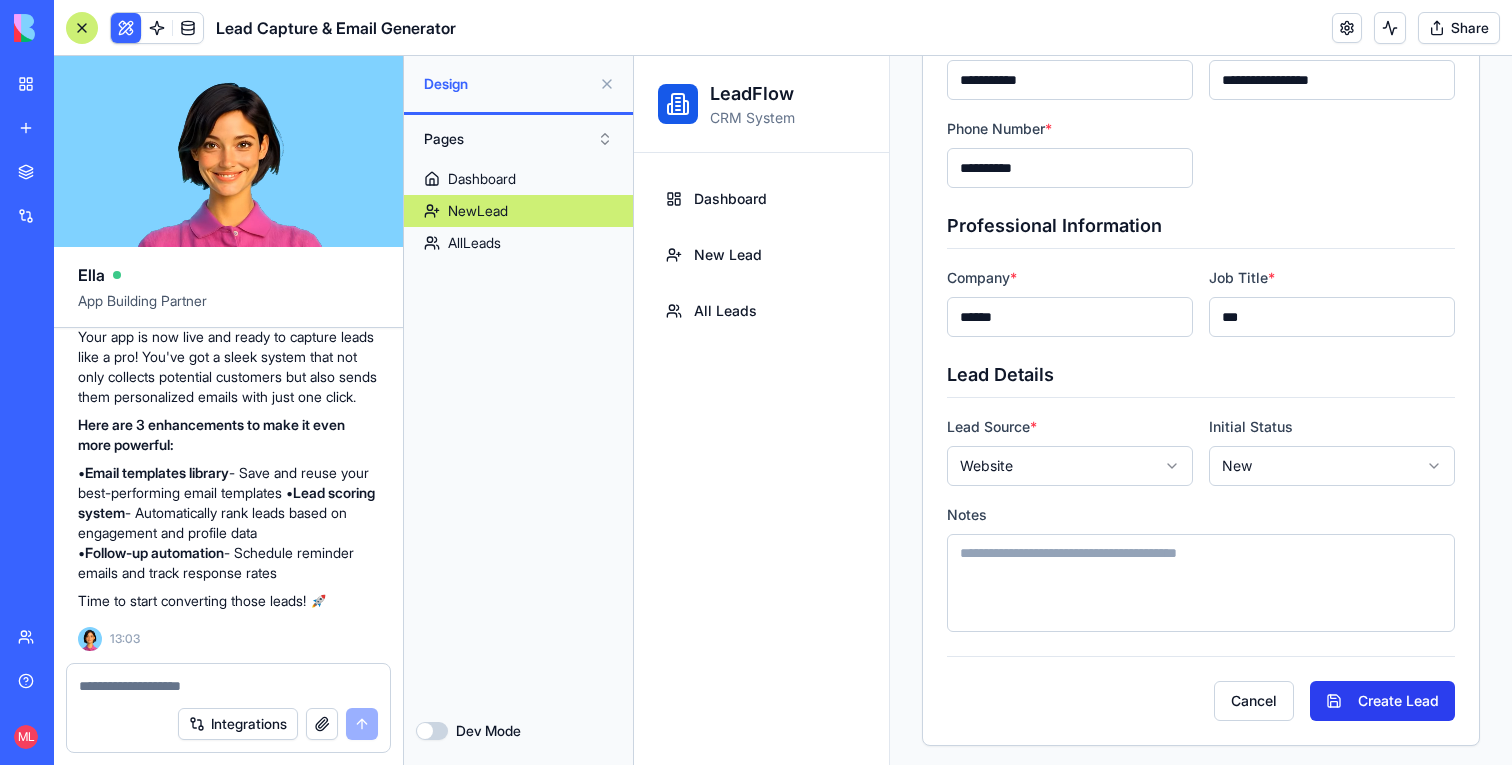 click on "Create Lead" at bounding box center [1382, 701] 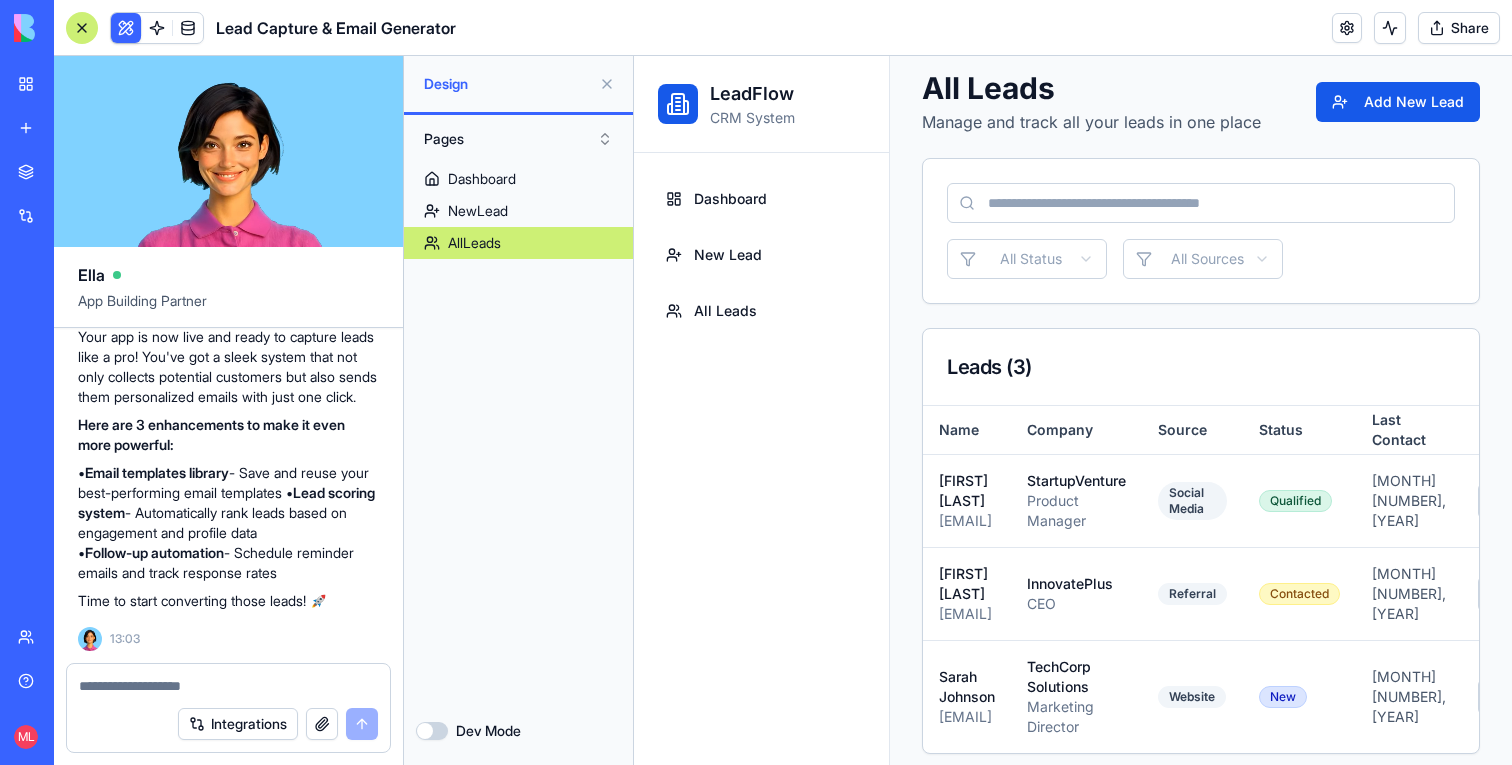 scroll, scrollTop: 91, scrollLeft: 0, axis: vertical 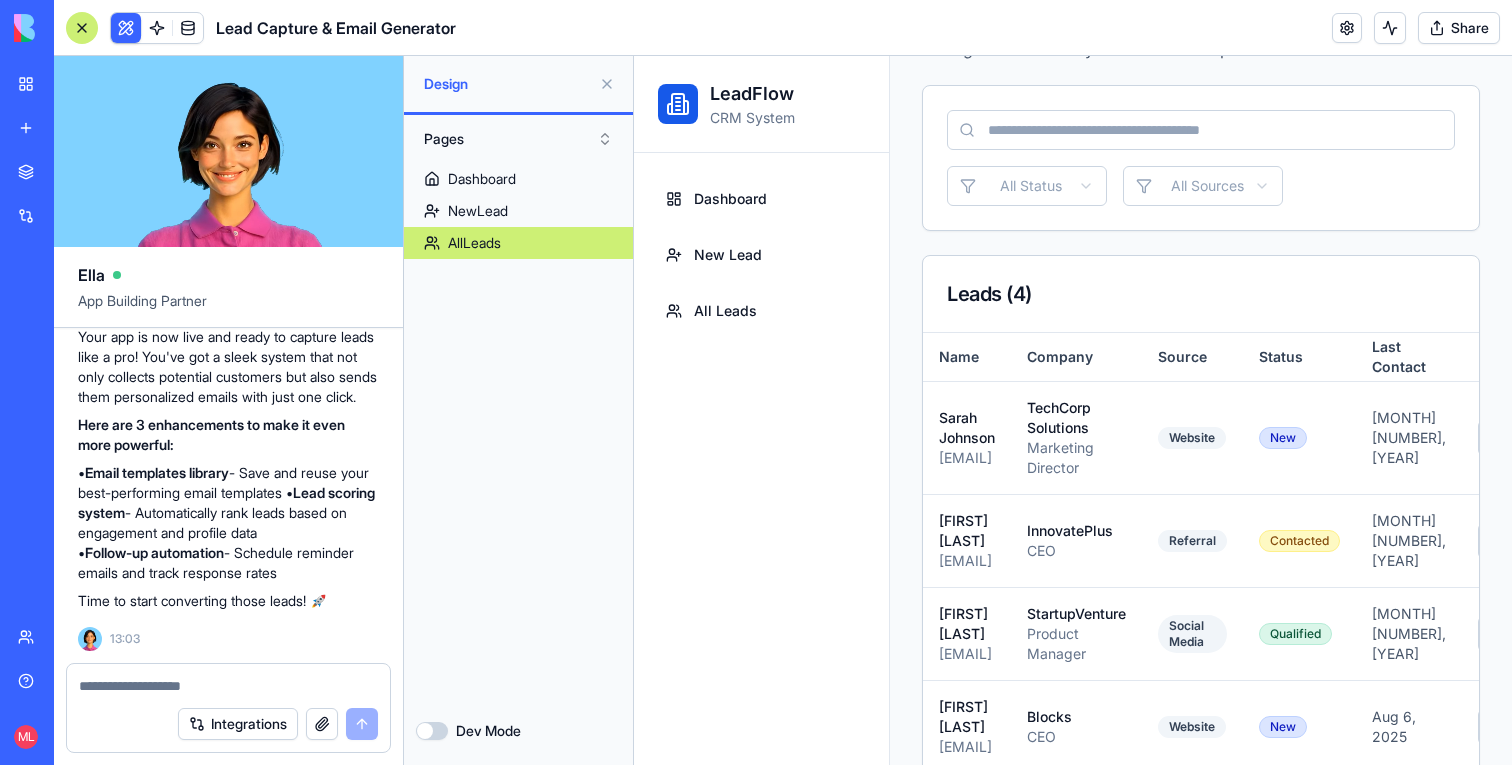 click at bounding box center (607, 84) 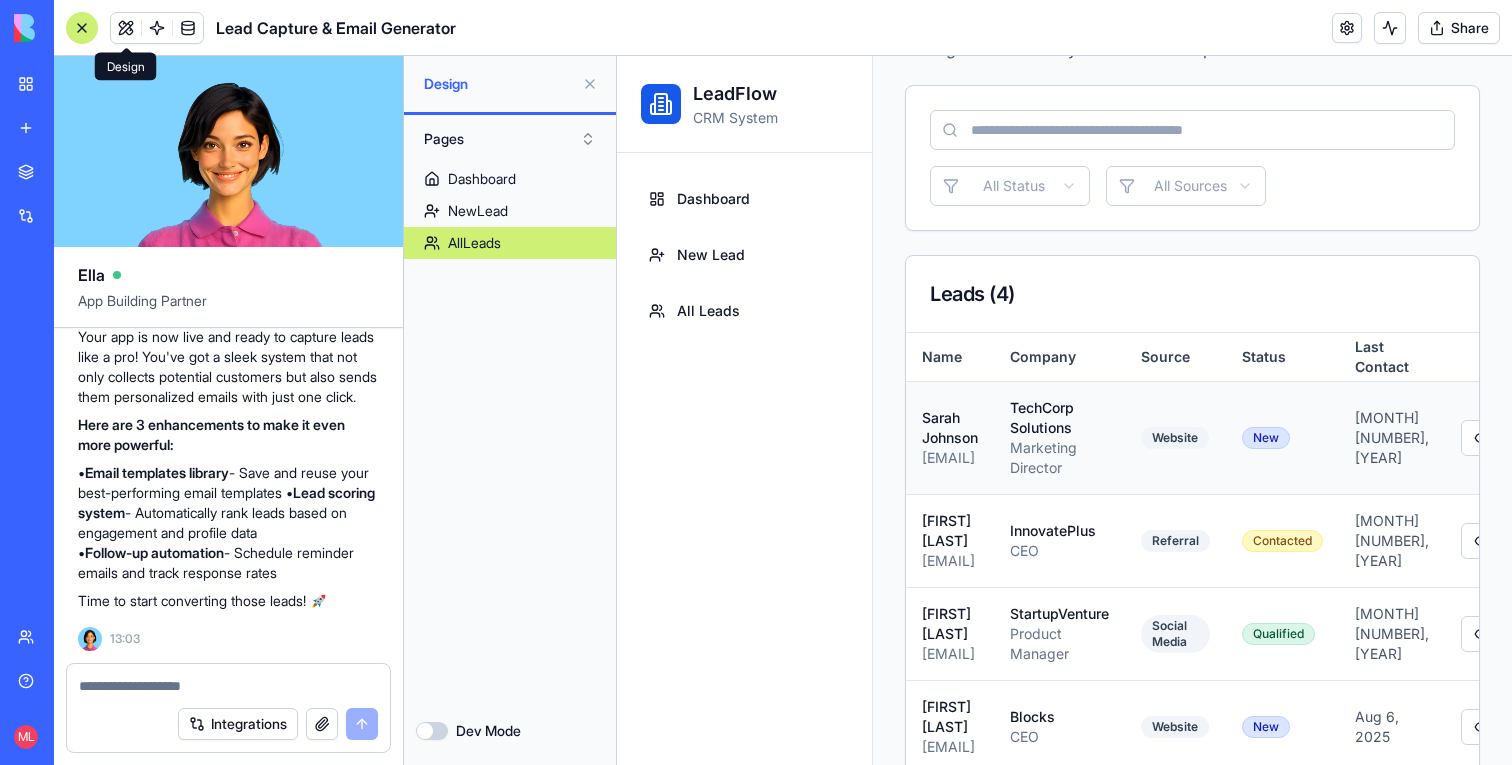 scroll, scrollTop: 35, scrollLeft: 0, axis: vertical 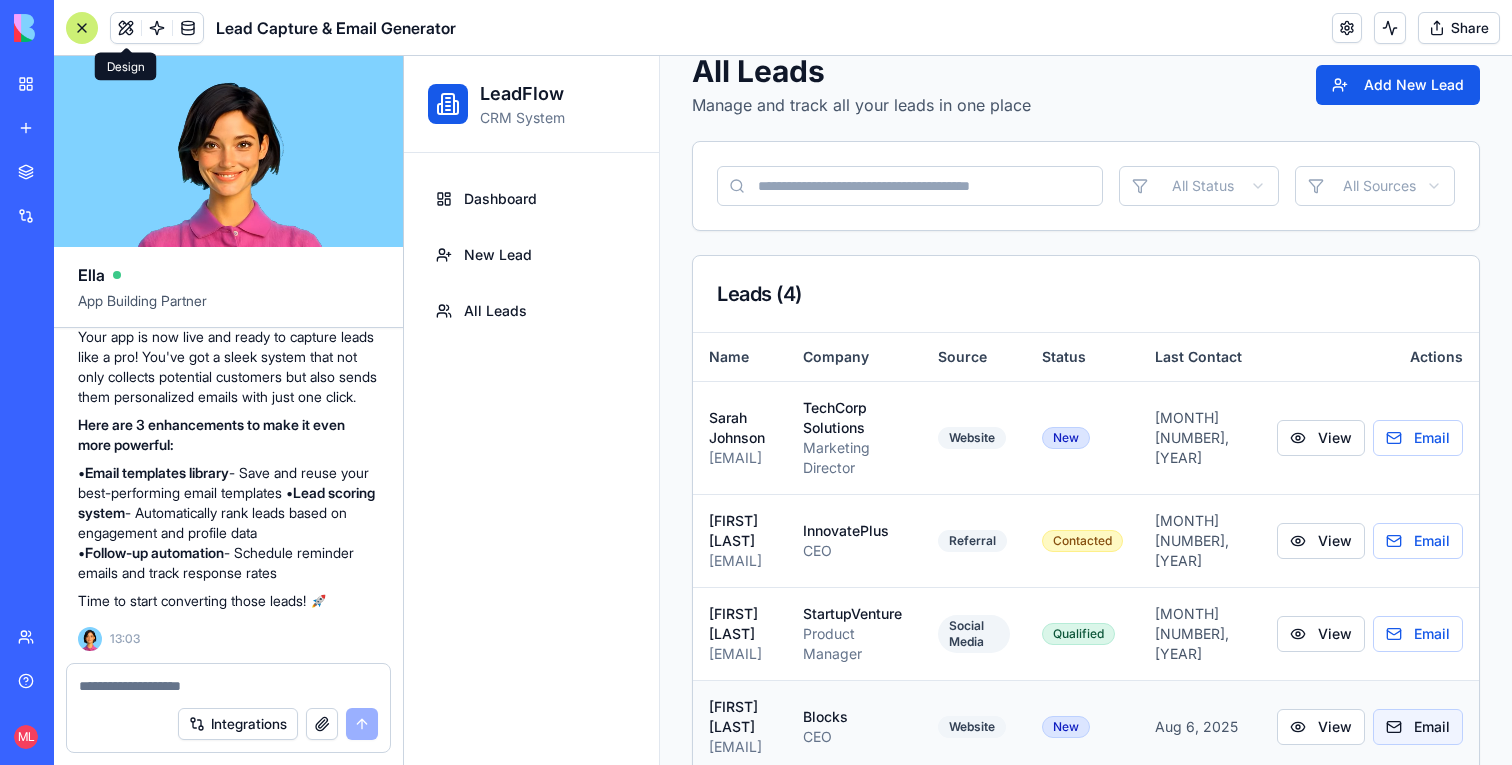 click on "Email" at bounding box center [1418, 727] 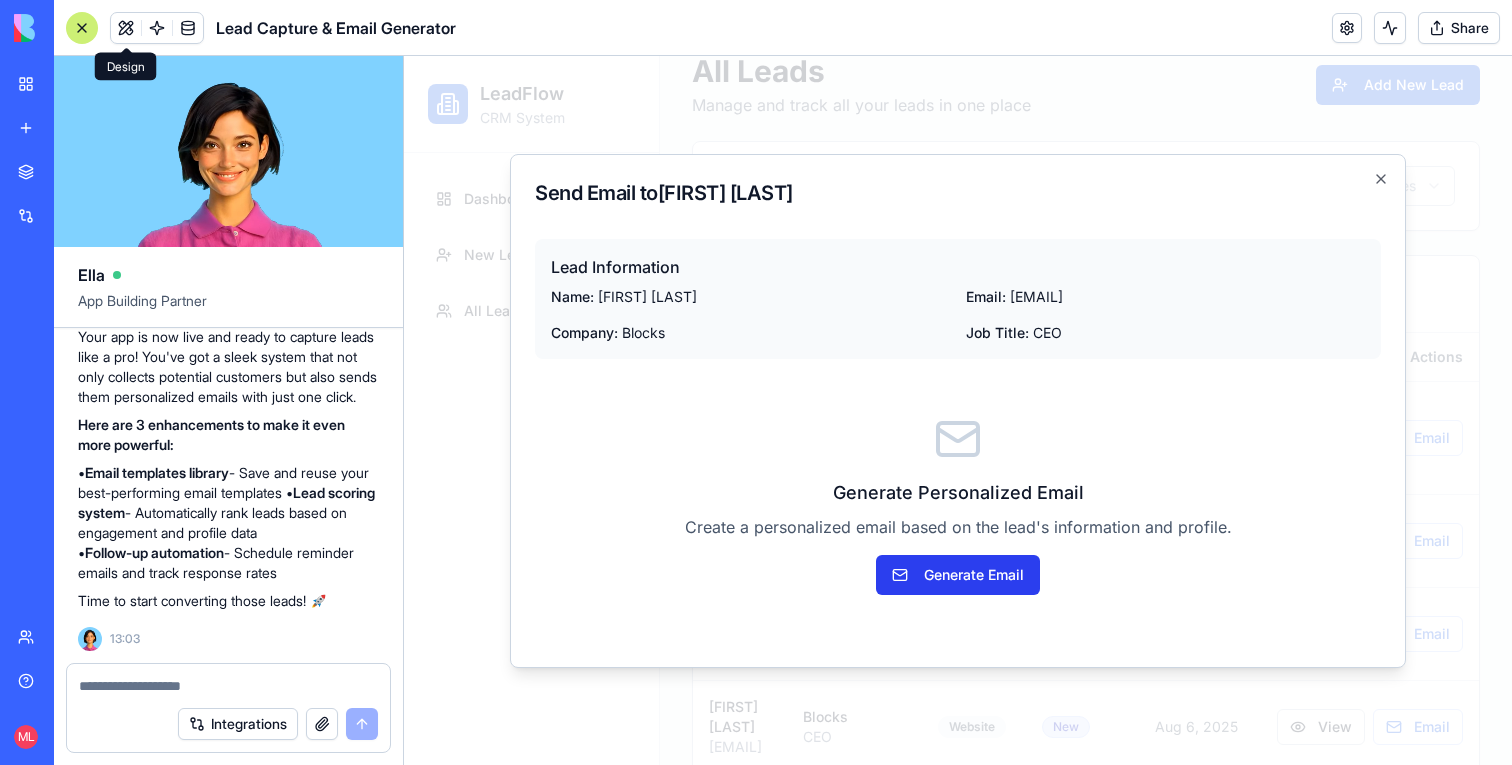 click on "Generate Email" at bounding box center (958, 575) 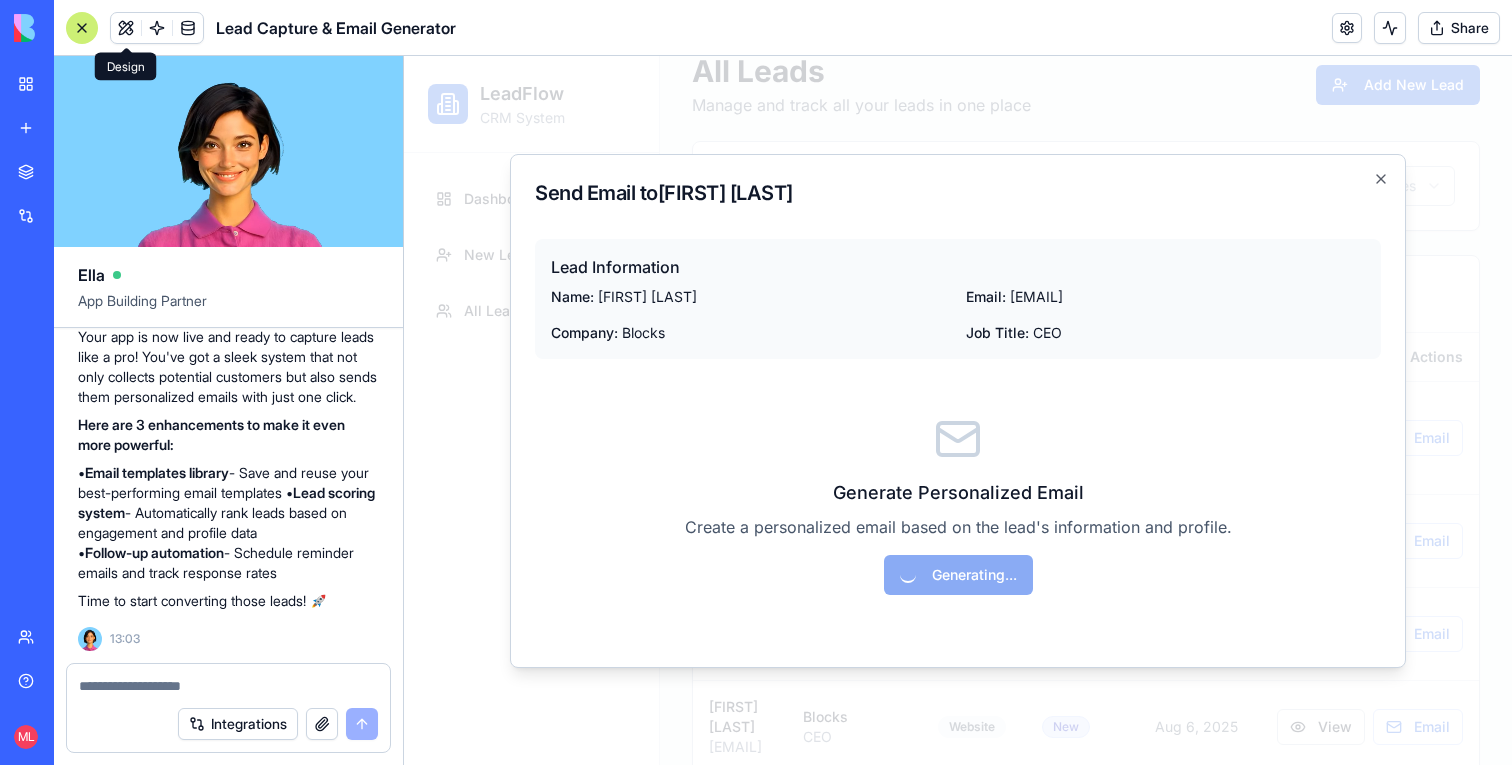 click at bounding box center [1390, 28] 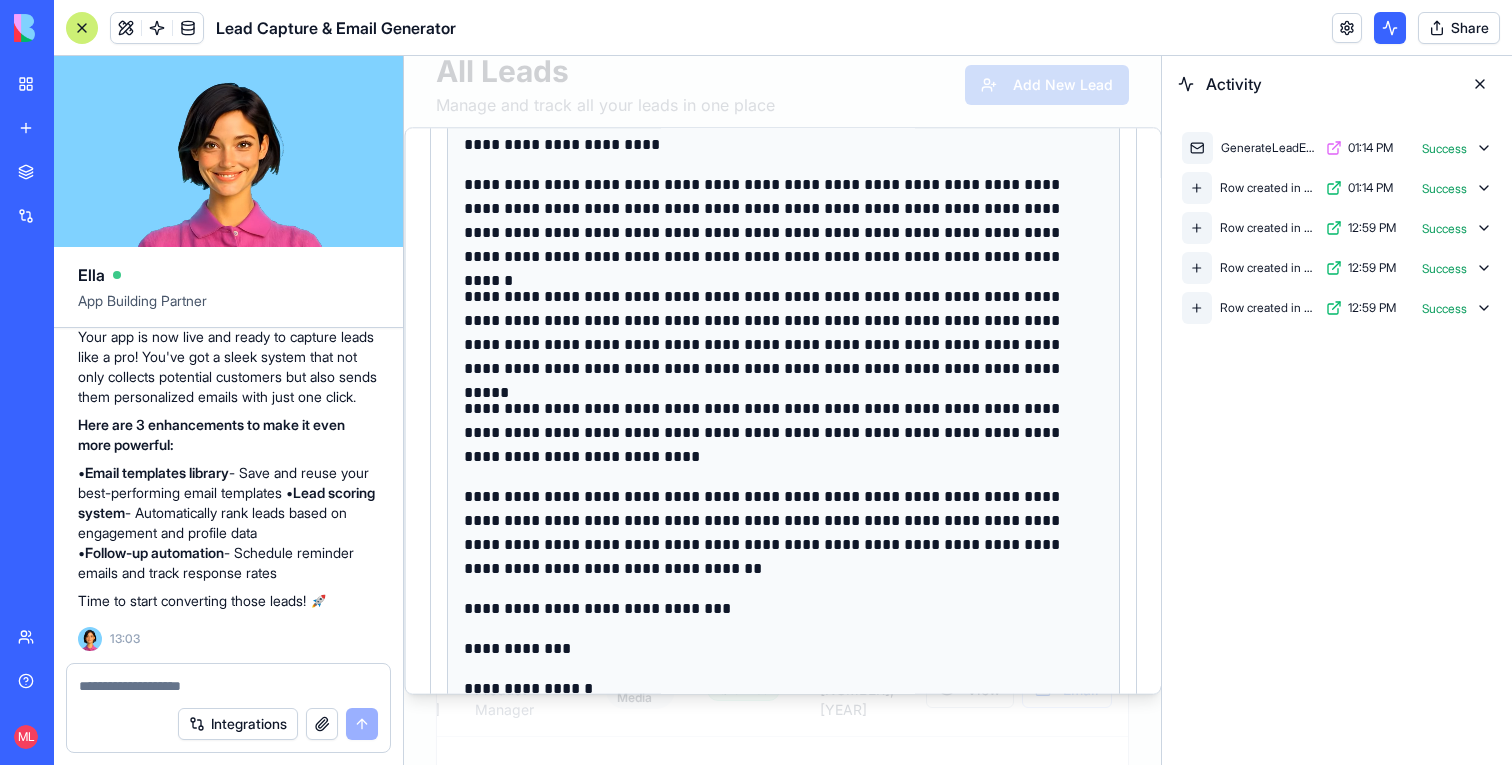 scroll, scrollTop: 685, scrollLeft: 0, axis: vertical 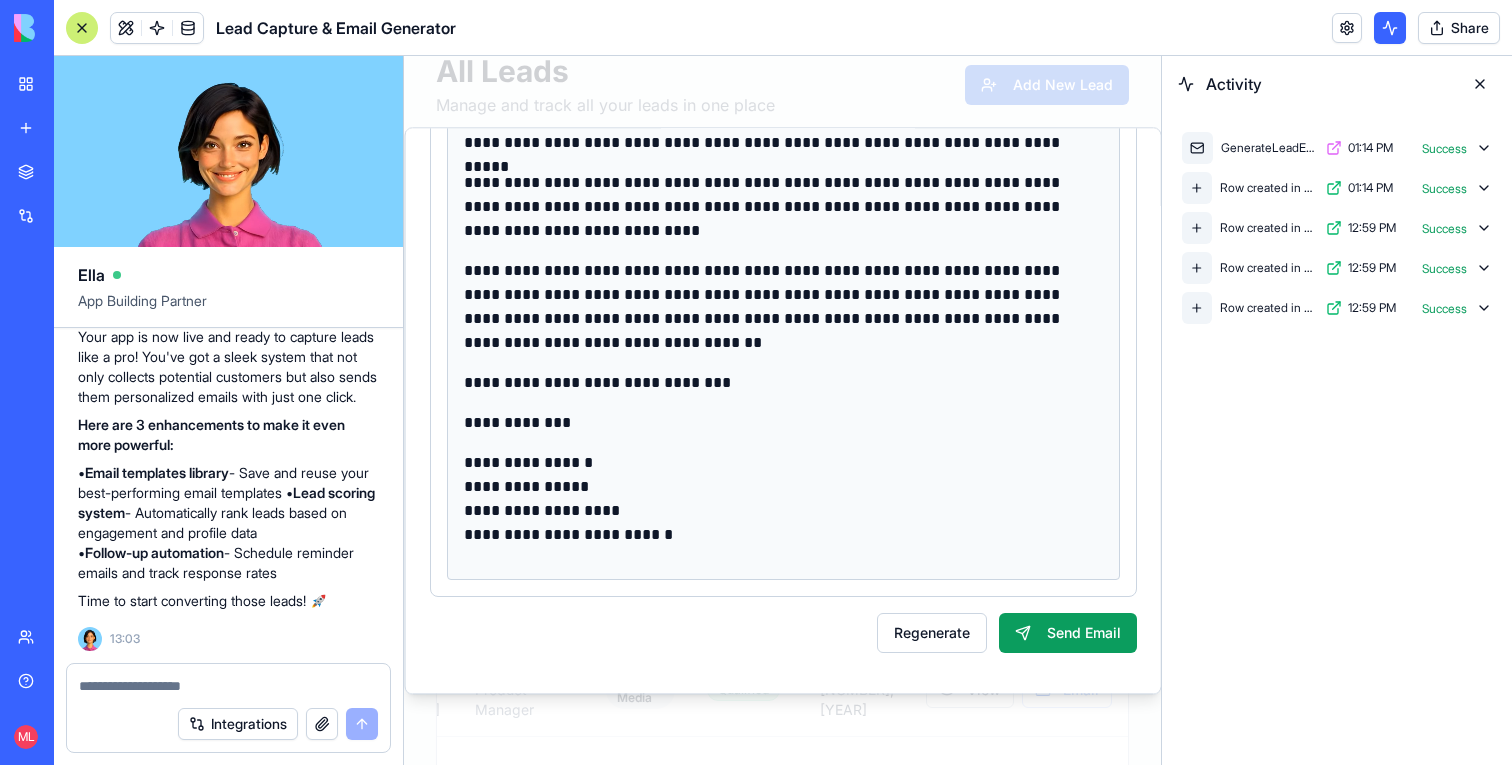 click on "**********" at bounding box center [782, 383] 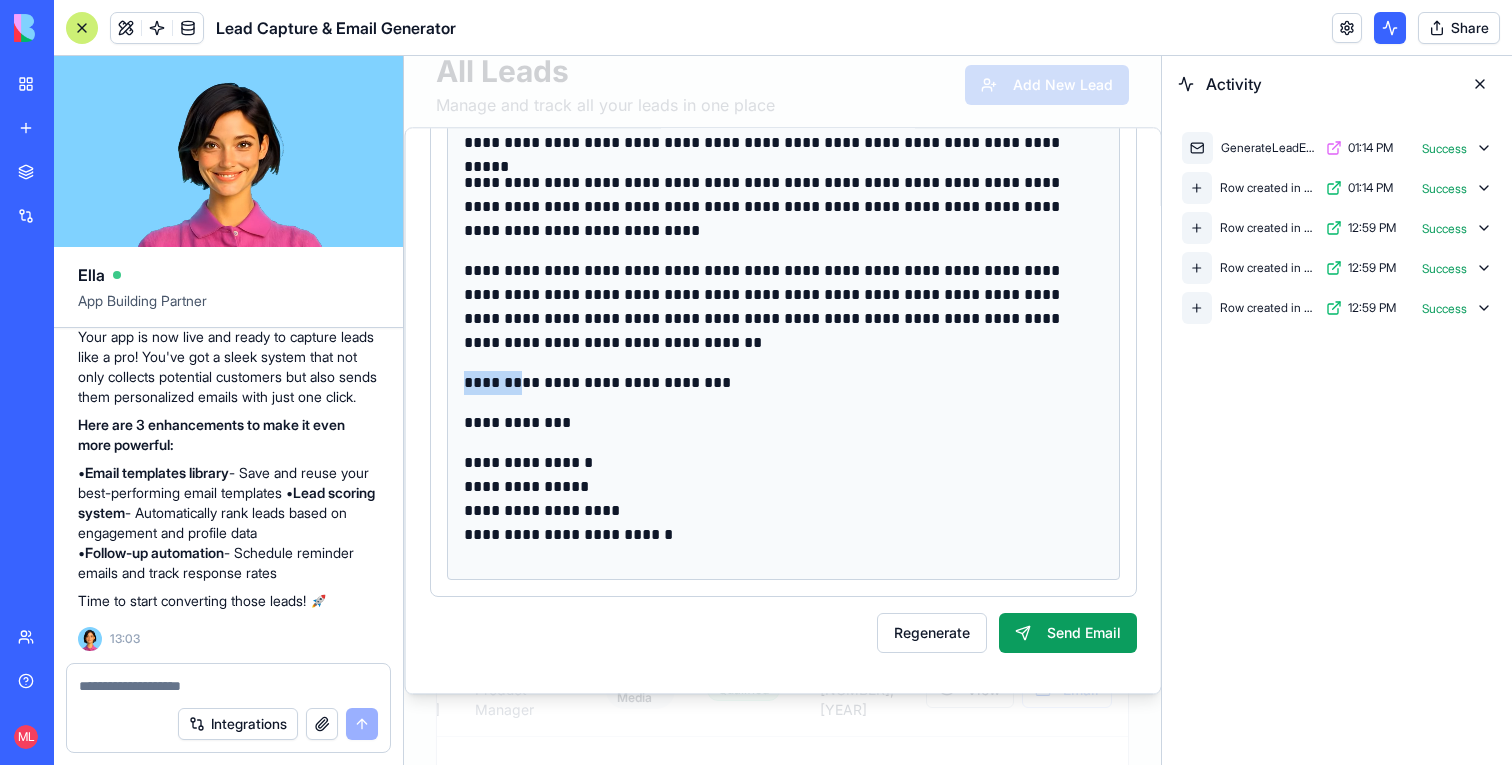 click on "**********" at bounding box center [782, 183] 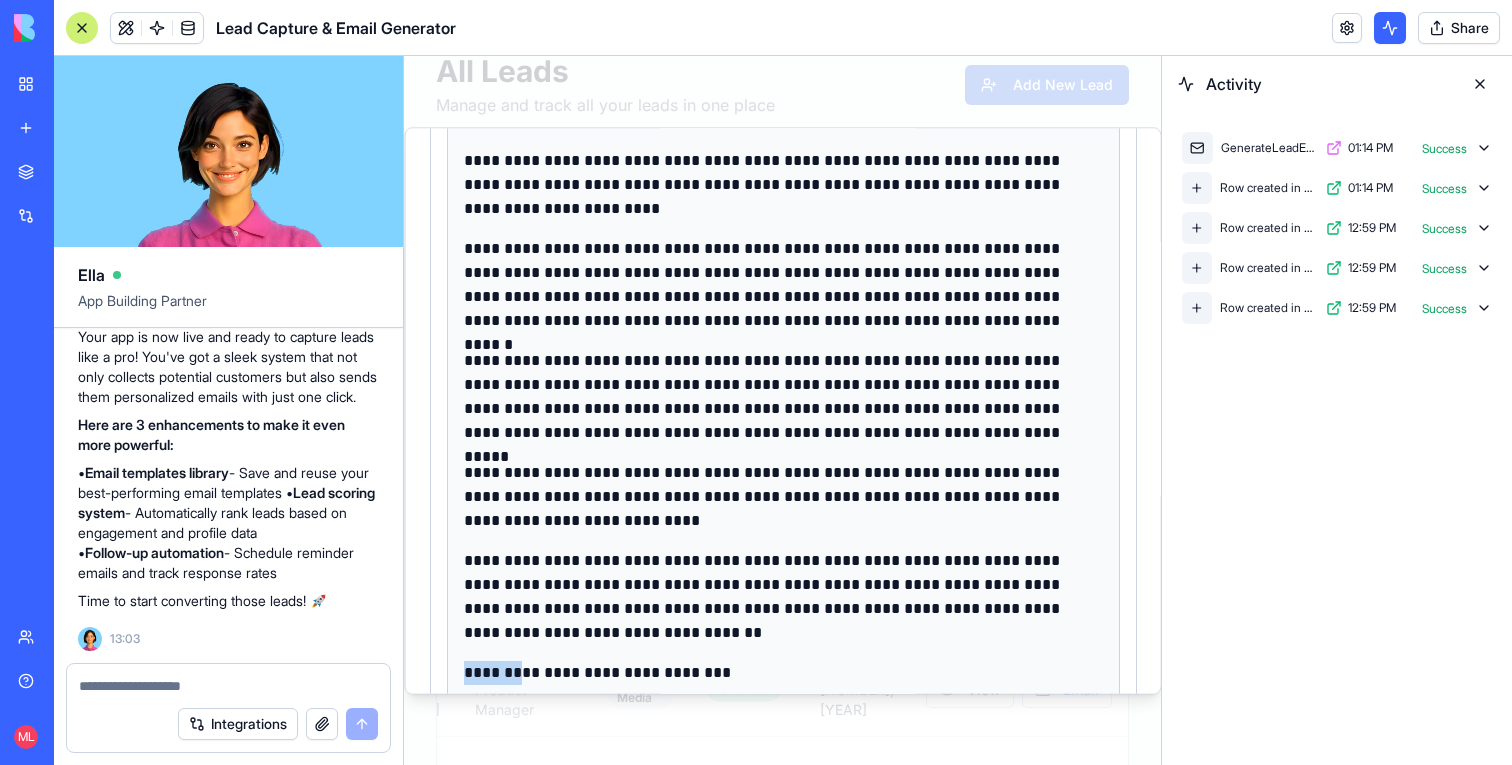 scroll, scrollTop: 685, scrollLeft: 0, axis: vertical 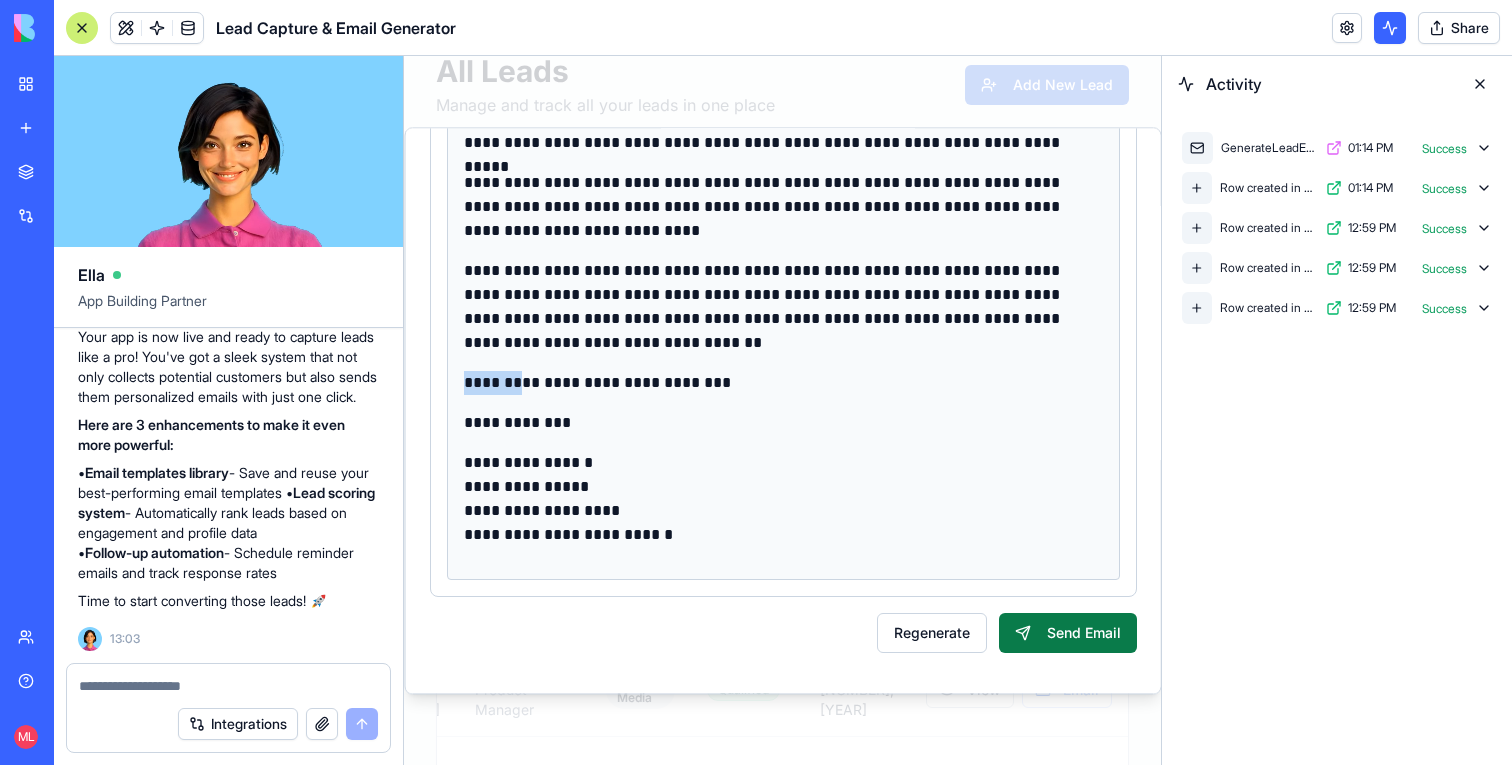click on "Send Email" at bounding box center [1067, 633] 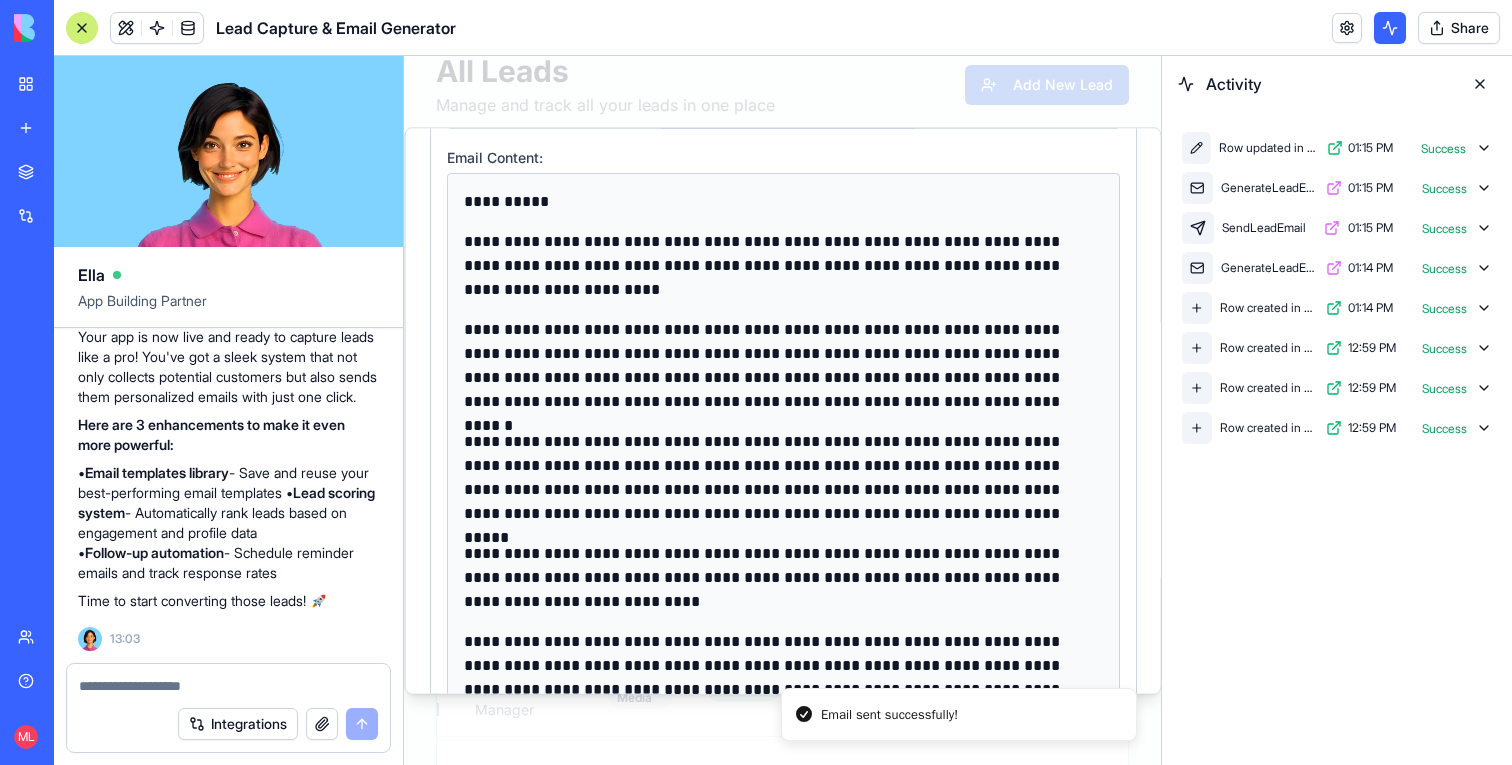 scroll, scrollTop: 310, scrollLeft: 0, axis: vertical 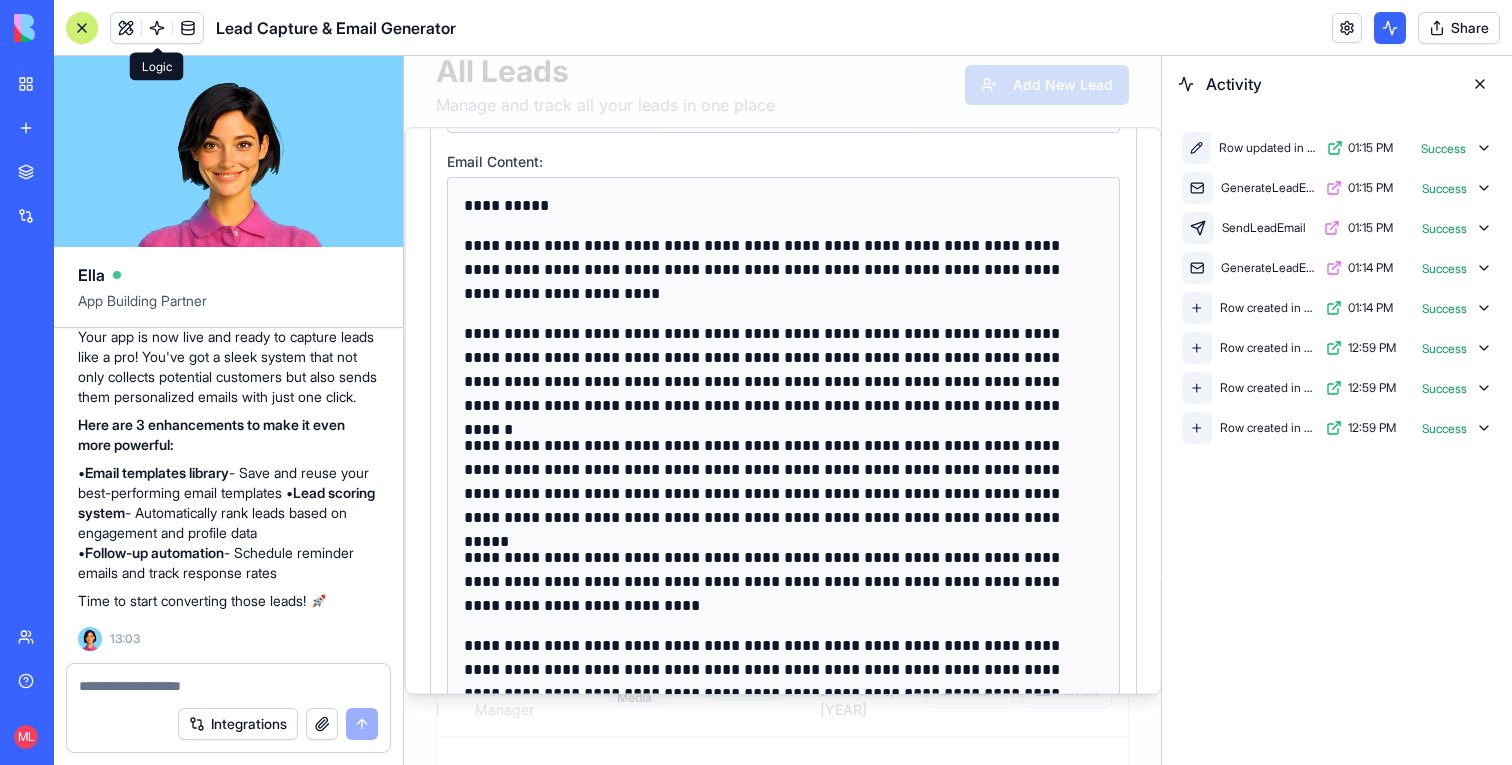 click at bounding box center (157, 28) 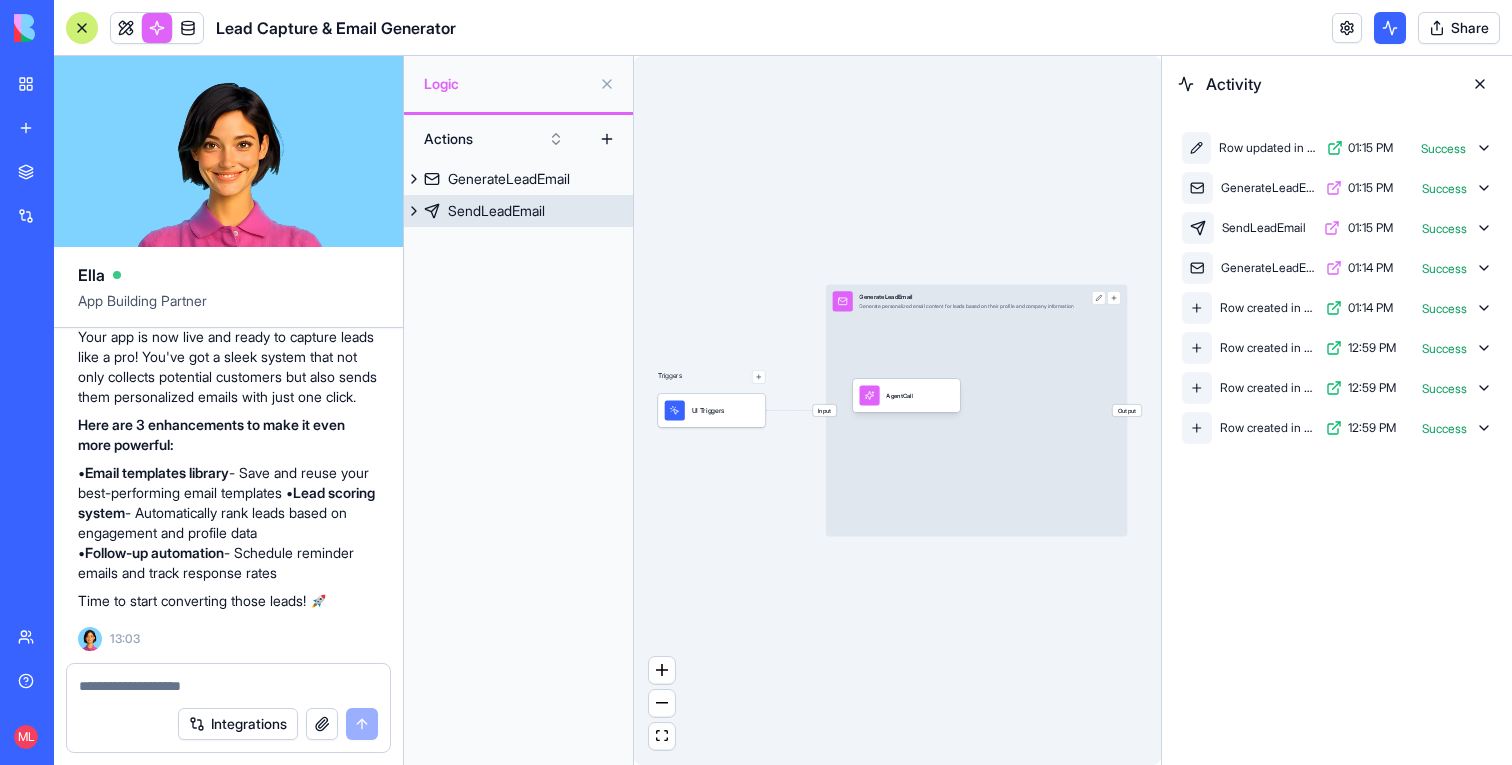 click on "SendLeadEmail" at bounding box center (496, 211) 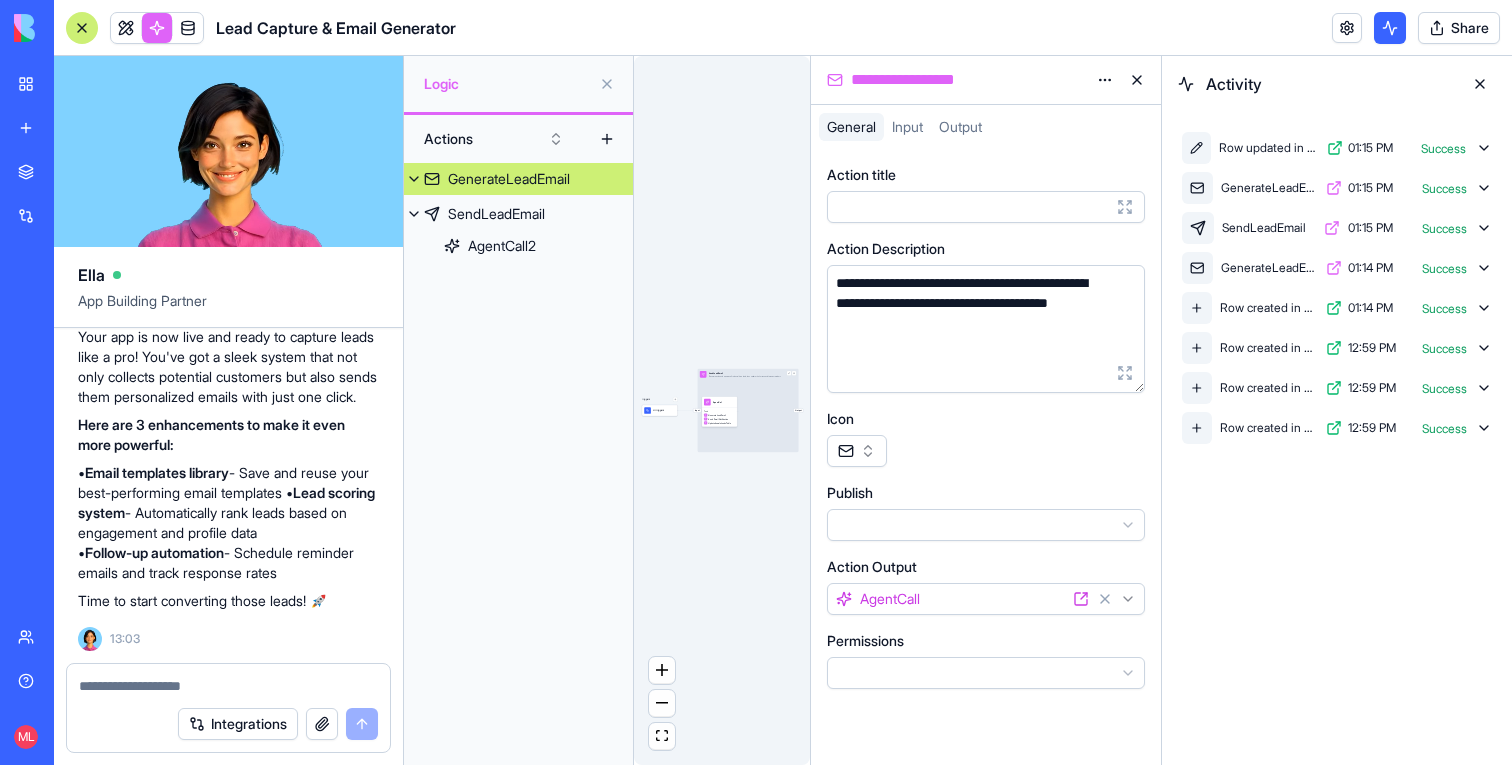 click on "GenerateLeadEmail" at bounding box center [518, 179] 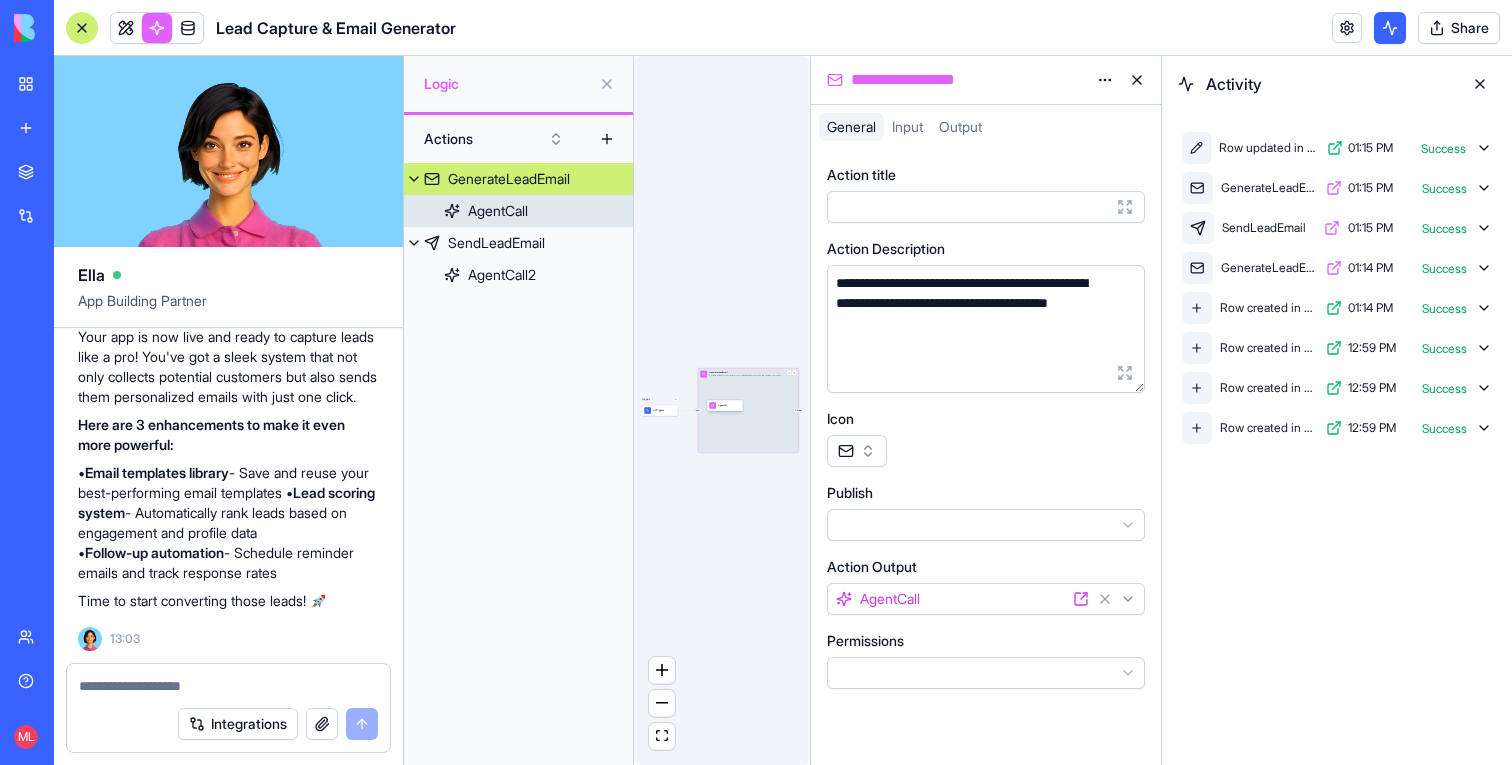 click on "AgentCall" at bounding box center (725, 405) 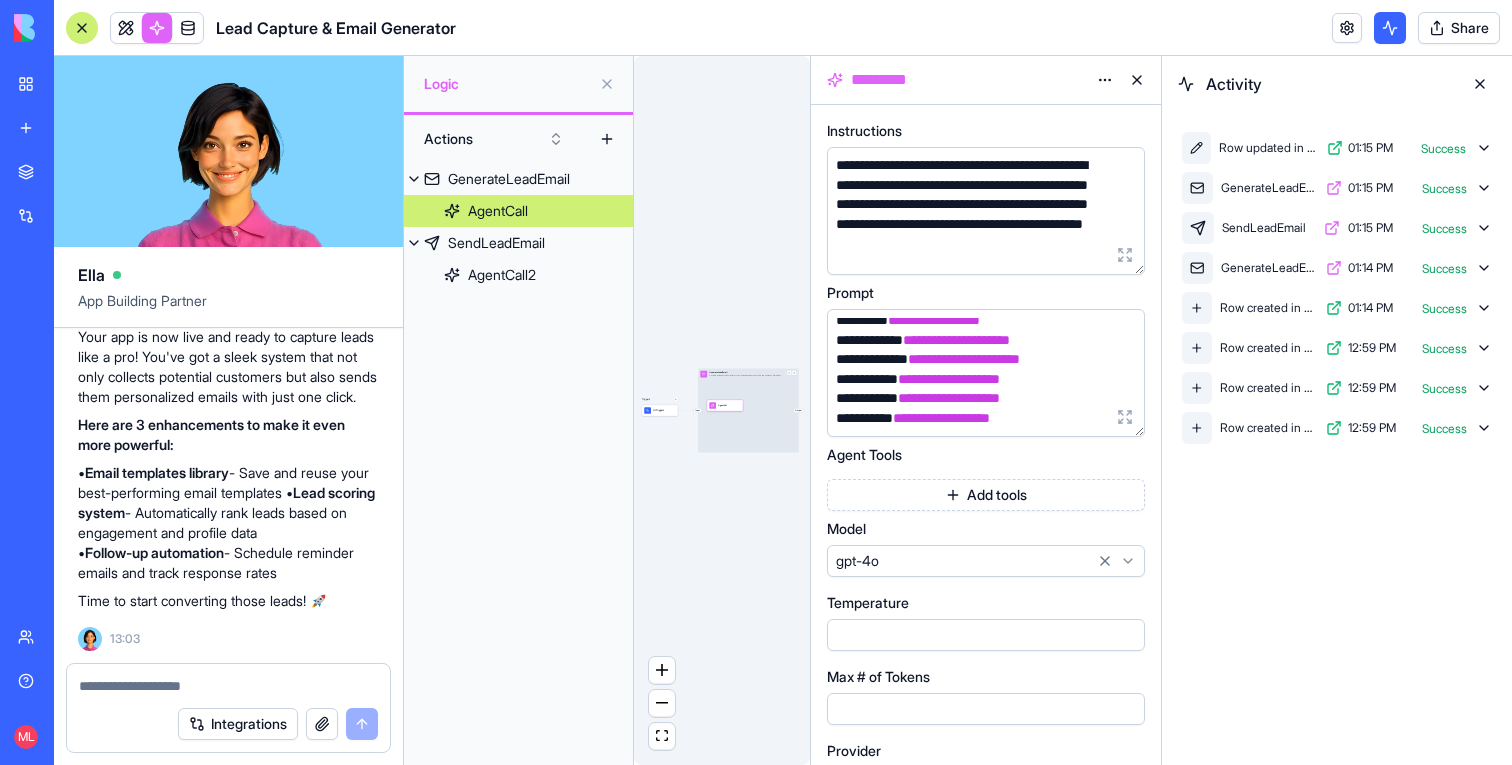 scroll, scrollTop: 711, scrollLeft: 0, axis: vertical 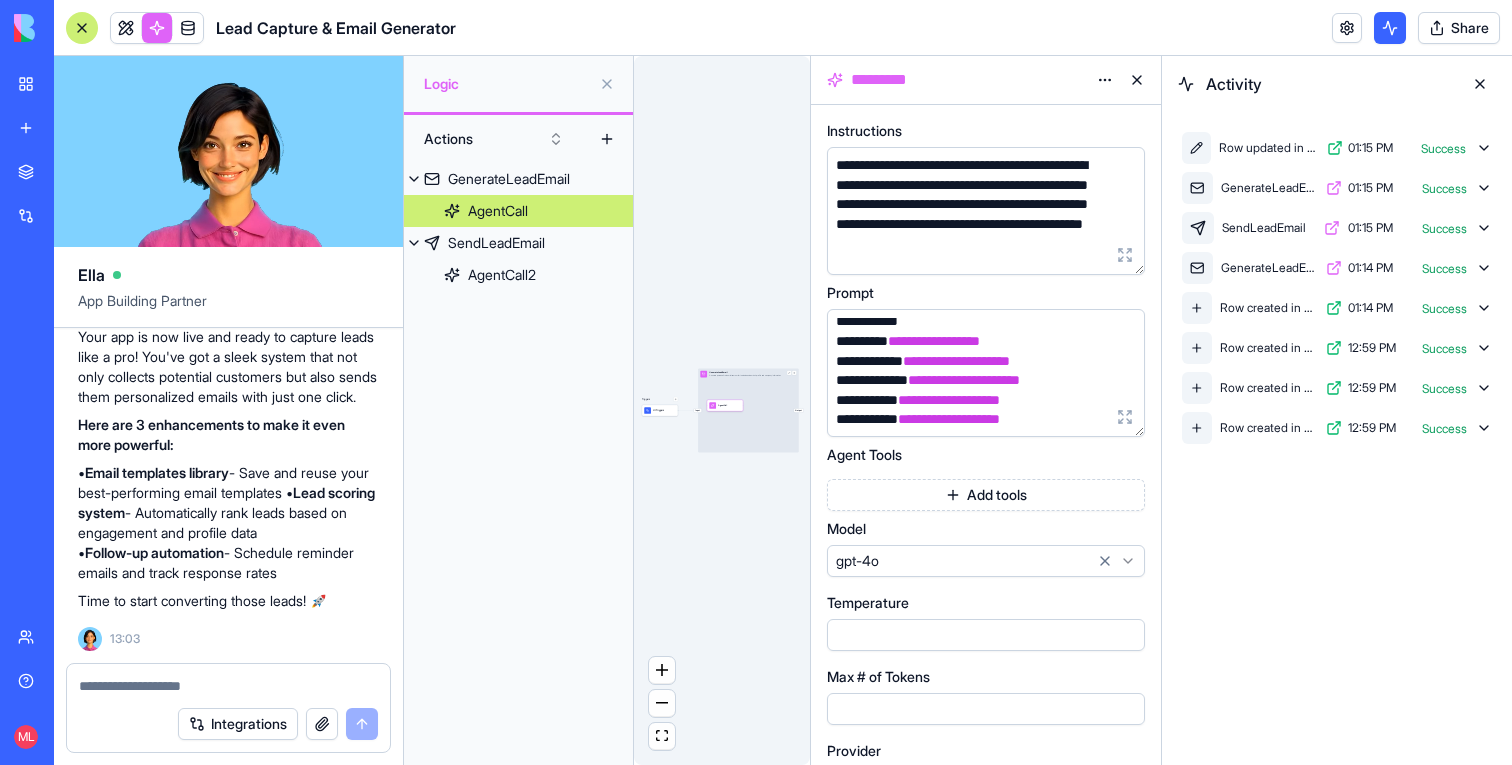 click at bounding box center (1480, 84) 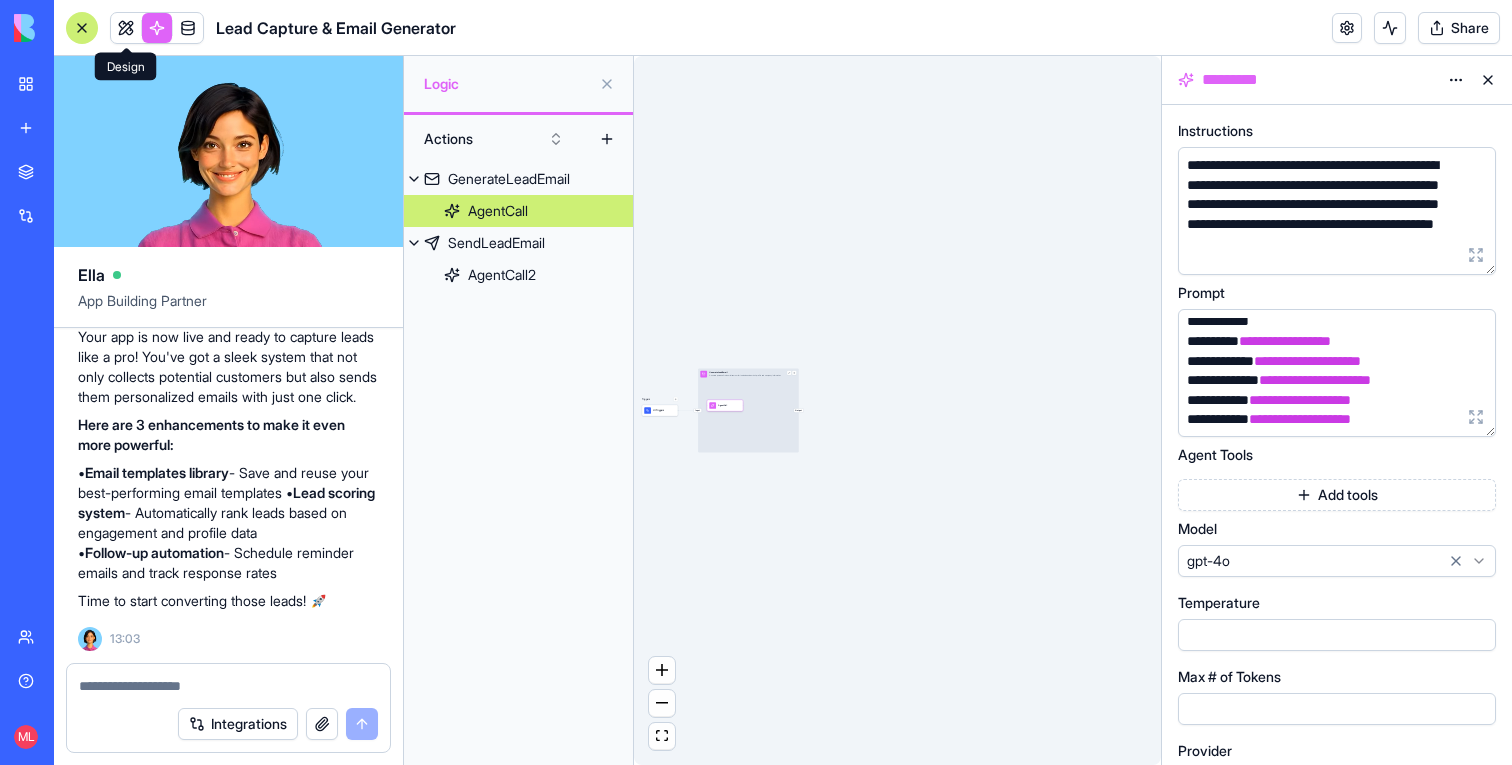 click at bounding box center [126, 28] 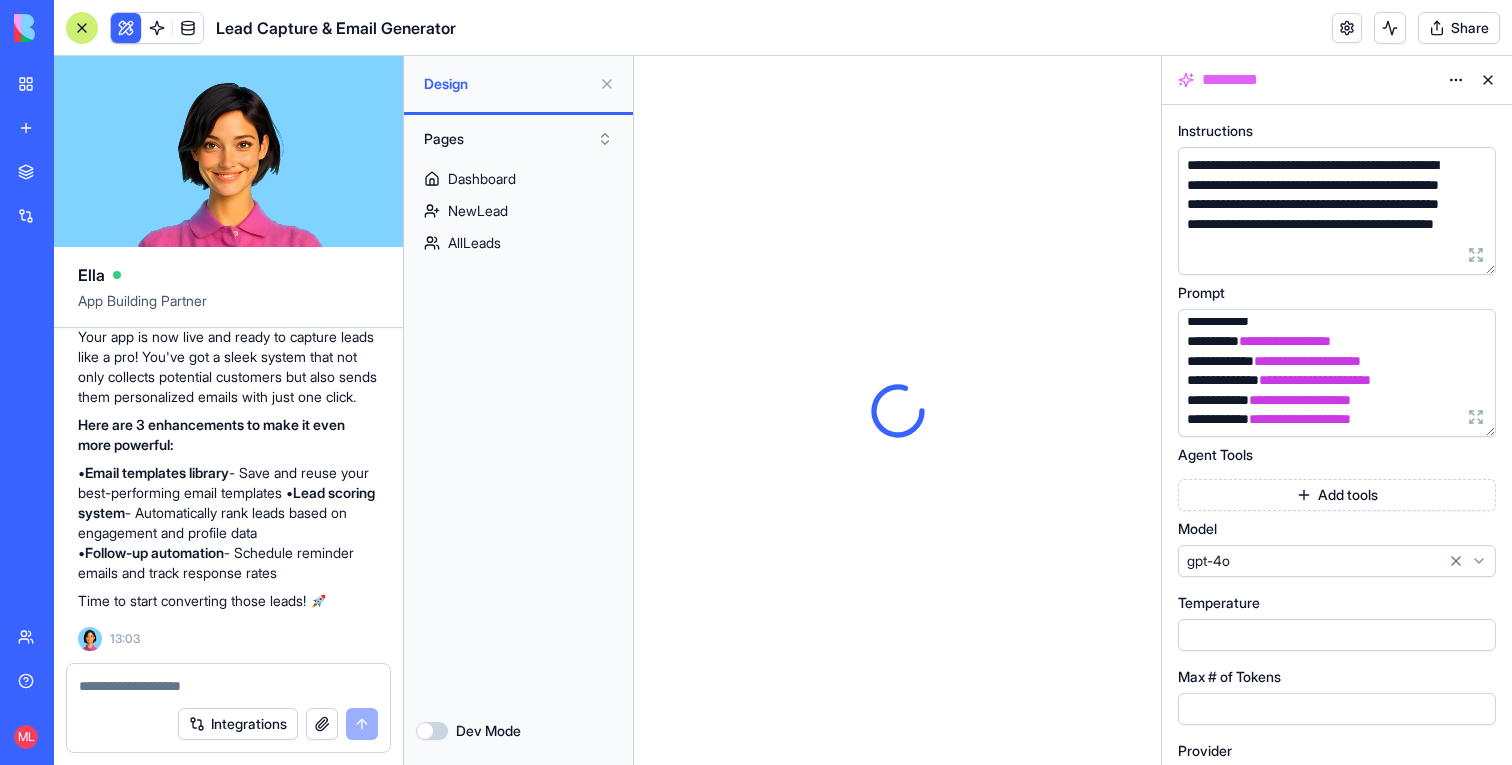 scroll, scrollTop: 0, scrollLeft: 0, axis: both 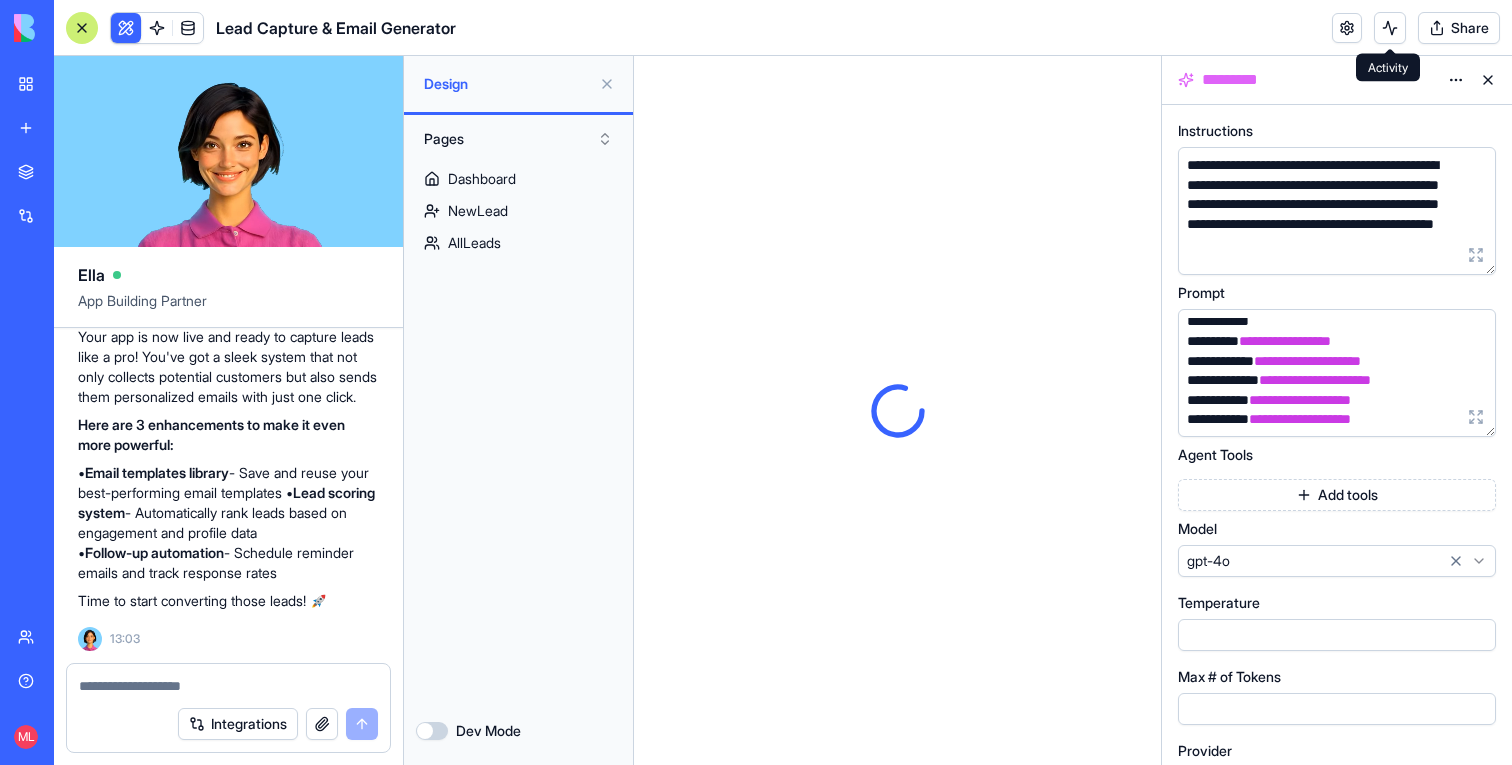 click at bounding box center [1390, 28] 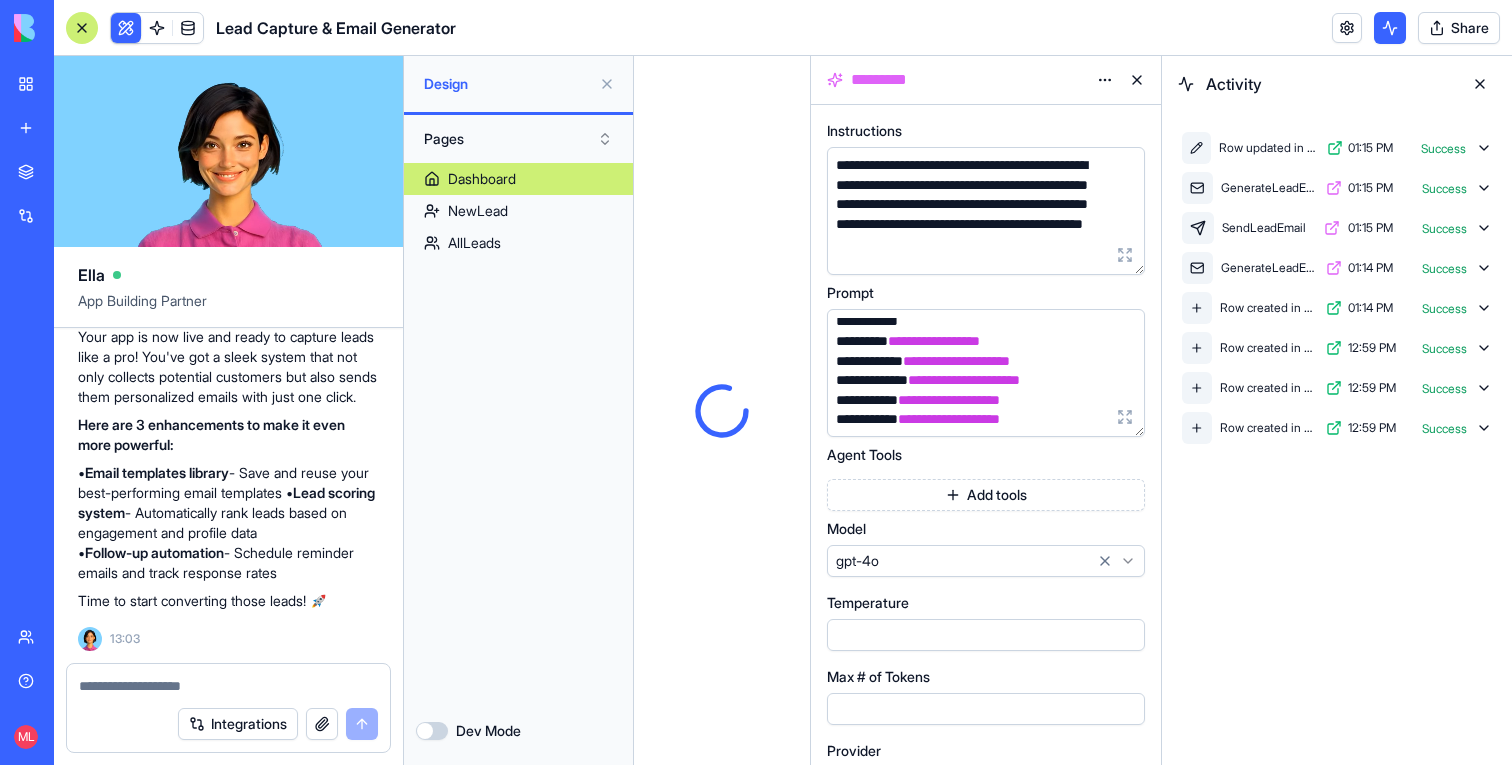 click on "GenerateLeadEmail 01:15 PM Success" at bounding box center [1337, 188] 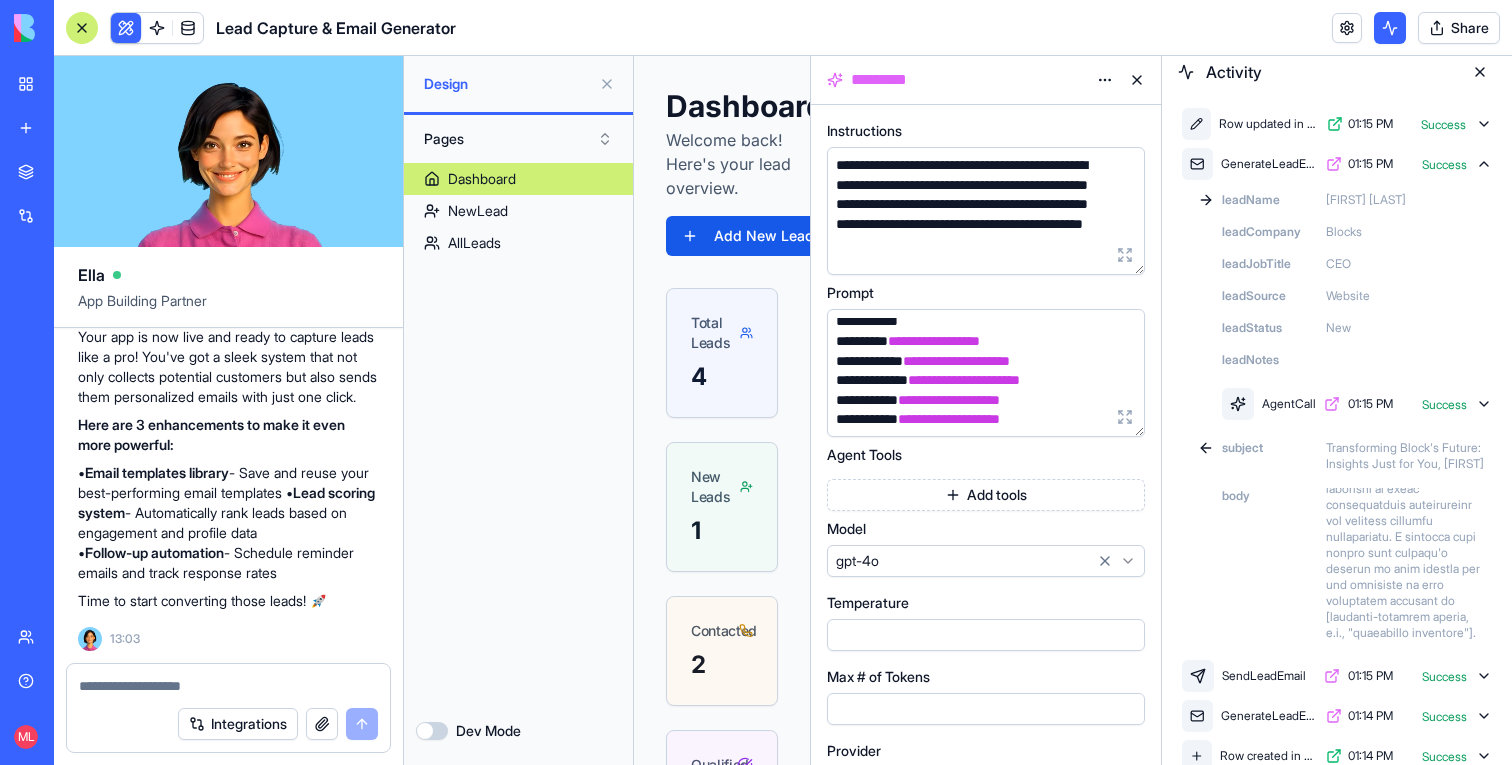 scroll, scrollTop: 184, scrollLeft: 0, axis: vertical 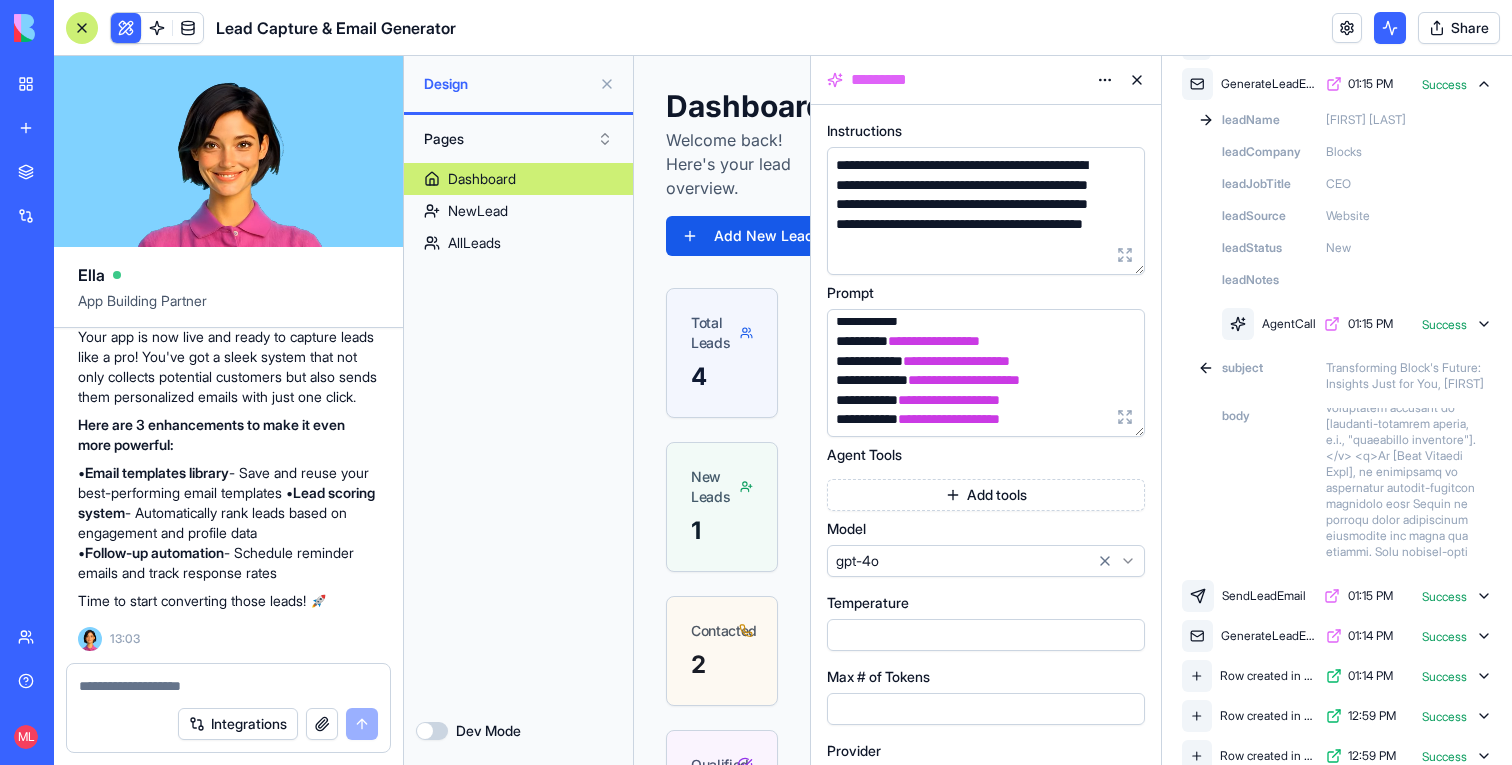 click 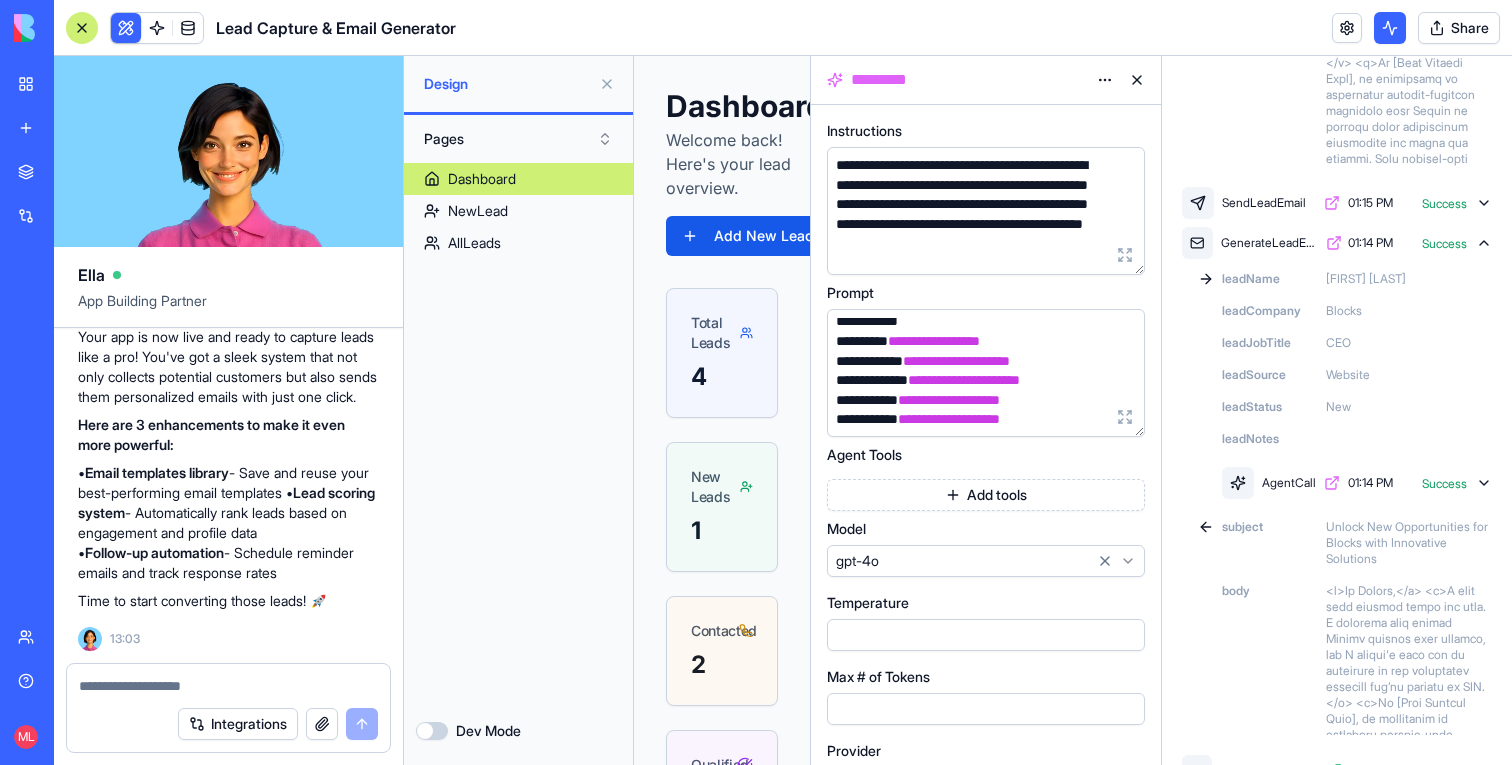 scroll, scrollTop: 495, scrollLeft: 0, axis: vertical 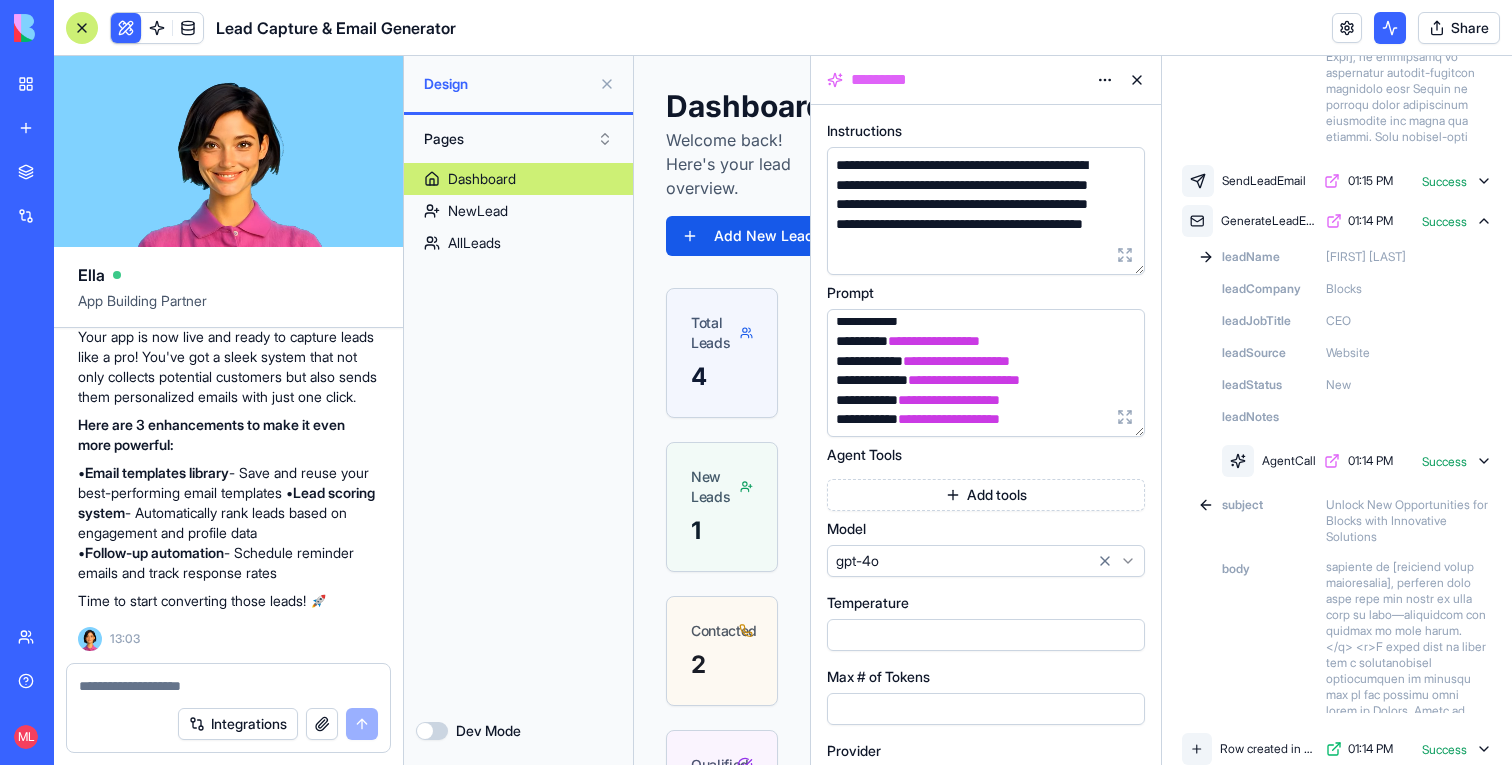 click at bounding box center (1137, 80) 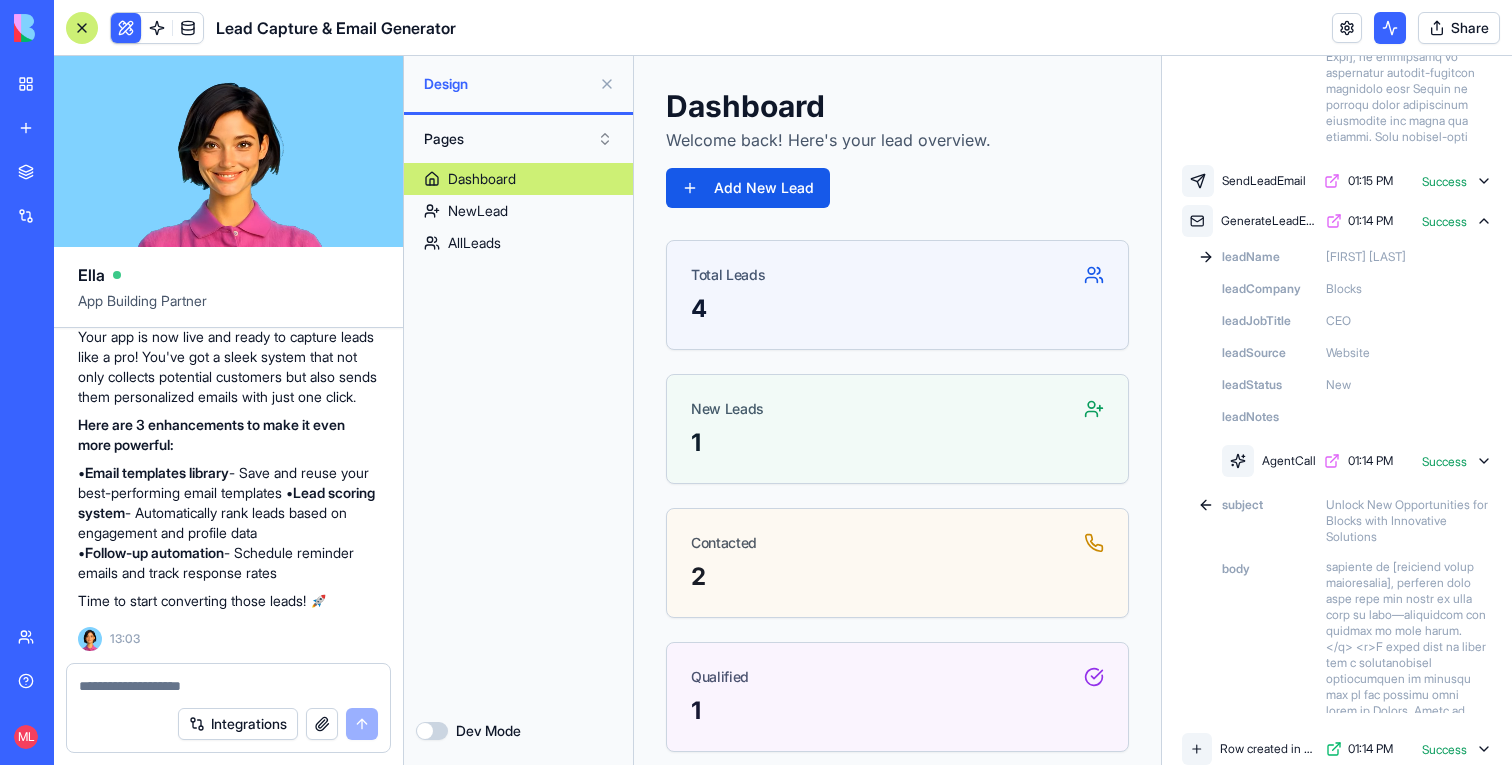 scroll, scrollTop: 0, scrollLeft: 0, axis: both 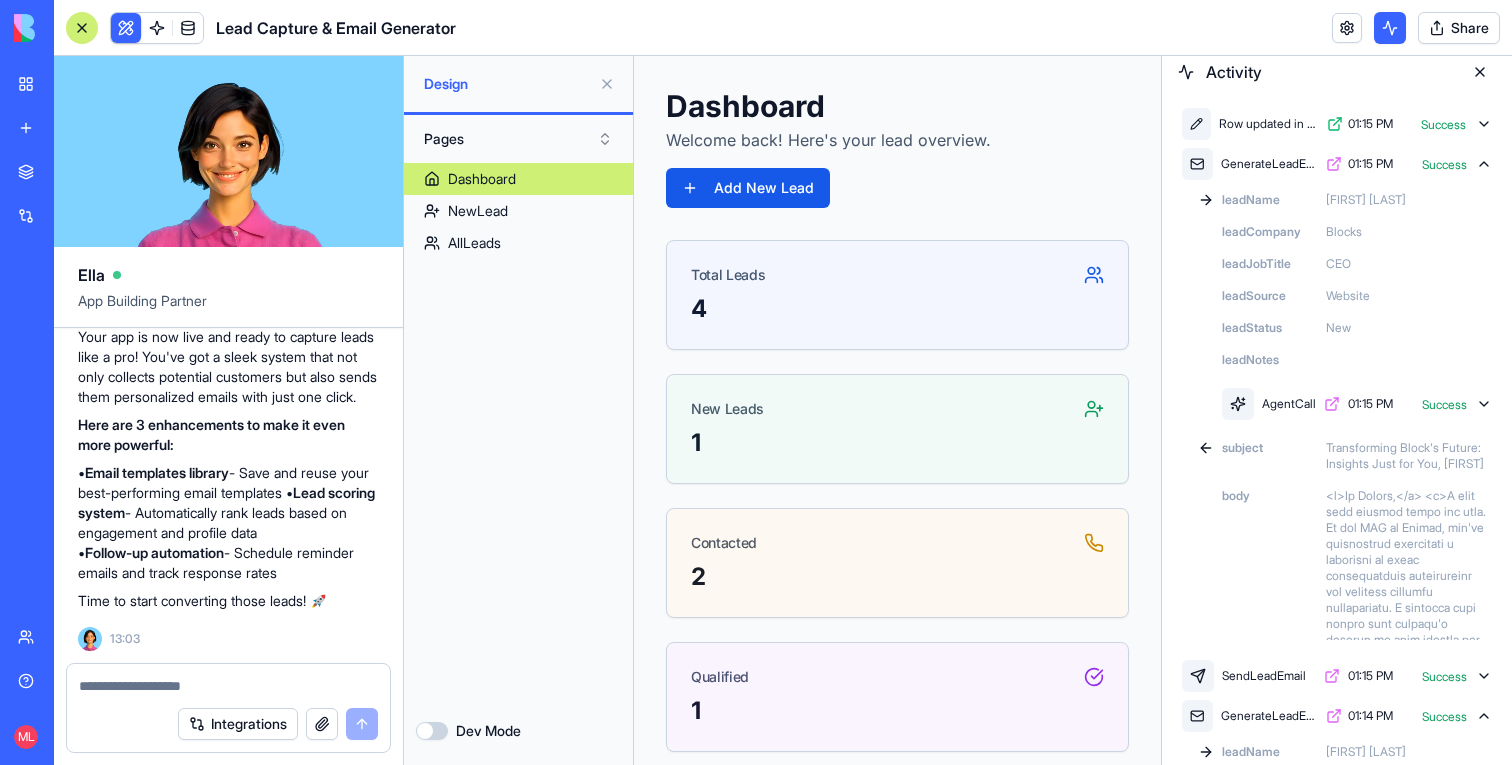 click at bounding box center (1480, 72) 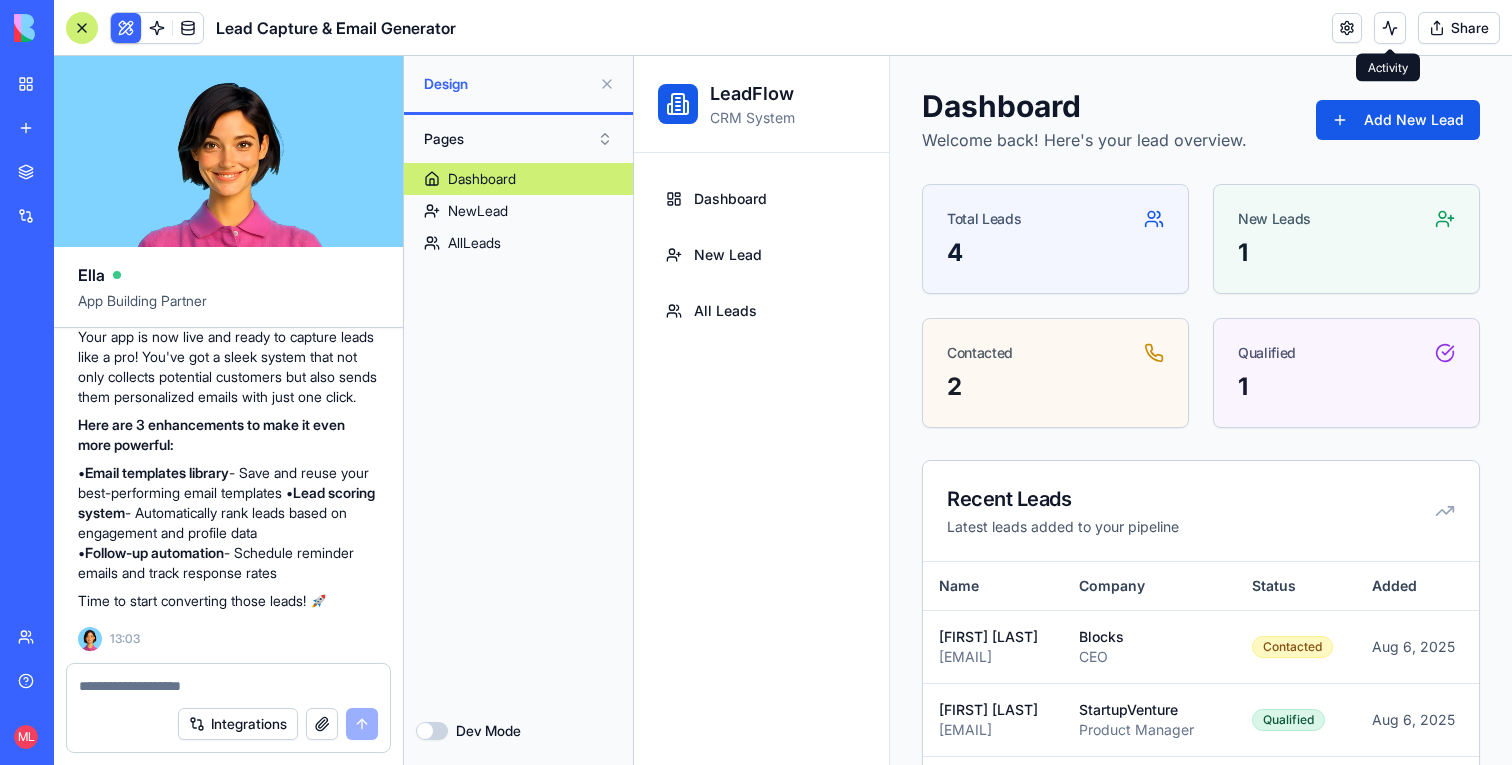 click at bounding box center (1390, 28) 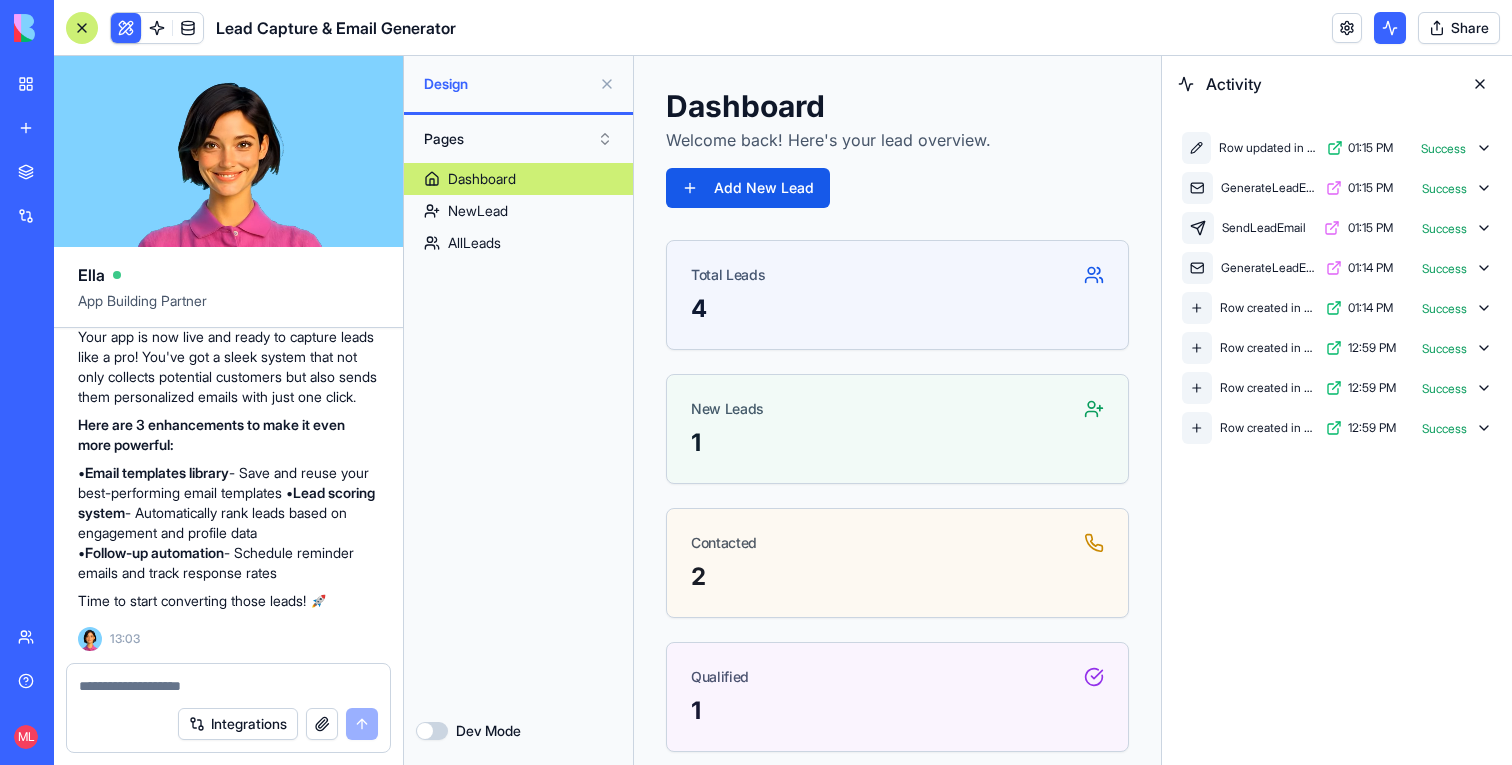 click at bounding box center [1480, 84] 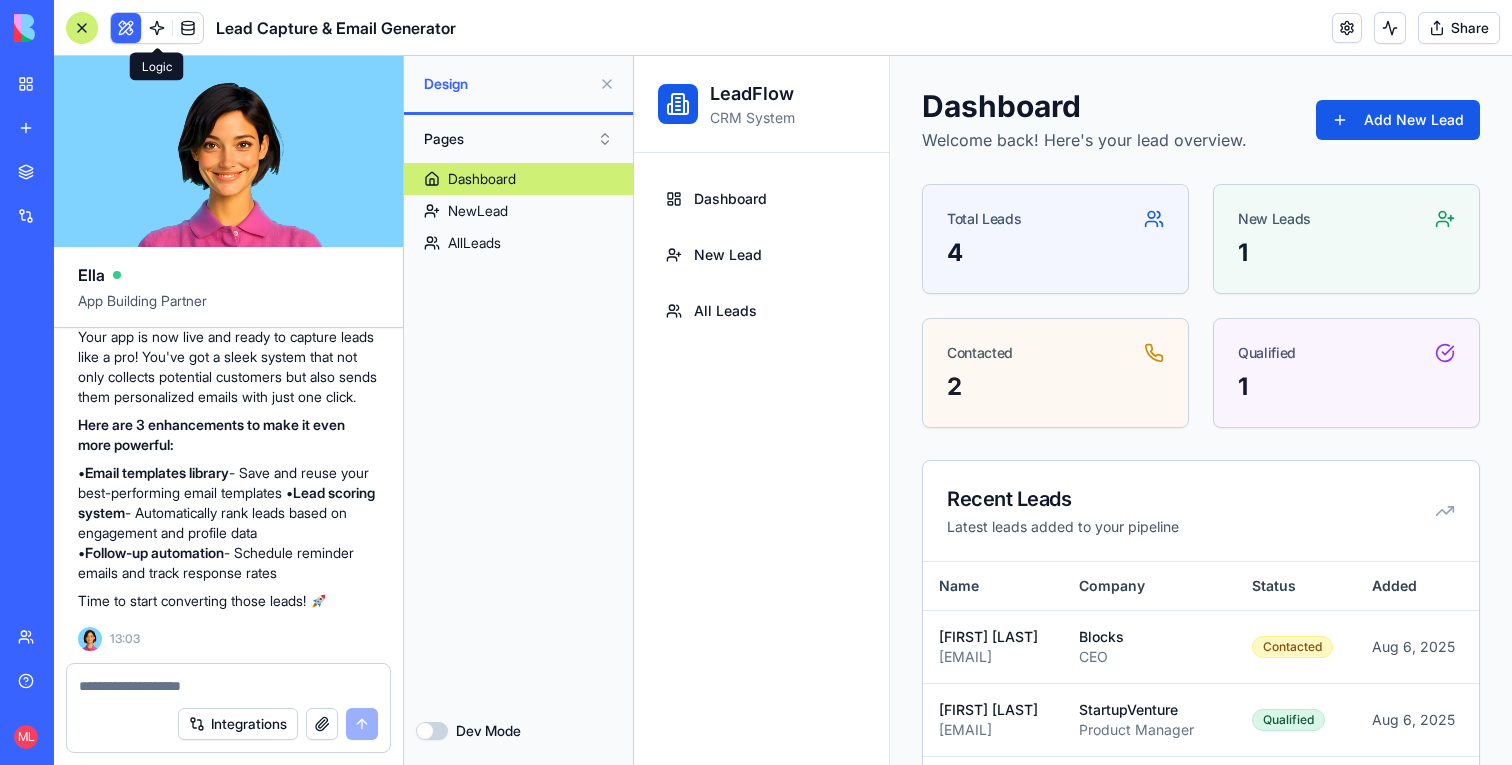 click at bounding box center [157, 28] 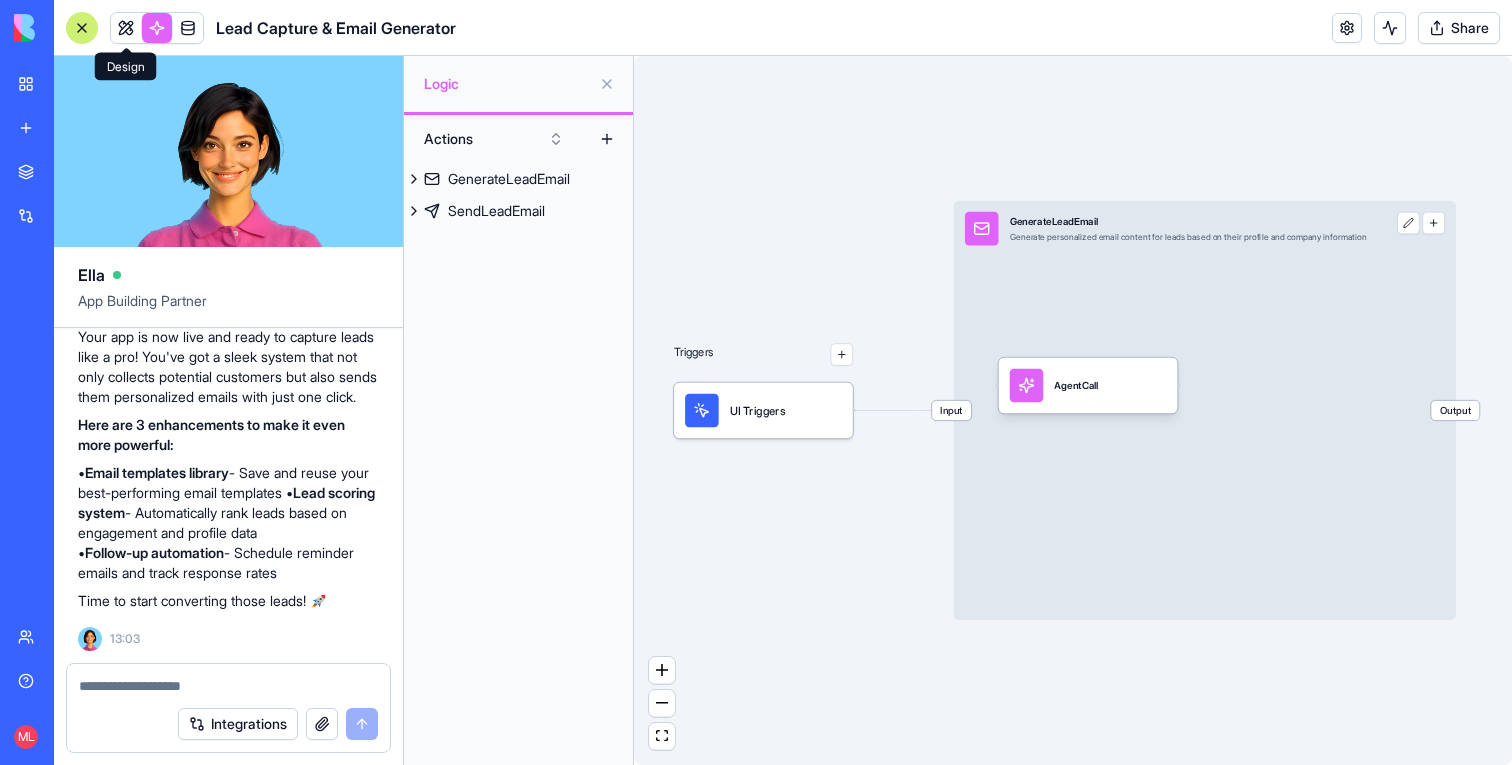click at bounding box center (82, 28) 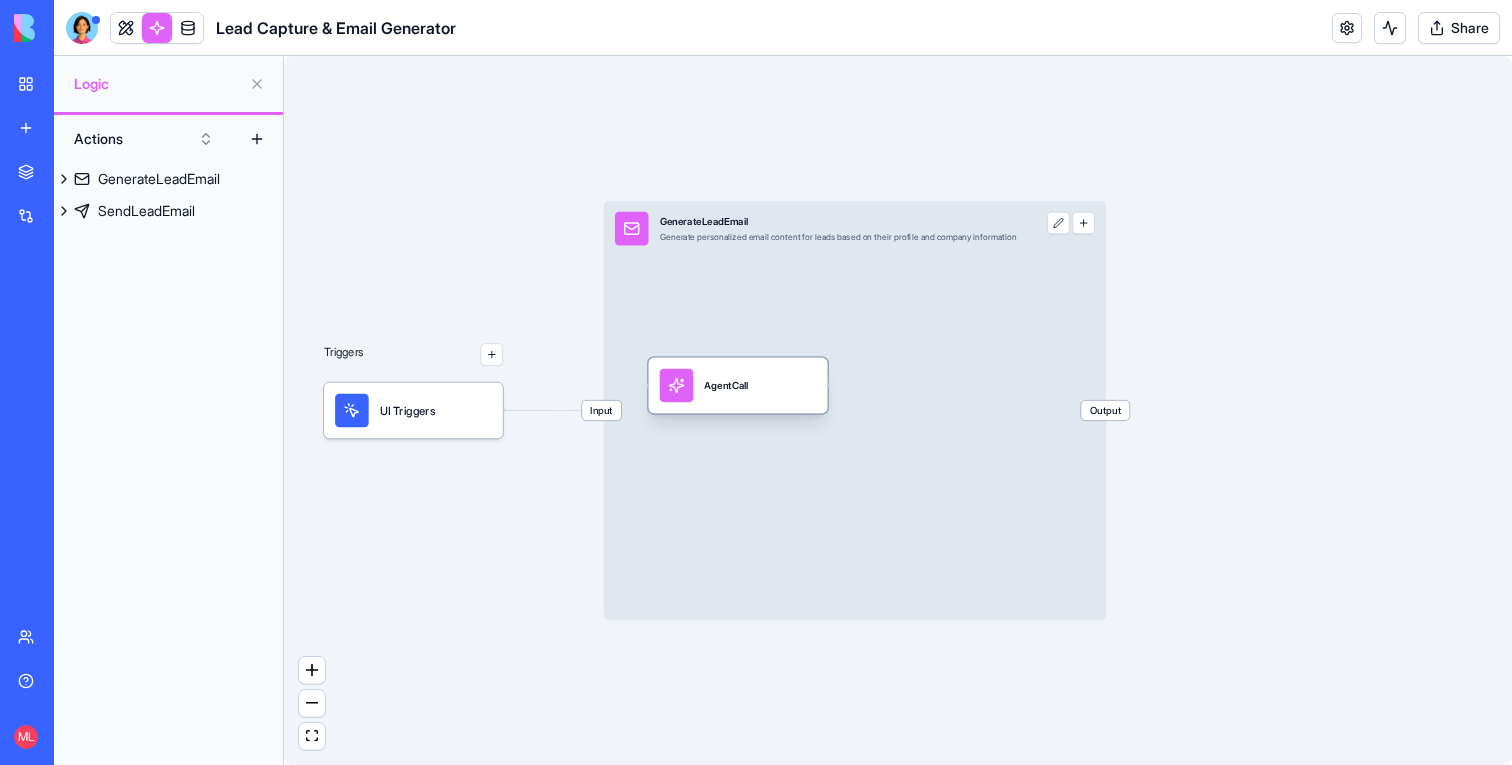 click on "AgentCall" at bounding box center [738, 386] 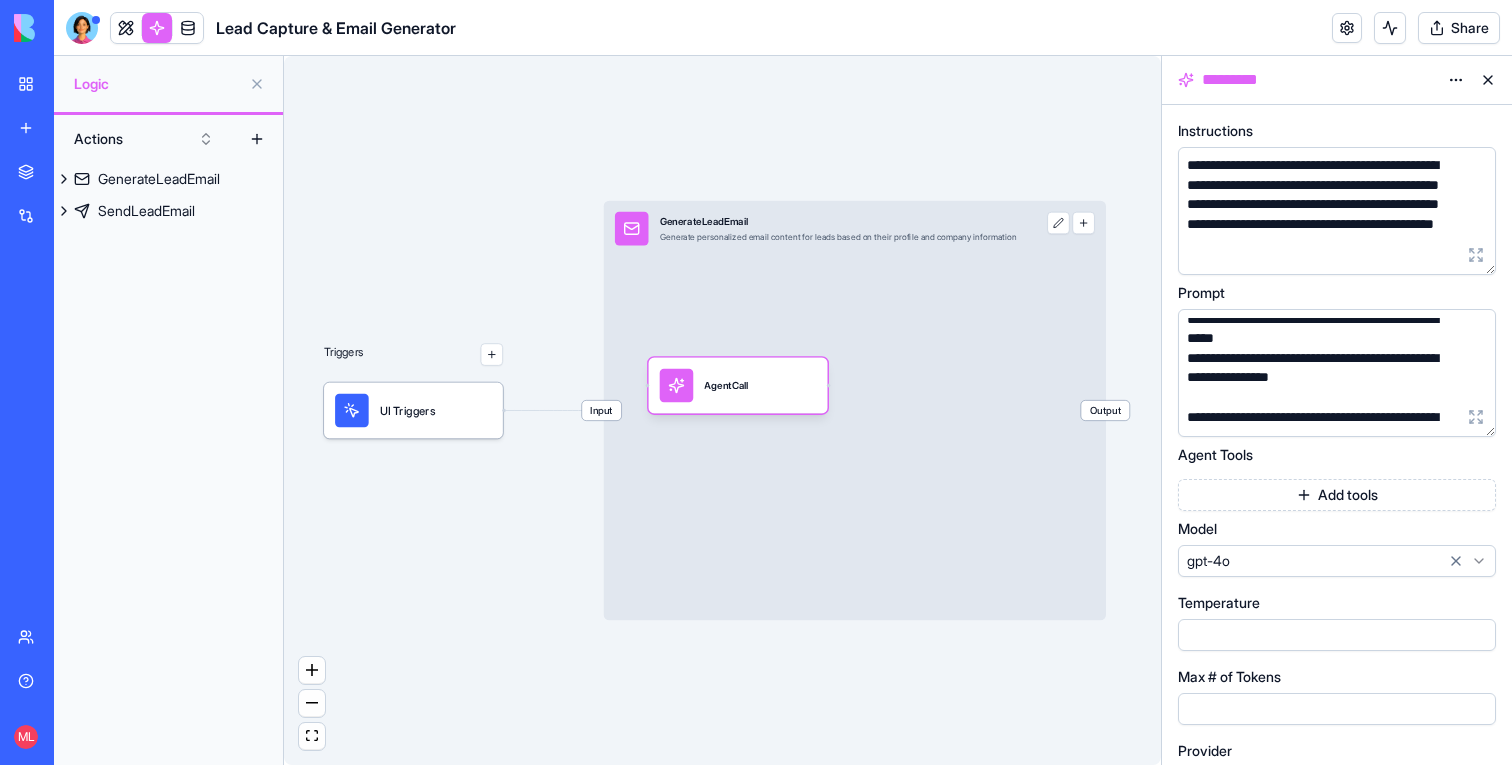 scroll, scrollTop: 661, scrollLeft: 0, axis: vertical 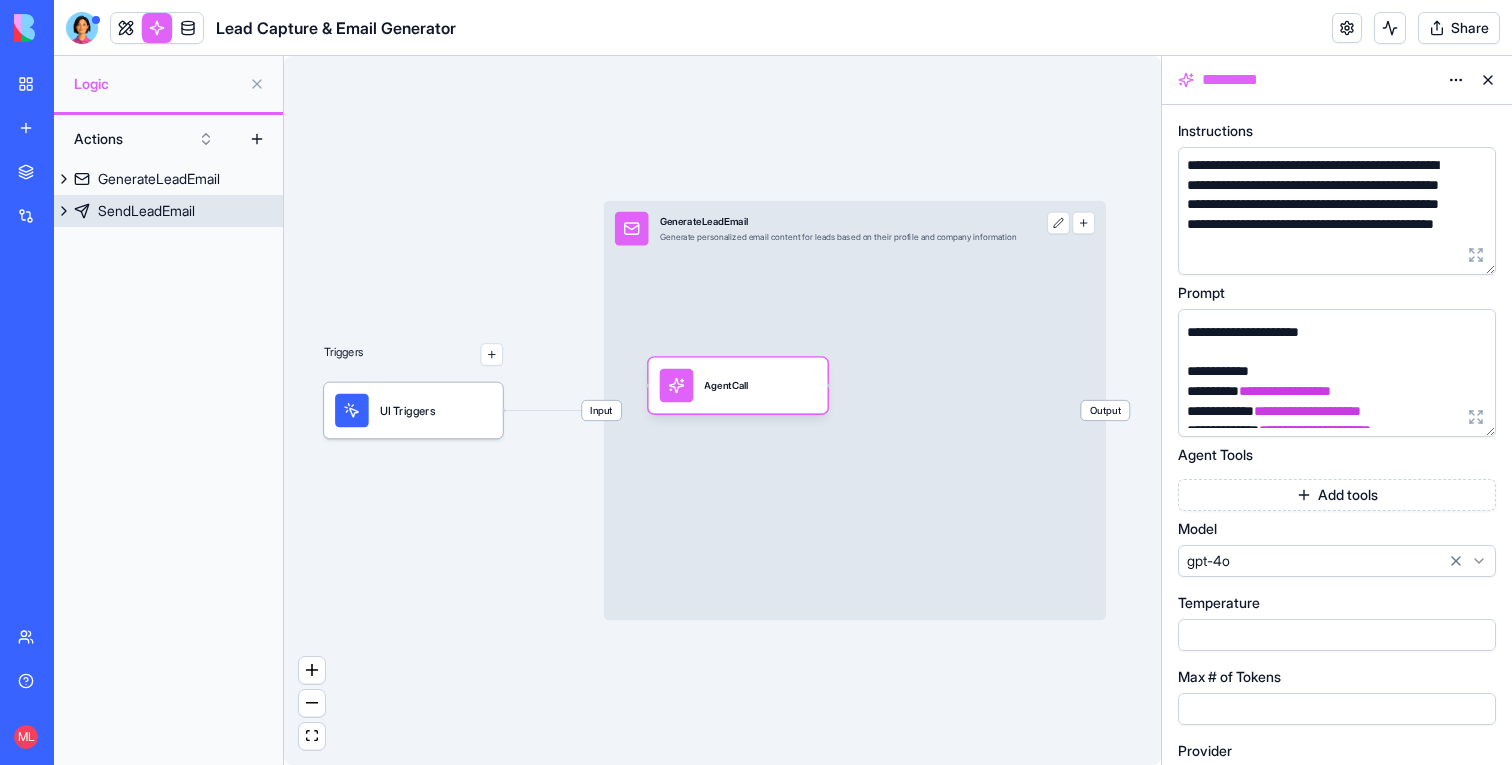 click on "SendLeadEmail" at bounding box center (146, 211) 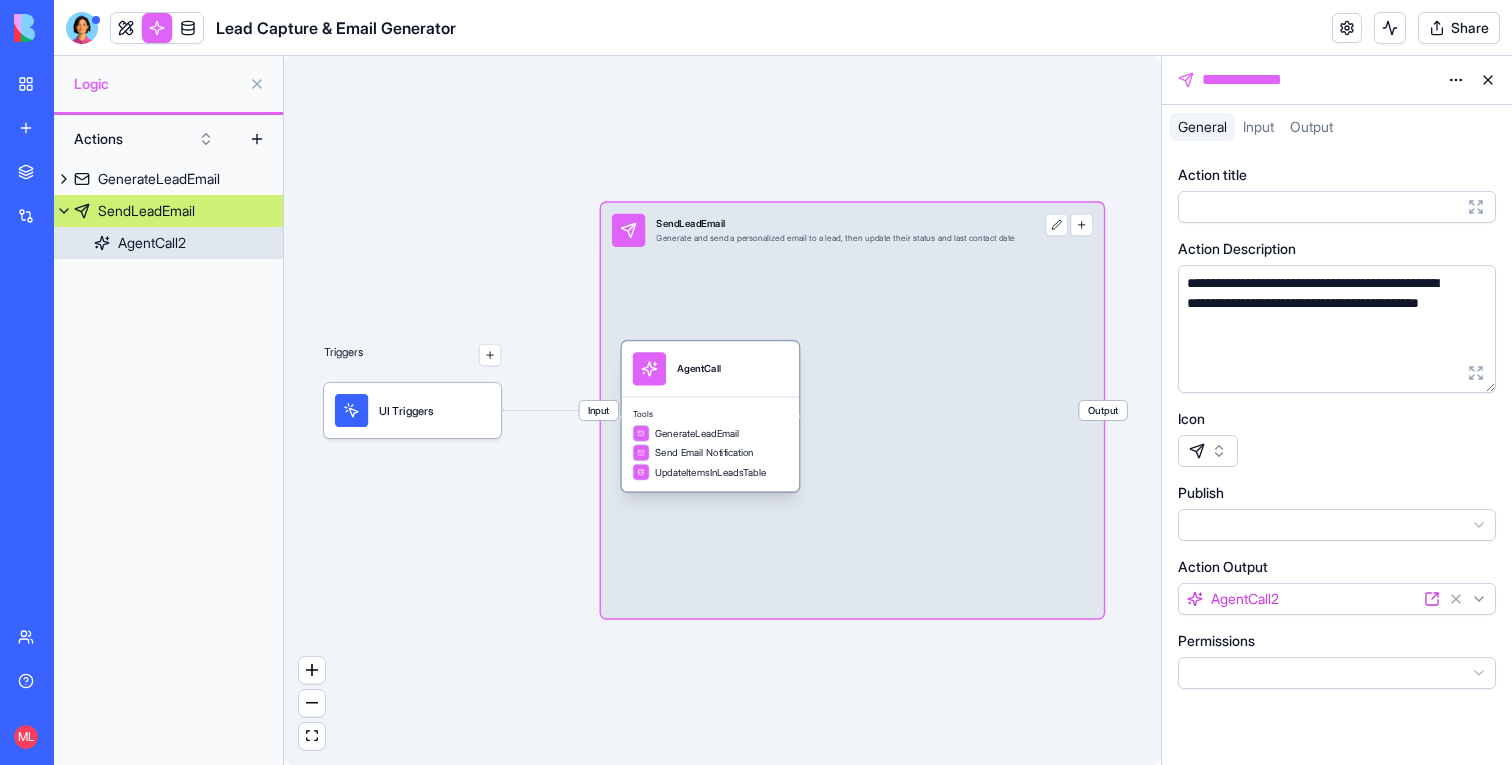 click on "Tools GenerateLeadEmail Send Email Notification UpdateItemsInLeadsTable" at bounding box center [710, 444] 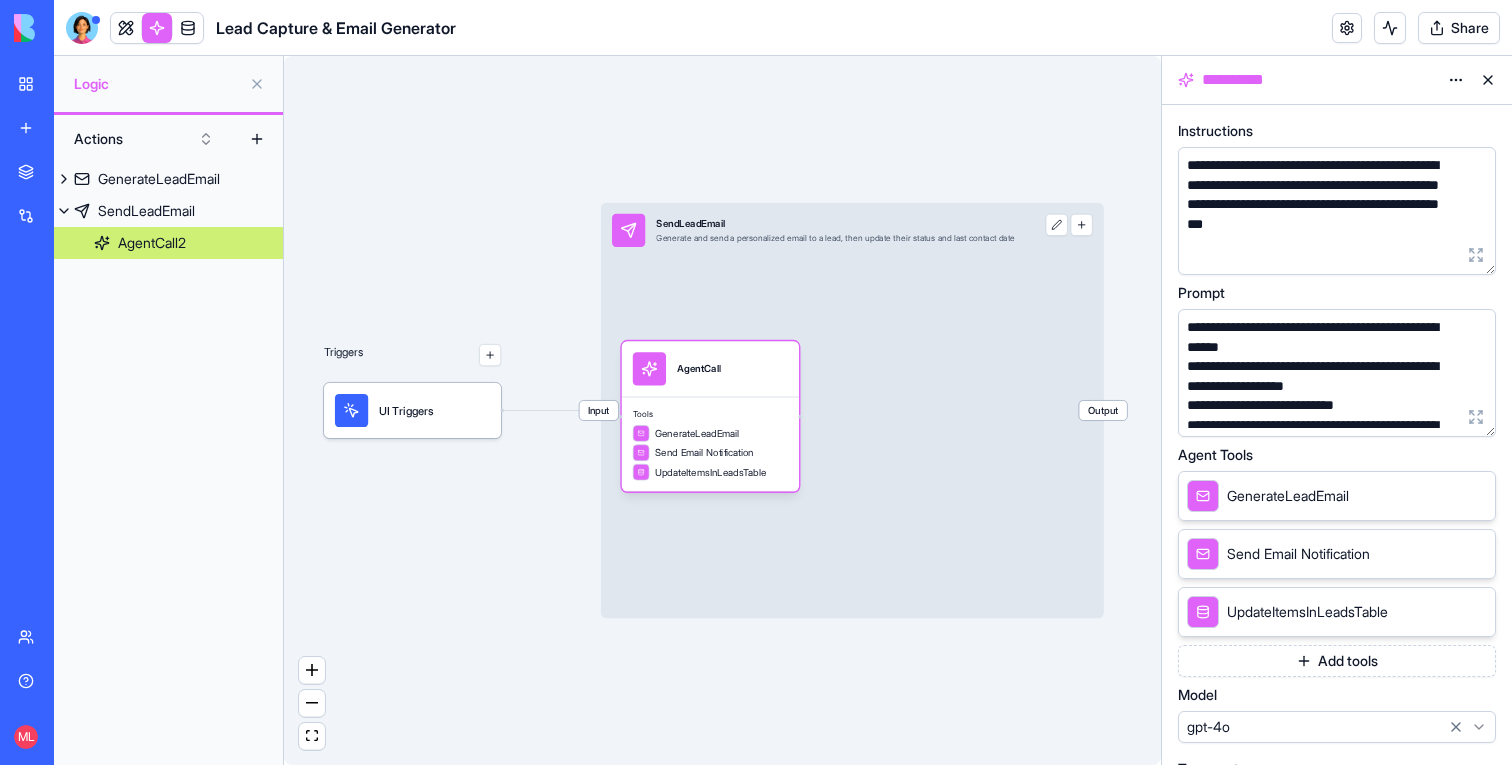scroll, scrollTop: 5, scrollLeft: 0, axis: vertical 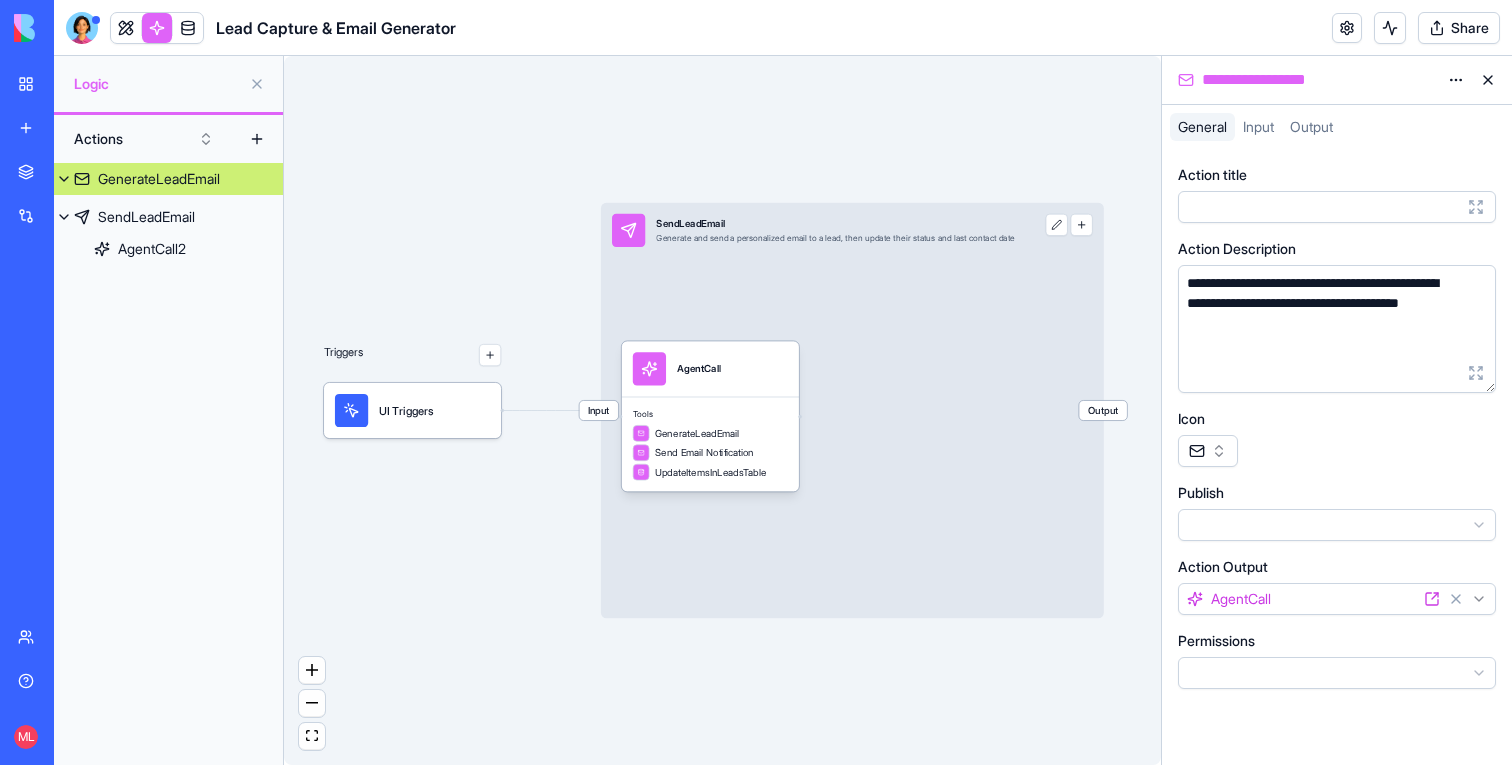 click on "GenerateLeadEmail" at bounding box center [159, 179] 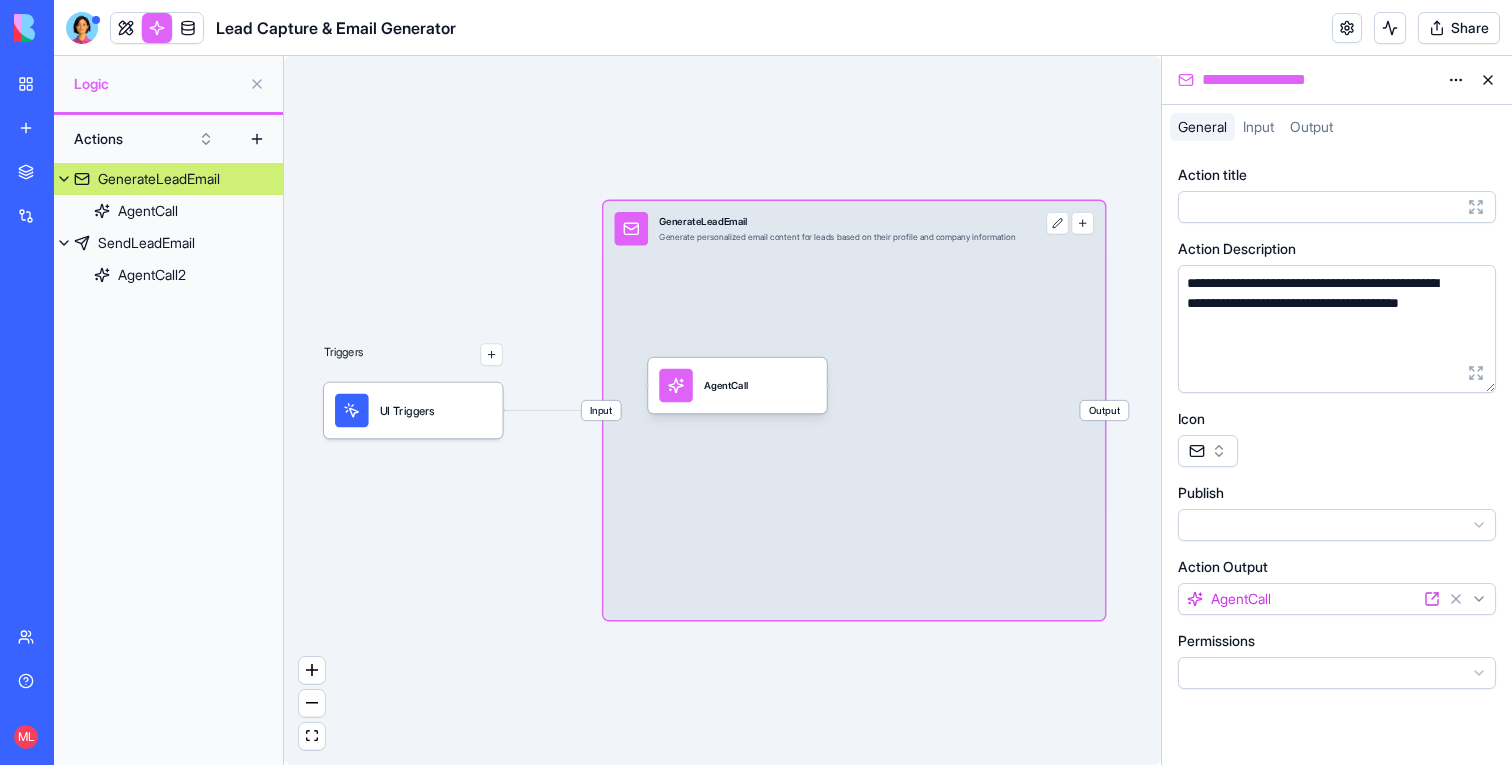 click on "AgentCall" at bounding box center (737, 386) 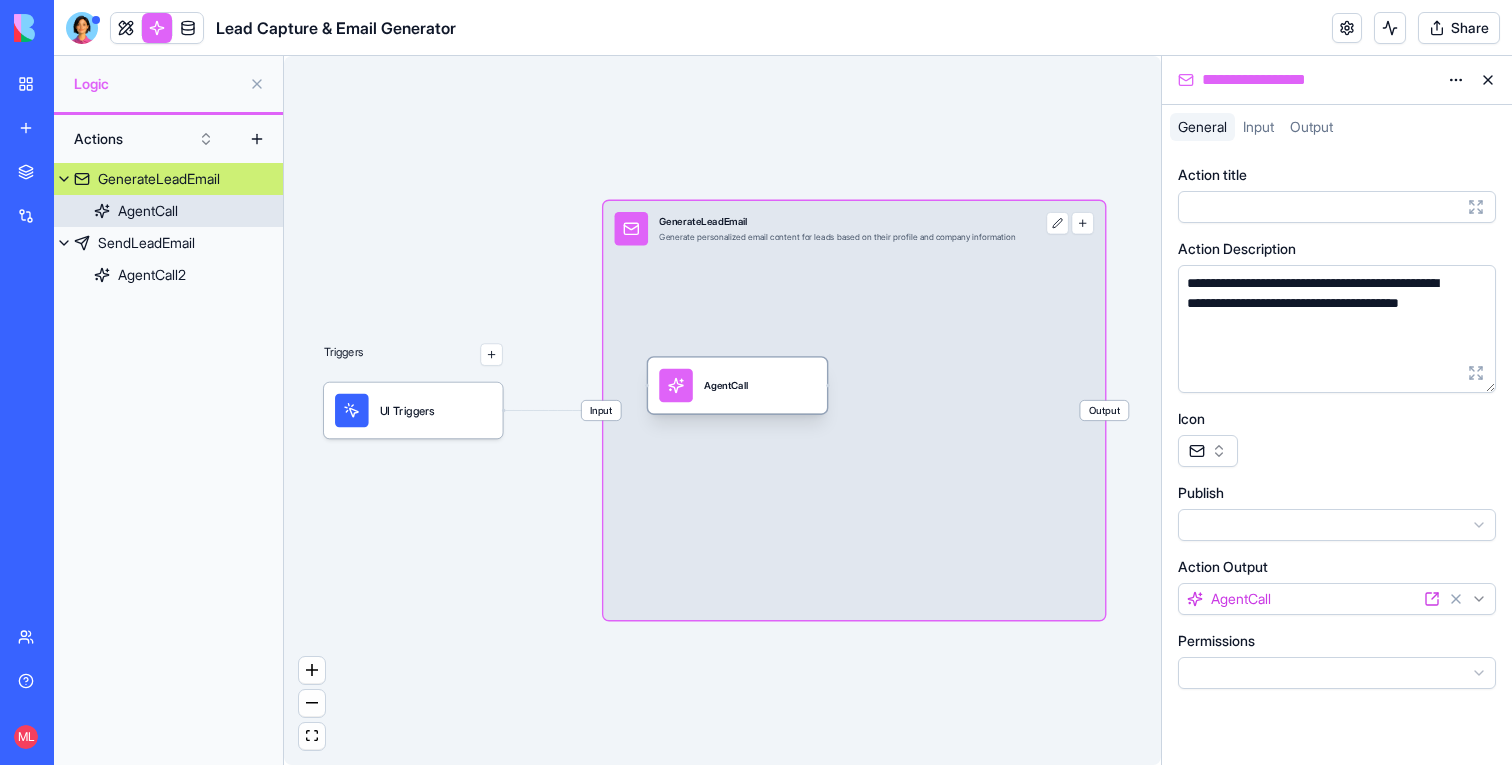 click on "AgentCall" at bounding box center [737, 386] 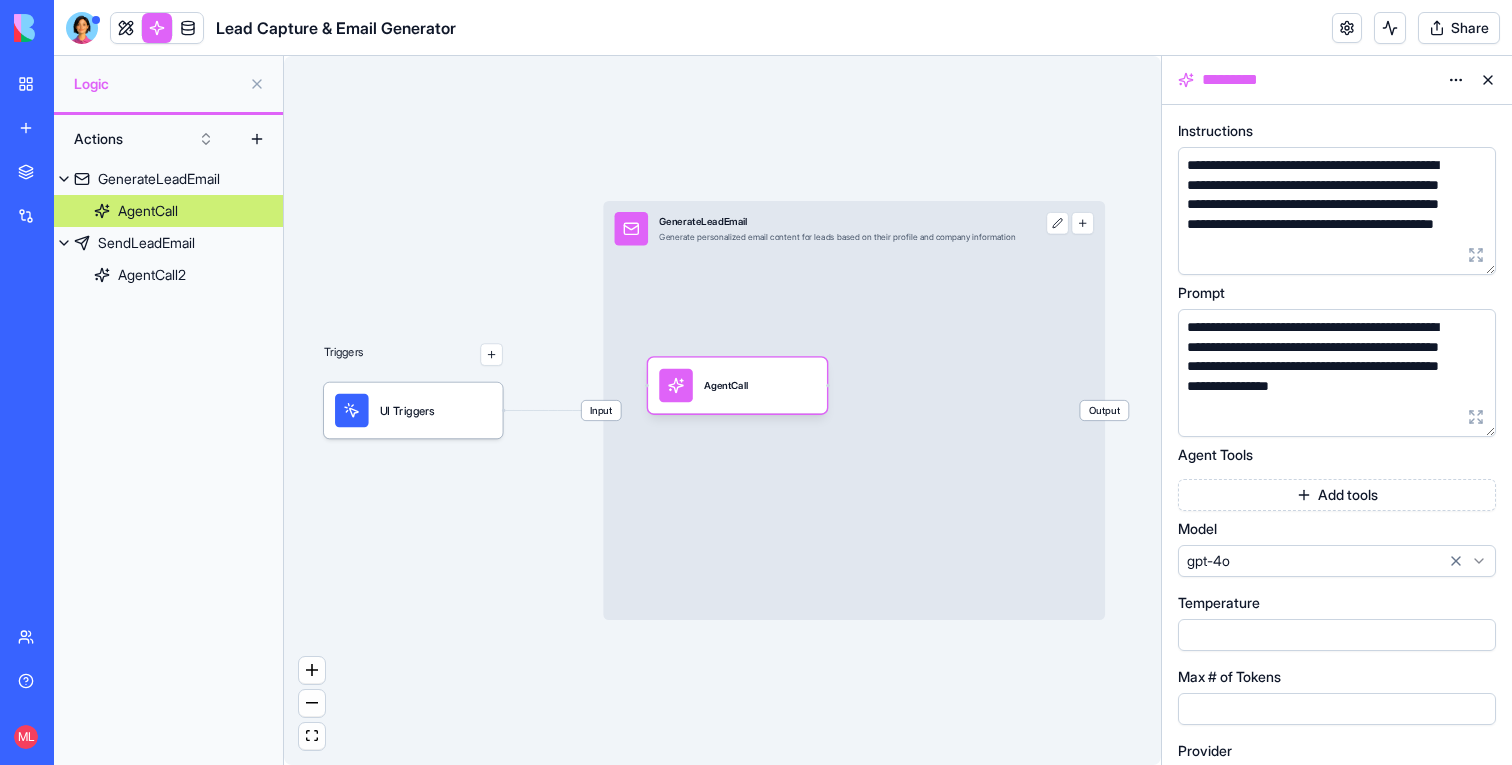 scroll, scrollTop: 7, scrollLeft: 0, axis: vertical 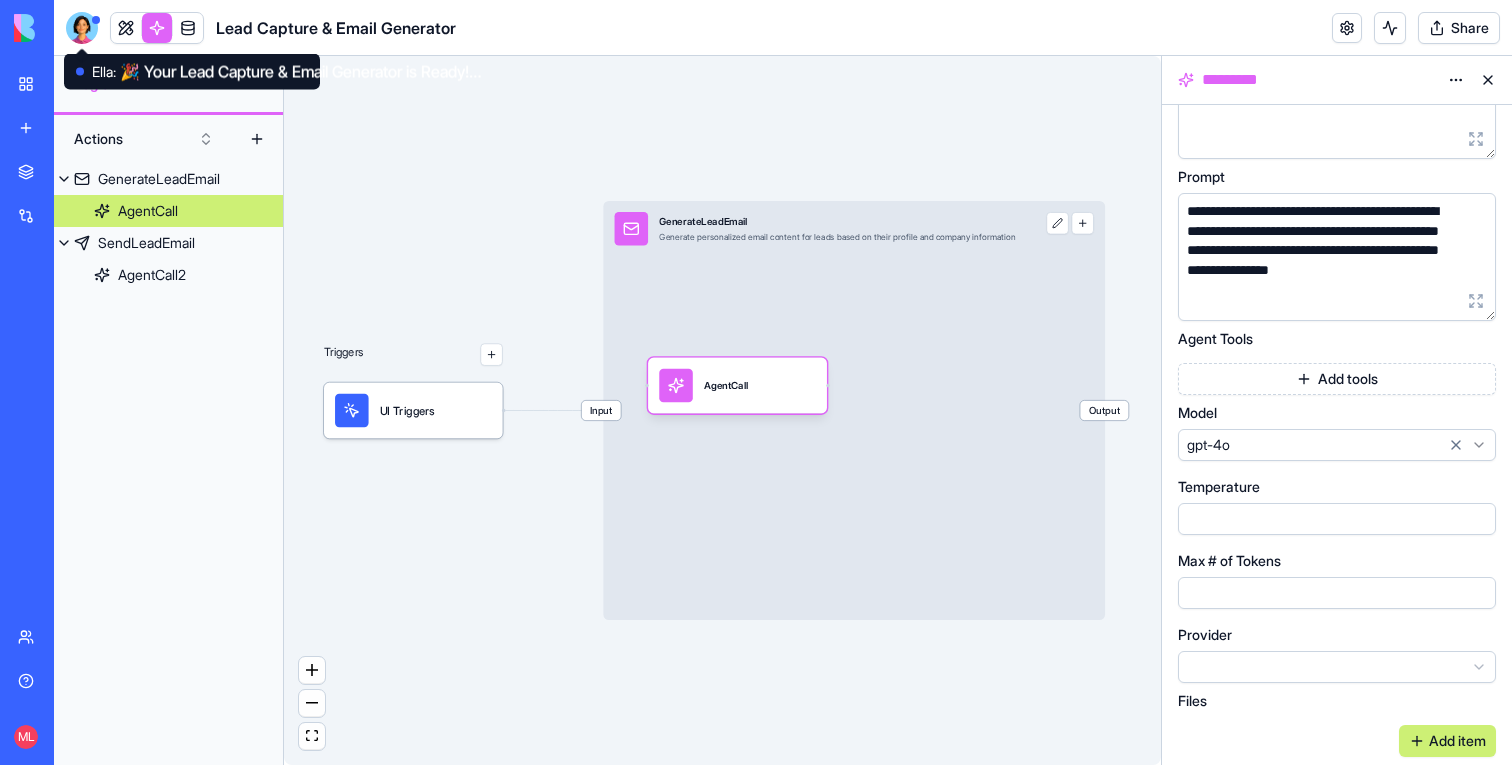 click at bounding box center [82, 28] 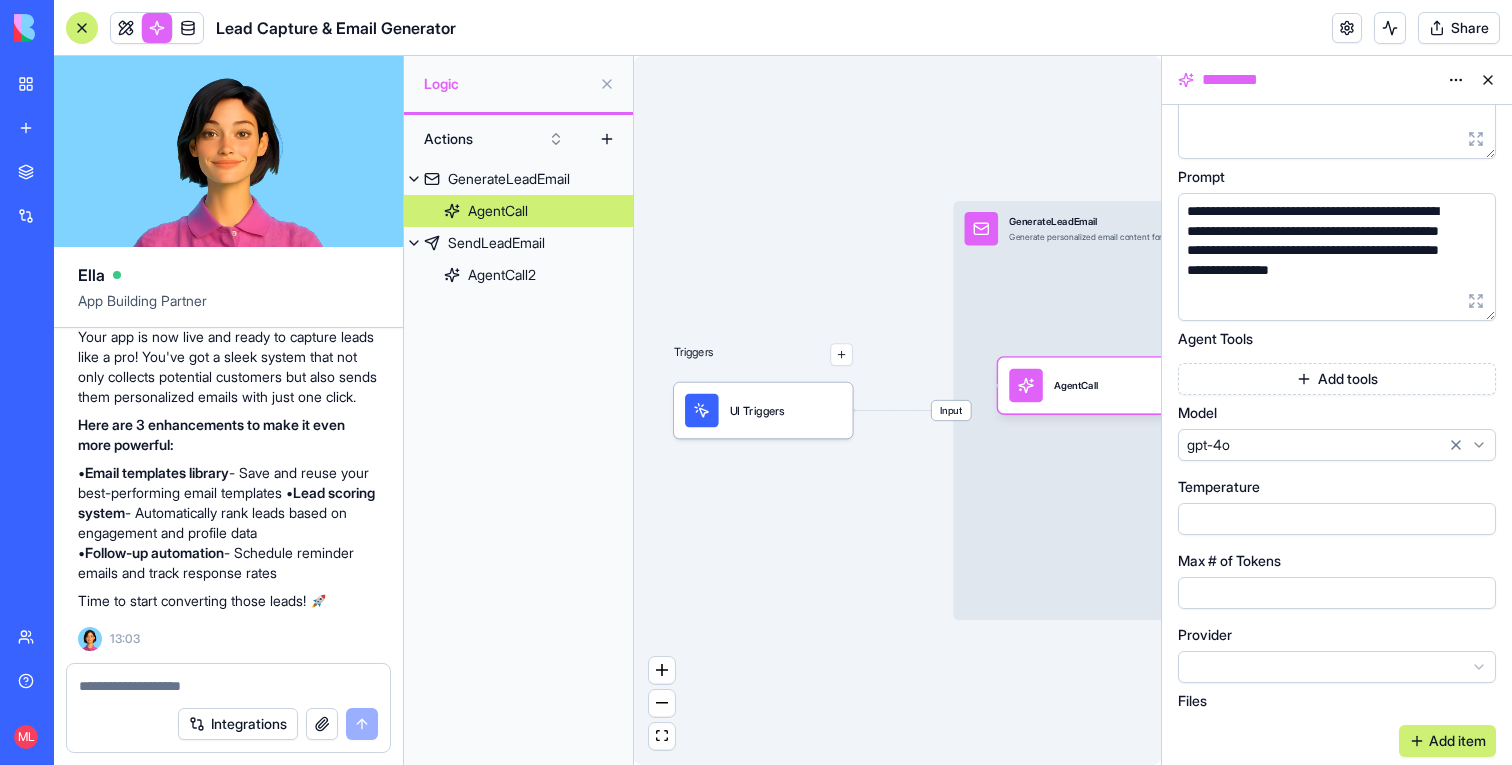 scroll, scrollTop: 0, scrollLeft: 0, axis: both 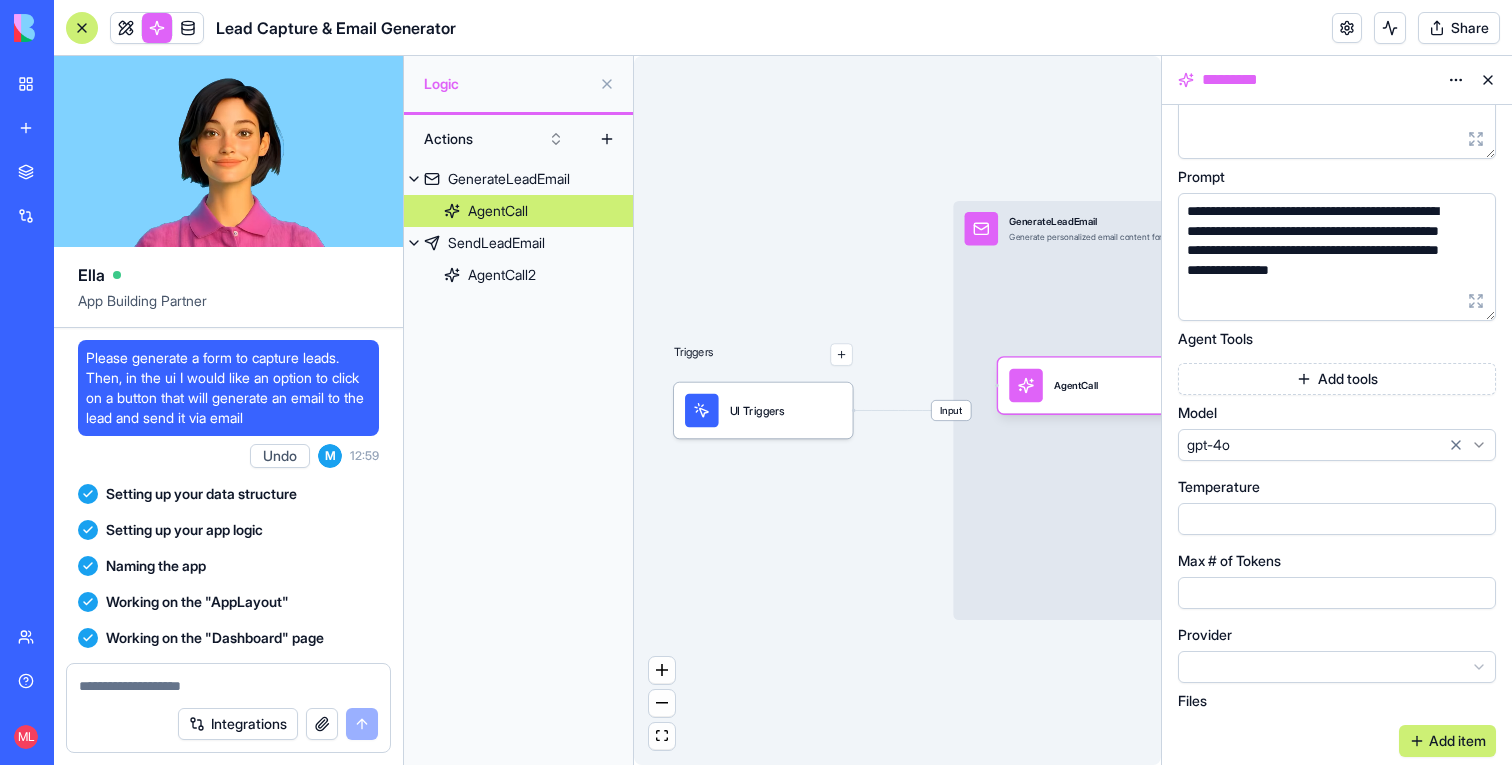 click on "Please generate a form to capture leads. Then, in the ui I would like an option to click on a button that will generate an email to the lead and send it via email" at bounding box center [228, 388] 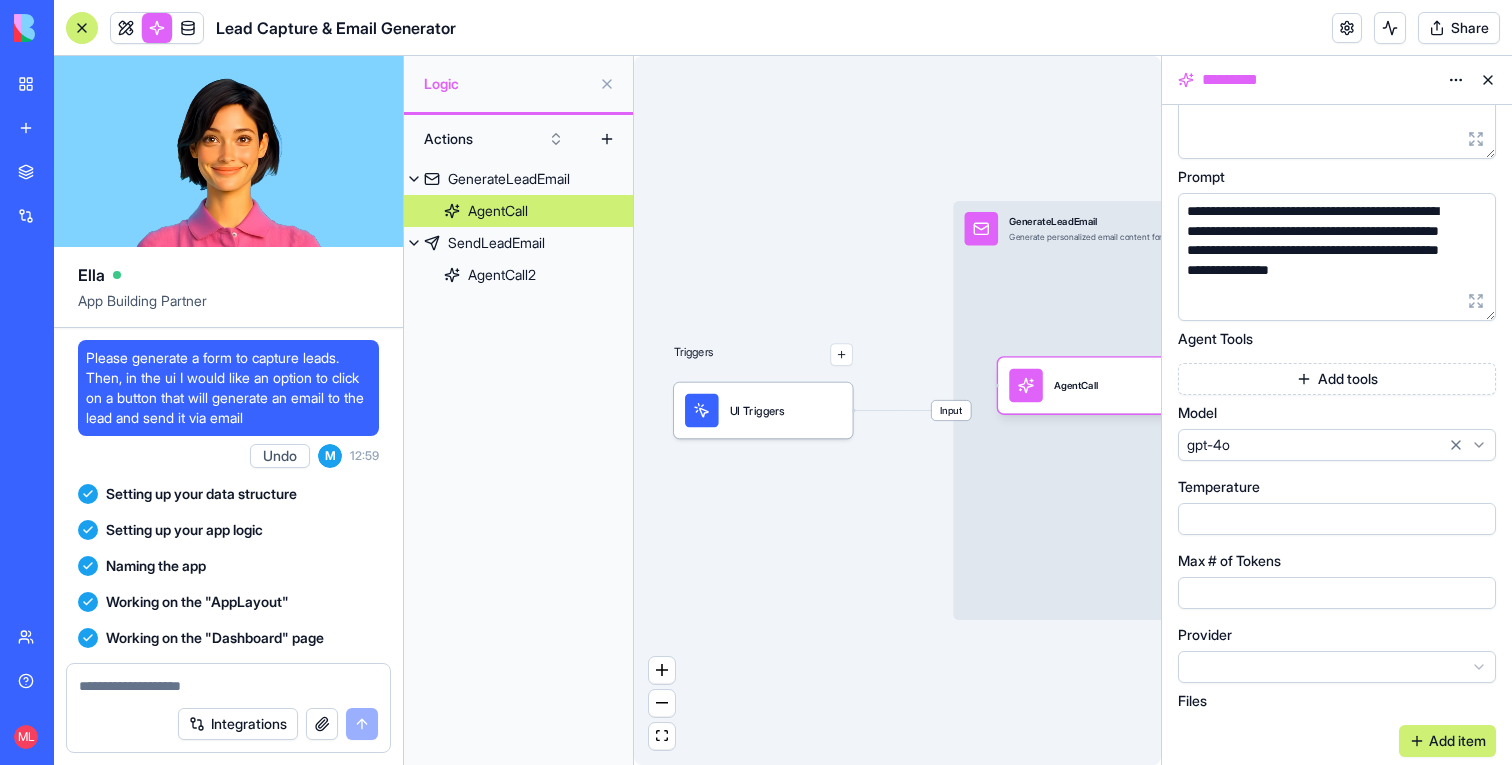 click on "Please generate a form to capture leads. Then, in the ui I would like an option to click on a button that will generate an email to the lead and send it via email" at bounding box center (228, 388) 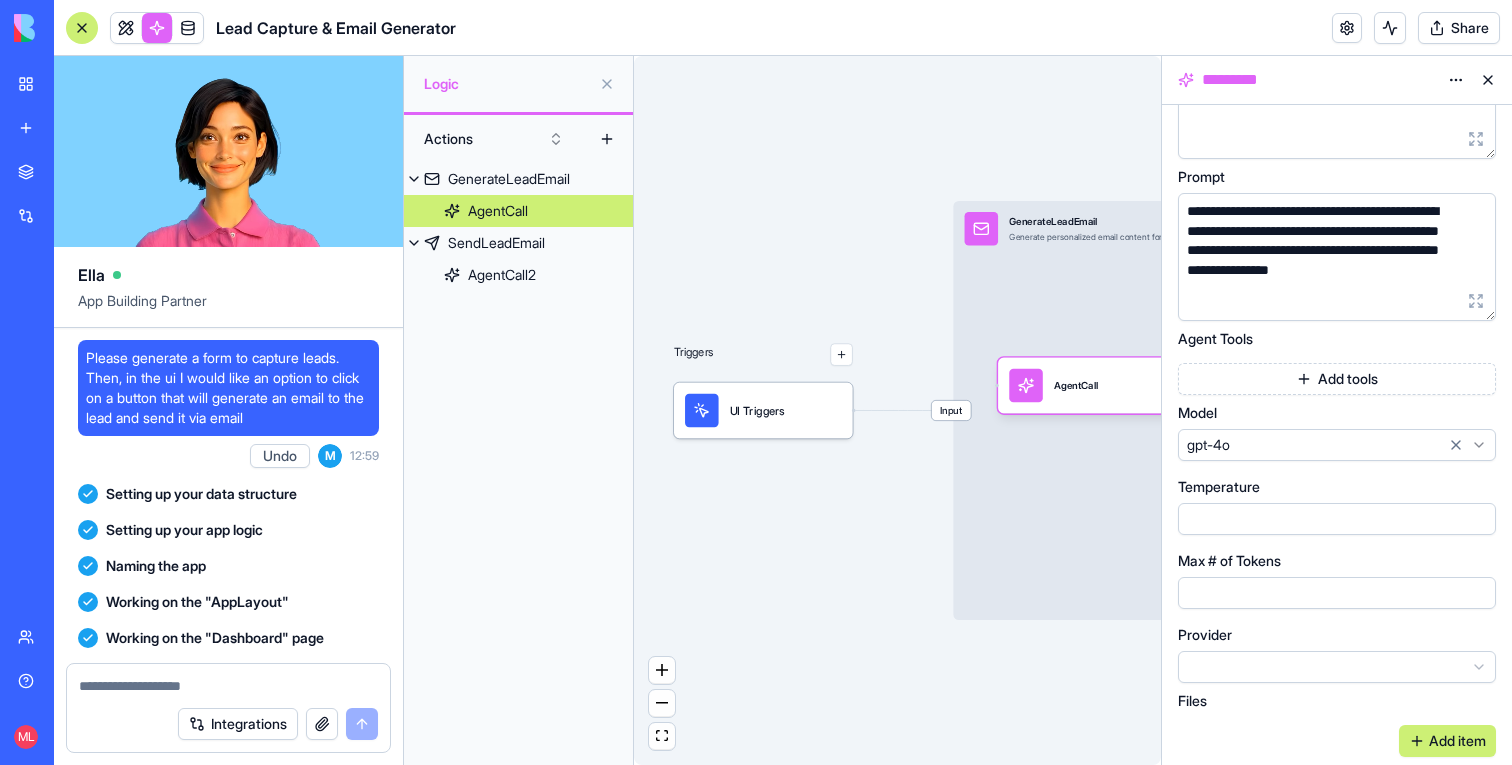click on "Please generate a form to capture leads. Then, in the ui I would like an option to click on a button that will generate an email to the lead and send it via email" at bounding box center [228, 388] 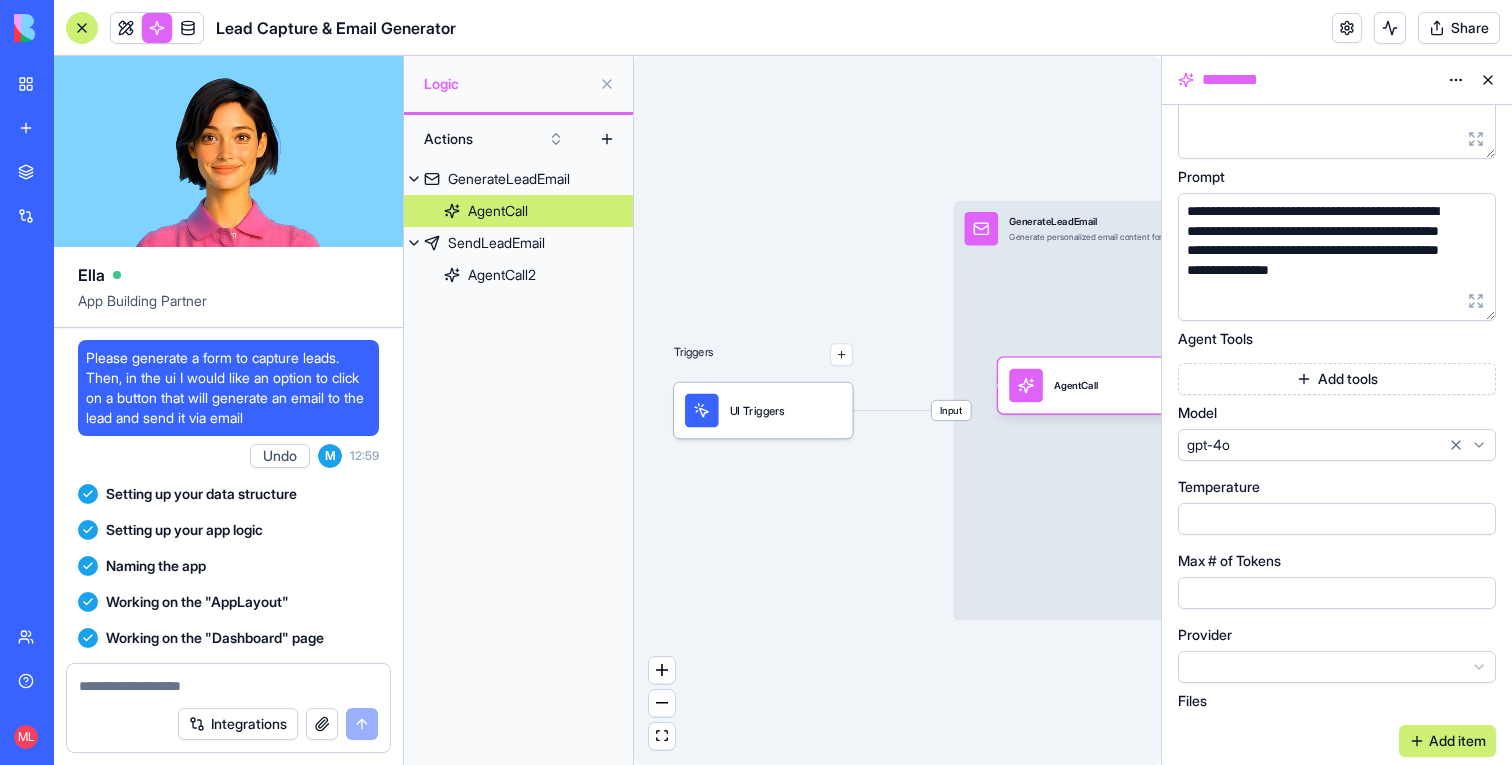 click on "Please generate a form to capture leads. Then, in the ui I would like an option to click on a button that will generate an email to the lead and send it via email" at bounding box center [228, 388] 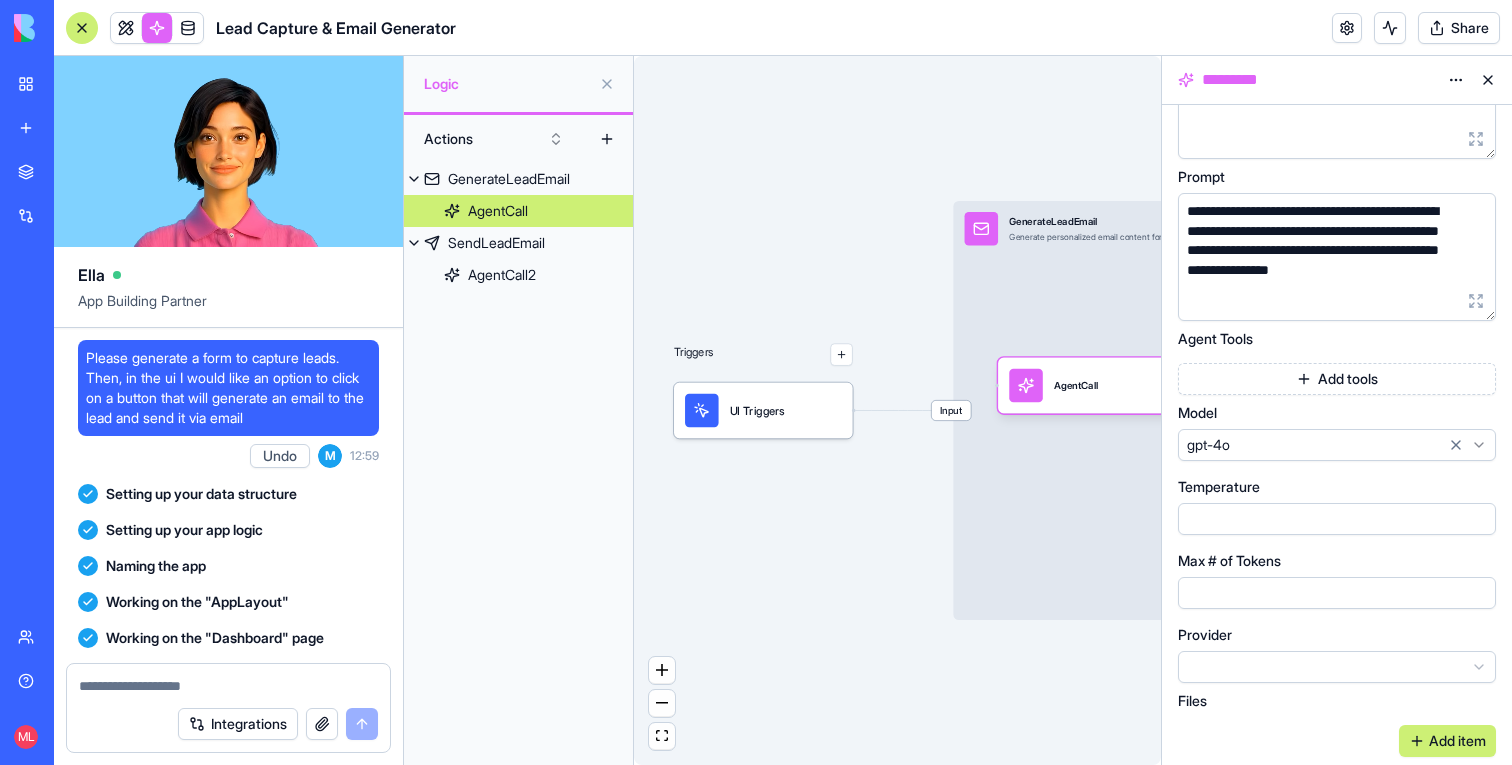 click on "New app" at bounding box center (46, 128) 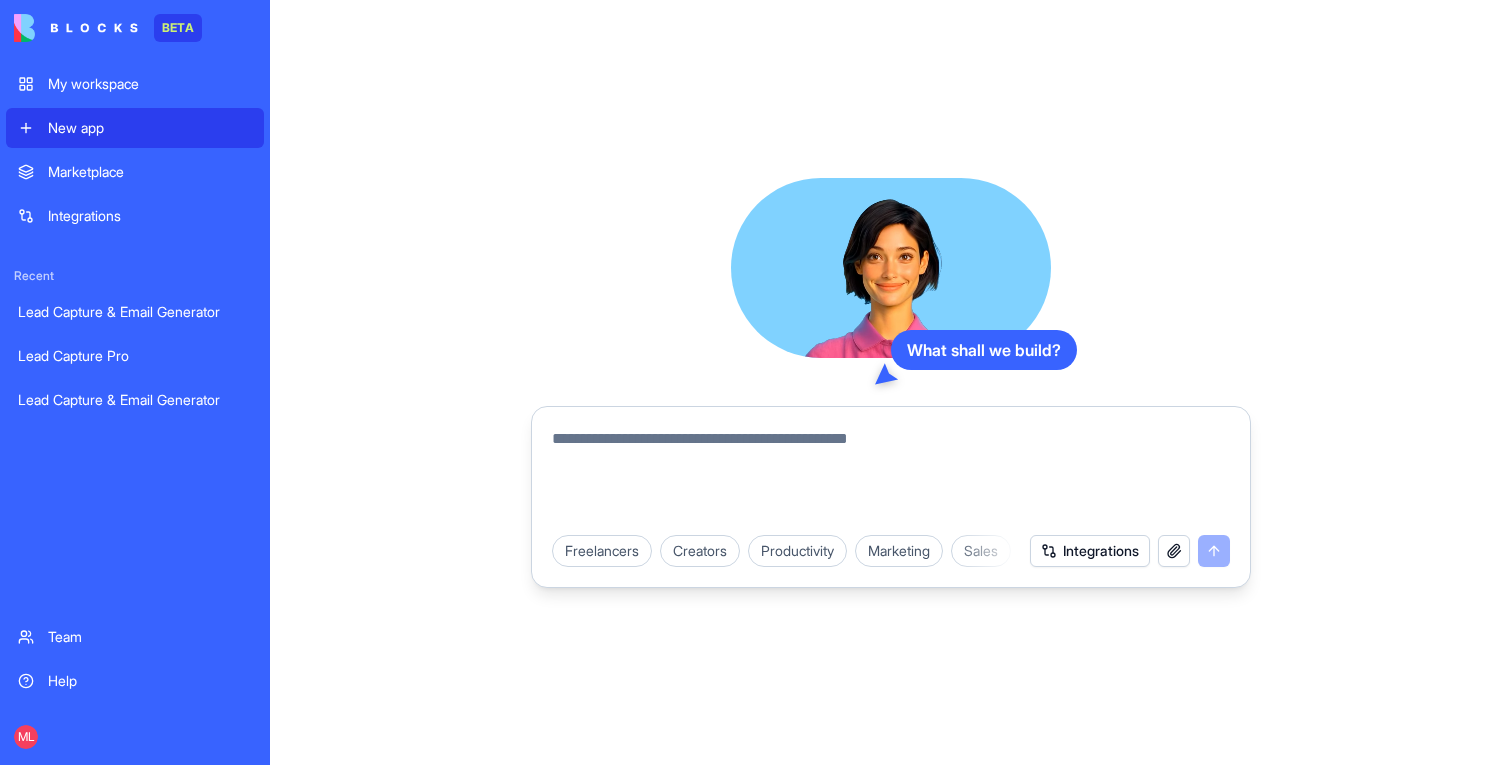 click on "My workspace" at bounding box center [150, 84] 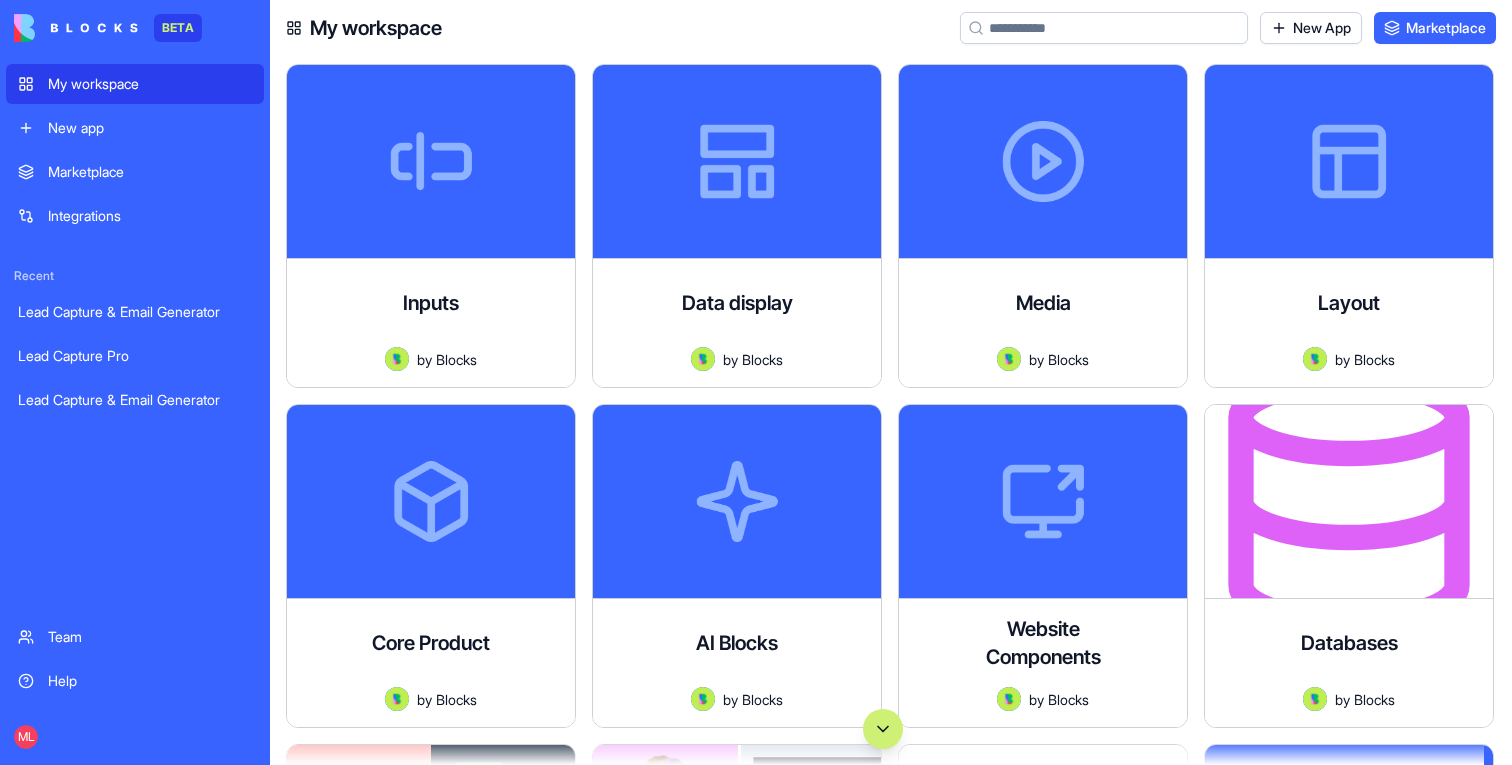 click at bounding box center (883, 729) 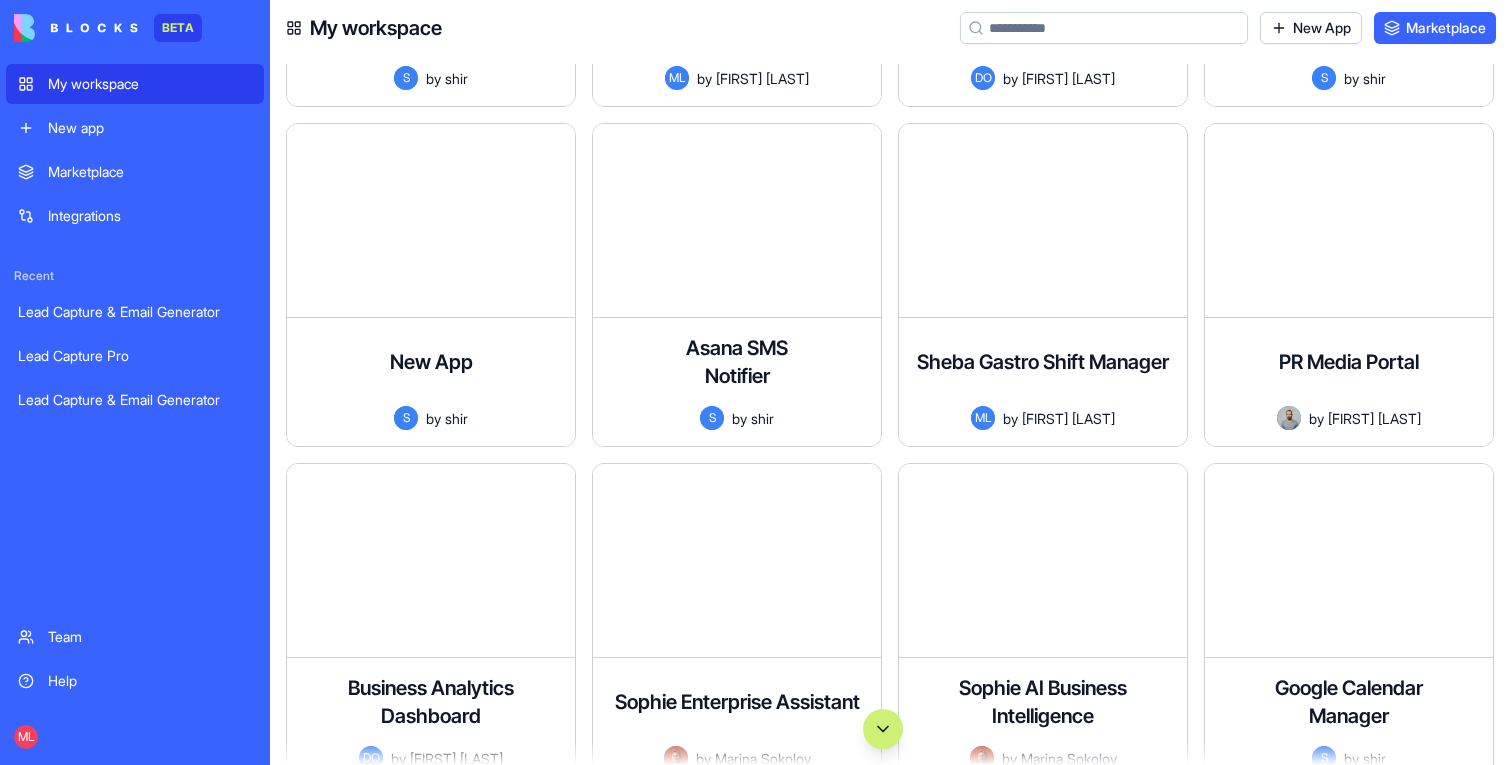 scroll, scrollTop: 135940, scrollLeft: 0, axis: vertical 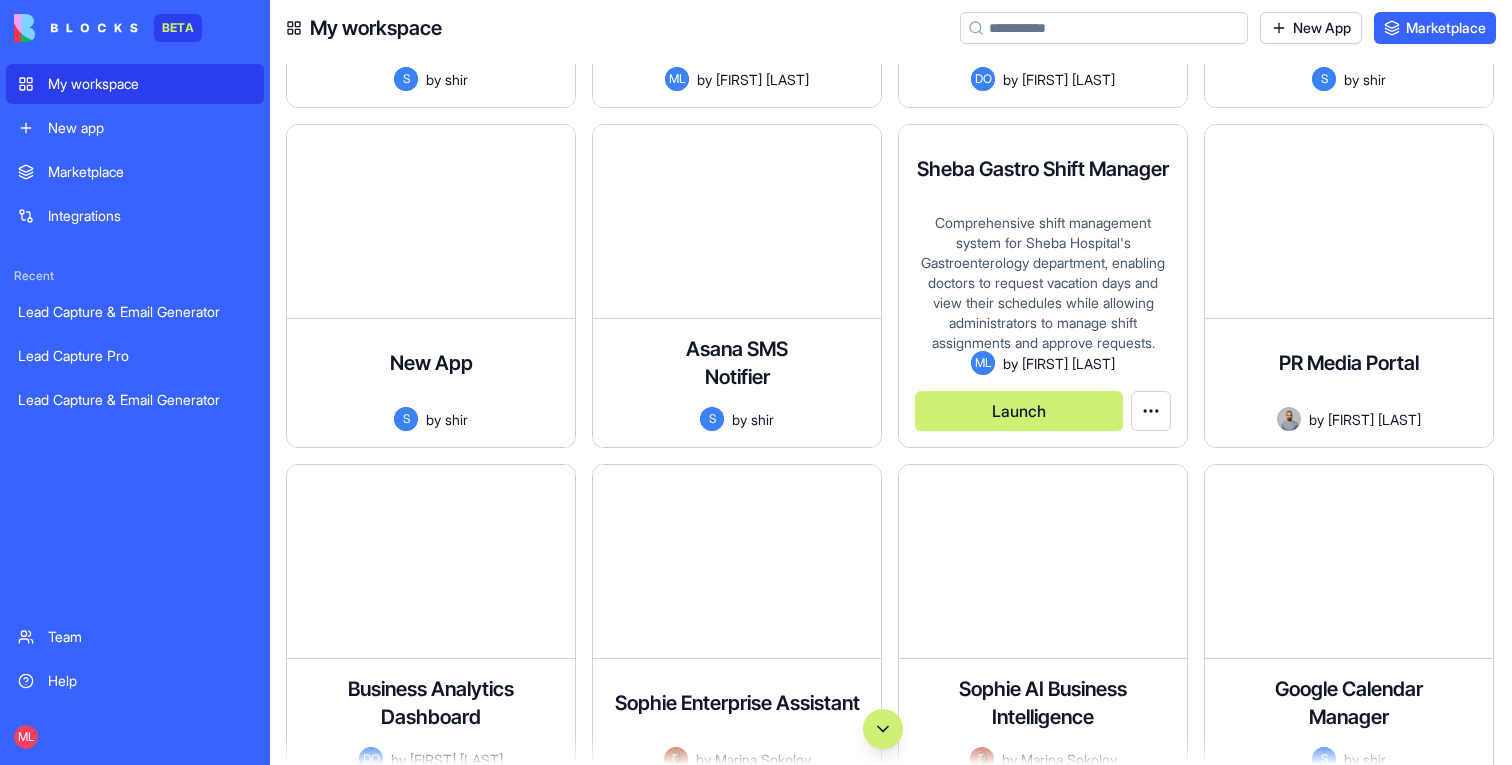 click on "Launch" at bounding box center [1019, 411] 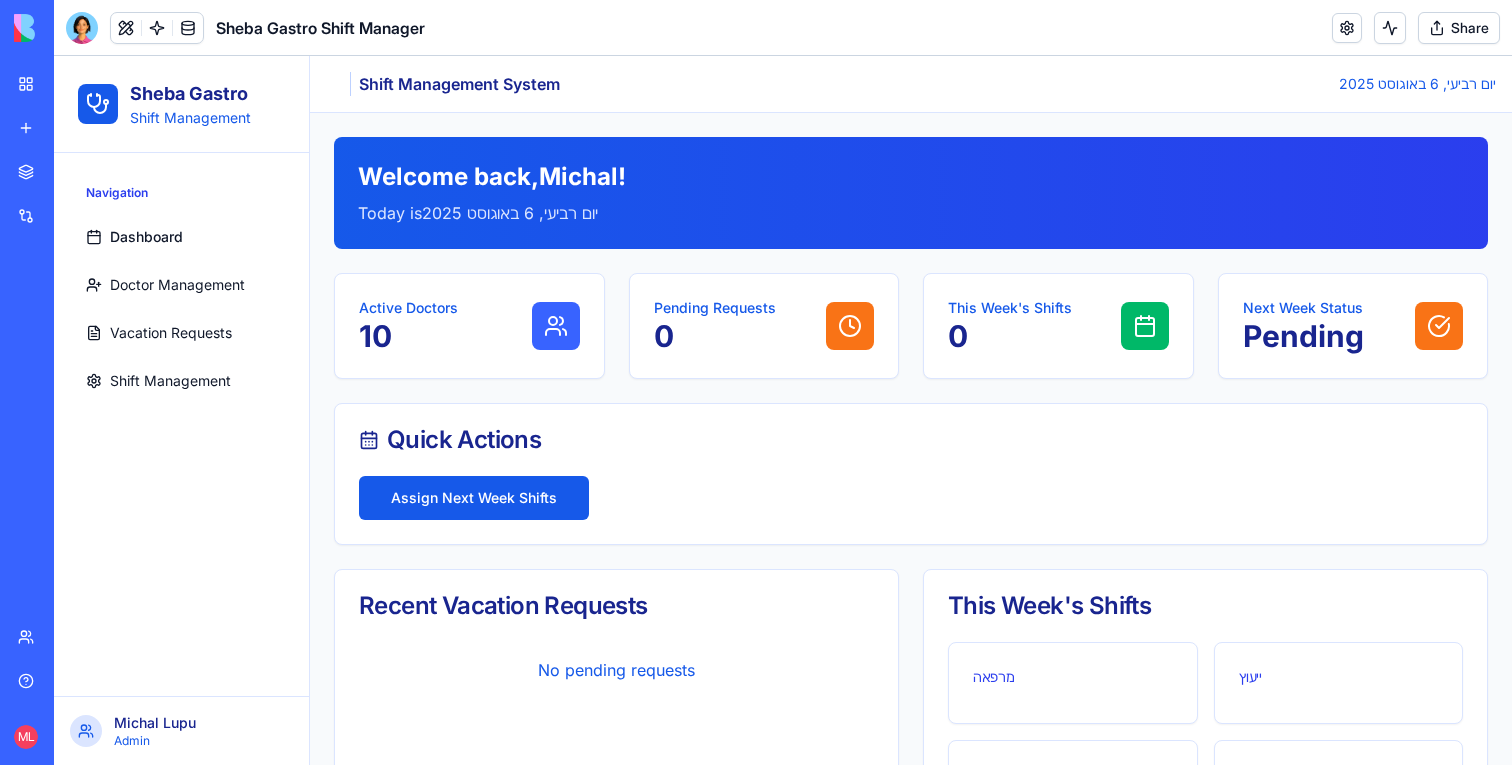 scroll, scrollTop: 106, scrollLeft: 0, axis: vertical 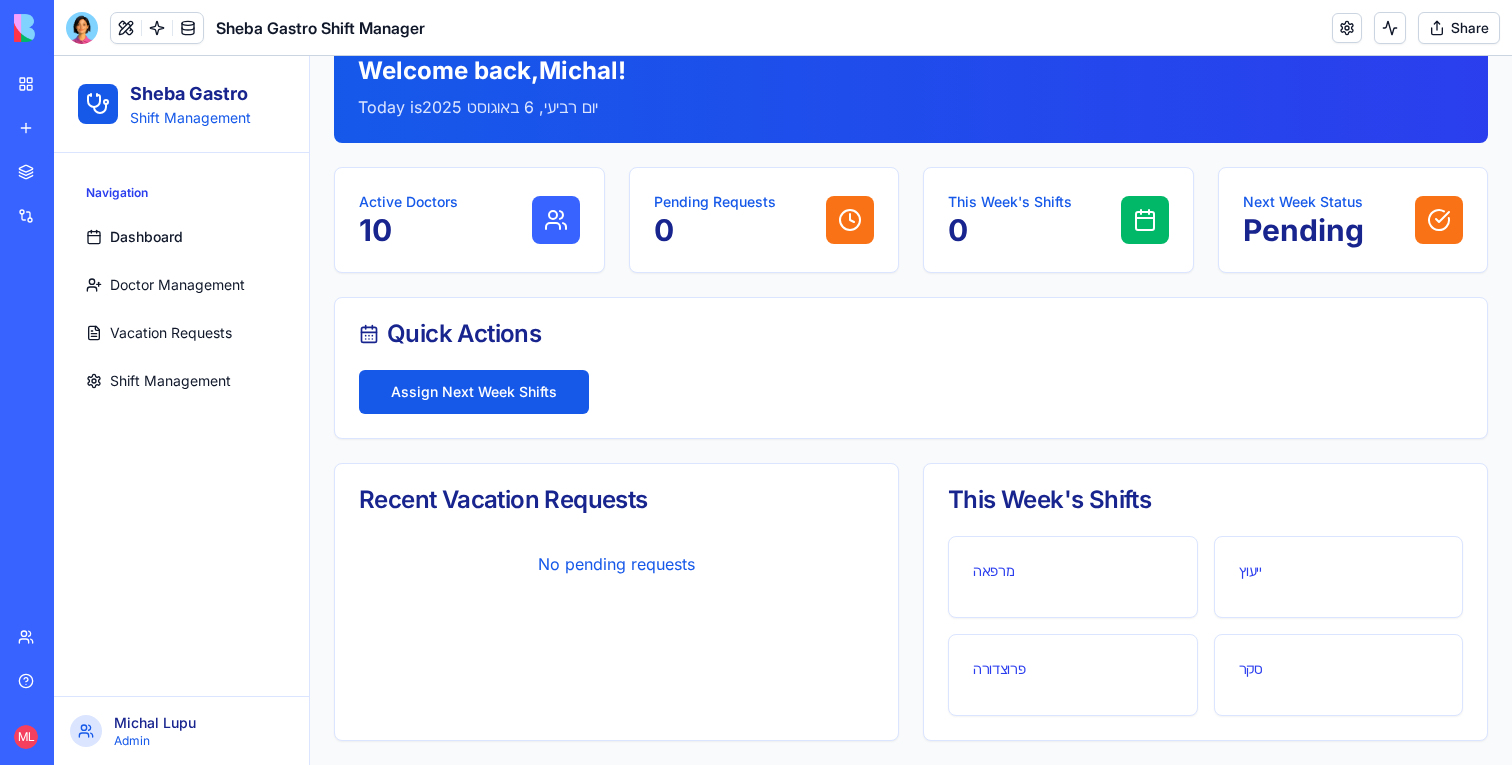 click on "Vacation Requests" at bounding box center [171, 333] 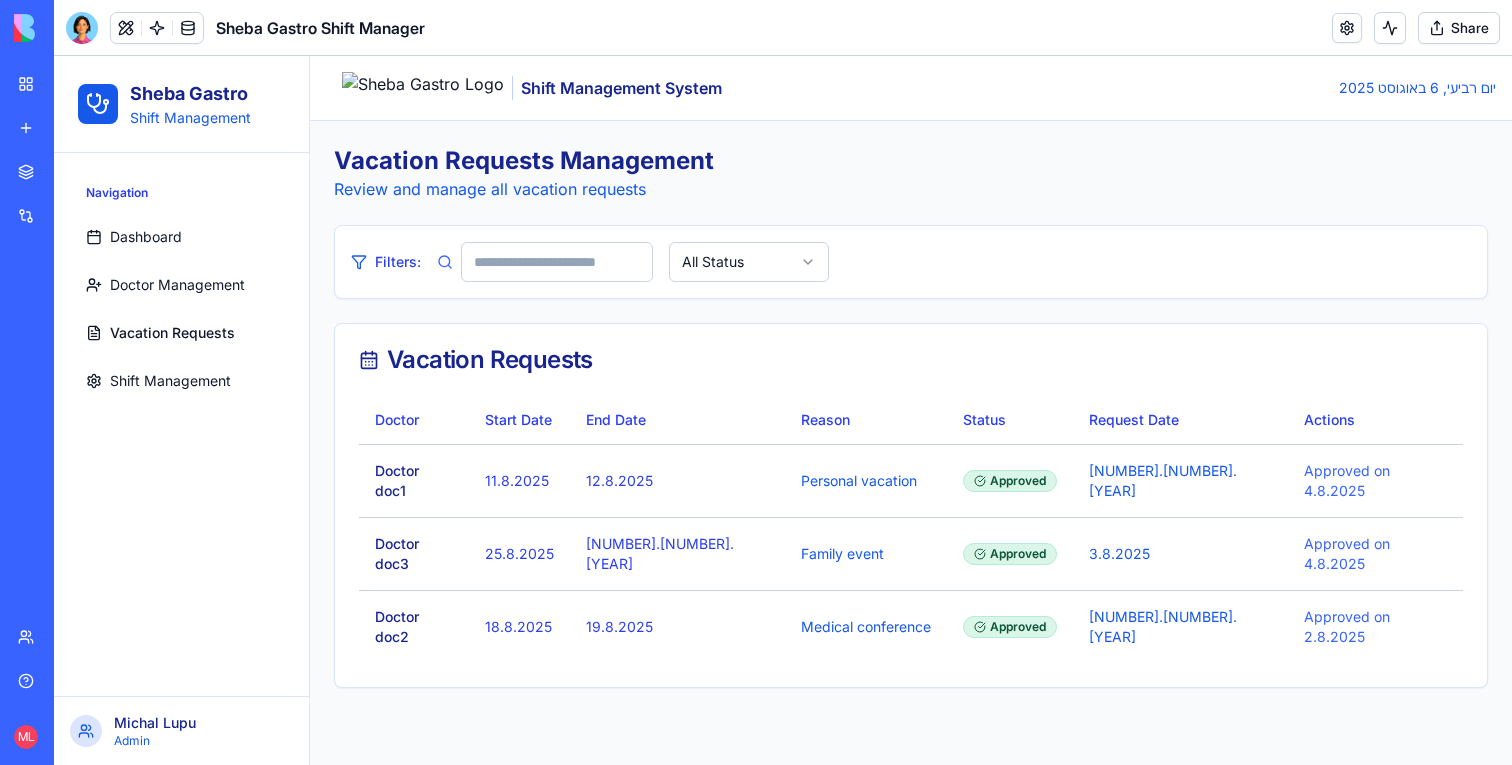 scroll, scrollTop: 0, scrollLeft: 0, axis: both 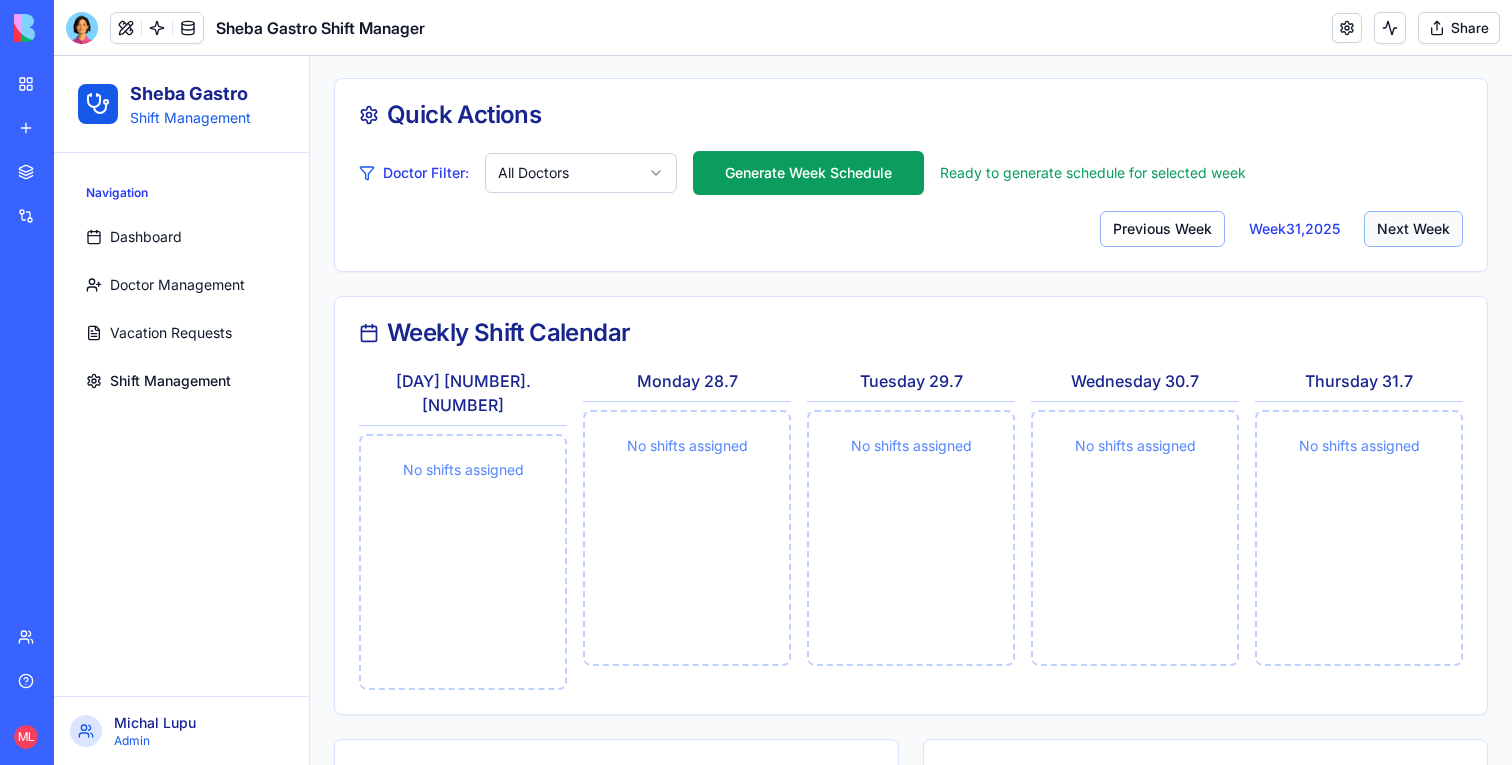 click on "Next Week" at bounding box center [1413, 229] 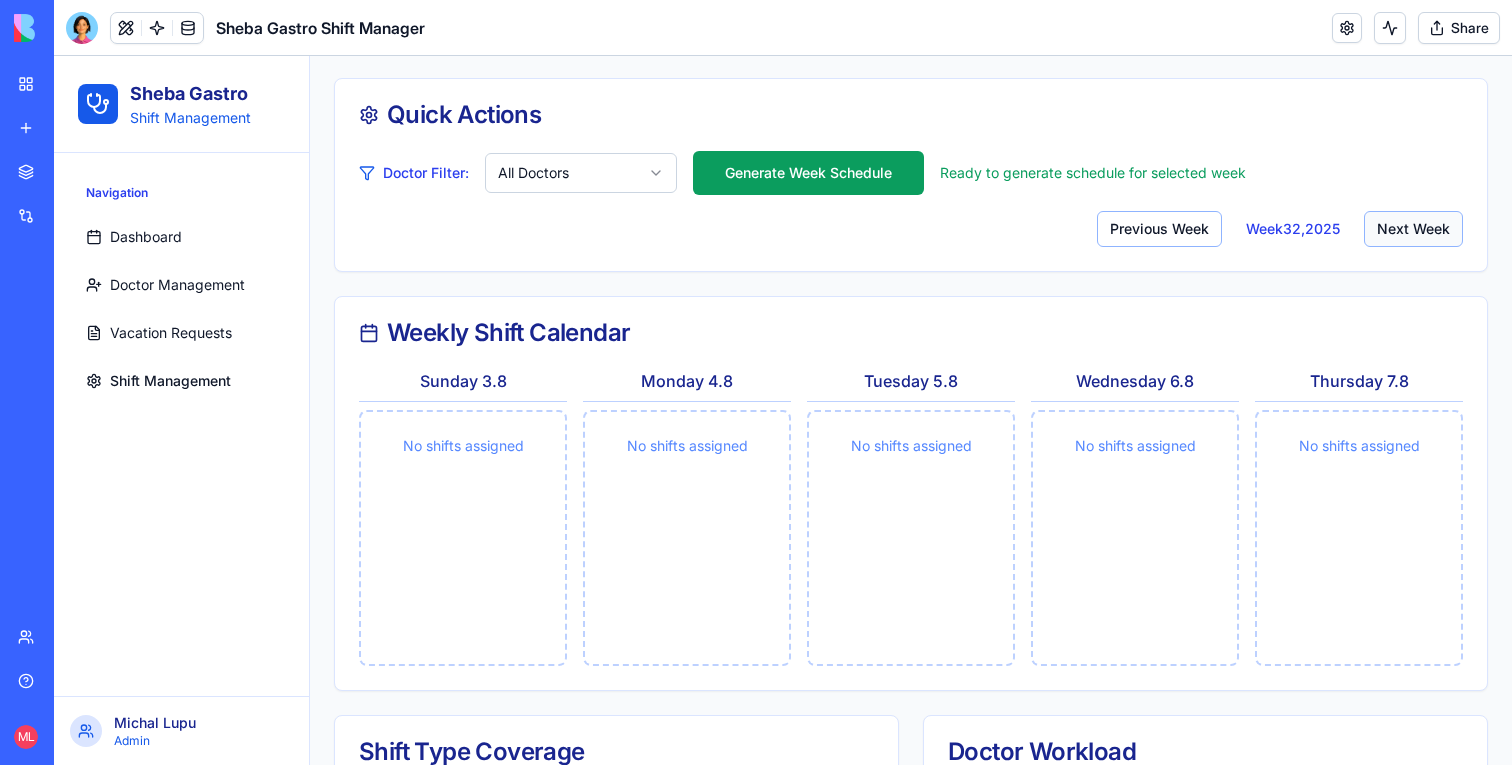 click on "Next Week" at bounding box center (1413, 229) 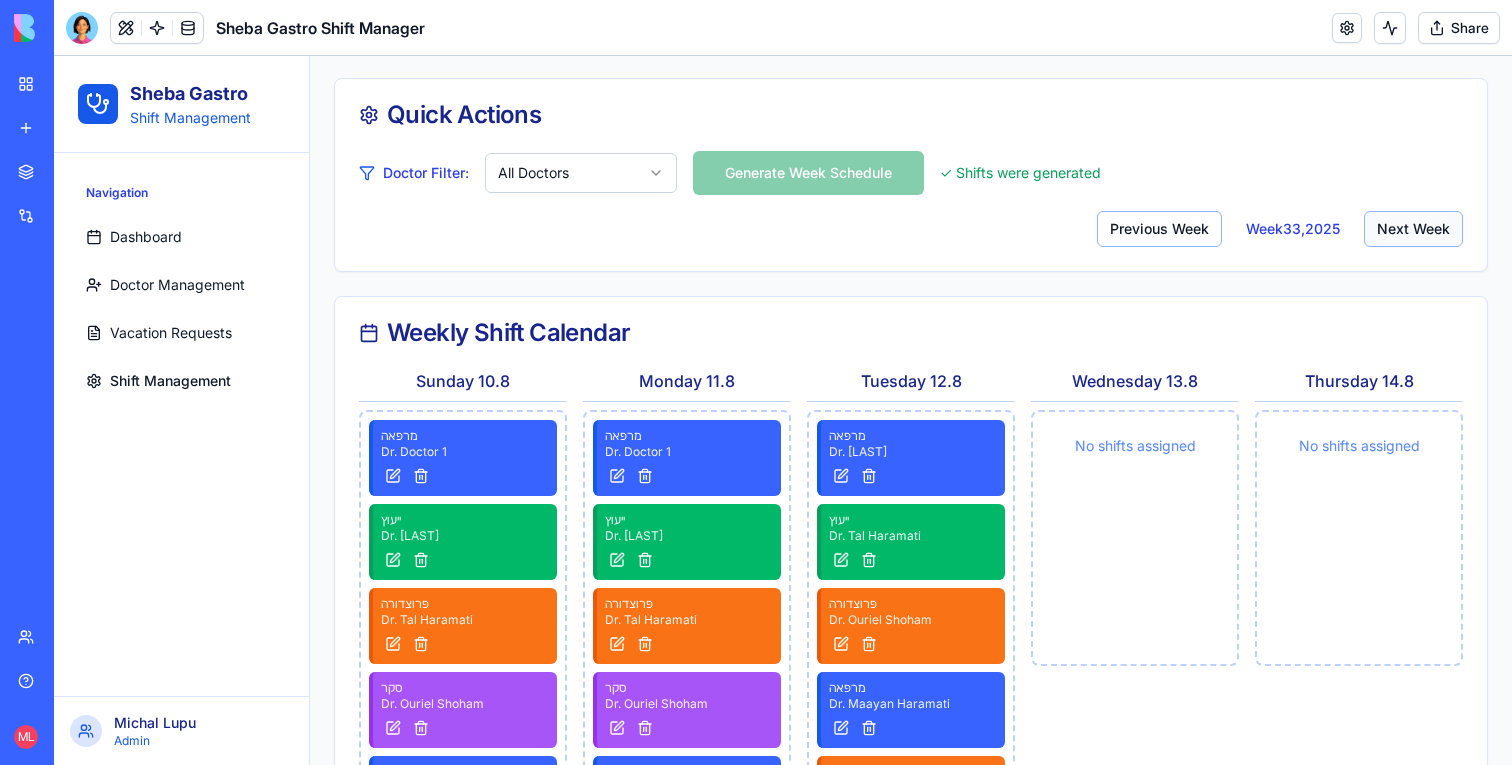 click on "Next Week" at bounding box center [1413, 229] 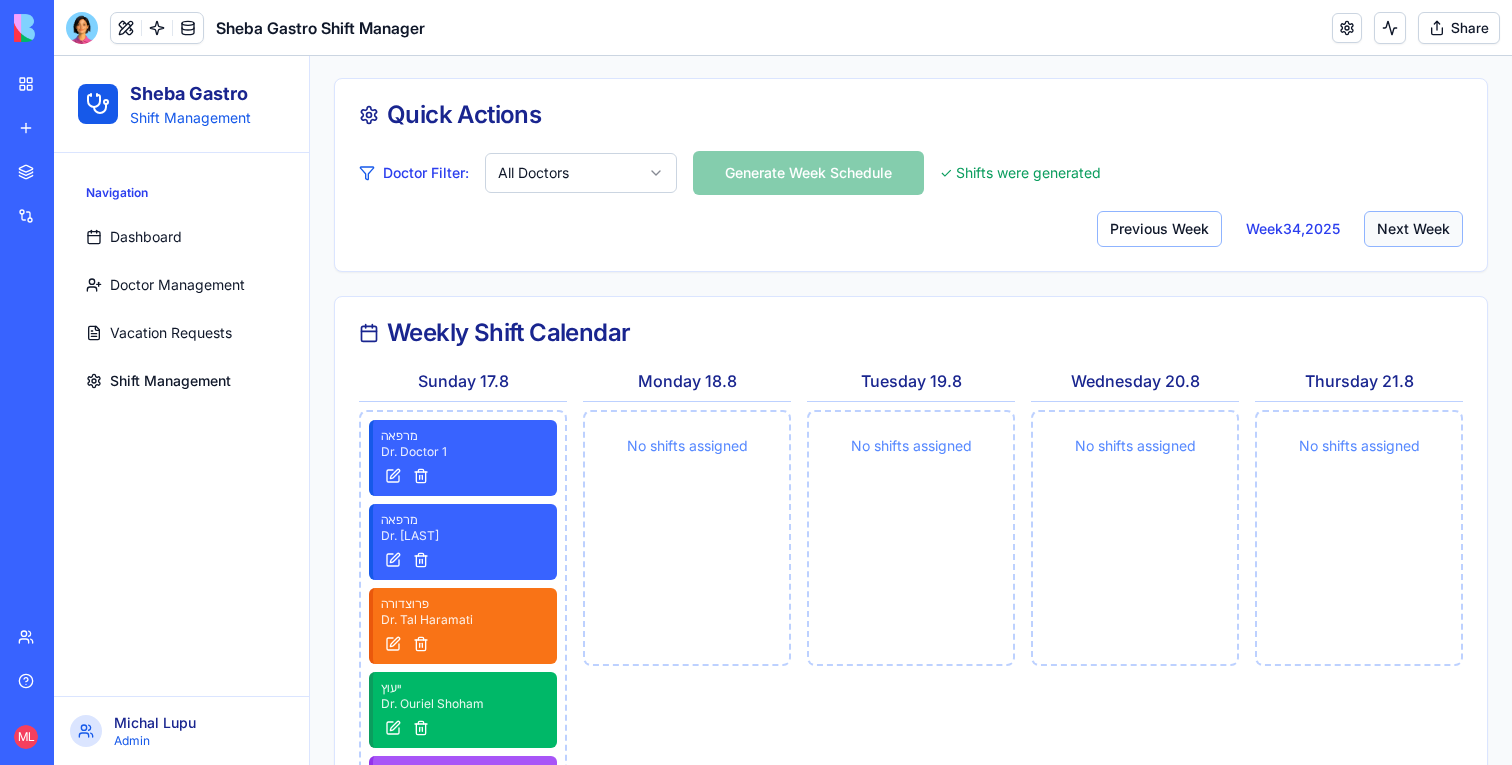 click on "Next Week" at bounding box center [1413, 229] 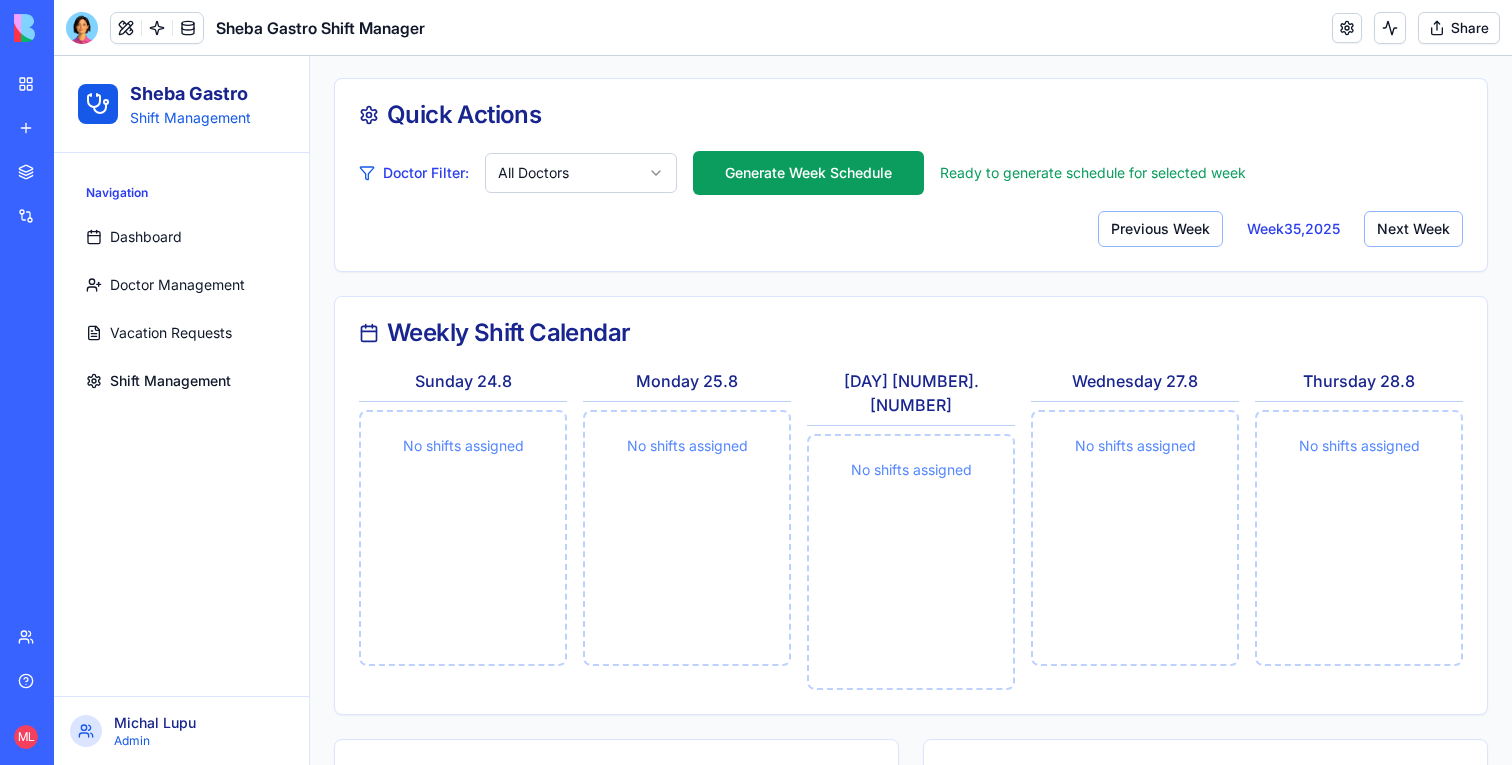 click on "Quick Actions" at bounding box center [911, 115] 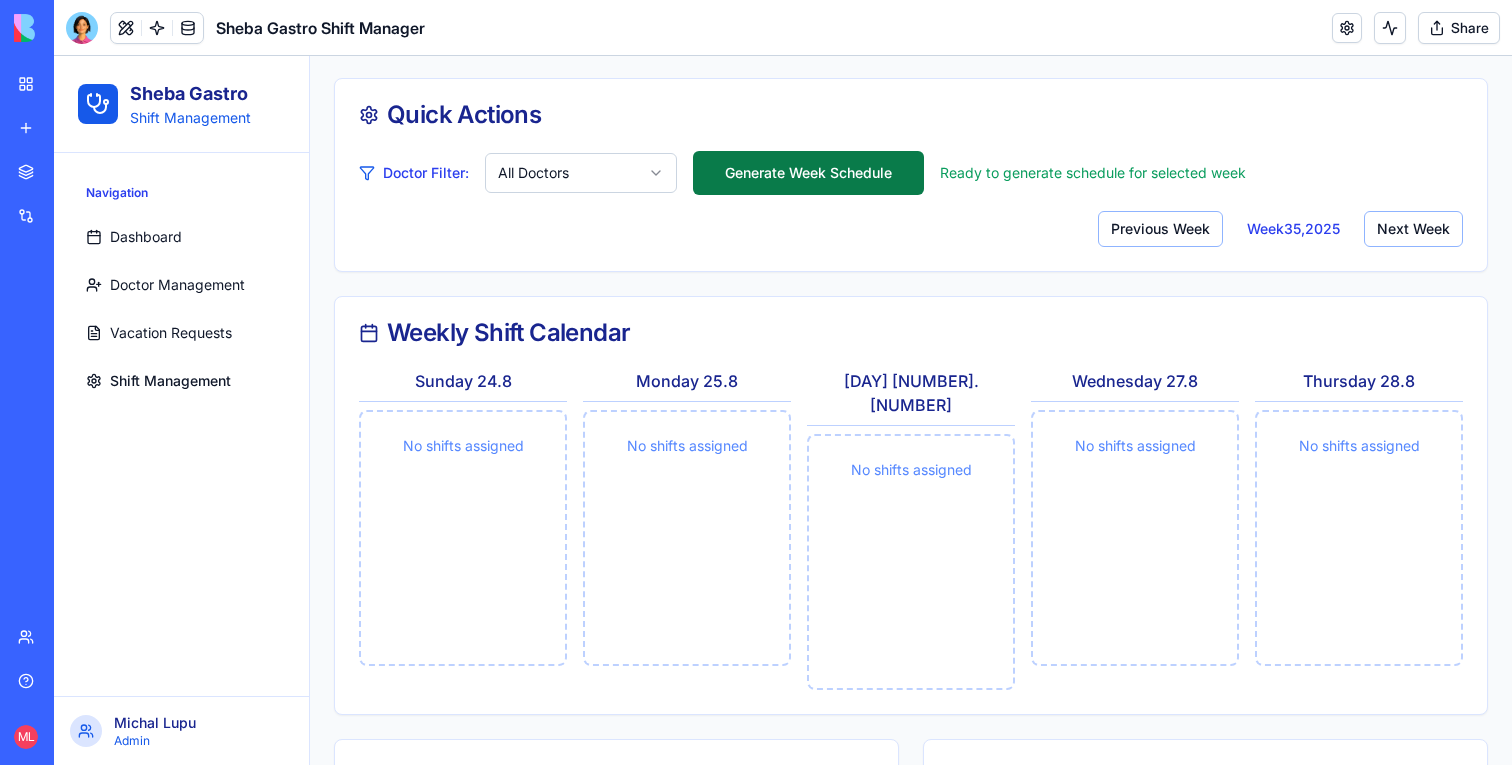 click on "Generate Week Schedule" at bounding box center [808, 173] 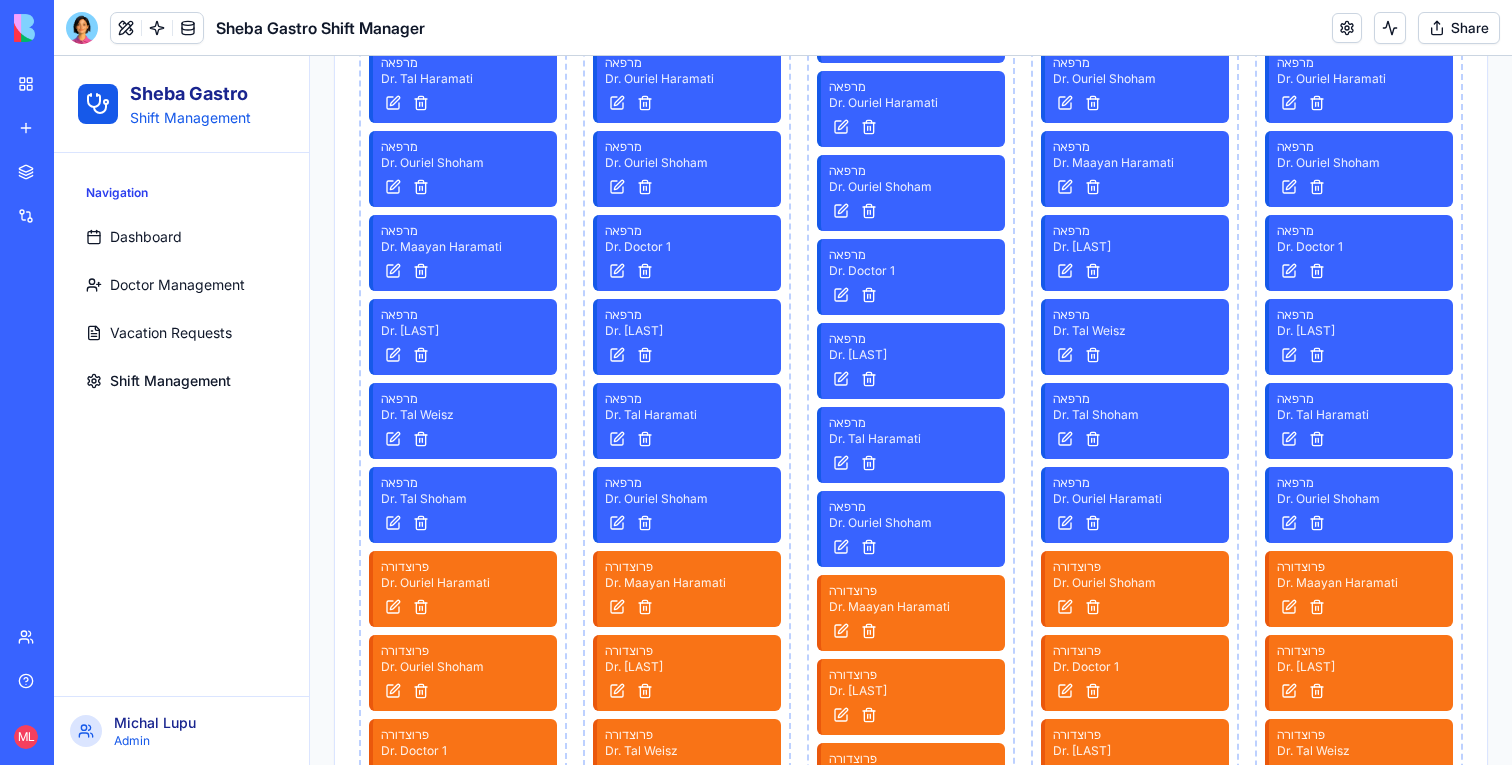 scroll, scrollTop: 0, scrollLeft: 0, axis: both 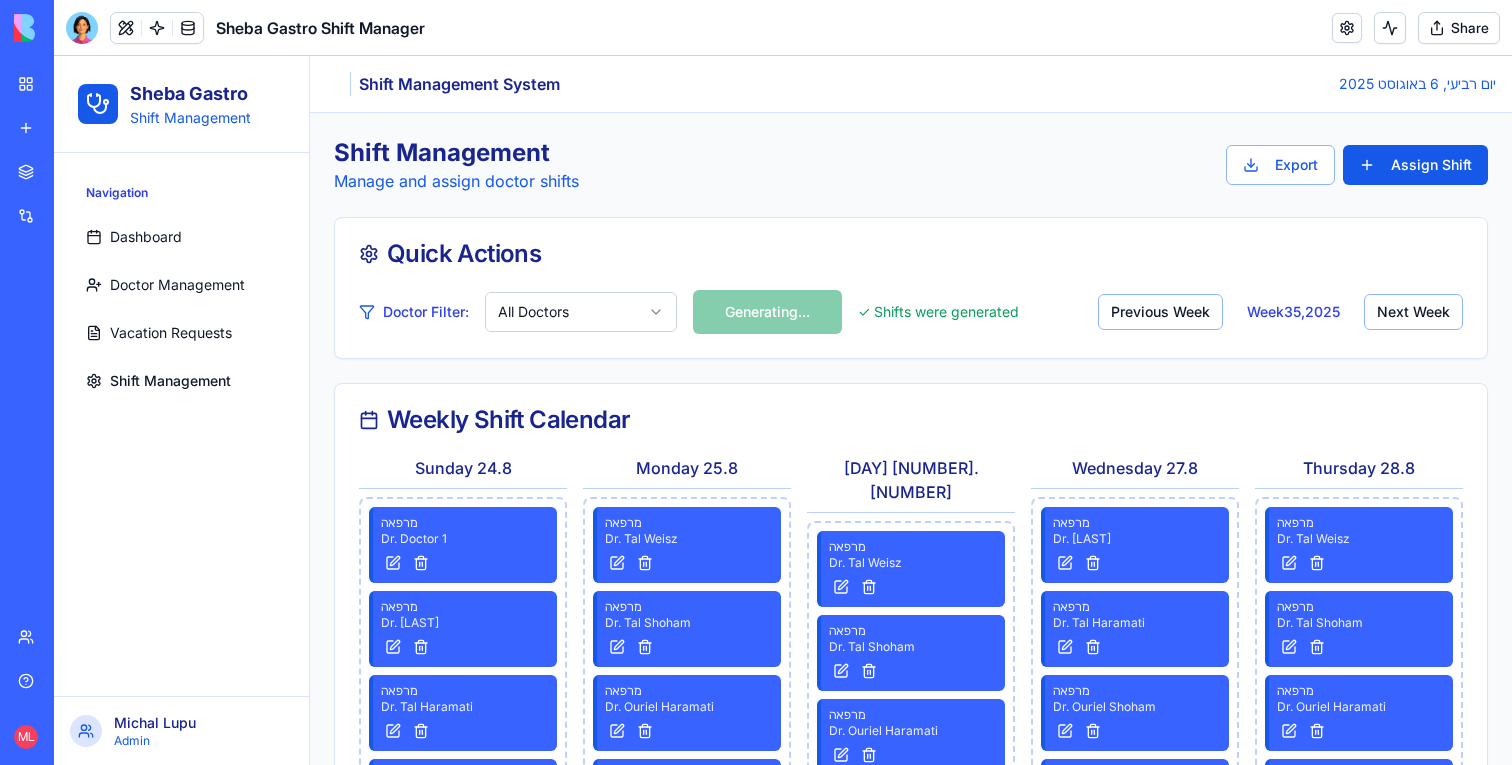 click on "Sheba Gastro Shift Management Navigation Dashboard Doctor Management Vacation Requests Shift Management Michal   Lupu Admin Toggle Sidebar Shift Management System יום רביעי, 6 באוגוסט 2025 Shift Management Manage and assign doctor shifts Export Assign Shift Quick Actions Doctor Filter: All Doctors Generating... ✓ Shifts were generated Previous Week Week  35 ,  2025 Next Week Weekly Shift Calendar Sunday 24.8 מרפאה Dr. Doctor 1 מרפאה Dr. Maayan Weisz מרפאה Dr. Tal Haramati מרפאה Dr. Ouriel Shoham מרפאה Dr. Maayan Haramati מרפאה Dr. Michal Weisz מרפאה Dr. Tal Weisz מרפאה Dr. Tal Shoham פרוצדורה Dr. Ouriel Haramati פרוצדורה Dr. Ouriel Shoham פרוצדורה Dr. Doctor 1 פרוצדורה Dr. Maayan Weisz פרוצדורה Dr. Tal Haramati פרוצדורה Dr. Ouriel Shoham ייעוץ Dr. Maayan Haramati סקר Dr. Michal Weisz Monday 25.8 מרפאה Dr. Tal Weisz מרפאה Dr. Tal Shoham מרפאה Dr. Ouriel Haramati מרפאה 40" at bounding box center (783, 1217) 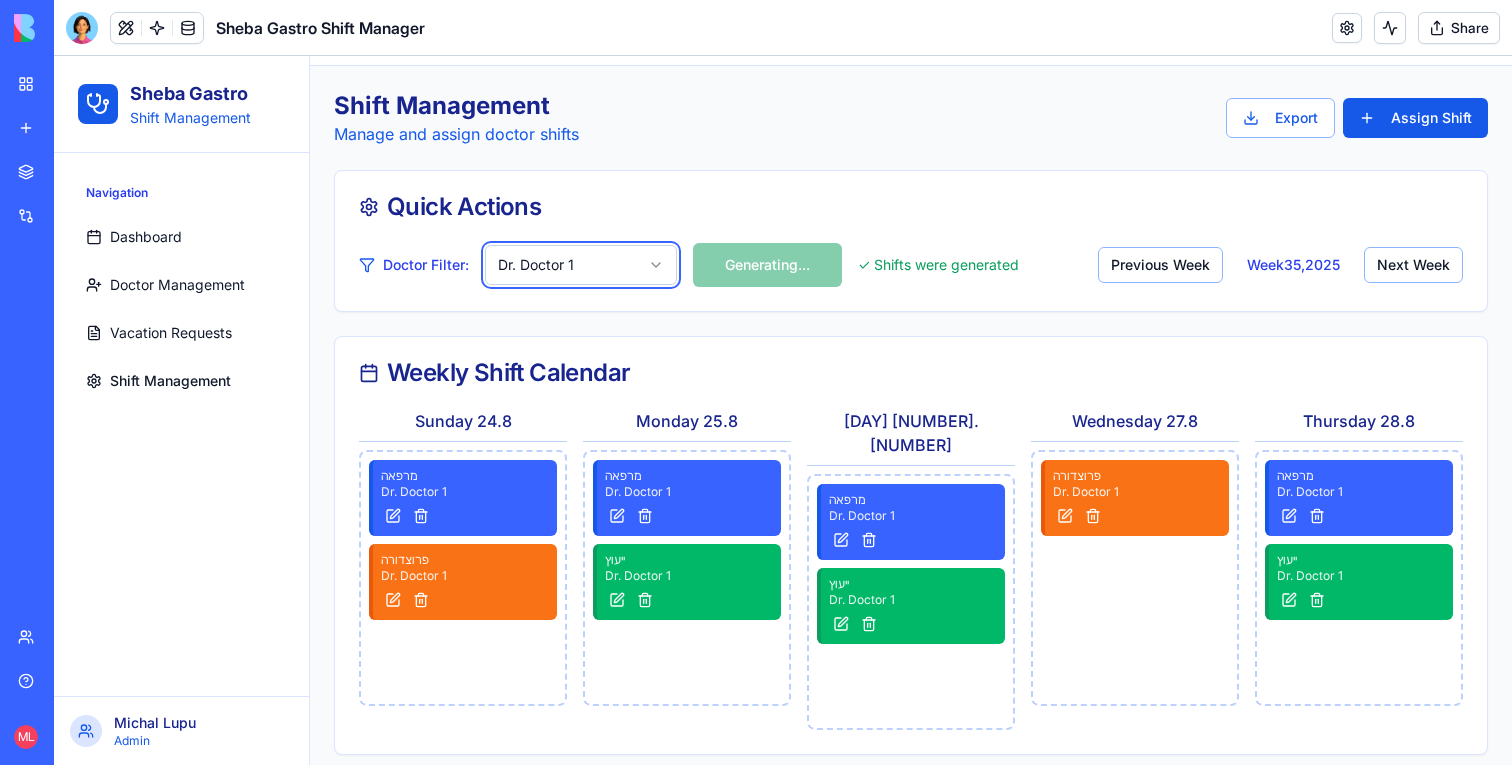 scroll, scrollTop: 52, scrollLeft: 0, axis: vertical 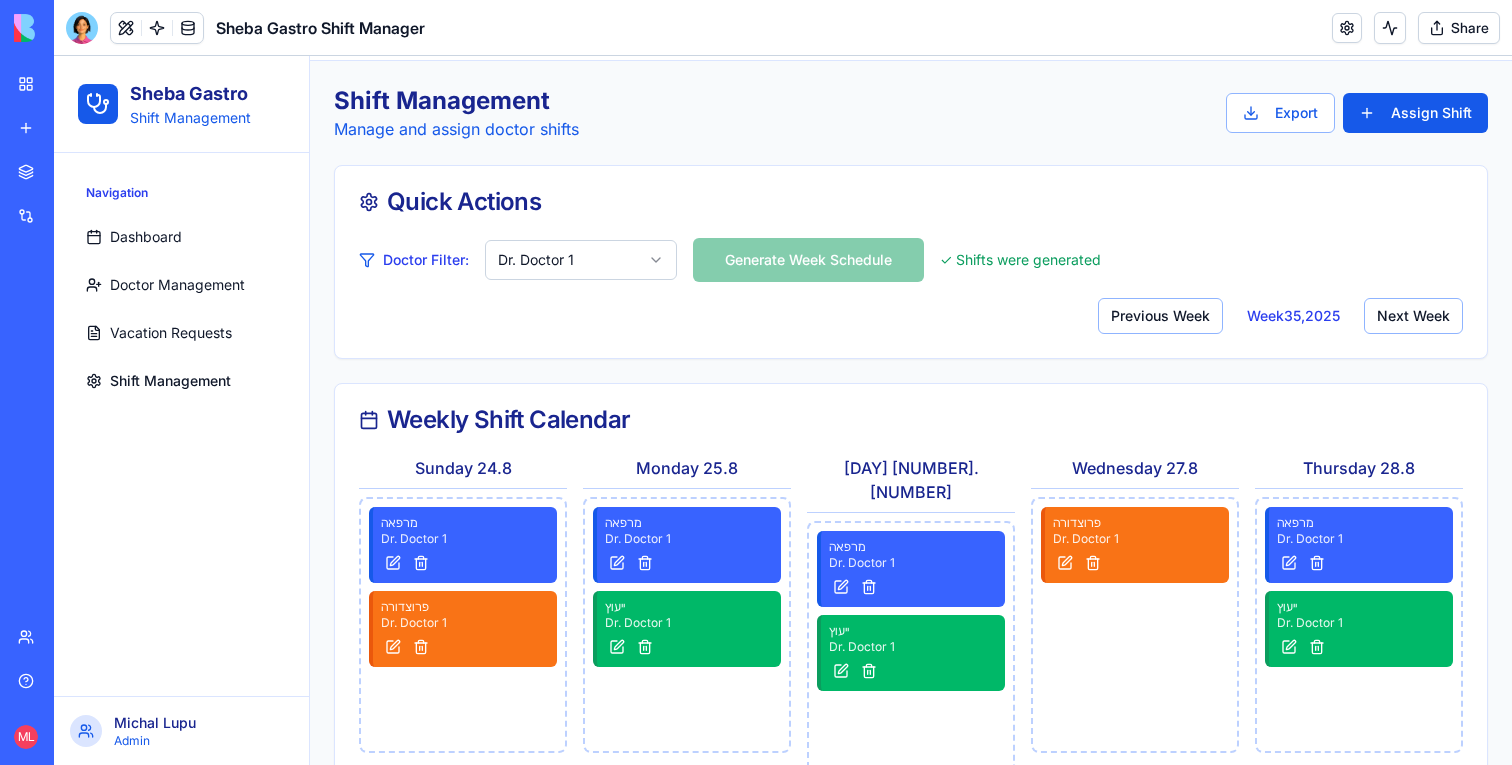 click on "Vacation Requests" at bounding box center [171, 333] 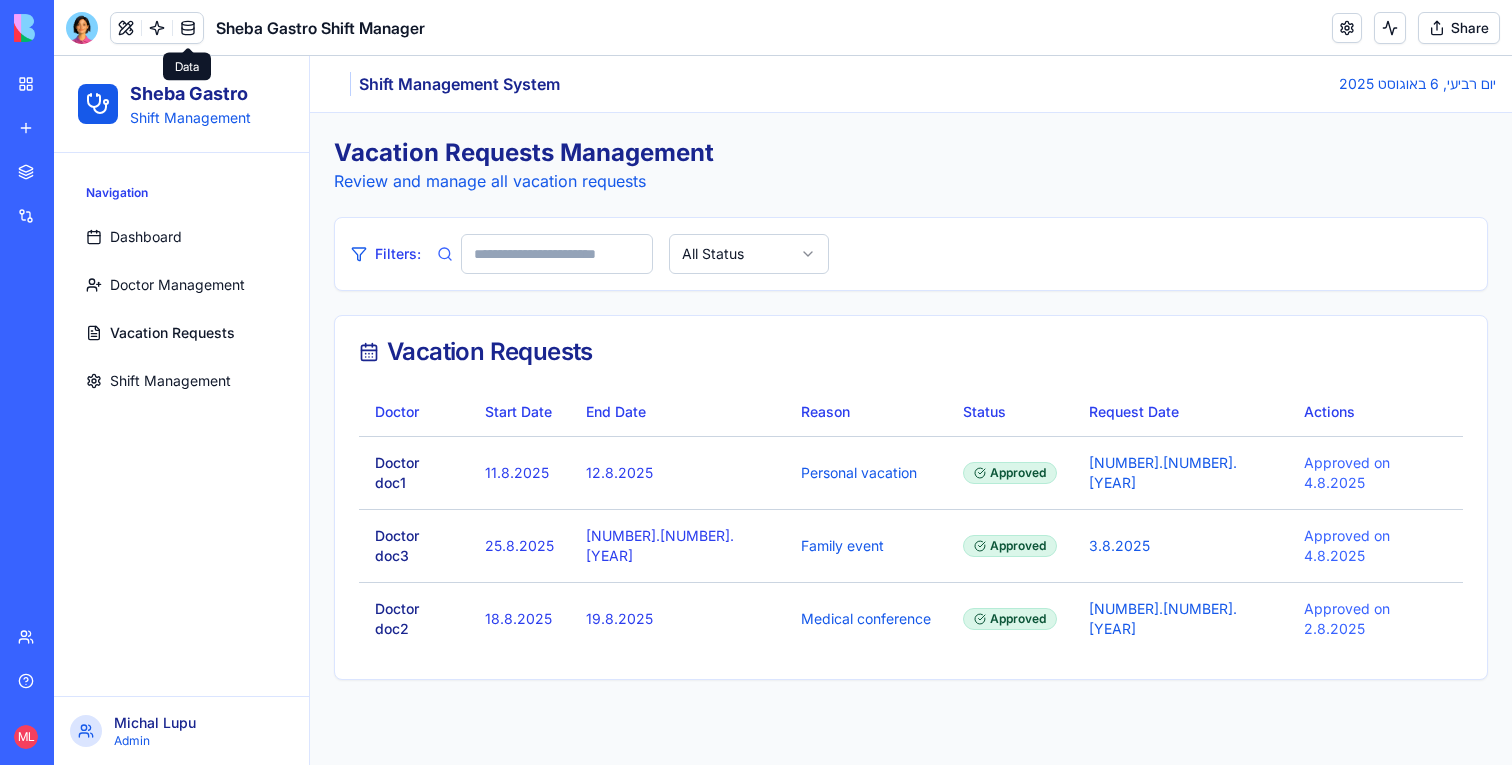 click at bounding box center [188, 28] 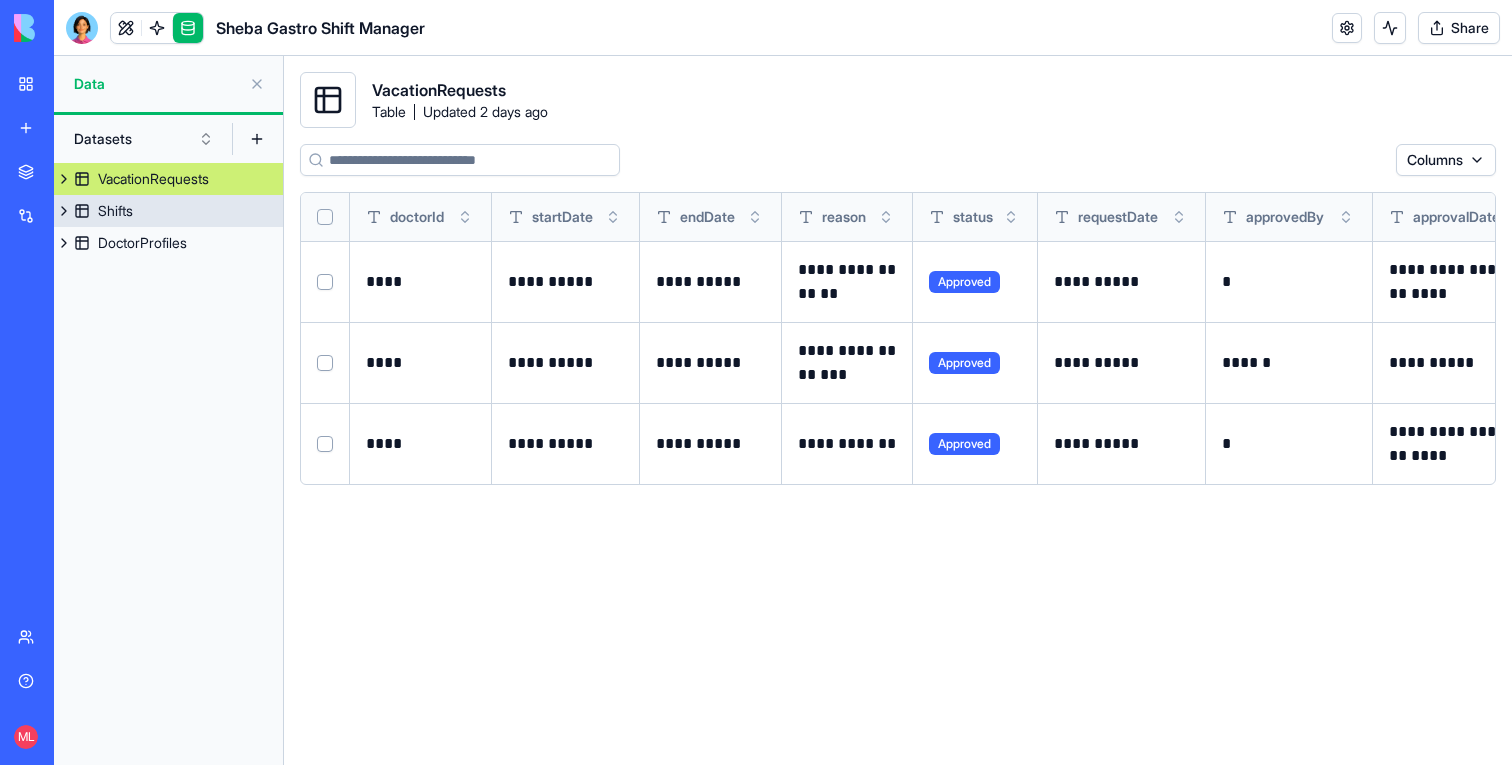 click on "Shifts" at bounding box center [115, 211] 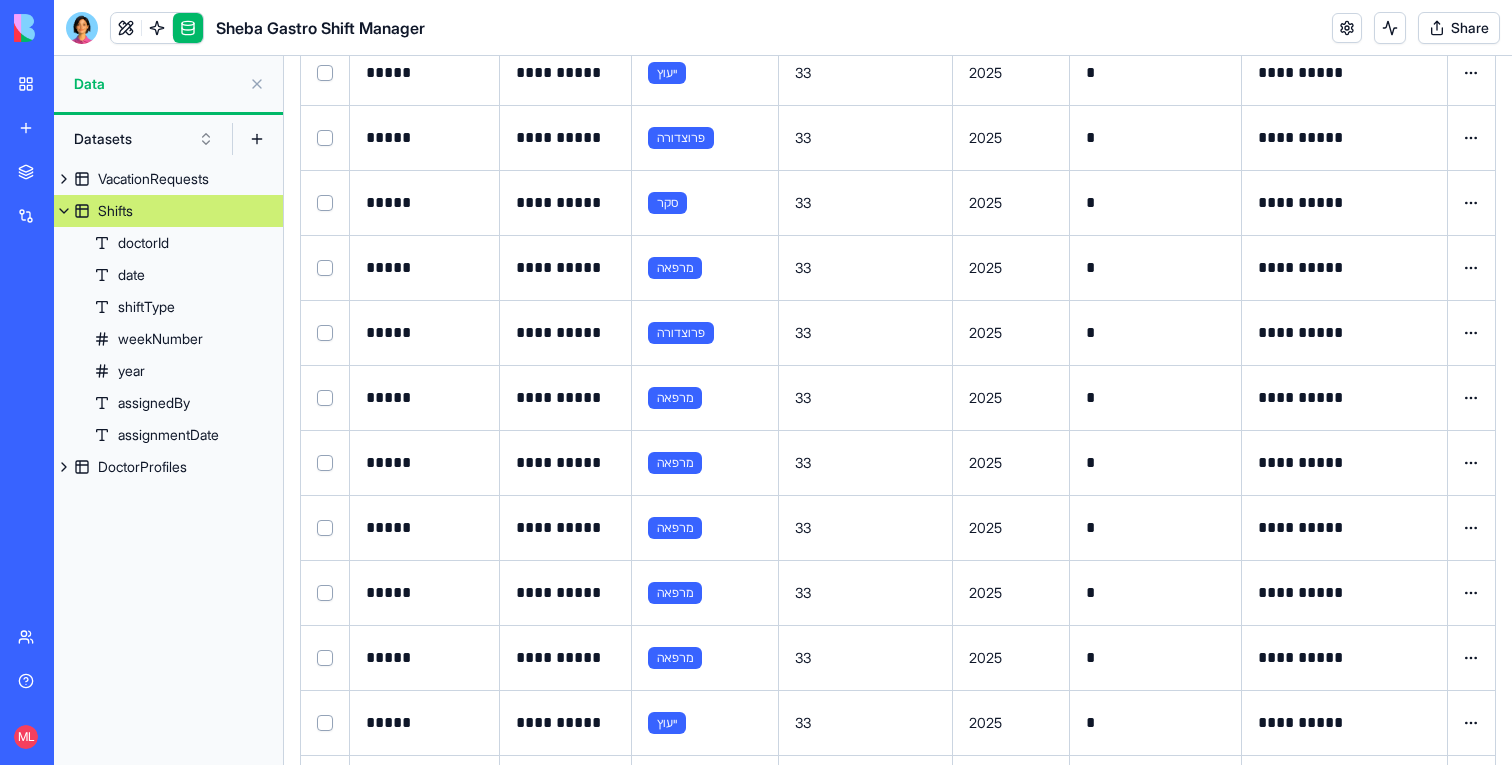 scroll, scrollTop: 0, scrollLeft: 0, axis: both 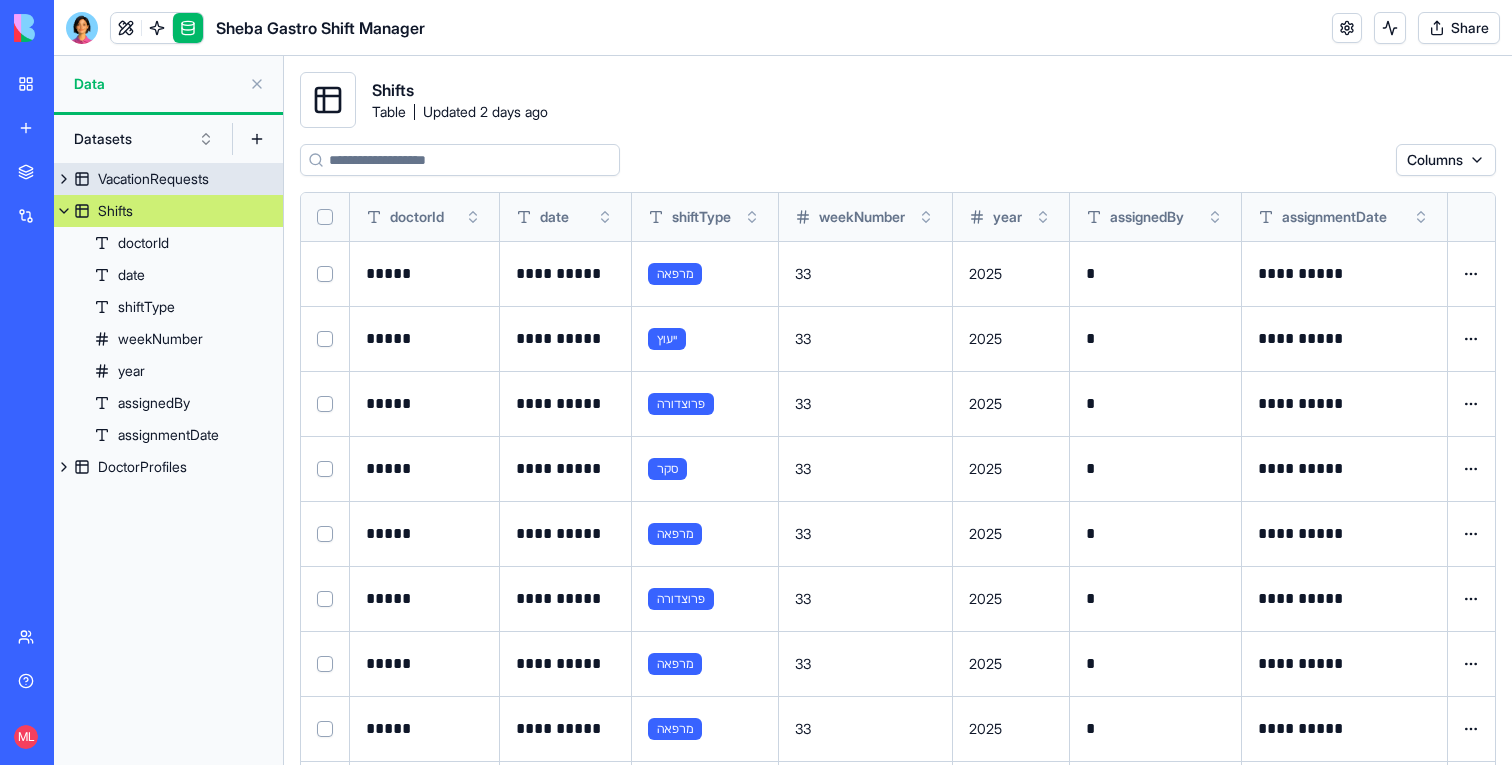 click on "VacationRequests" at bounding box center [153, 179] 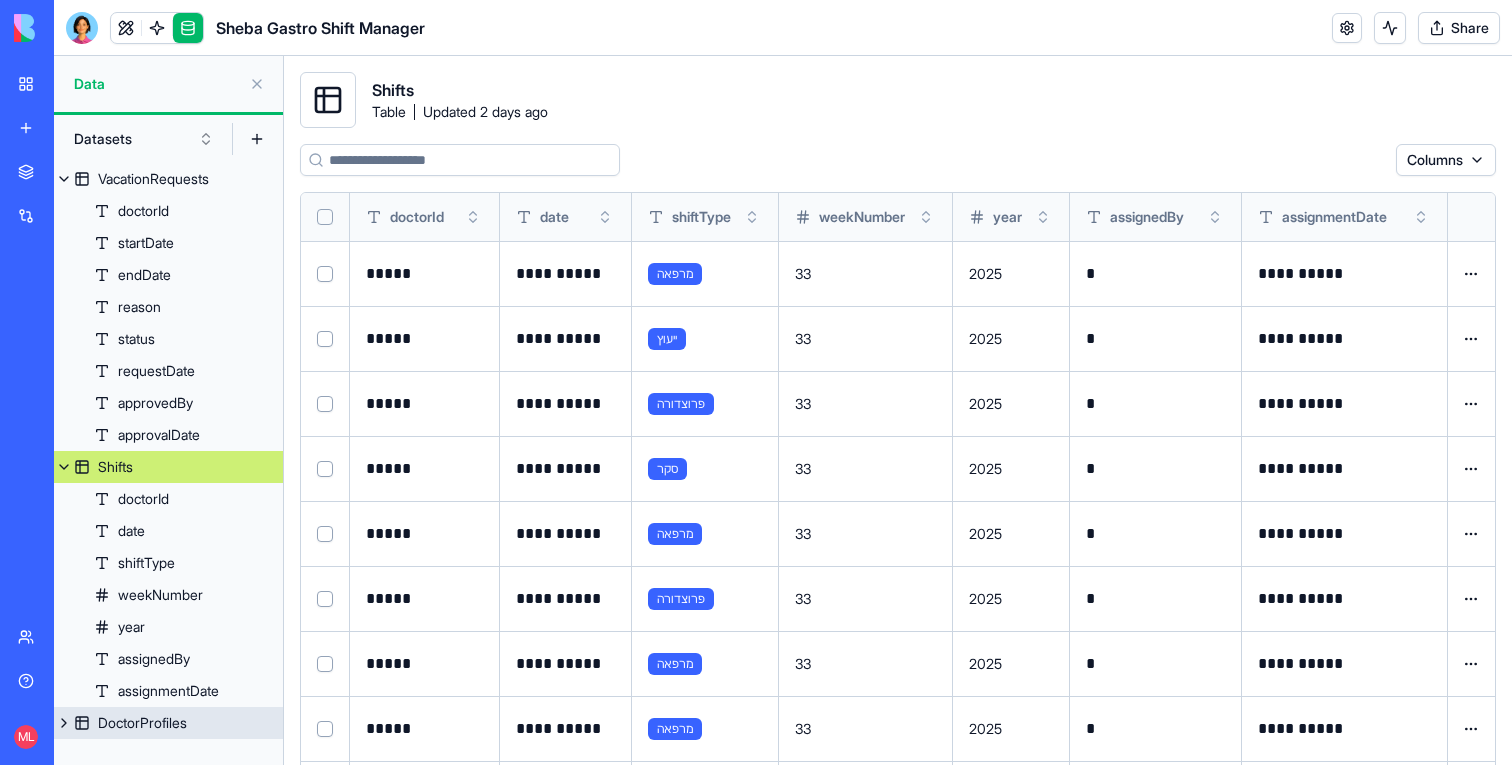 click on "DoctorProfiles" at bounding box center [142, 723] 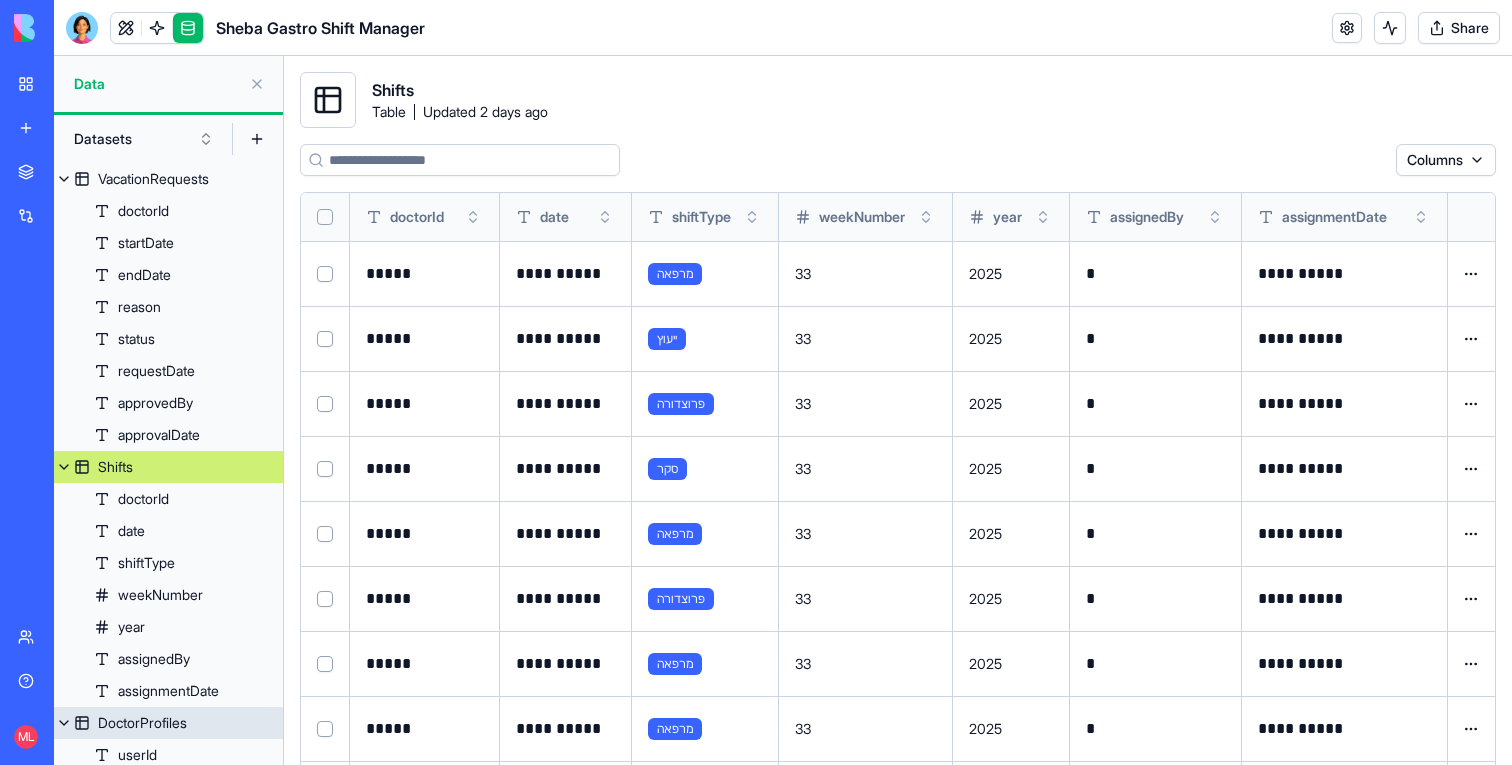 click on "DoctorProfiles" at bounding box center (142, 723) 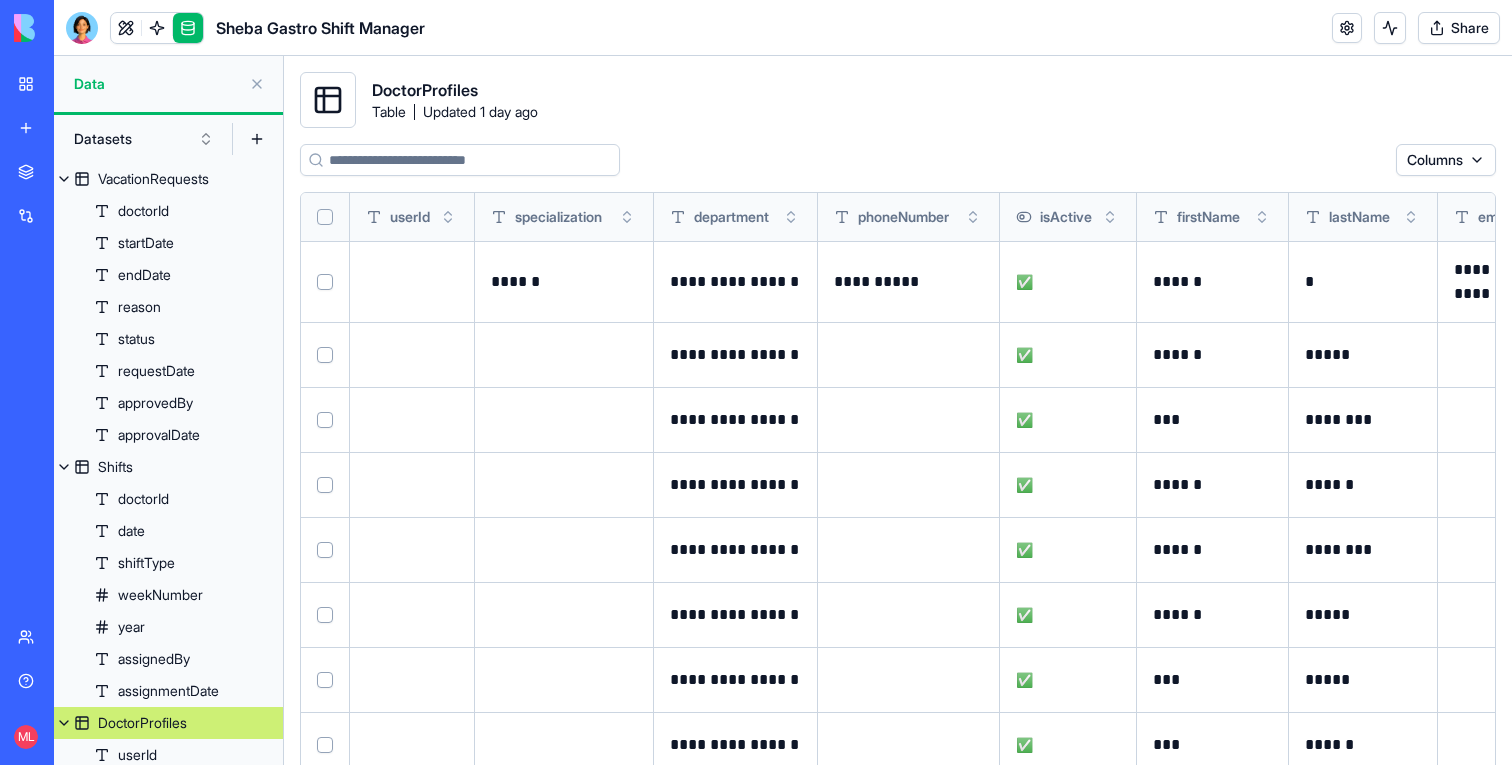scroll, scrollTop: 0, scrollLeft: 0, axis: both 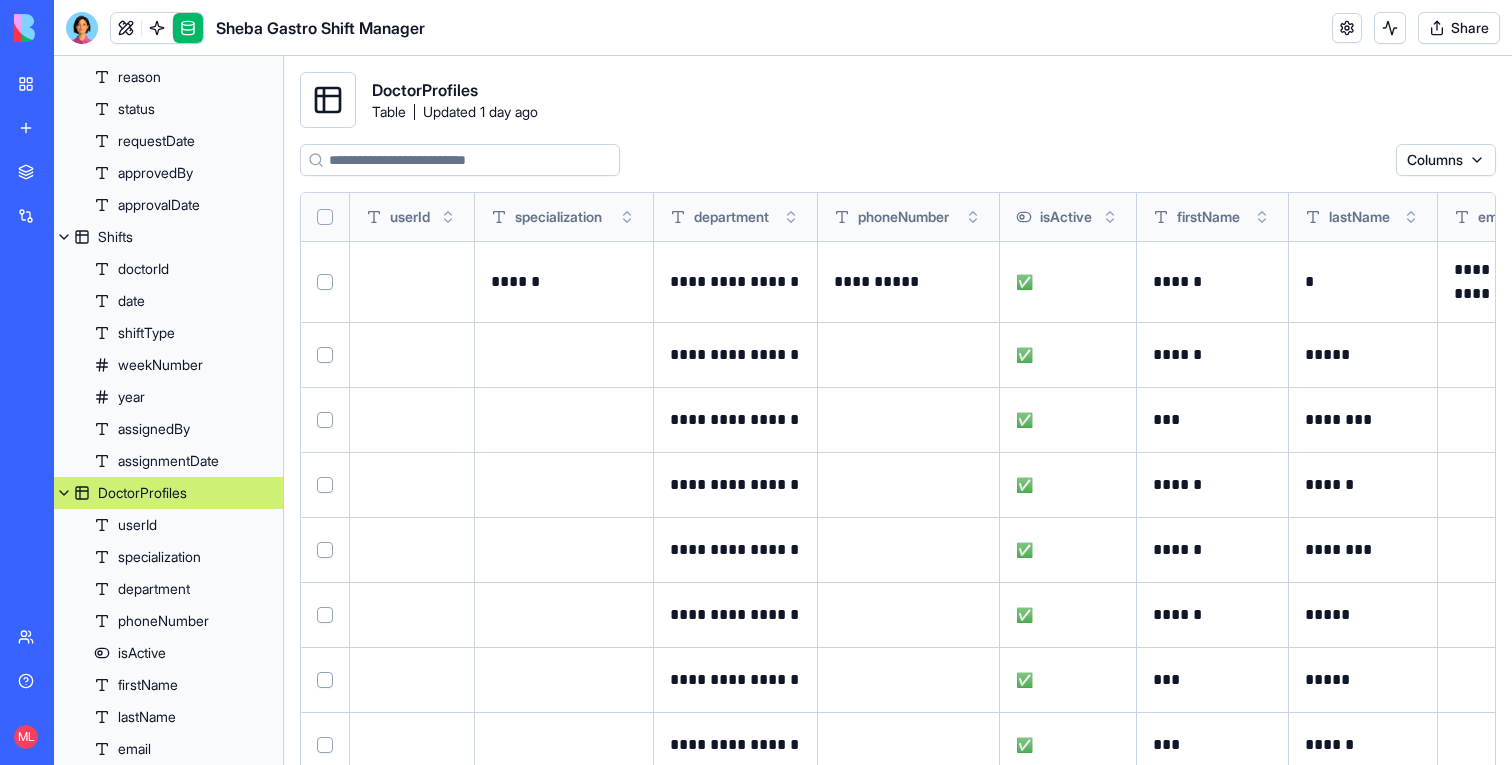 click at bounding box center (325, 282) 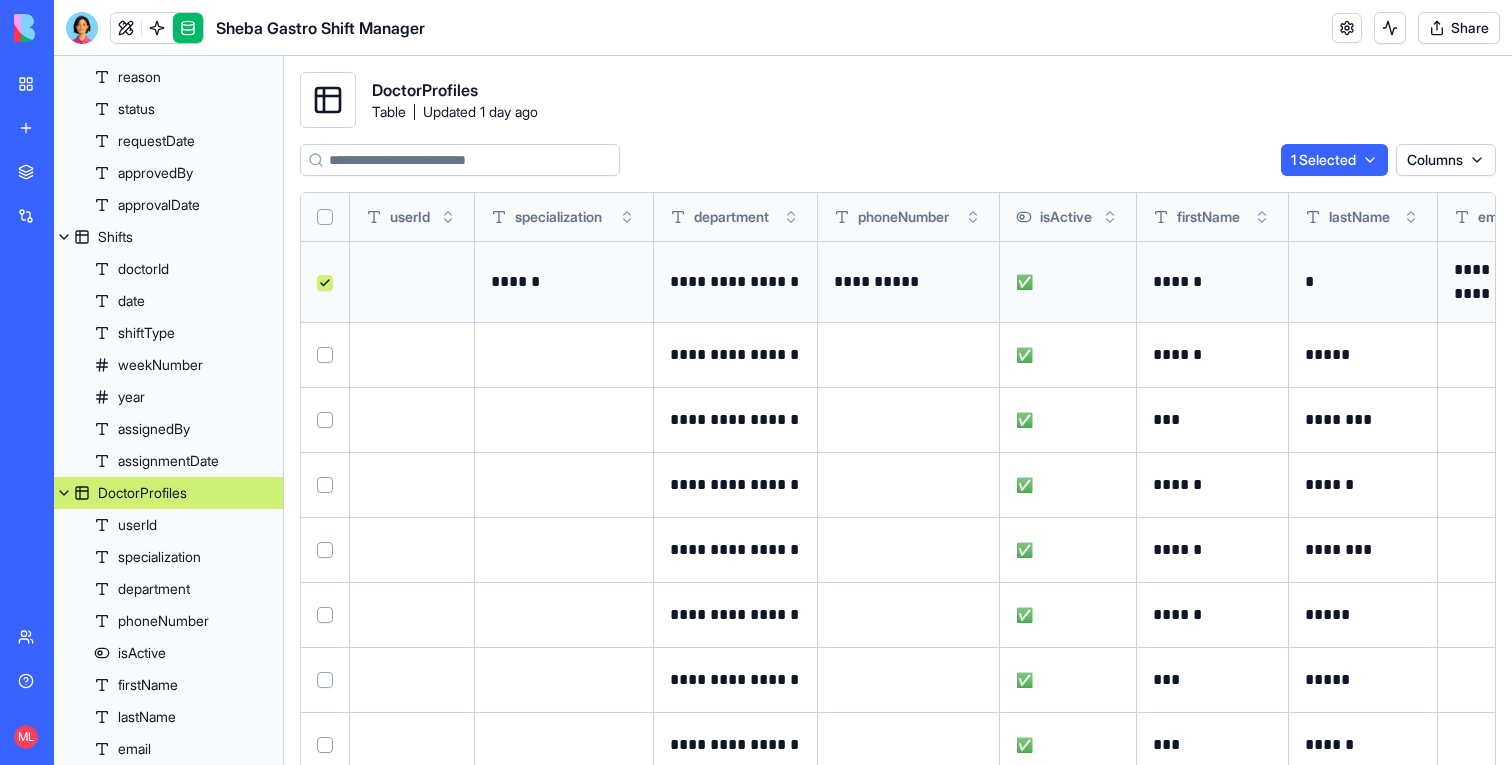 click at bounding box center (325, 283) 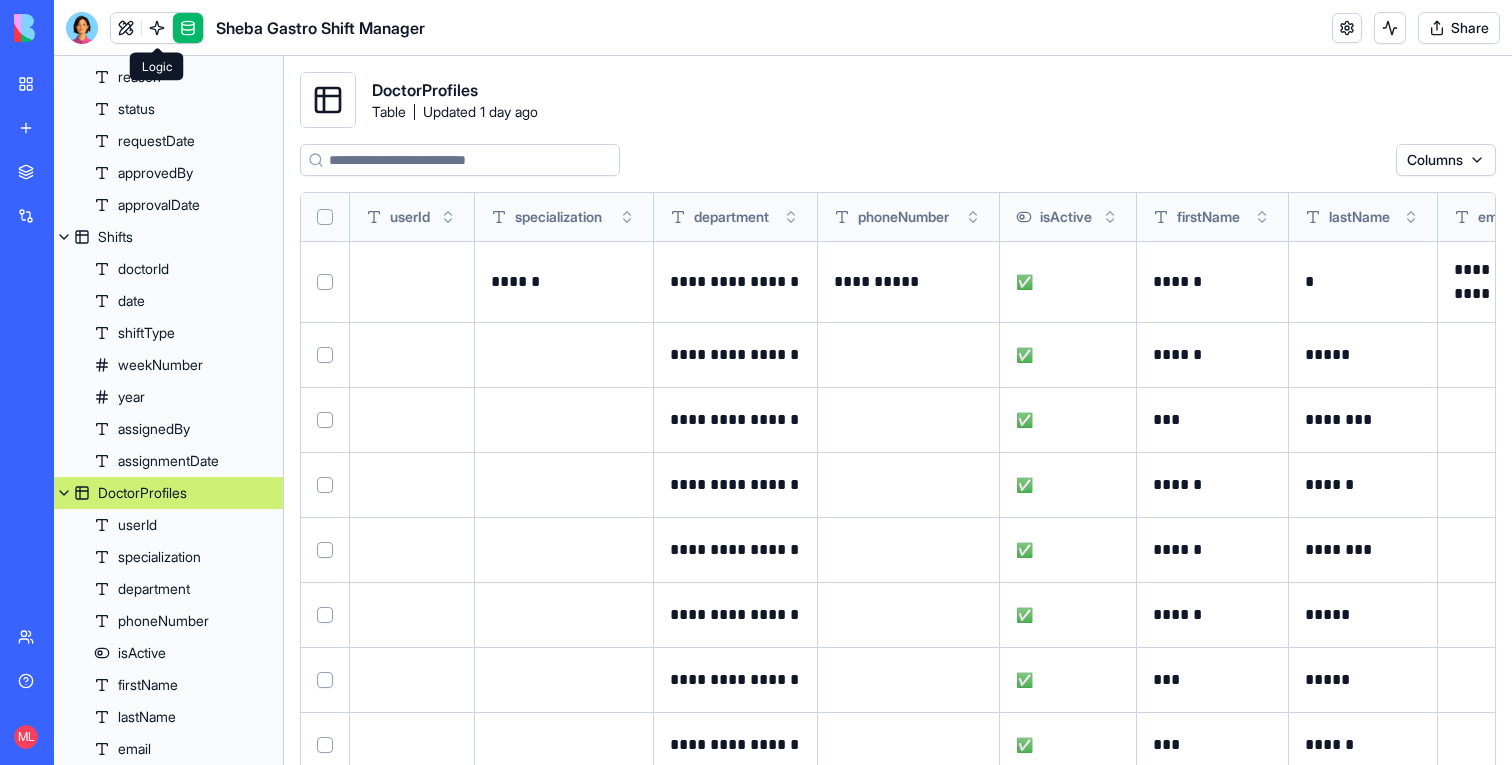 click at bounding box center [157, 28] 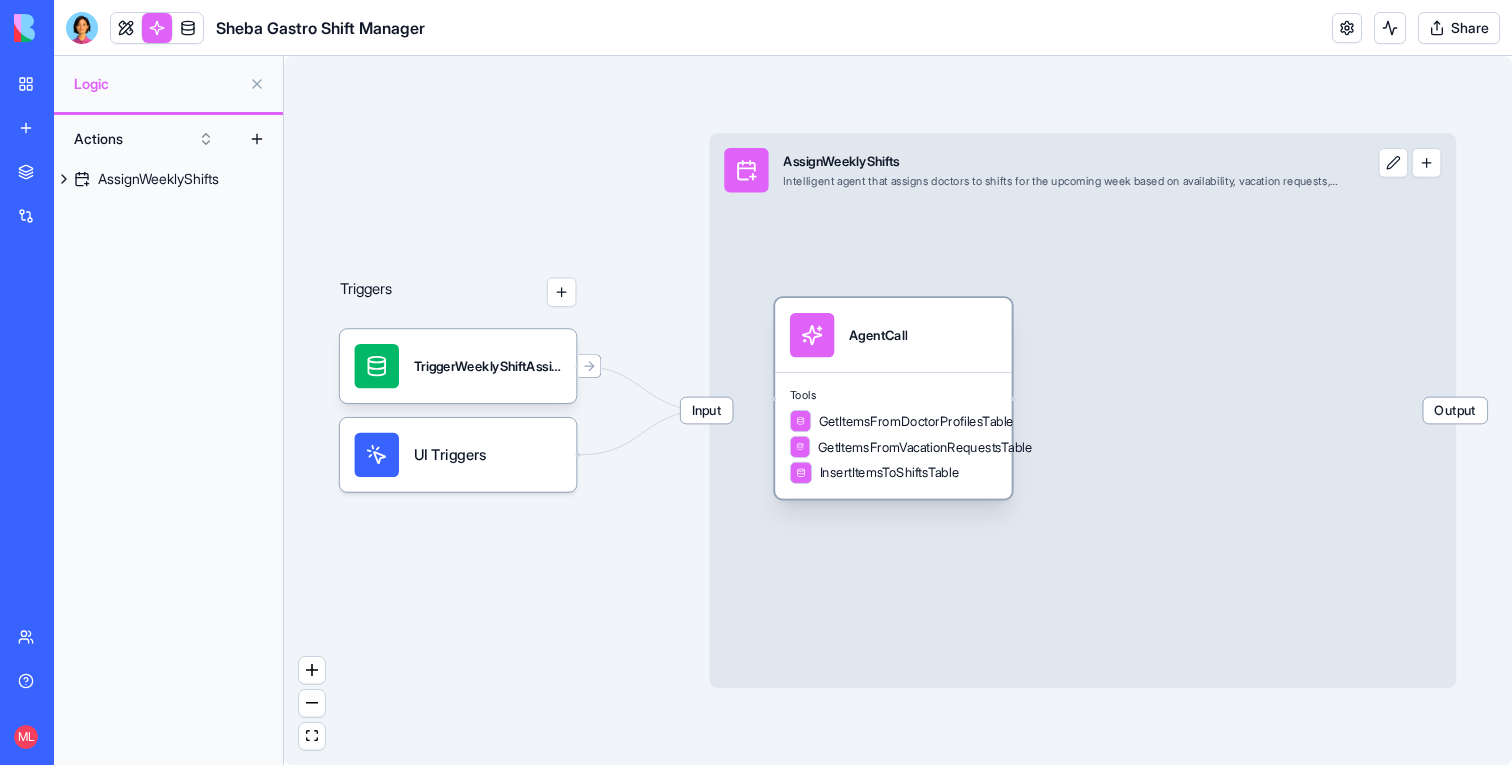 click on "Tools GetItemsFromDoctorProfilesTable GetItemsFromVacationRequestsTable InsertItemsToShiftsTable" at bounding box center (893, 435) 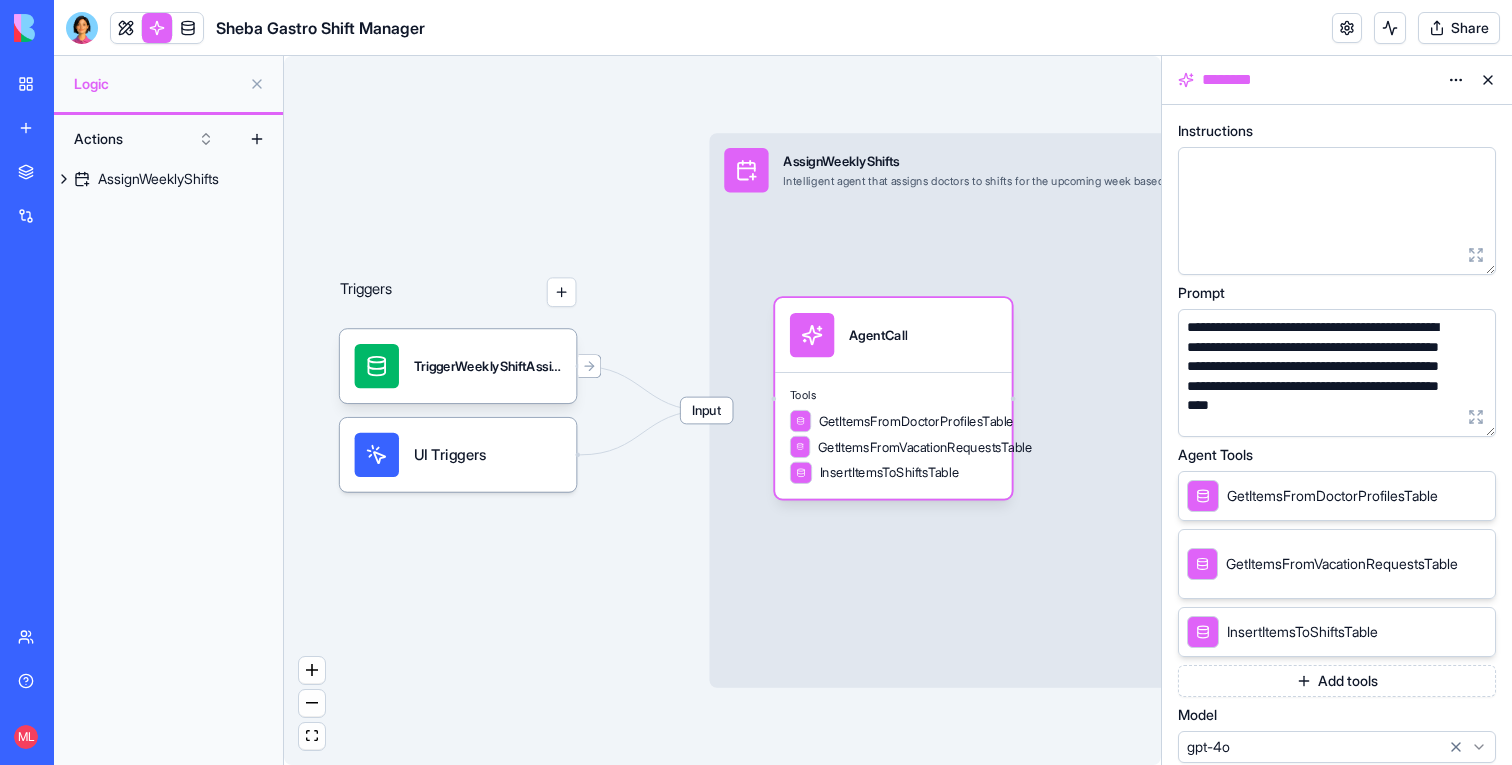 click at bounding box center (1476, 417) 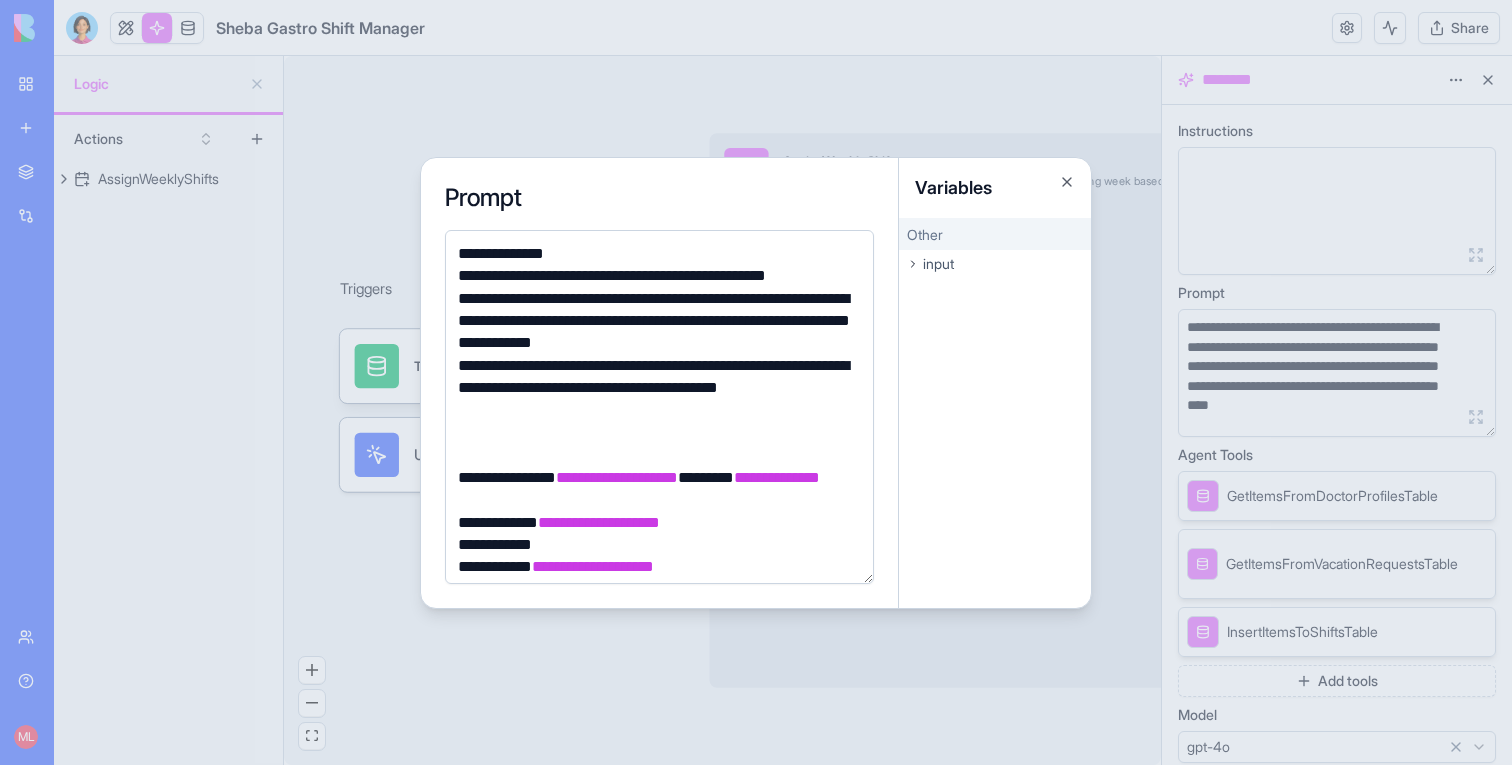 scroll, scrollTop: 679, scrollLeft: 0, axis: vertical 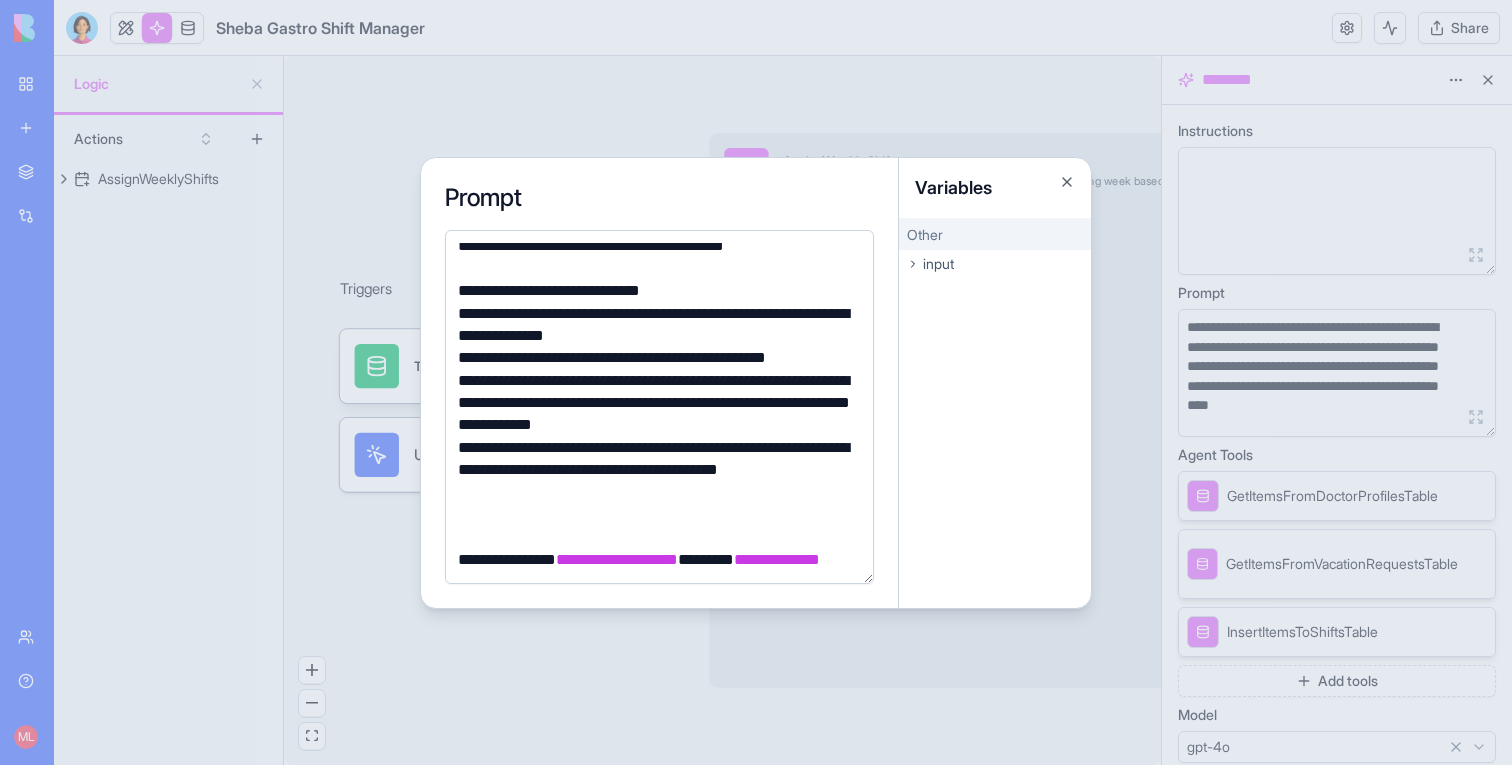 click on "**********" at bounding box center (656, 358) 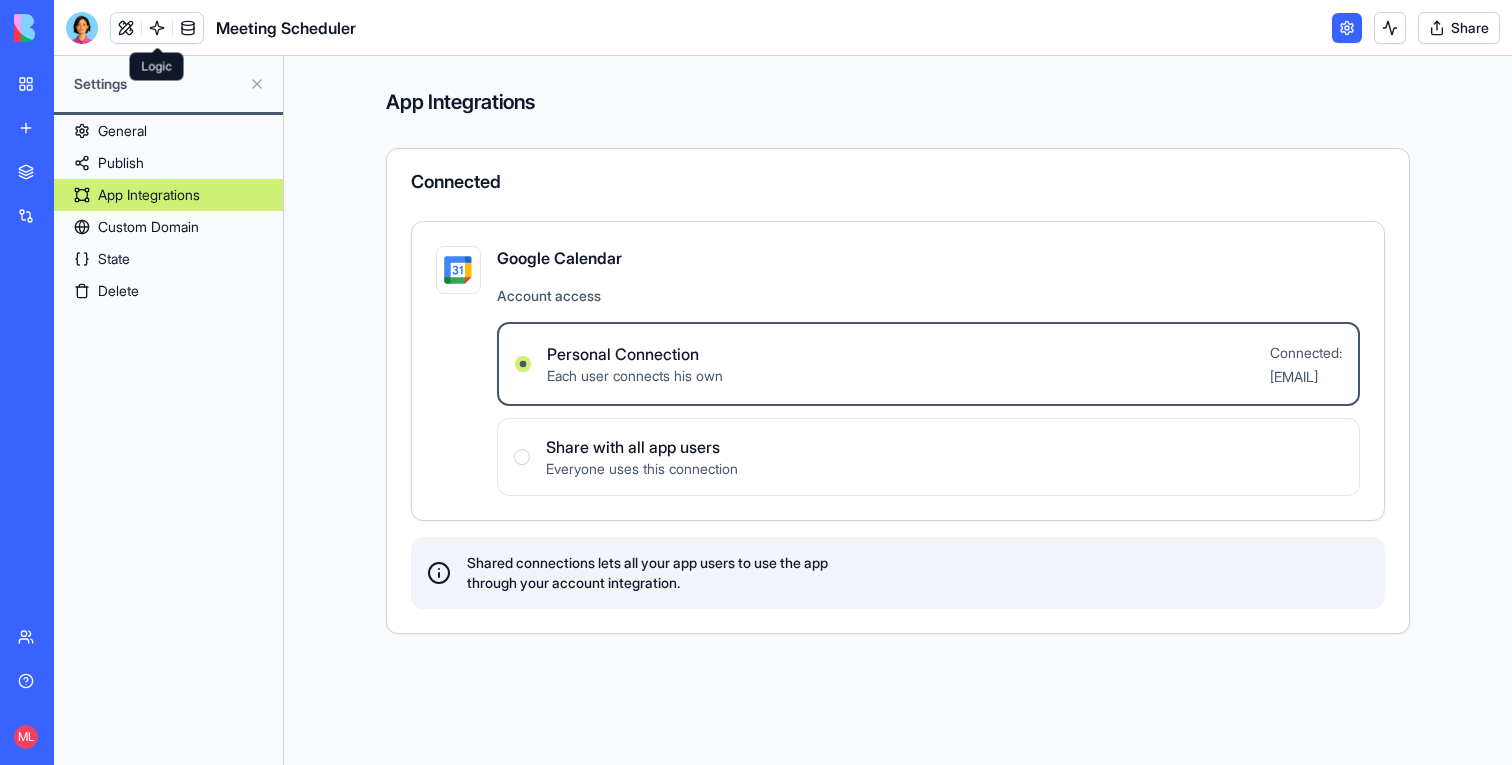 scroll, scrollTop: 0, scrollLeft: 0, axis: both 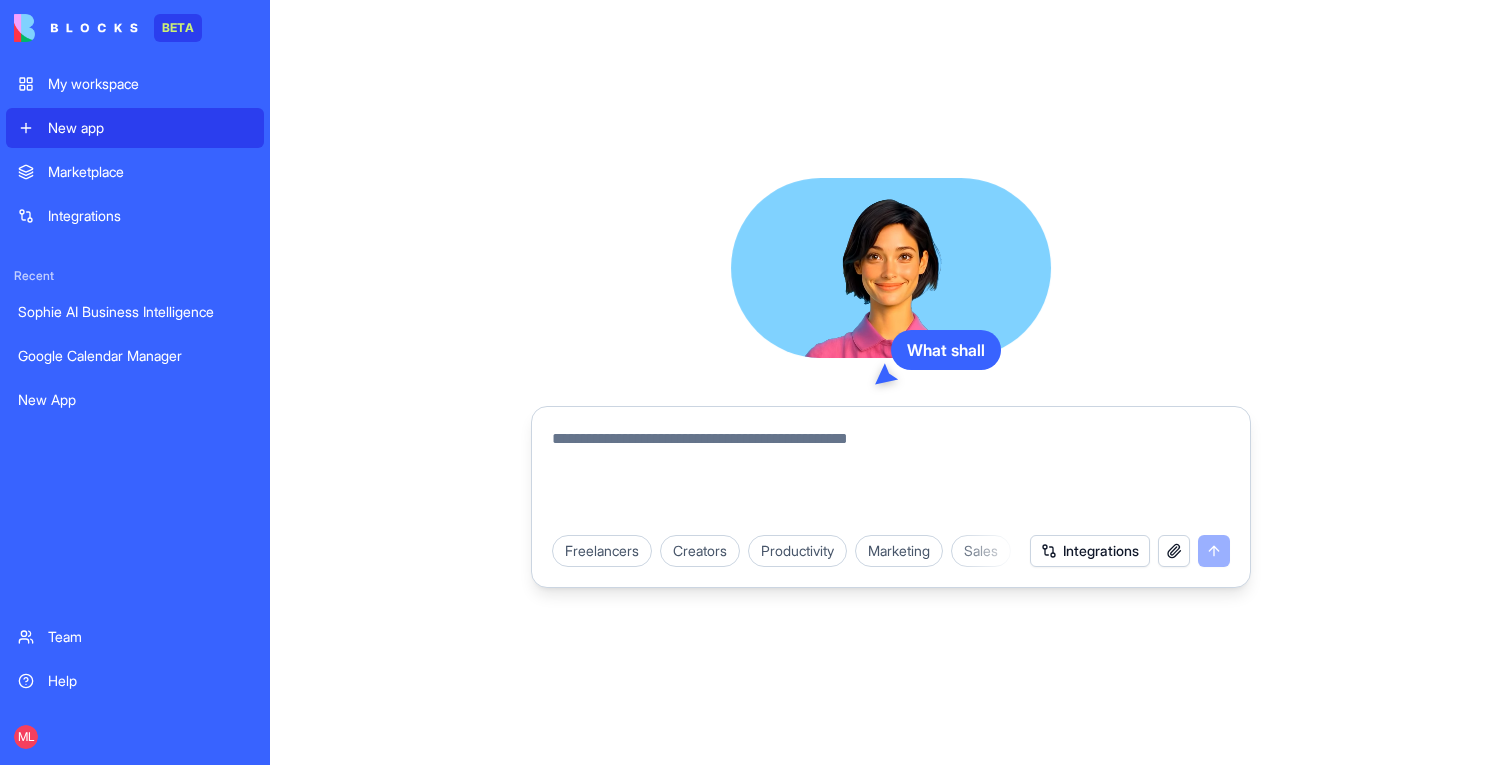click on "Productivity" at bounding box center (797, 551) 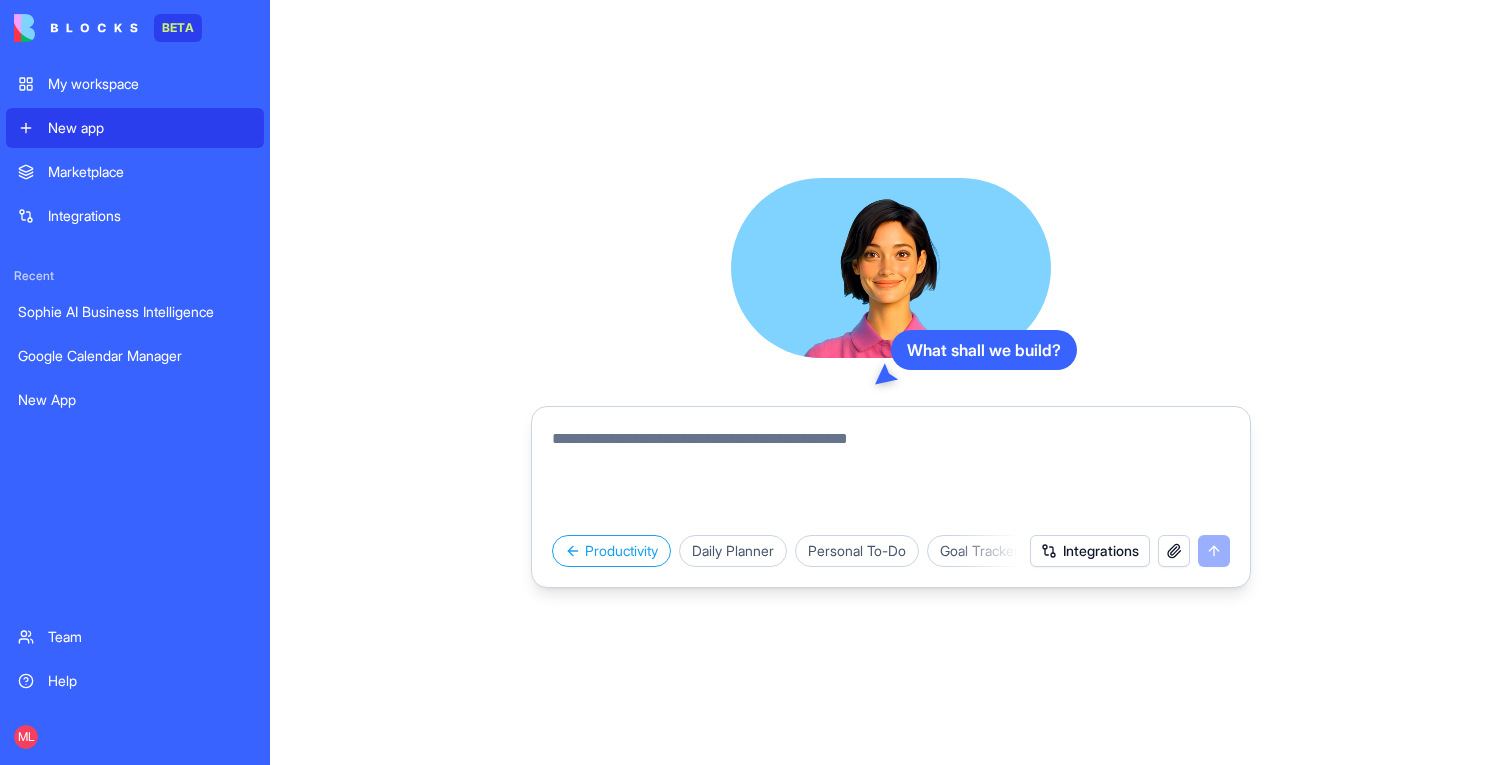 click at bounding box center (891, 475) 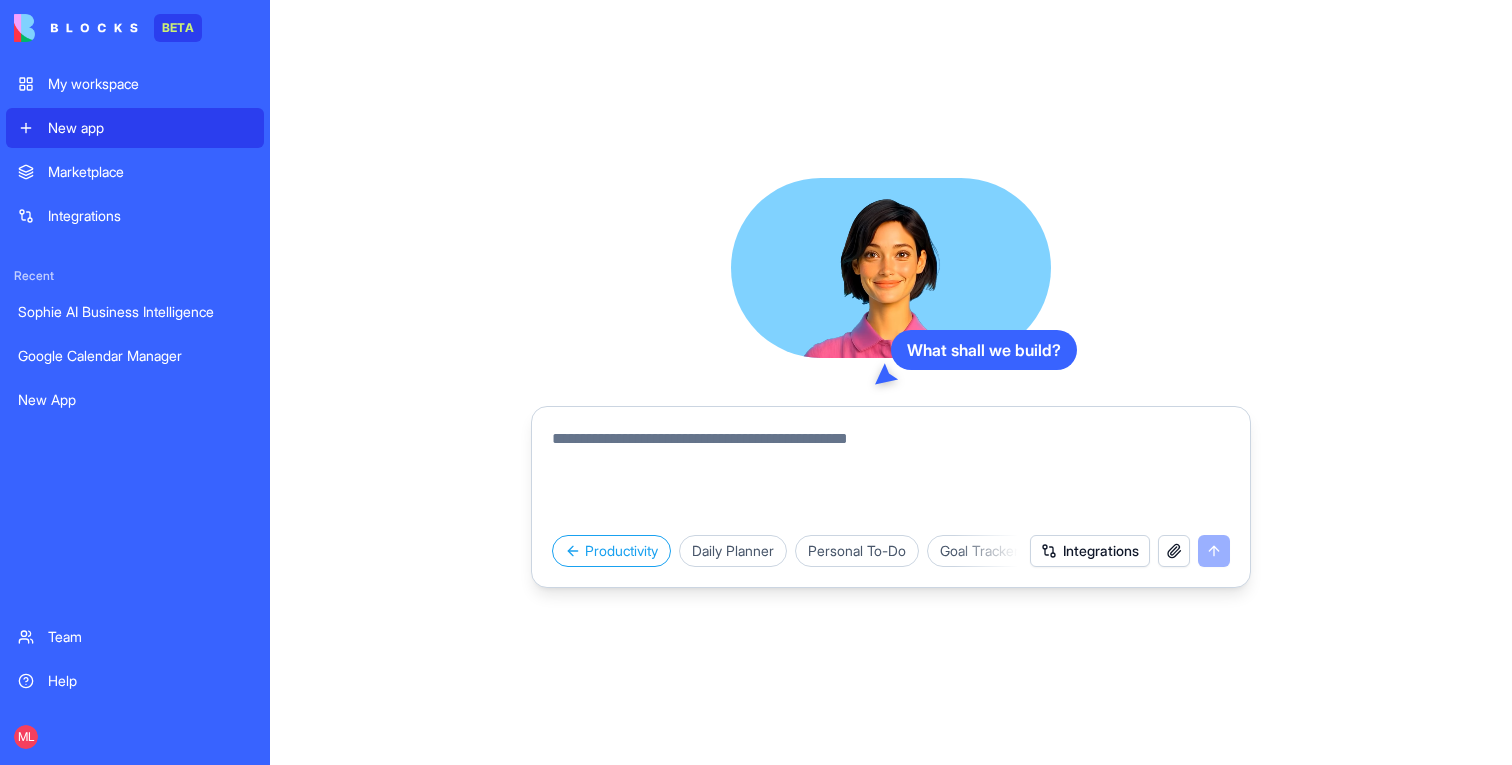 paste on "**********" 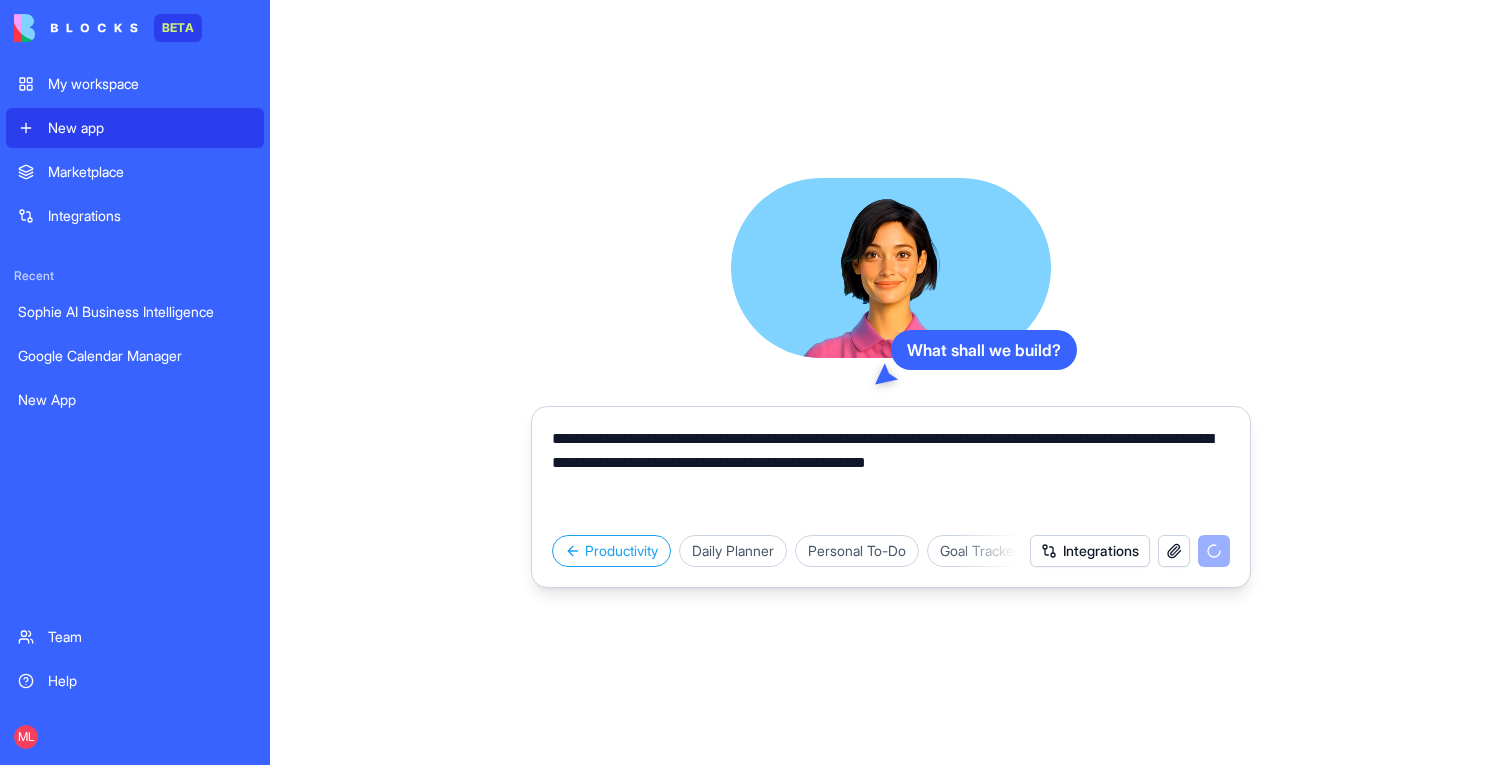 type on "**********" 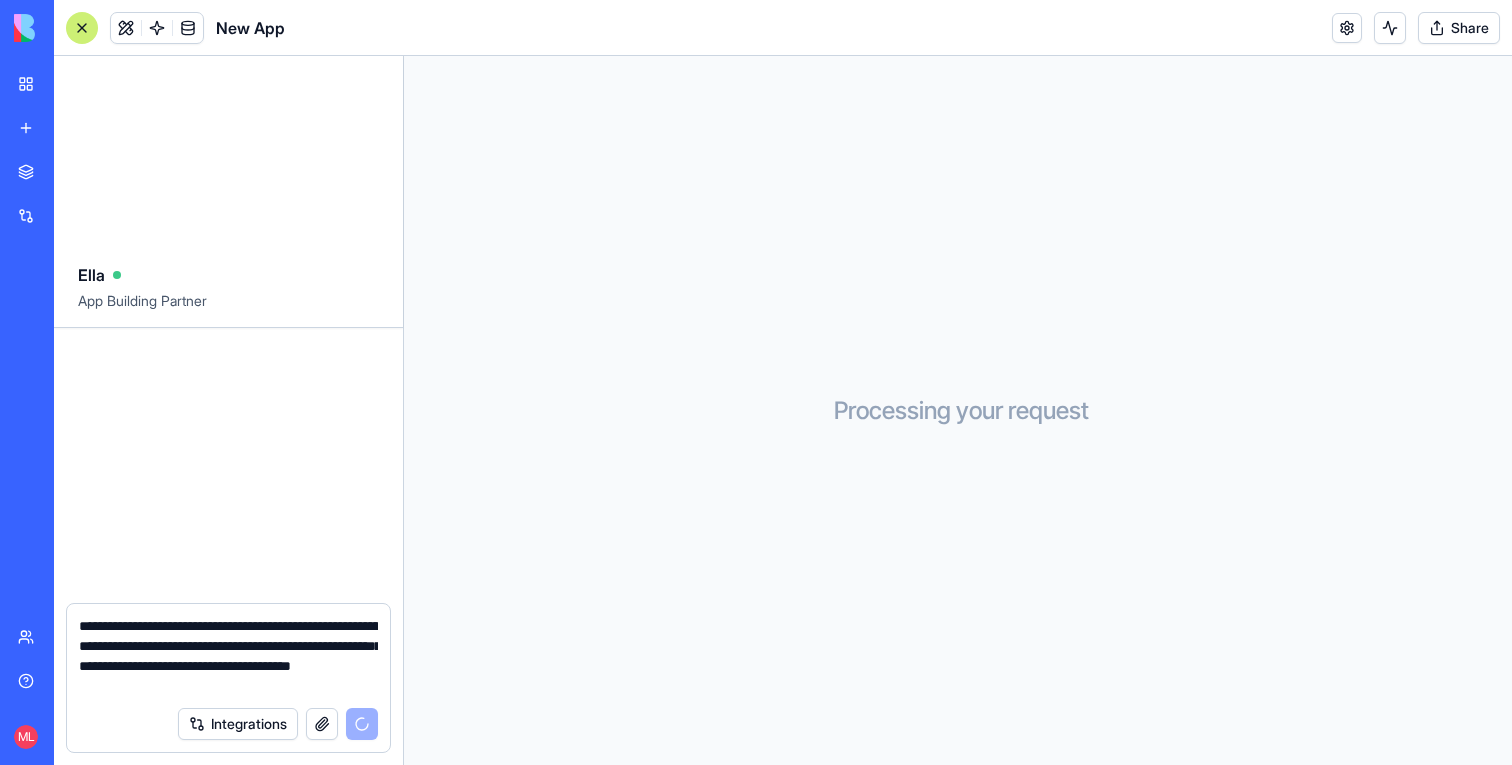 type 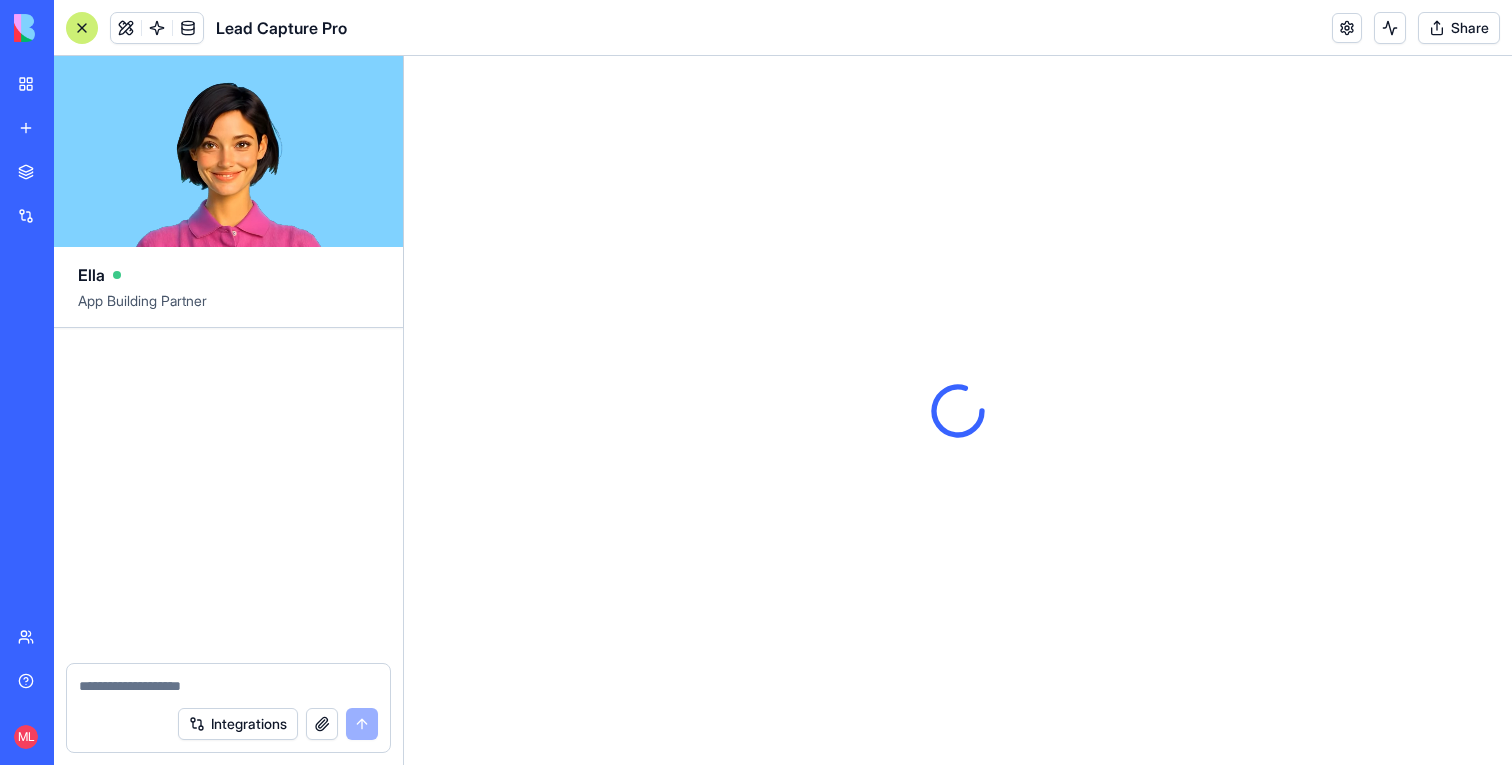 scroll, scrollTop: 0, scrollLeft: 0, axis: both 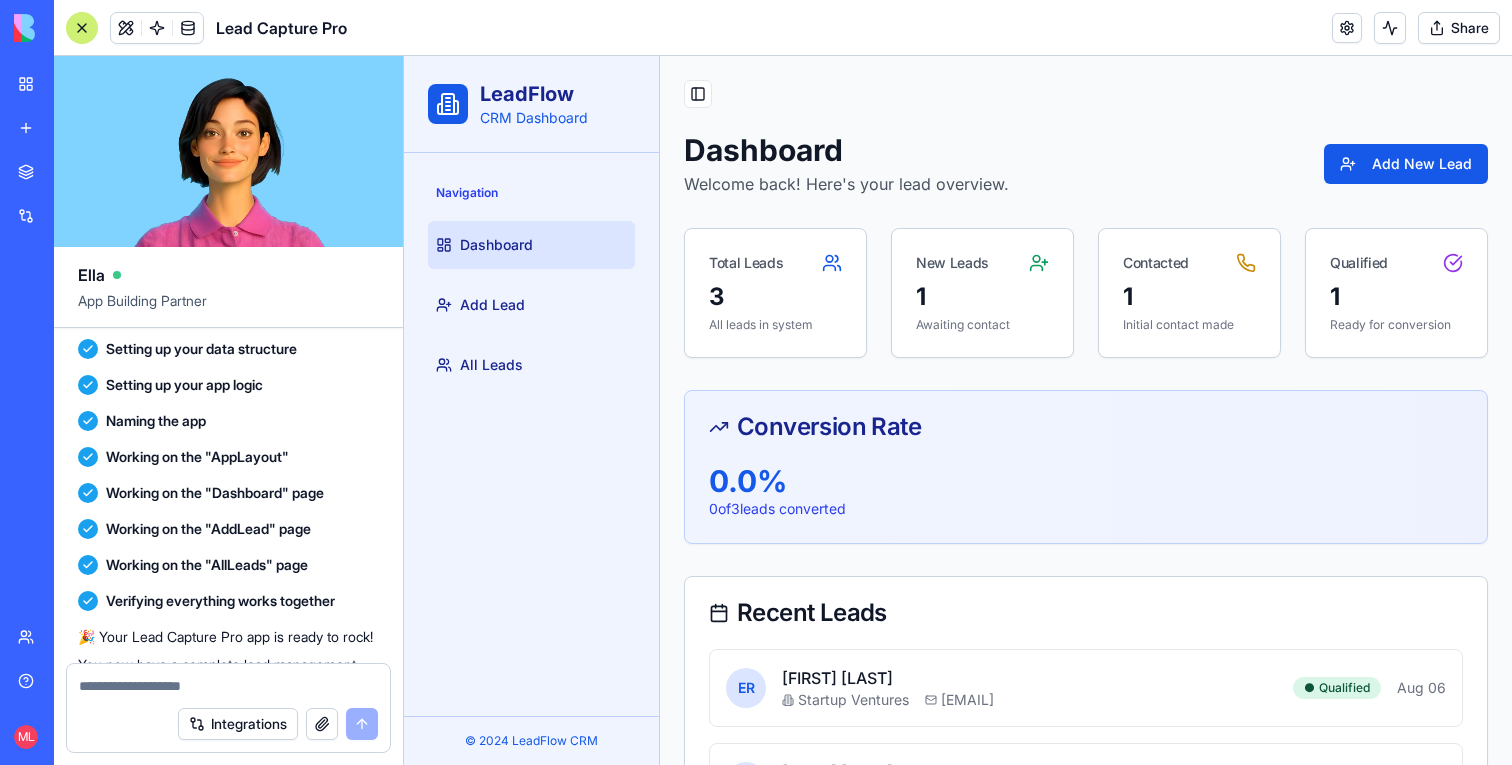 click at bounding box center [82, 28] 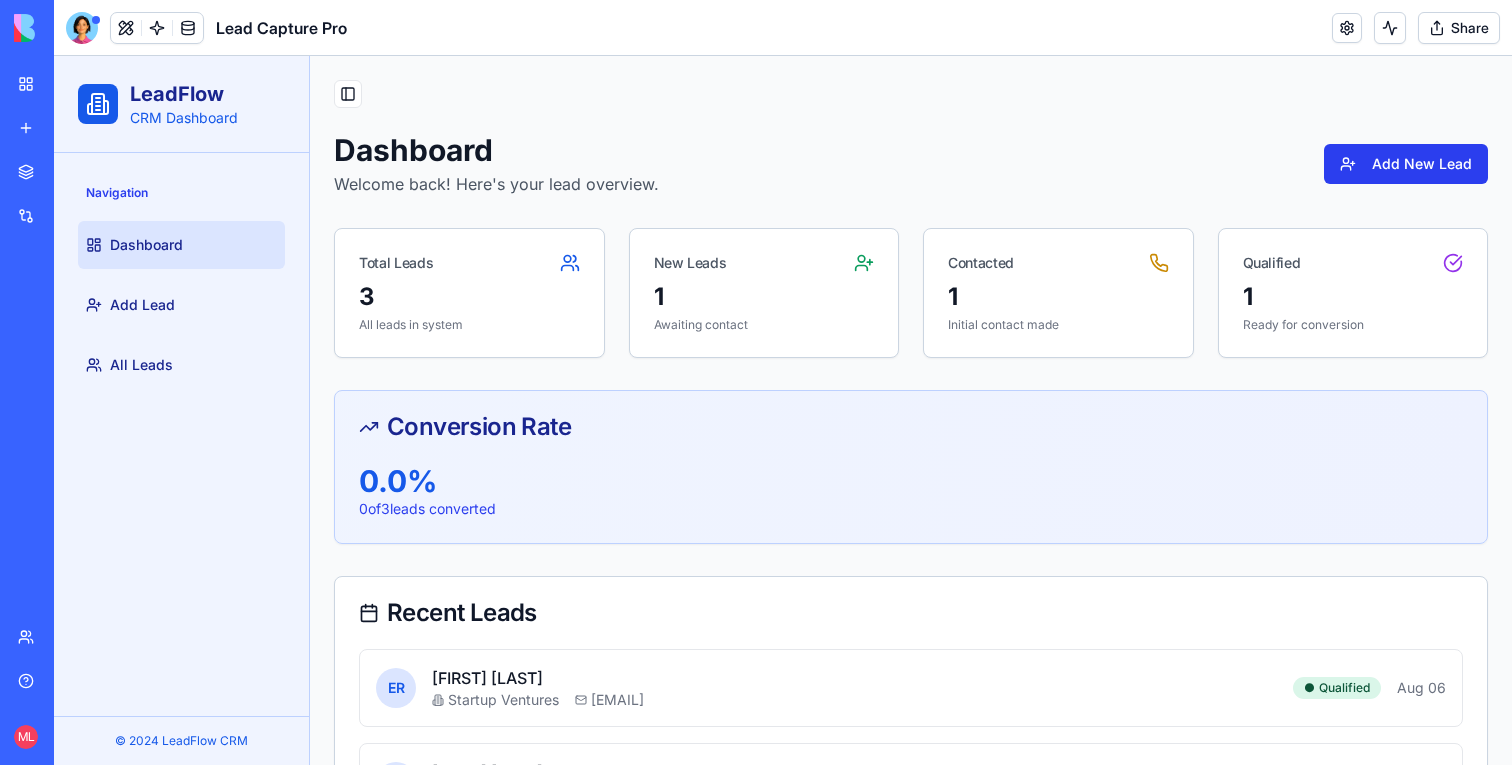 click on "Add New Lead" at bounding box center (1406, 164) 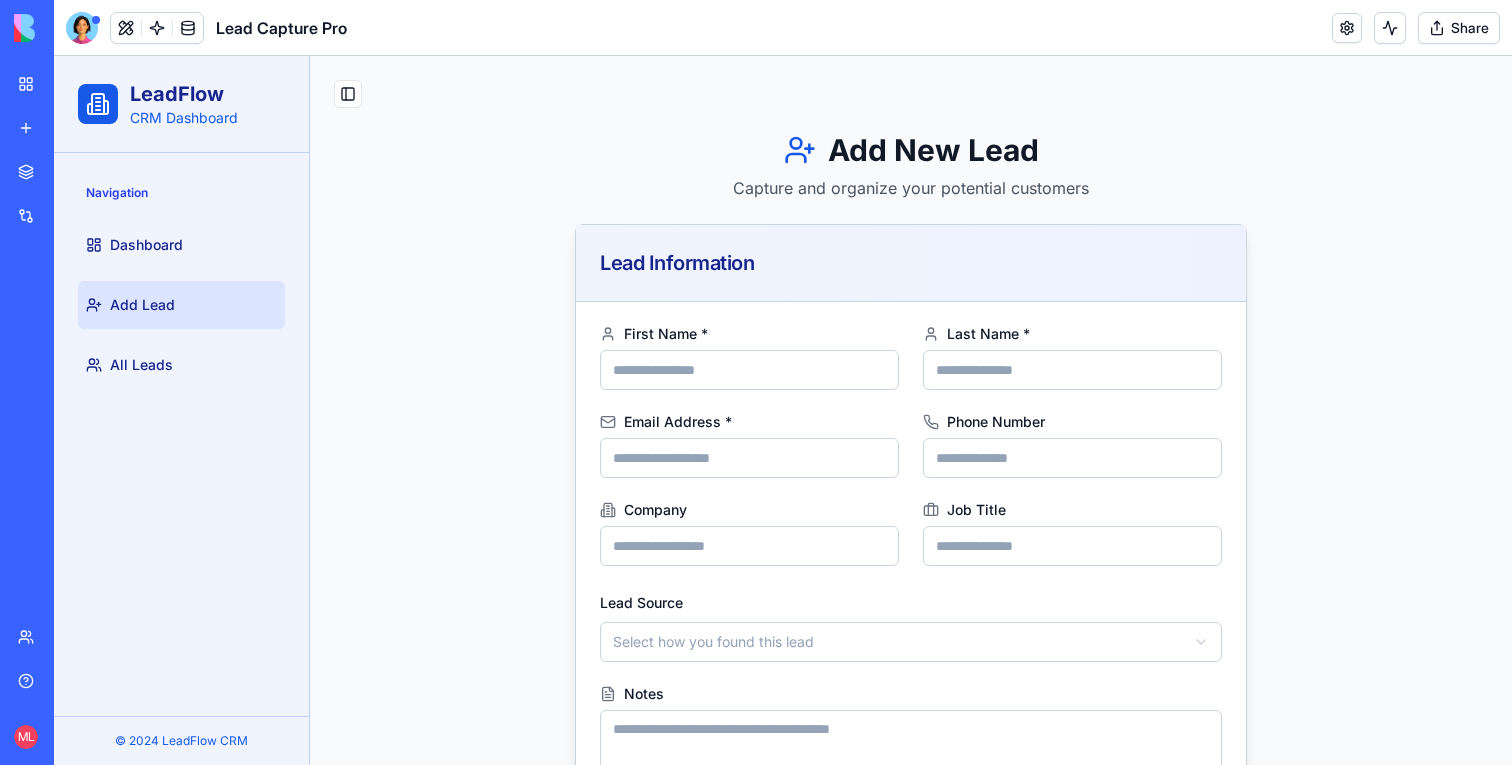 click on "First Name *" at bounding box center (749, 370) 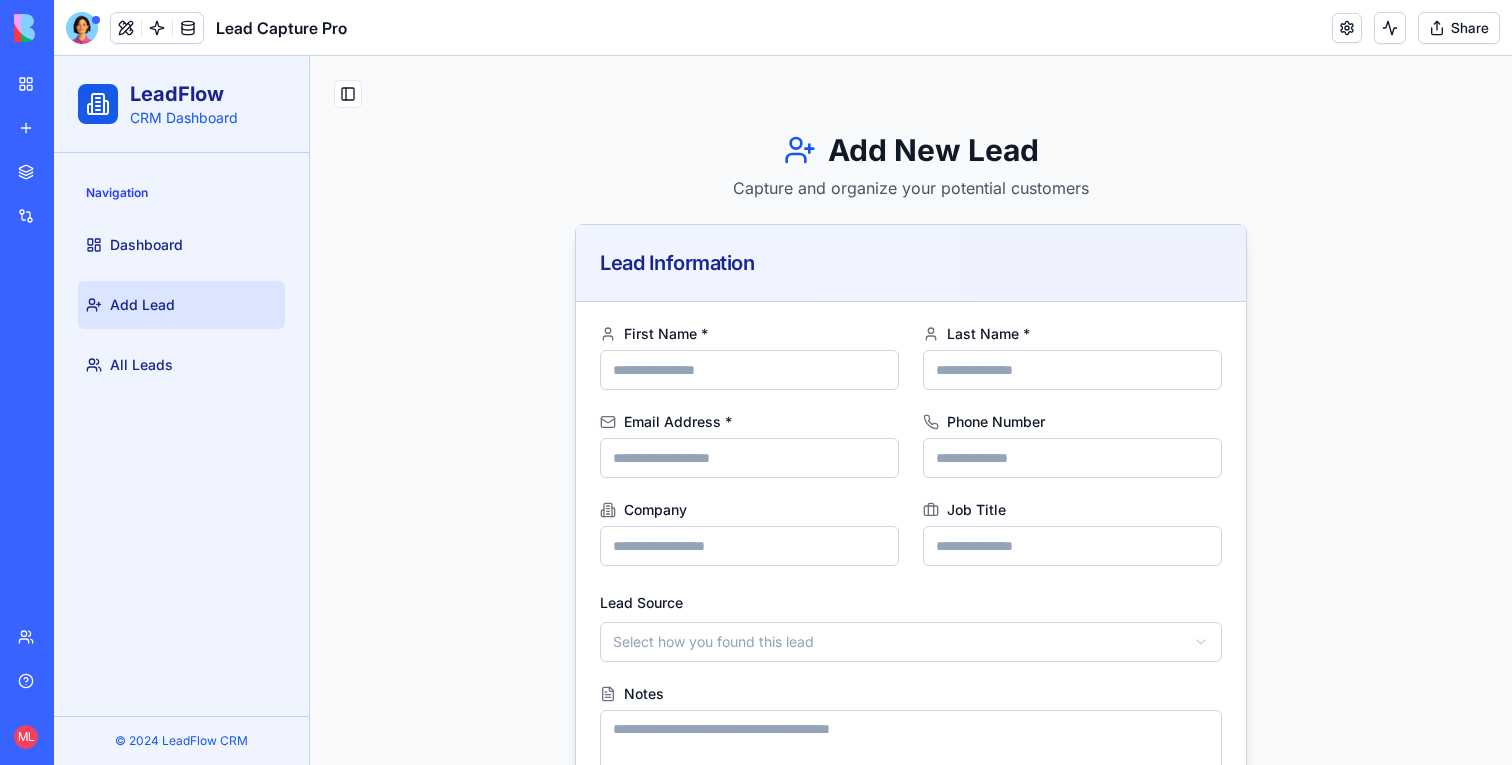 type on "******" 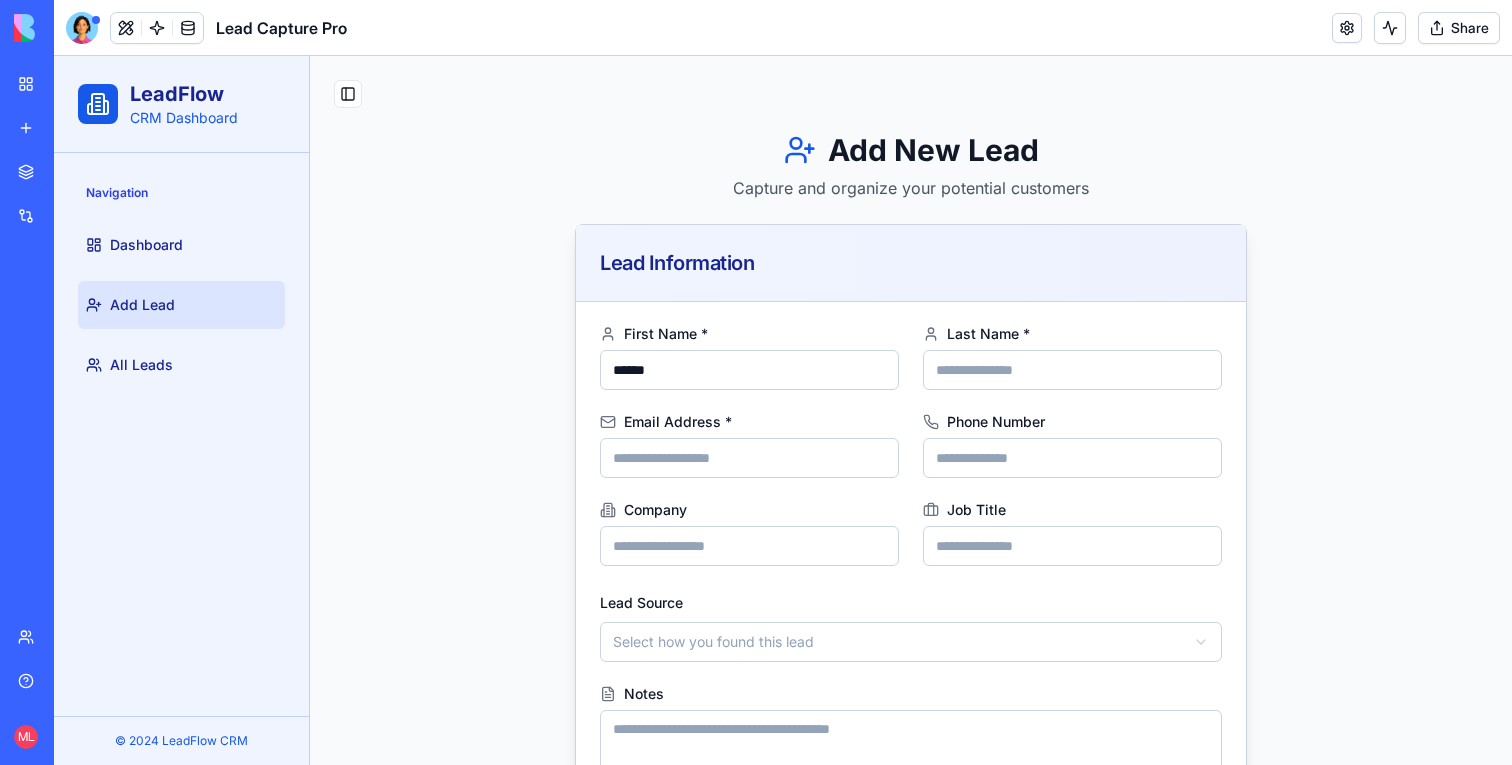 click on "Last Name *" at bounding box center (1072, 370) 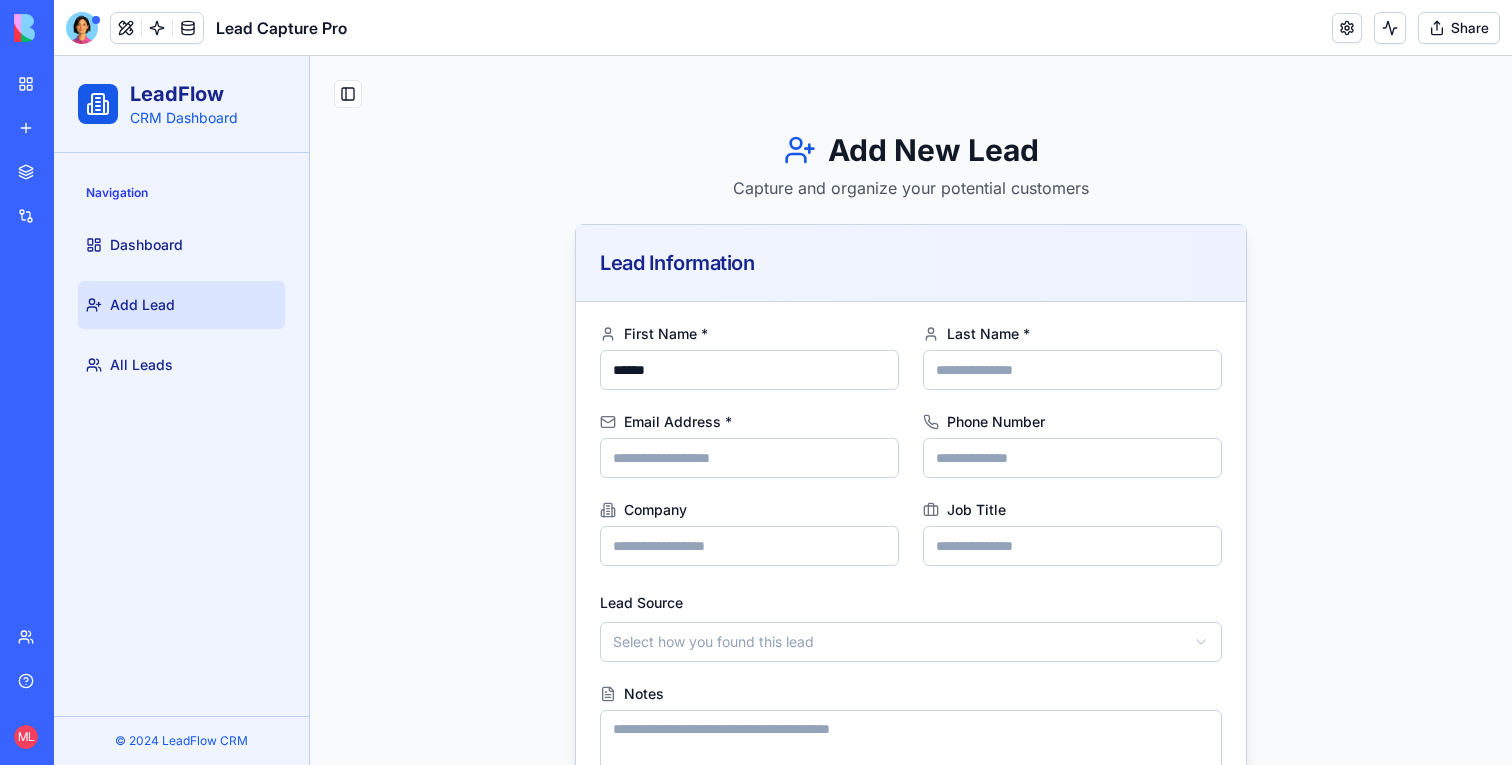 type on "****" 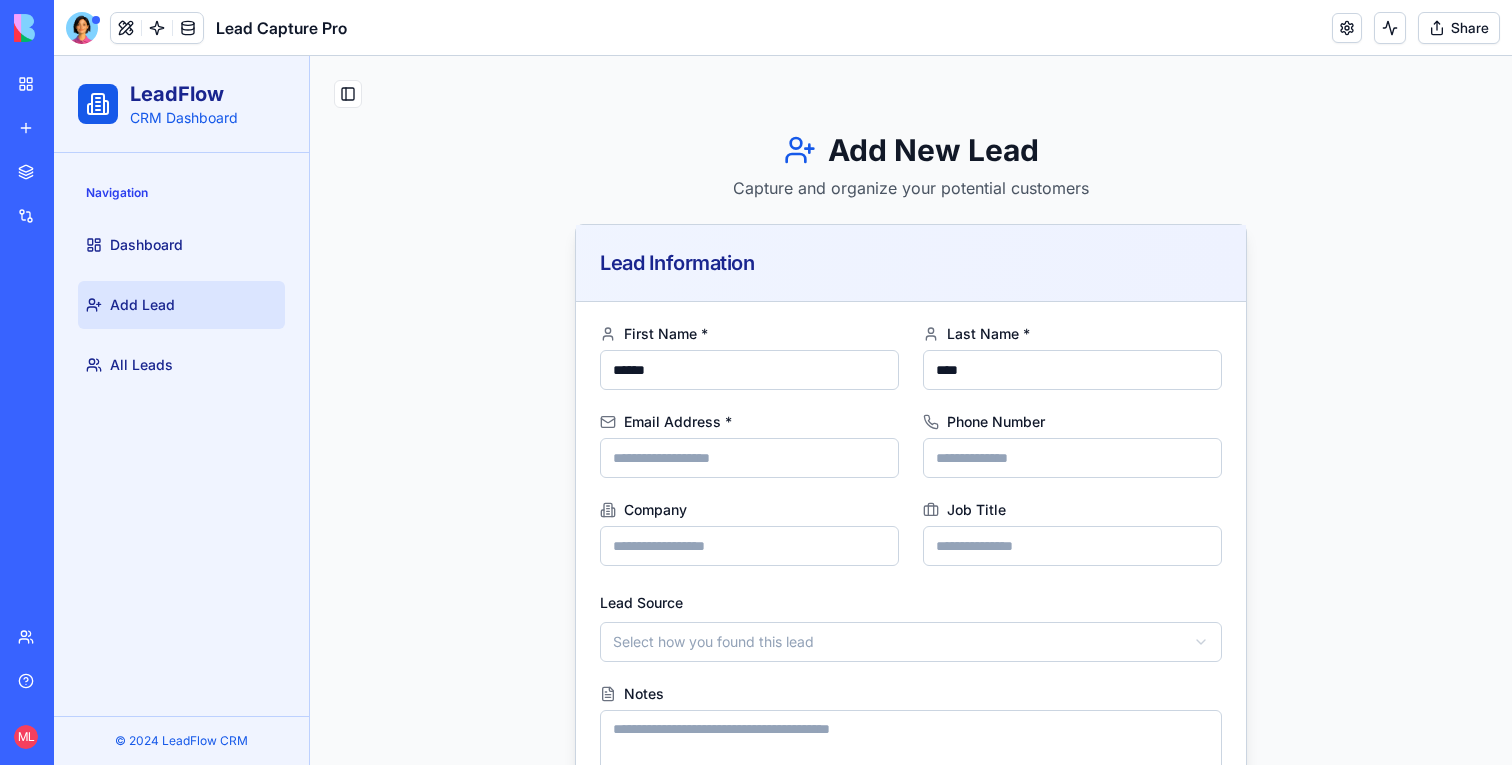 click on "Email Address *" at bounding box center (749, 458) 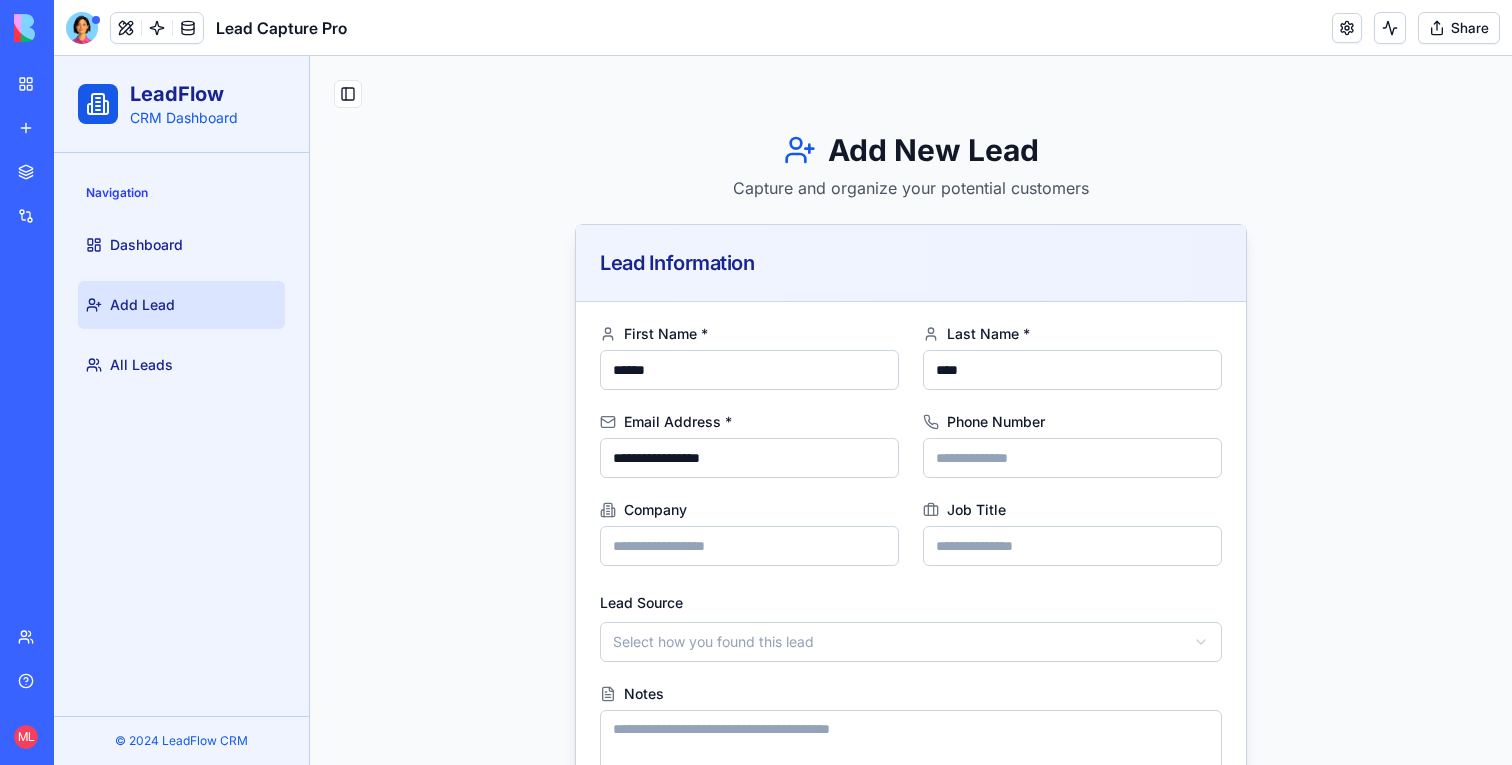 scroll, scrollTop: 180, scrollLeft: 0, axis: vertical 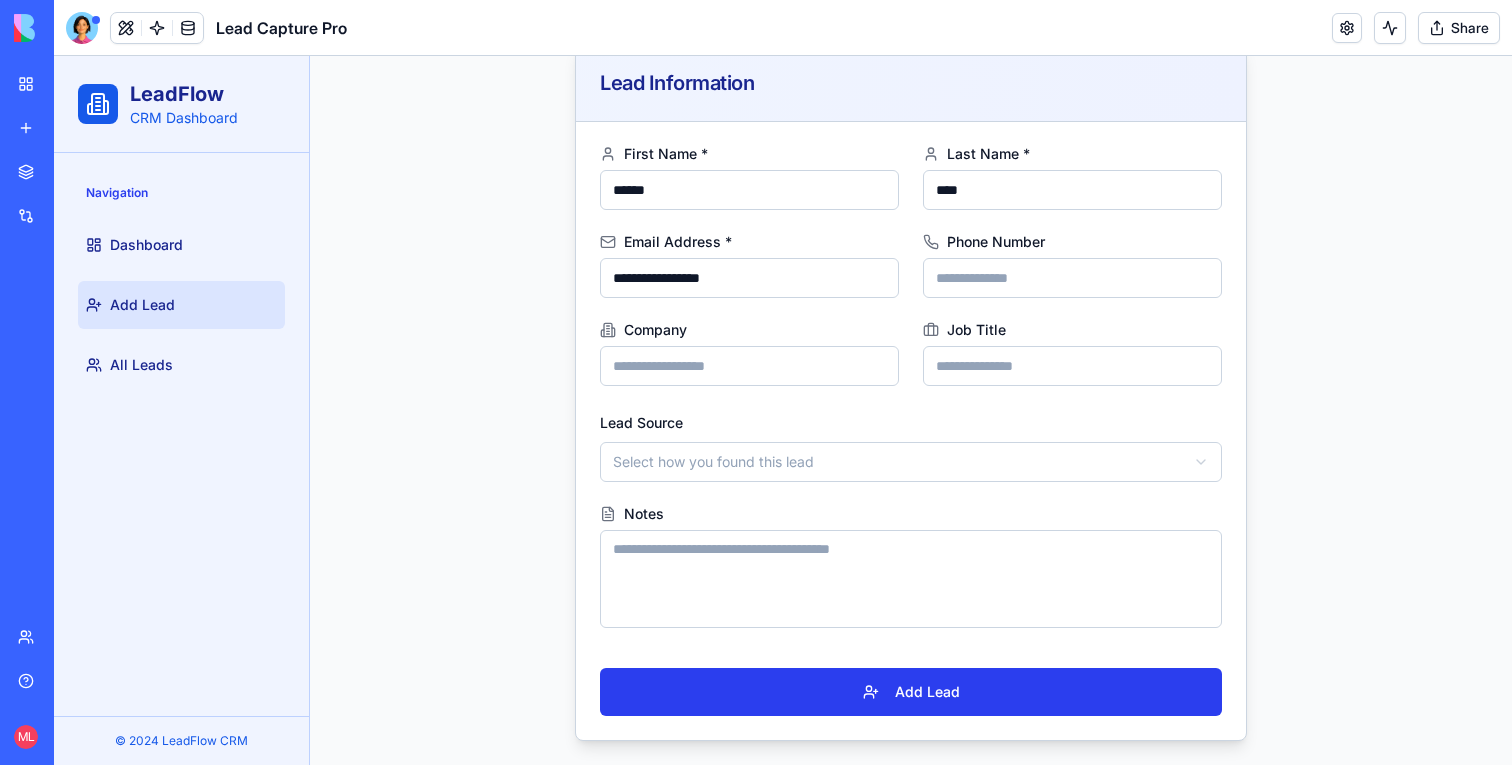 type on "**********" 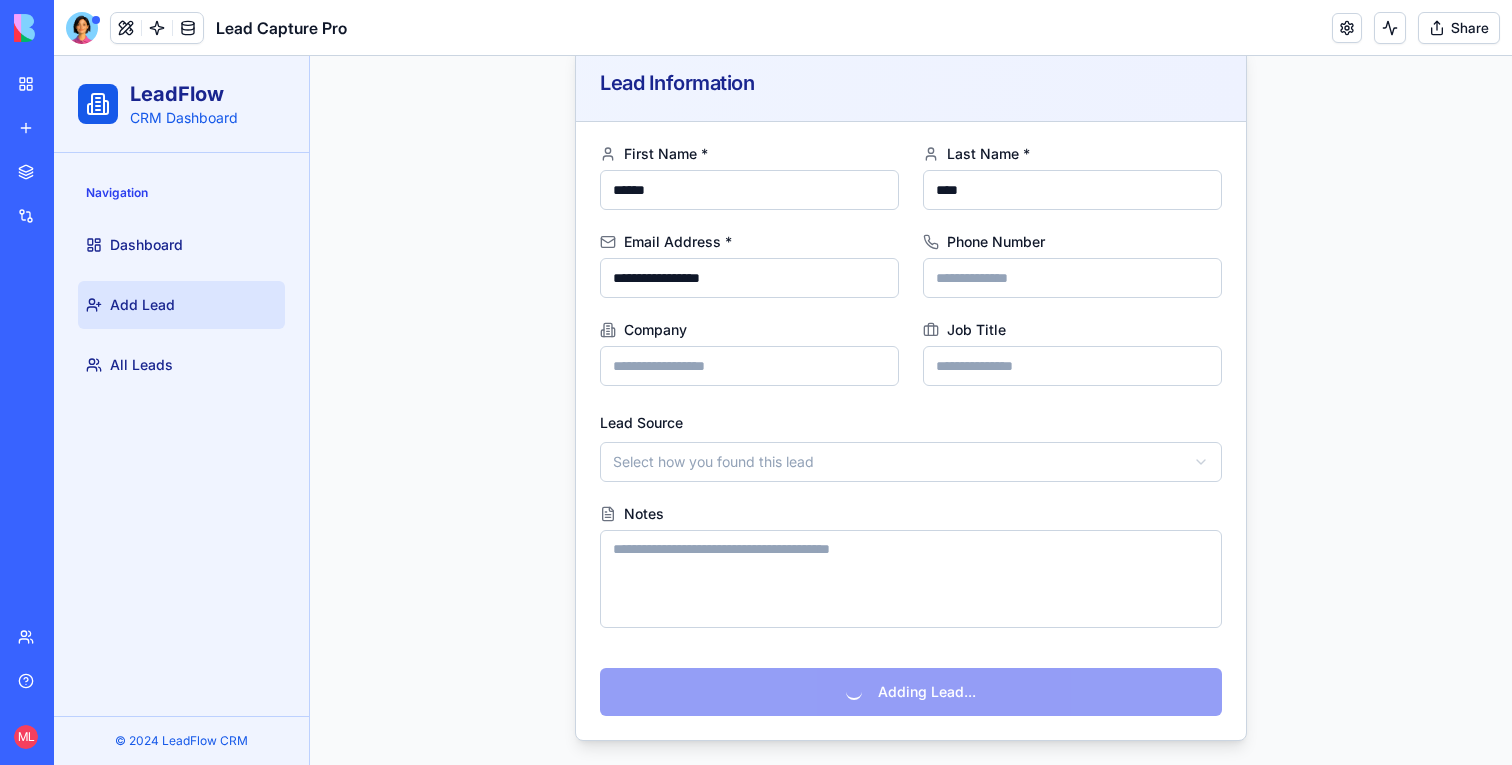 type 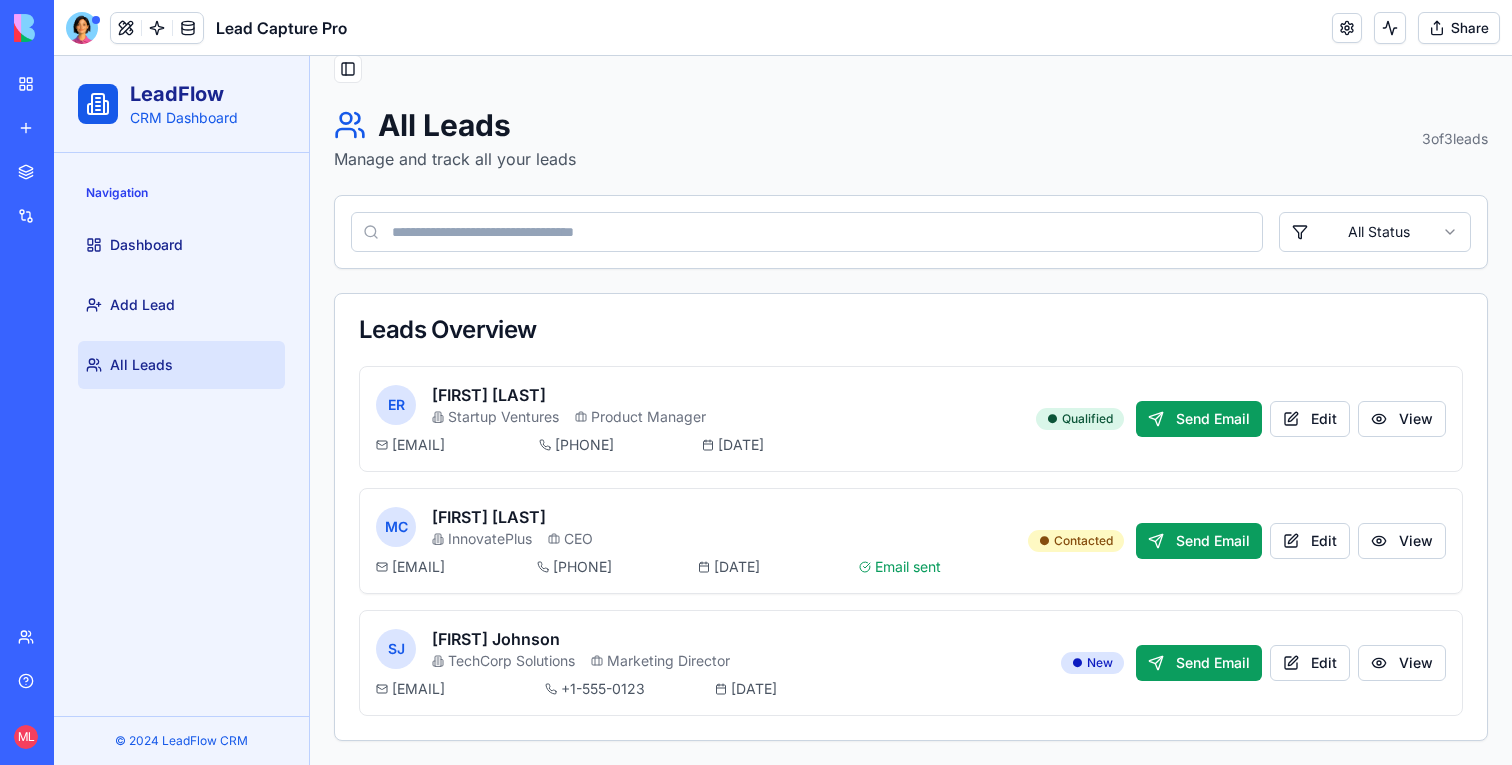 scroll, scrollTop: 147, scrollLeft: 0, axis: vertical 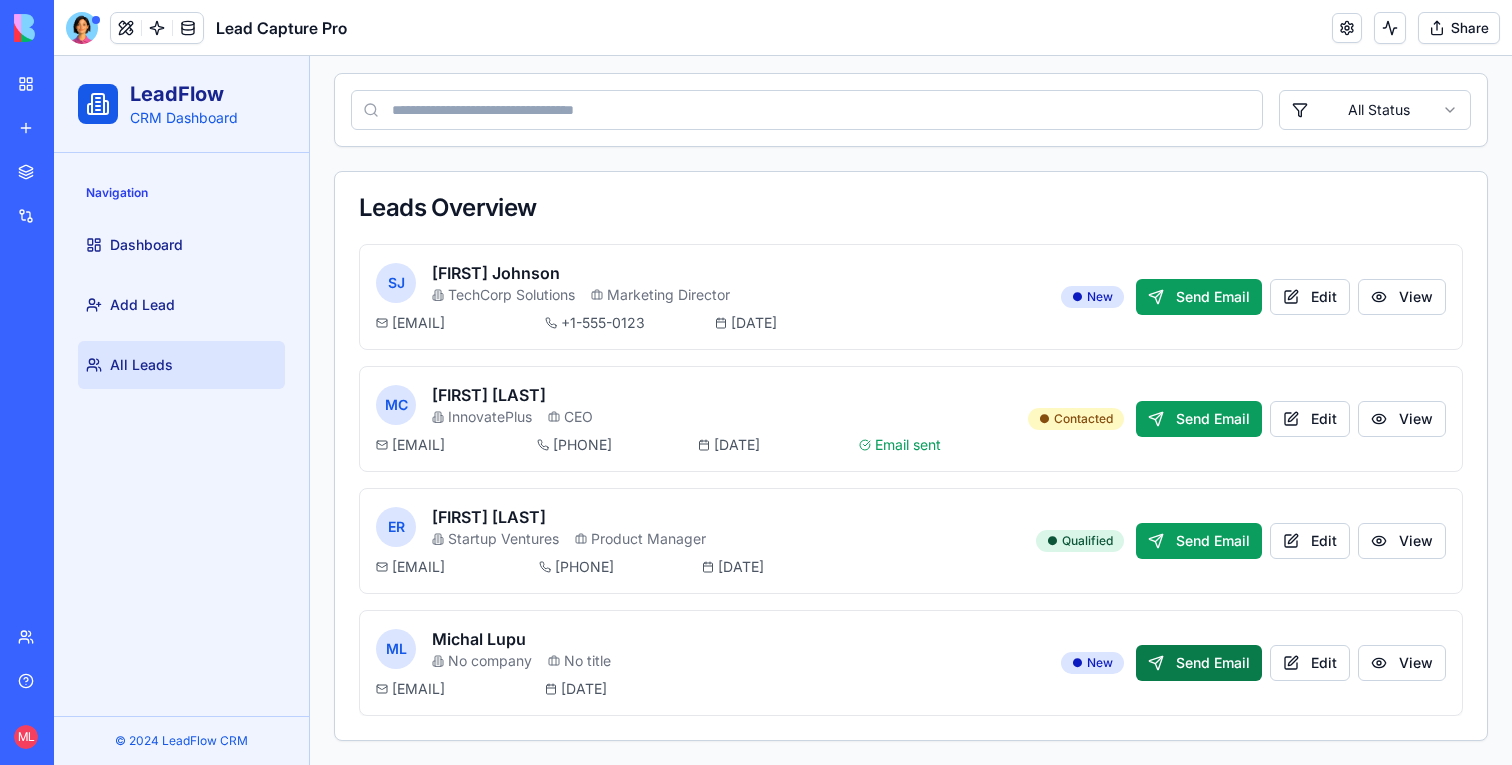 click on "Send Email" at bounding box center (1199, 663) 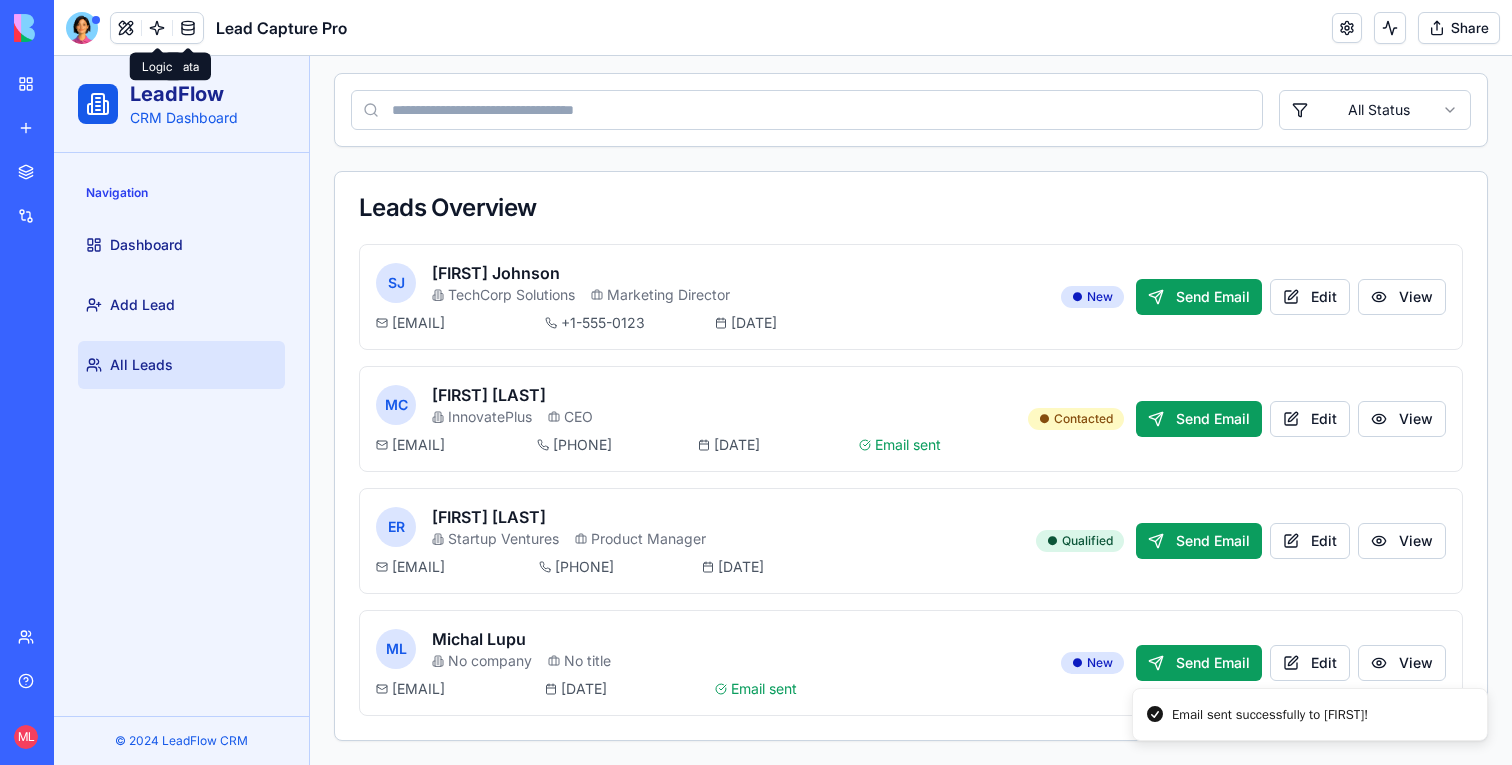 click at bounding box center (157, 28) 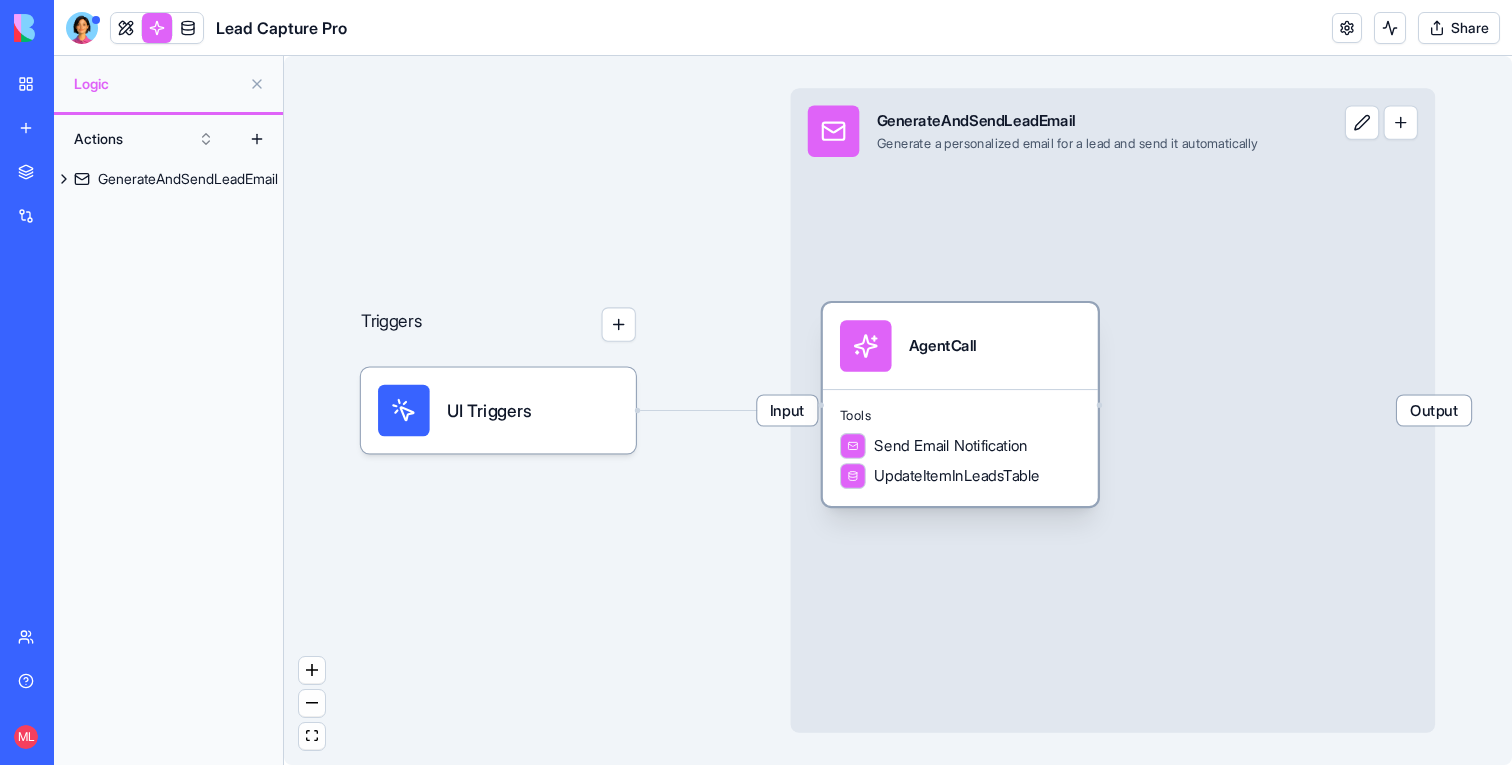 click on "AgentCall" at bounding box center [960, 346] 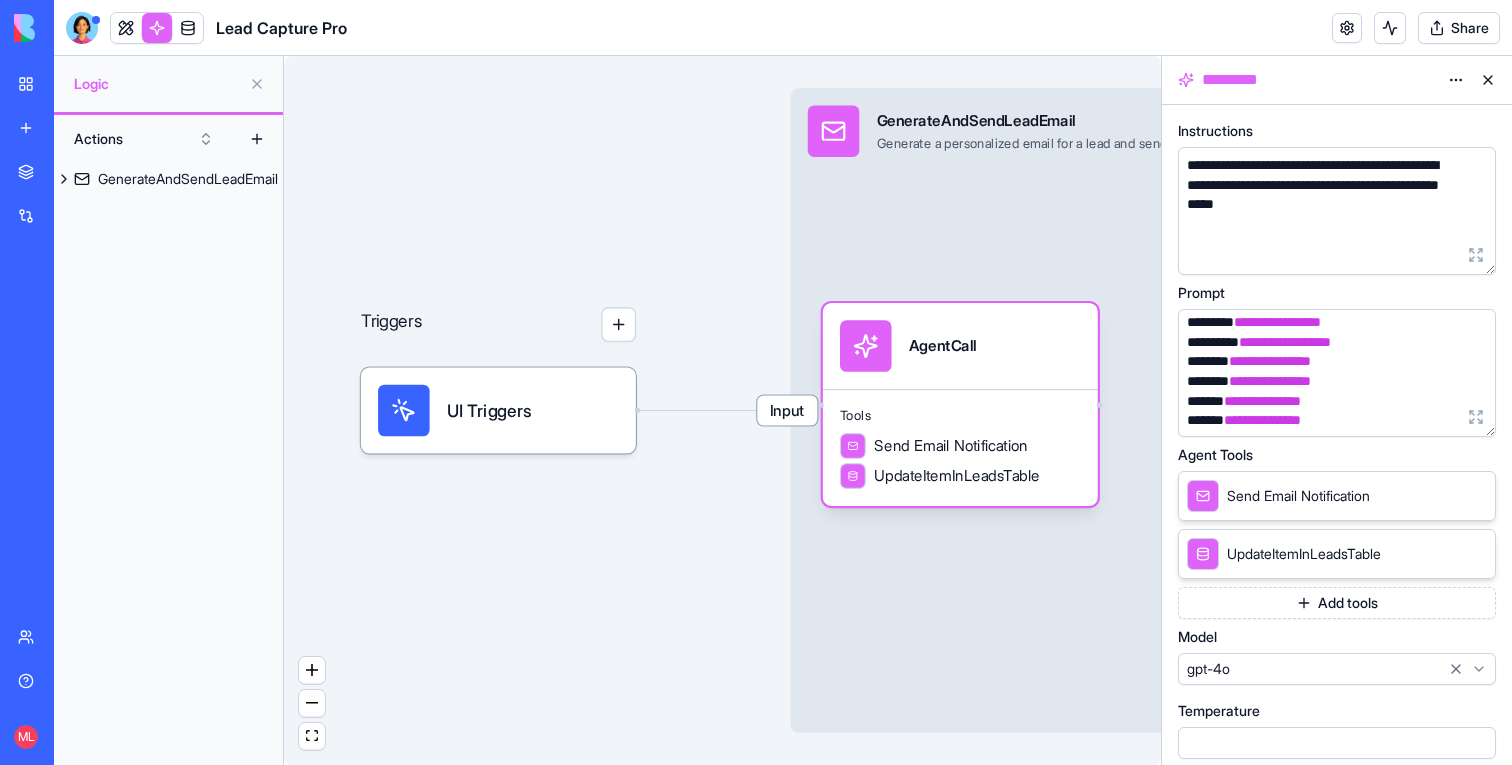 scroll, scrollTop: 869, scrollLeft: 0, axis: vertical 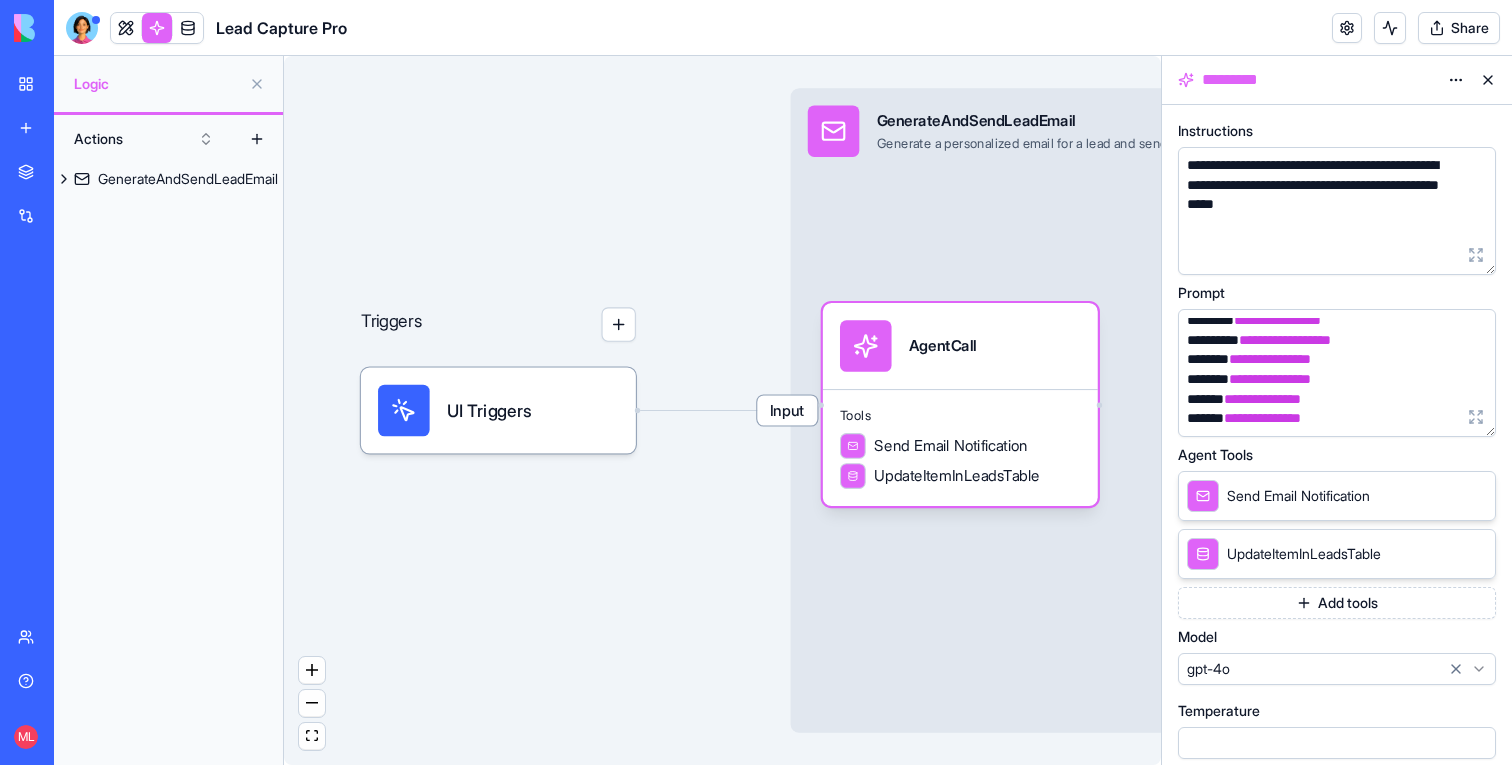 click at bounding box center [1488, 80] 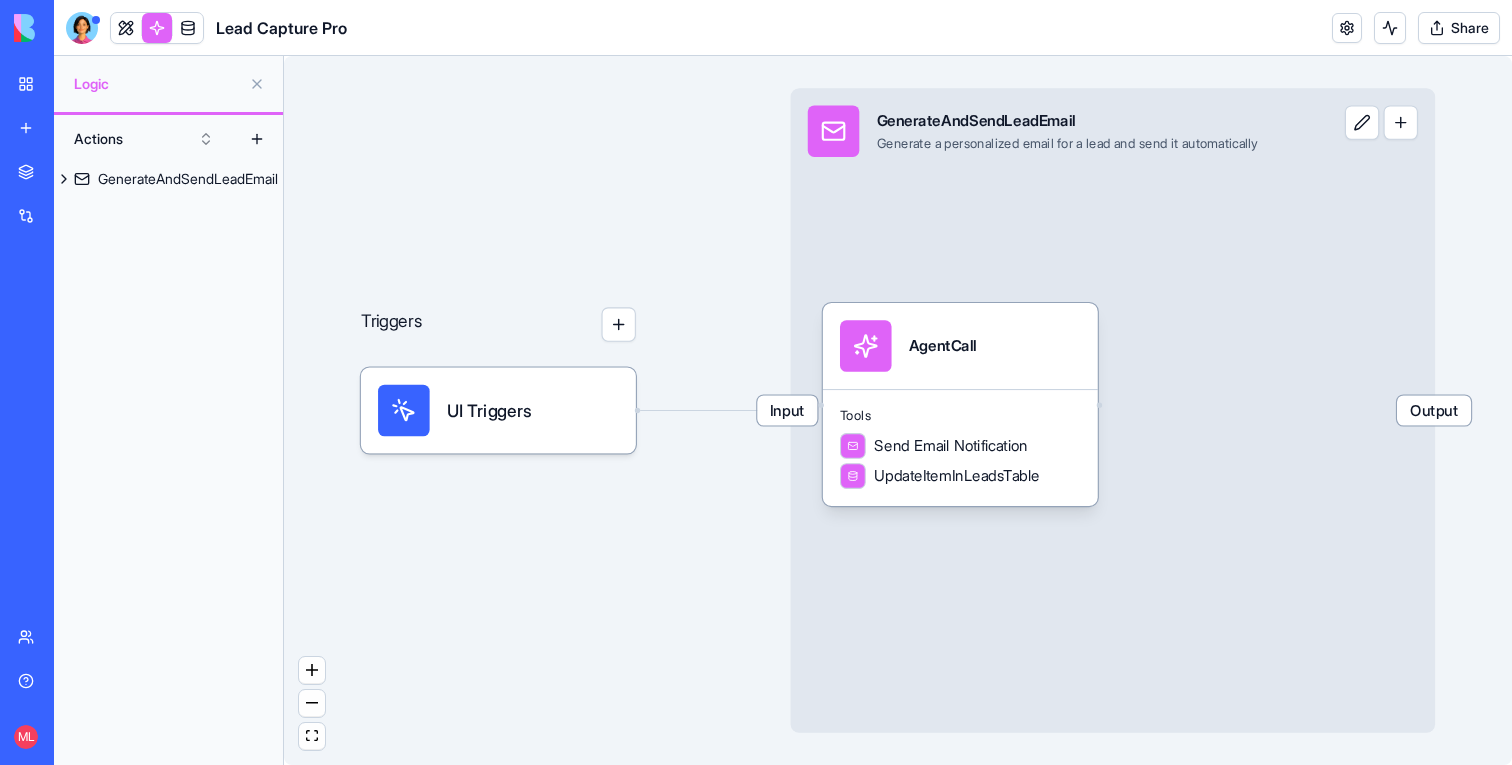 click on "New app" at bounding box center [46, 128] 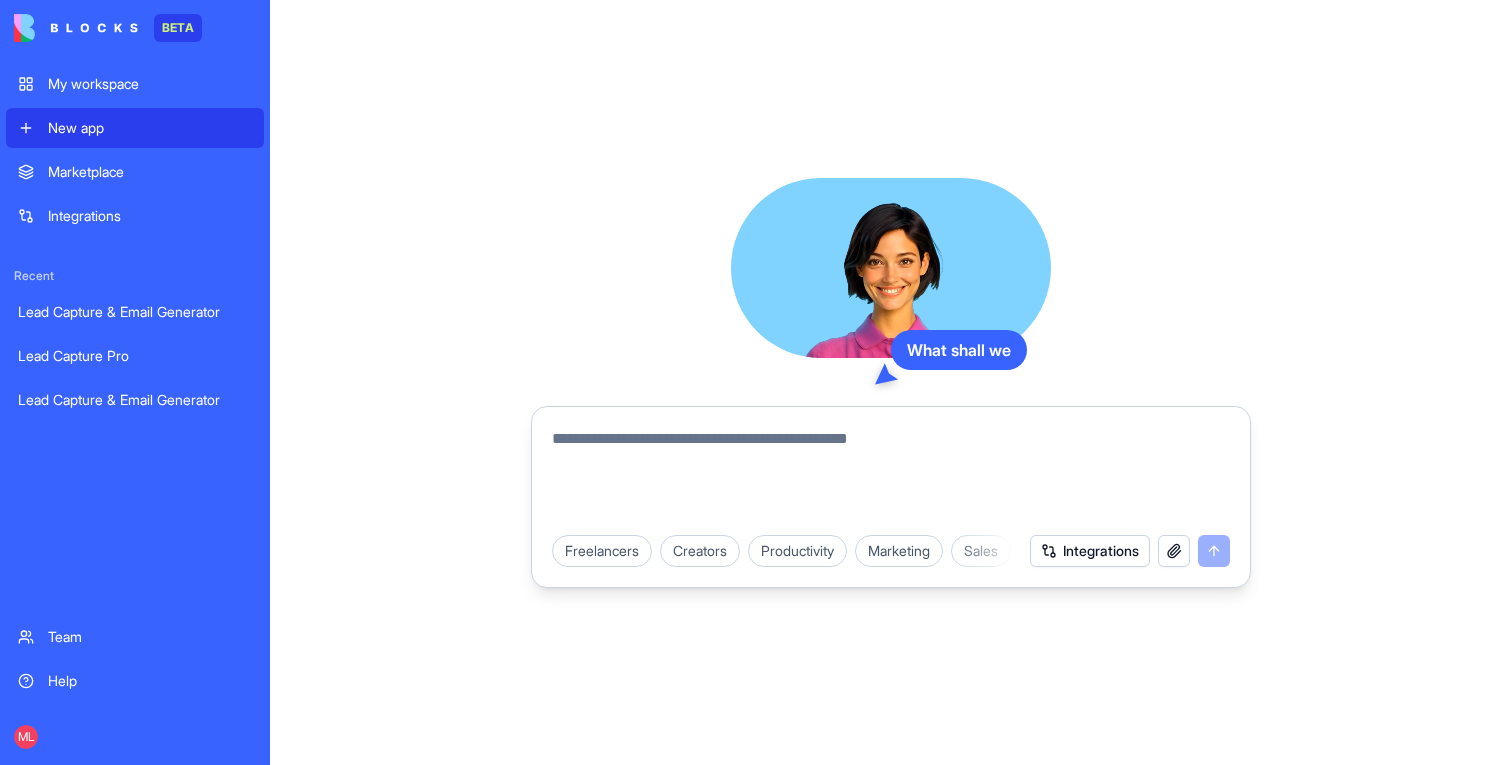 click on "Freelancers Creators Productivity Marketing Sales HR & Recruiting Design & Creative Vertical CRMs Personal & Lifestyle Integrations" at bounding box center (891, 497) 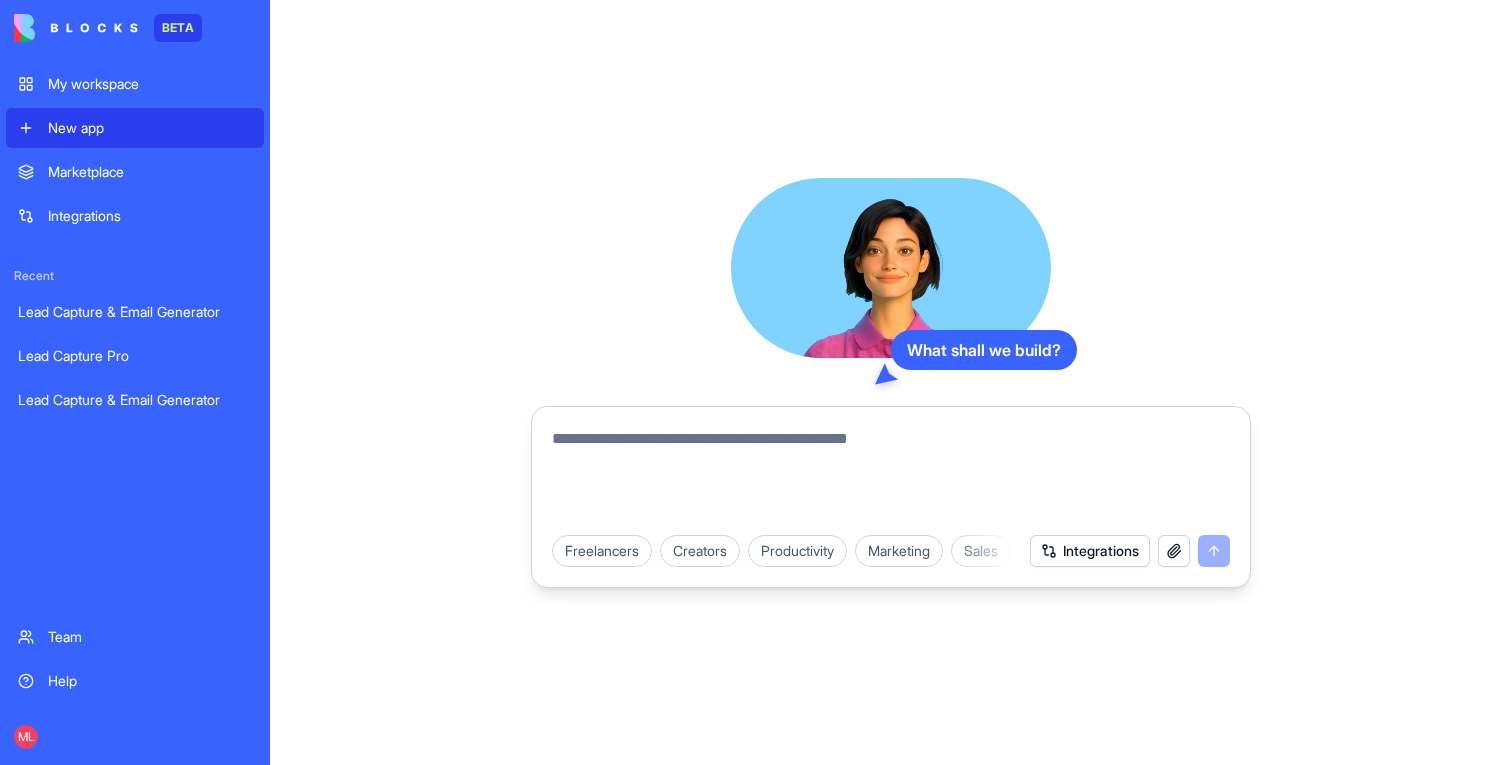 click at bounding box center (891, 475) 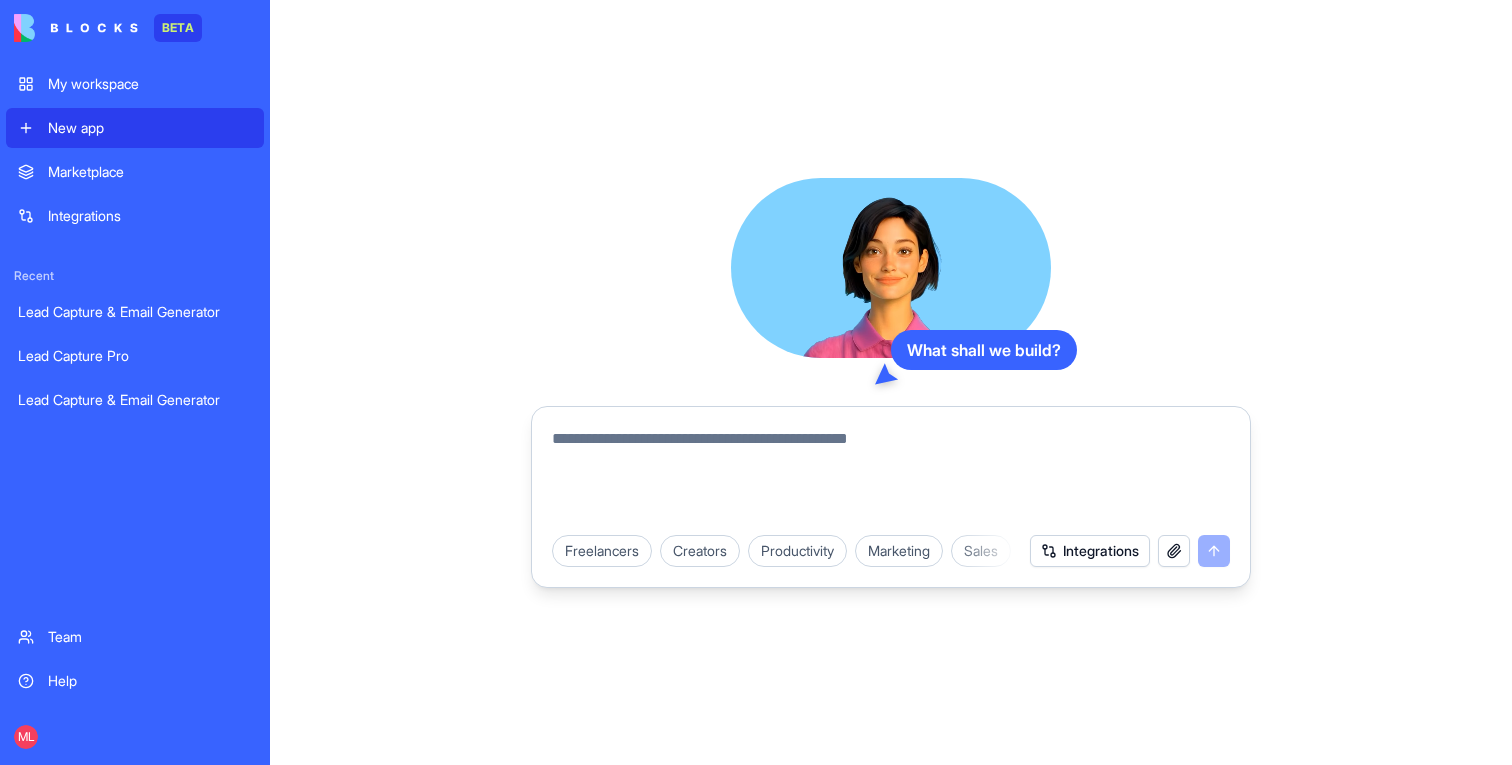 type on "*" 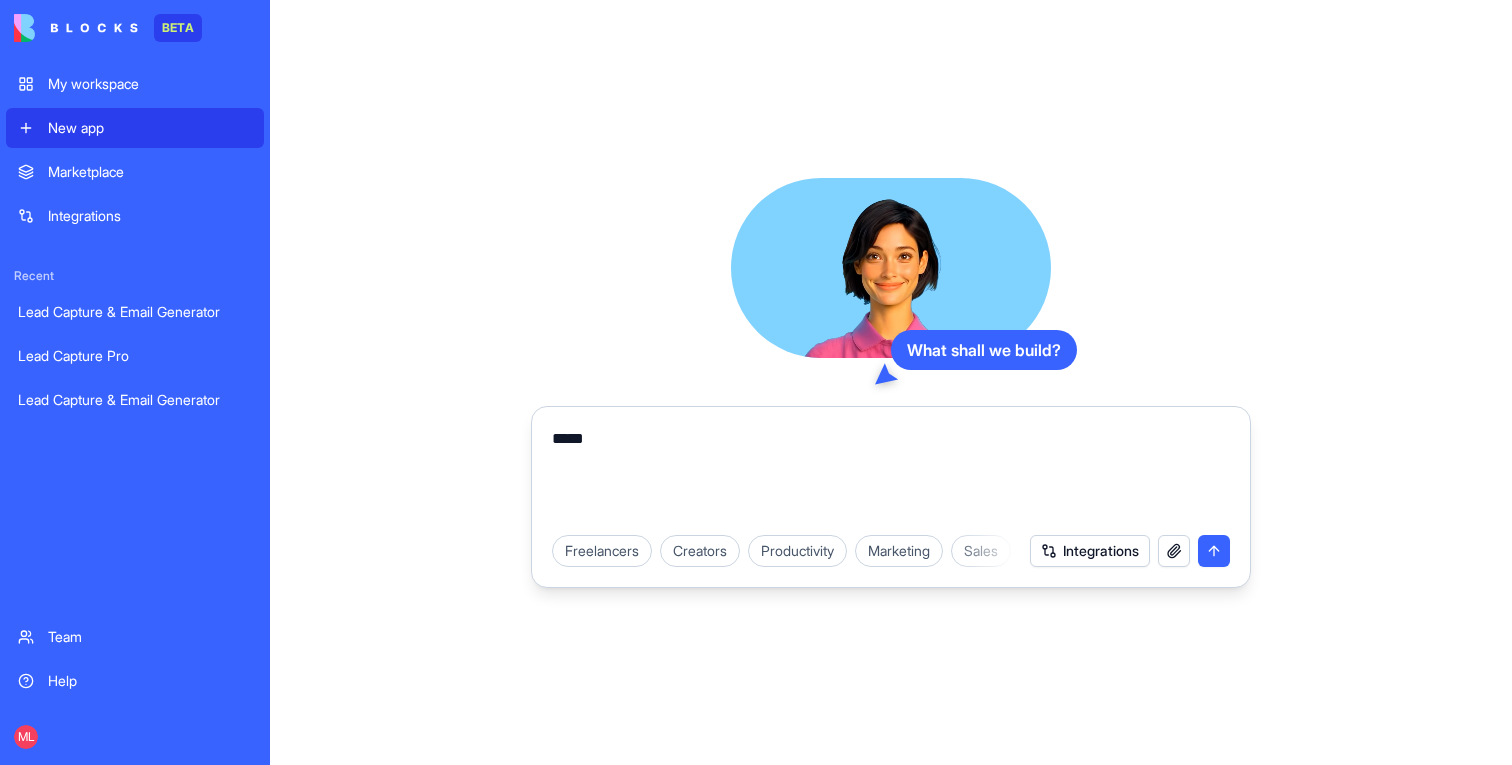 type on "*****" 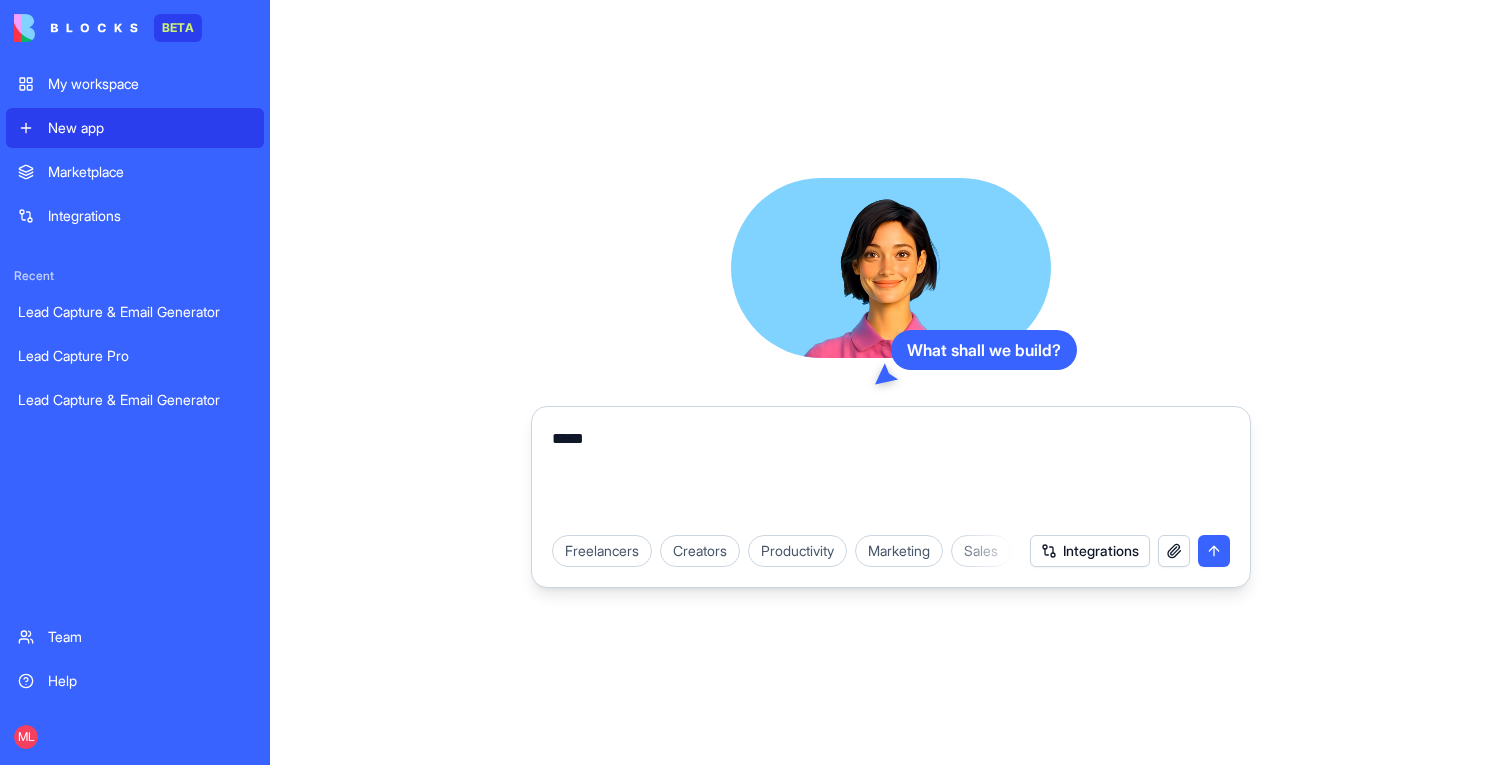 click on "Lead Capture & Email Generator" at bounding box center (135, 400) 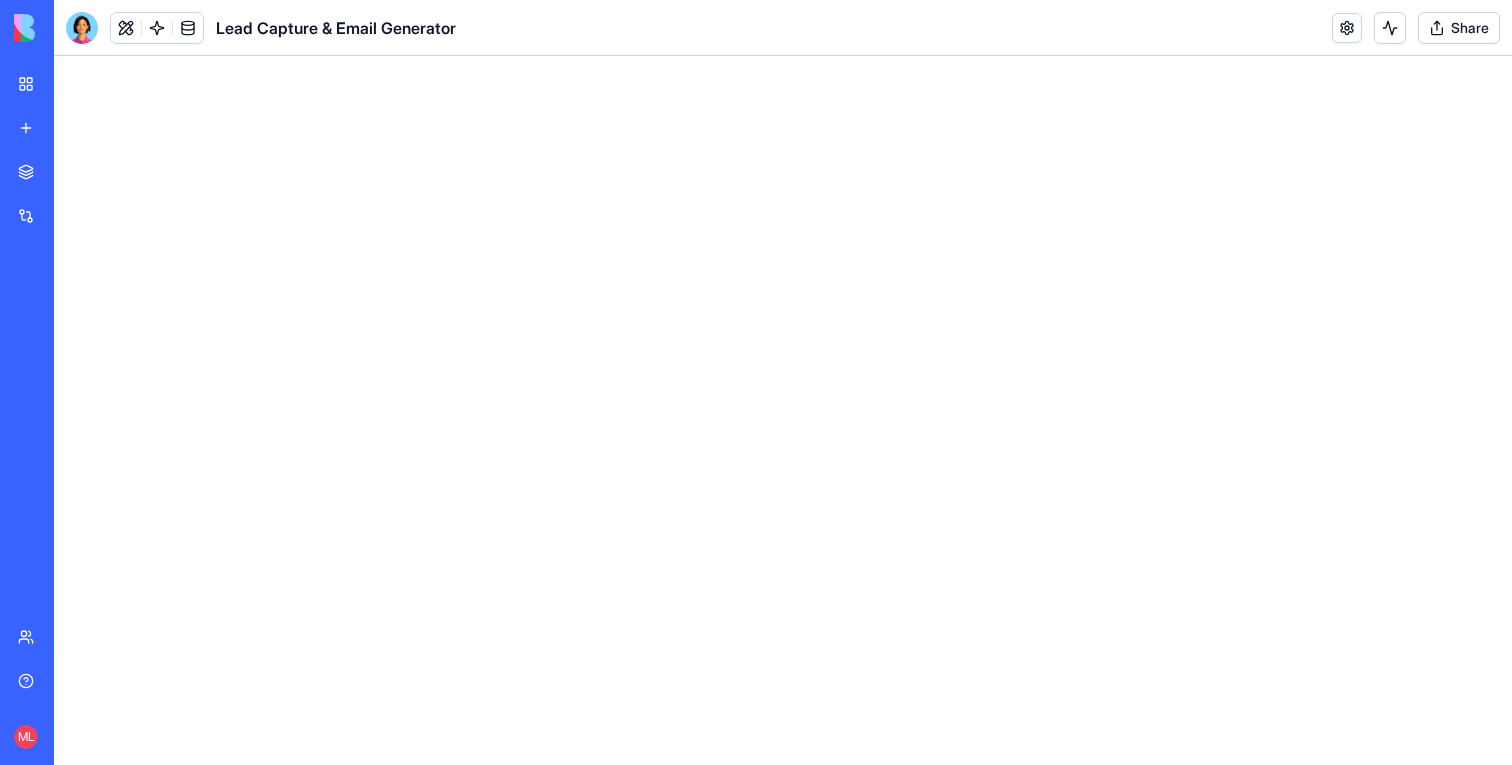 click at bounding box center (783, 410) 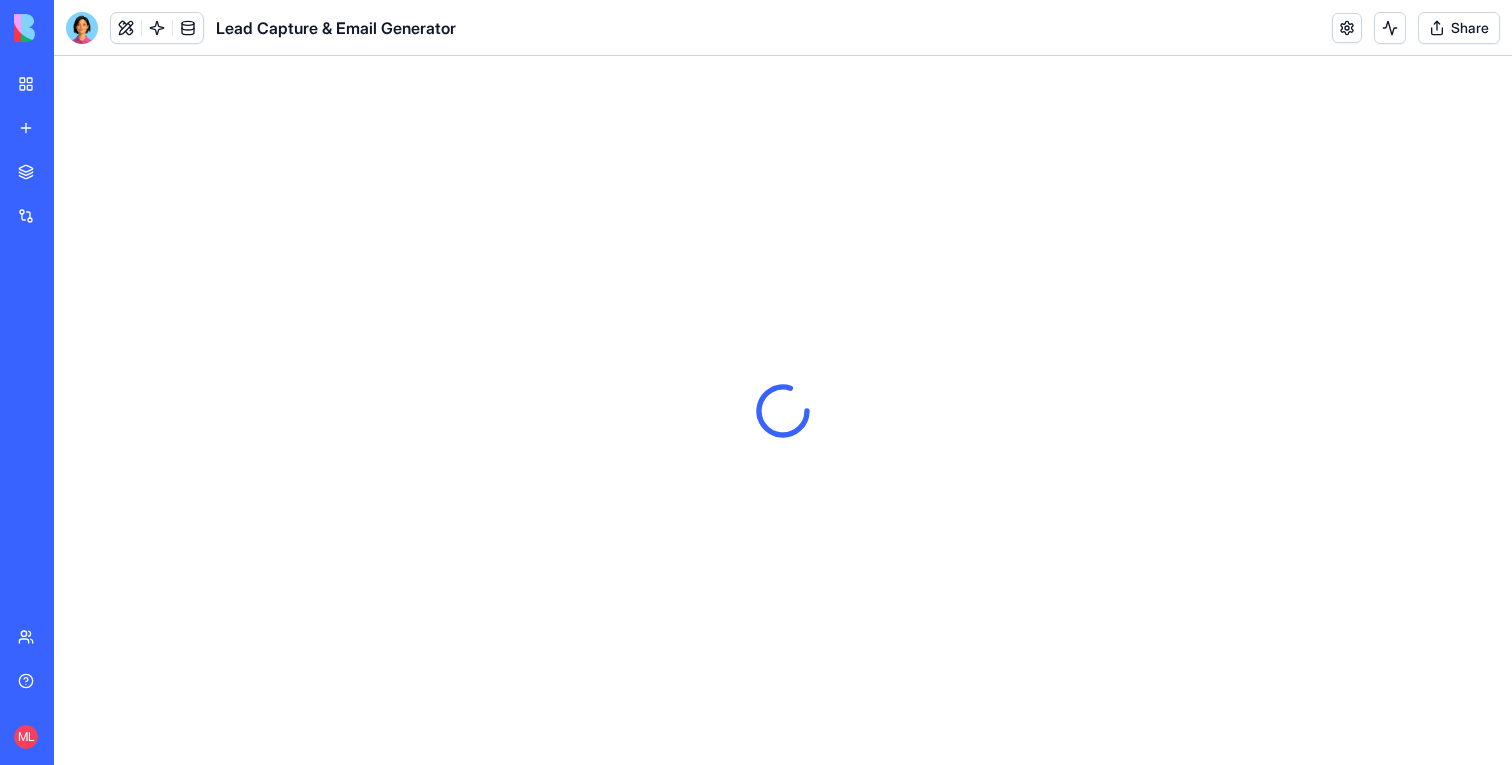 click at bounding box center (783, 410) 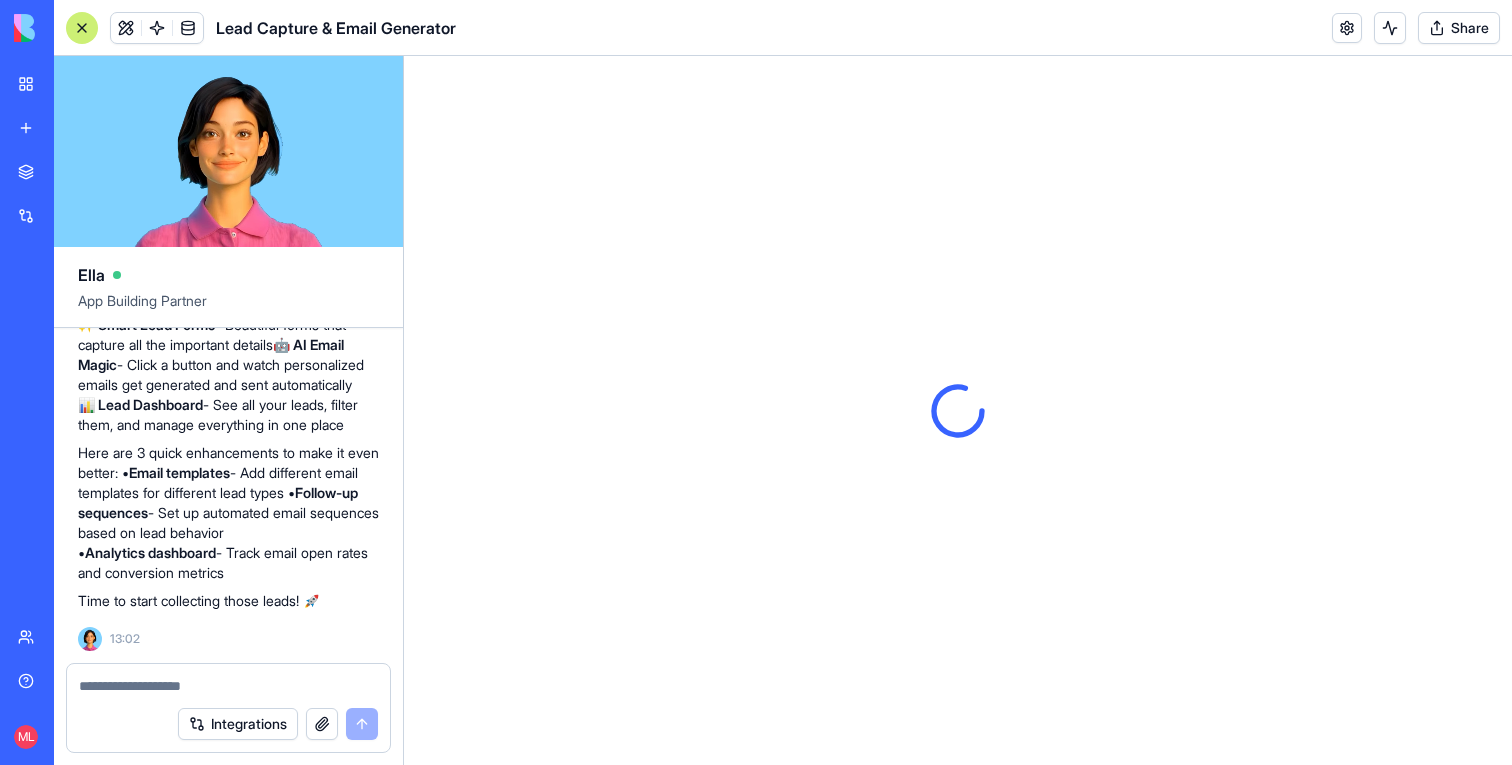 scroll, scrollTop: 0, scrollLeft: 0, axis: both 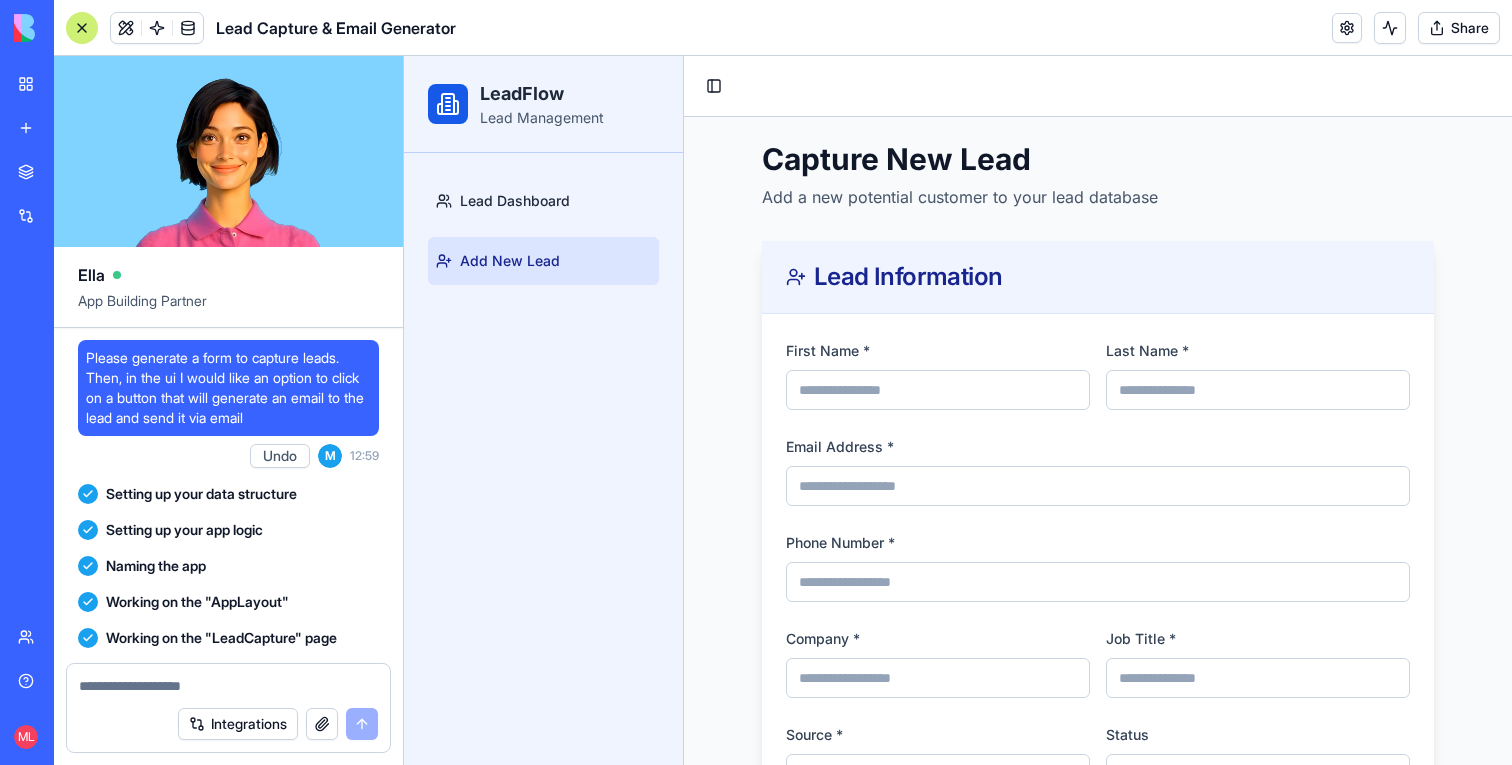 click on "Please generate a form to capture leads. Then, in the ui I would like an option to click on a button that will generate an email to the lead and send it via email" at bounding box center [228, 388] 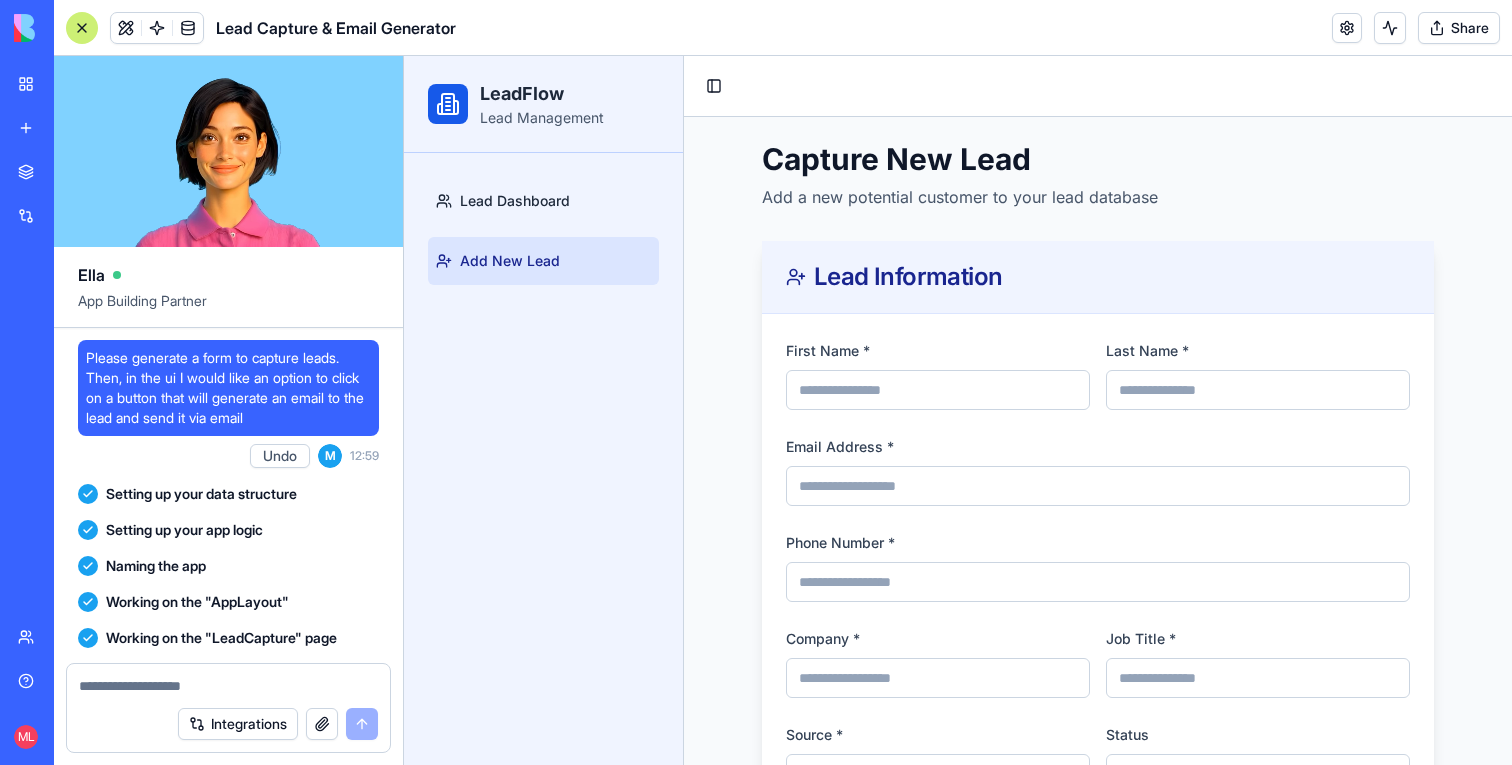 click on "Please generate a form to capture leads. Then, in the ui I would like an option to click on a button that will generate an email to the lead and send it via email" at bounding box center [228, 388] 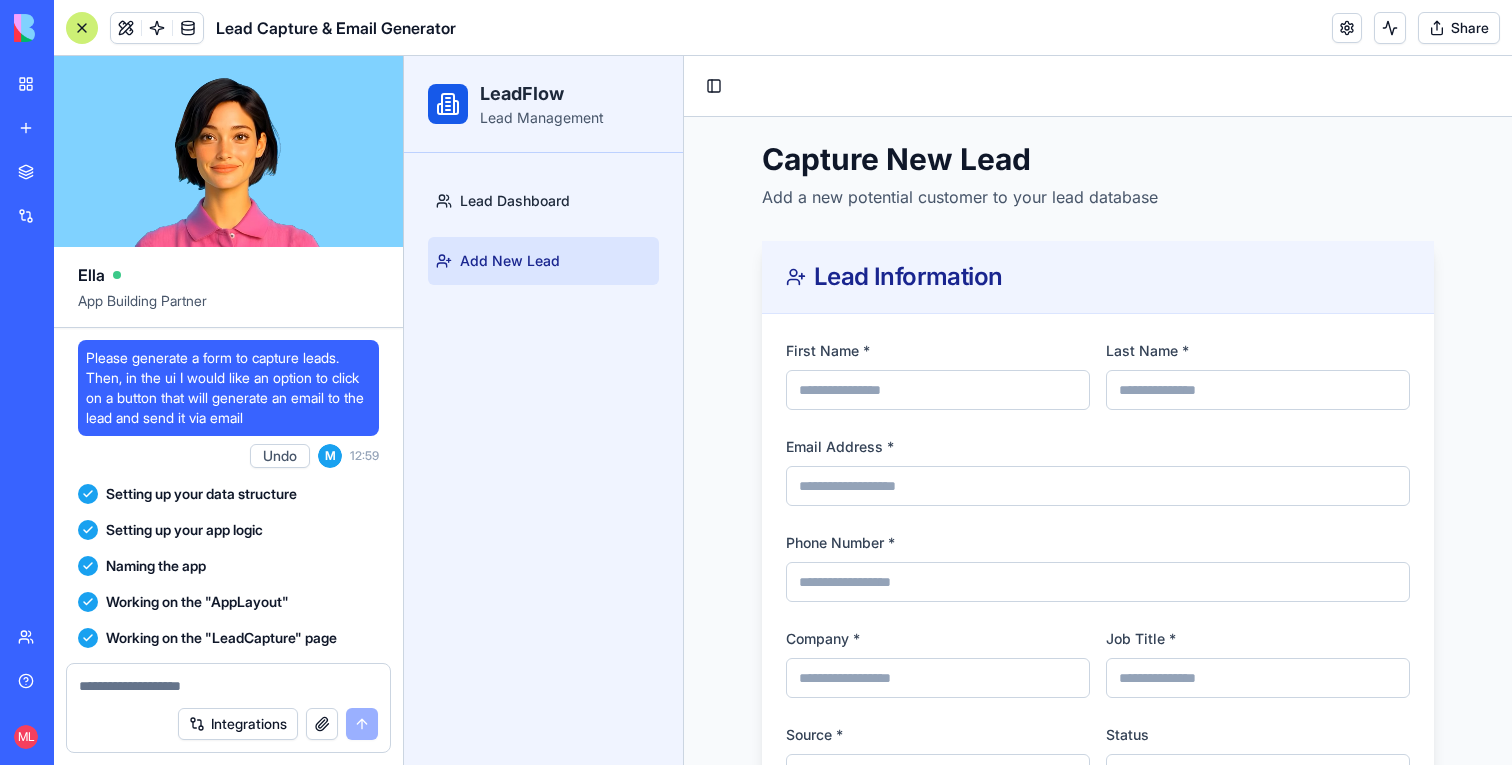 click on "Please generate a form to capture leads. Then, in the ui I would like an option to click on a button that will generate an email to the lead and send it via email" at bounding box center [228, 388] 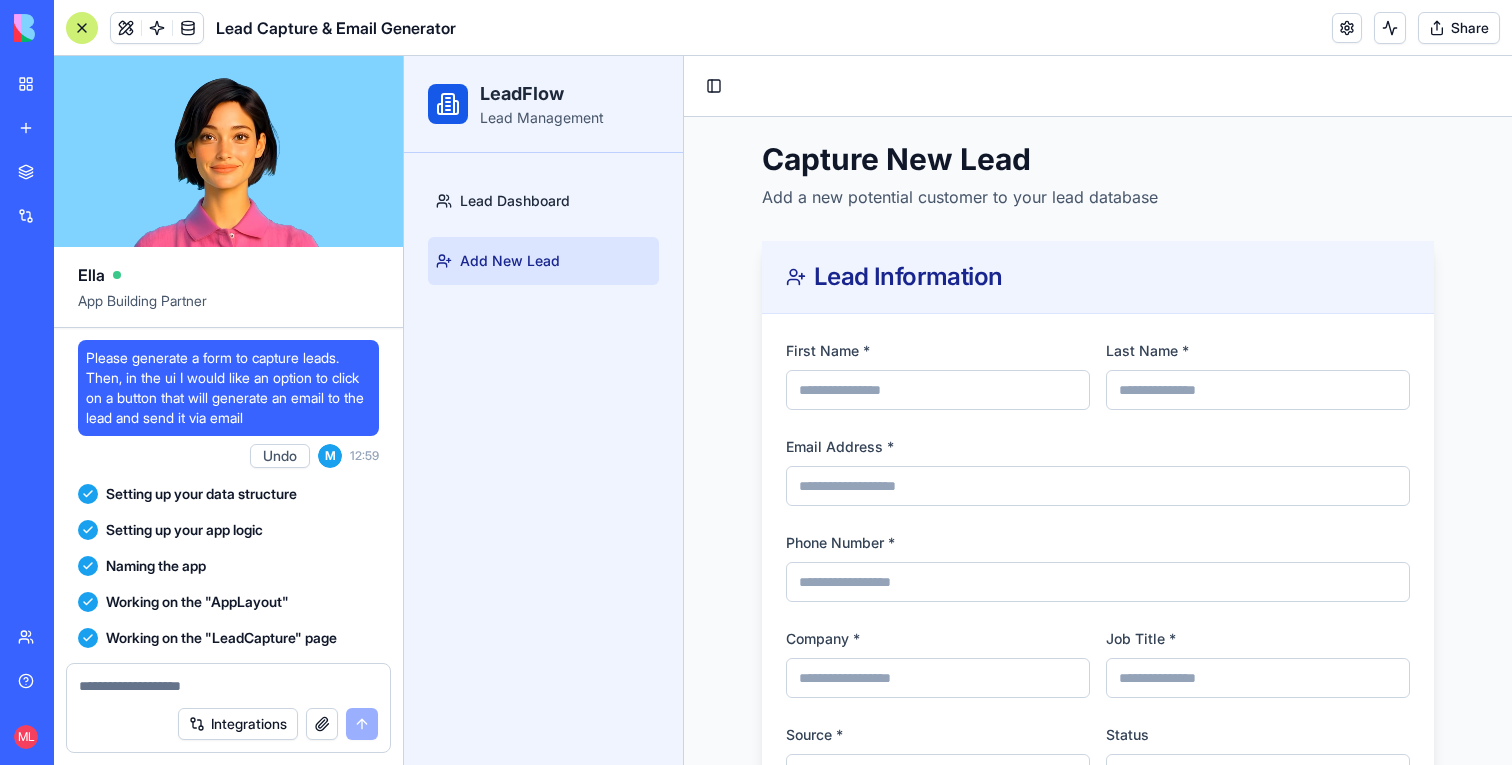 copy on "Please generate a form to capture leads. Then, in the ui I would like an option to click on a button that will generate an email to the lead and send it via email" 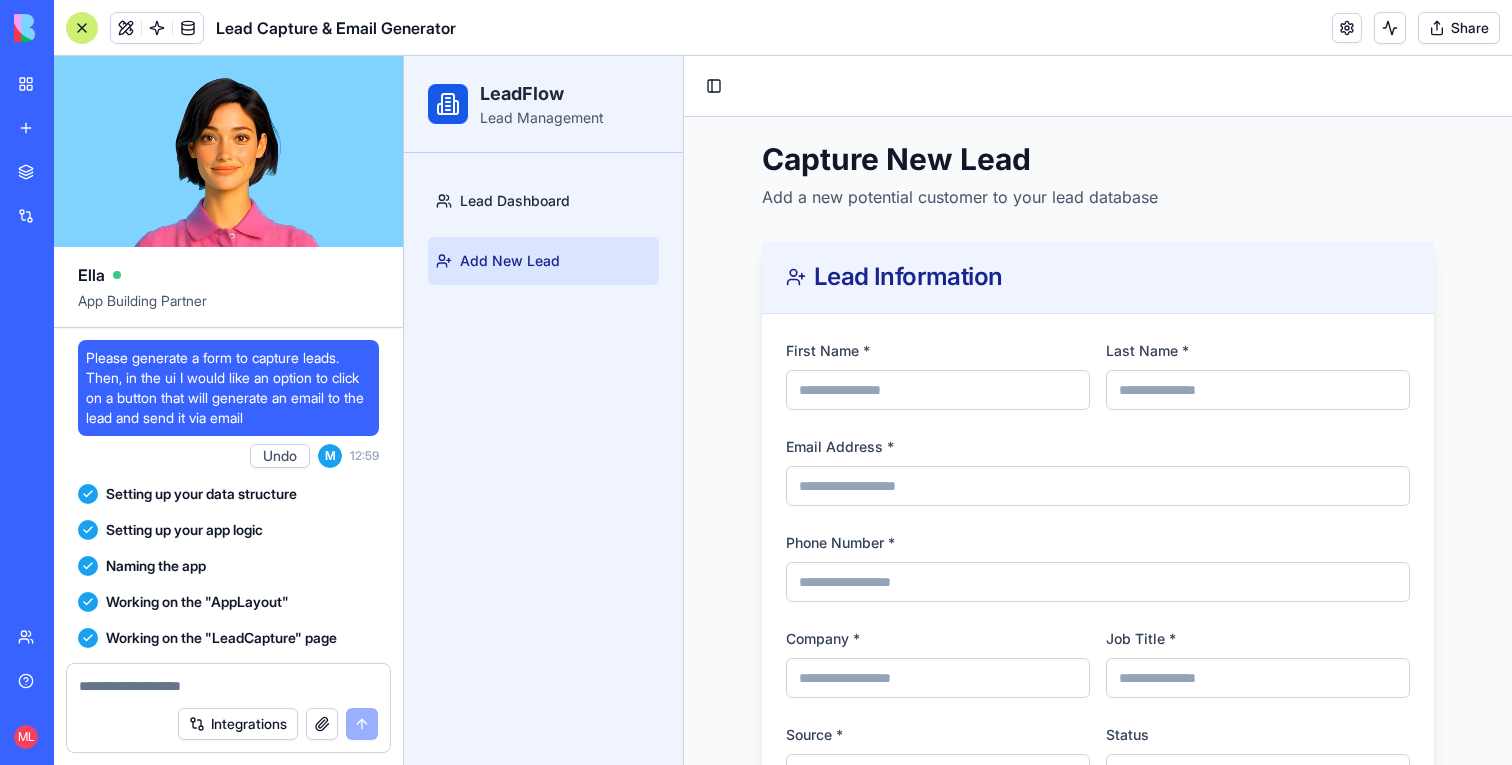 click on "New app" at bounding box center (46, 128) 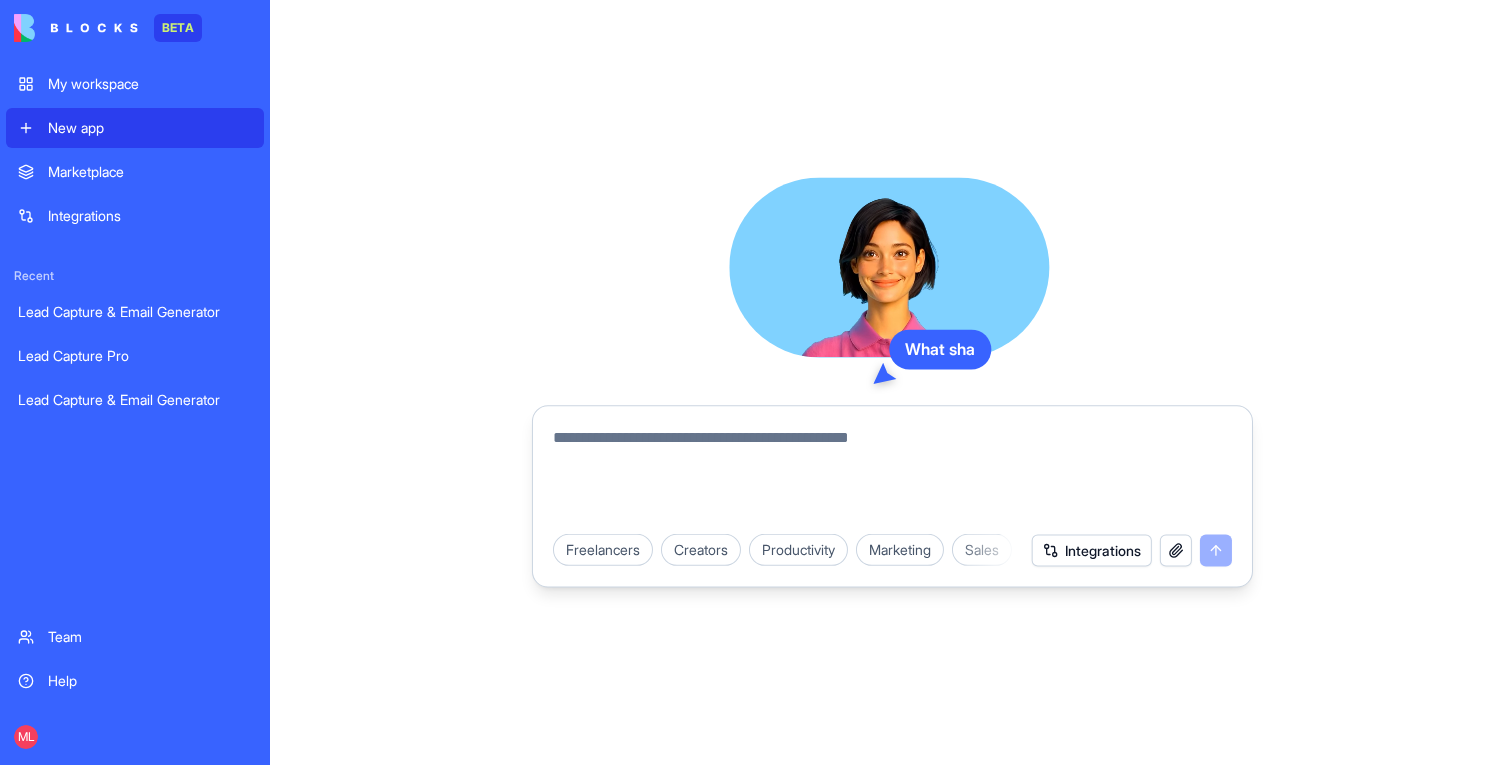 click at bounding box center (892, 474) 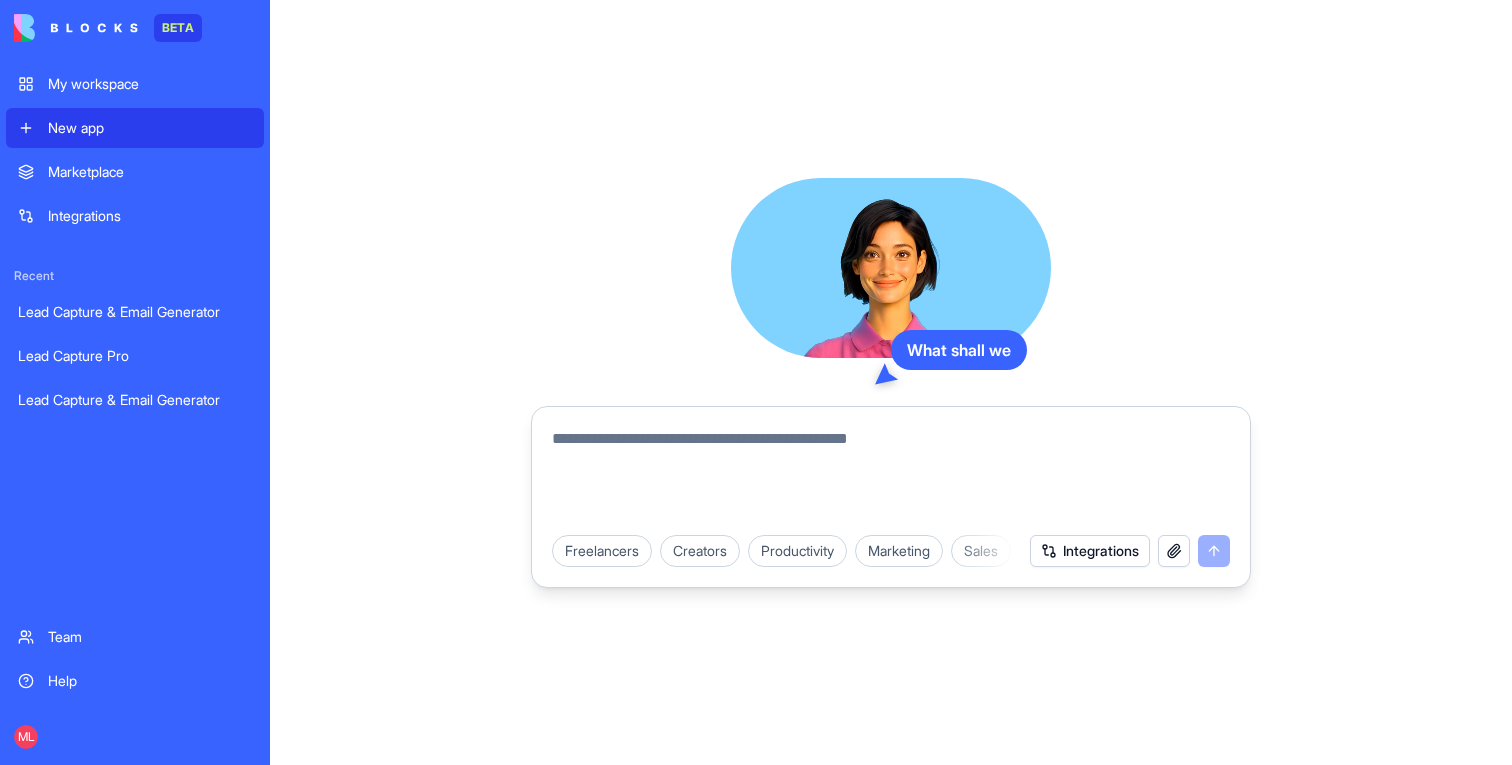 paste on "**********" 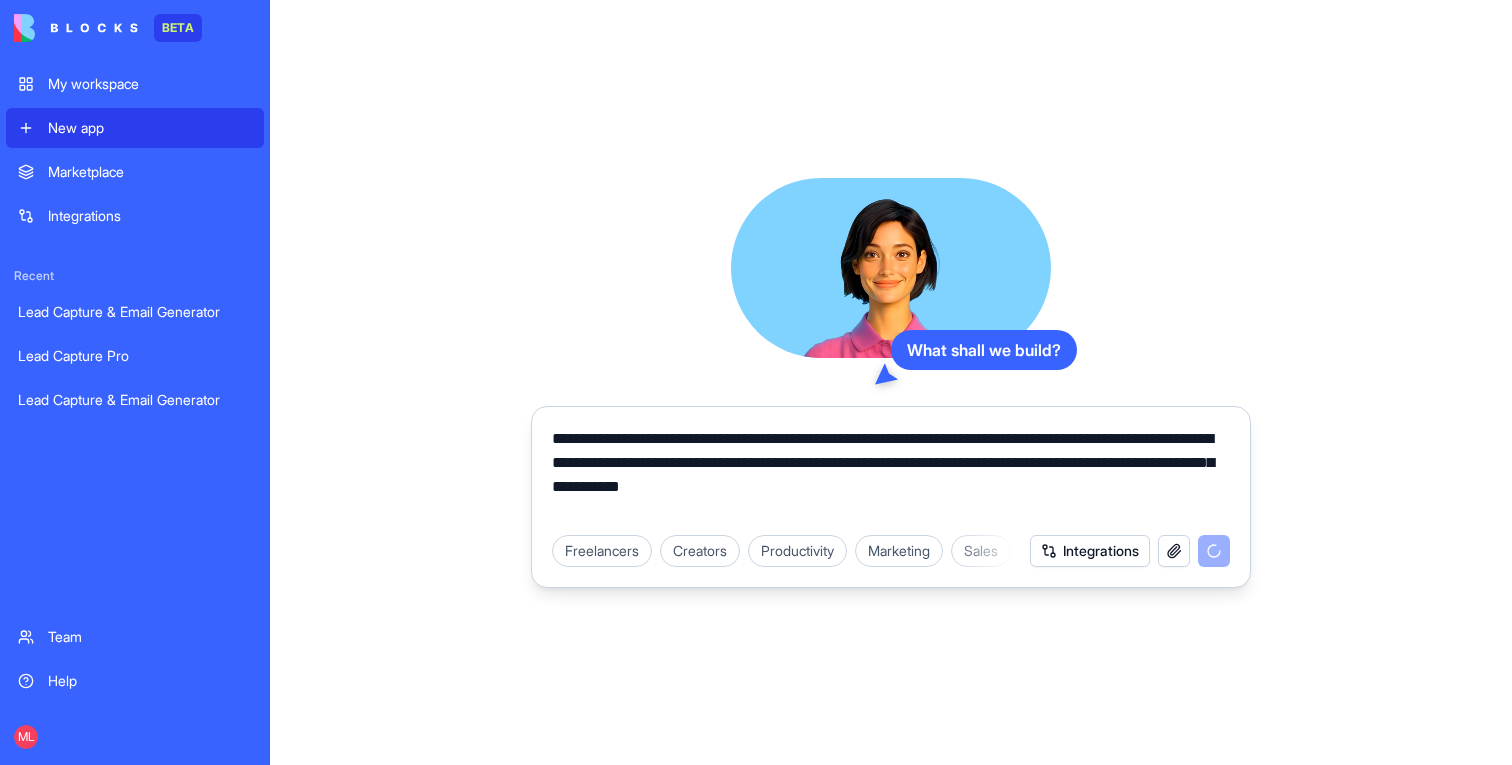 type on "**********" 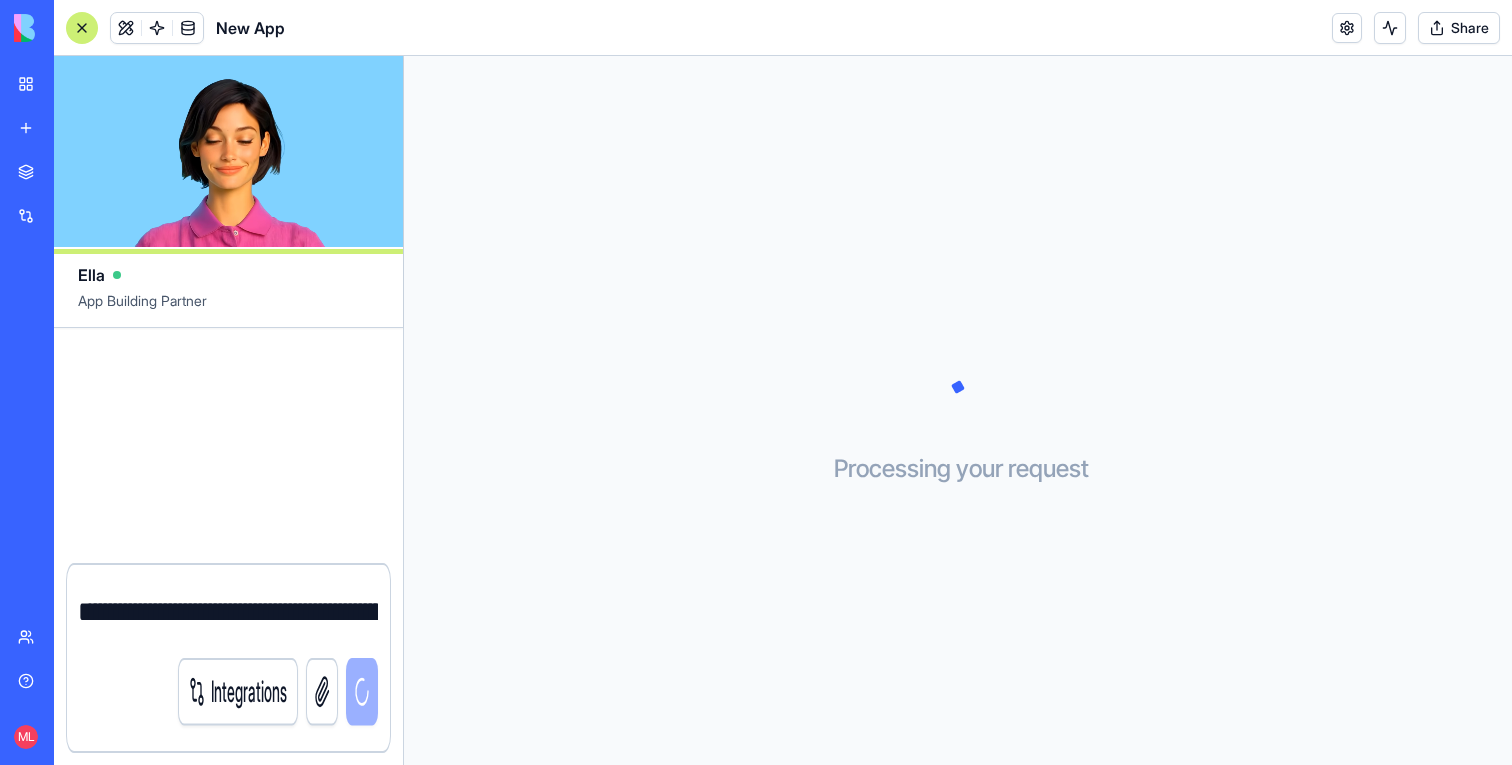 type 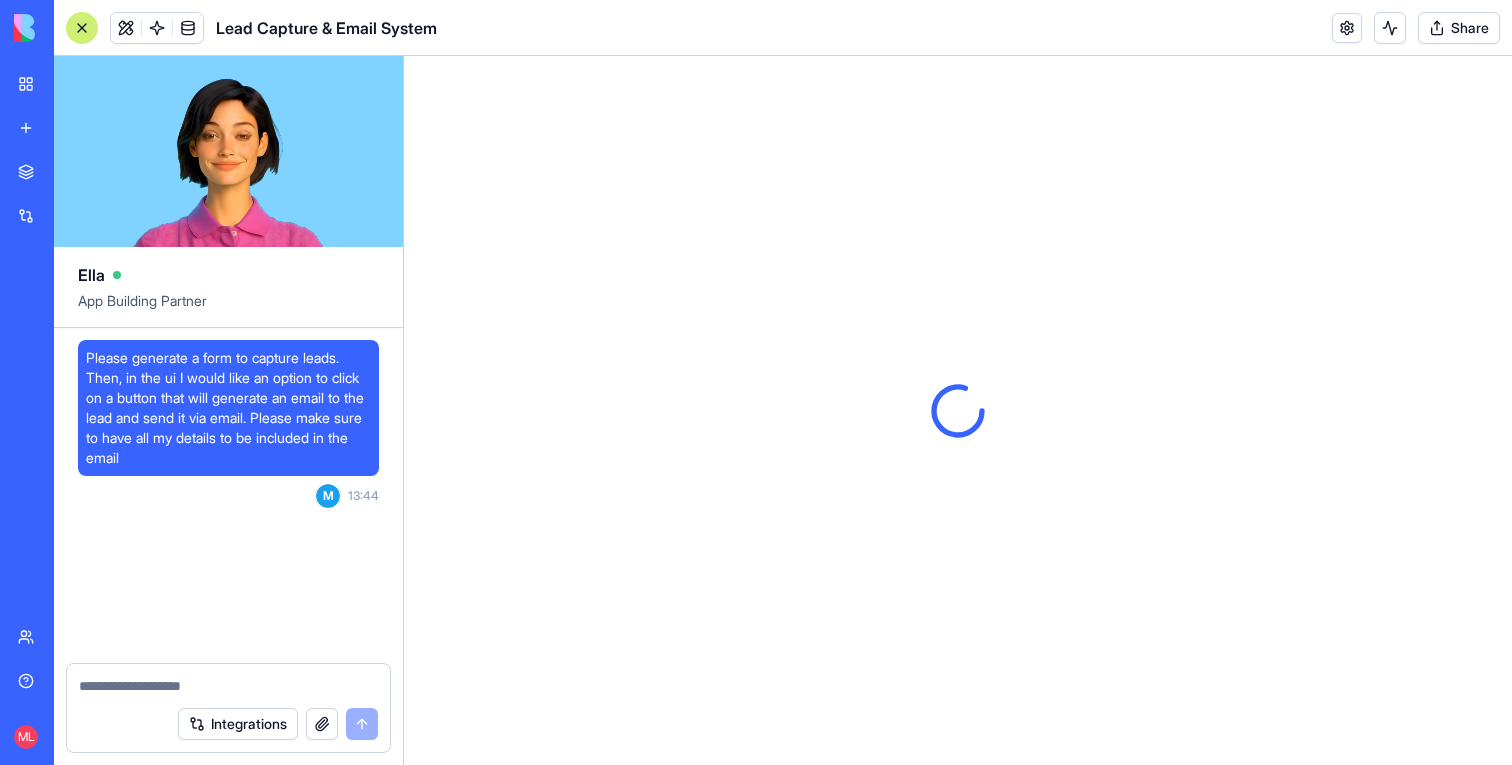 scroll, scrollTop: 0, scrollLeft: 0, axis: both 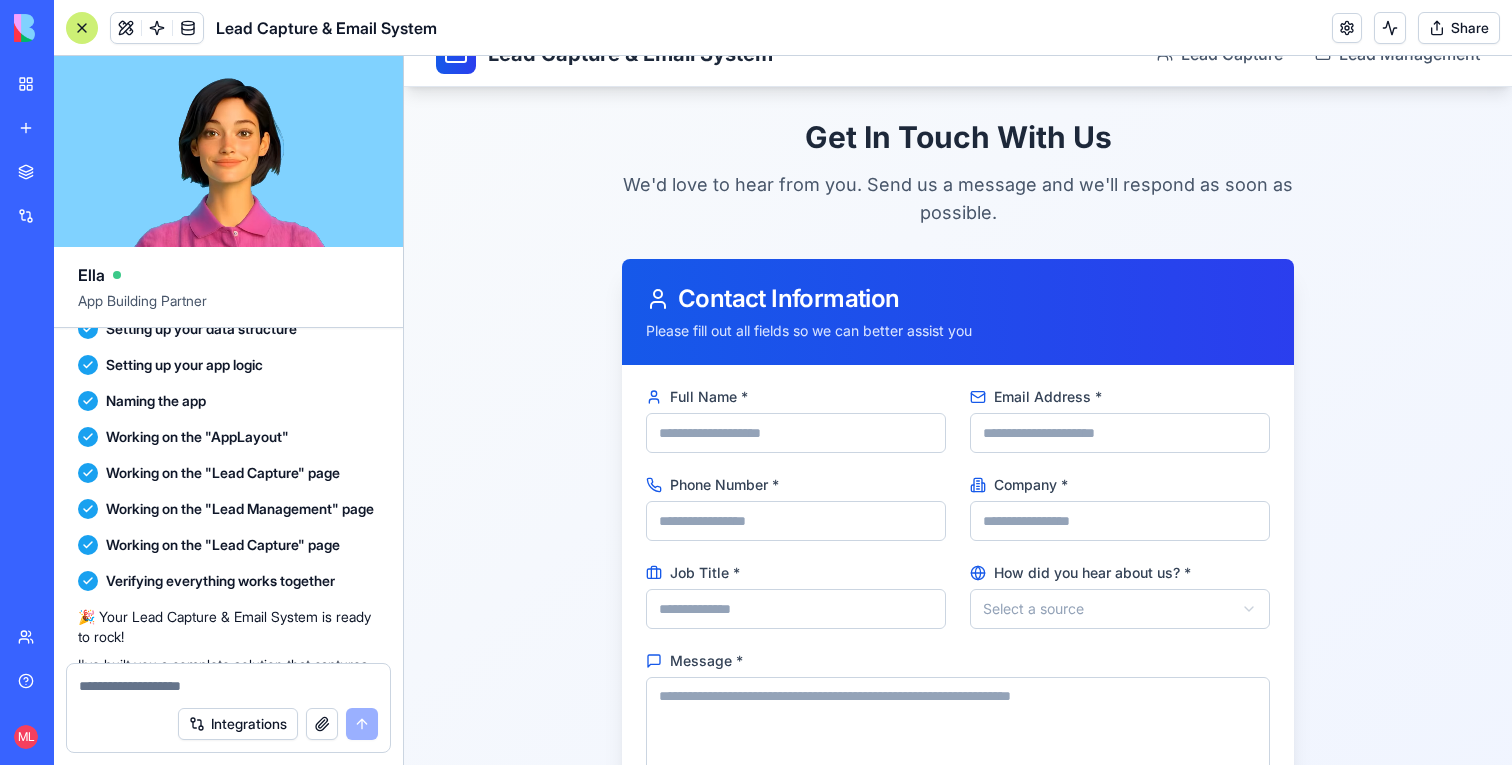click on "Full Name *" at bounding box center (796, 433) 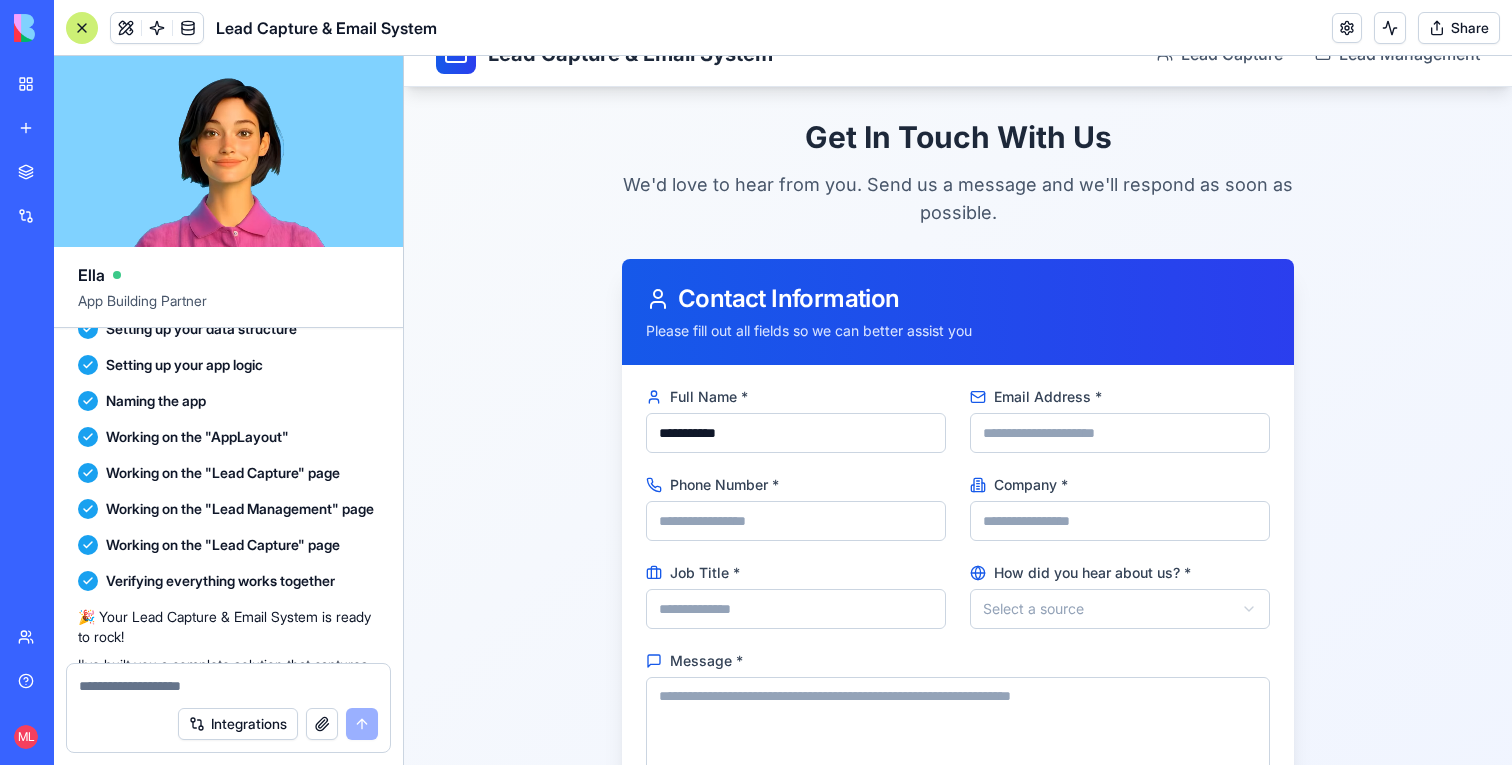 click on "Email Address *" at bounding box center [1120, 433] 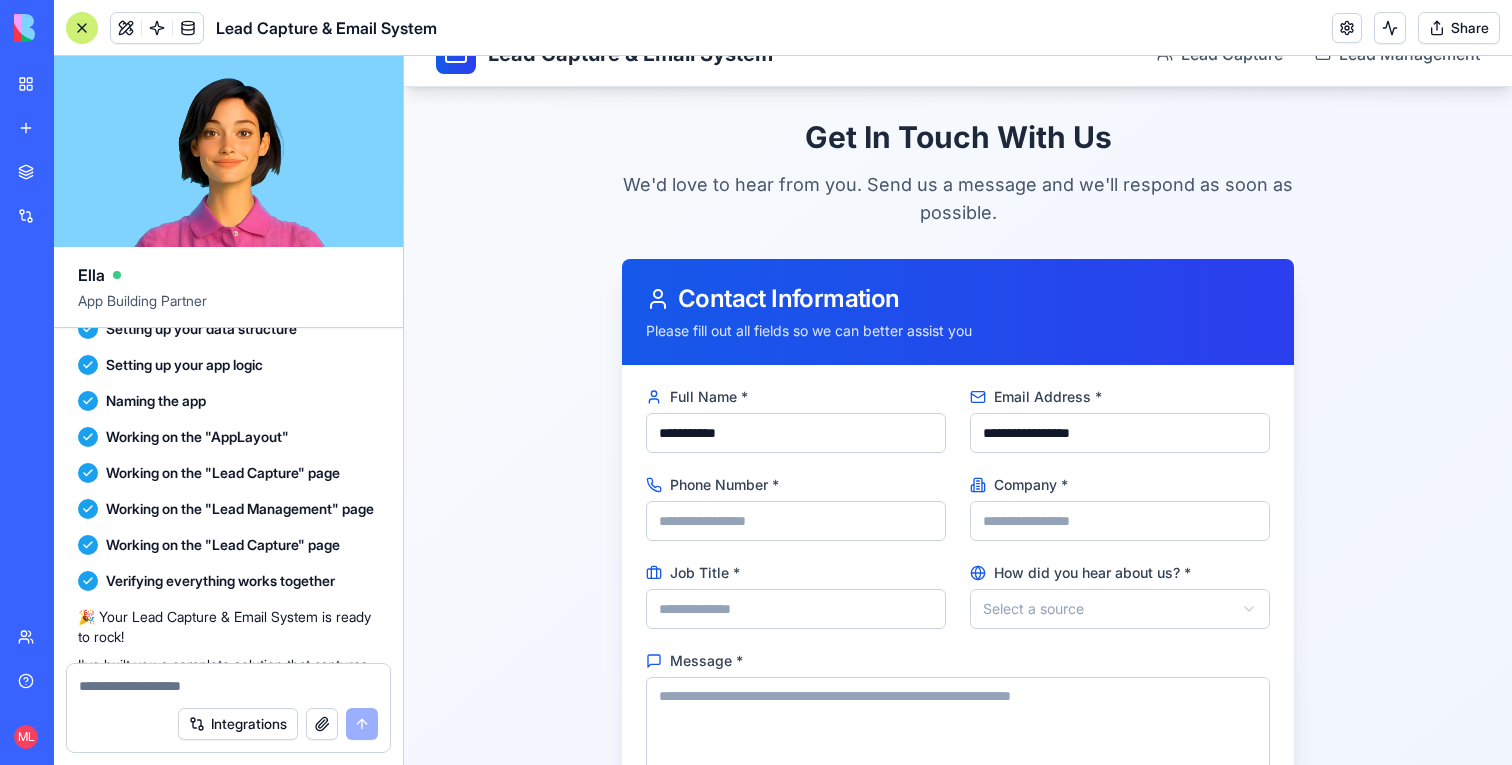 type on "**********" 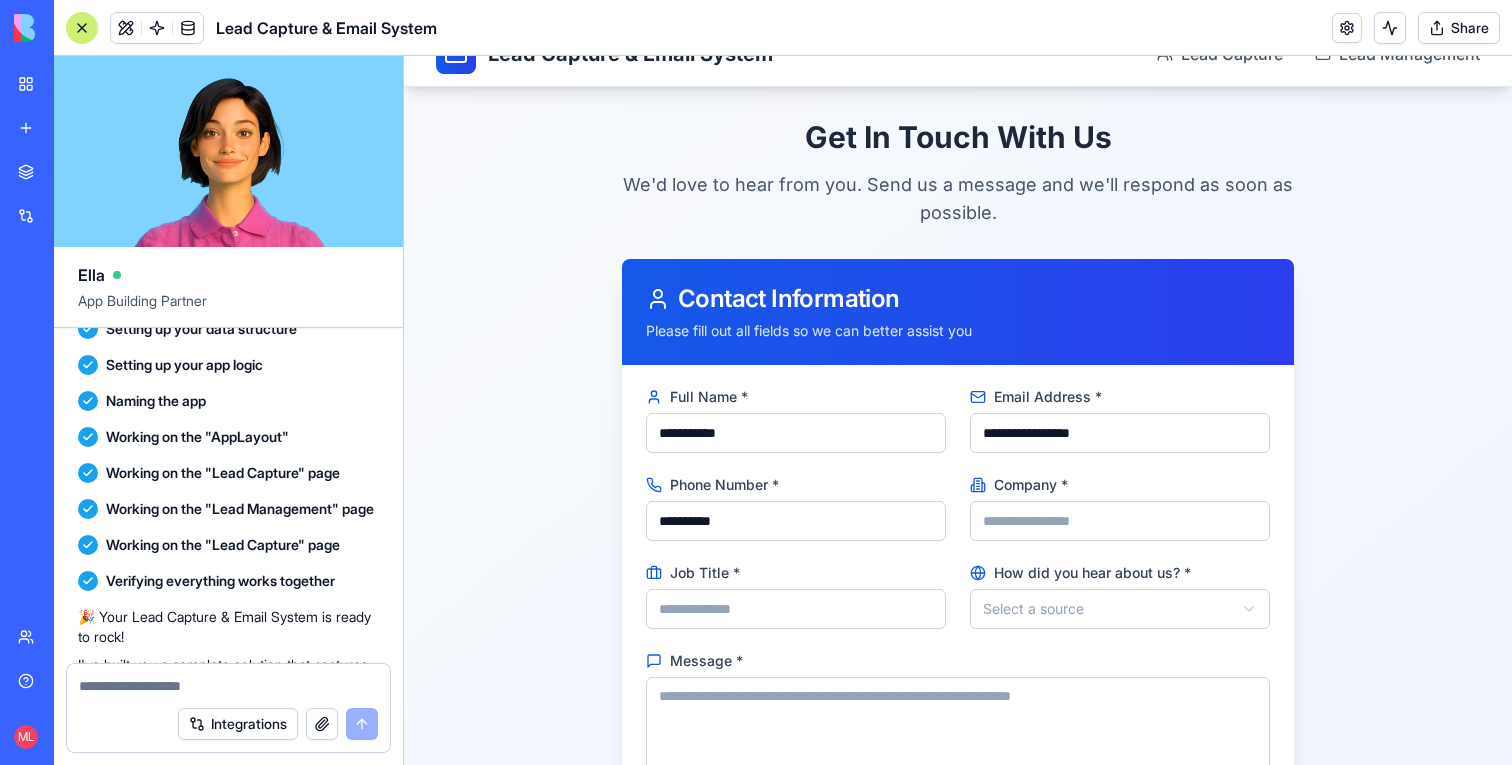 click on "**********" at bounding box center (796, 521) 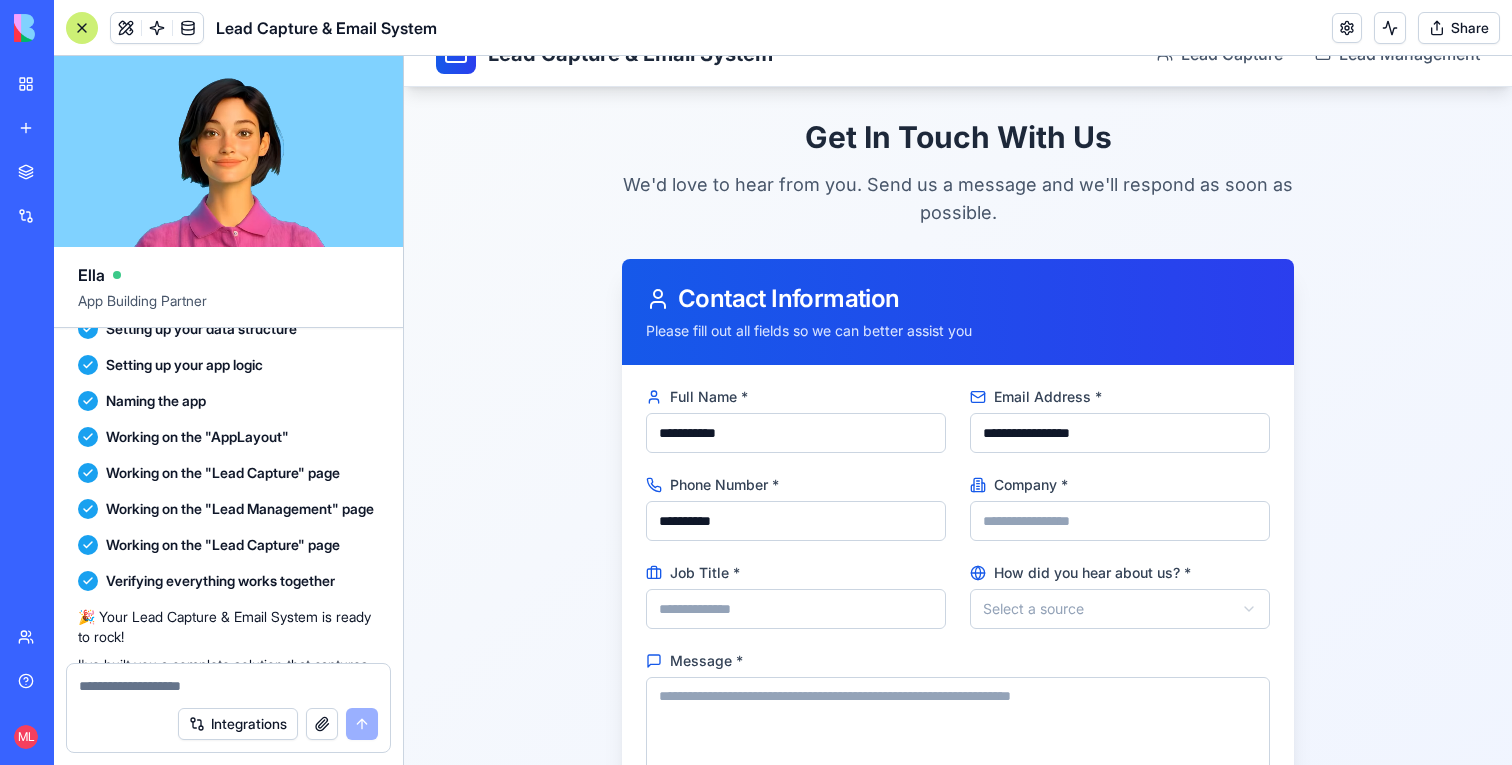 type on "******" 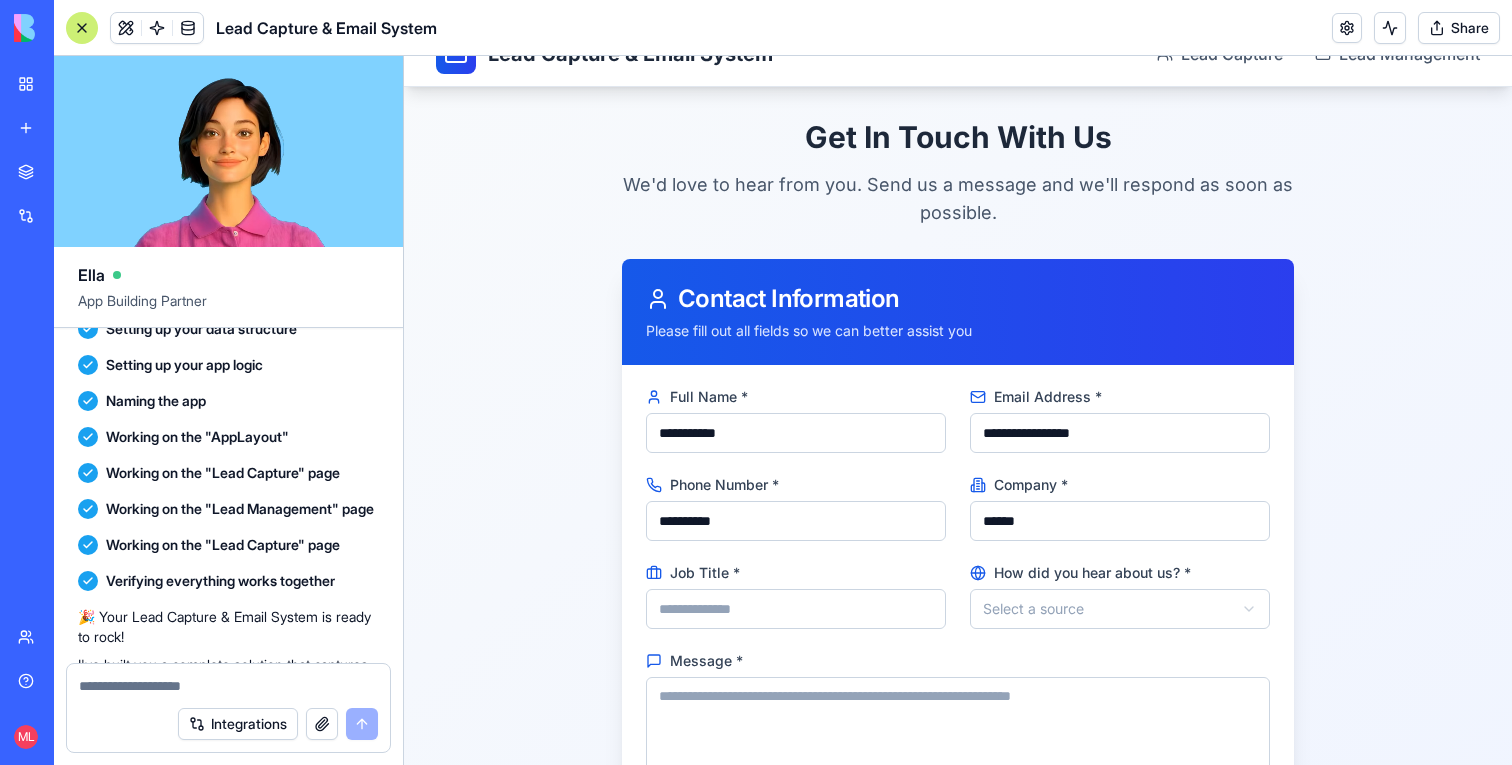 click on "Job Title *" at bounding box center [796, 609] 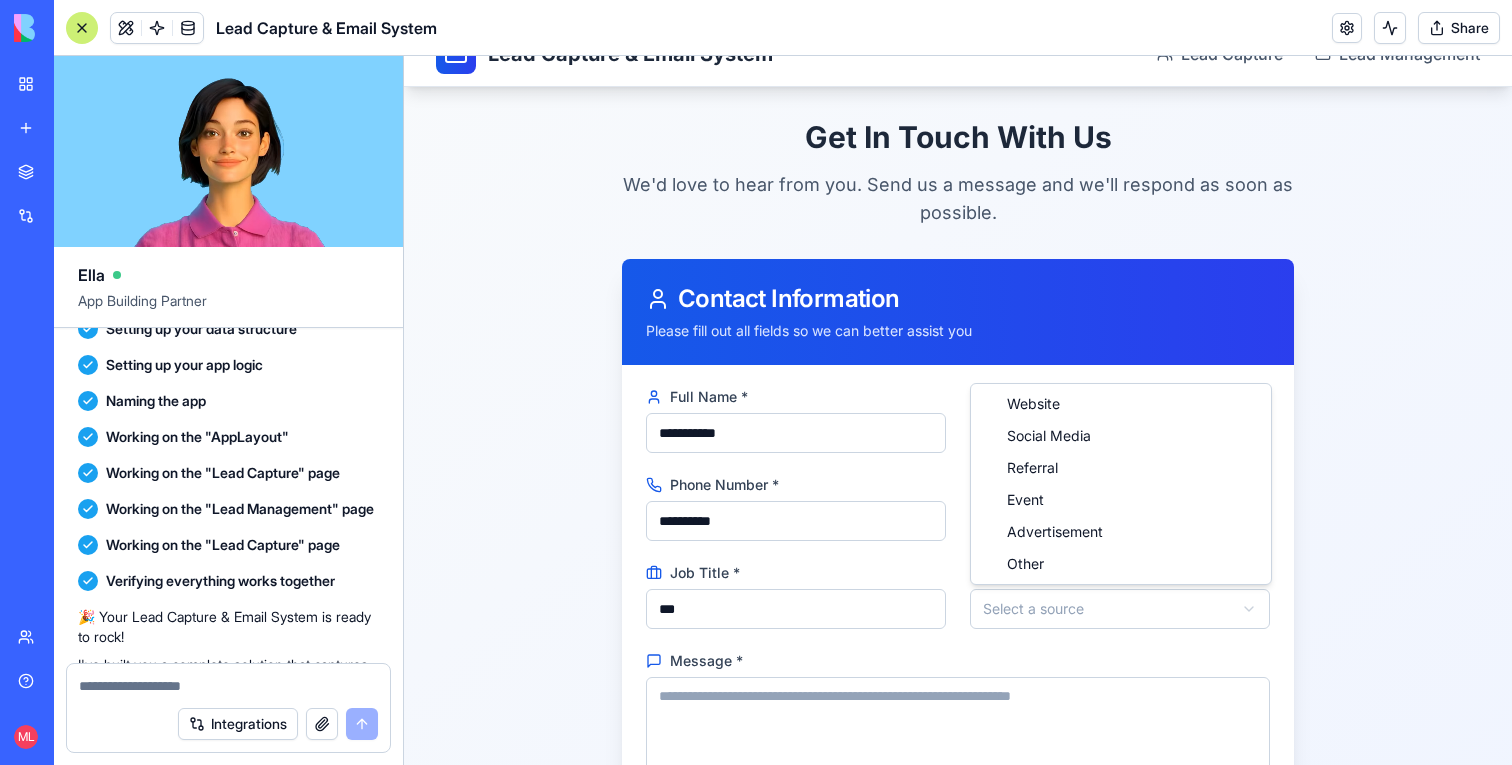 click on "**********" at bounding box center (958, 493) 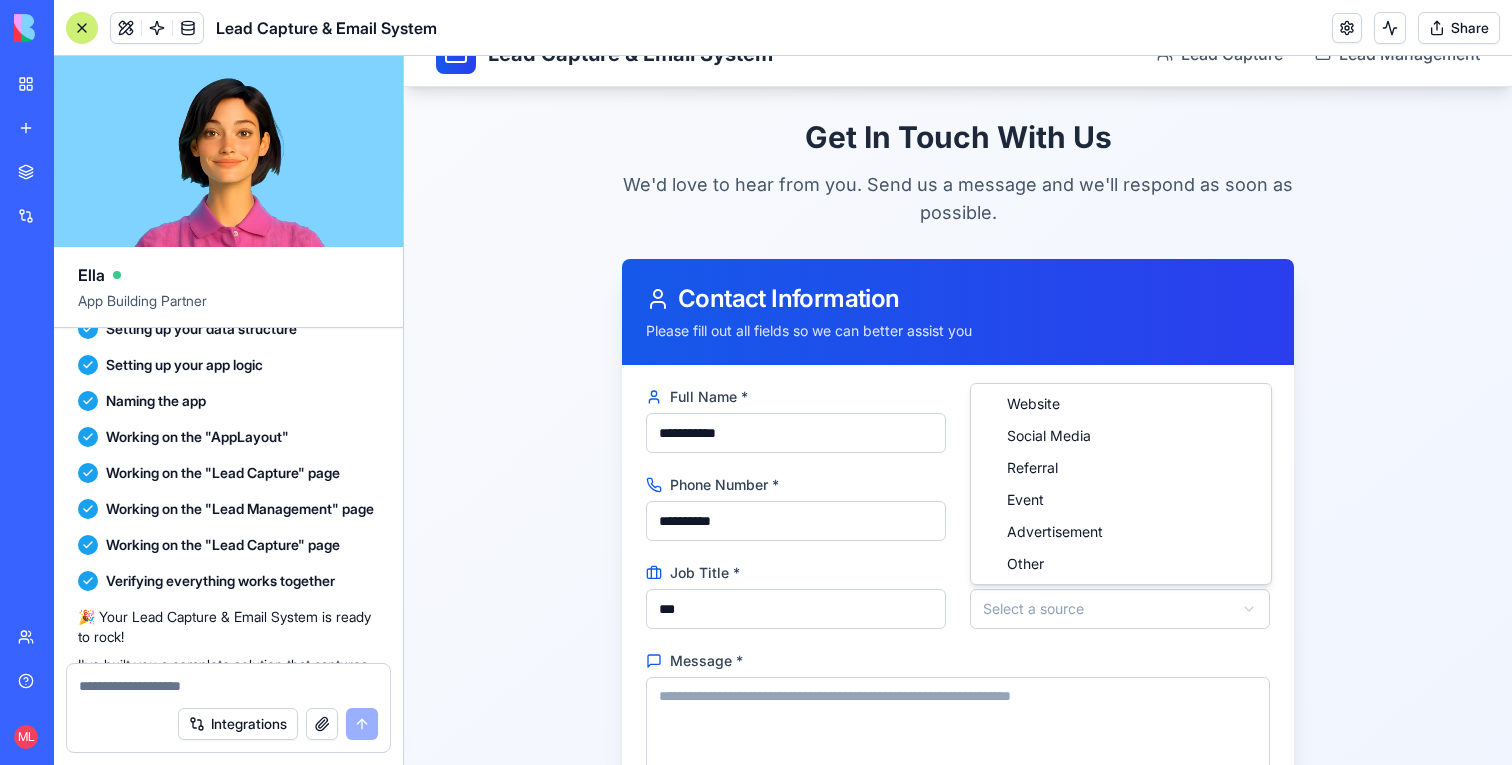 select on "*****" 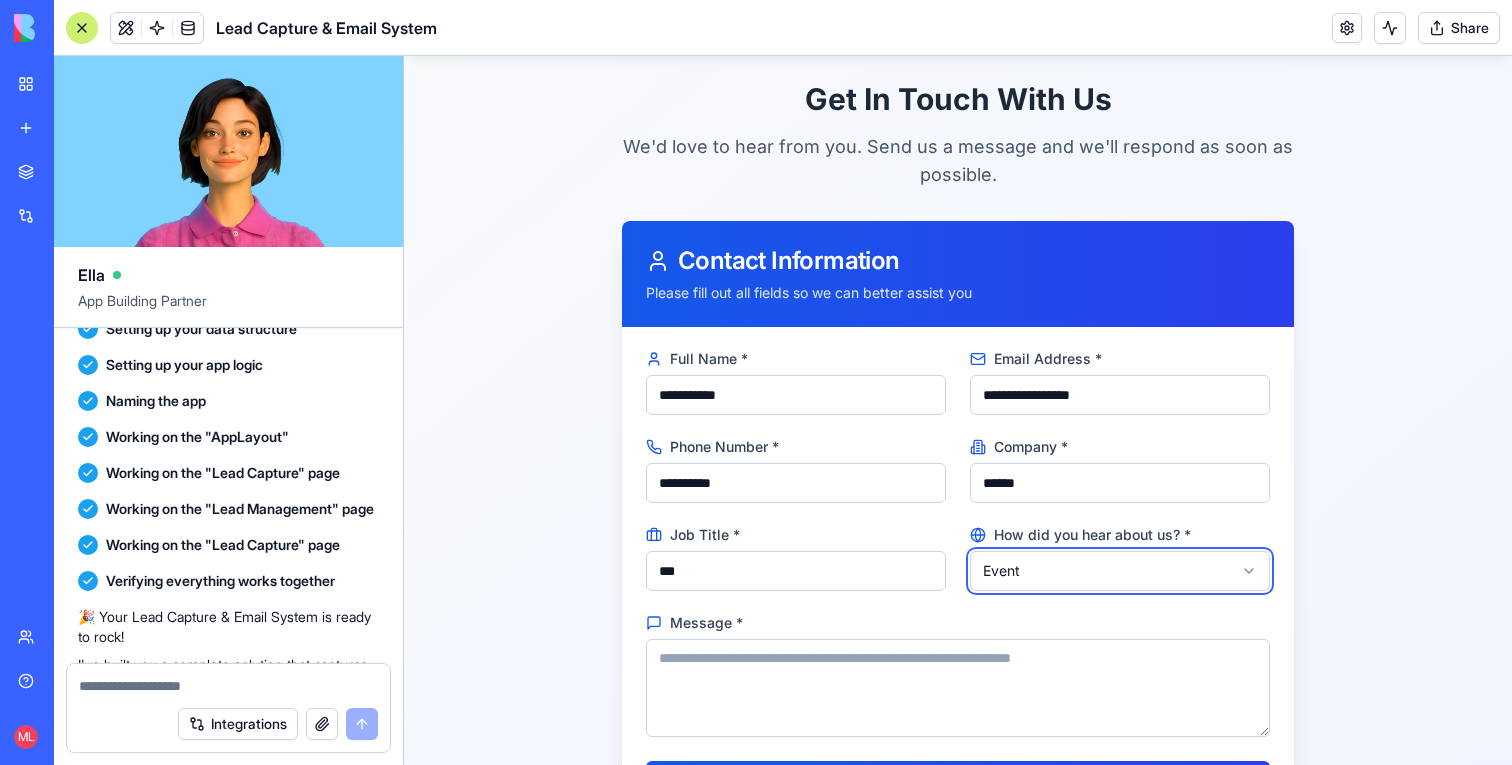 scroll, scrollTop: 233, scrollLeft: 0, axis: vertical 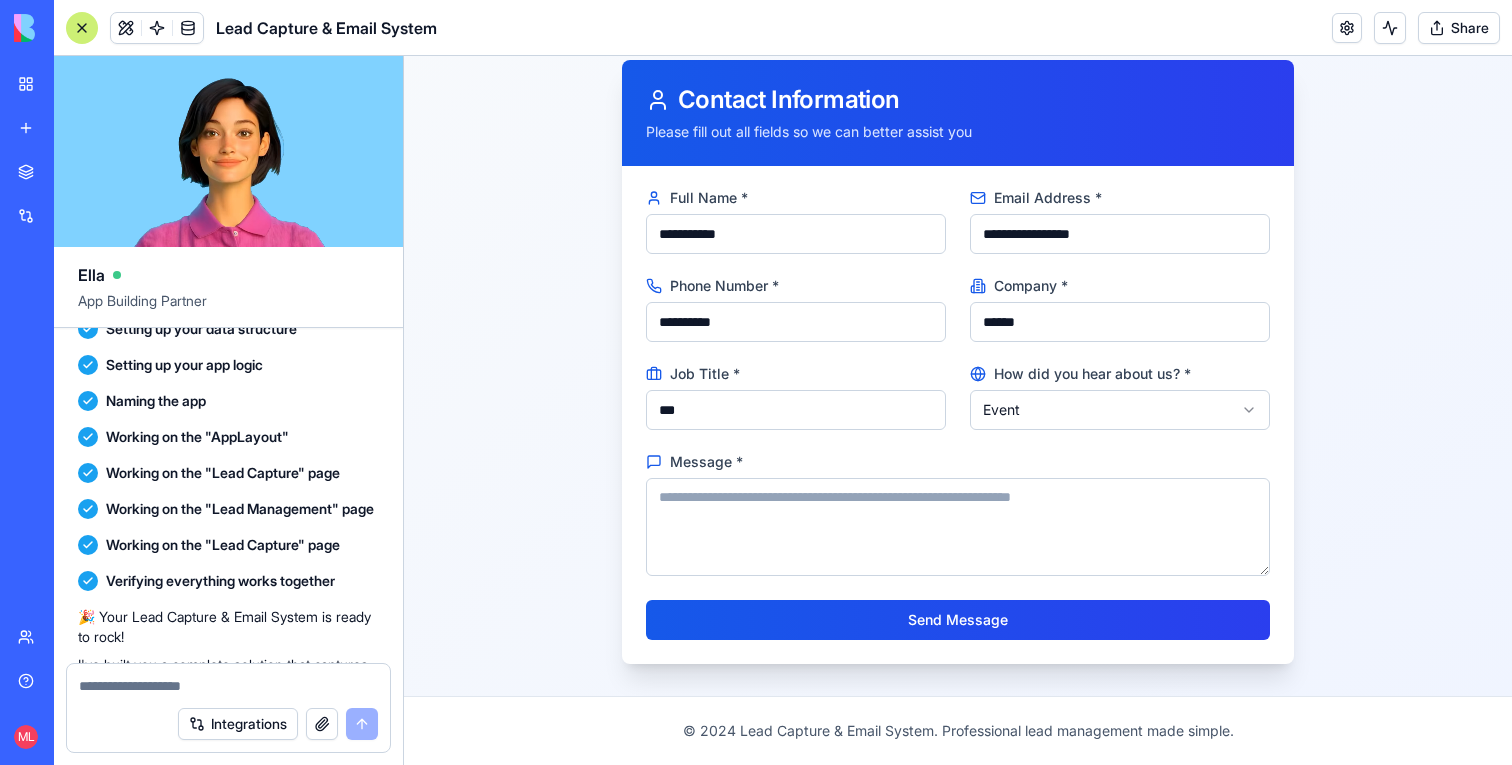 click on "Message *" at bounding box center [958, 527] 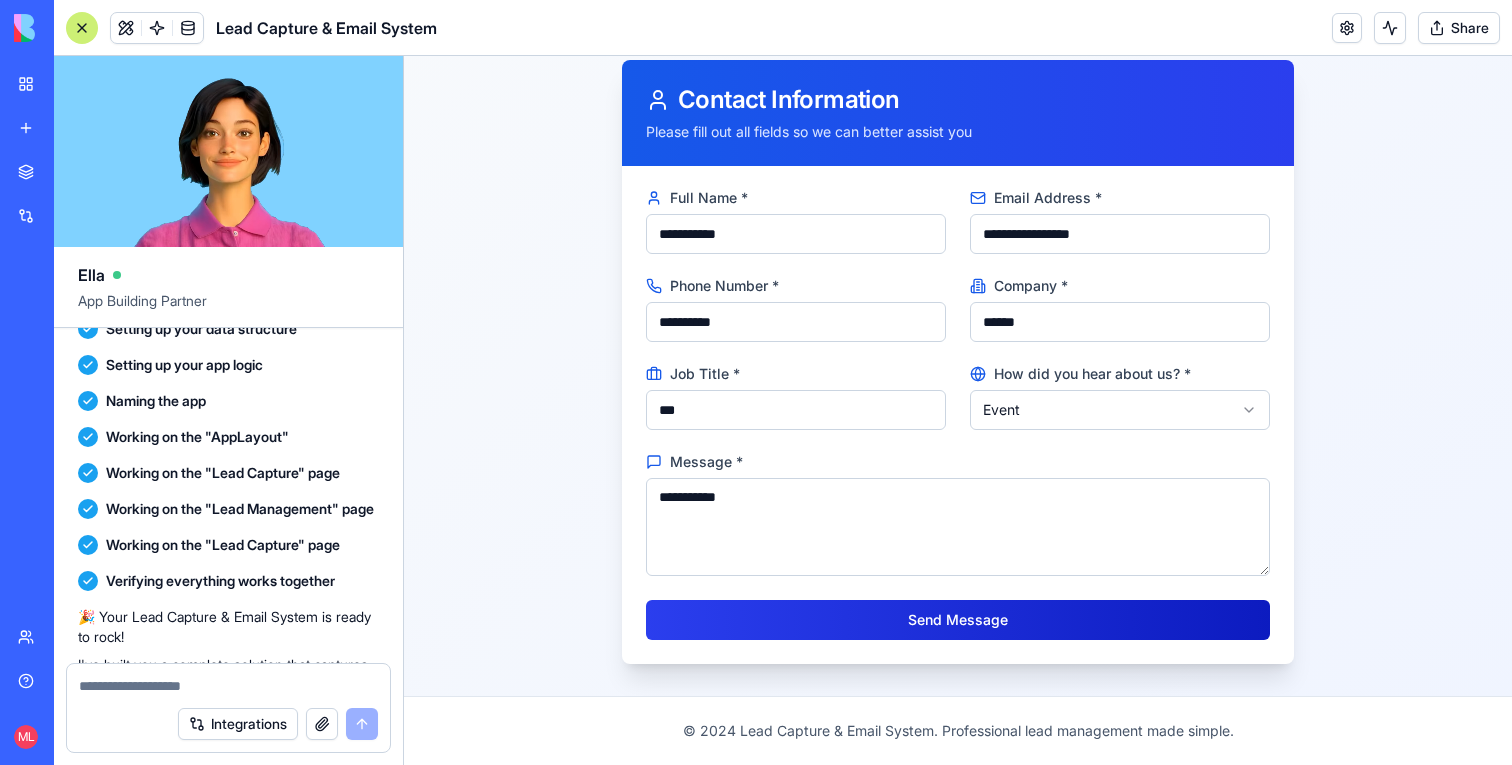 type on "**********" 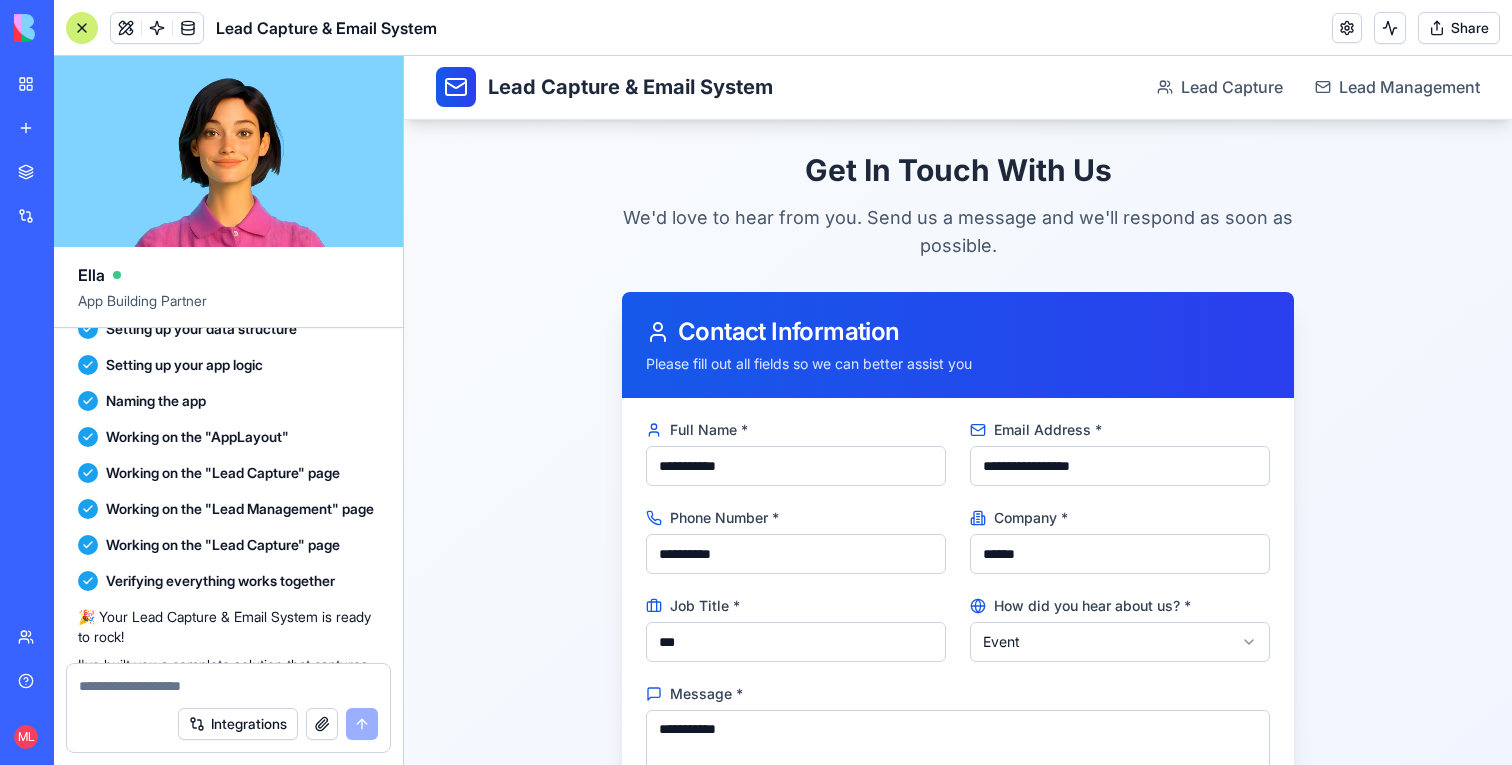 scroll, scrollTop: 0, scrollLeft: 0, axis: both 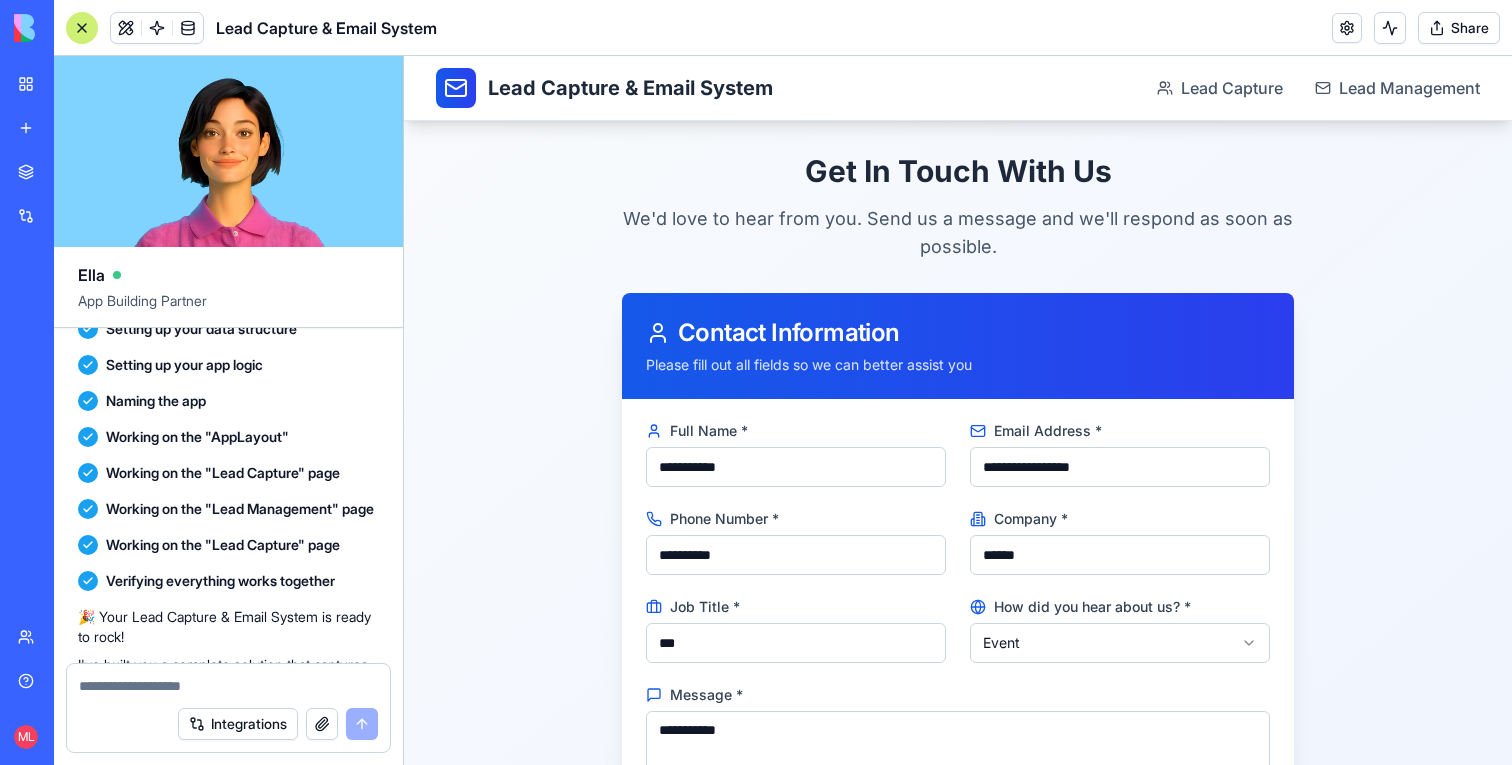 select 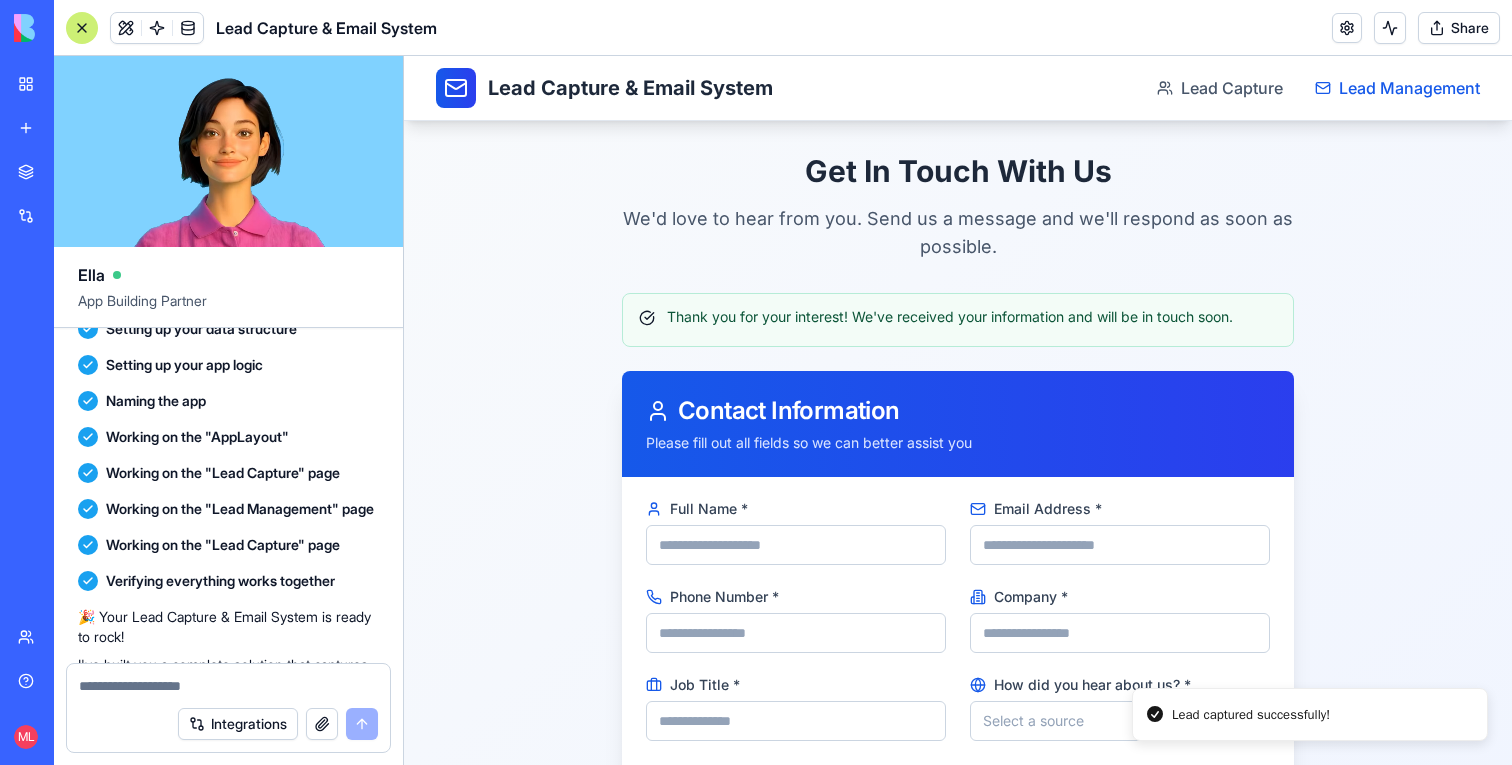 click on "Lead Management" at bounding box center (1409, 88) 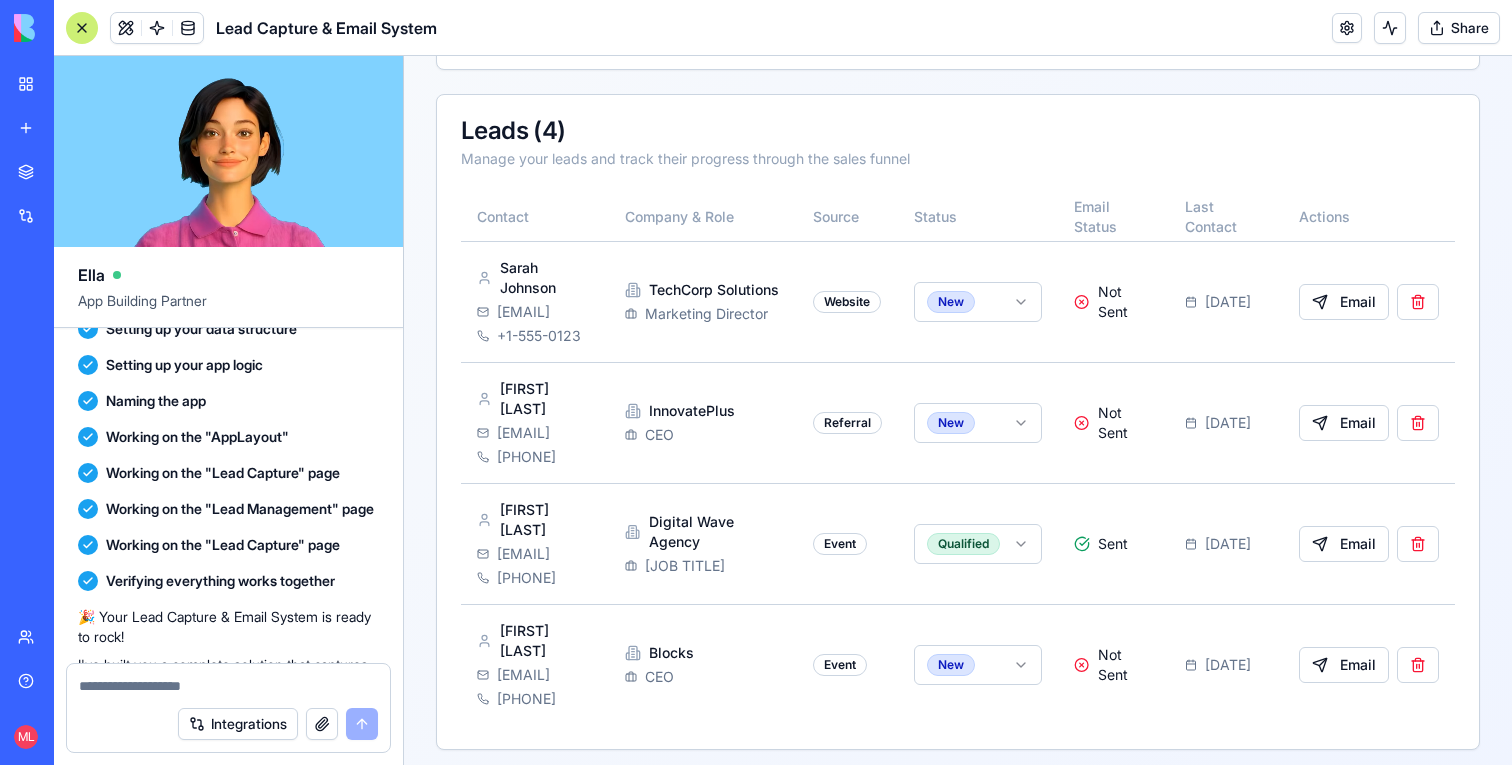 scroll, scrollTop: 414, scrollLeft: 0, axis: vertical 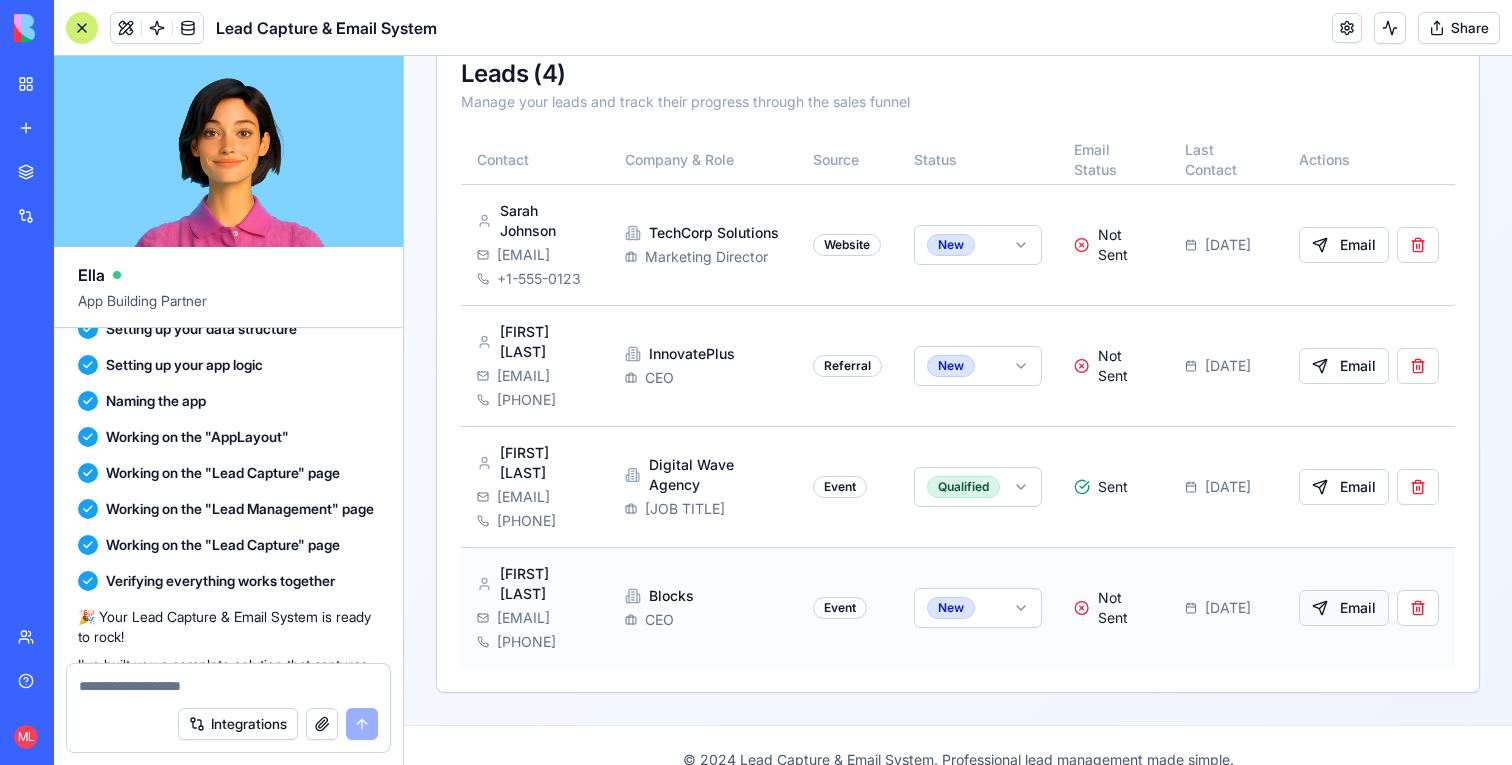click on "Email" at bounding box center [1344, 608] 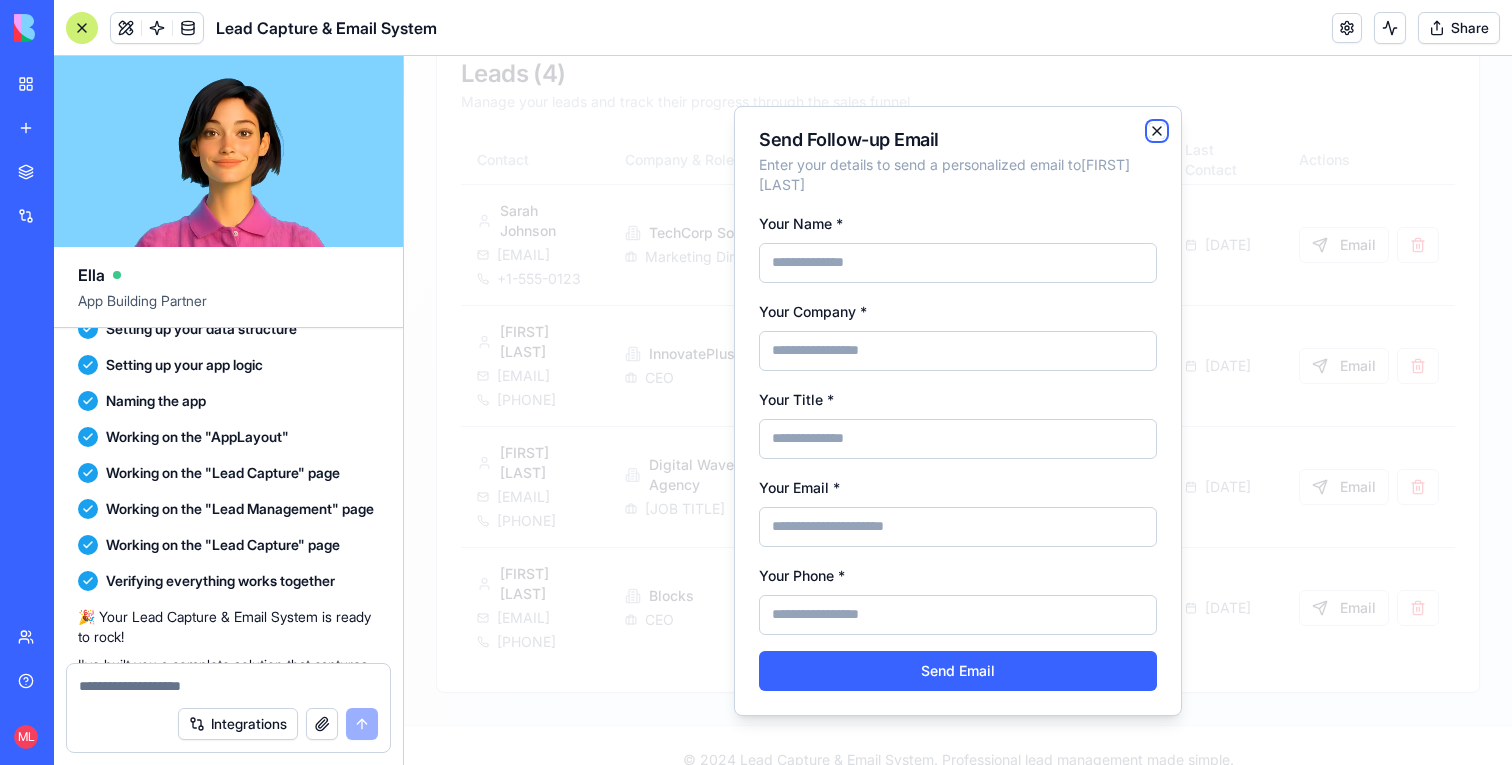 click 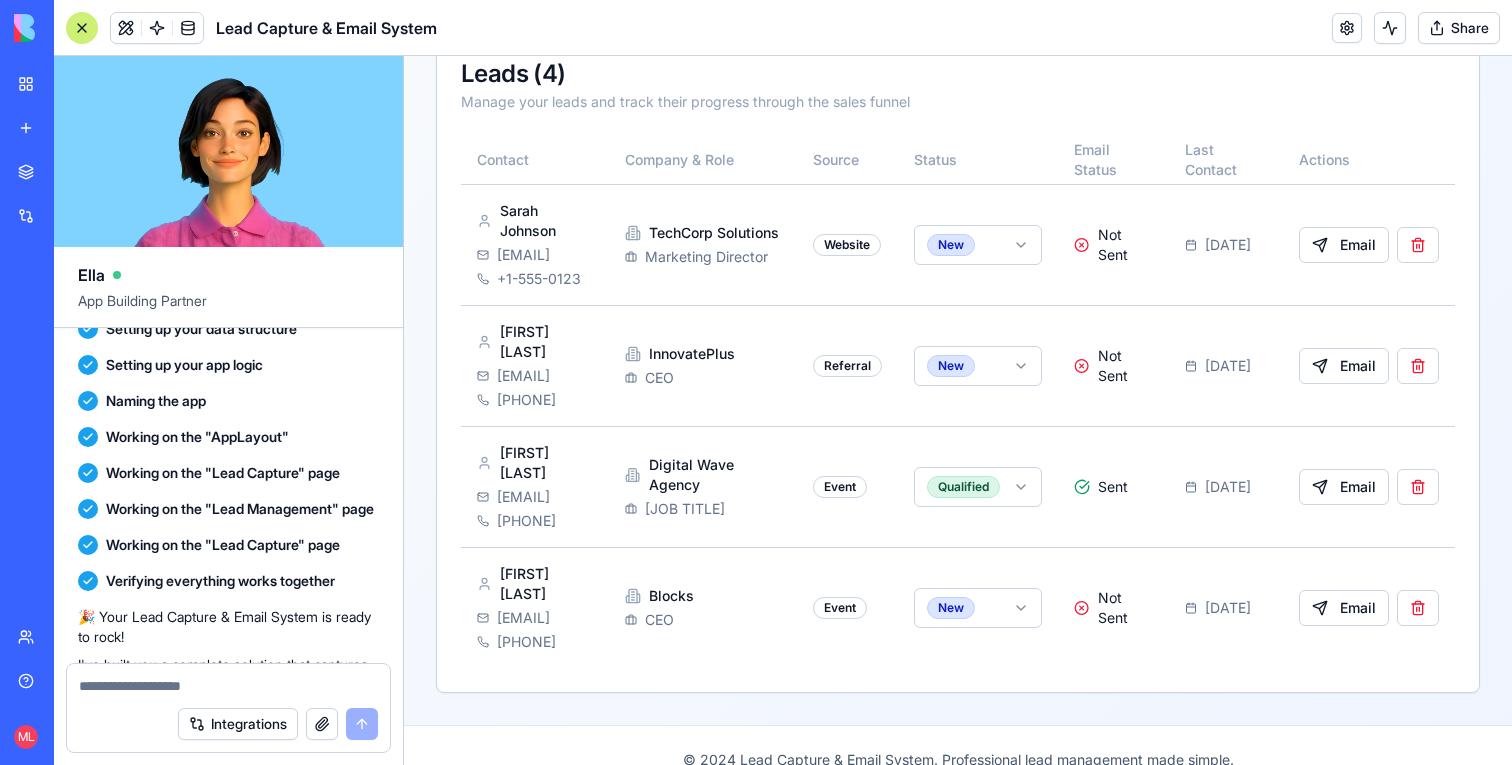 click on "Integrations" at bounding box center [228, 724] 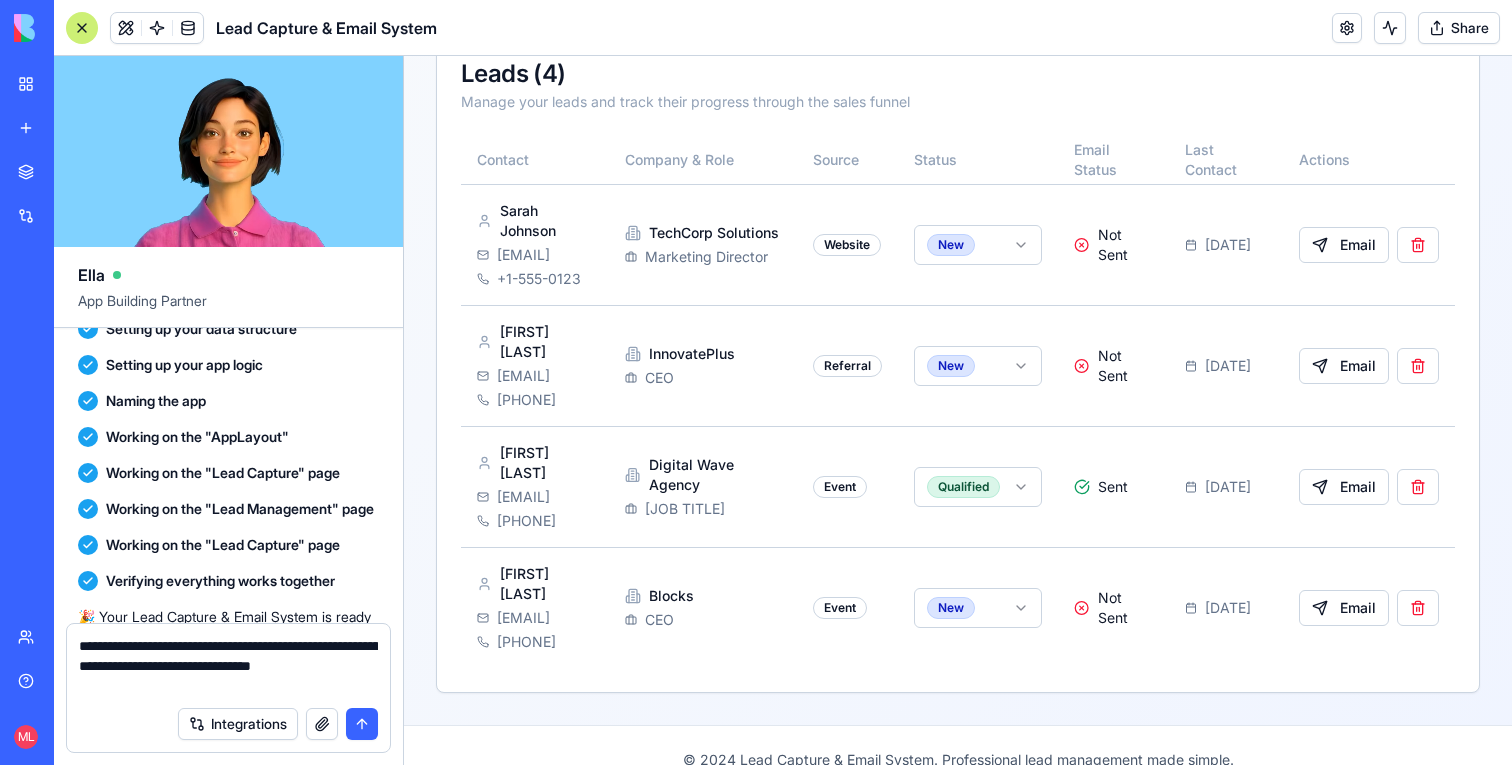 type on "**********" 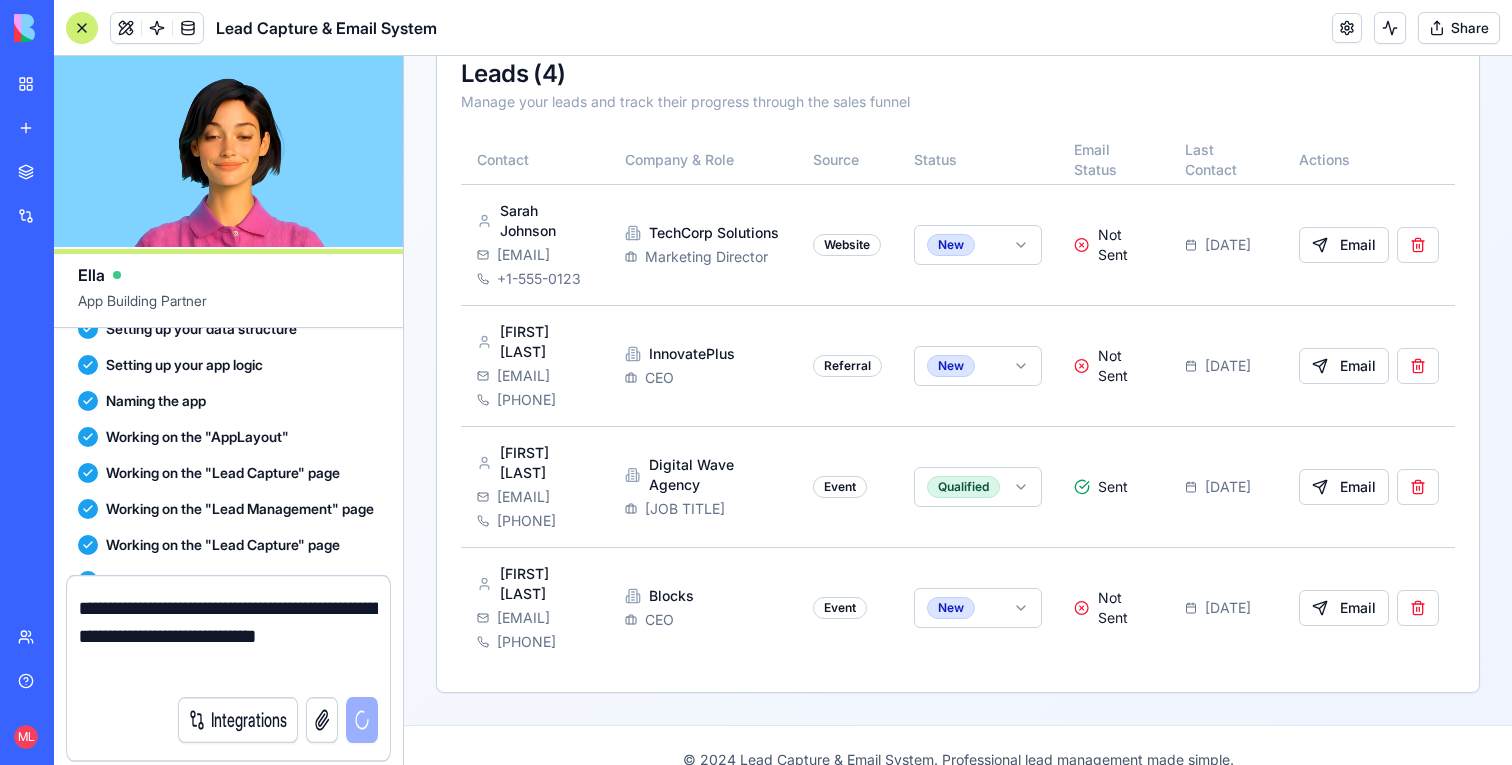 type 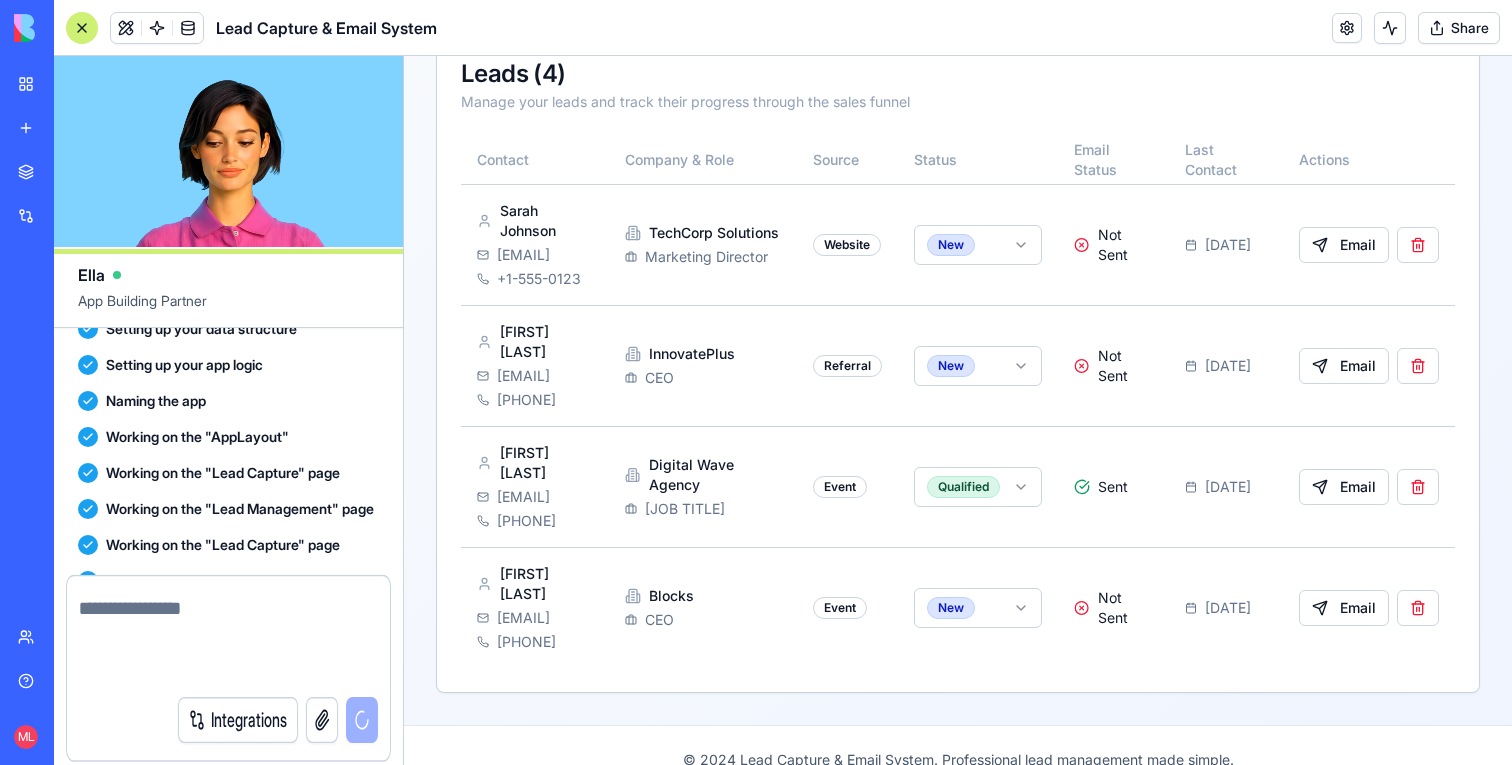 scroll, scrollTop: 681, scrollLeft: 0, axis: vertical 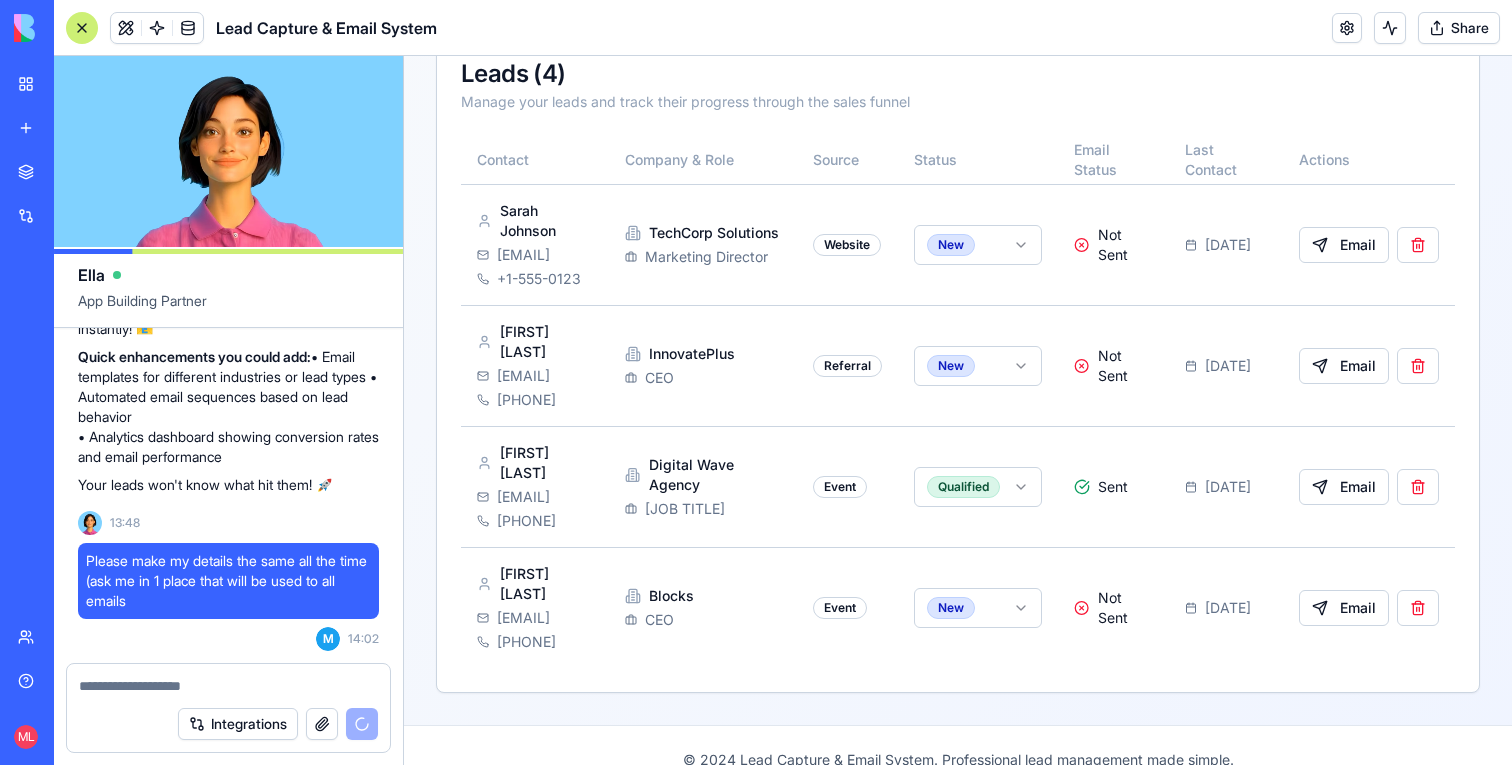 click at bounding box center (157, 28) 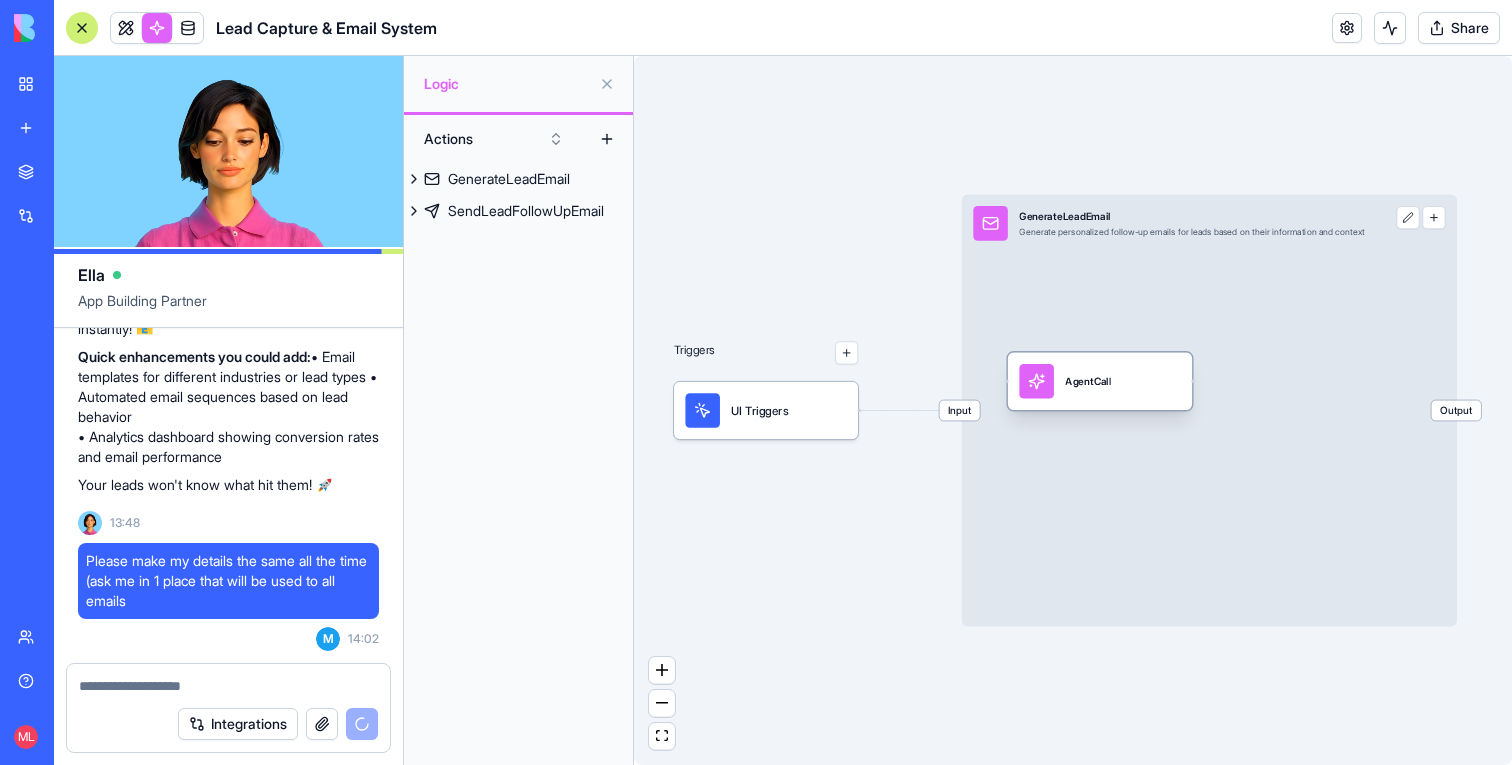drag, startPoint x: 1075, startPoint y: 374, endPoint x: 1077, endPoint y: 393, distance: 19.104973 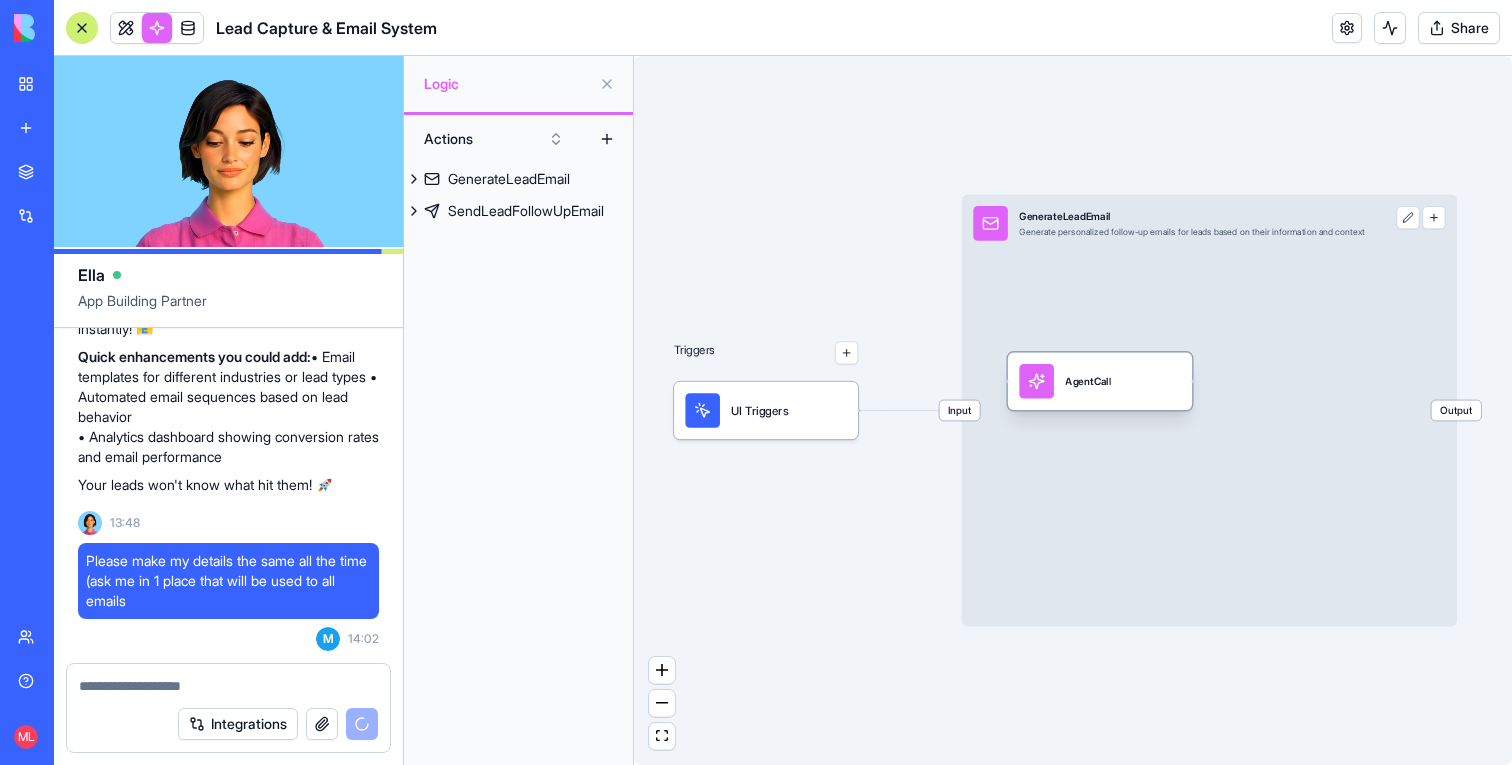 click on "AgentCall" at bounding box center (1087, 381) 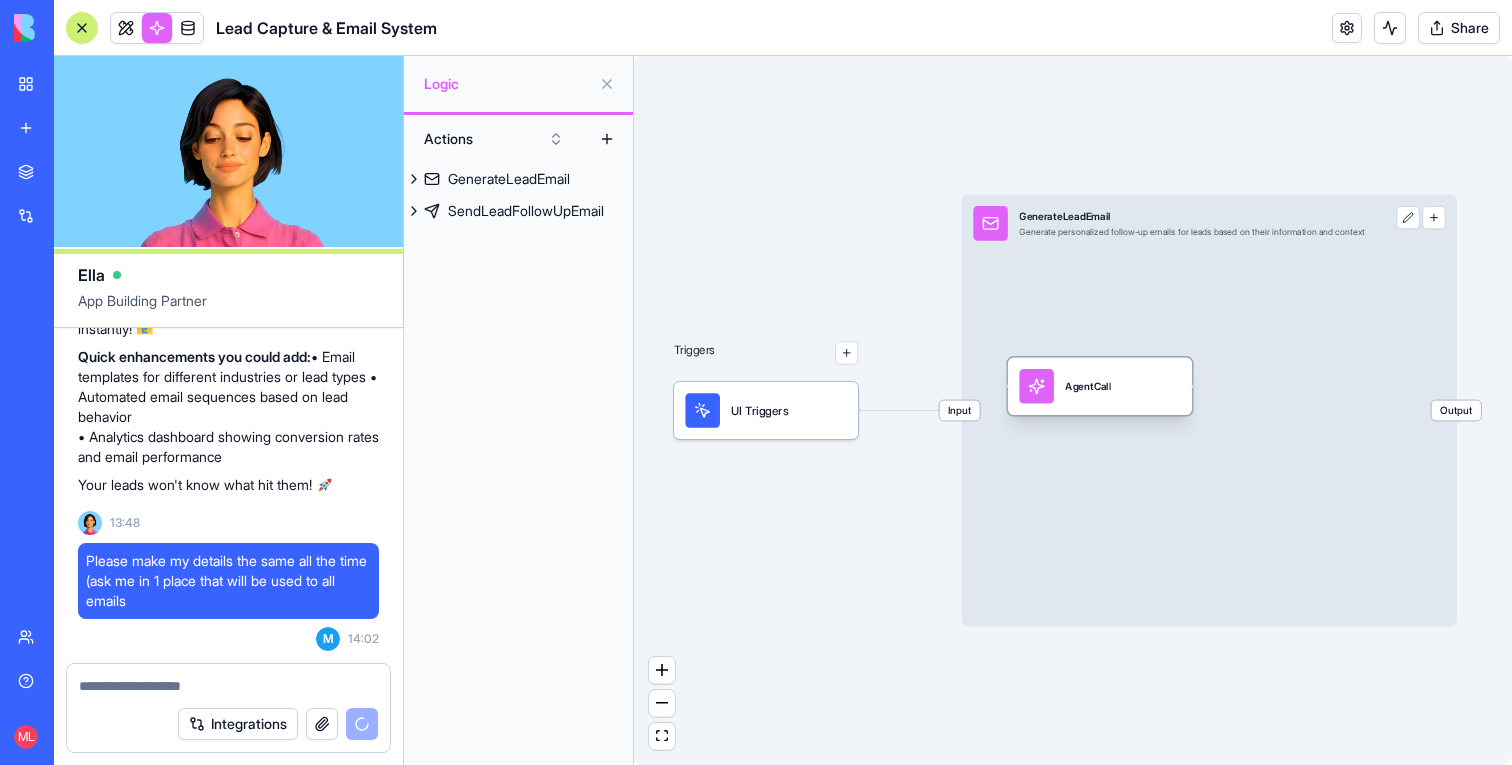 click on "AgentCall" at bounding box center (1087, 386) 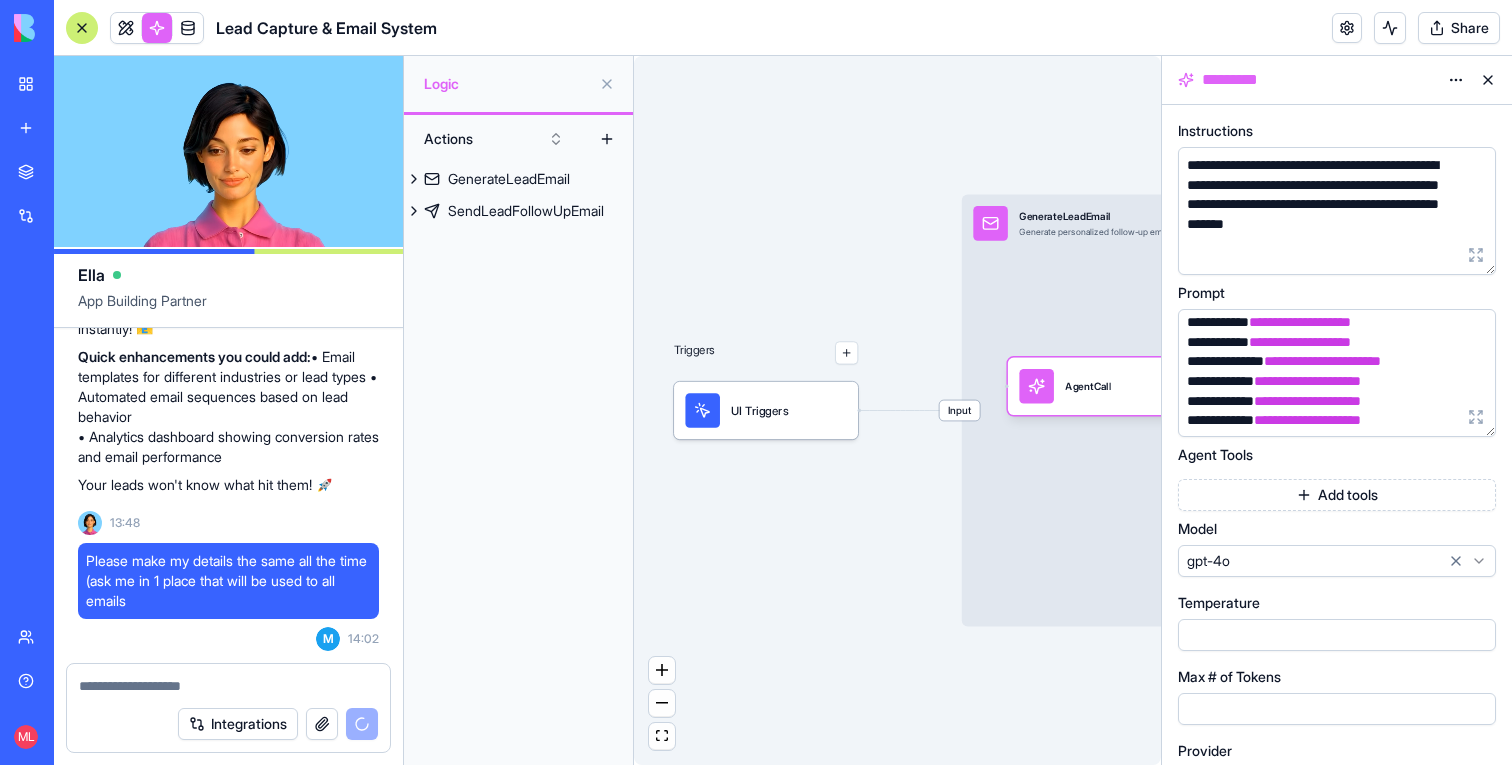 scroll, scrollTop: 811, scrollLeft: 0, axis: vertical 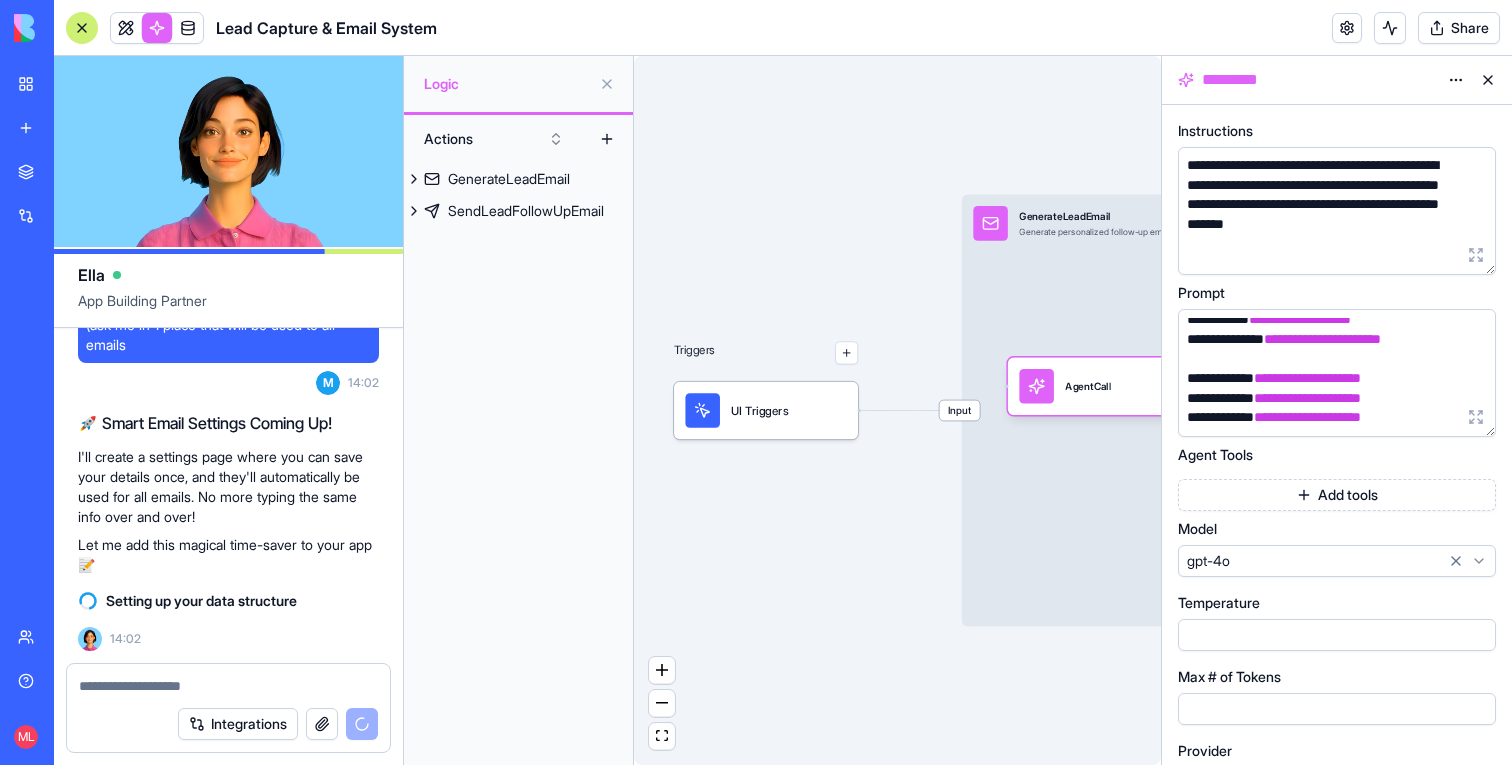 click on "SendLeadFollowUpEmail" at bounding box center [526, 211] 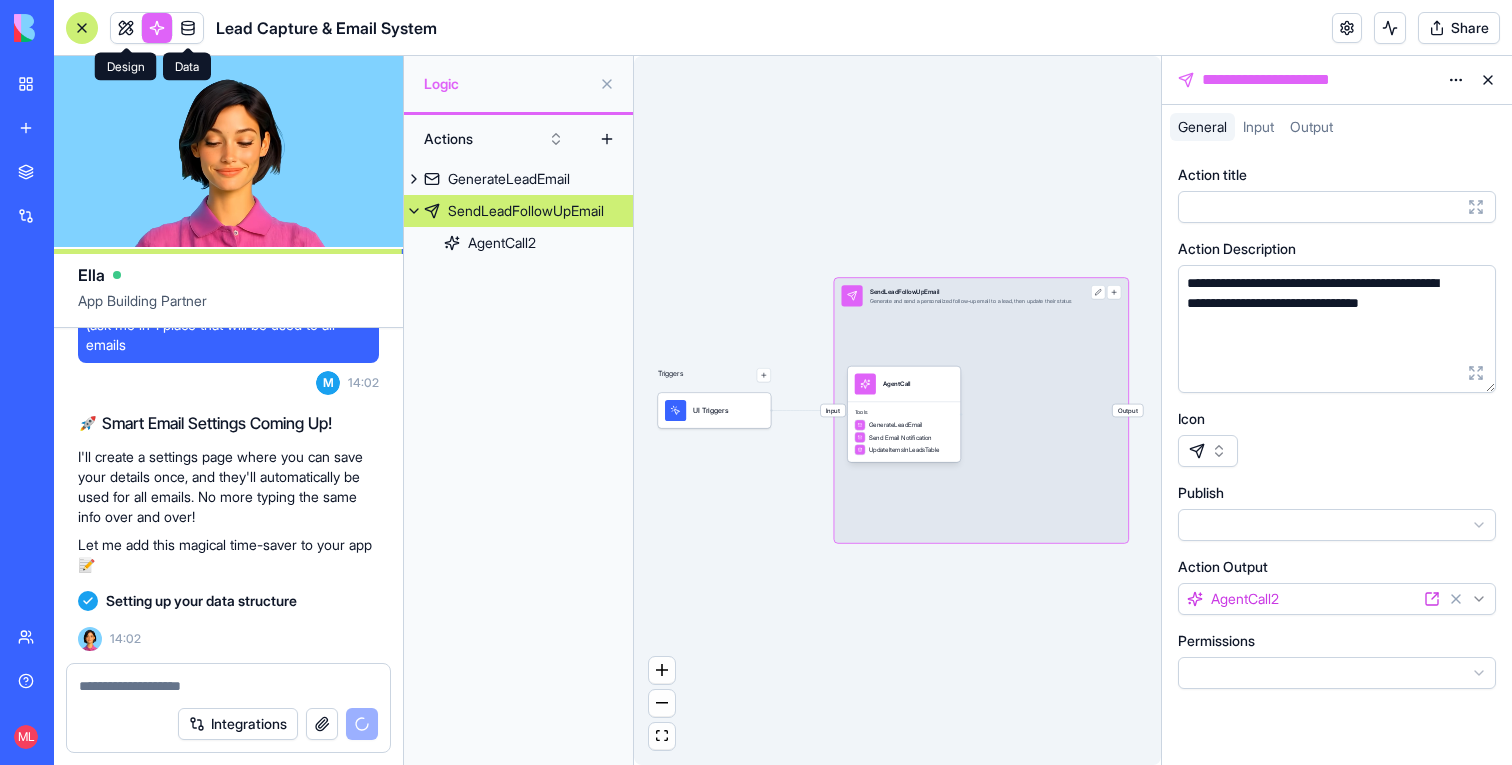 click at bounding box center (126, 28) 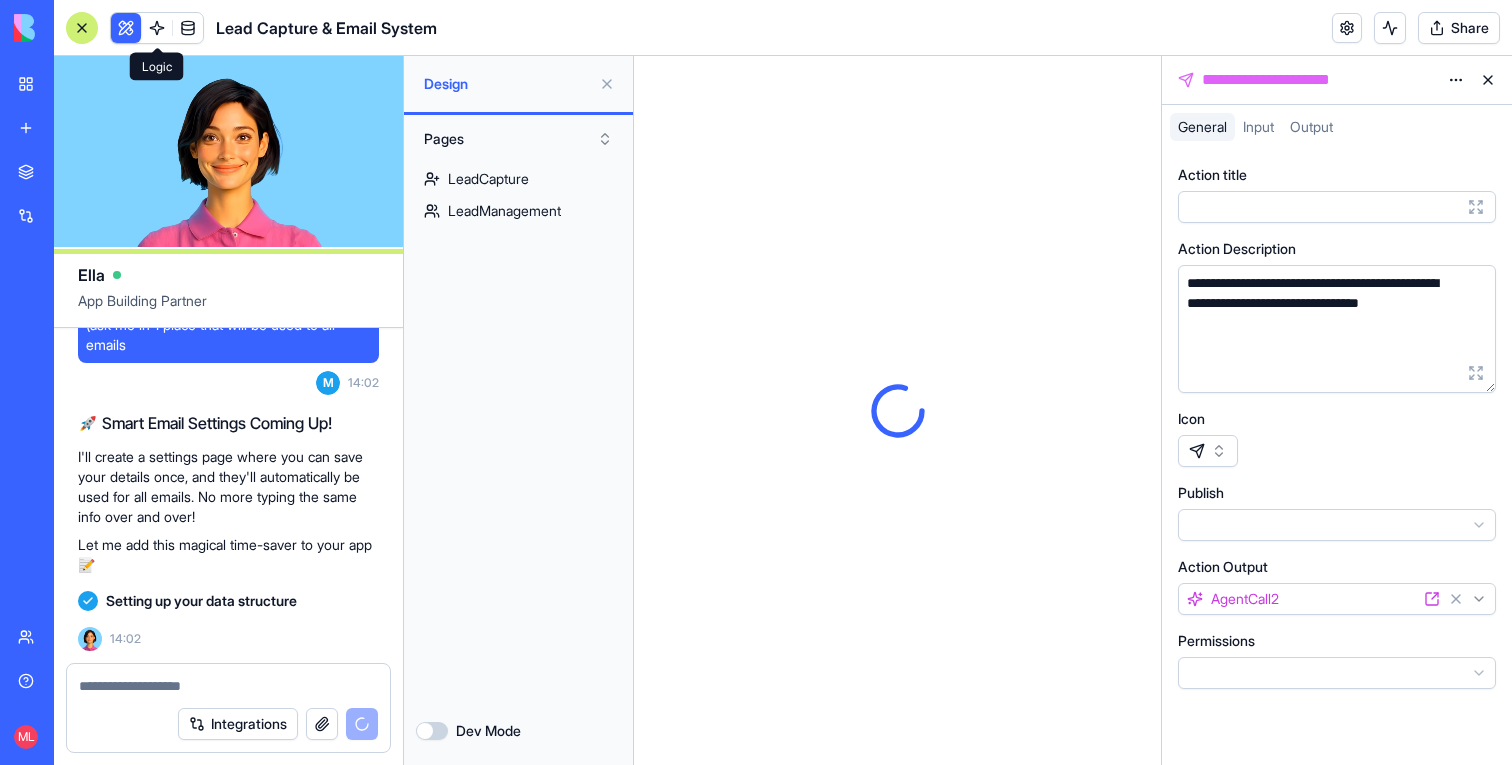 scroll, scrollTop: 0, scrollLeft: 0, axis: both 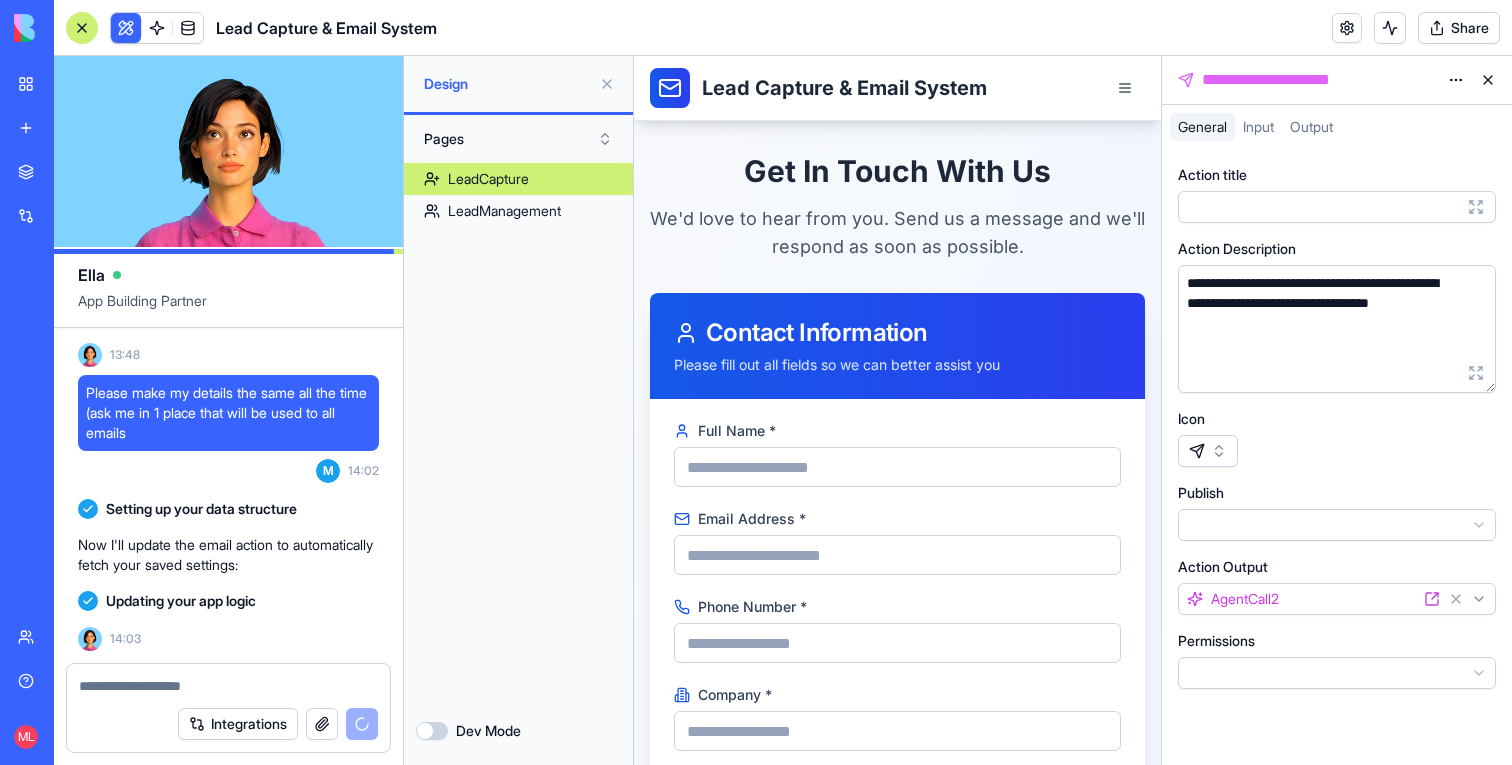 click at bounding box center (1488, 80) 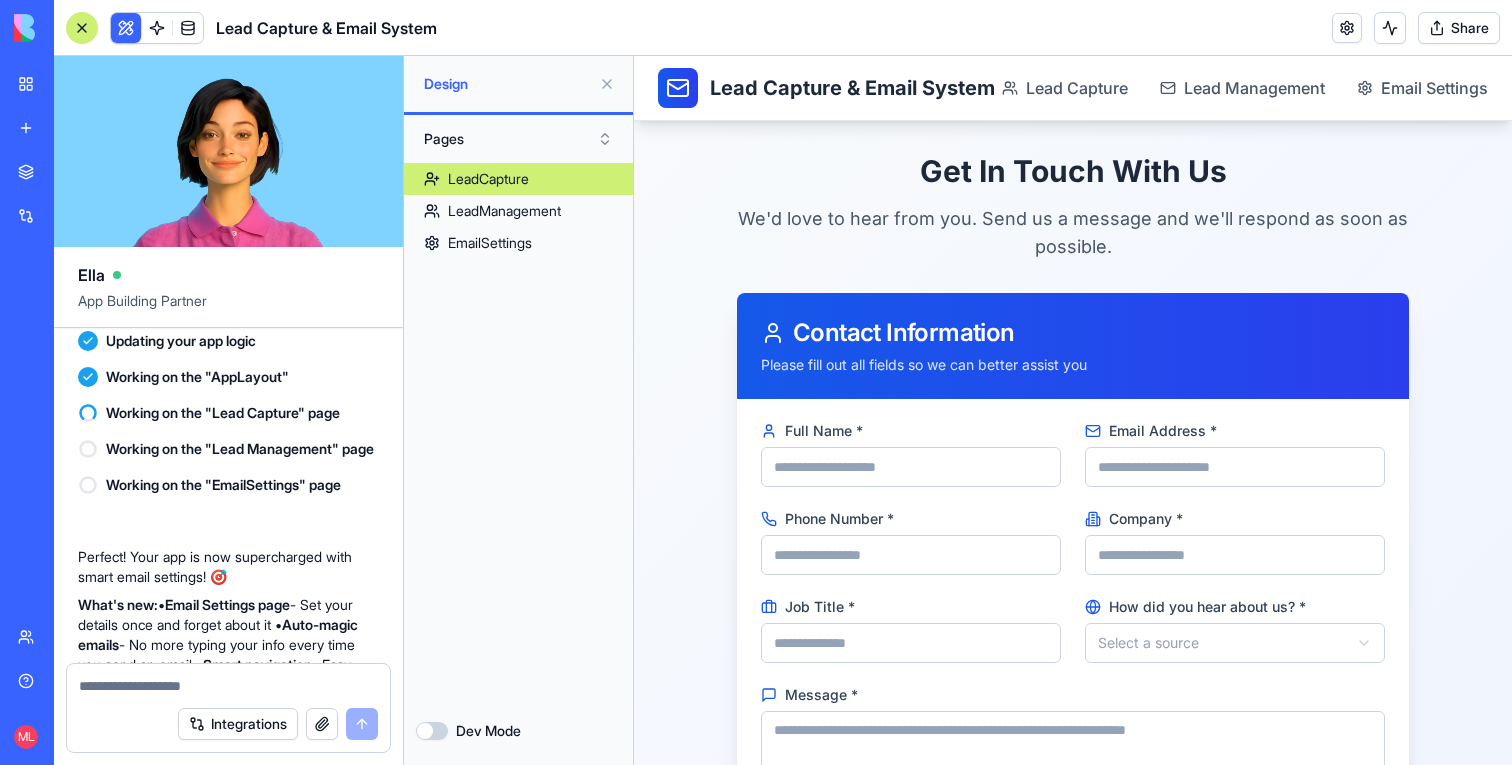scroll, scrollTop: 1069, scrollLeft: 0, axis: vertical 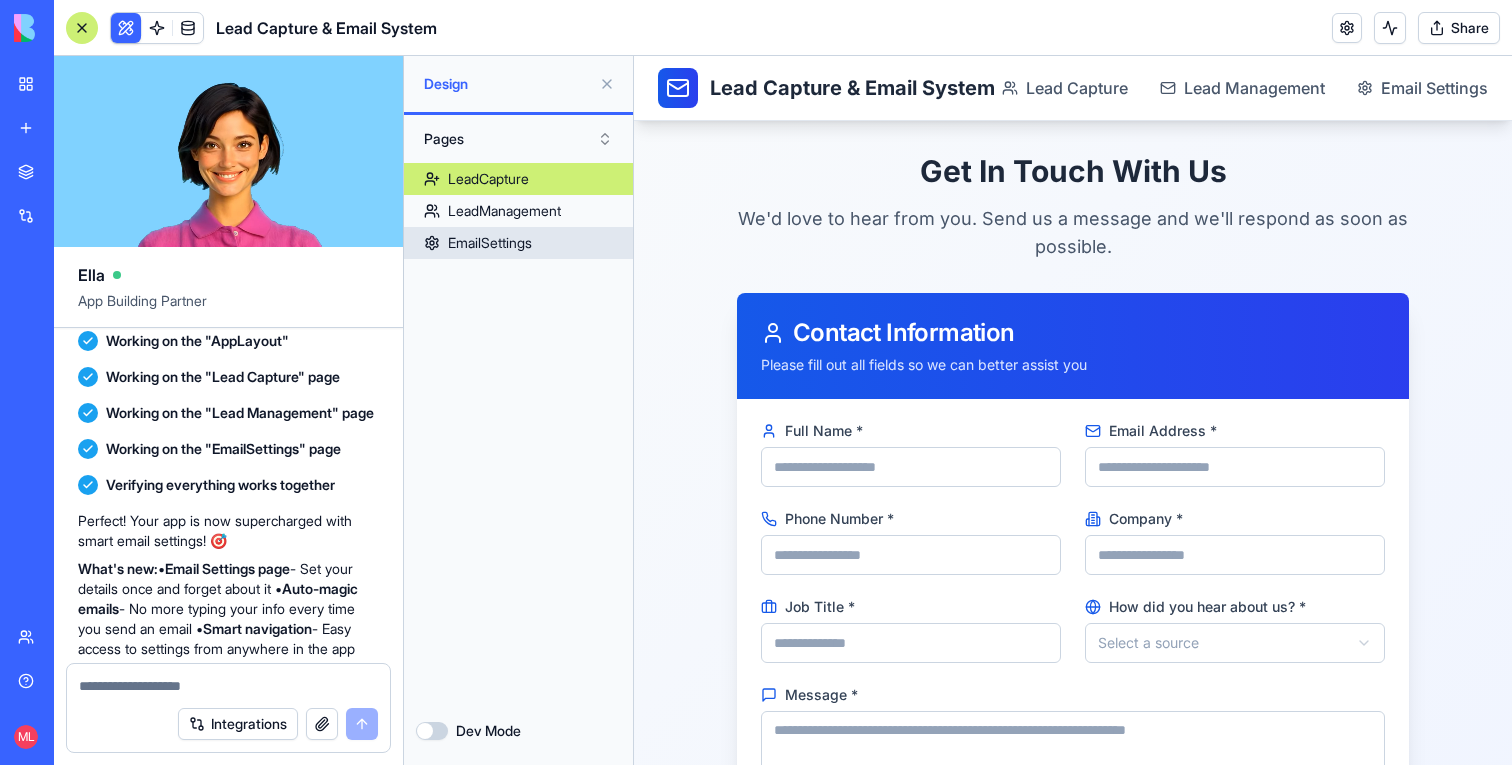 click on "EmailSettings" at bounding box center [490, 243] 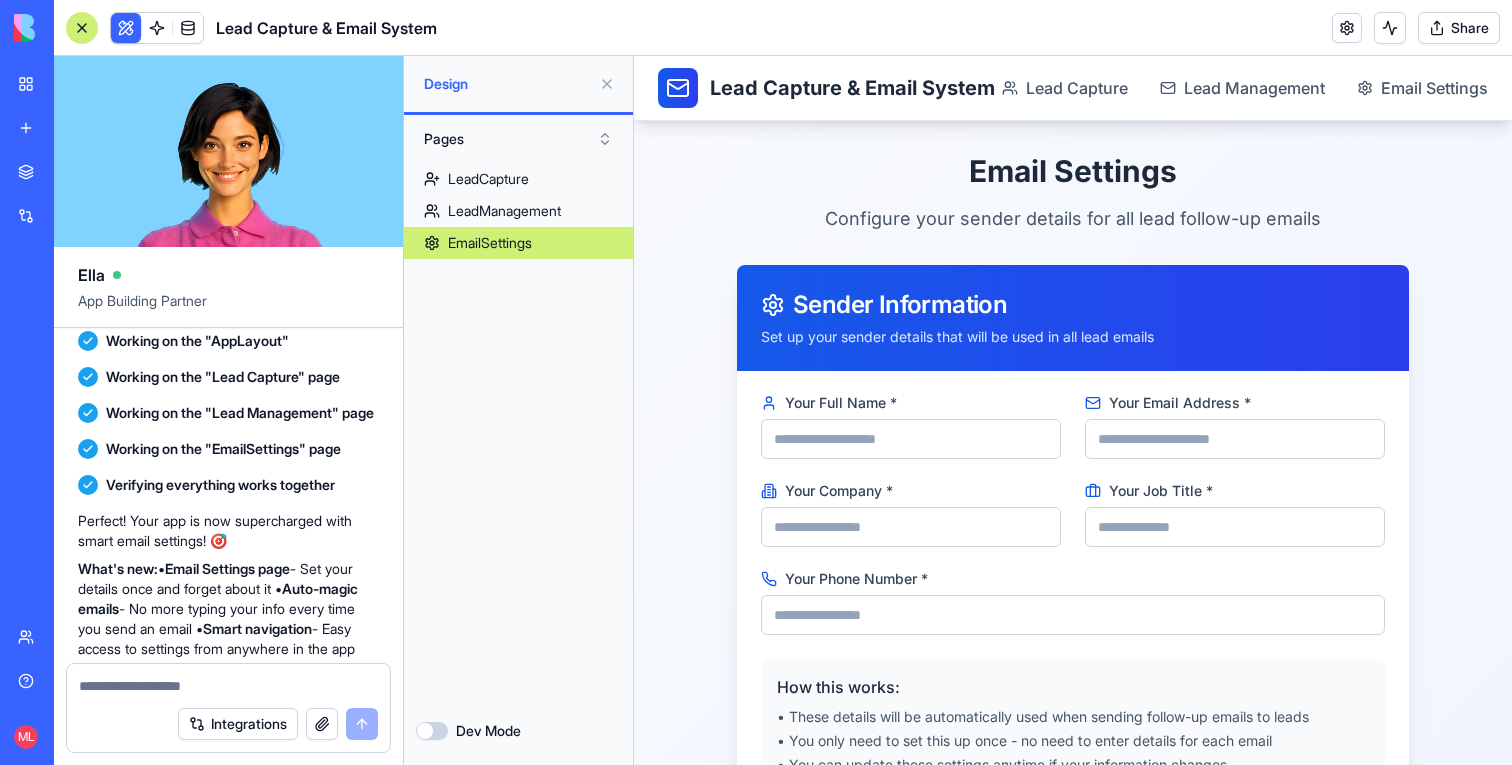 click on "Your Full Name *" at bounding box center (911, 439) 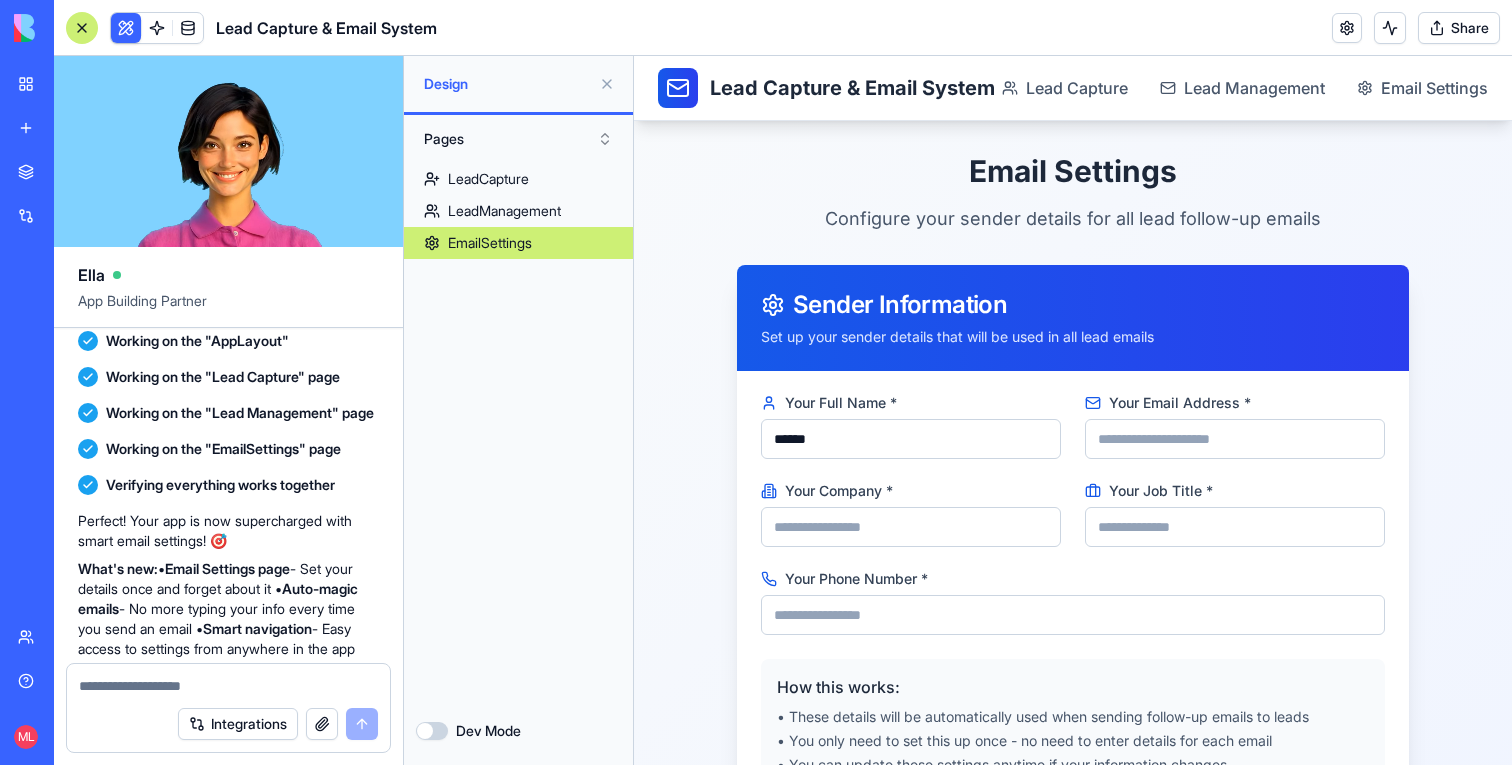type on "******" 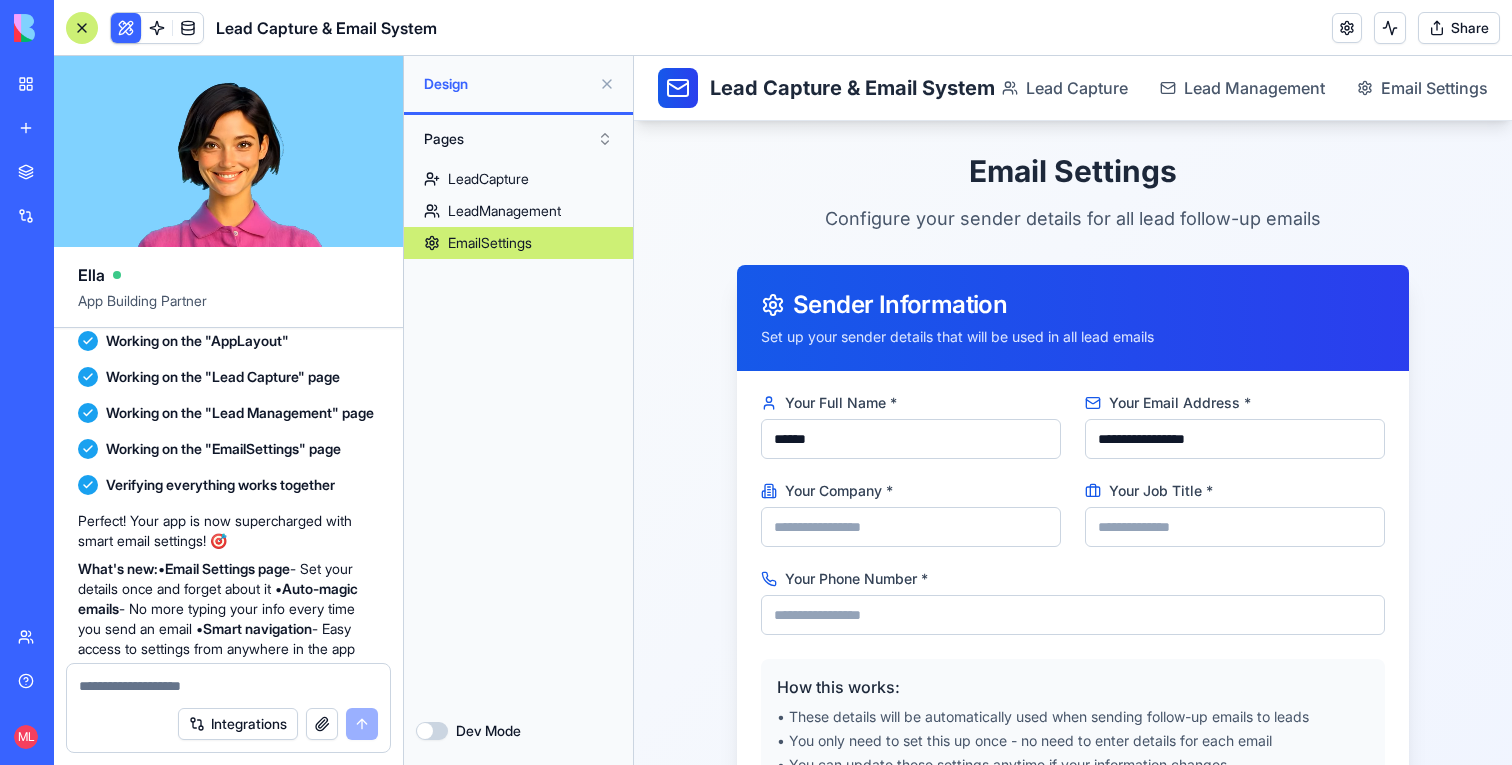type on "**********" 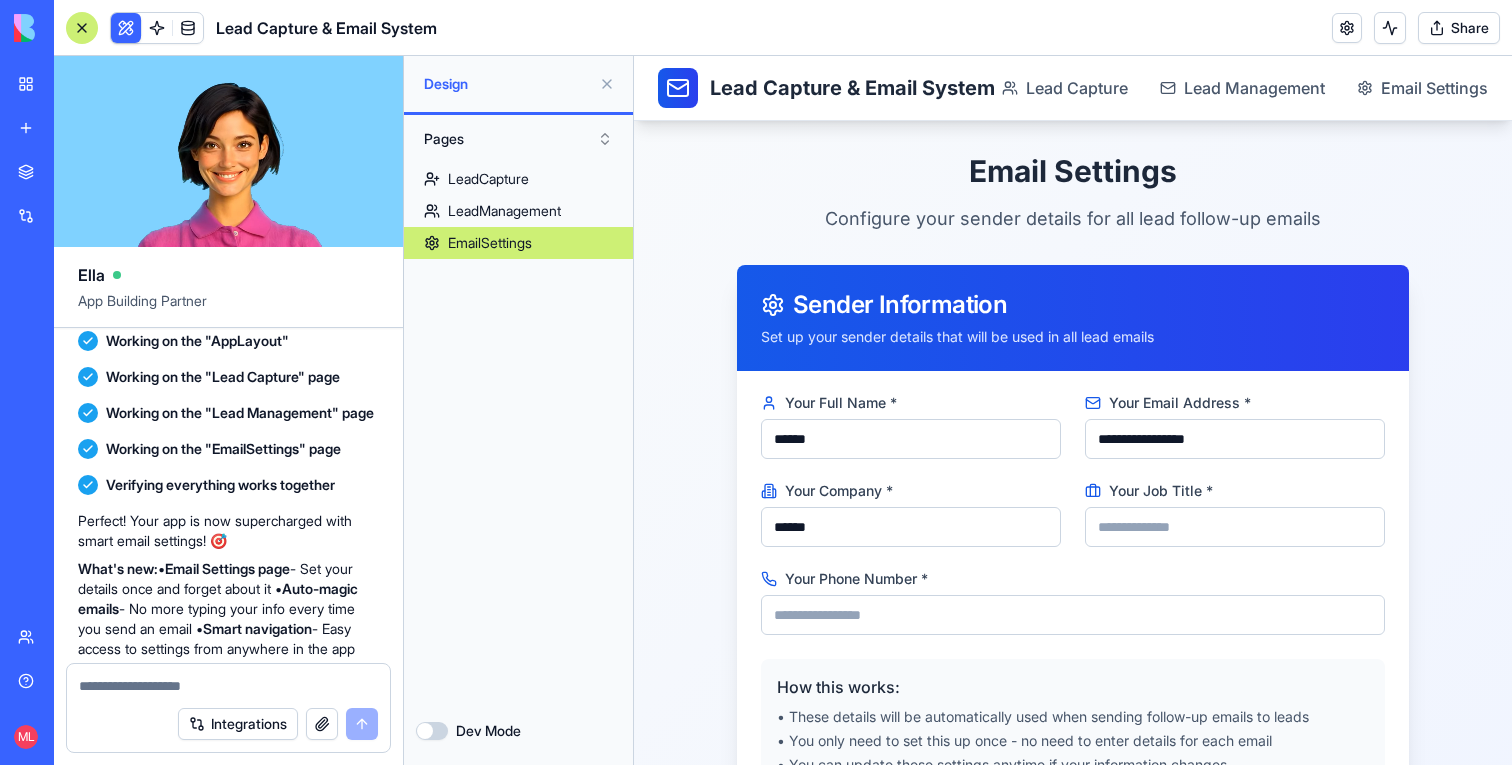 type on "******" 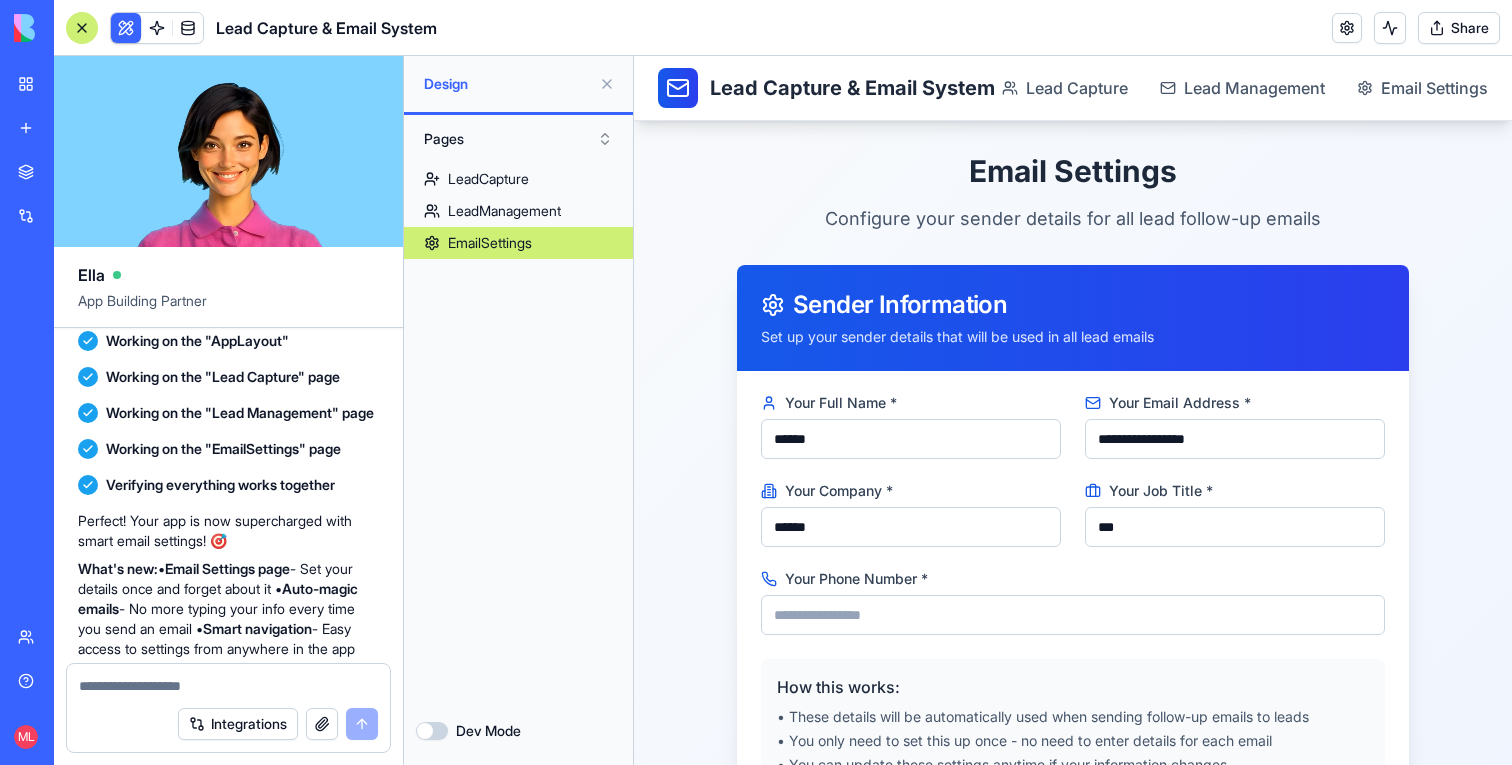 type on "***" 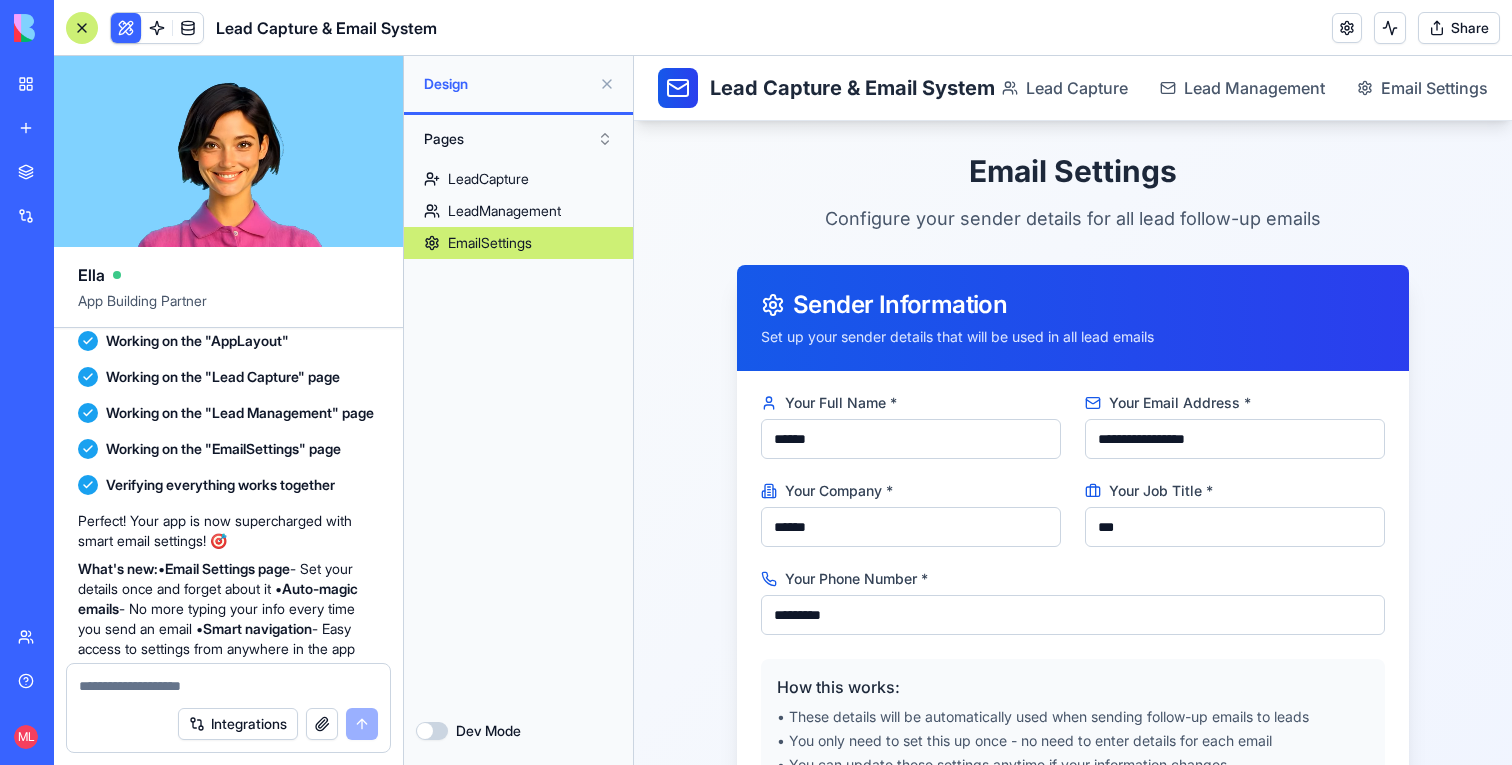 type on "**********" 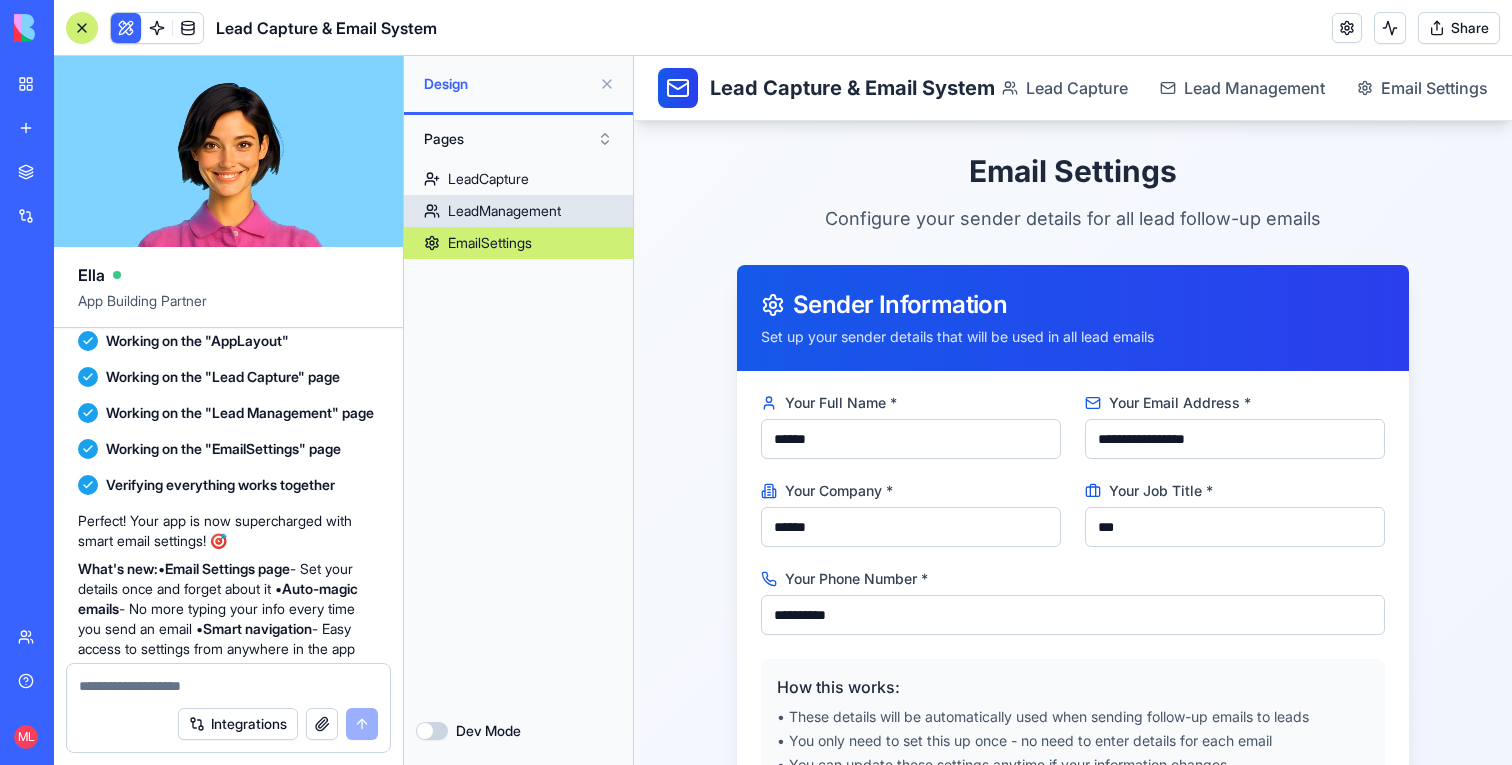 click on "LeadManagement" at bounding box center [518, 211] 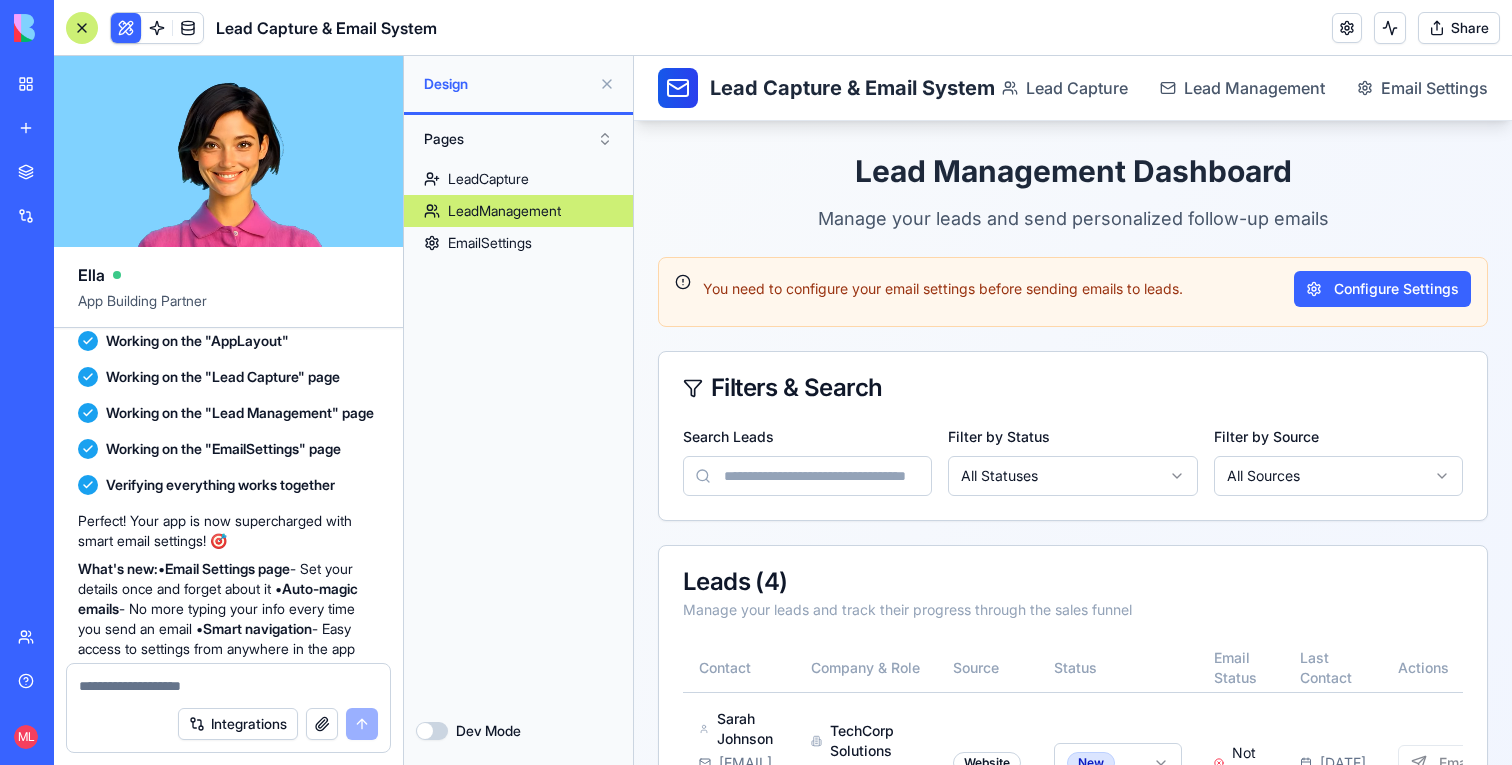 scroll, scrollTop: 508, scrollLeft: 0, axis: vertical 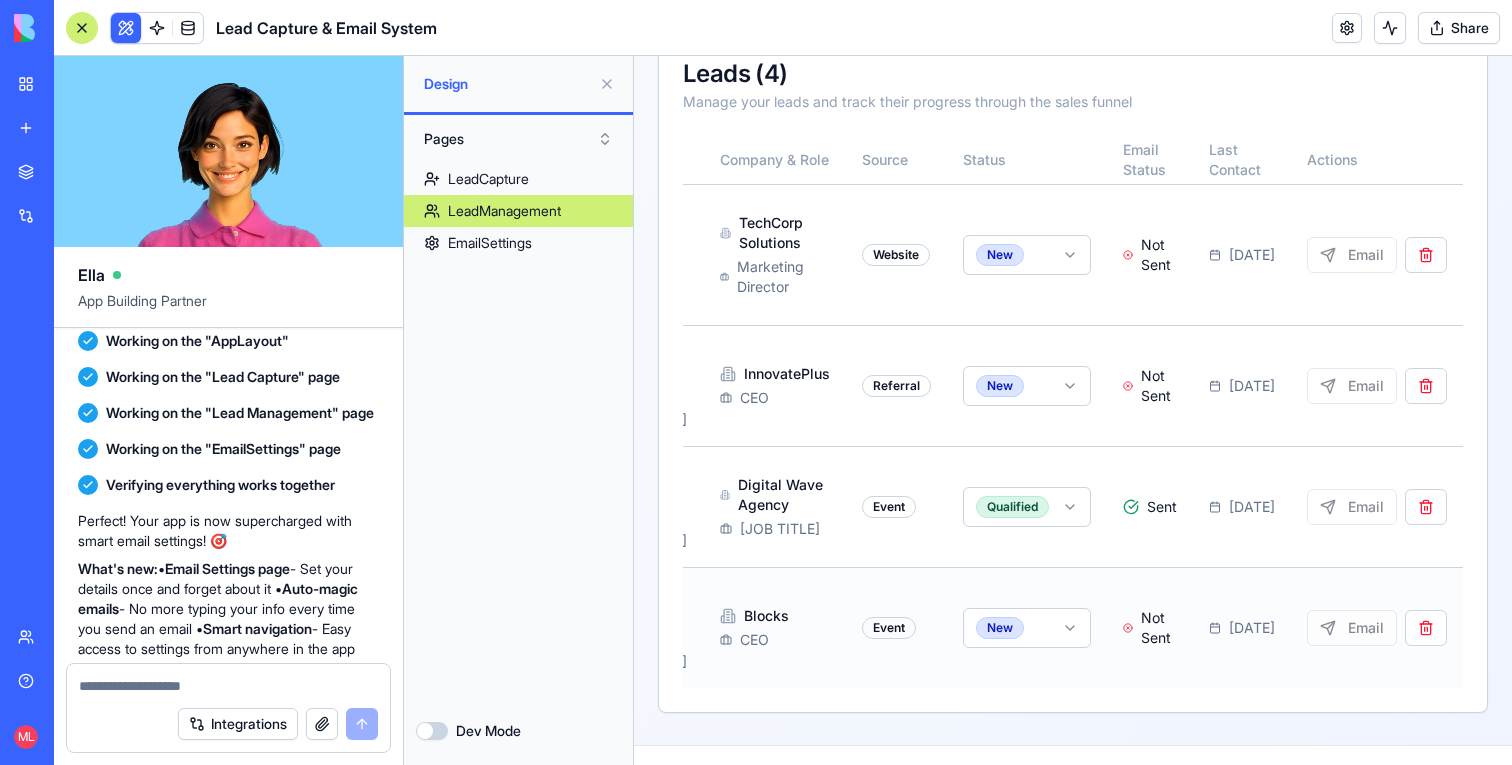 click on "Email" at bounding box center (1377, 628) 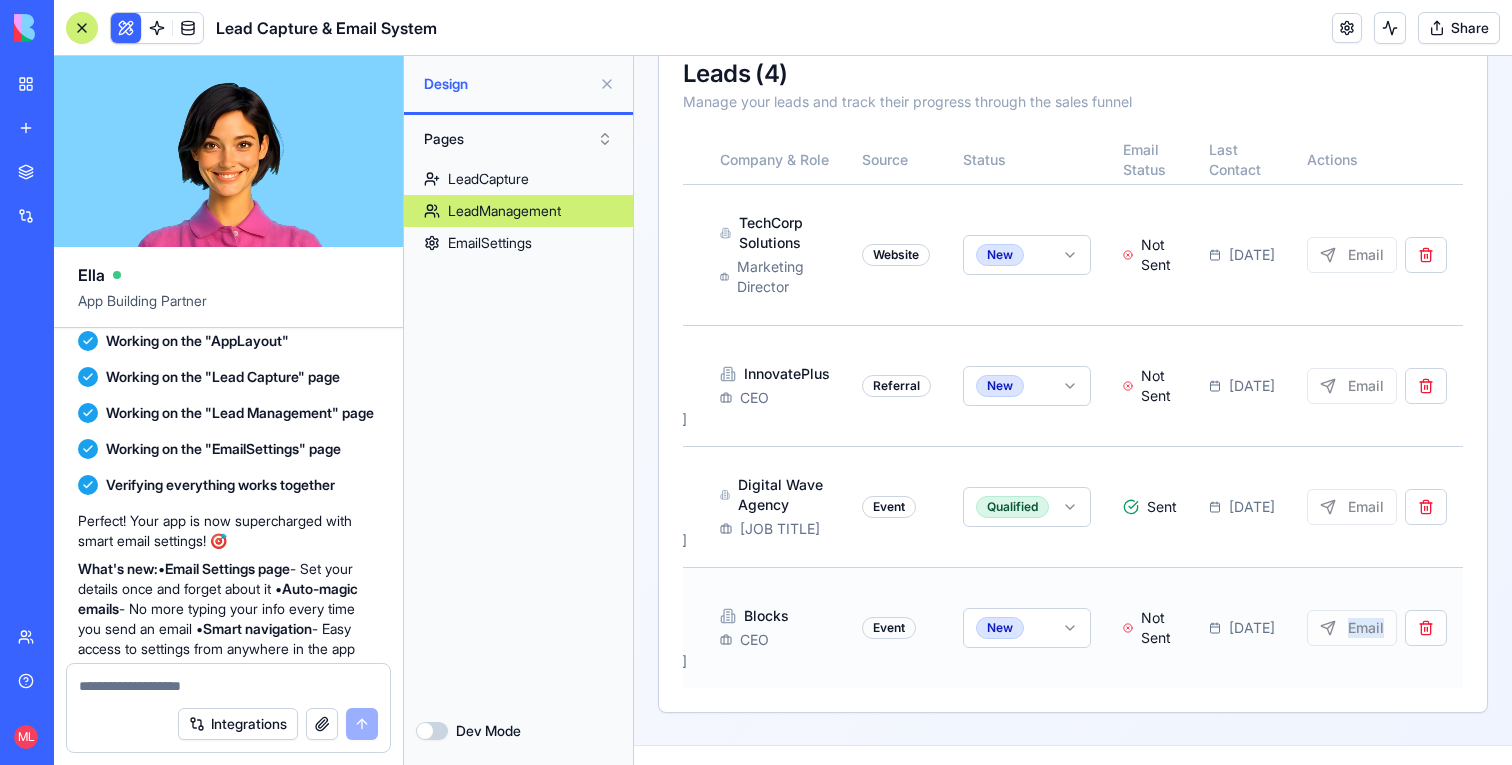 click on "Email" at bounding box center (1377, 628) 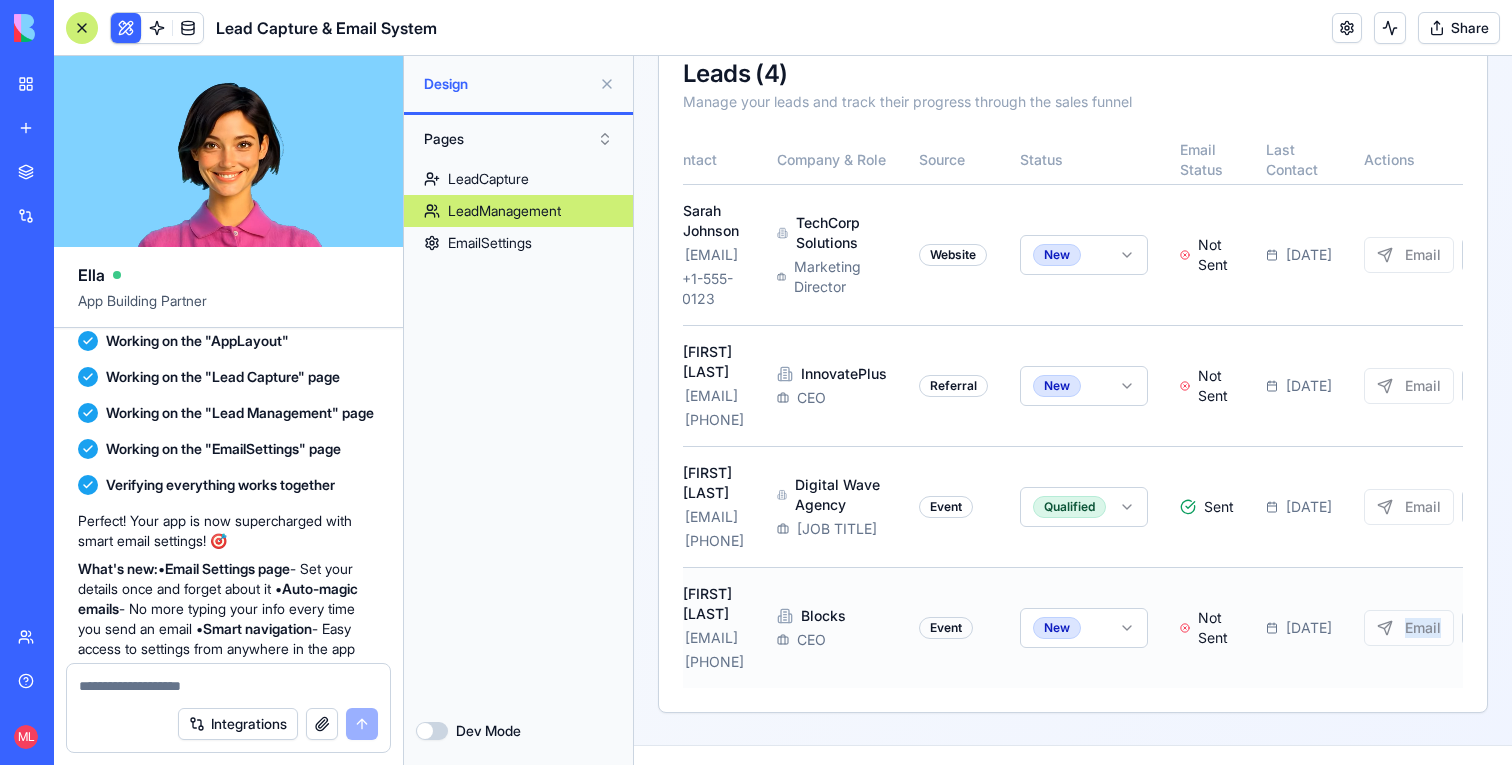 scroll, scrollTop: 0, scrollLeft: 0, axis: both 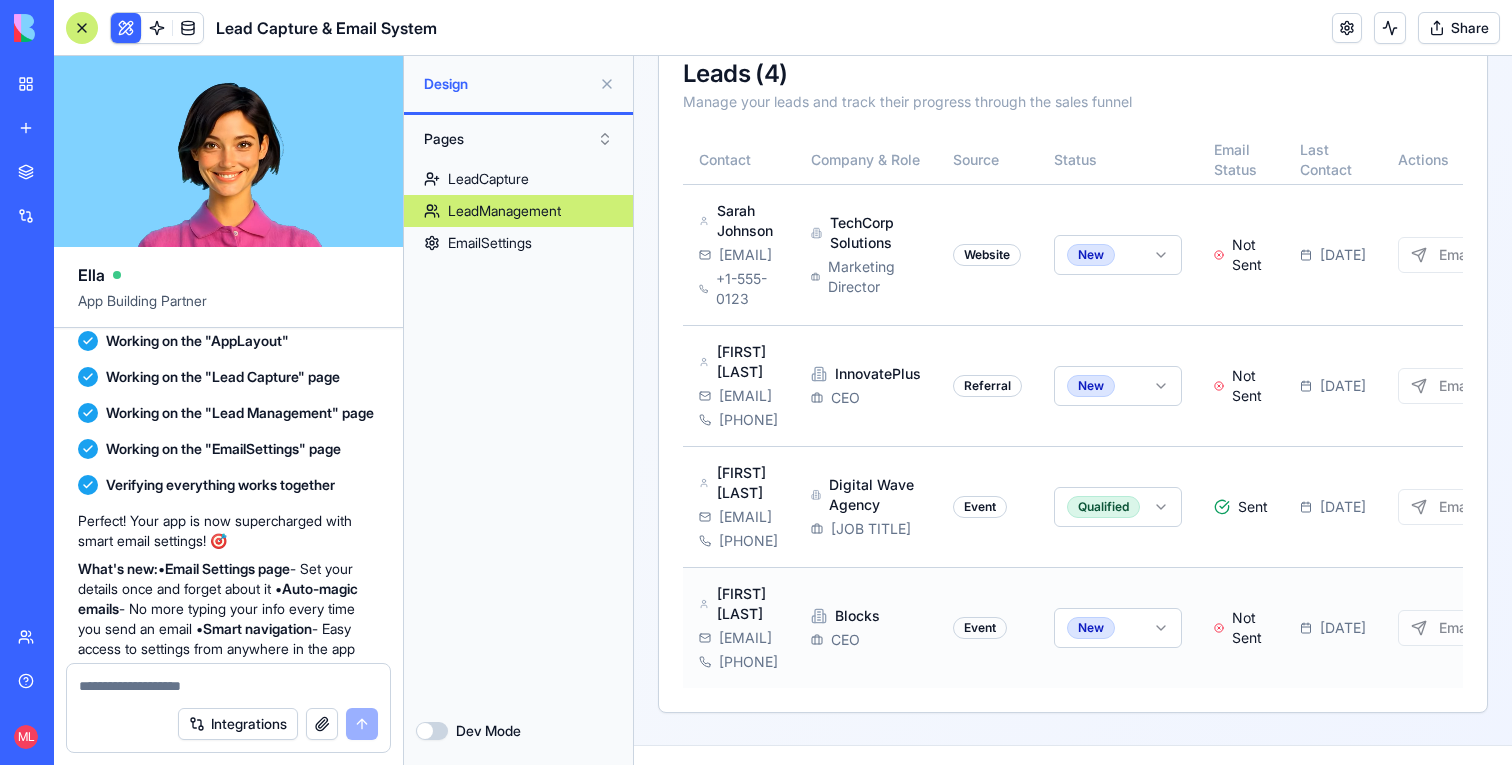 click on "michal@blocks.diy" at bounding box center (745, 638) 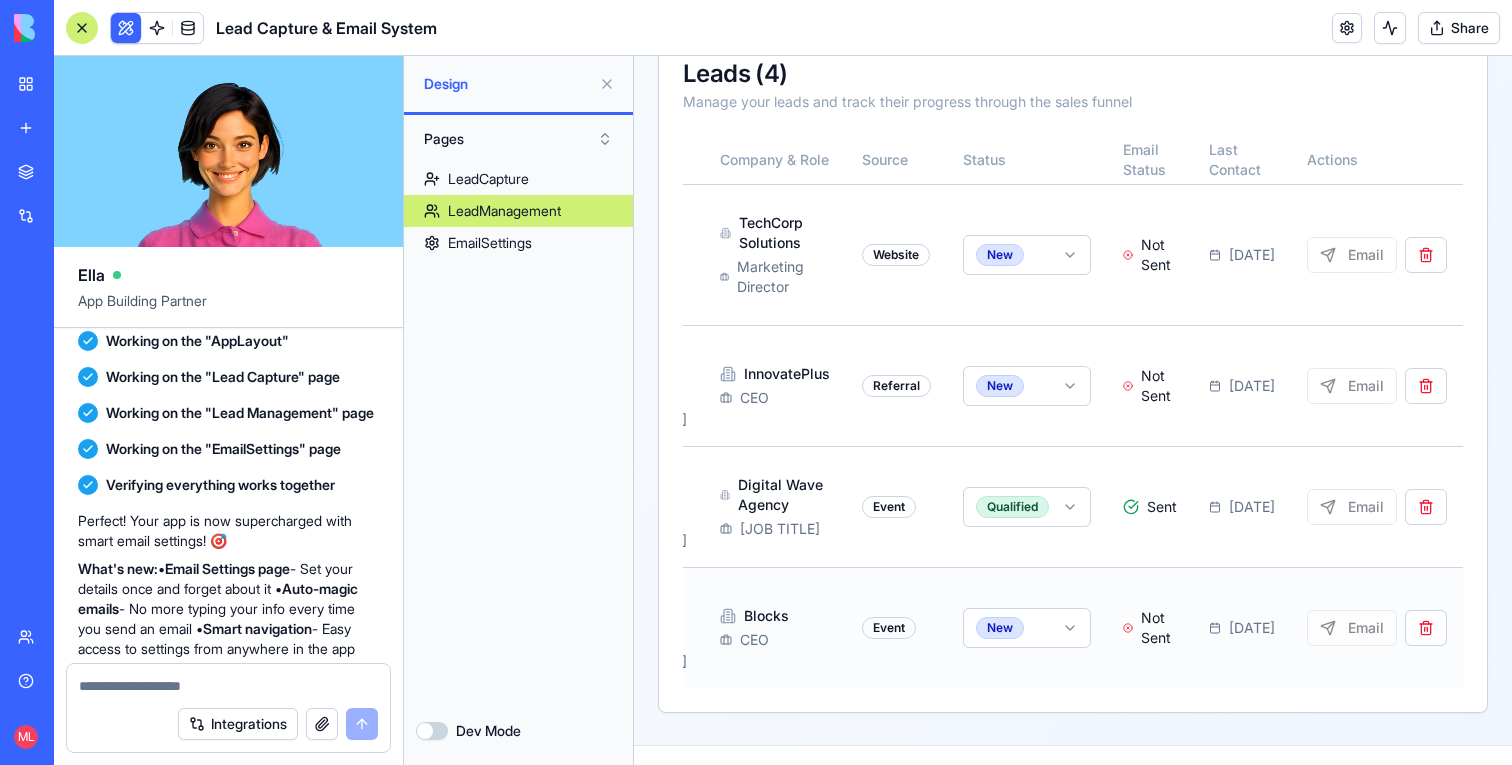 click on "Lead Capture & Email System Lead Capture Lead Management Email Settings Lead Capture Lead Management Email Settings Lead Management Dashboard Manage your leads and send personalized follow-up emails You need to configure your email settings before sending emails to leads. Configure Settings Filters & Search Search Leads Filter by Status All Statuses Filter by Source All Sources Leads ( 4 ) Manage your leads and track their progress through the sales funnel Contact Company & Role Source Status Email Status Last Contact Actions Sarah Johnson sarah.johnson@techcorp.com +1-555-0123 TechCorp Solutions Marketing Director Website New Not Sent Jan 27, 2025 Email Michael Chen m.chen@innovateplus.com +1-555-0456 InnovatePlus CEO Referral New Not Sent Jan 27, 2025 Email Emily Rodriguez emily.r@digitalwave.co +1-555-0789 Digital Wave Agency Business Development Manager Event Qualified Sent Jan 26, 2025 Email Michal Lupu michal@blocks.diy 0528333333 Blocks CEO Event New Not Sent Aug 06, 2025 Email" at bounding box center [1073, 181] 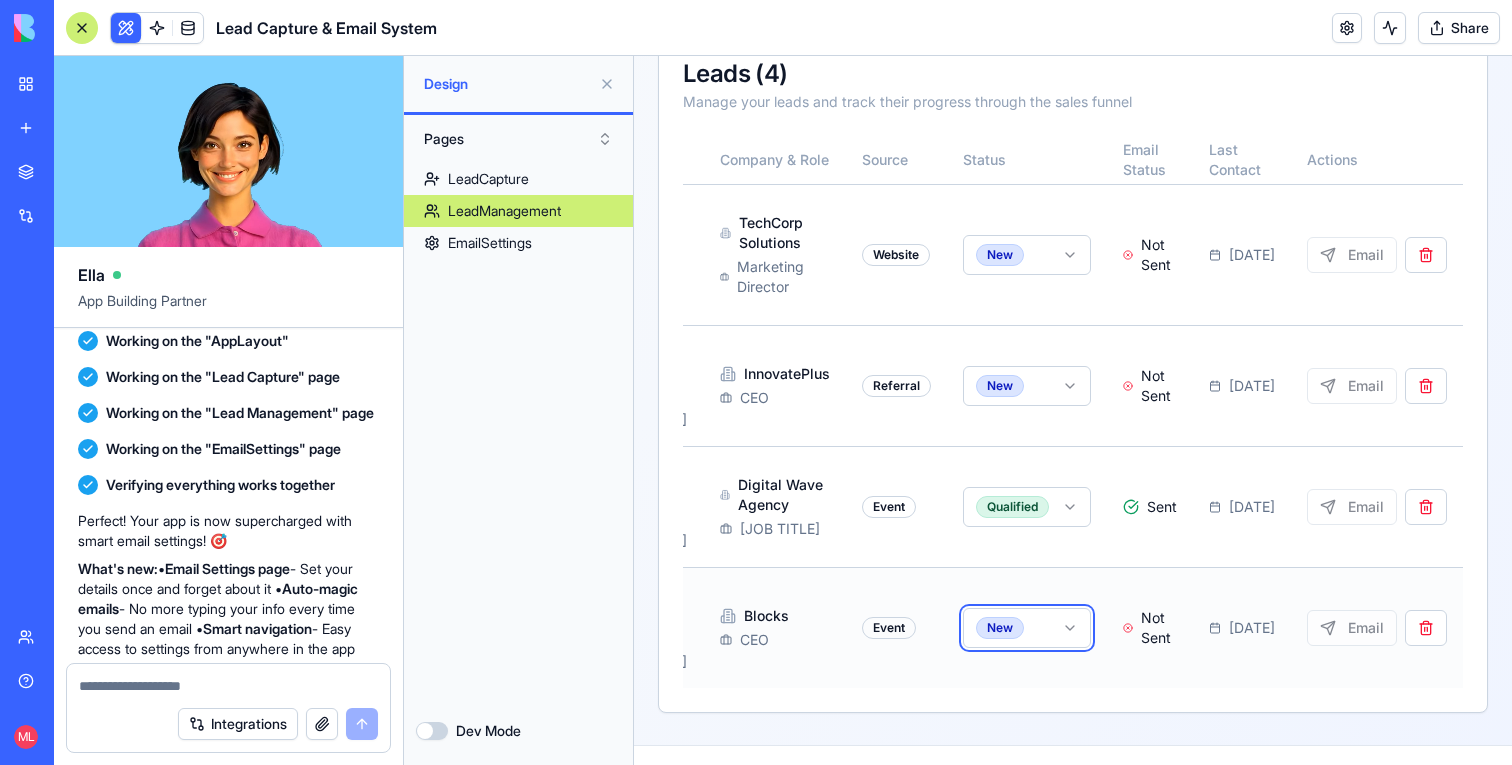 click on "Lead Capture & Email System Lead Capture Lead Management Email Settings Lead Capture Lead Management Email Settings Lead Management Dashboard Manage your leads and send personalized follow-up emails You need to configure your email settings before sending emails to leads. Configure Settings Filters & Search Search Leads Filter by Status All Statuses Filter by Source All Sources Leads ( 4 ) Manage your leads and track their progress through the sales funnel Contact Company & Role Source Status Email Status Last Contact Actions Sarah Johnson sarah.johnson@techcorp.com +1-555-0123 TechCorp Solutions Marketing Director Website New Not Sent Jan 27, 2025 Email Michael Chen m.chen@innovateplus.com +1-555-0456 InnovatePlus CEO Referral New Not Sent Jan 27, 2025 Email Emily Rodriguez emily.r@digitalwave.co +1-555-0789 Digital Wave Agency Business Development Manager Event Qualified Sent Jan 26, 2025 Email Michal Lupu michal@blocks.diy 0528333333 Blocks CEO Event New Not Sent Aug 06, 2025 Email" at bounding box center (1073, 181) 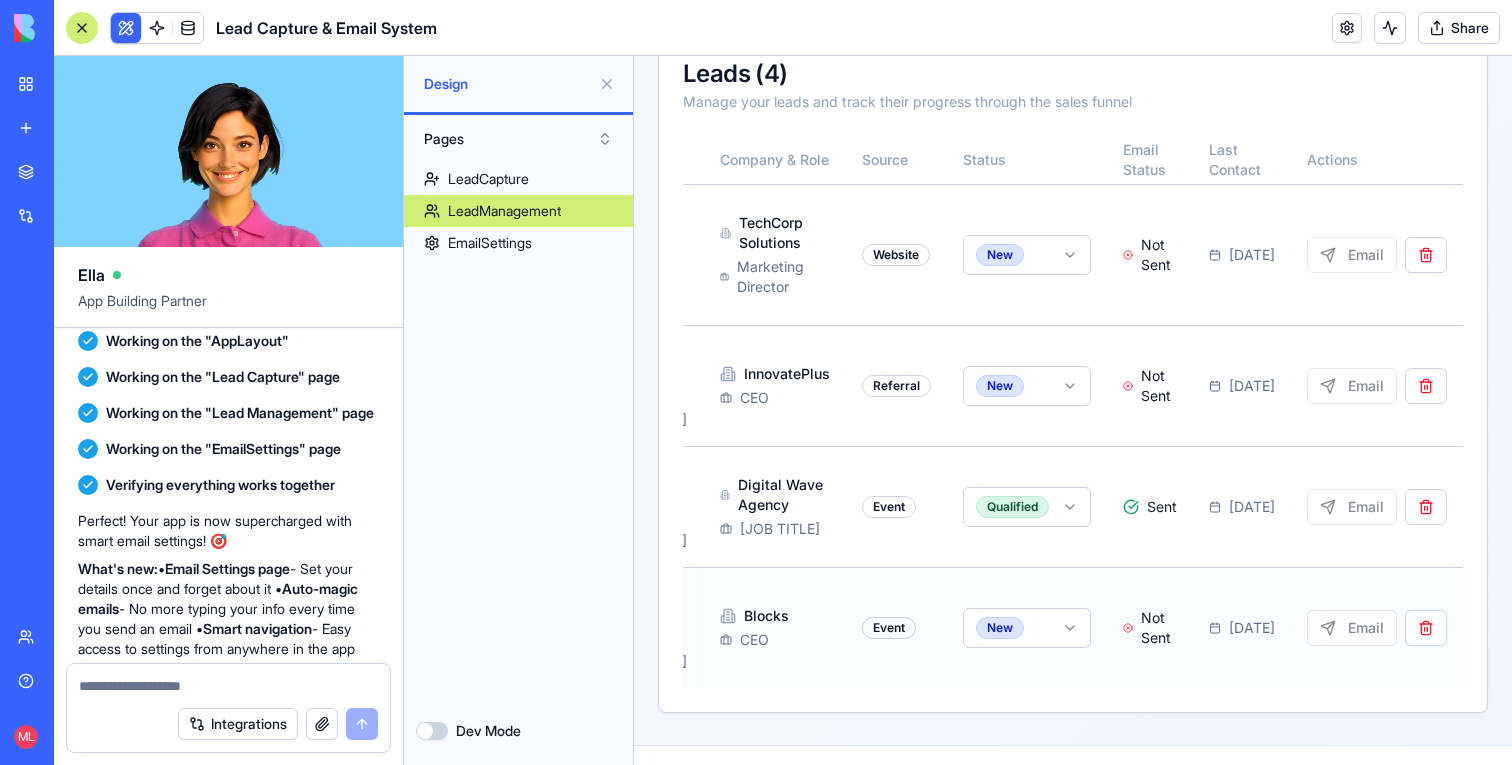 click on "Email" at bounding box center [1377, 628] 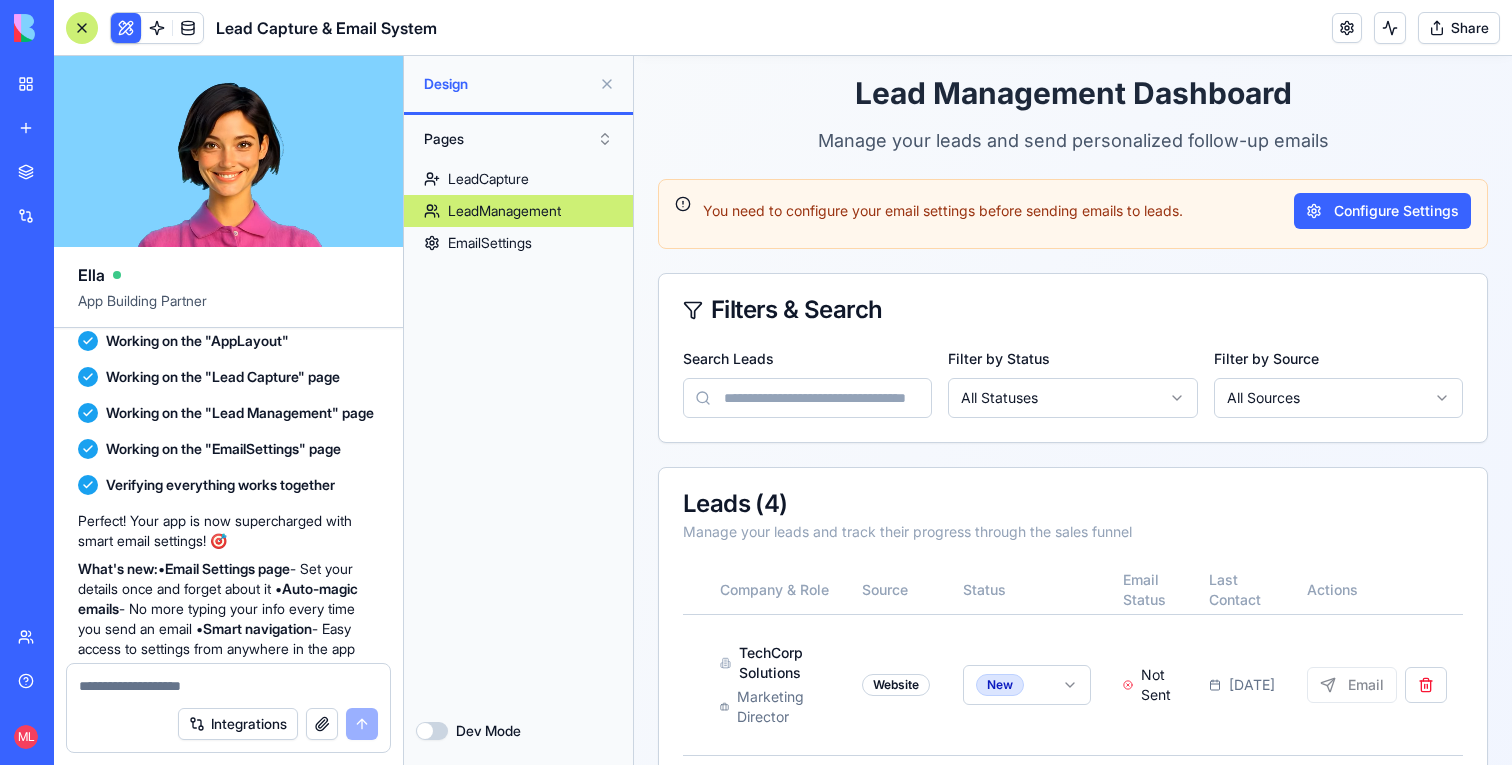 scroll, scrollTop: 0, scrollLeft: 0, axis: both 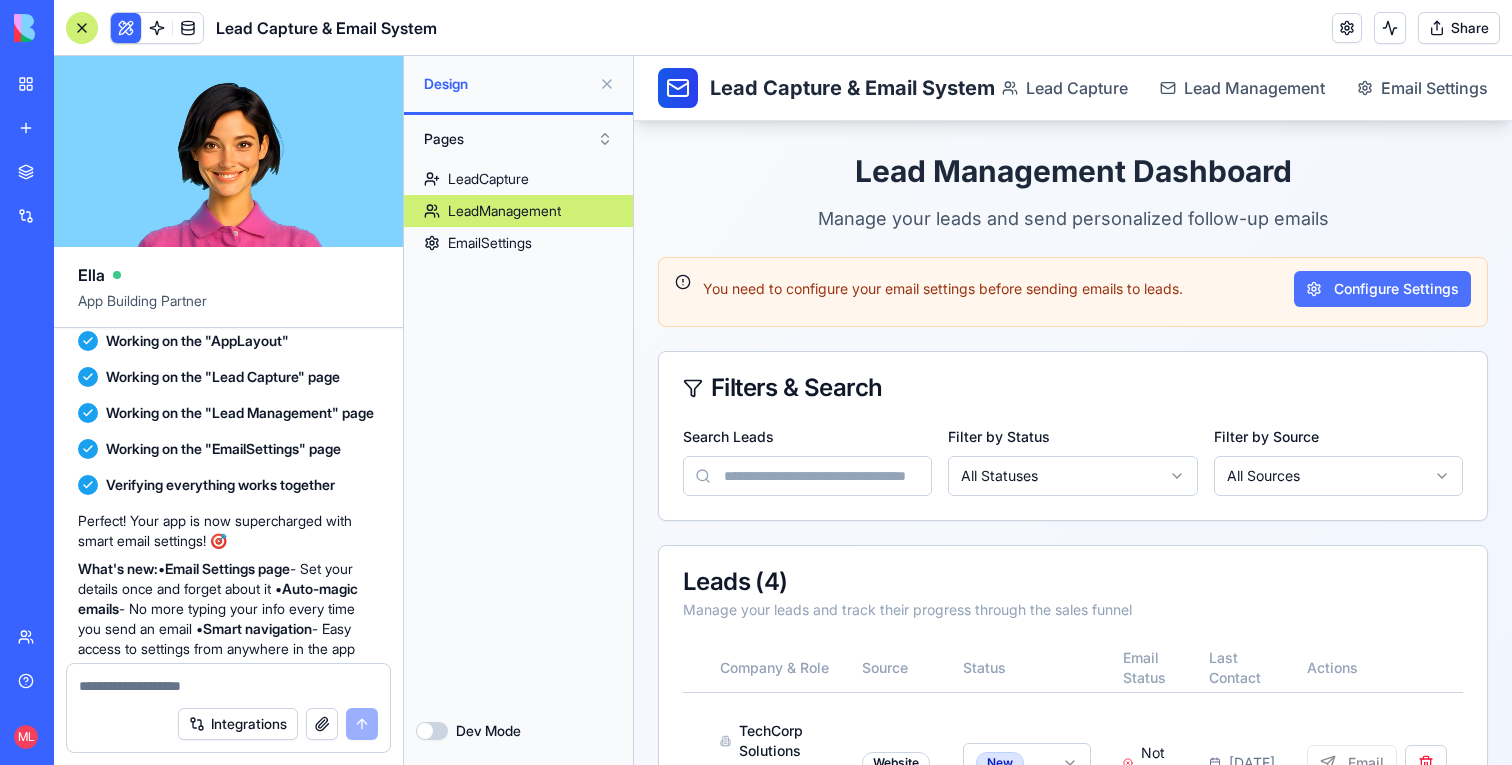 click on "Configure Settings" at bounding box center (1382, 289) 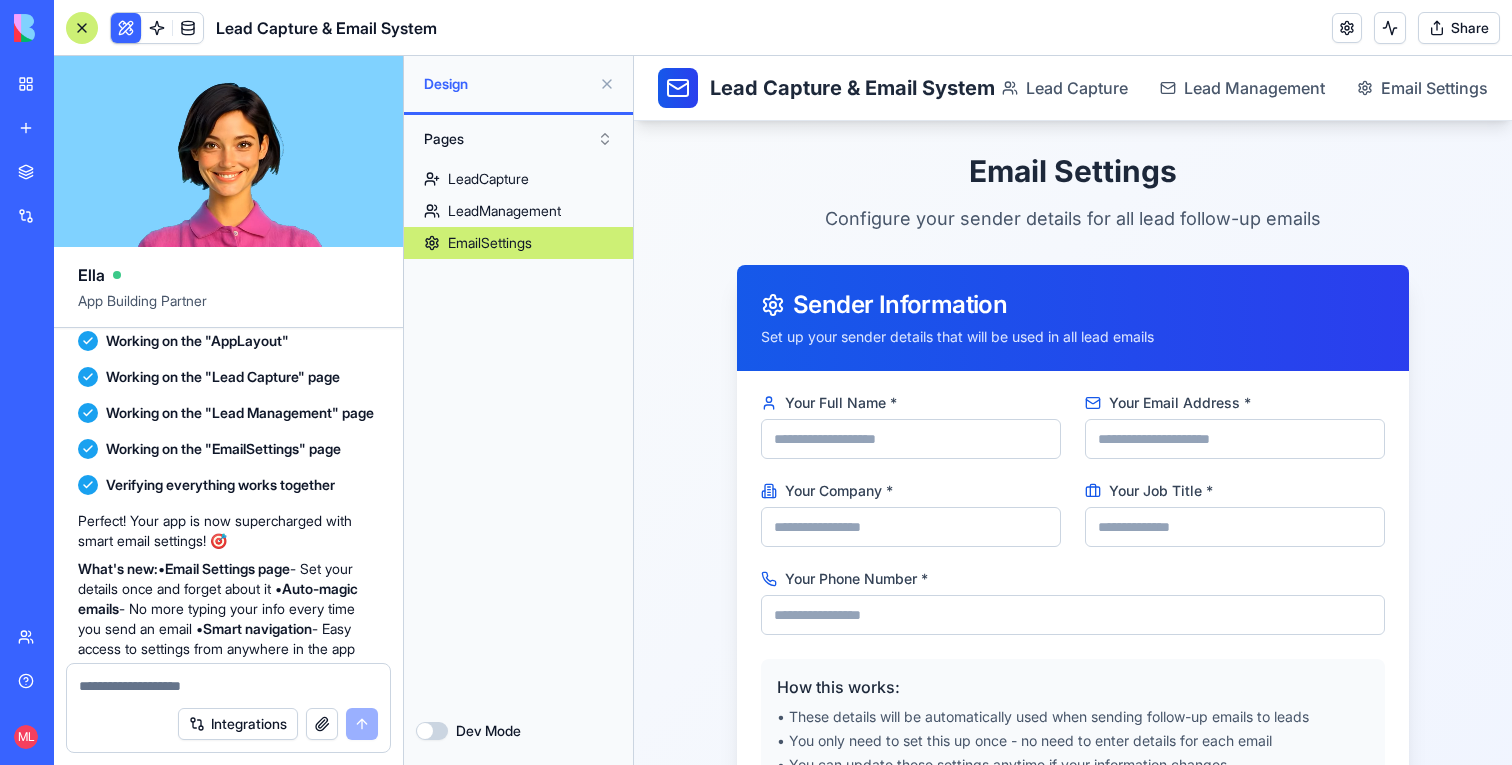 scroll, scrollTop: 239, scrollLeft: 0, axis: vertical 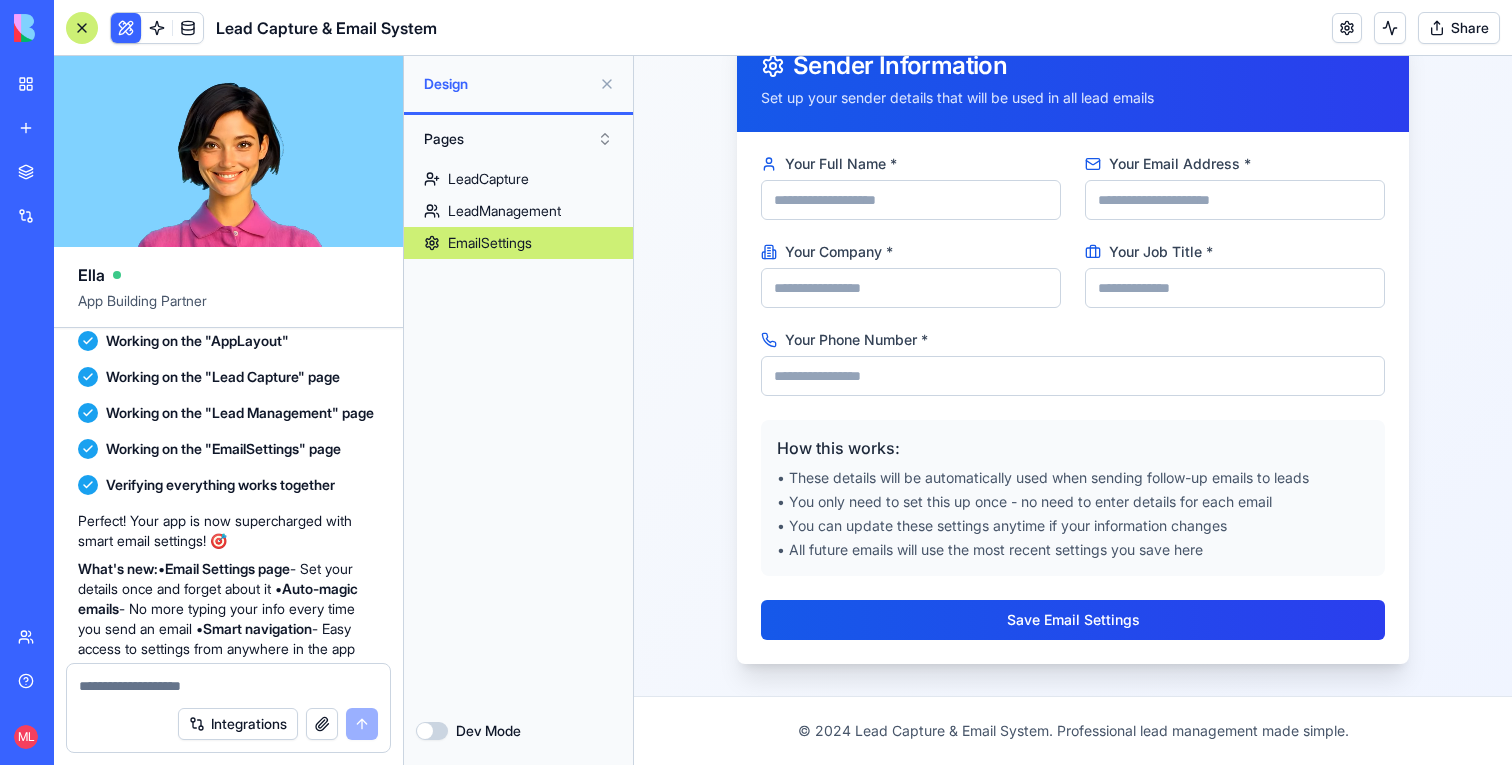 click on "Your Full Name *" at bounding box center (911, 200) 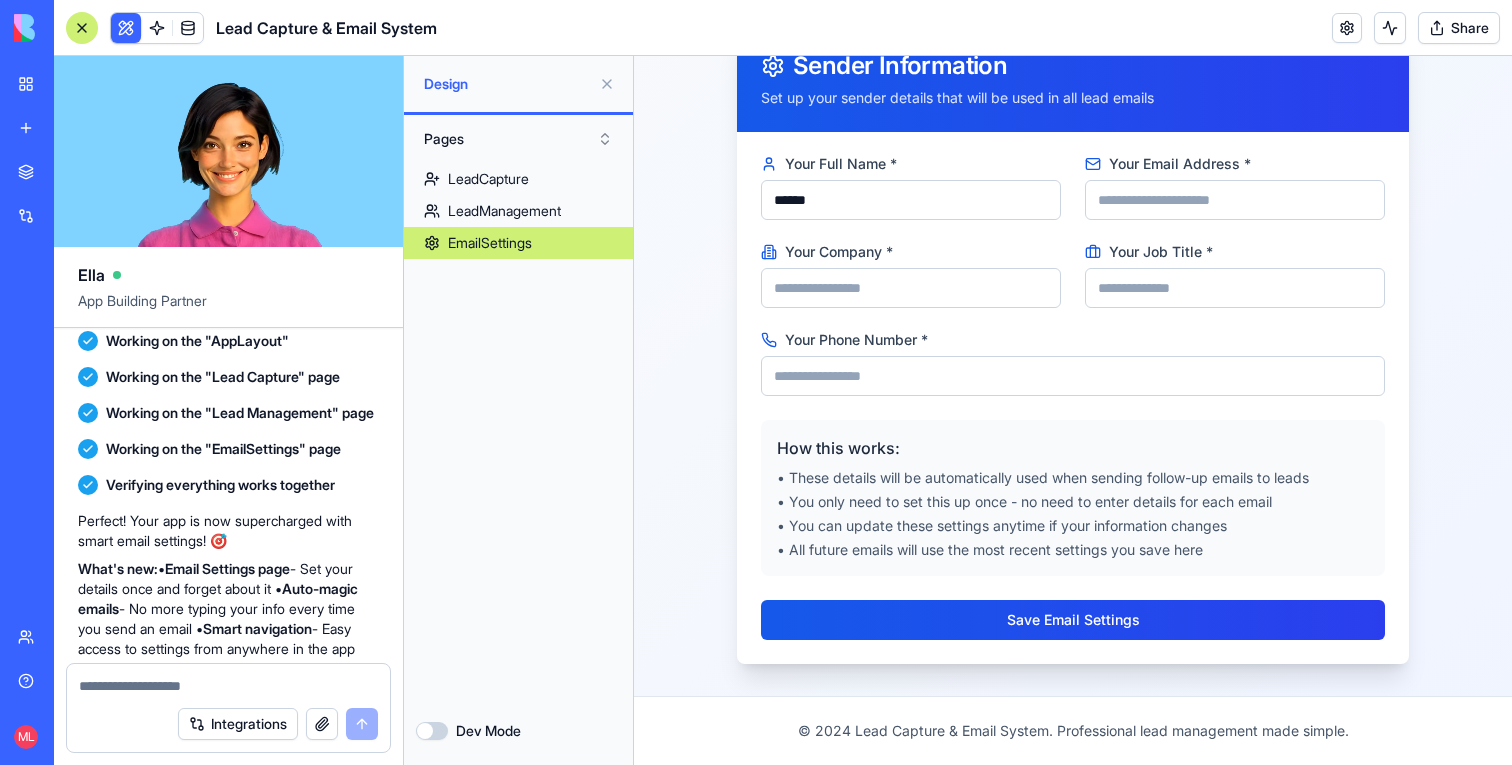 click on "Your Email Address *" at bounding box center (1235, 200) 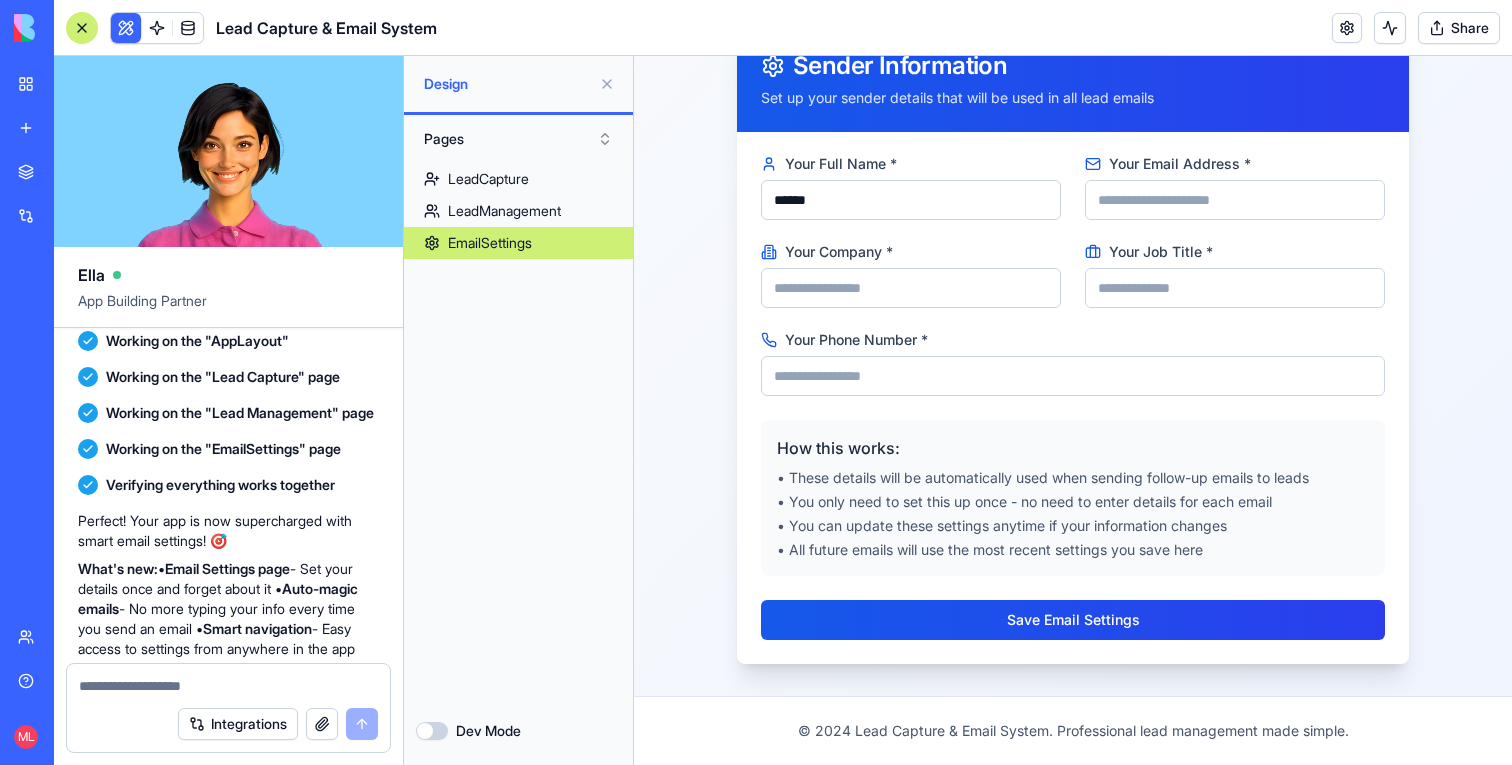 type on "**********" 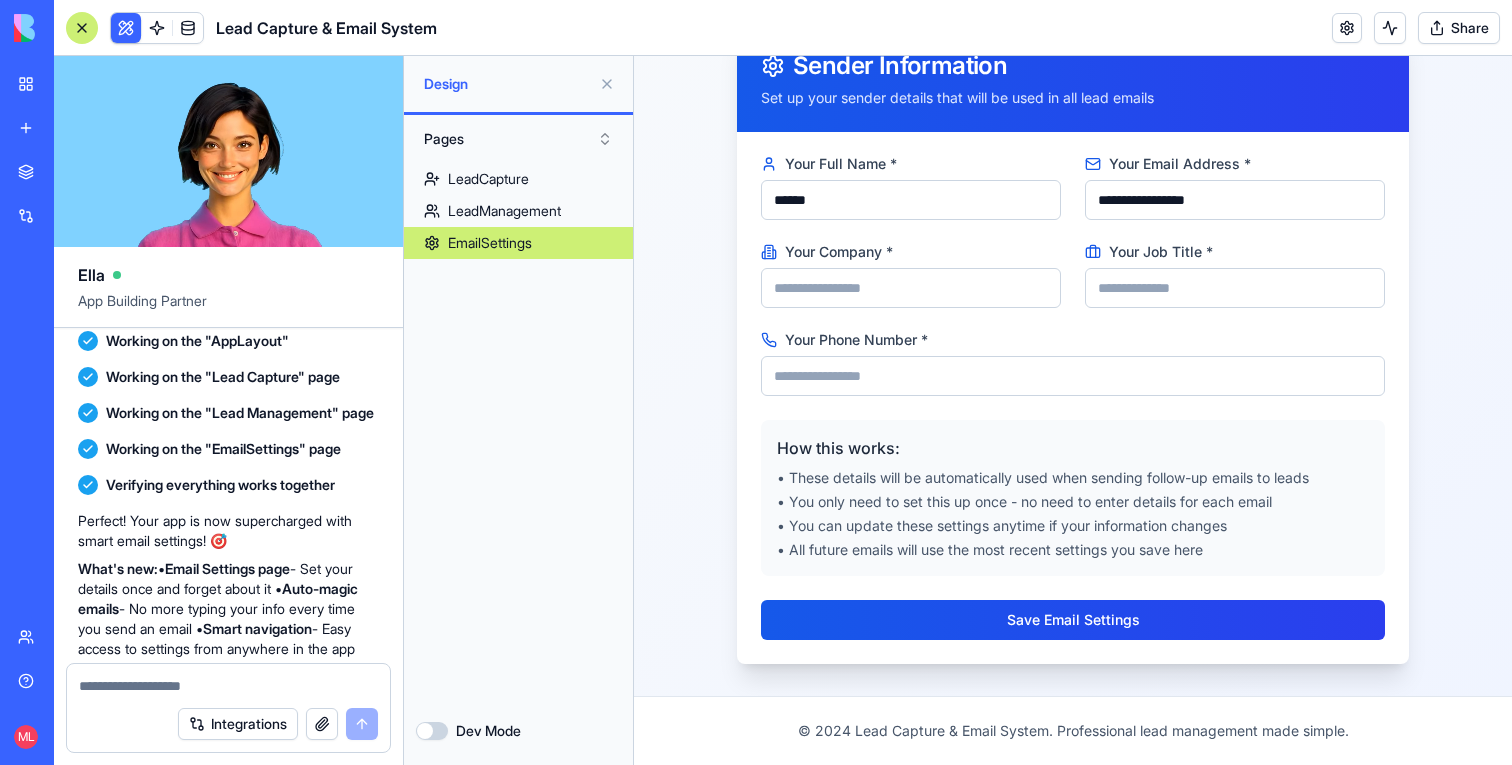 click on "Your Company *" at bounding box center (911, 288) 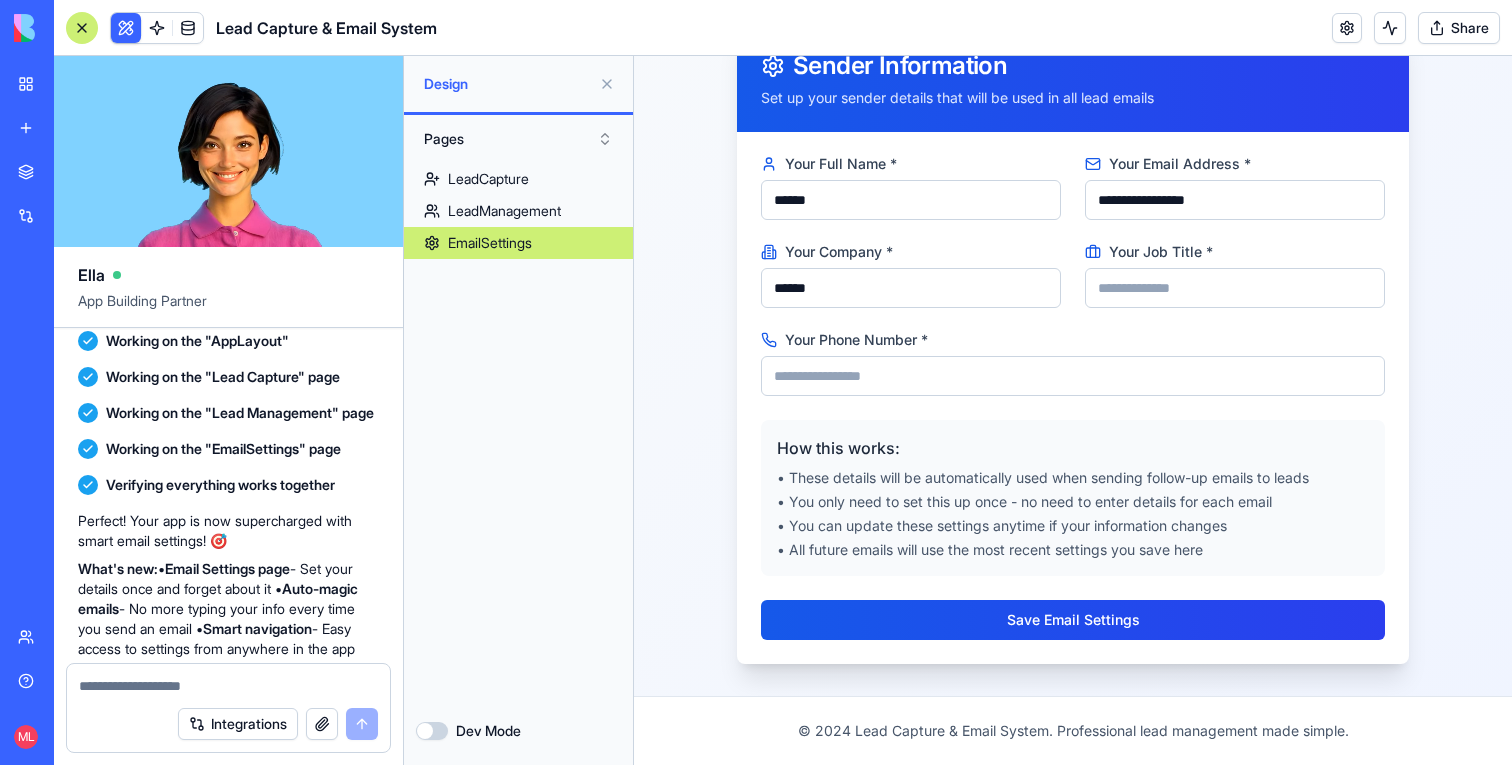 click on "Your Job Title *" at bounding box center (1235, 288) 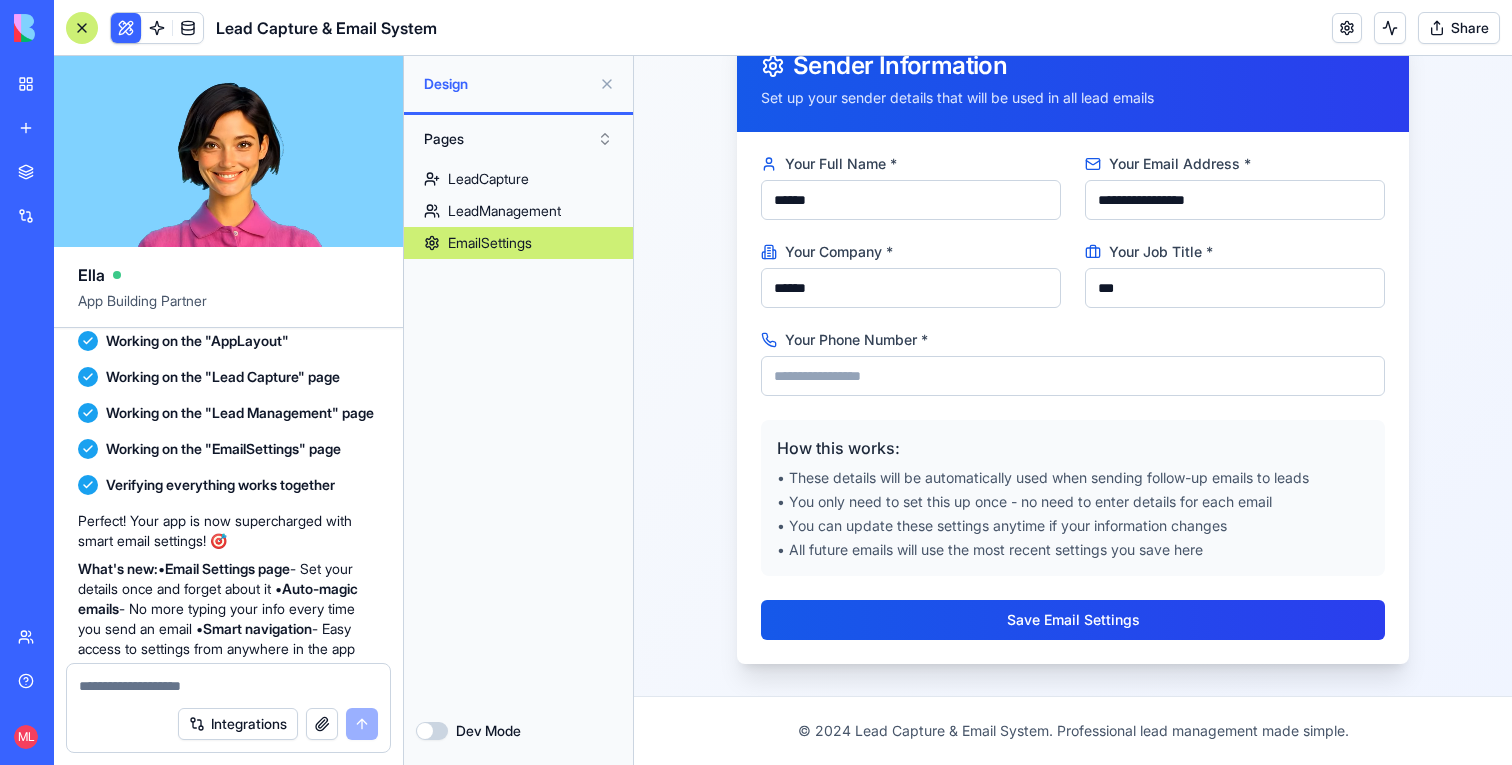 click on "Your Phone Number *" at bounding box center (1073, 340) 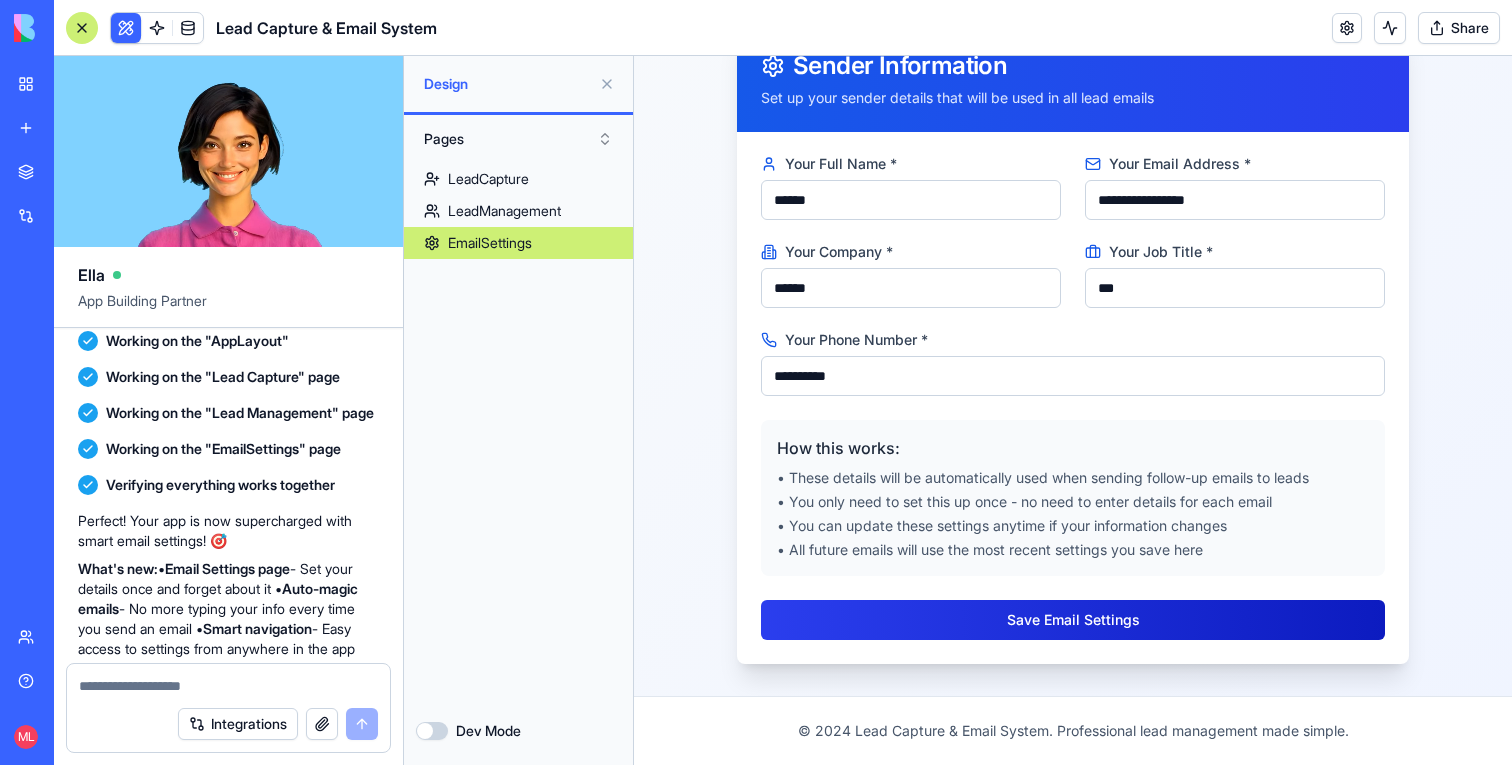 click on "Save Email Settings" at bounding box center [1073, 620] 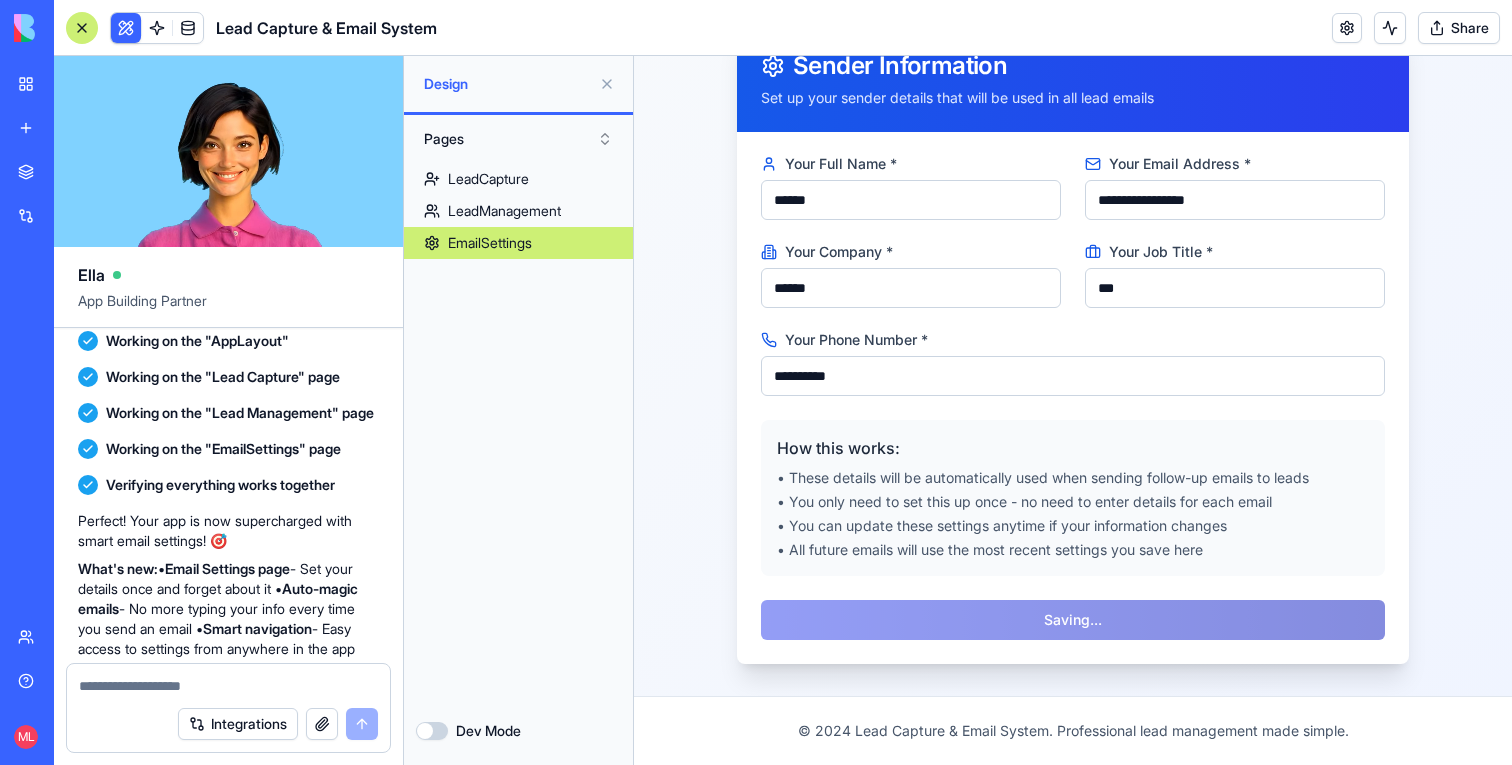 scroll, scrollTop: 337, scrollLeft: 0, axis: vertical 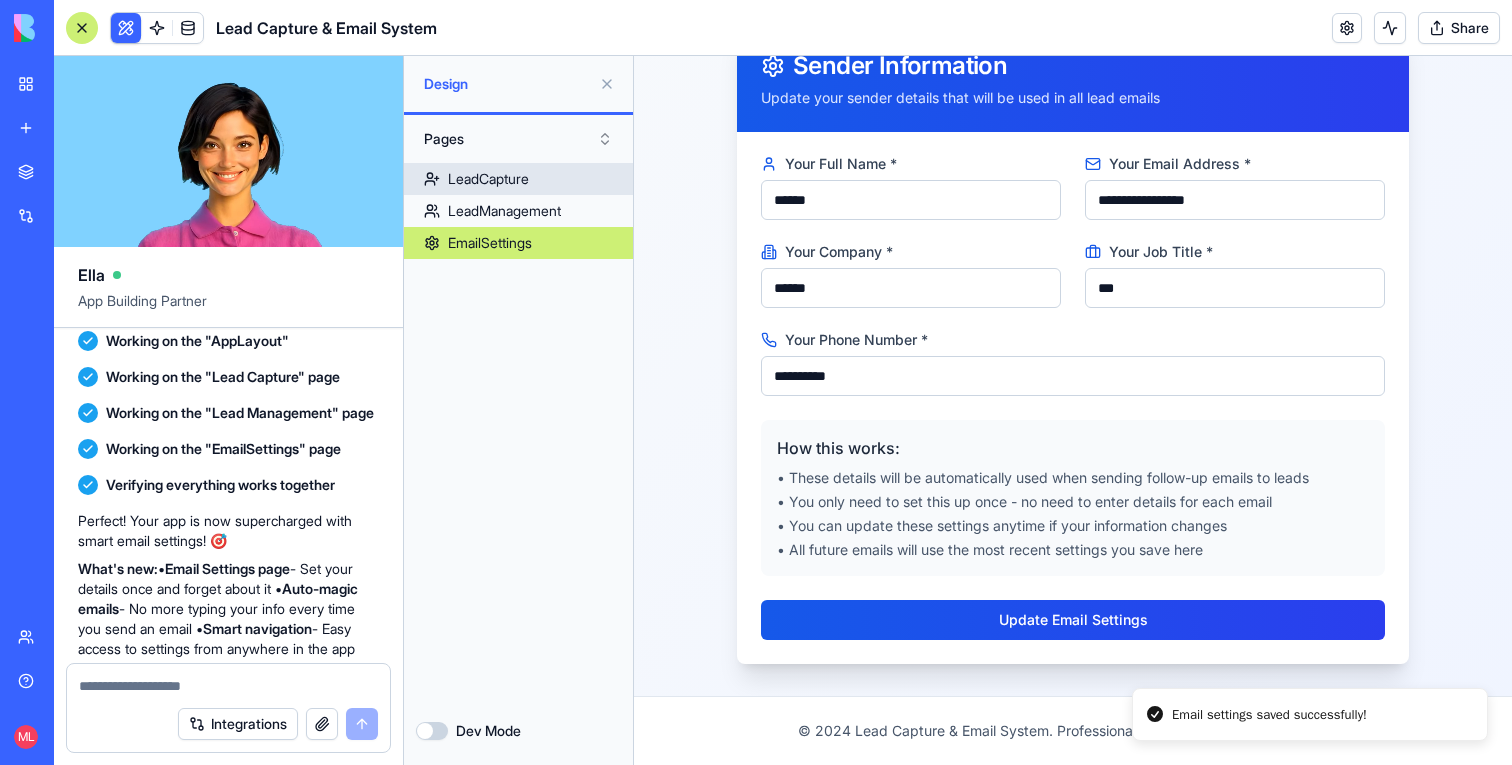 click on "LeadCapture" at bounding box center (518, 179) 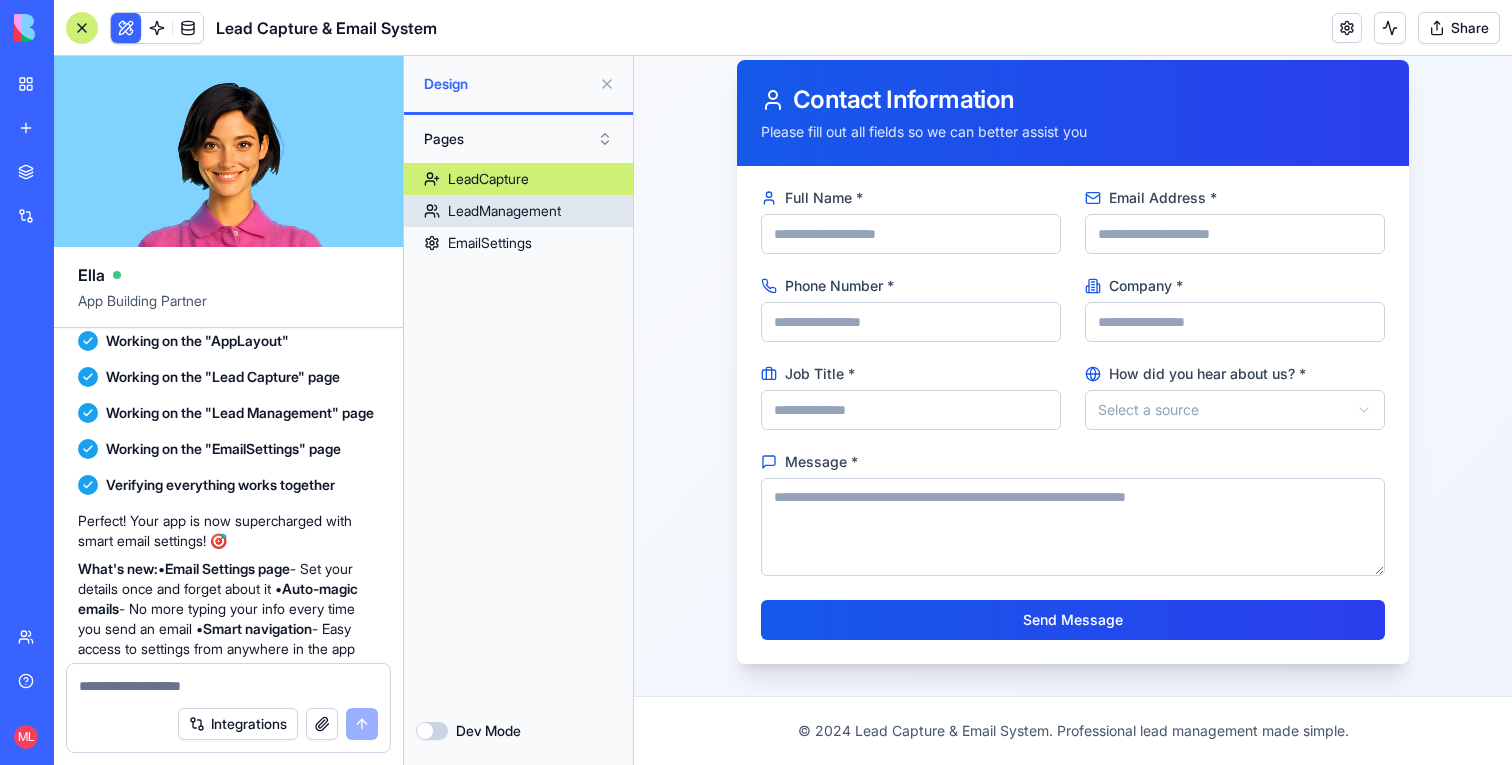 click on "LeadManagement" at bounding box center (504, 211) 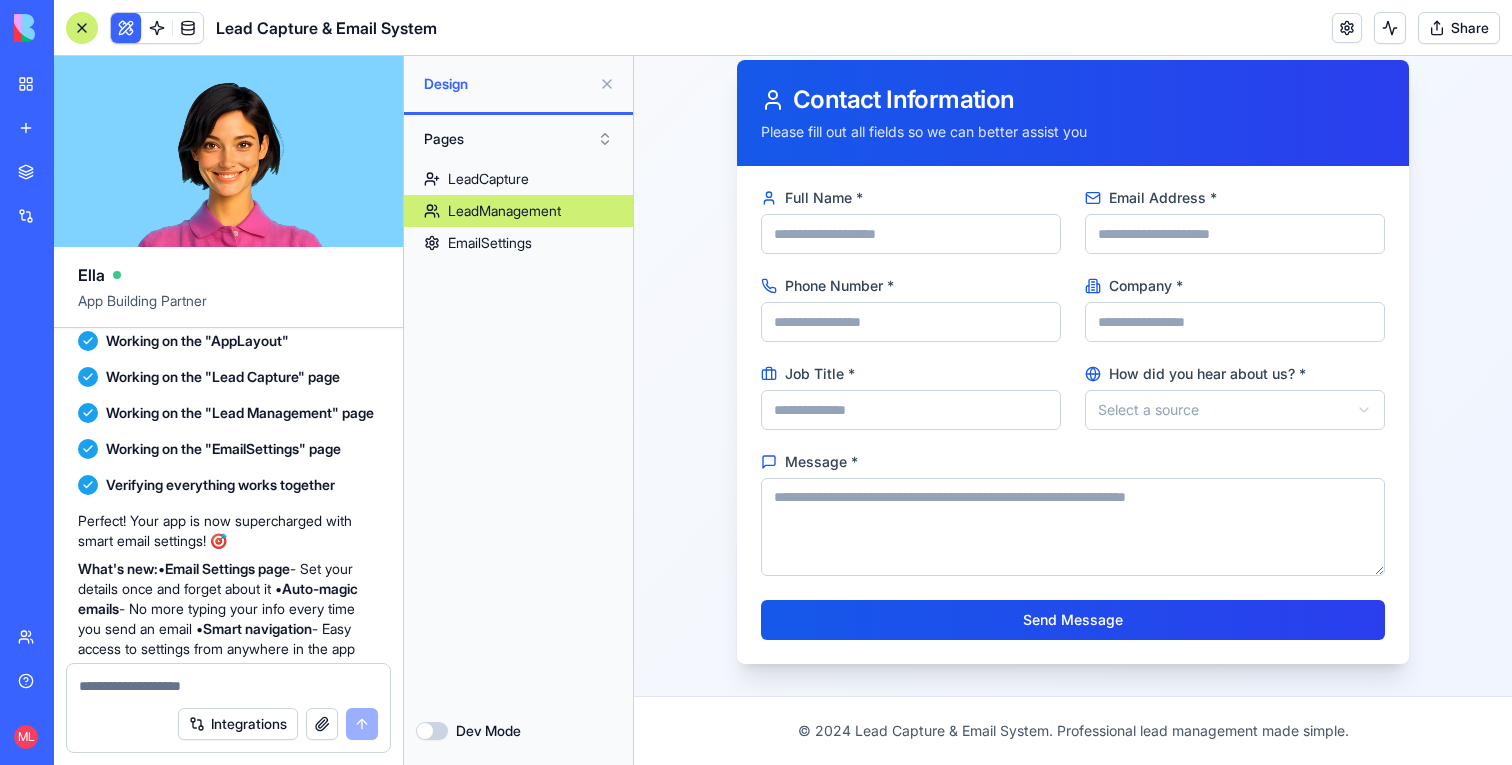 scroll, scrollTop: 337, scrollLeft: 0, axis: vertical 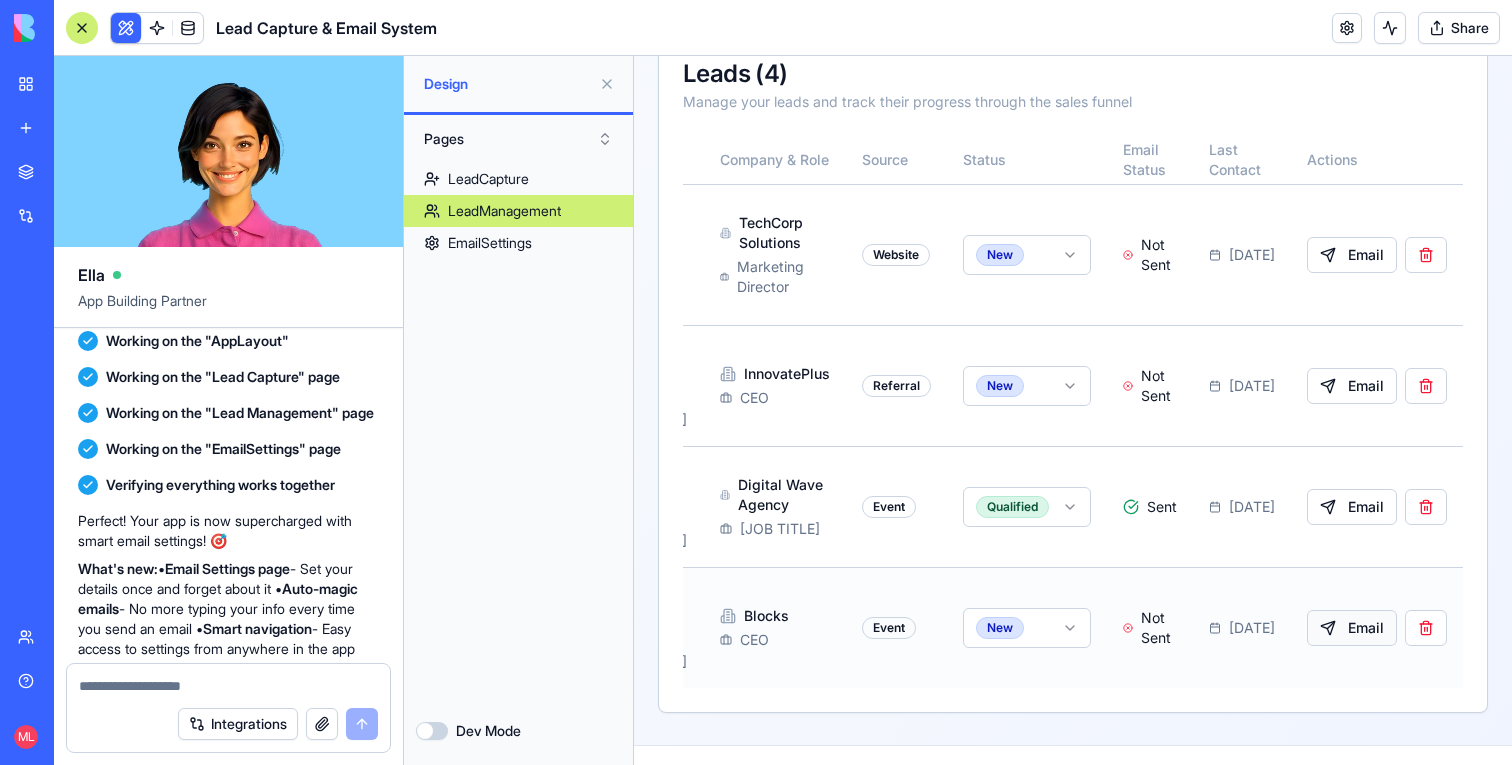 click on "Email" at bounding box center (1352, 628) 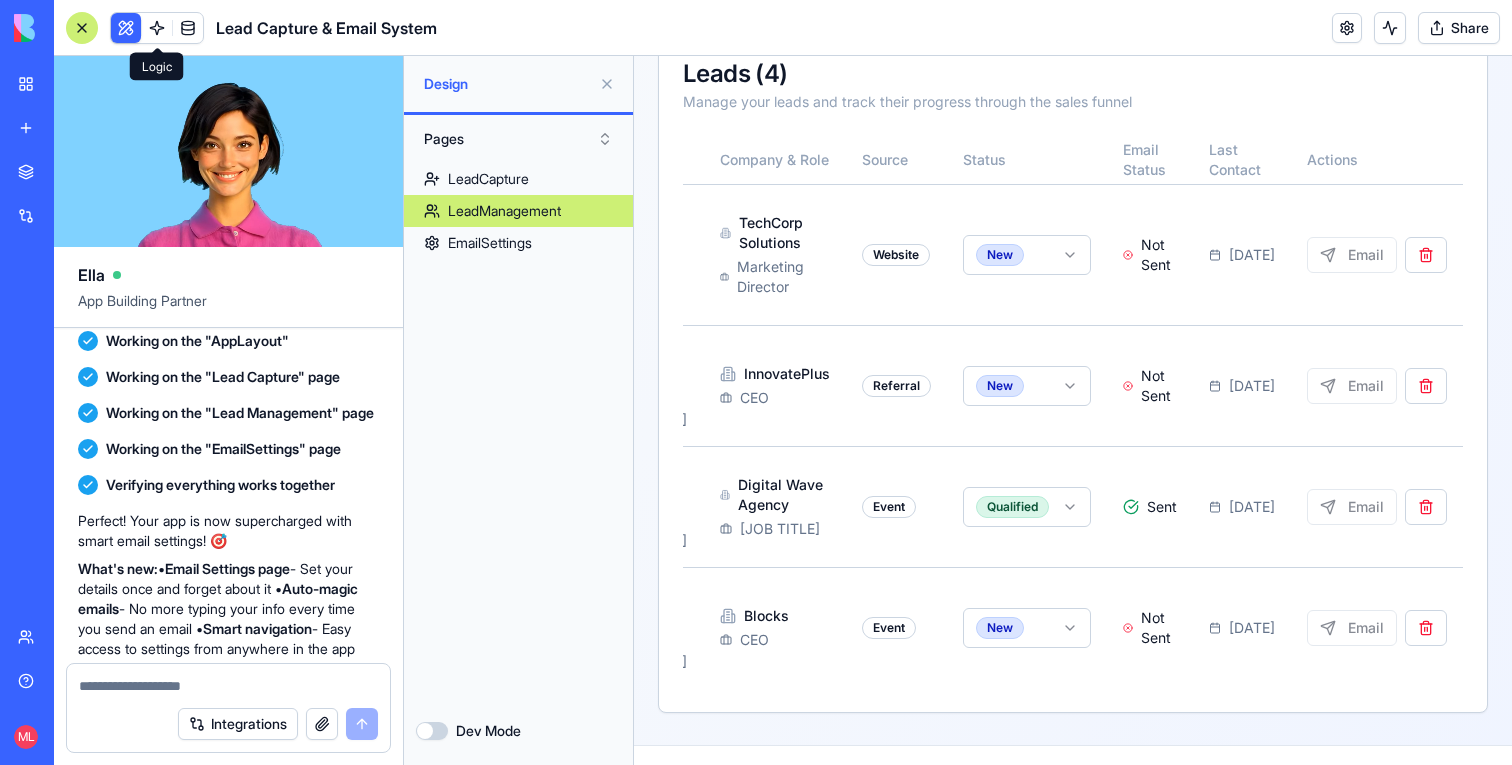 click at bounding box center (157, 28) 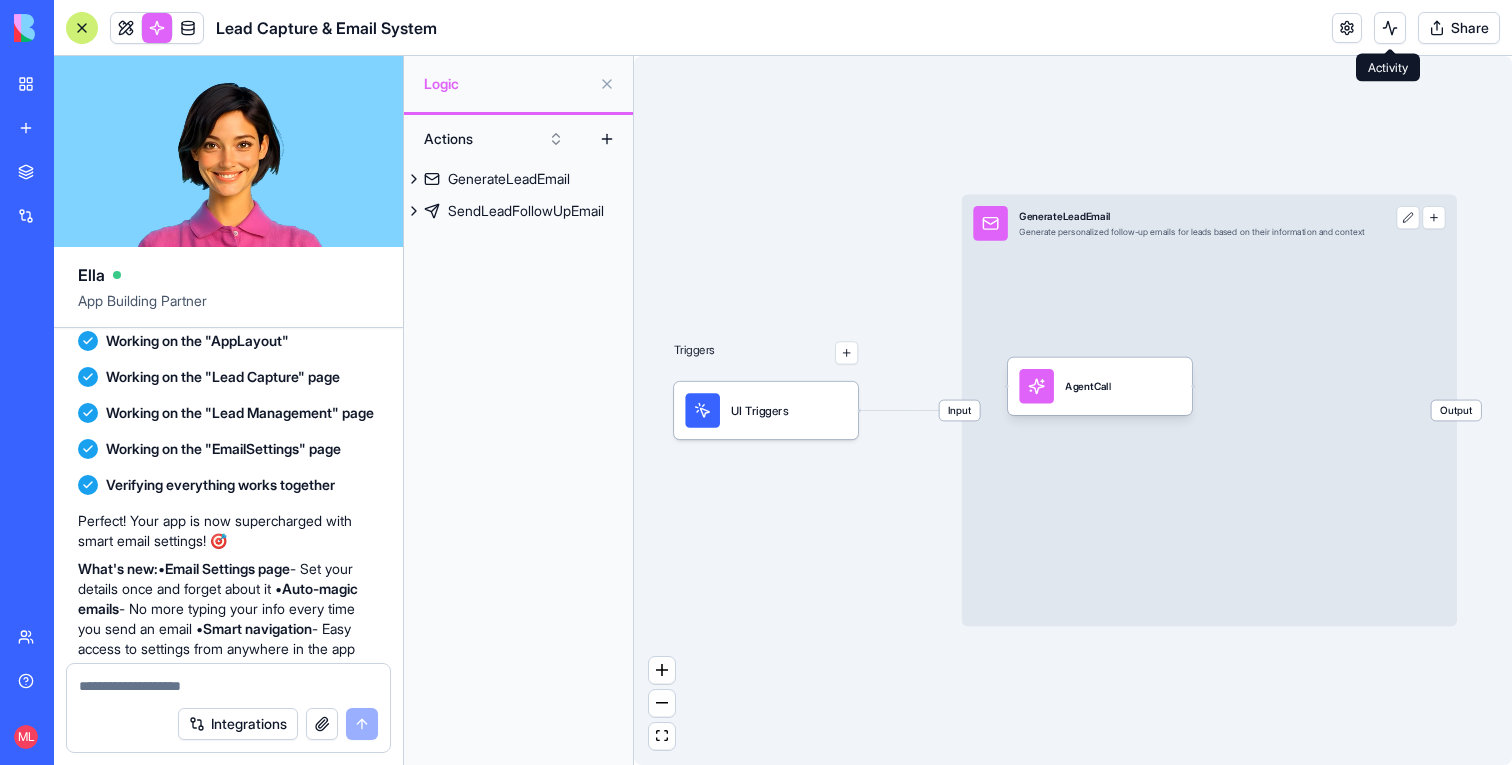 click at bounding box center [1390, 28] 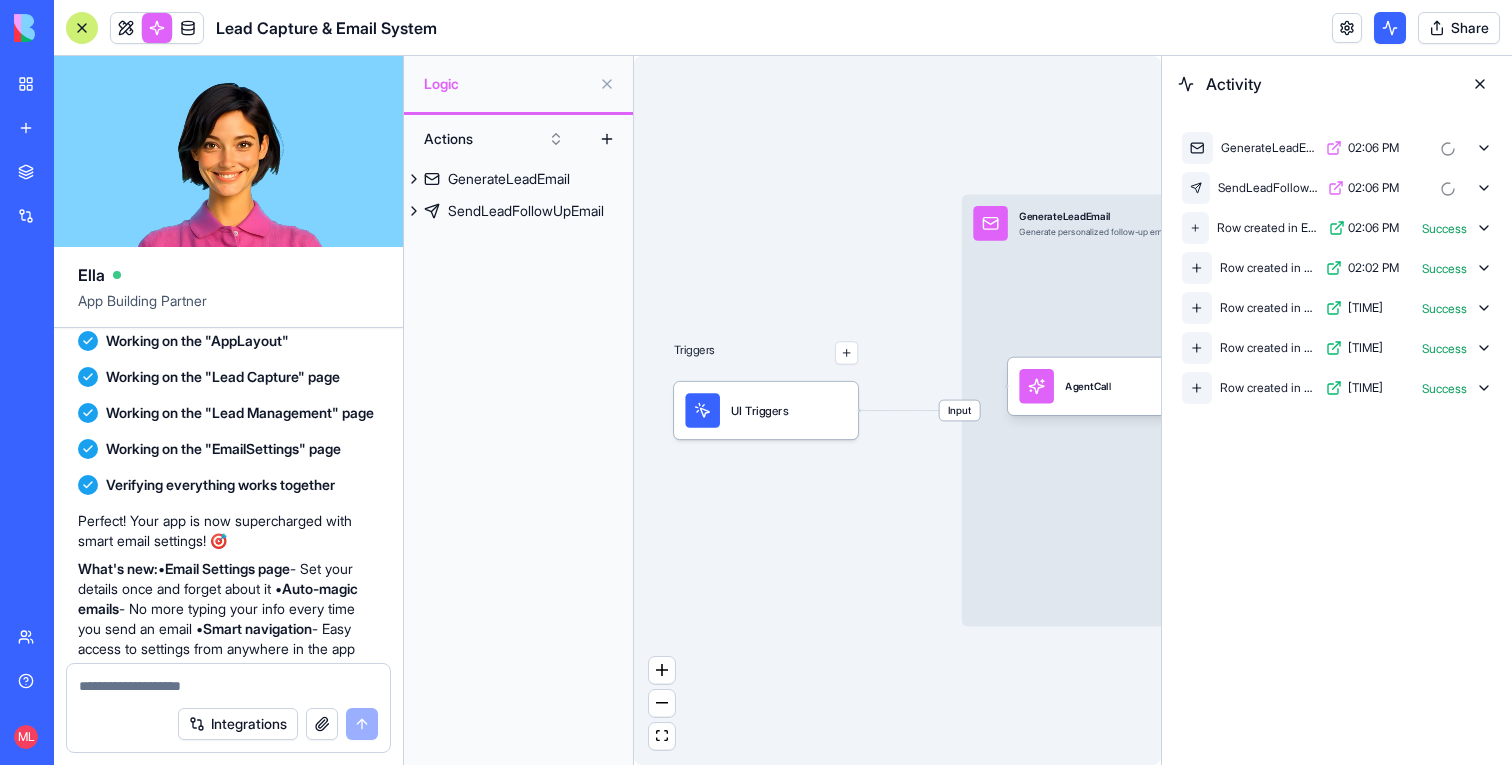 click 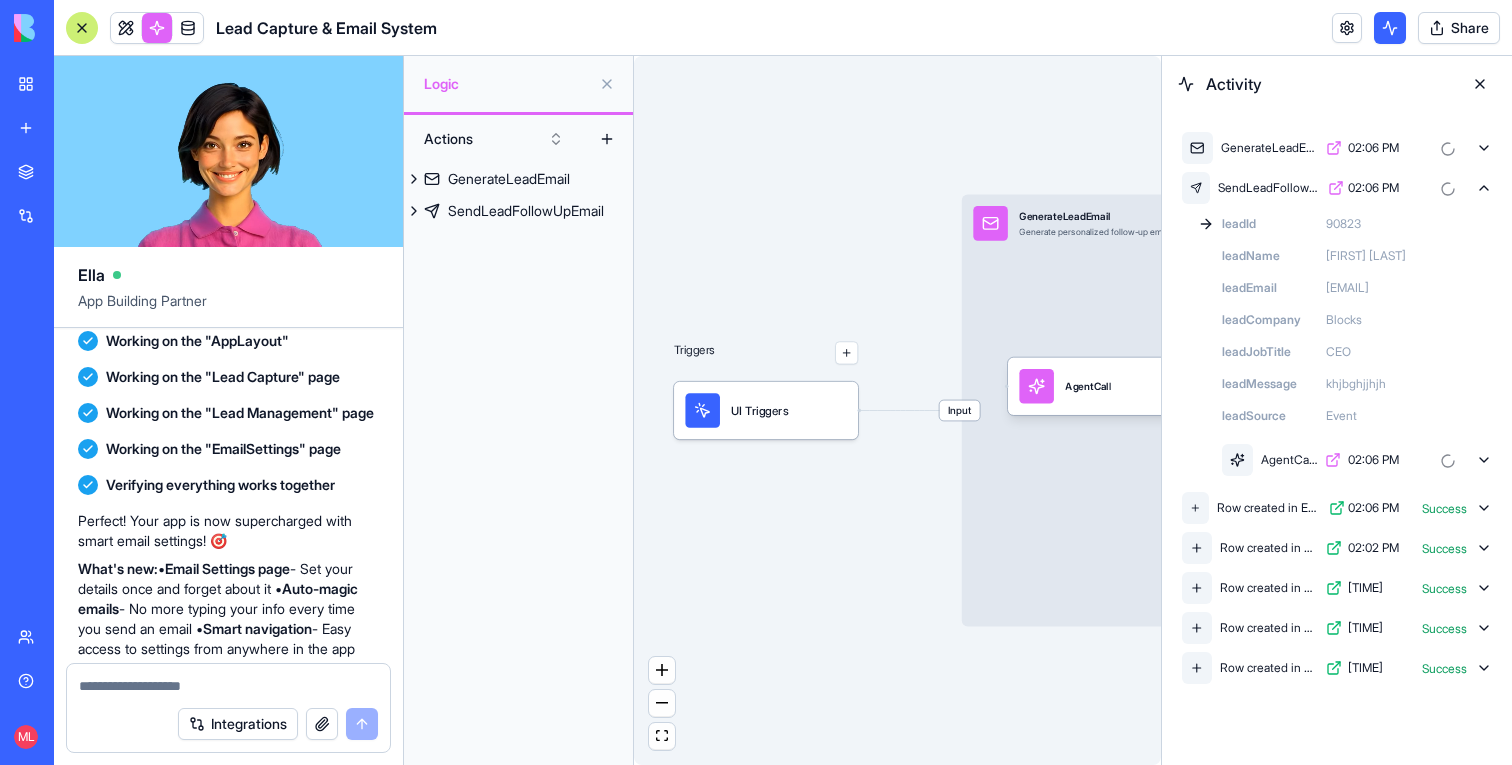 click 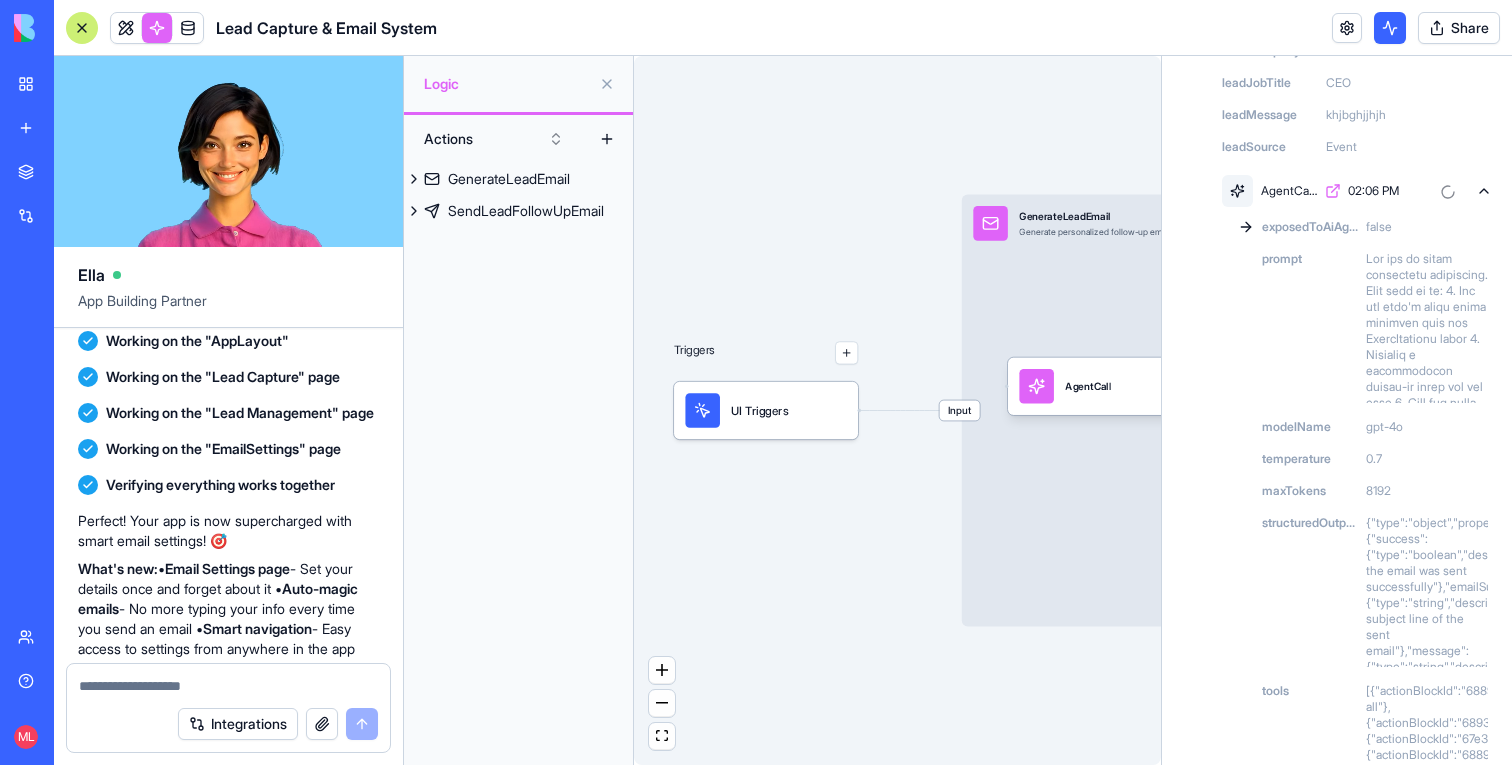 scroll, scrollTop: 164, scrollLeft: 0, axis: vertical 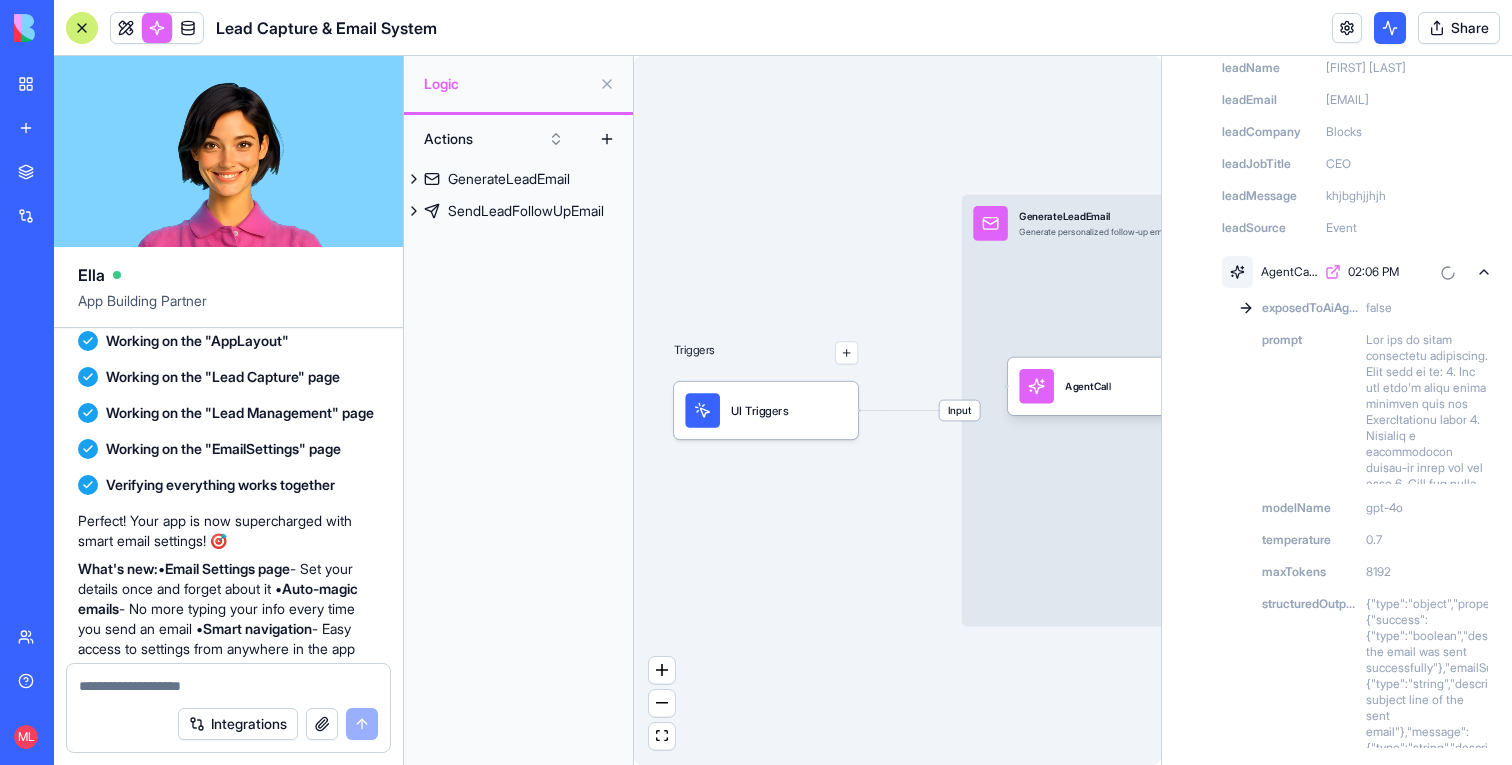 click 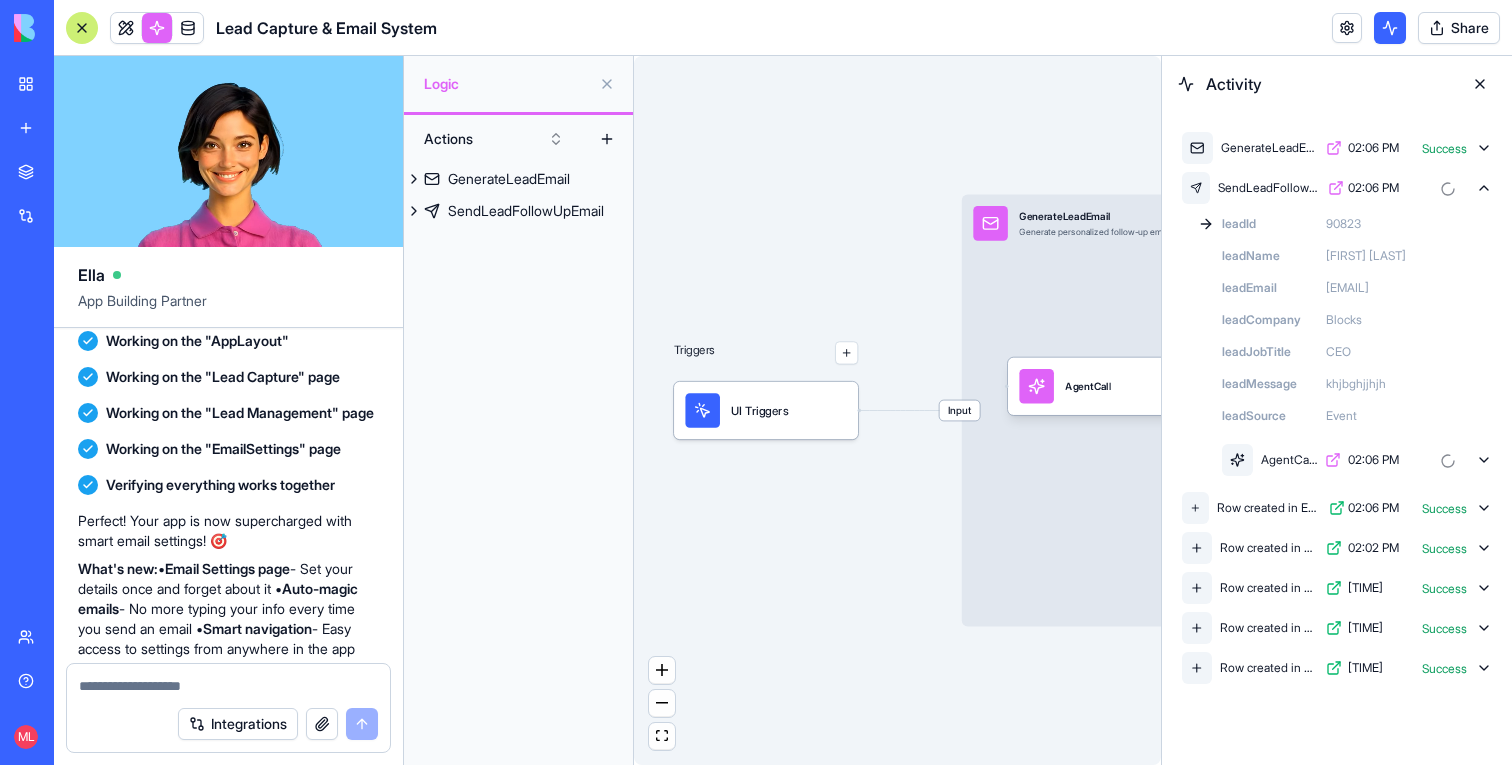 click 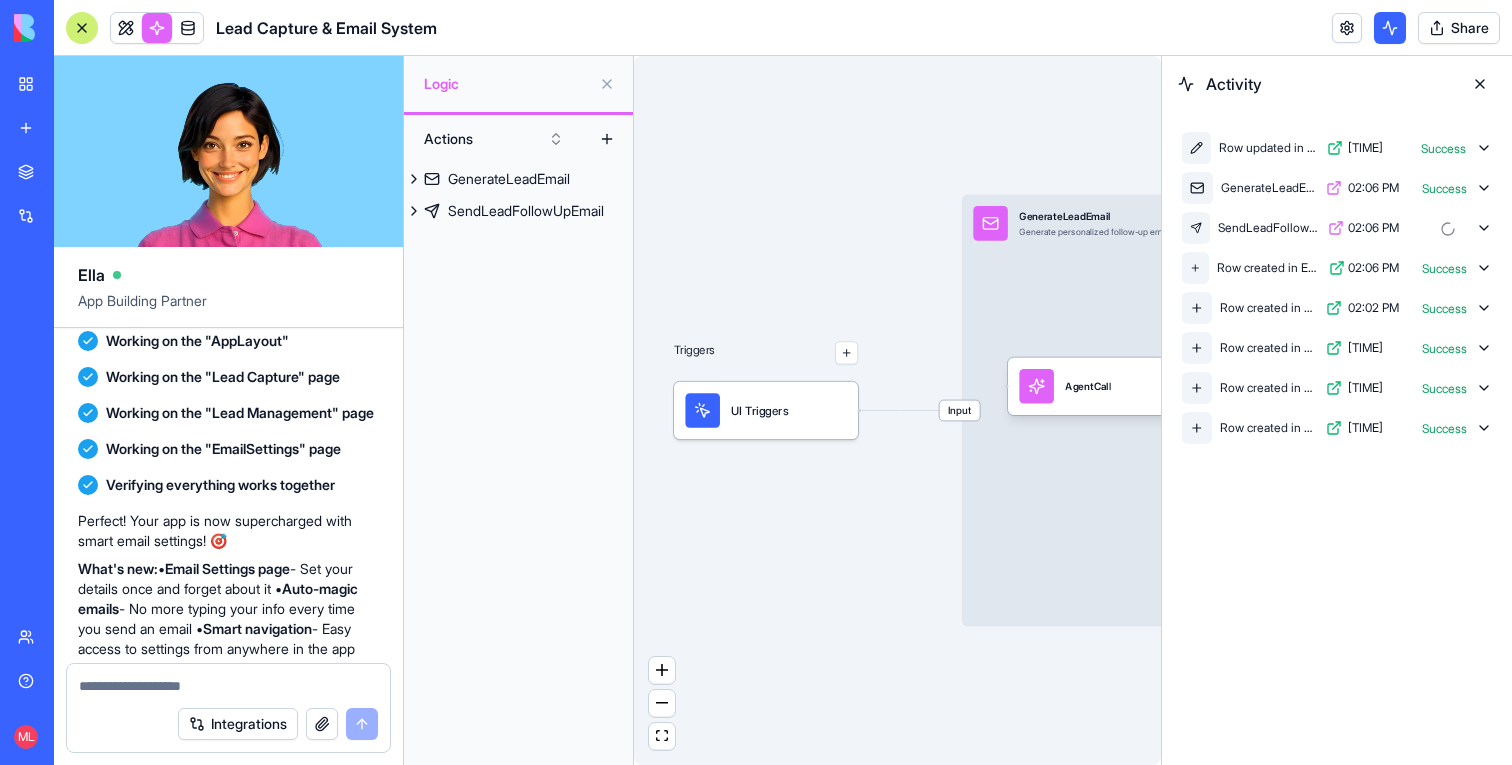 click at bounding box center [1480, 84] 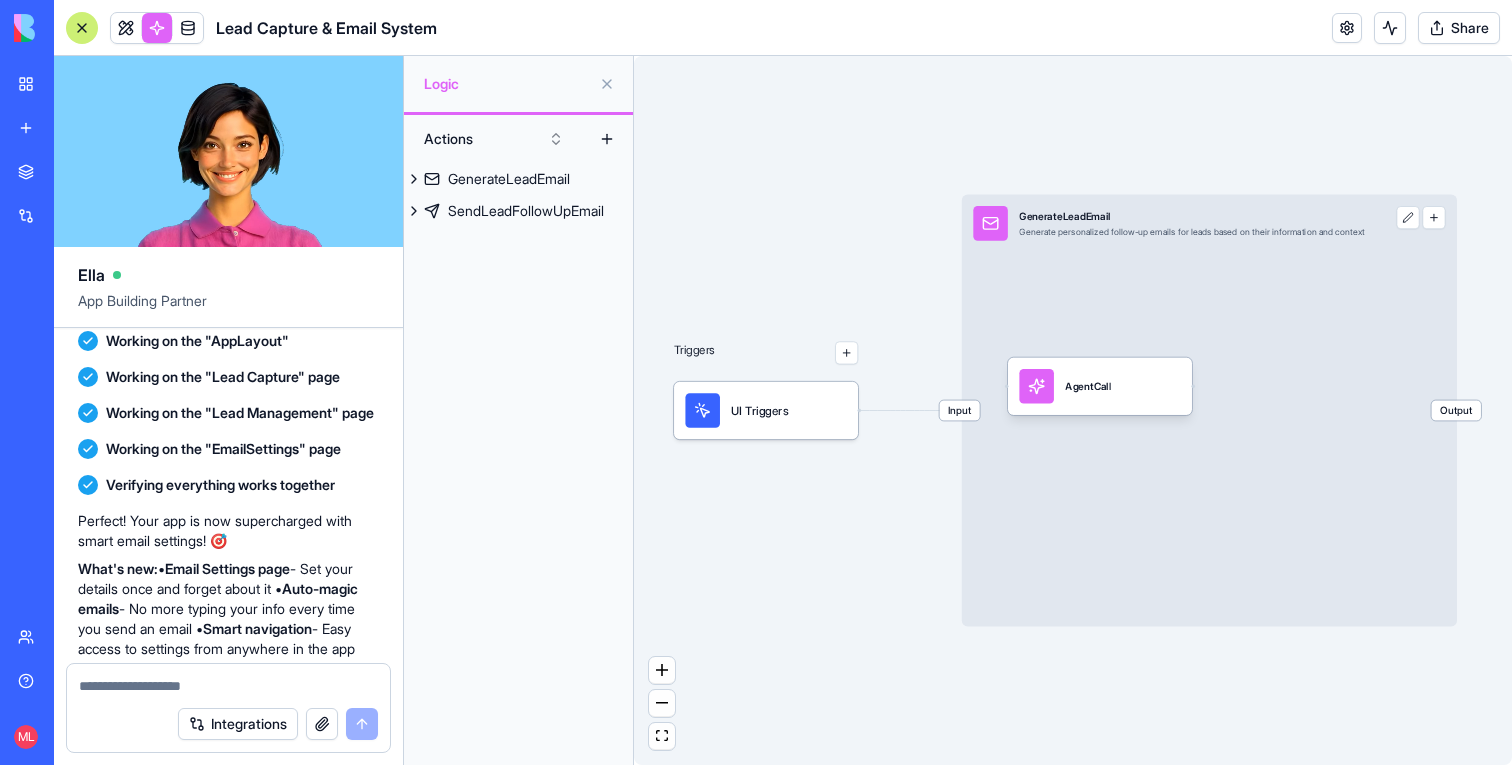 click at bounding box center (228, 686) 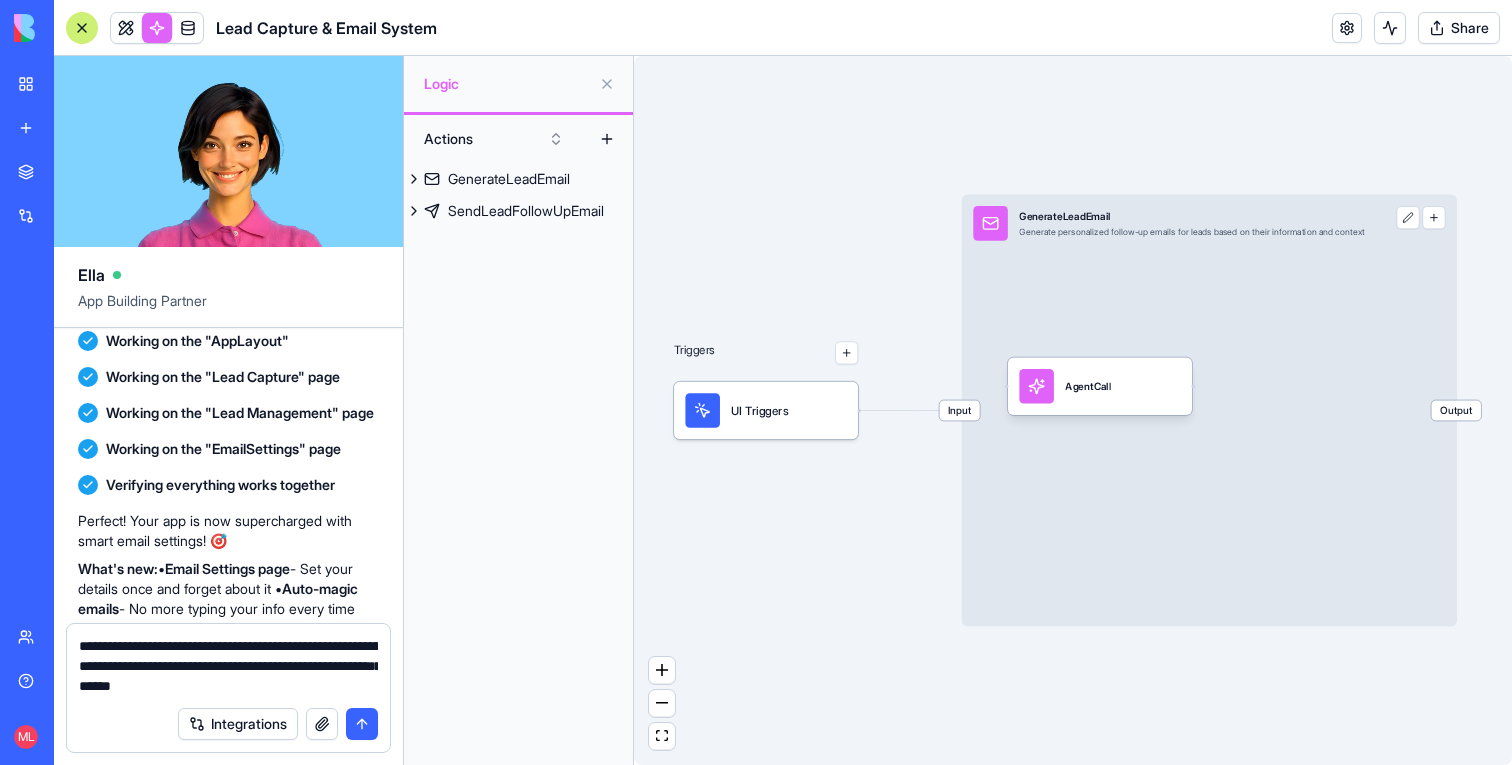 type on "**********" 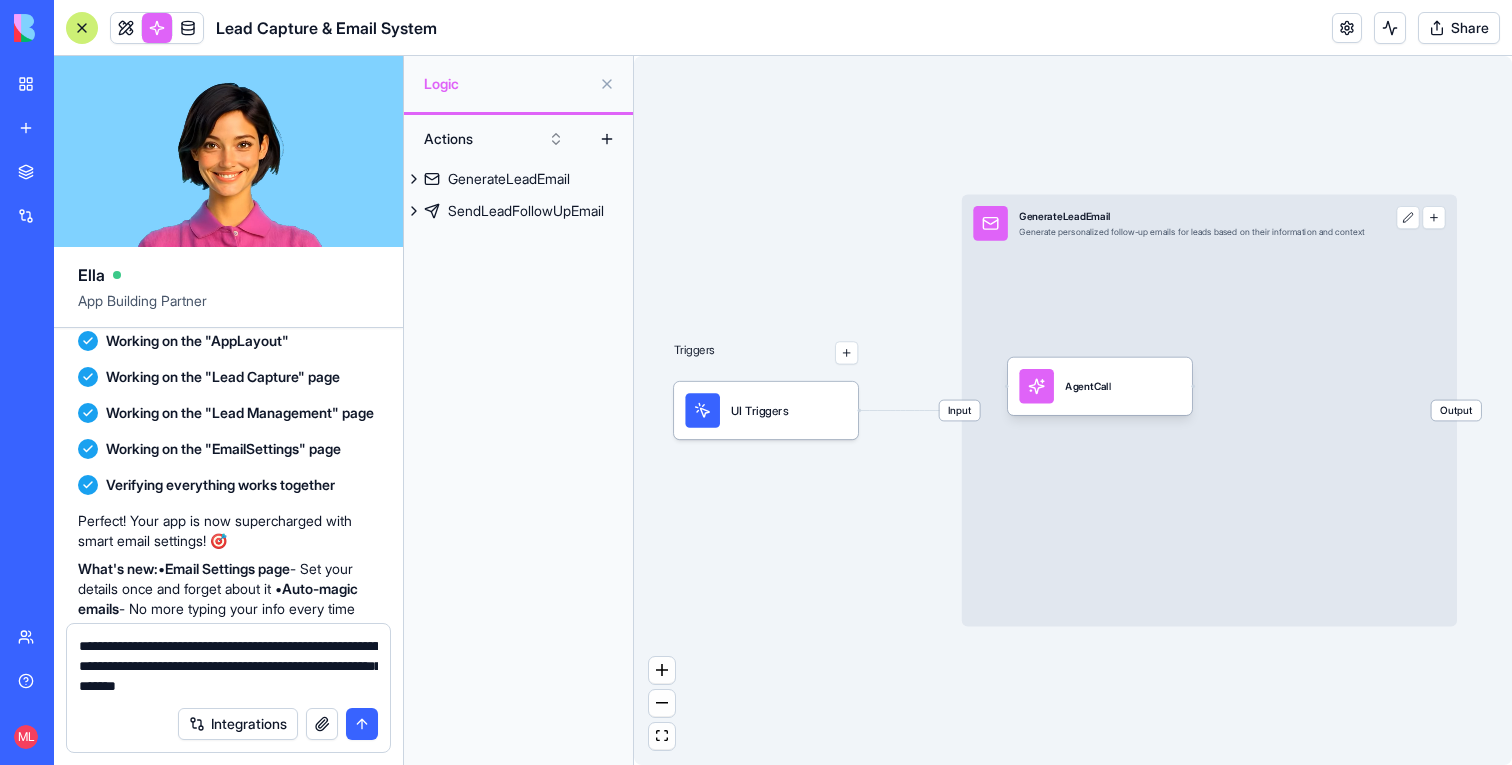 type 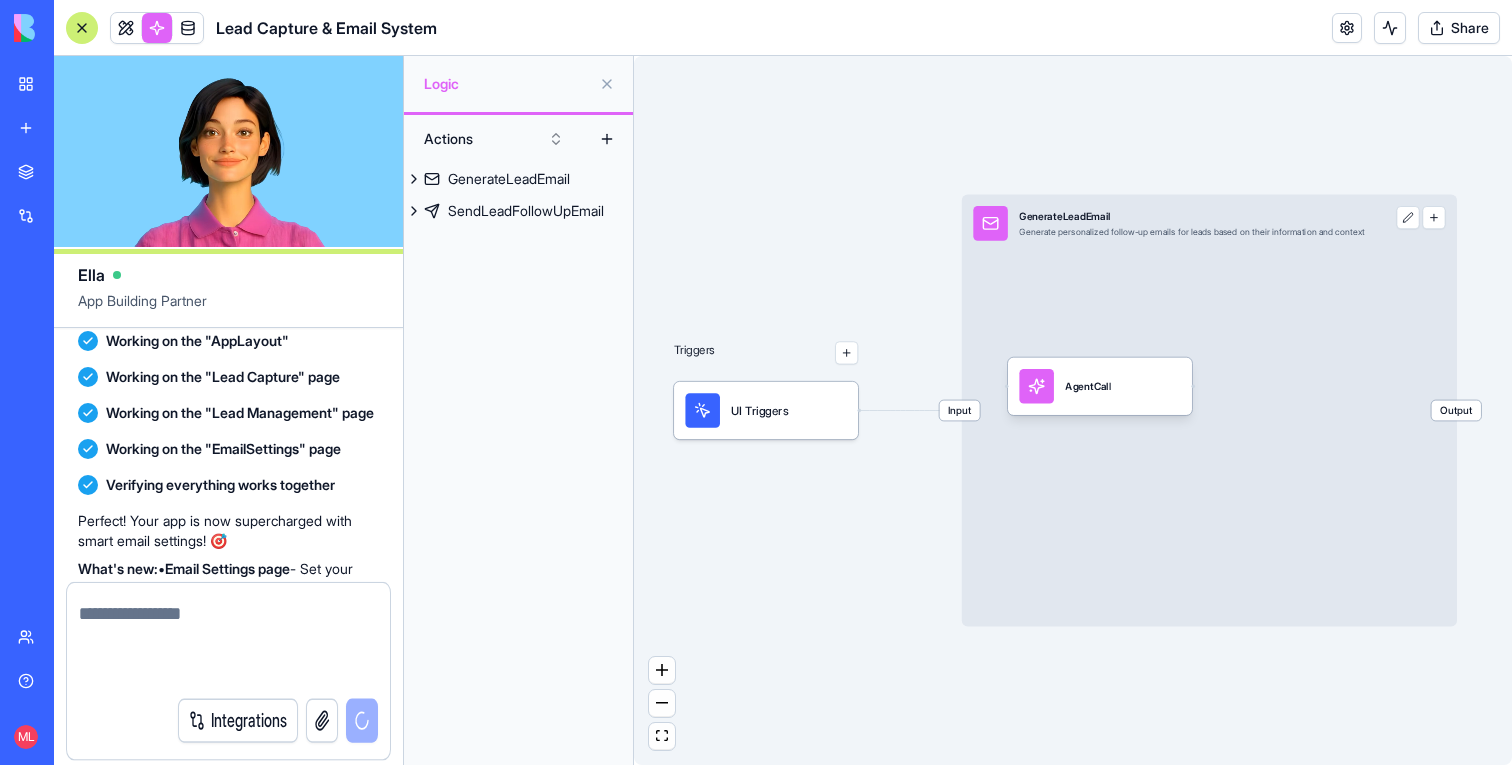 scroll, scrollTop: 1421, scrollLeft: 0, axis: vertical 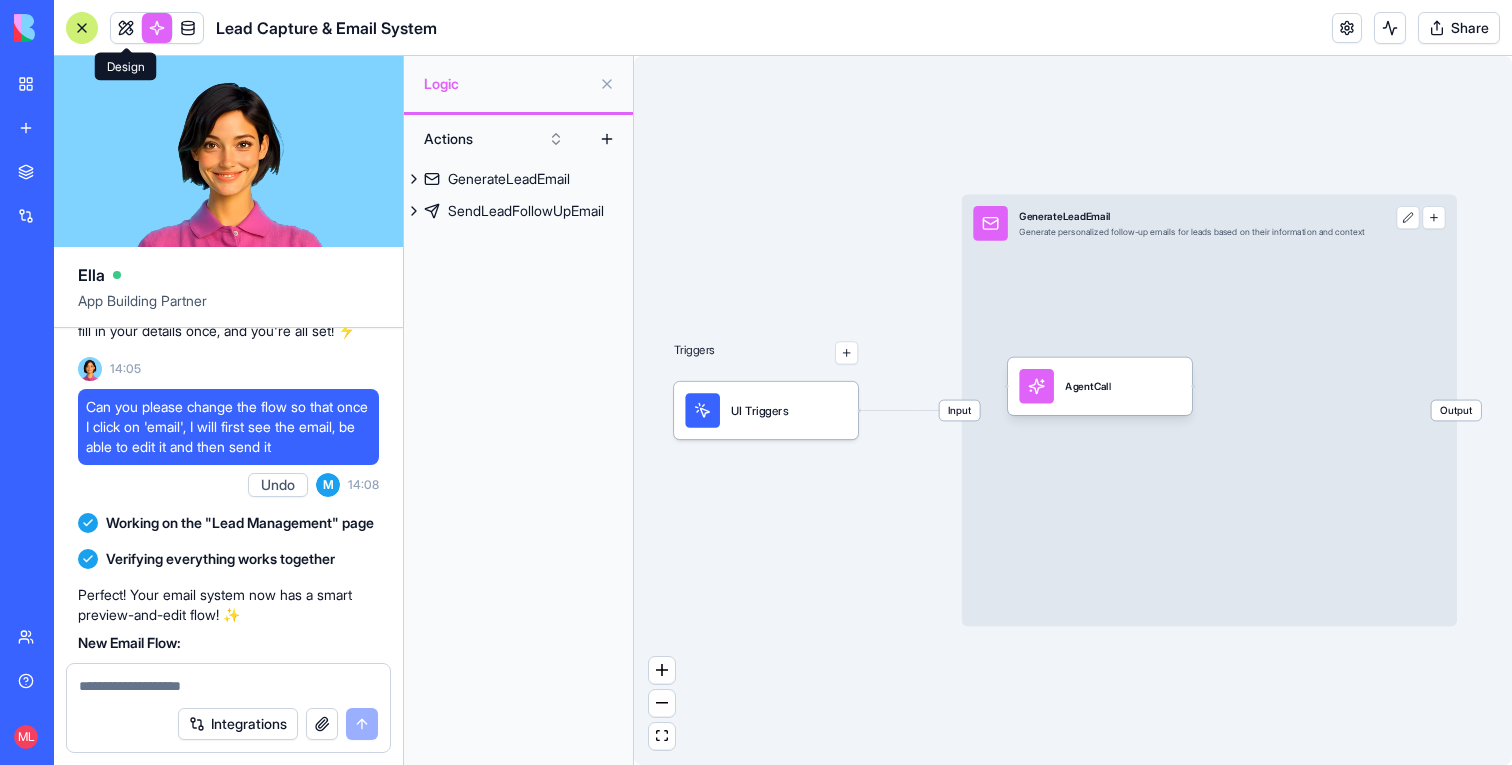 click on "BETA My workspace New app Marketplace Integrations Recent Lead Capture Pro Lead Capture & Email Generator Lead Capture & Email System Team Help ML Lead Capture & Email System Share Ella App Building Partner Please generate a form to capture leads. Then, in the ui I would like an option to click on a button that will generate an email to the lead and send it via email. Please make sure to have all my details to be included in the email
Undo M 13:44 Setting up your data structure Setting up your app logic Naming the app Working on the "AppLayout"  Working on the "Lead Capture" page Working on the "Lead Management" page Working on the "Lead Capture" page Verifying everything works together 🎉 Your Lead Capture & Email System is ready to rock!
Quick enhancements you could add:
• Email templates for different industries or lead types
• Automated email sequences based on lead behavior
• Analytics dashboard showing conversion rates and email performance
Your leads won't know what hit them! 🚀 Undo" at bounding box center (756, 382) 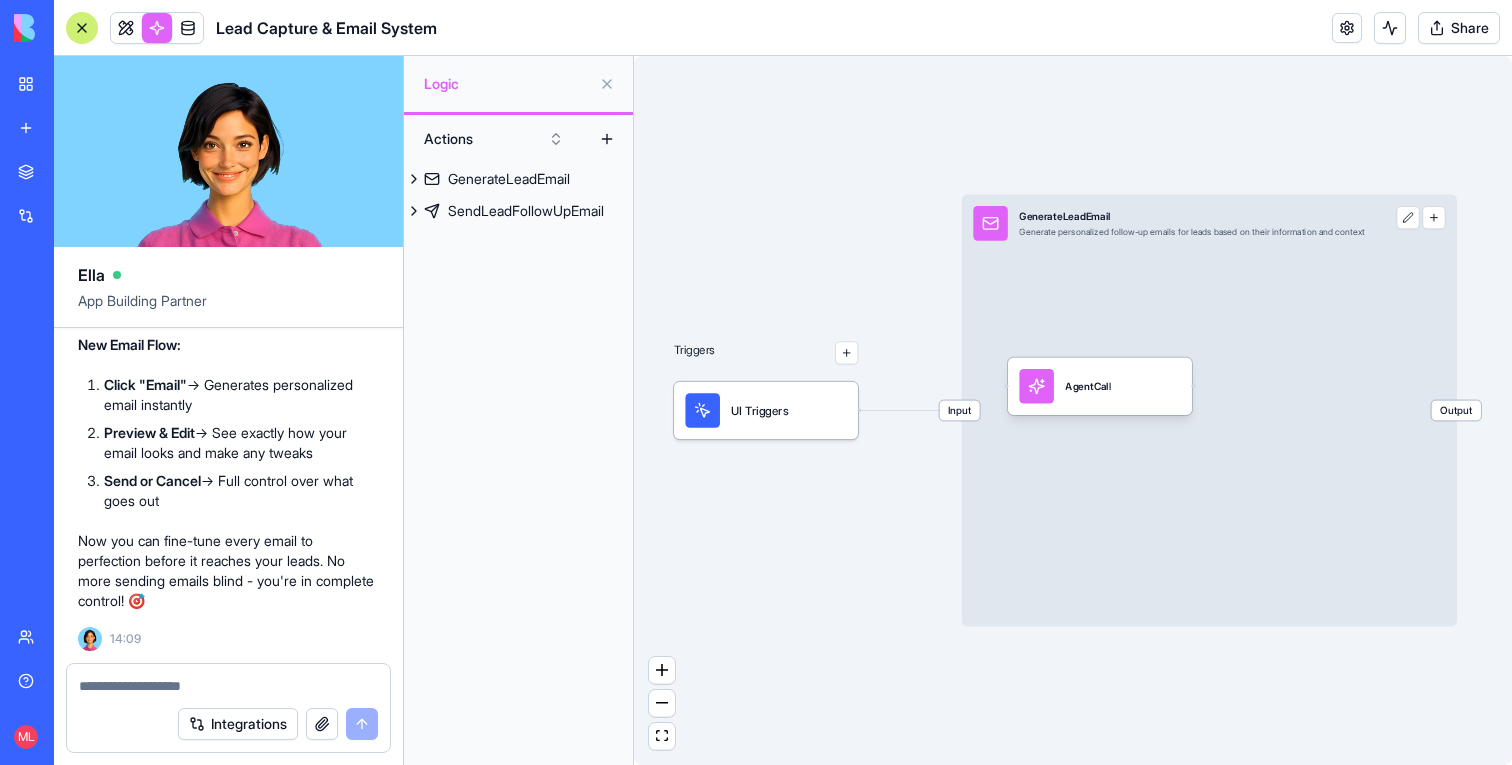 scroll, scrollTop: 1893, scrollLeft: 0, axis: vertical 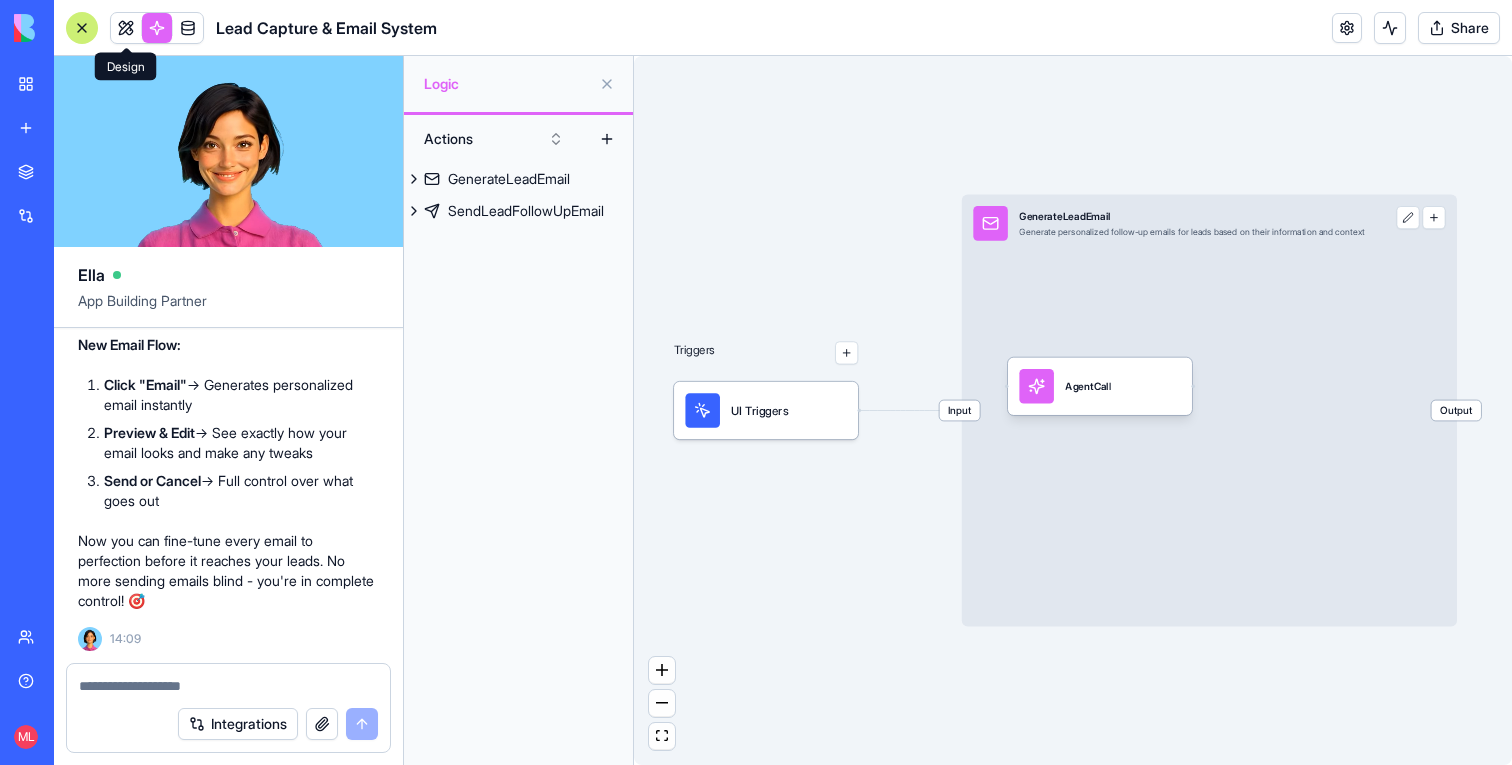 click at bounding box center (126, 28) 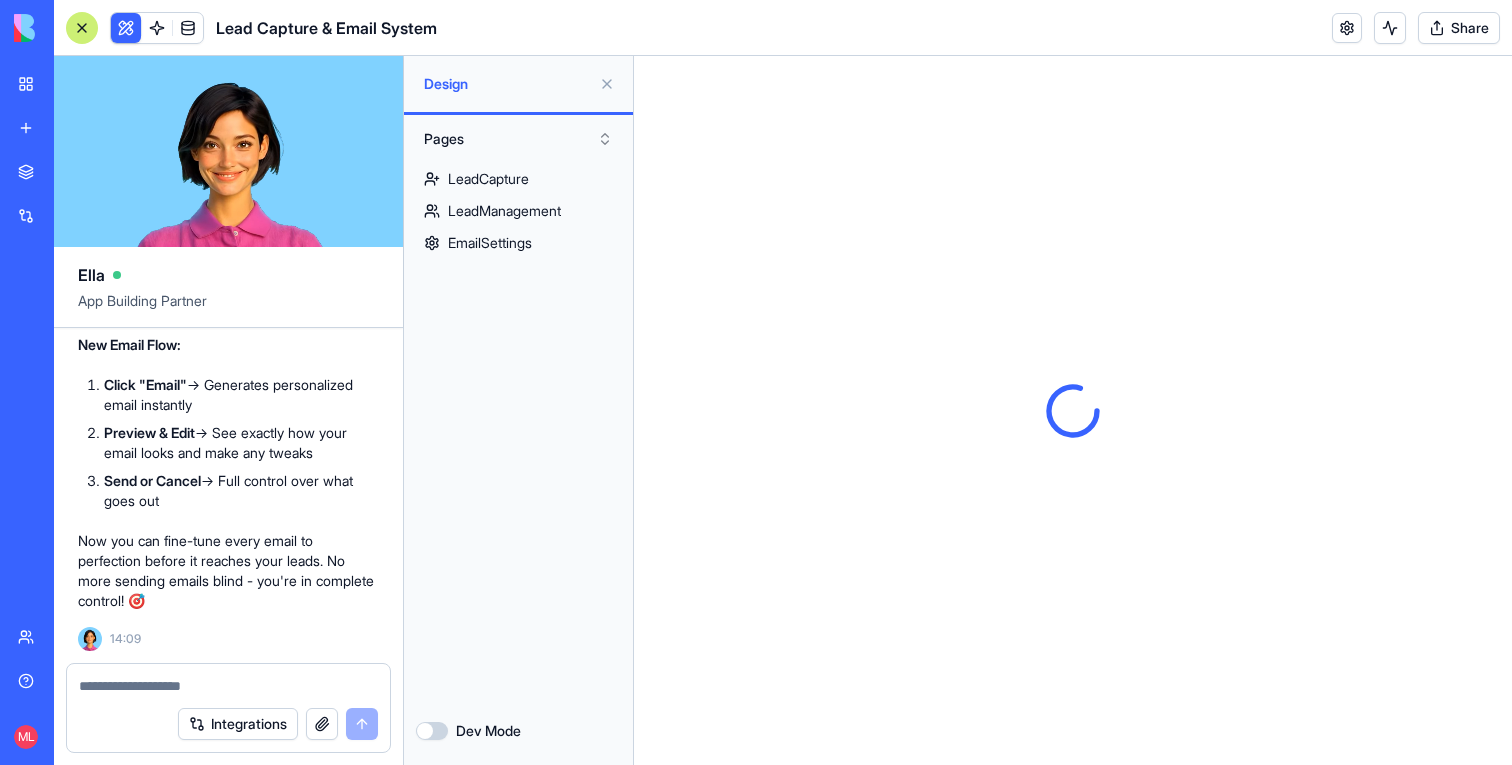 scroll, scrollTop: 0, scrollLeft: 0, axis: both 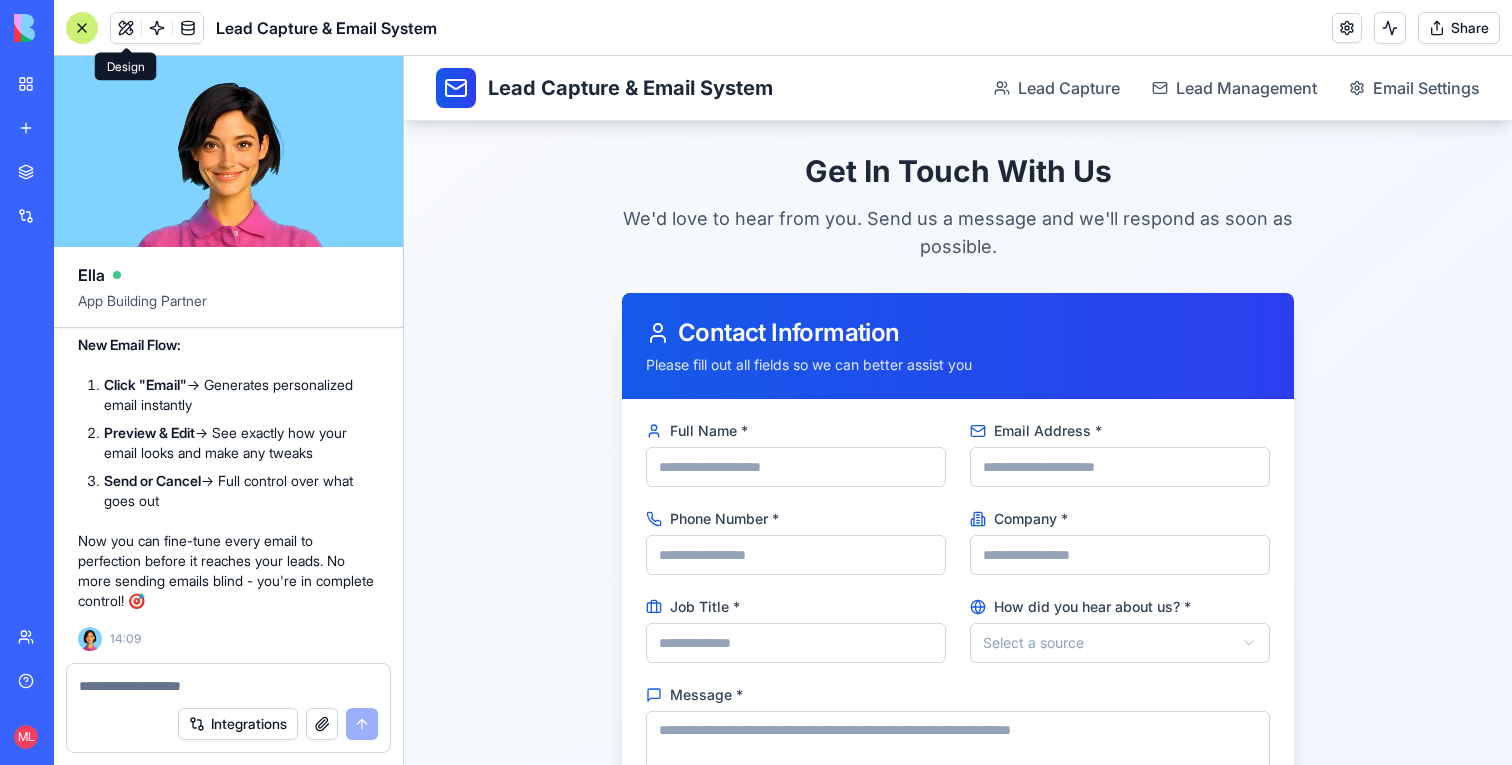 click on "Full Name *" at bounding box center [796, 467] 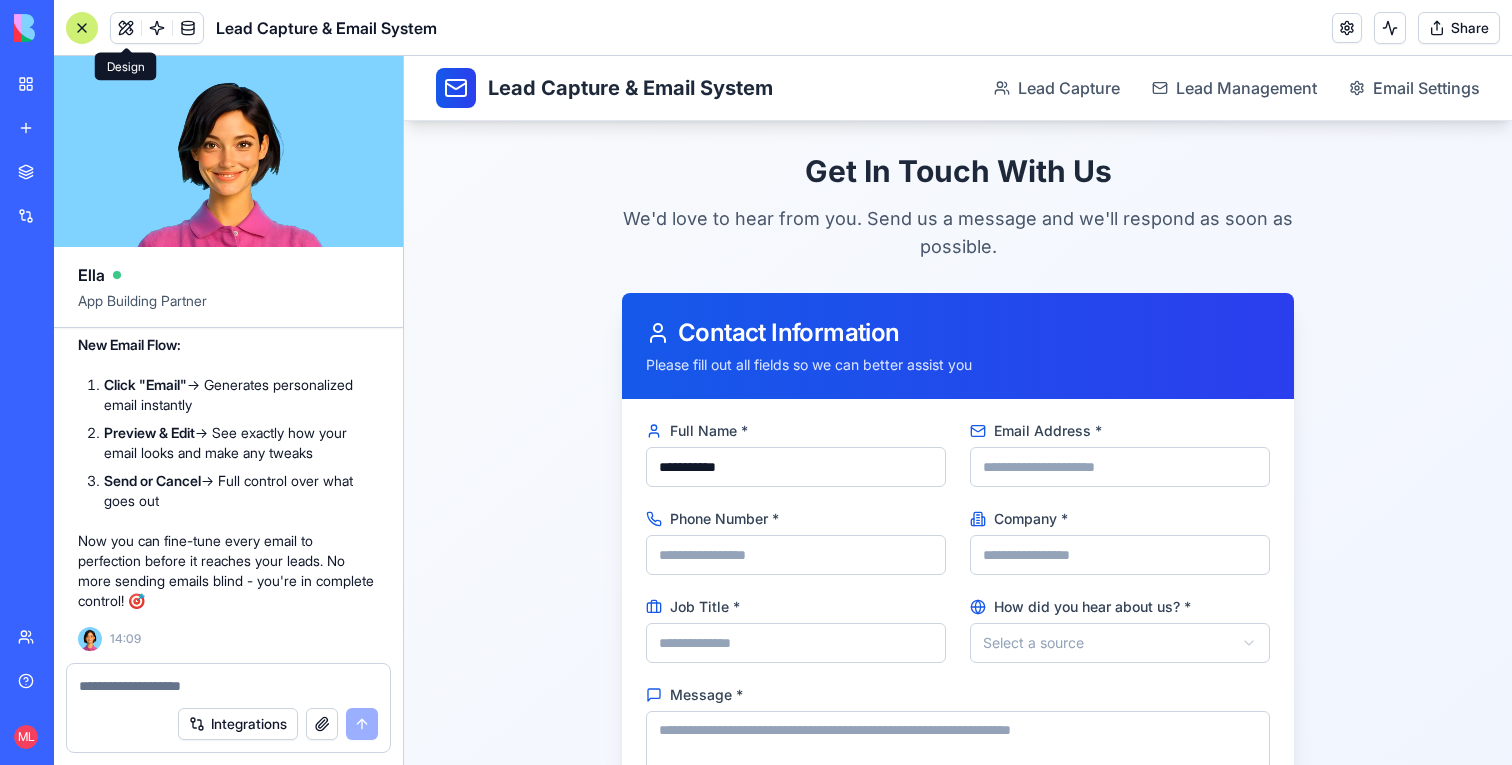 click on "Email Address *" at bounding box center (1120, 467) 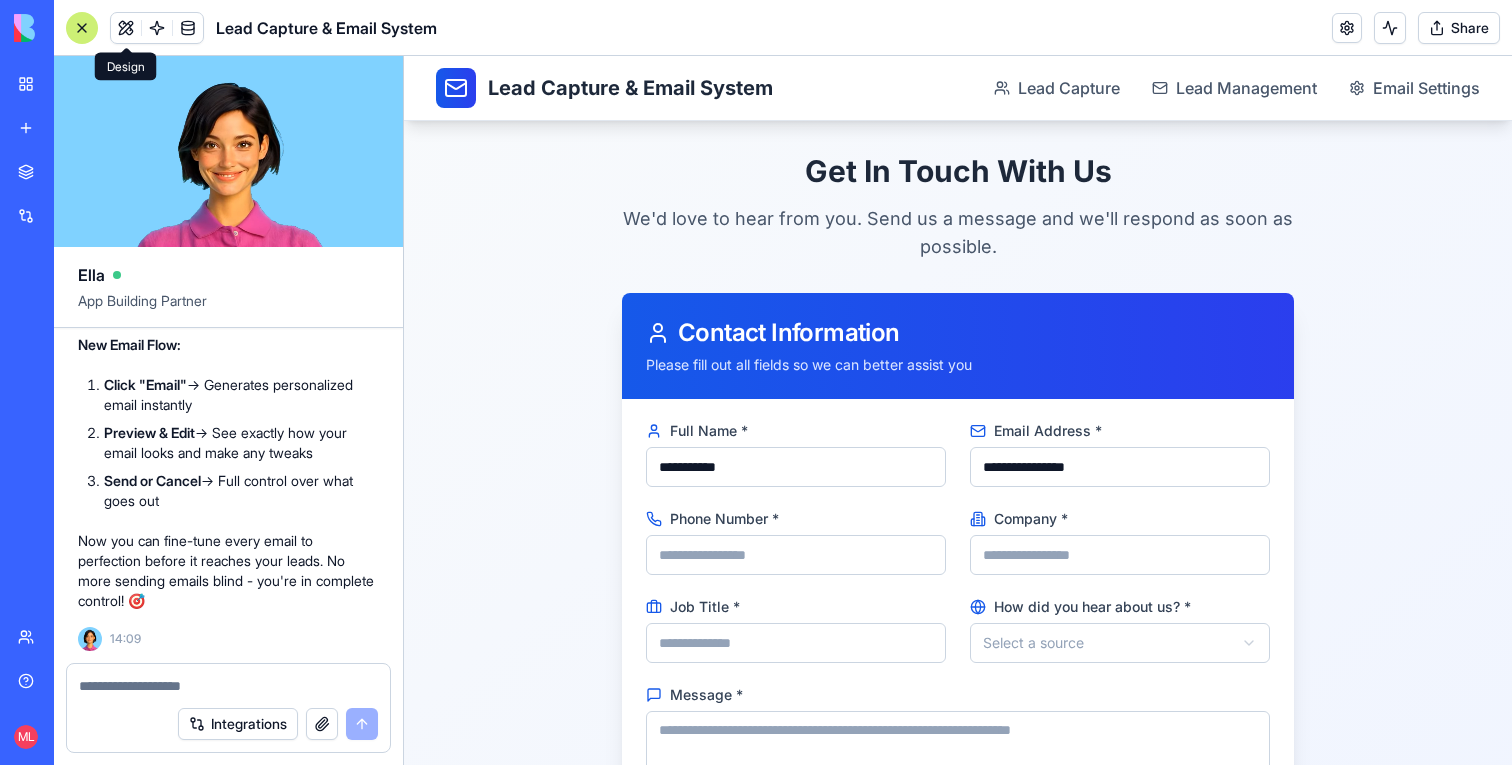 click on "Phone Number *" at bounding box center (796, 543) 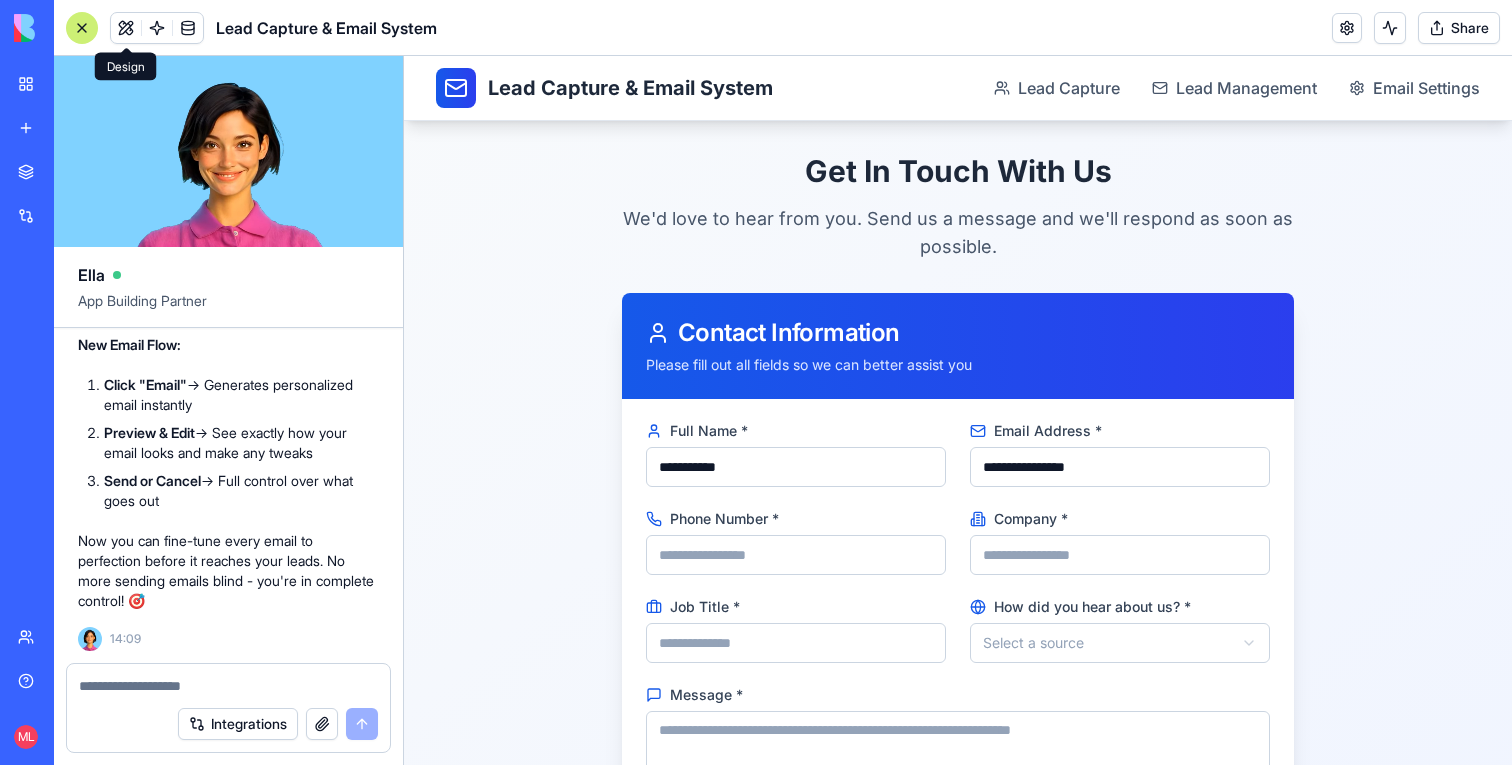 type on "**********" 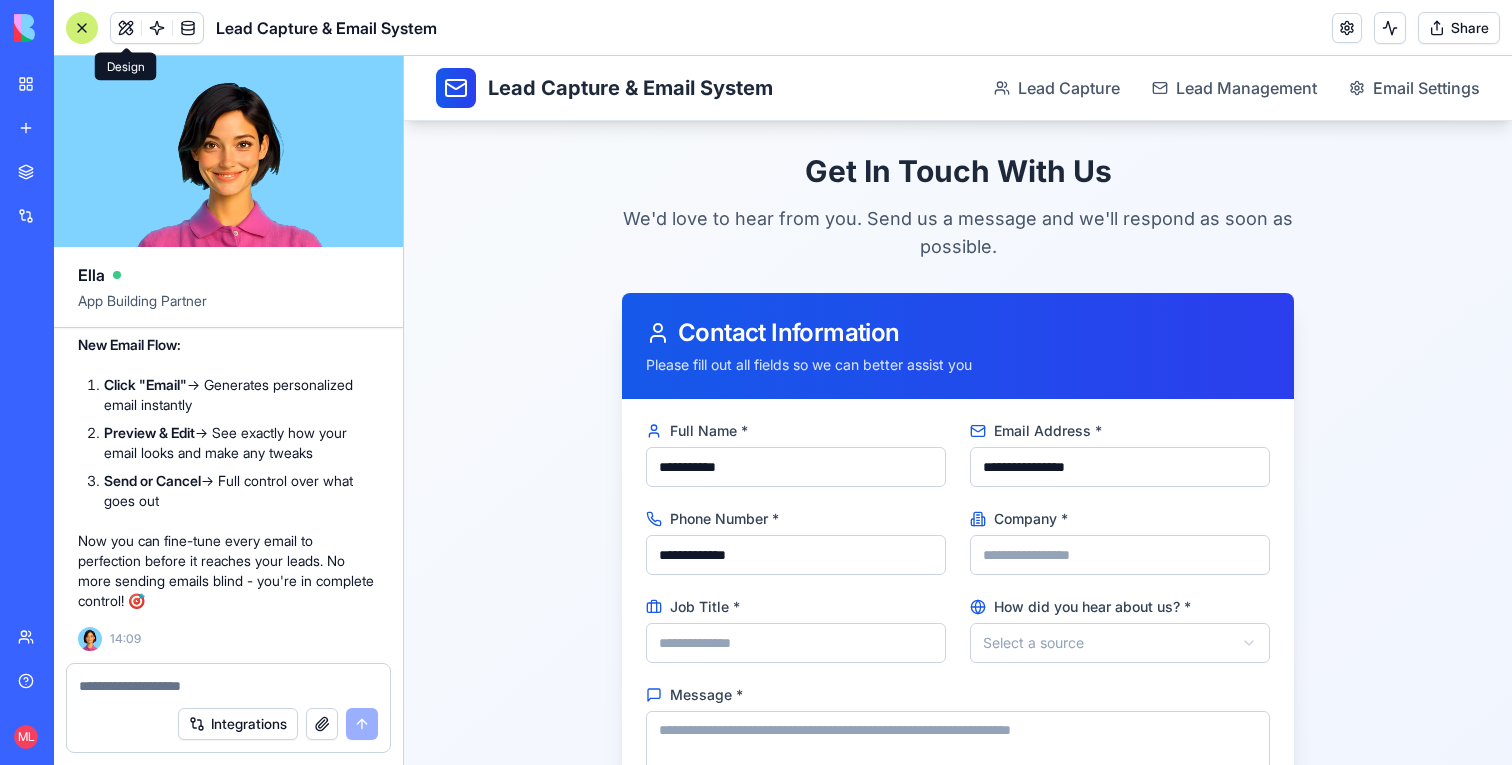 click on "Company *" at bounding box center [1120, 555] 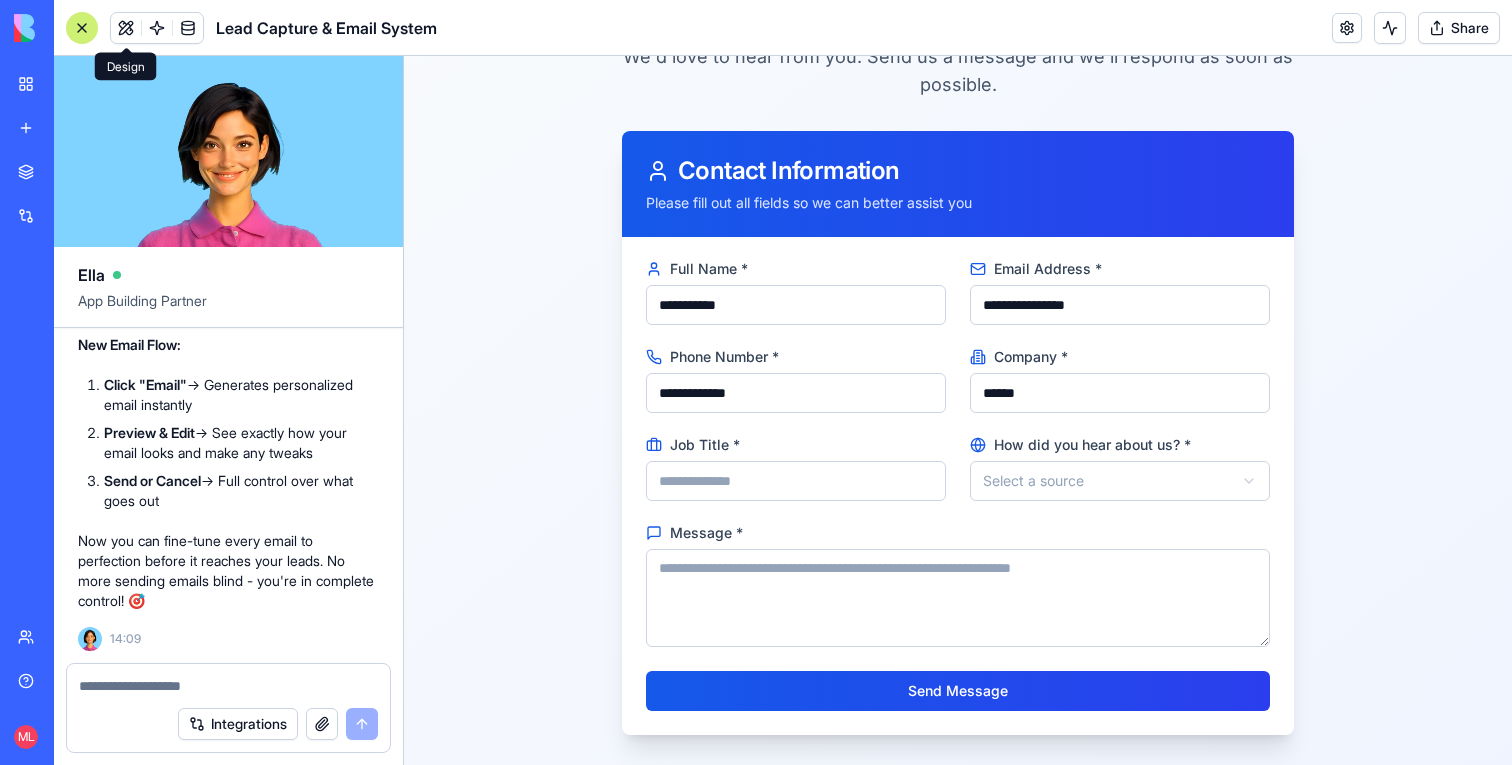 scroll, scrollTop: 206, scrollLeft: 0, axis: vertical 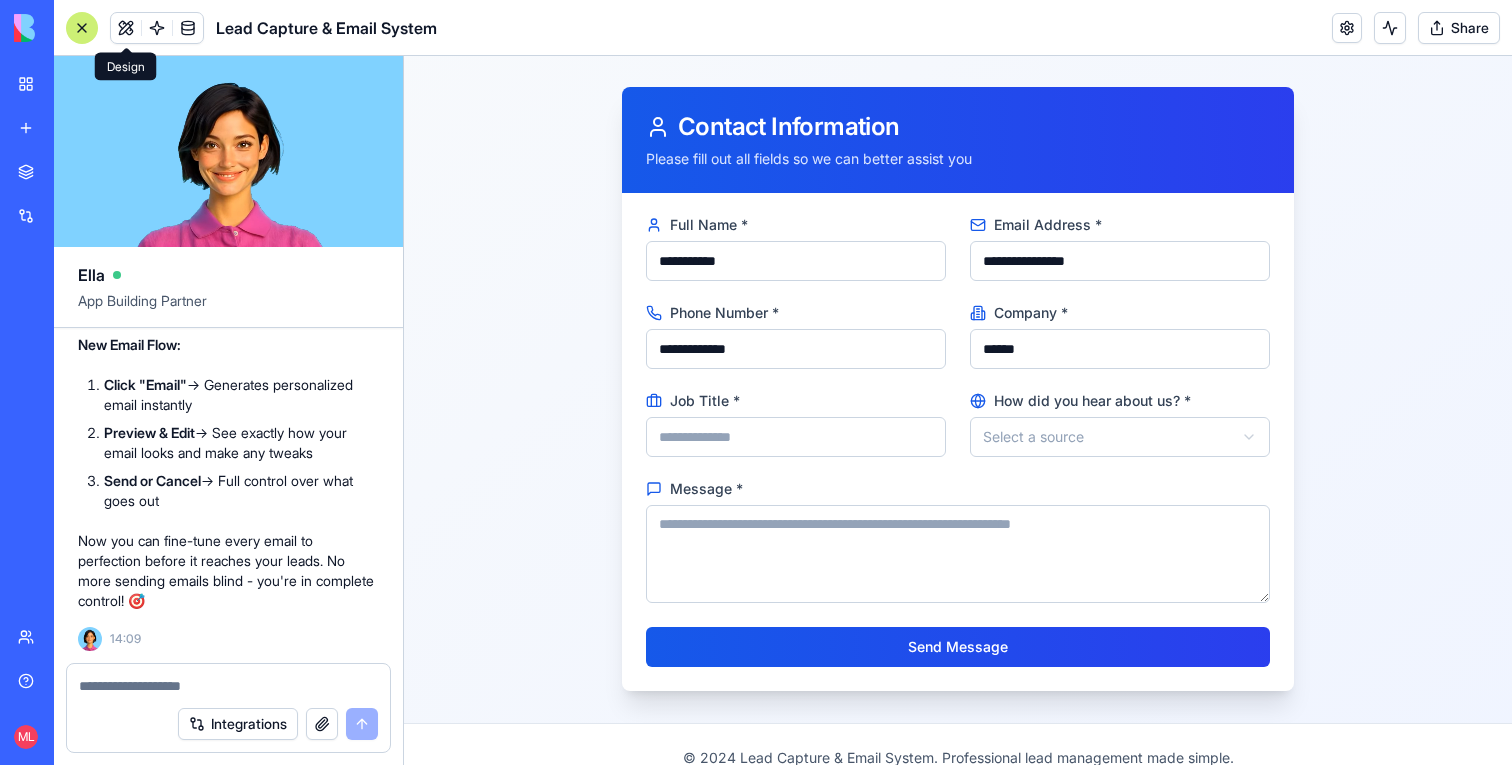 click on "Job Title *" at bounding box center [796, 425] 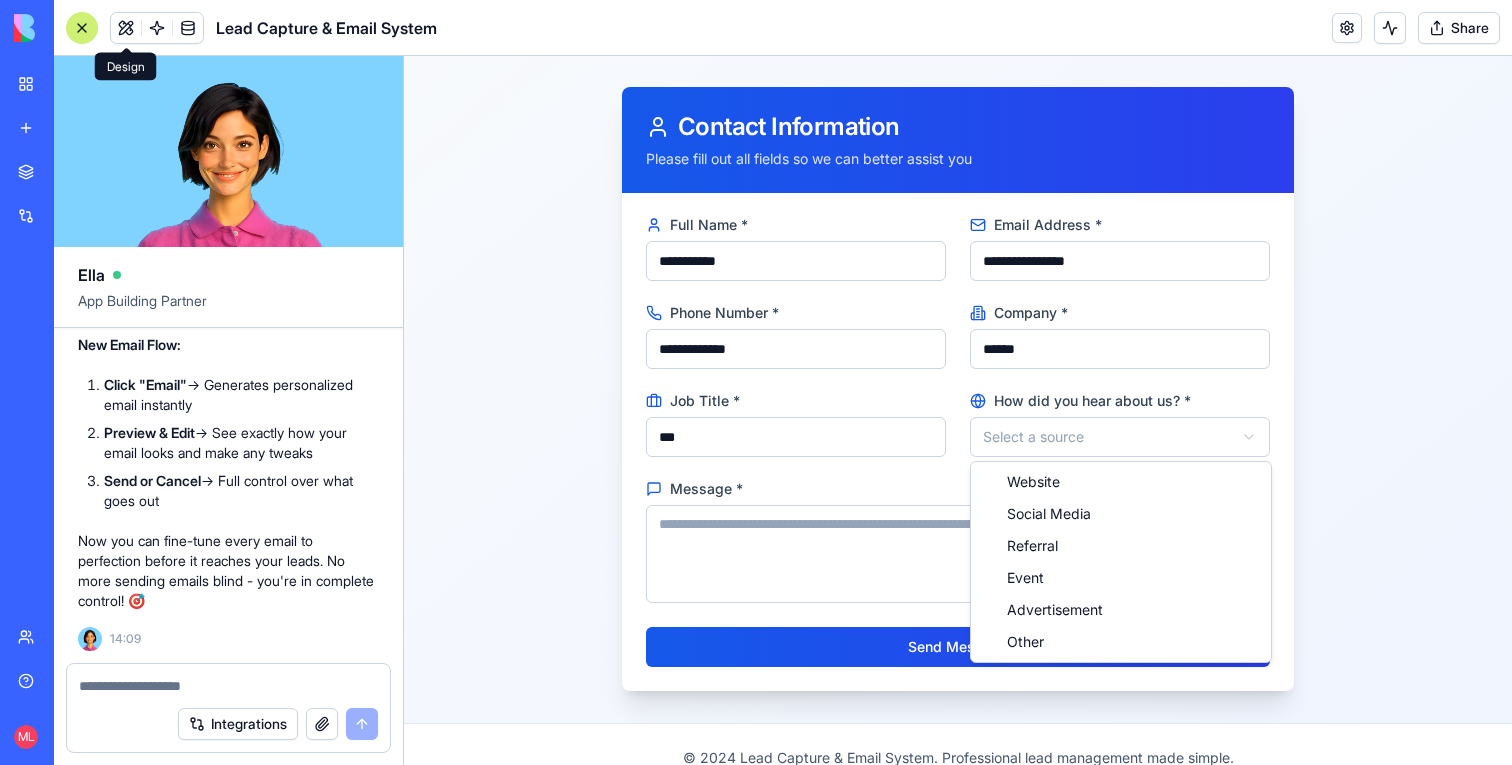 click on "**********" at bounding box center [958, 321] 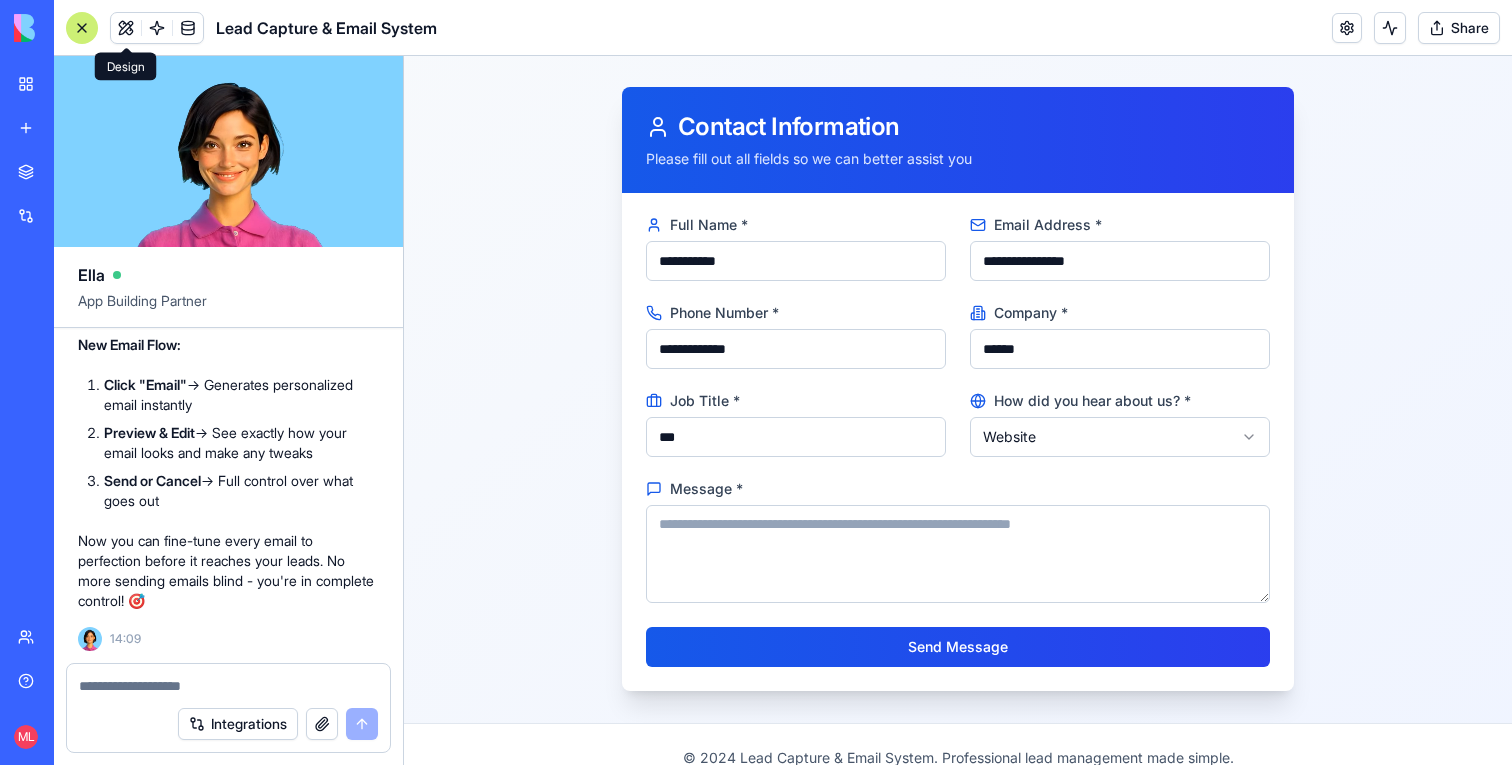 click on "Message *" at bounding box center (958, 554) 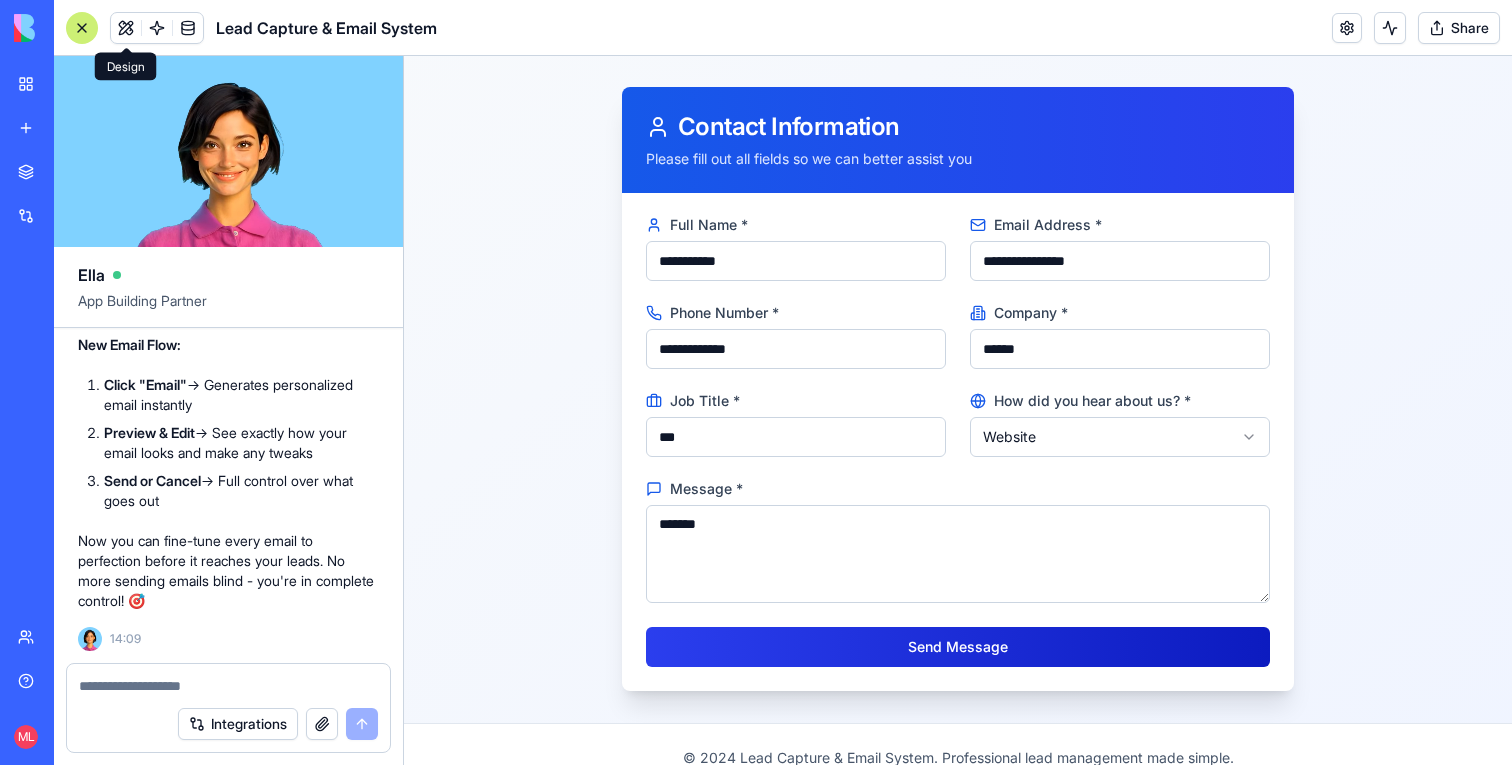 type on "*******" 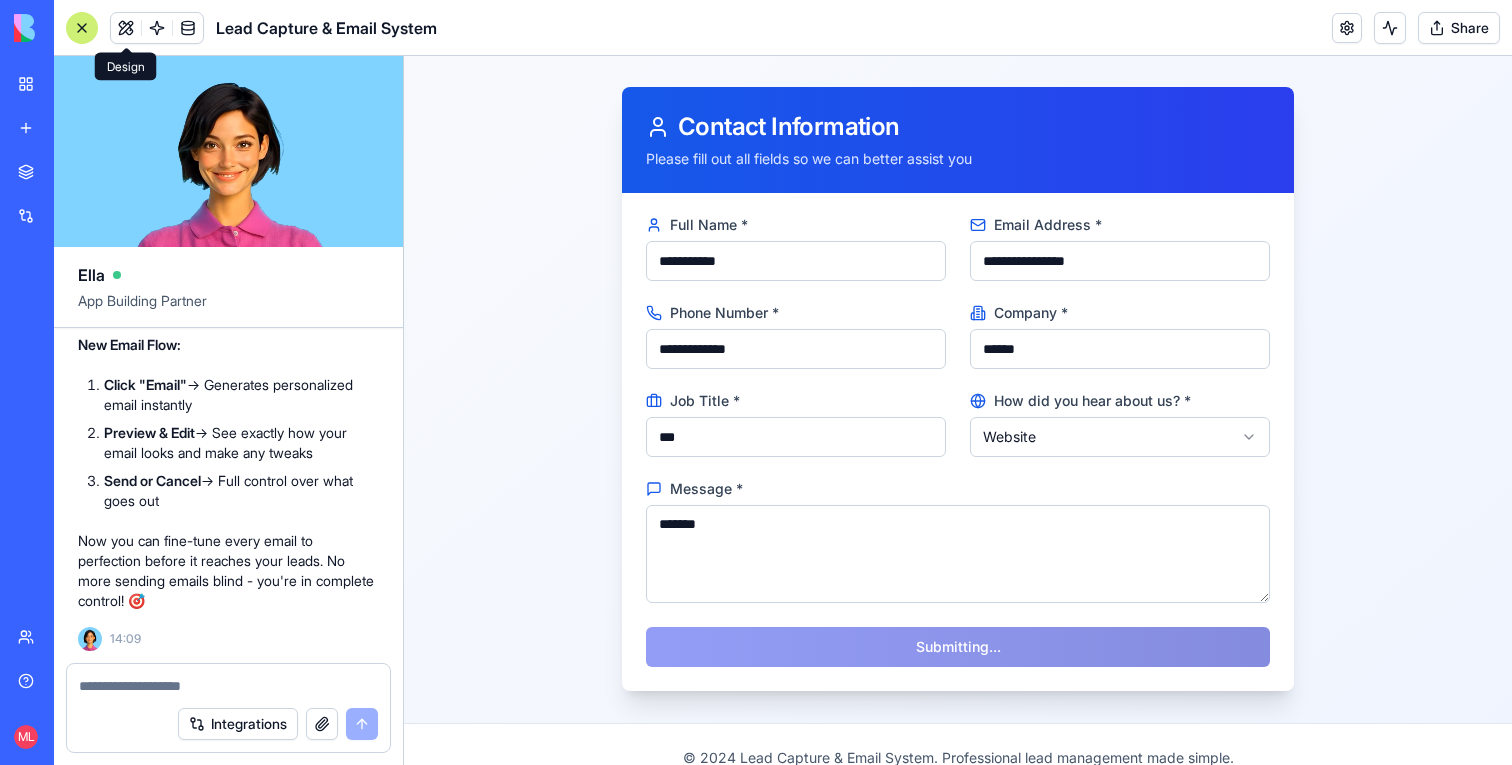 select 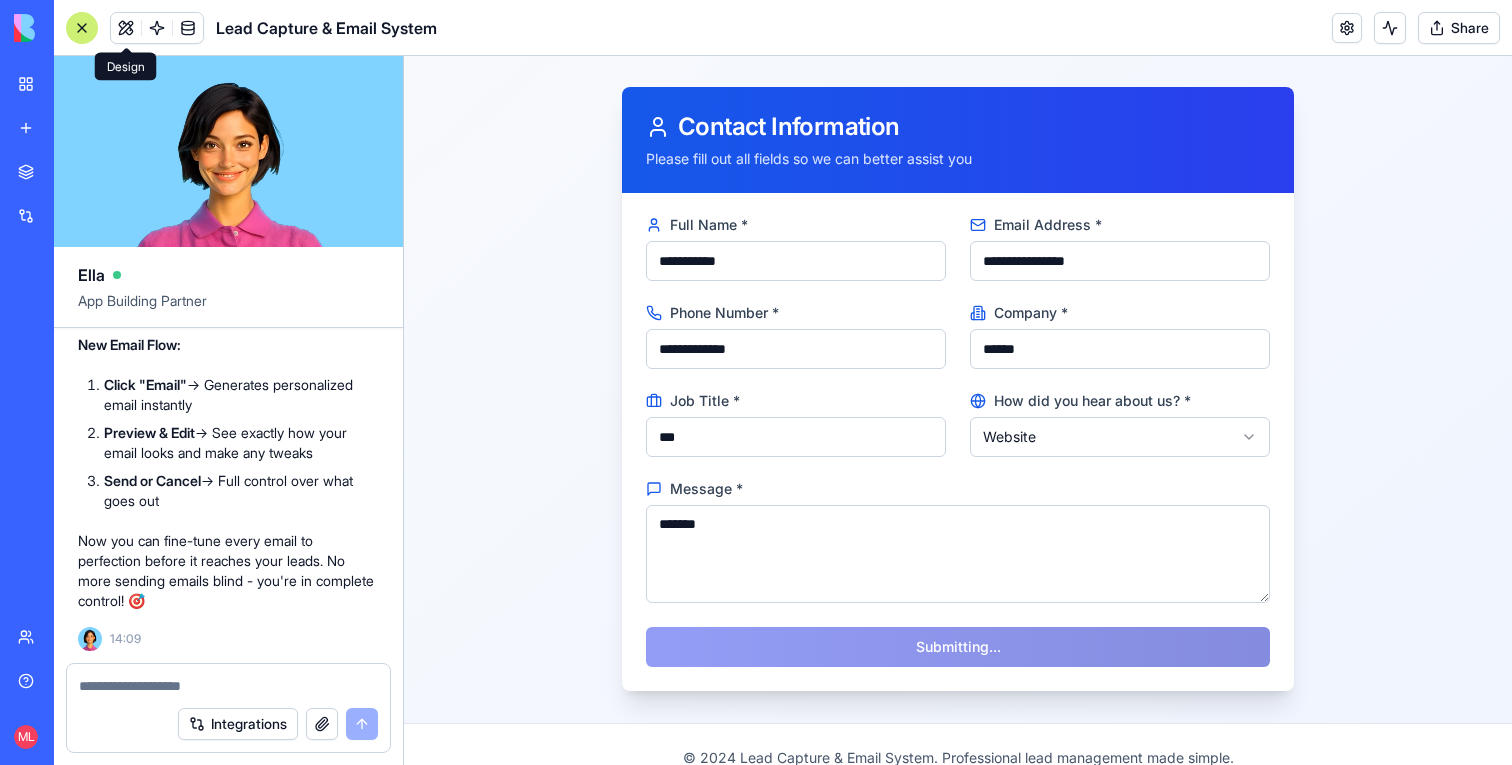 type 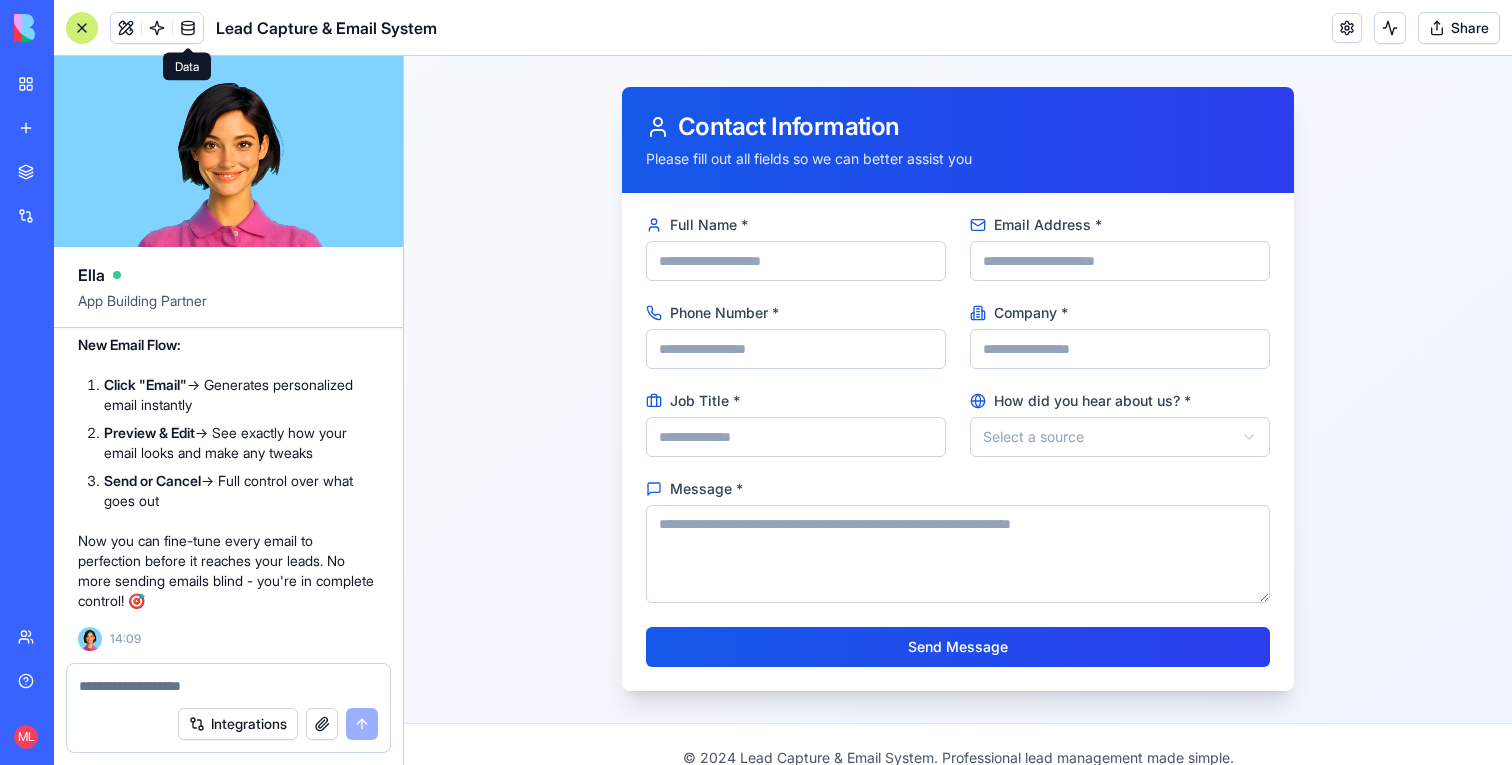 scroll, scrollTop: 0, scrollLeft: 0, axis: both 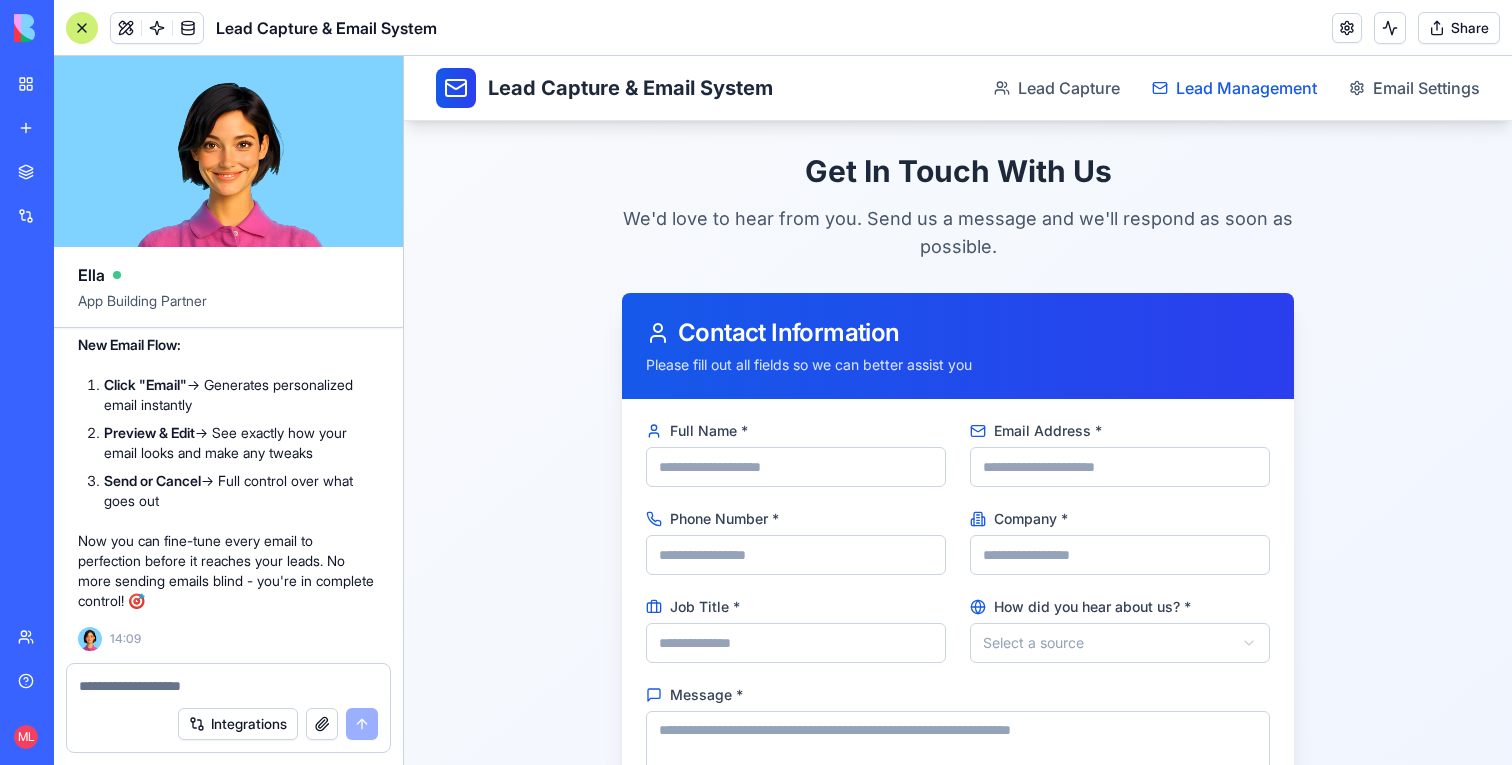 click on "Lead Management" at bounding box center (1246, 88) 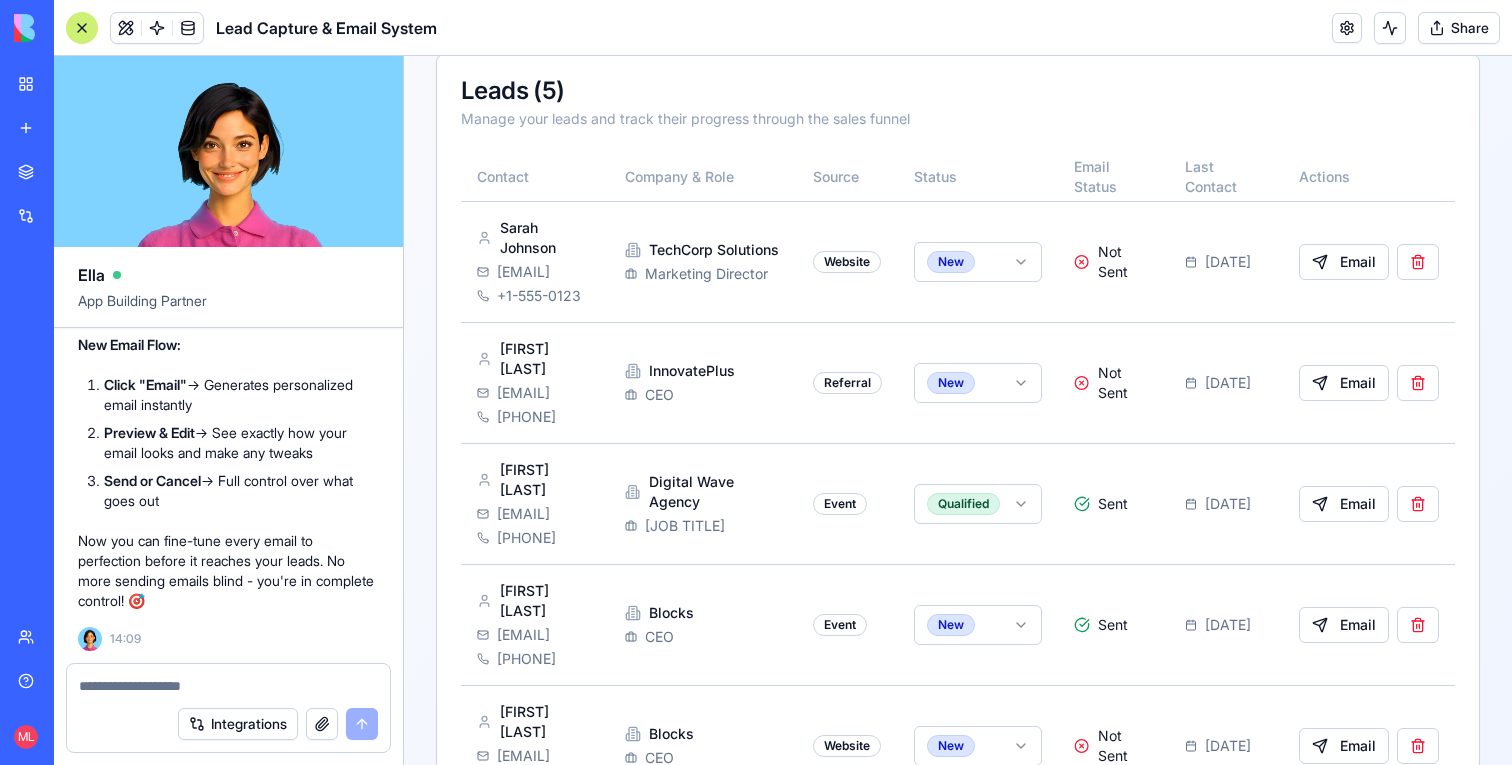 scroll, scrollTop: 515, scrollLeft: 0, axis: vertical 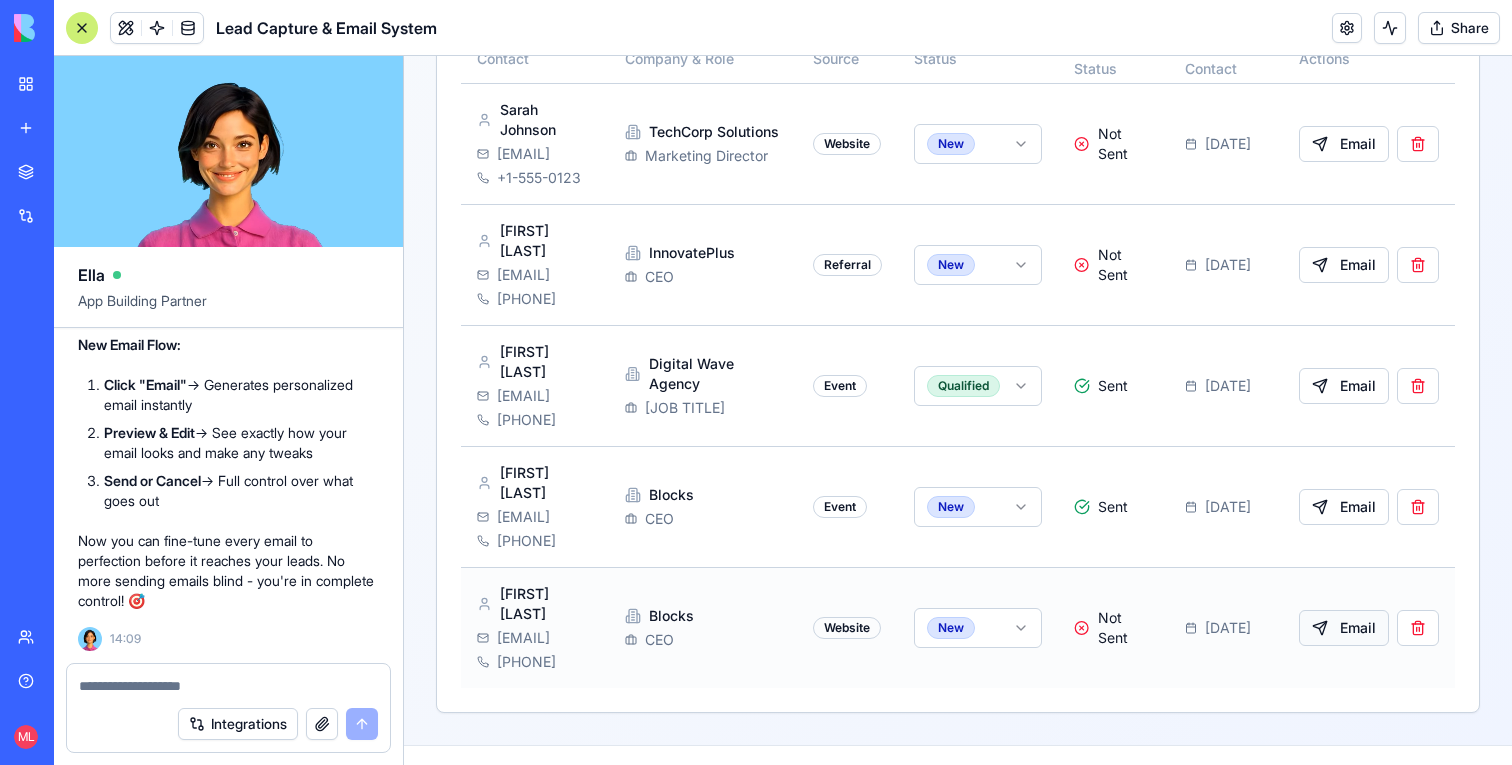 click on "Email" at bounding box center [1344, 628] 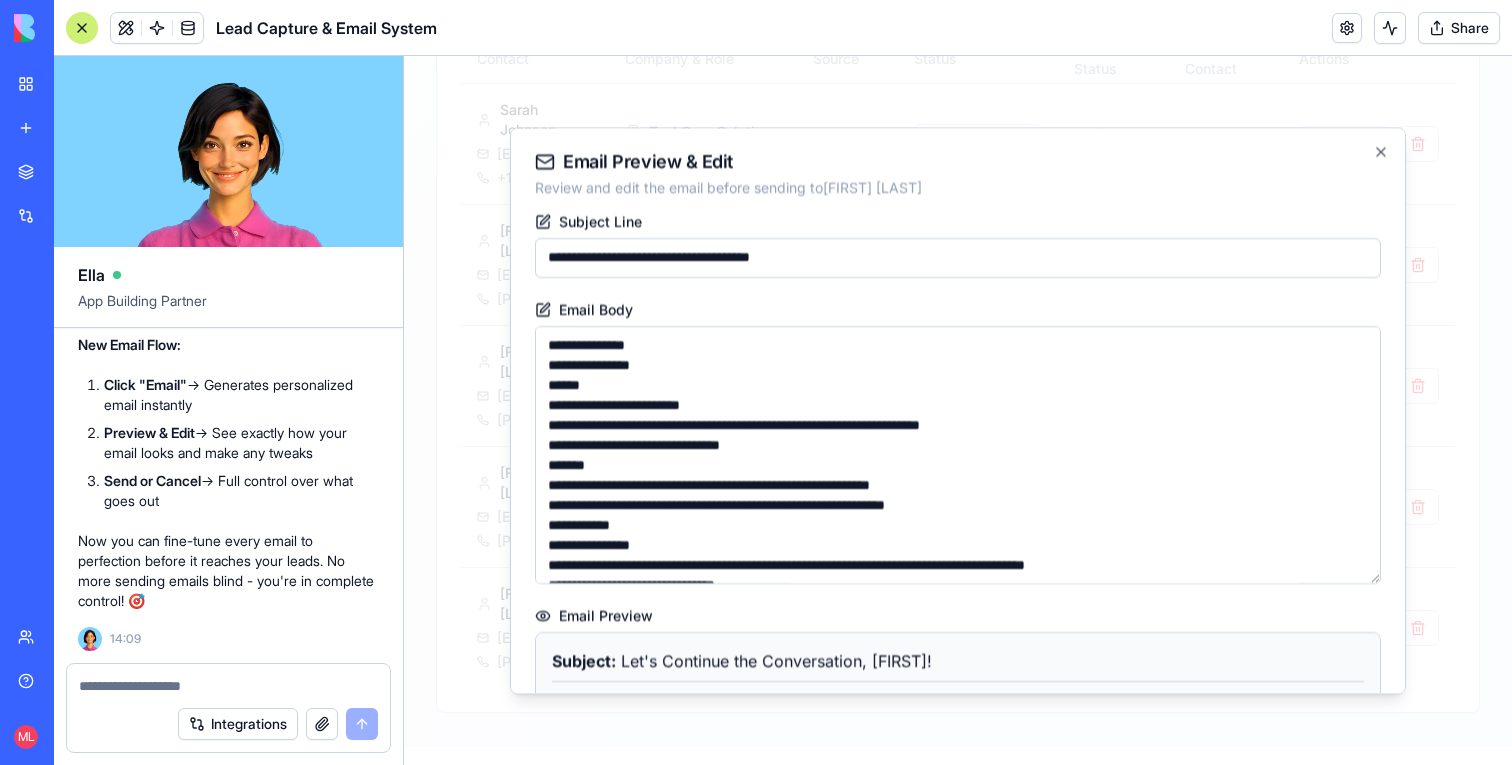 scroll, scrollTop: 0, scrollLeft: 4, axis: horizontal 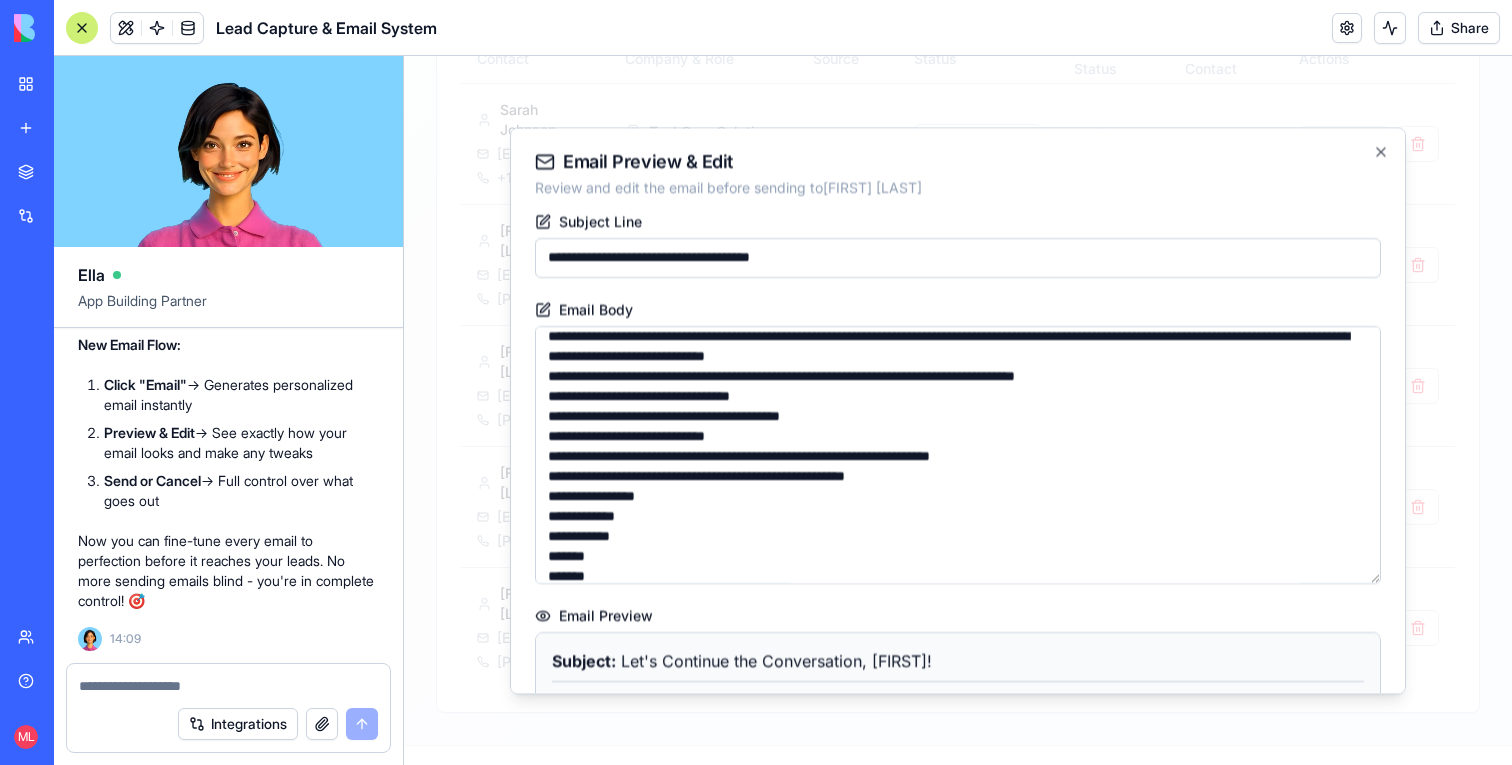 drag, startPoint x: 711, startPoint y: 435, endPoint x: 805, endPoint y: 436, distance: 94.00532 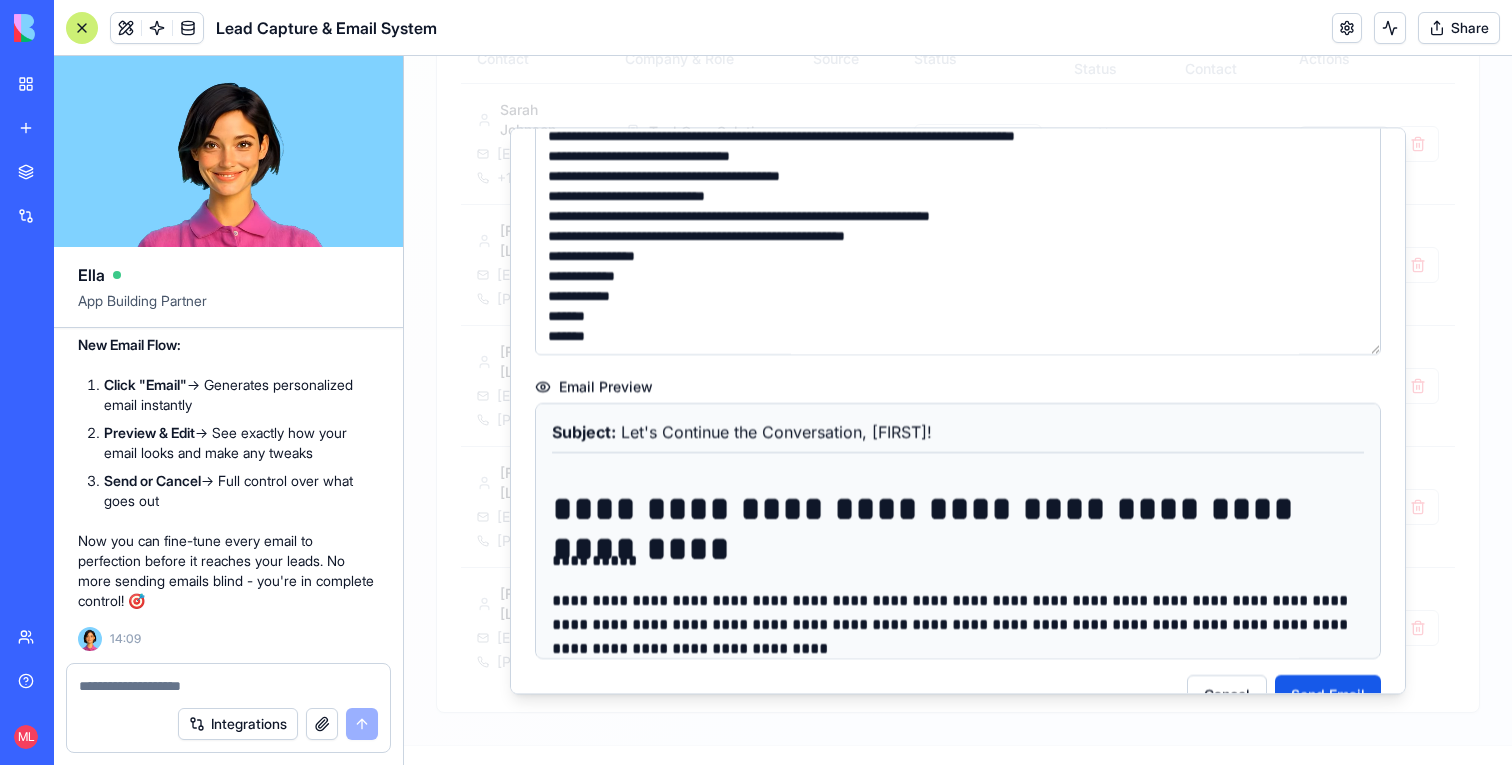 scroll, scrollTop: 275, scrollLeft: 0, axis: vertical 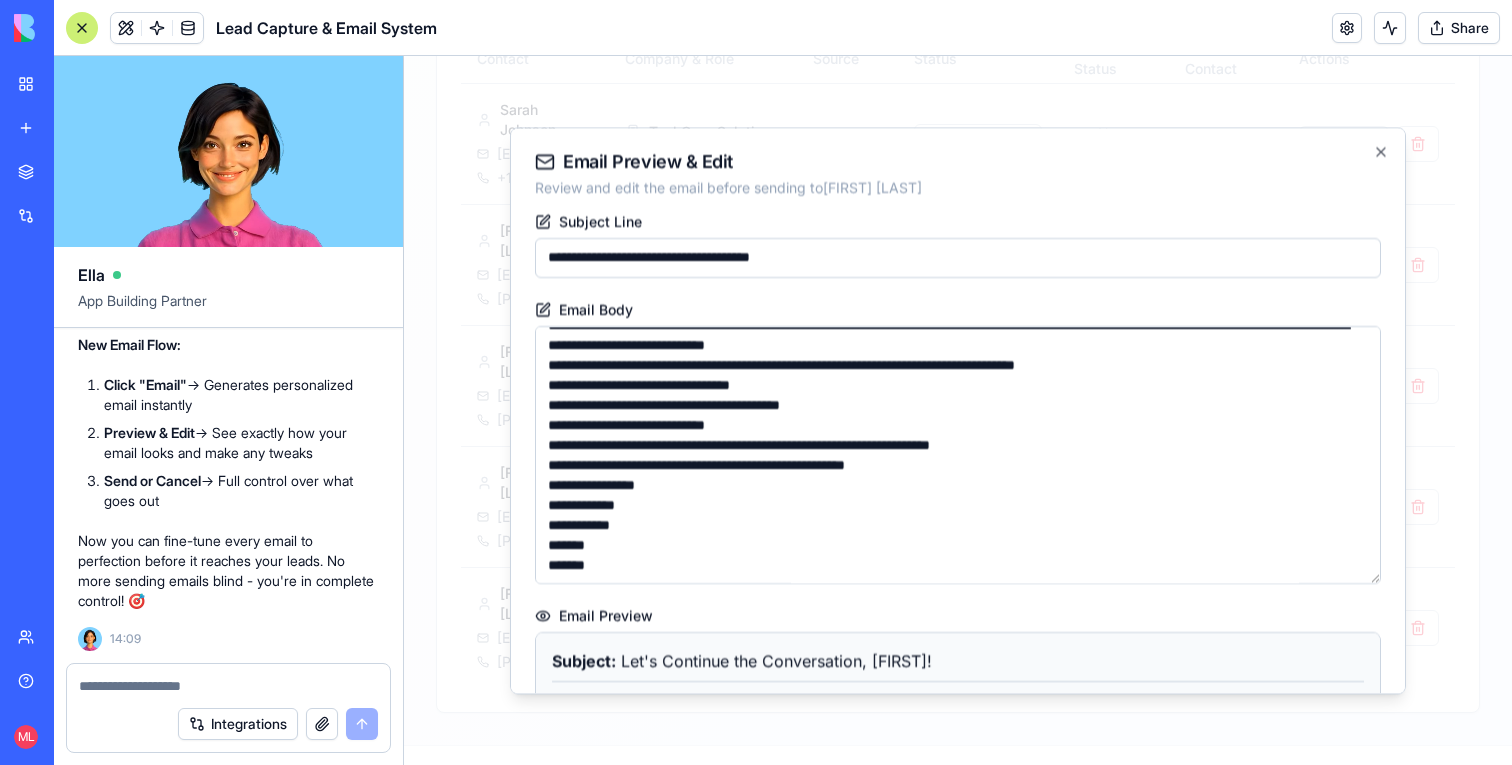 type on "**********" 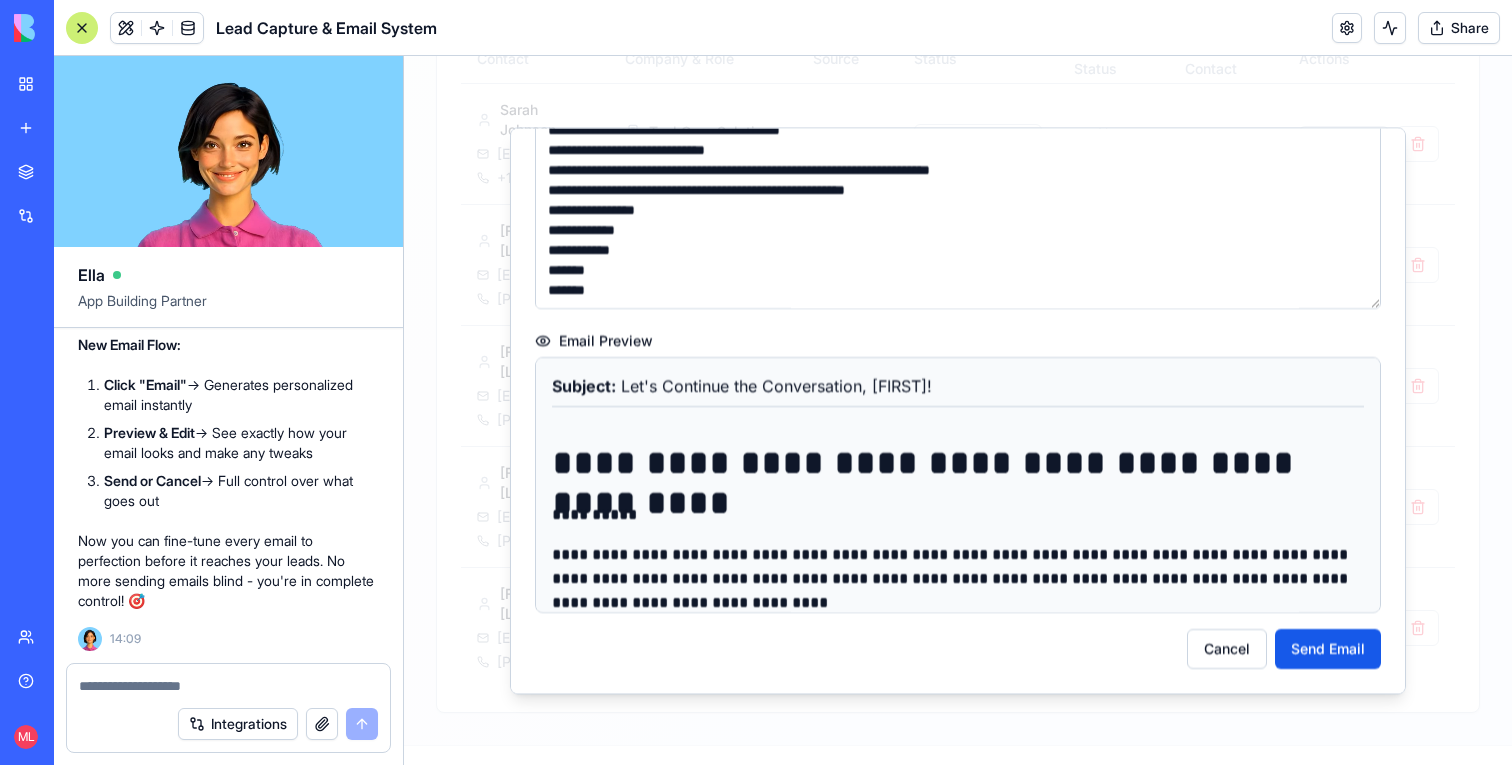 click on "**********" at bounding box center [958, 410] 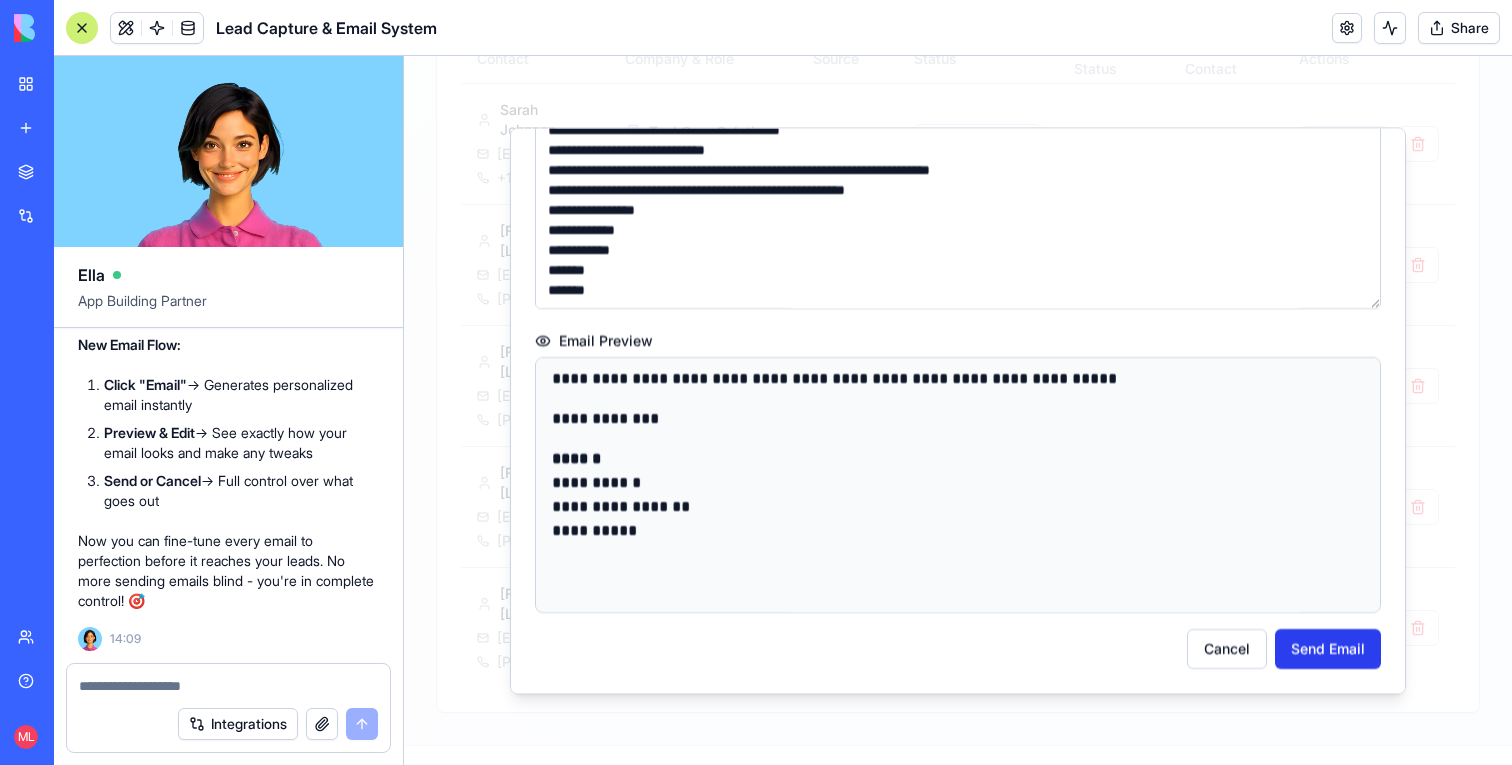 click on "Send Email" at bounding box center (1328, 649) 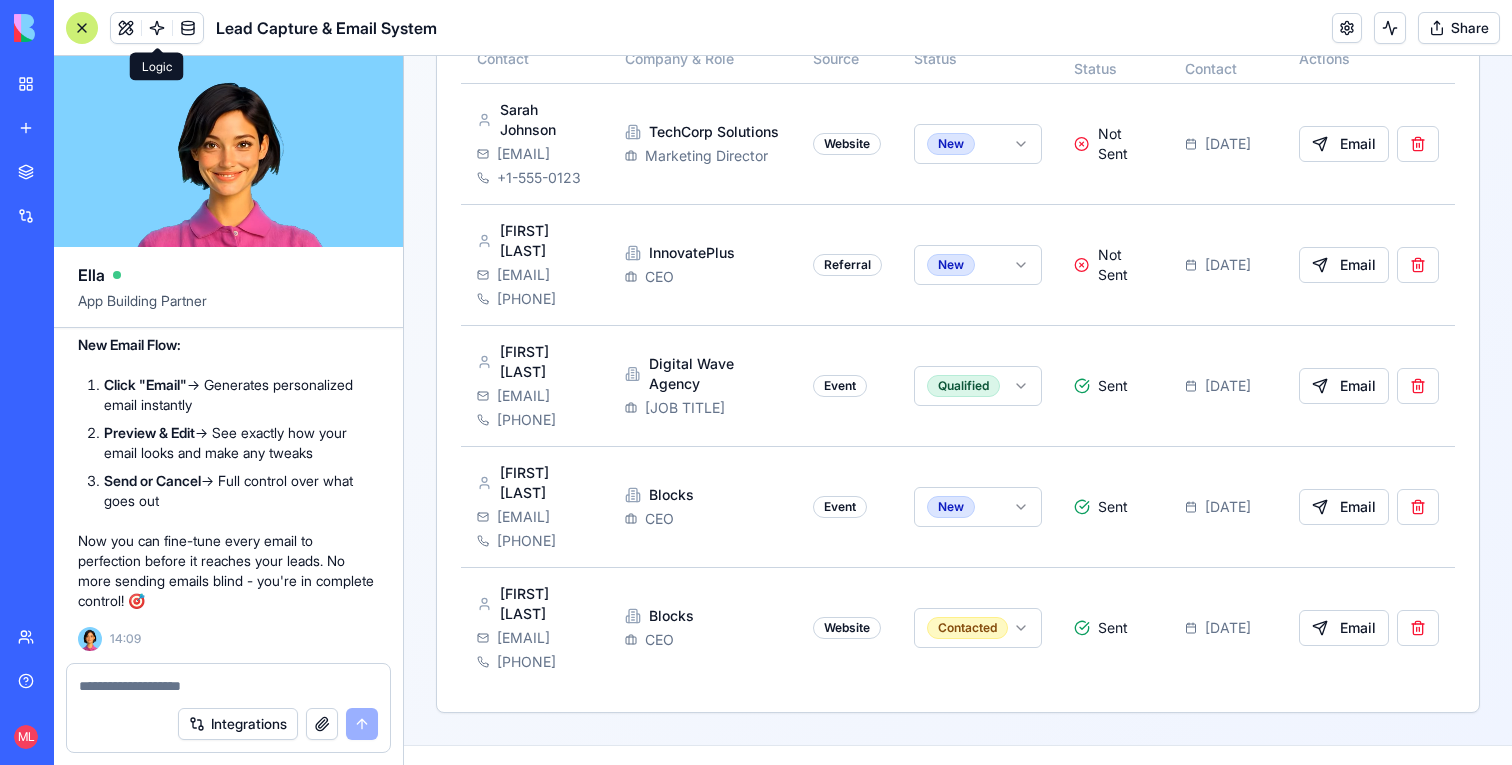 click at bounding box center [157, 28] 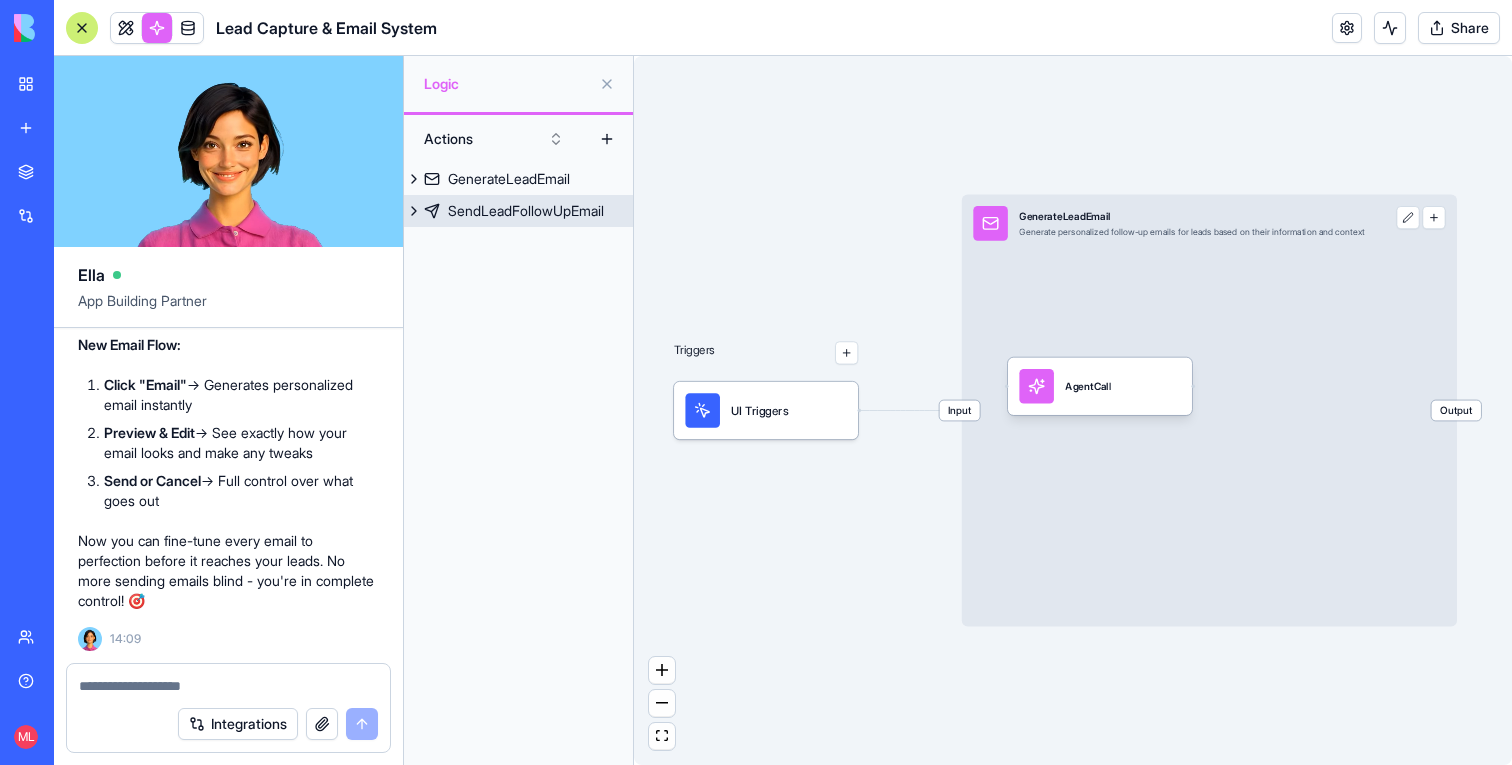 click on "SendLeadFollowUpEmail" at bounding box center (518, 211) 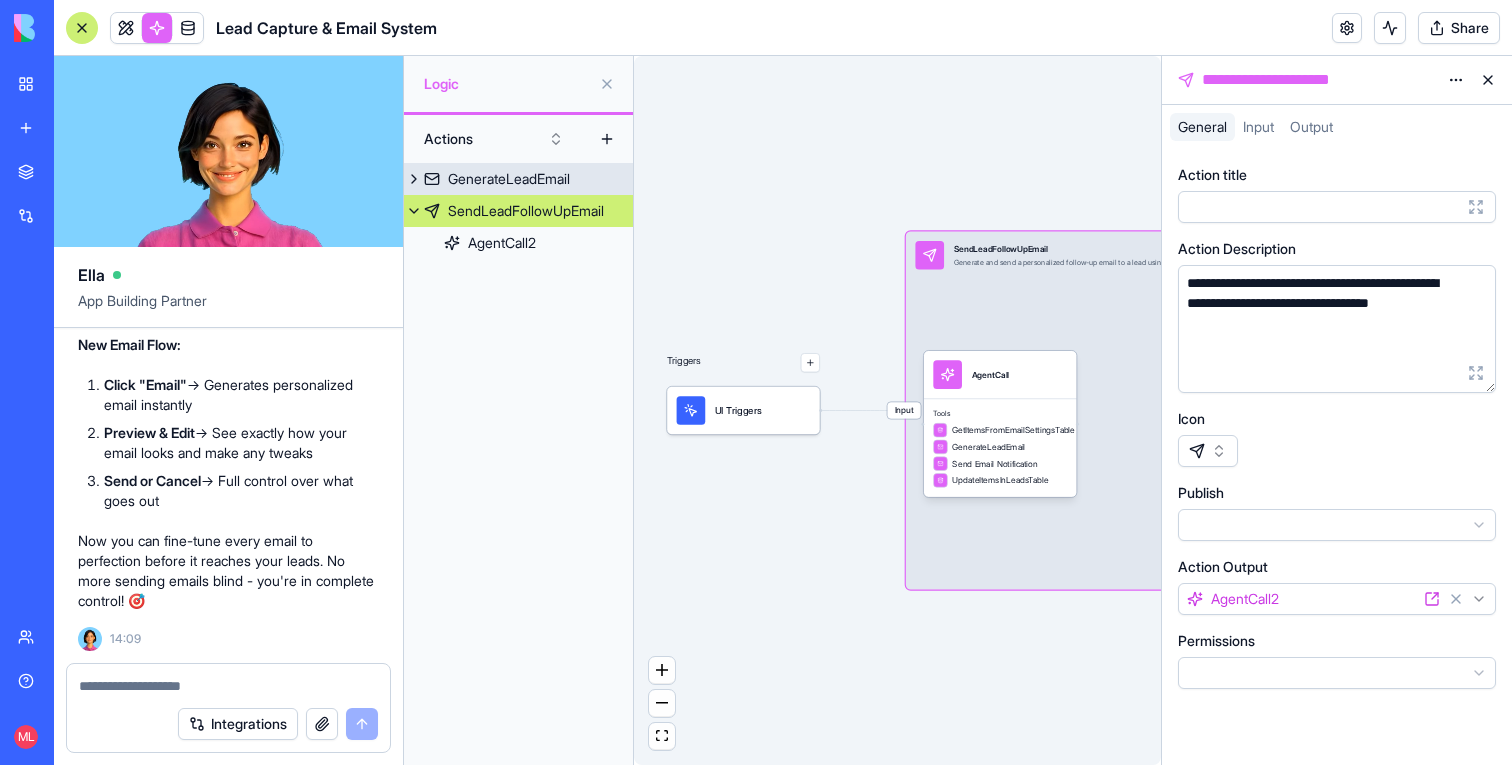 click on "GenerateLeadEmail" at bounding box center (509, 179) 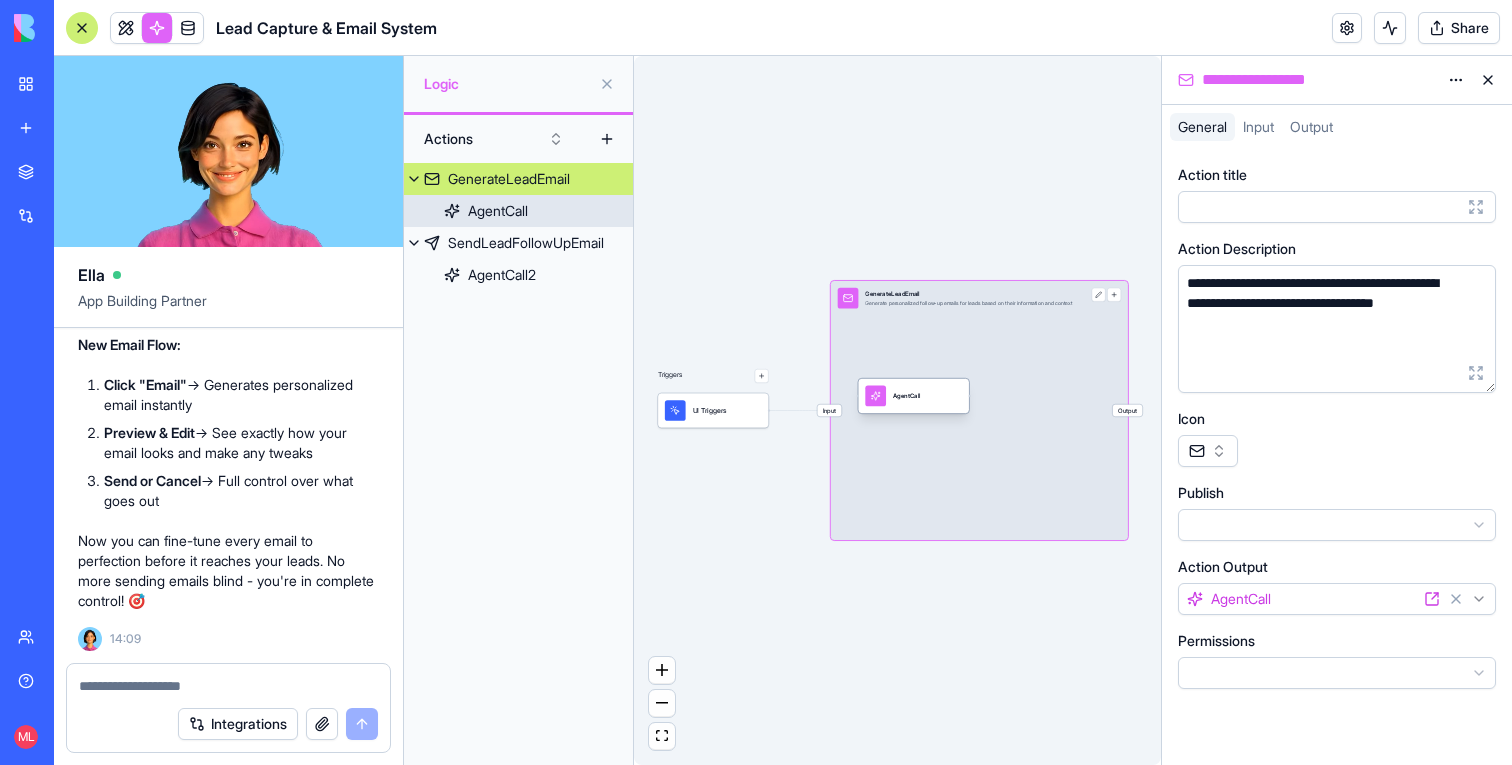 click on "AgentCall" at bounding box center (913, 396) 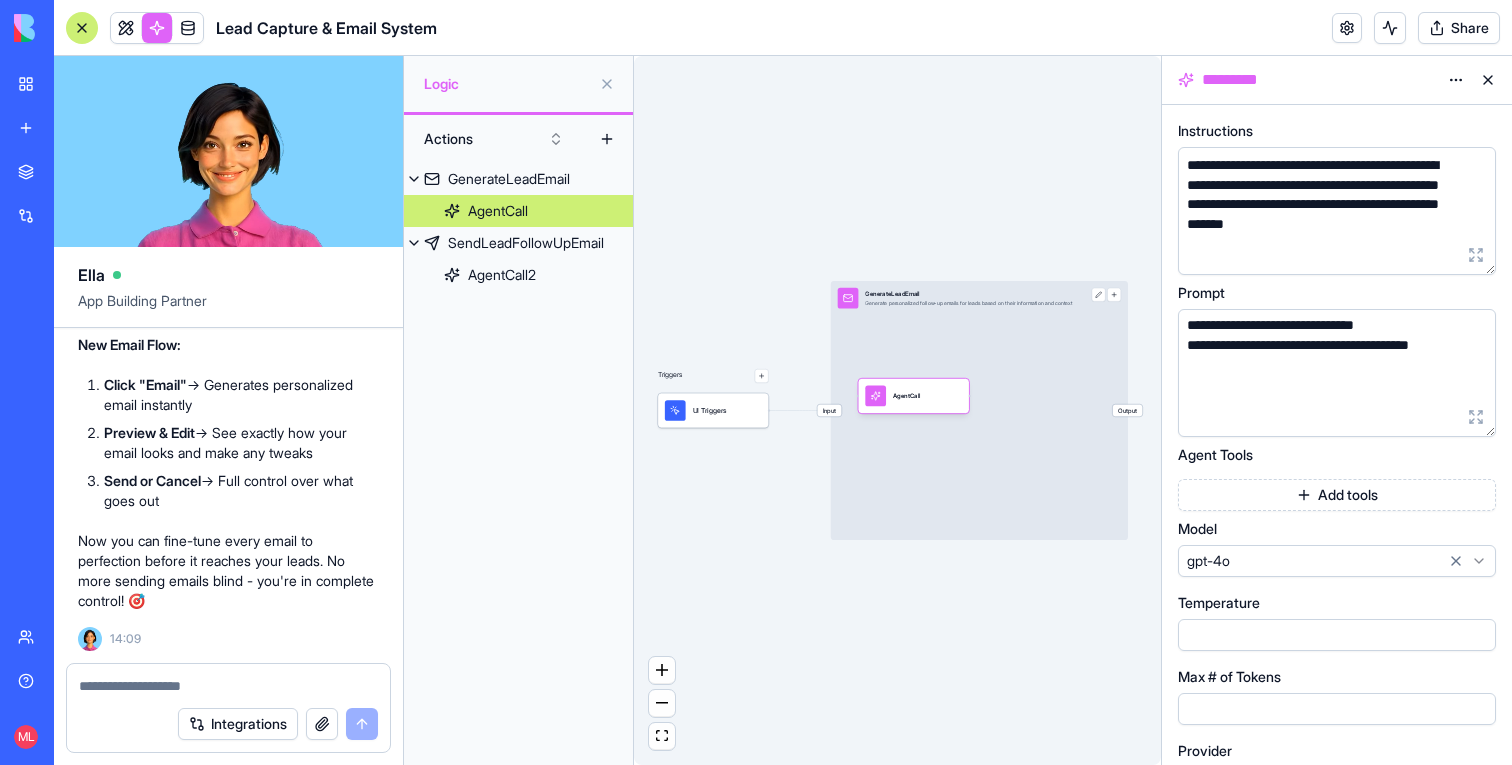 scroll, scrollTop: 811, scrollLeft: 0, axis: vertical 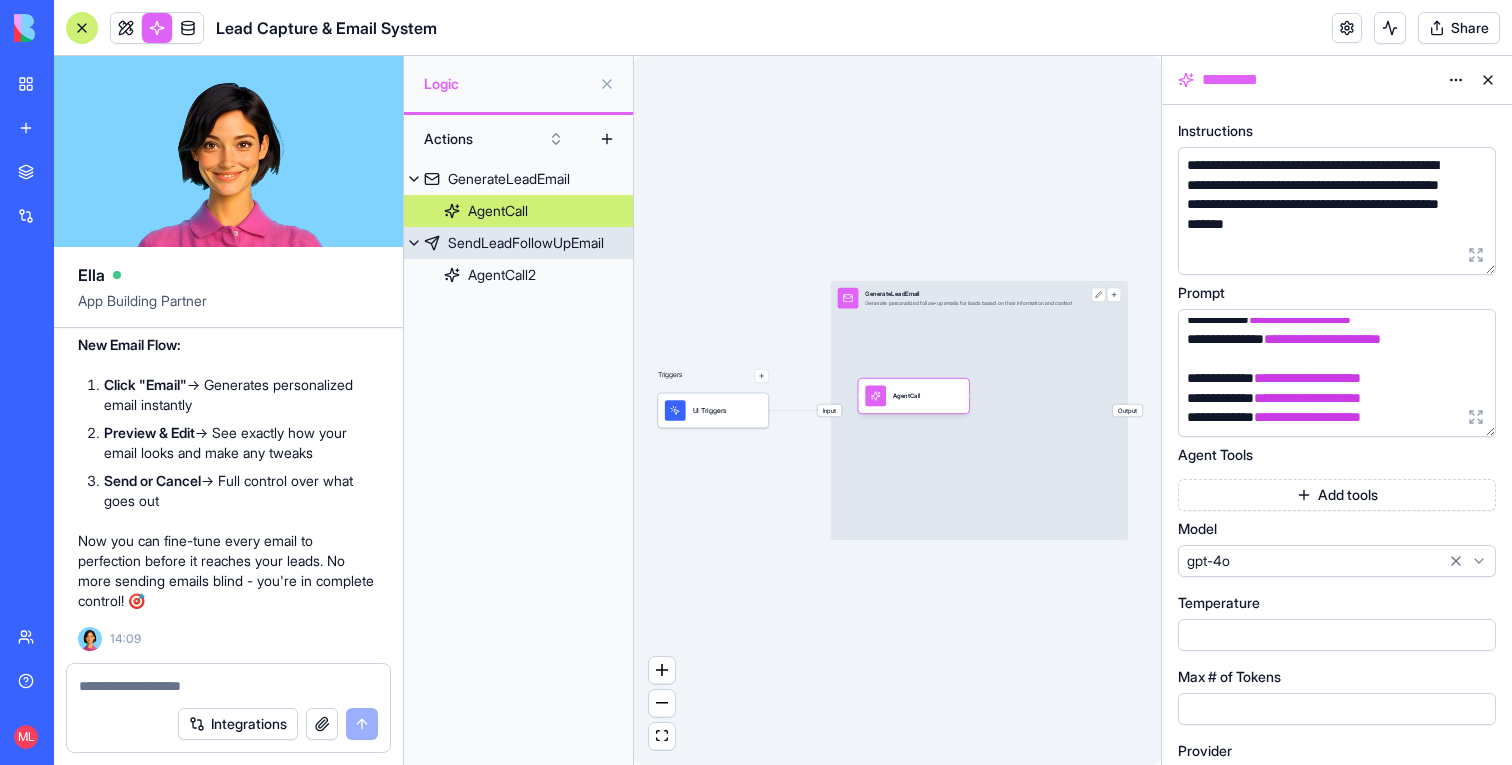 click on "SendLeadFollowUpEmail" at bounding box center [526, 243] 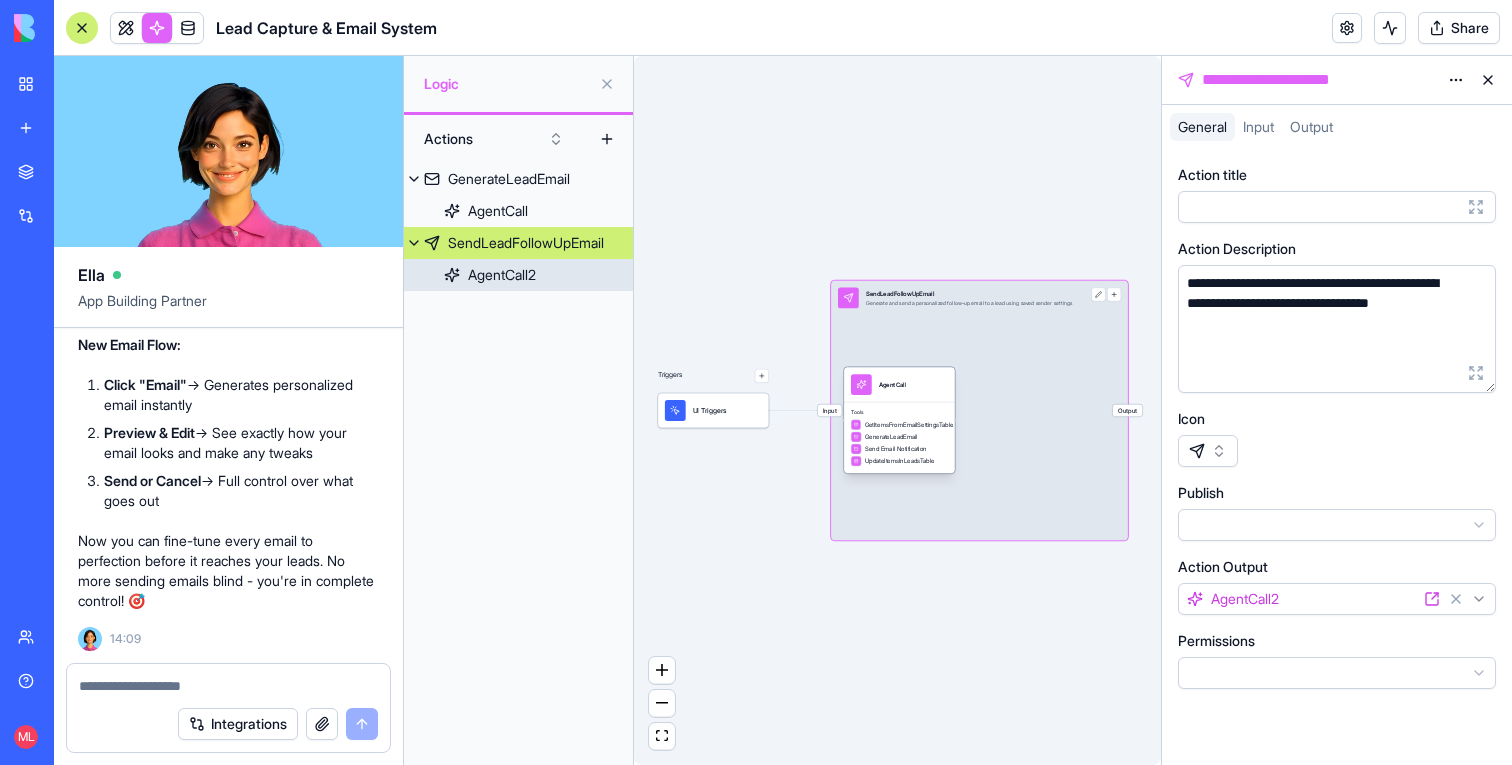 click on "Send Email Notification" at bounding box center (896, 449) 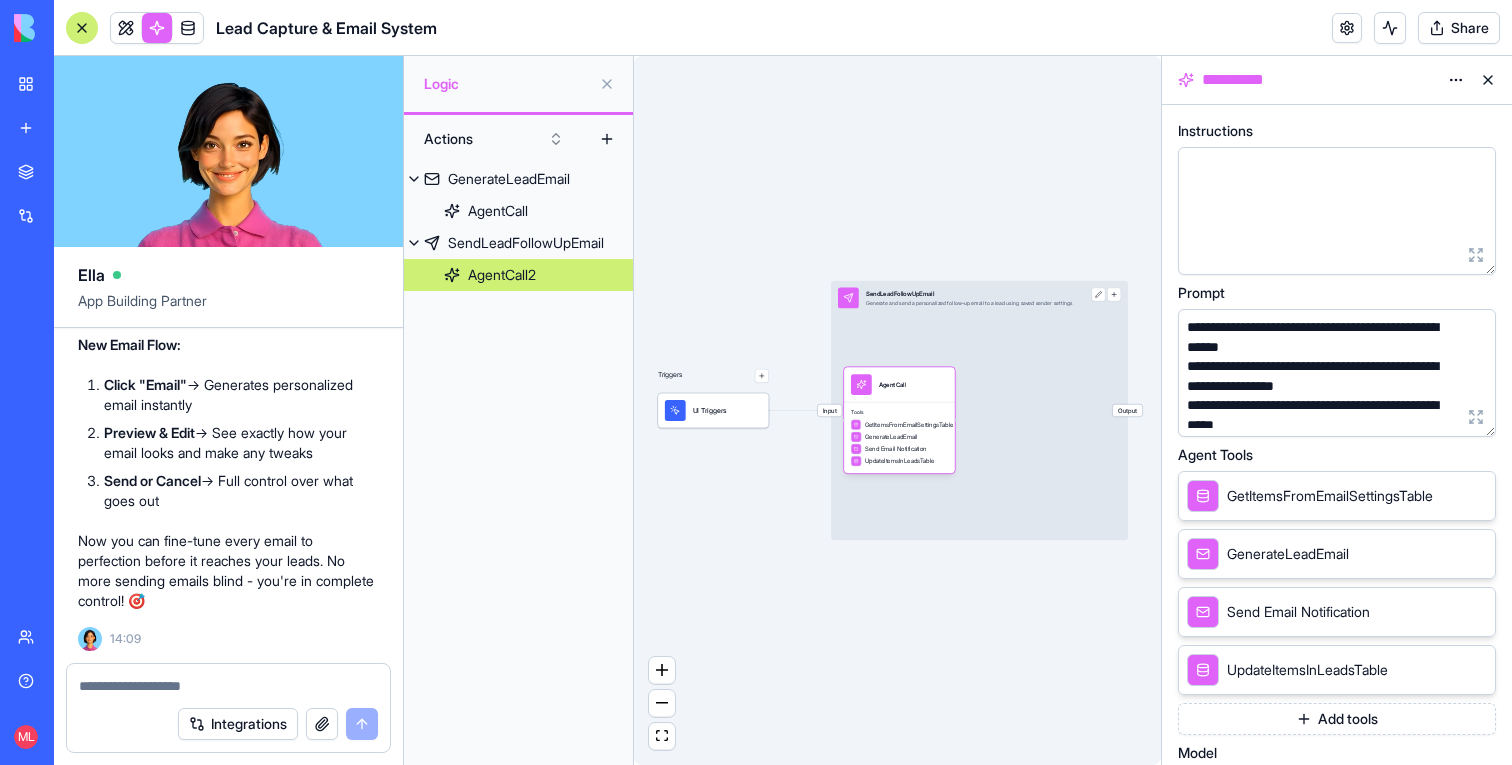 click at bounding box center [1476, 417] 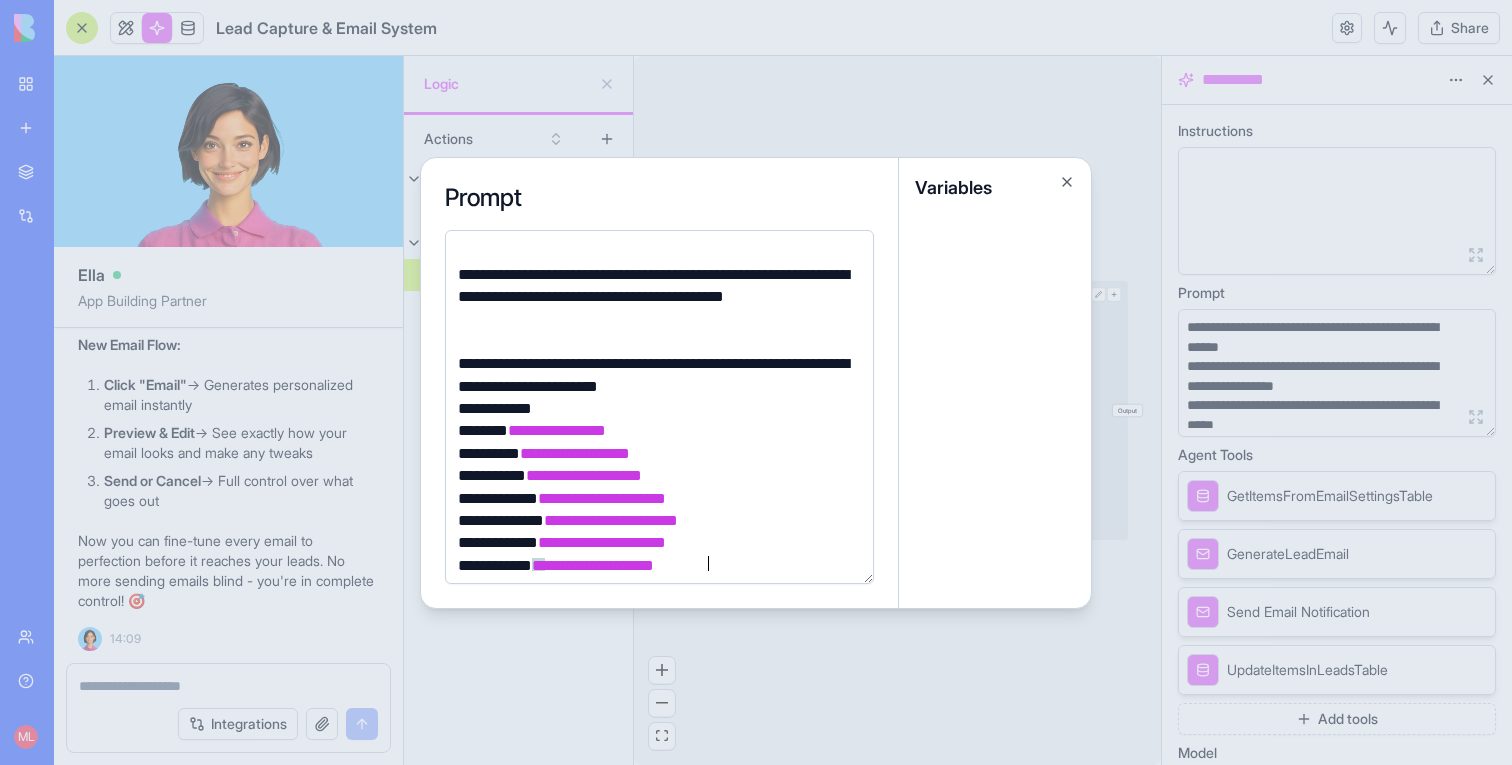 scroll, scrollTop: 680, scrollLeft: 0, axis: vertical 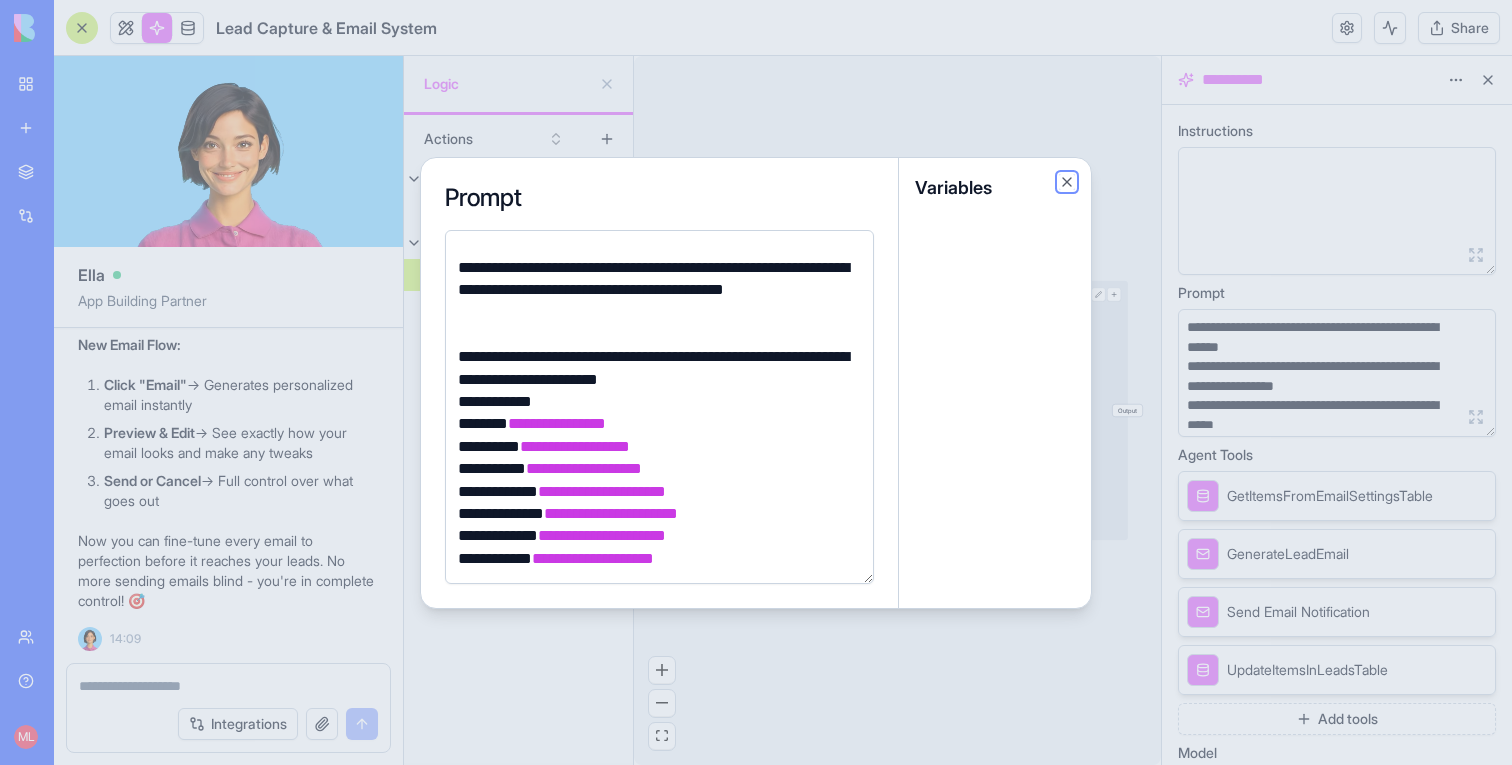 click on "Close" at bounding box center (1067, 182) 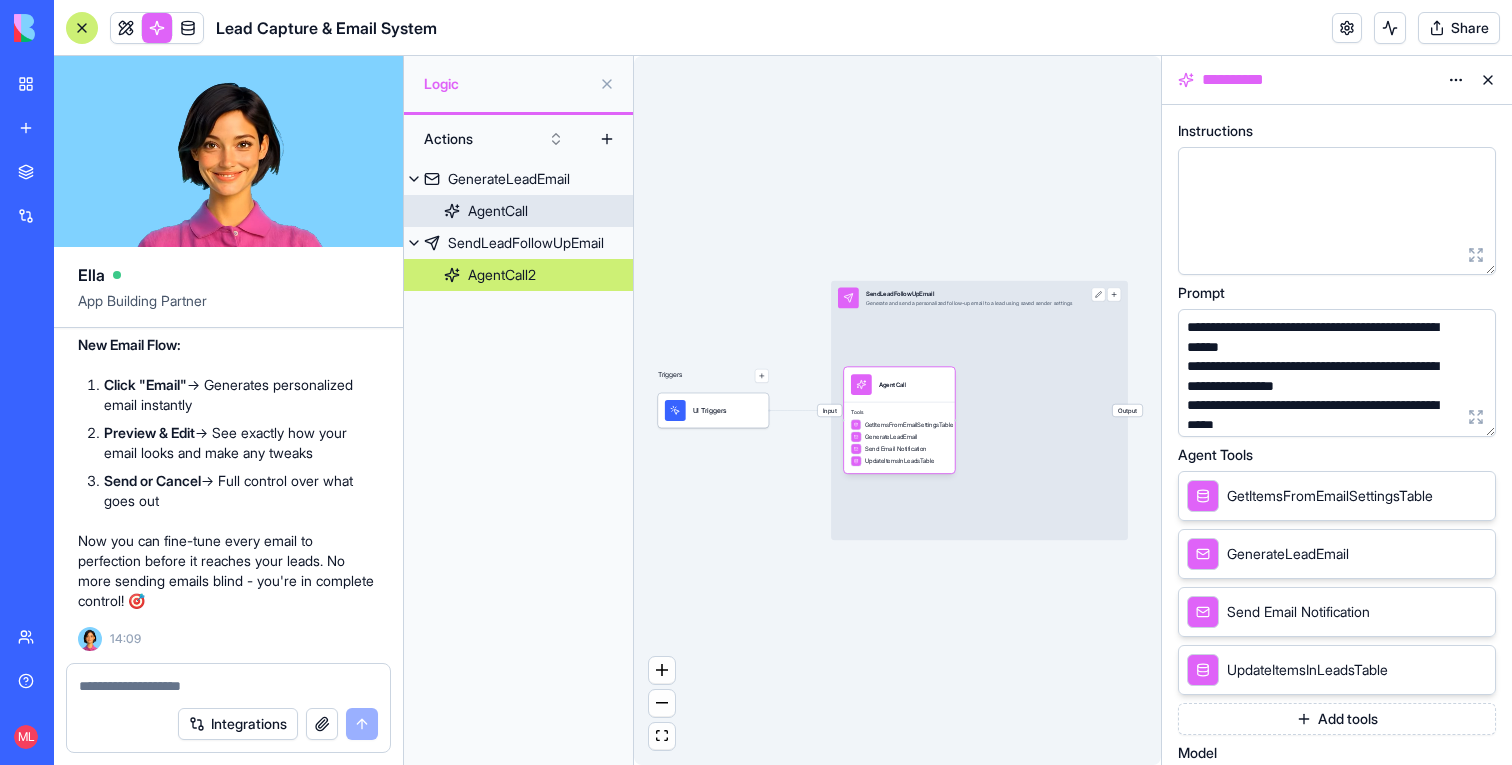 click on "GenerateLeadEmail" at bounding box center [509, 179] 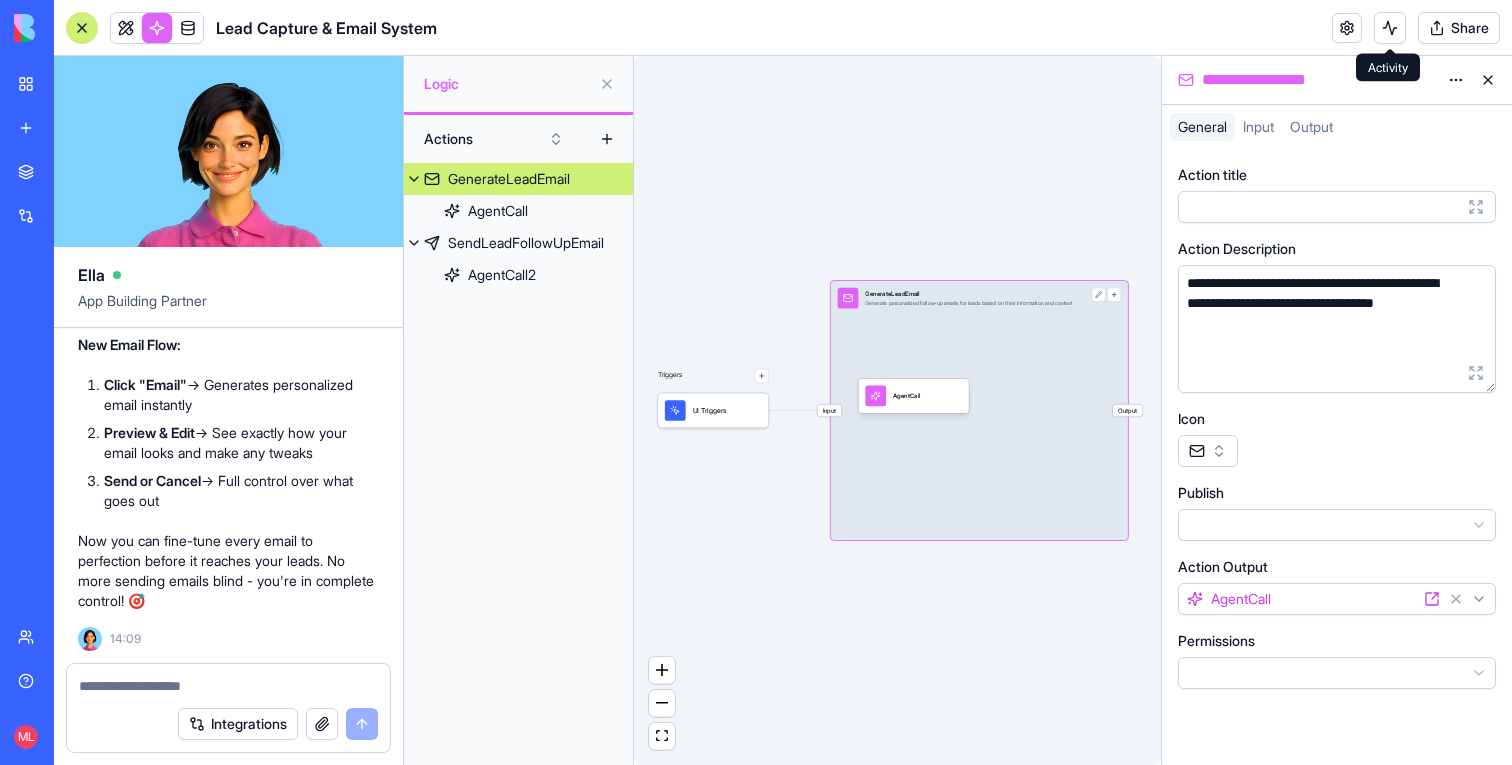 click at bounding box center (1390, 28) 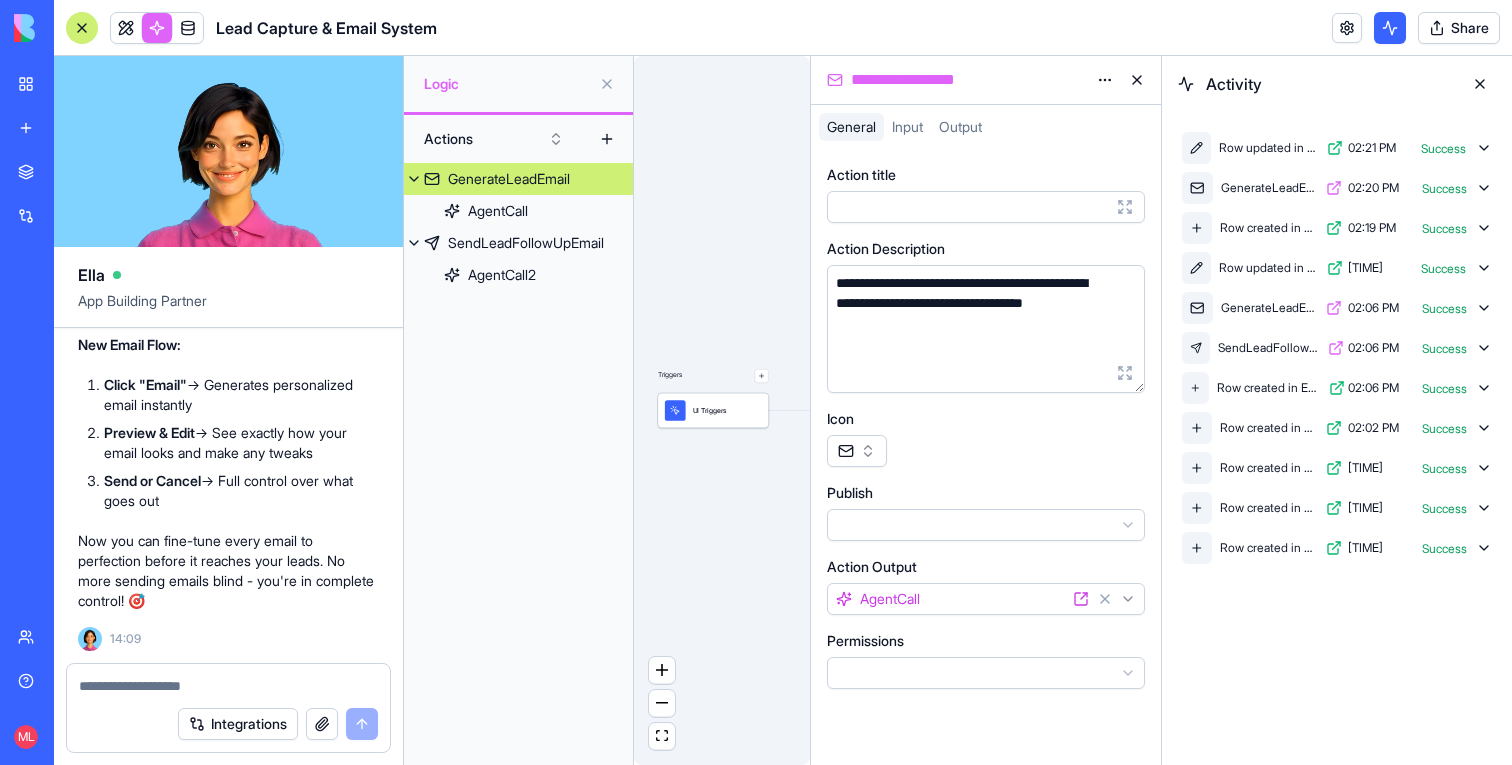 click on "Triggers UI Triggers Input GenerateLeadEmail Generate personalized follow-up emails for leads based on their information and context Output AgentCall" at bounding box center [722, 410] 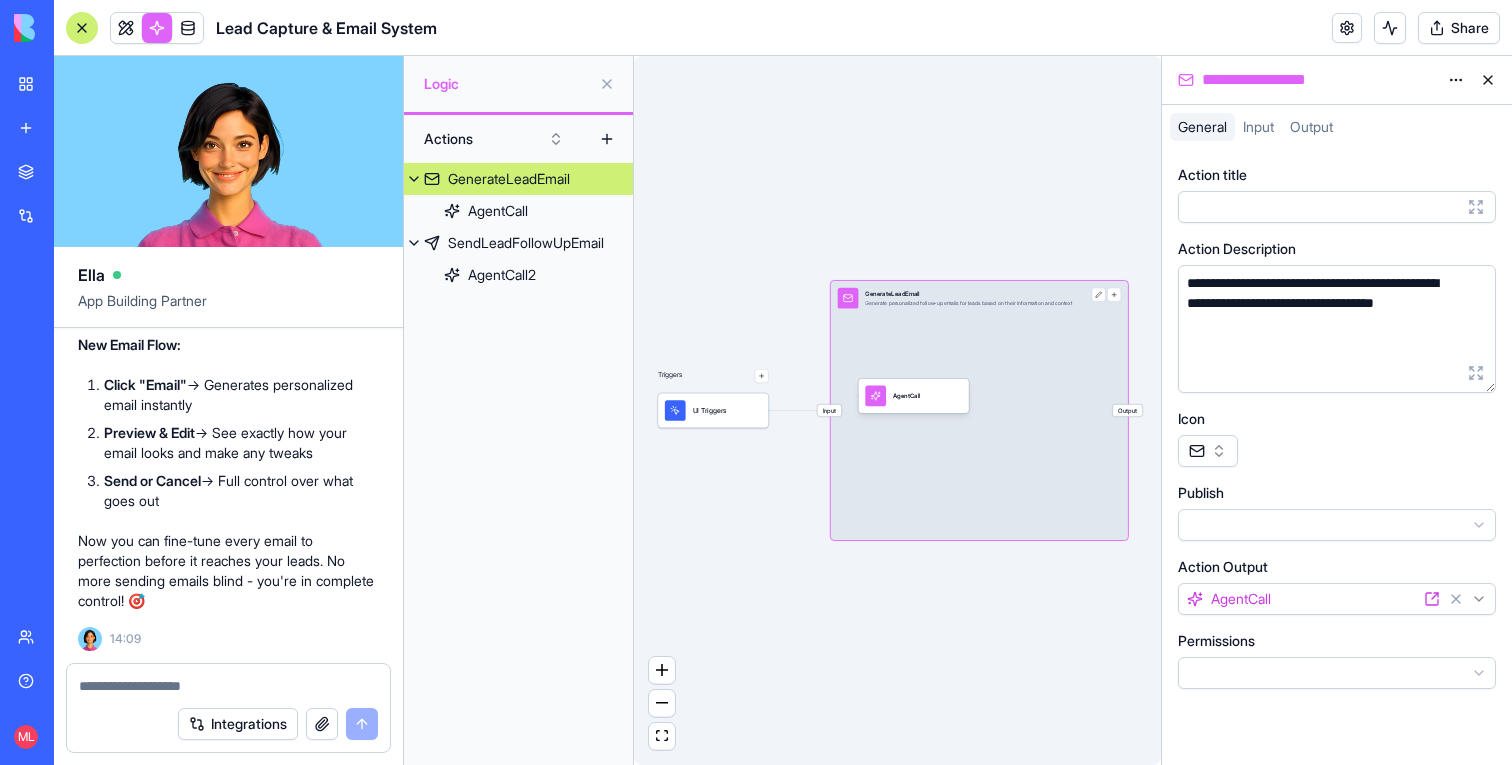 scroll, scrollTop: 1890, scrollLeft: 0, axis: vertical 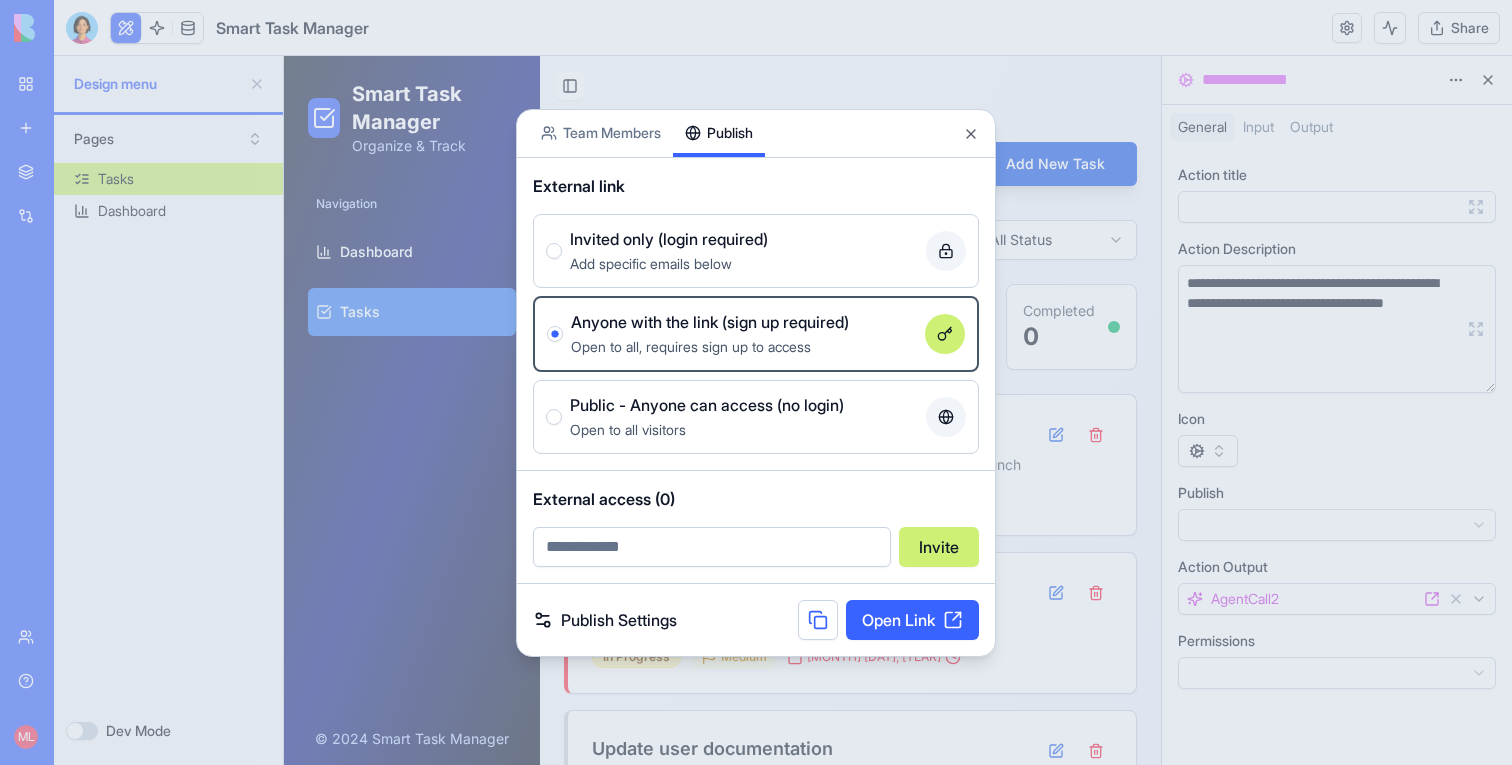click at bounding box center [756, 382] 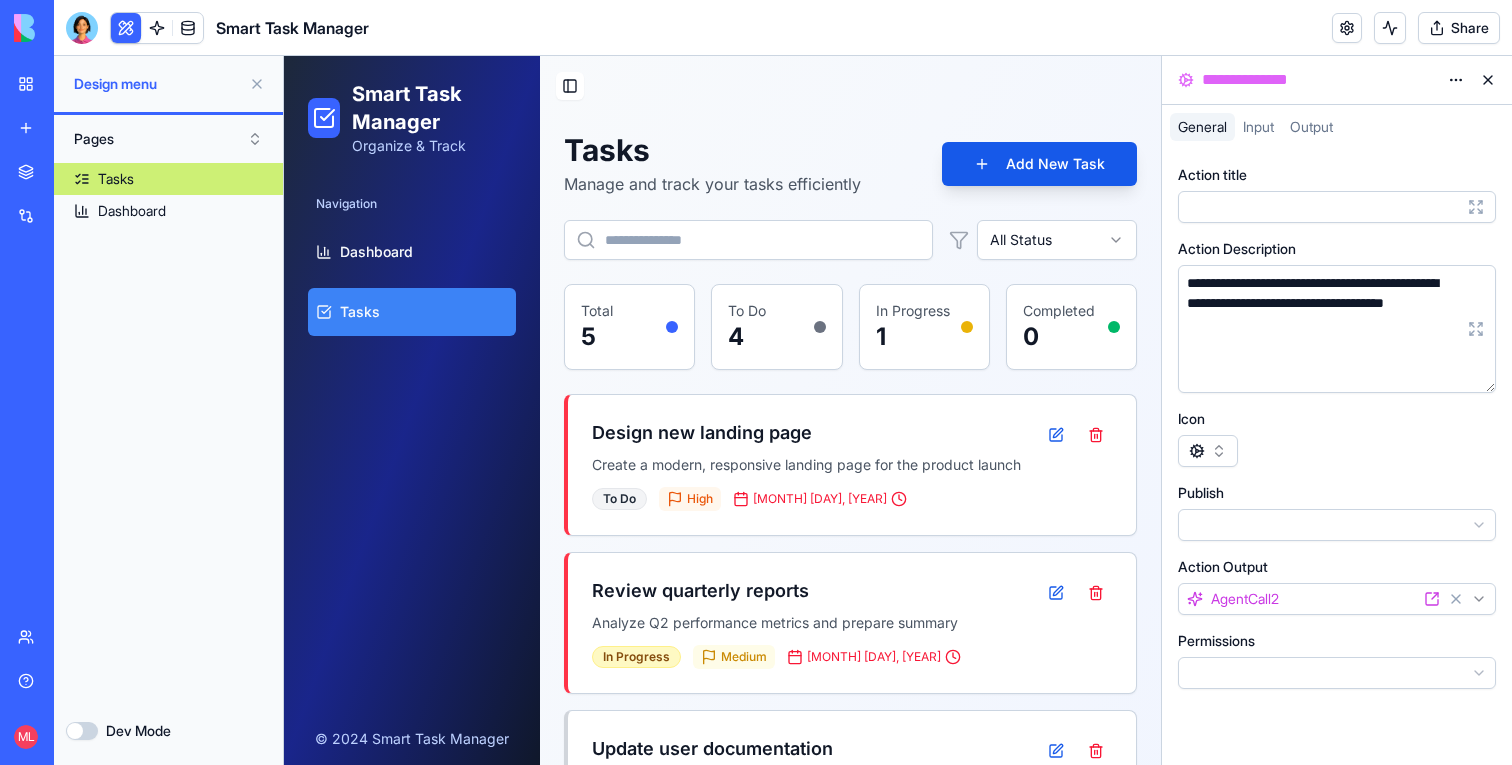 click on "New app" at bounding box center (46, 128) 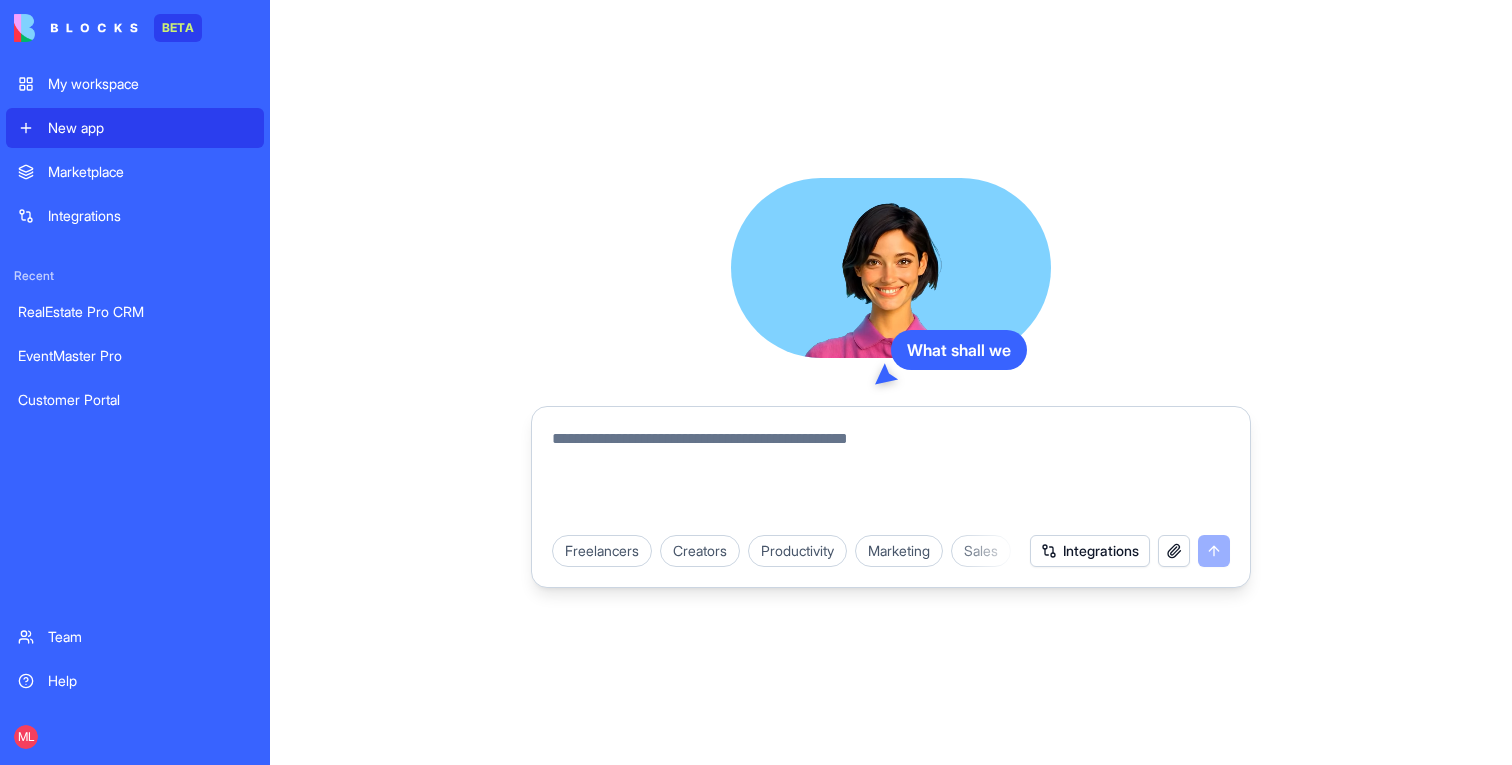 click at bounding box center [891, 469] 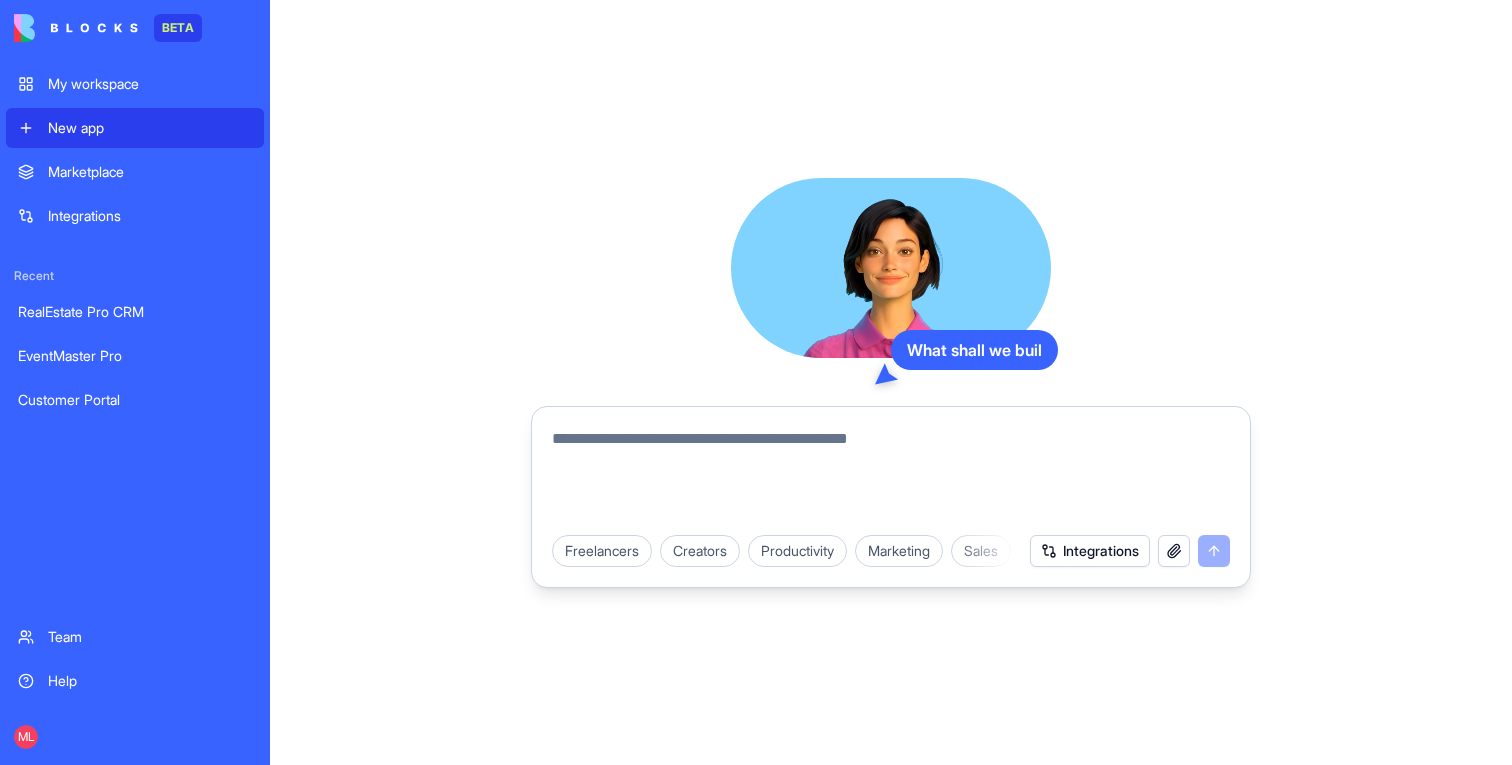 click at bounding box center [891, 475] 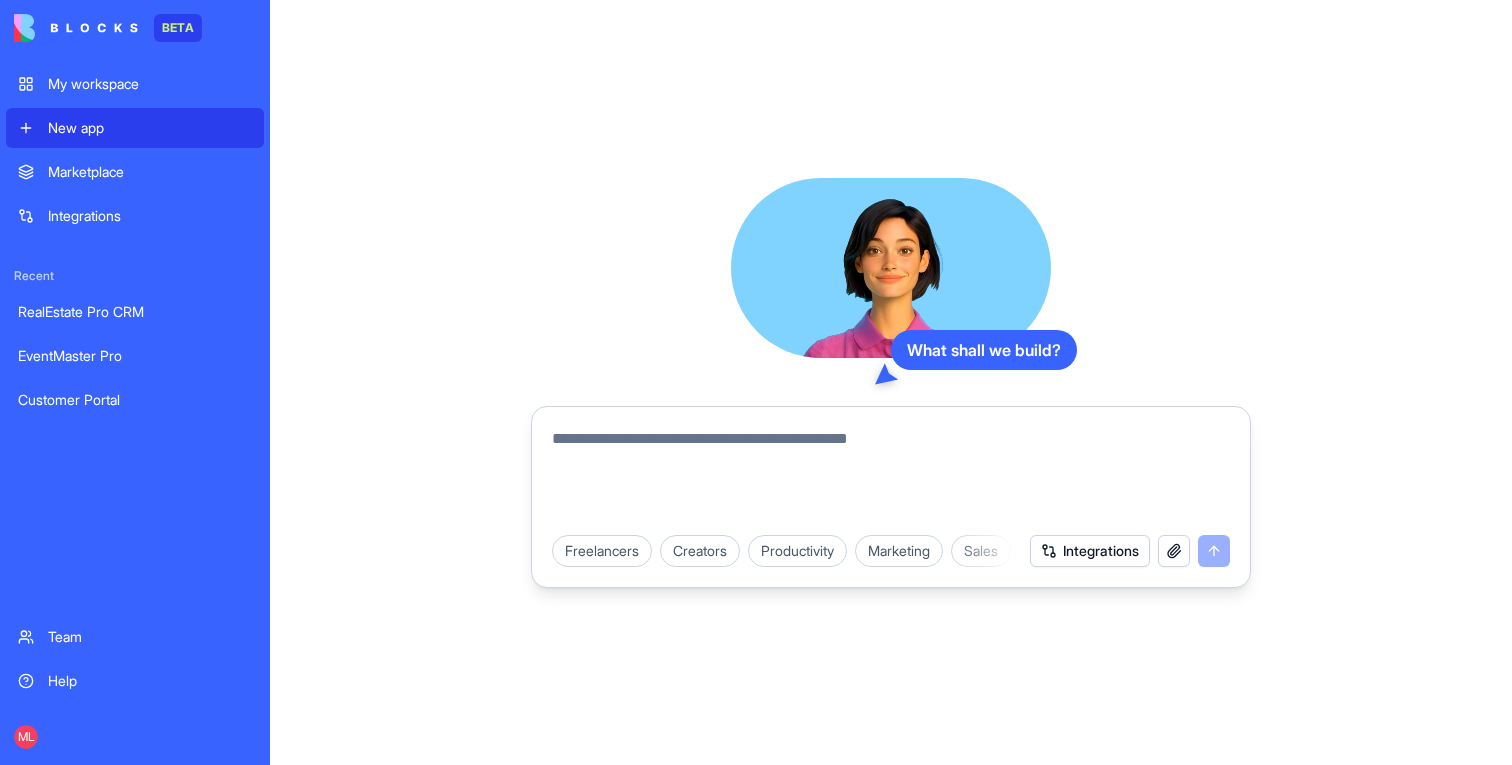 paste on "**********" 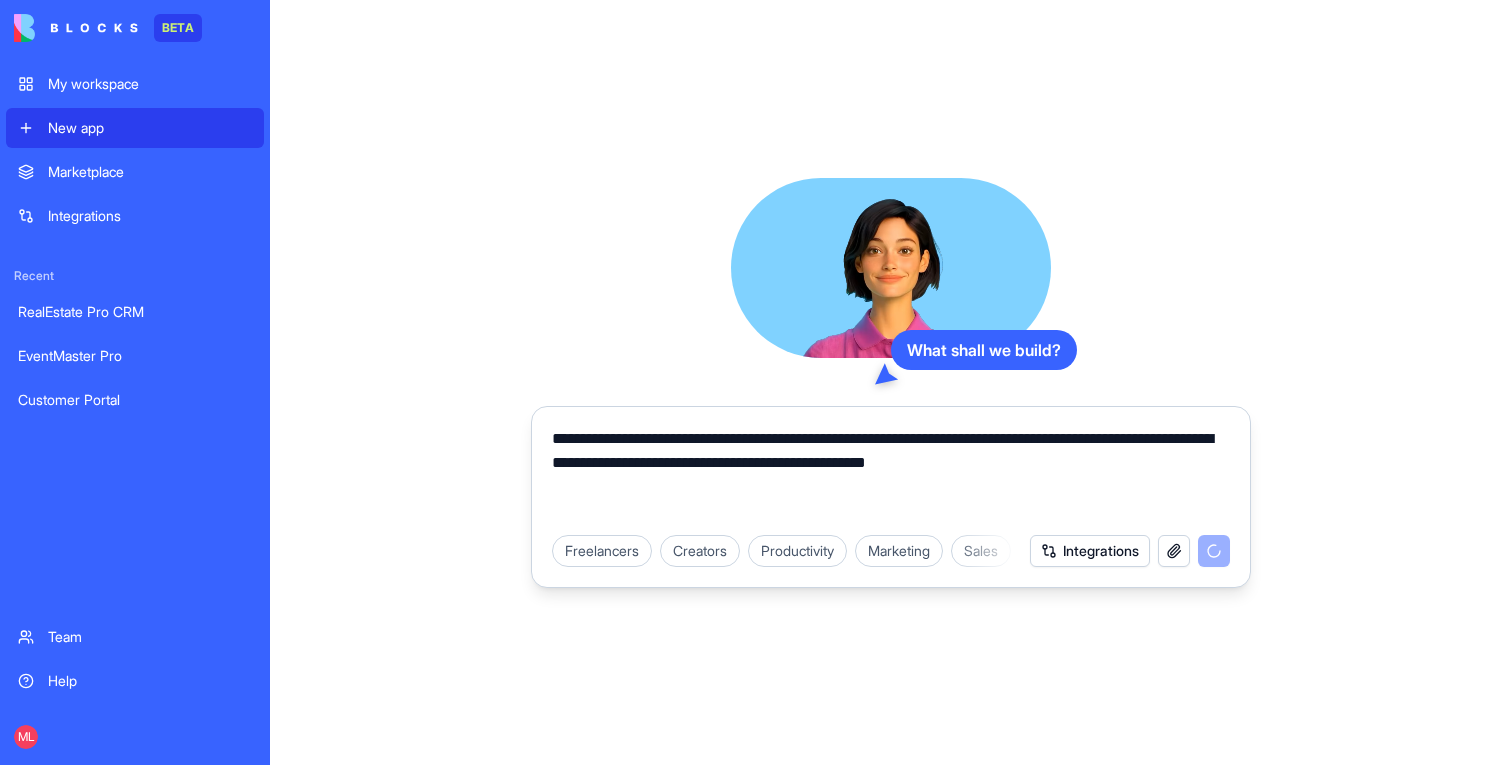 type on "**********" 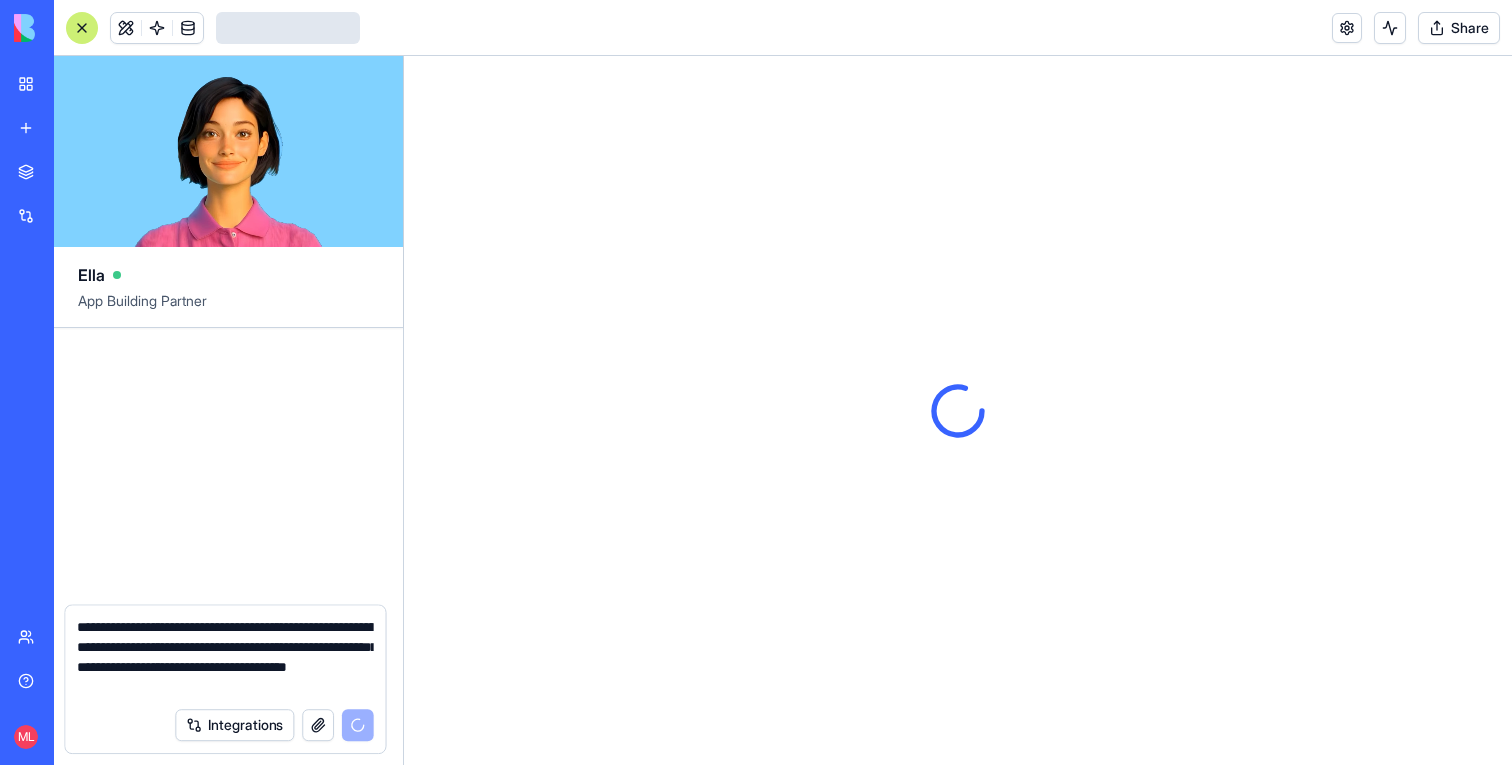 type 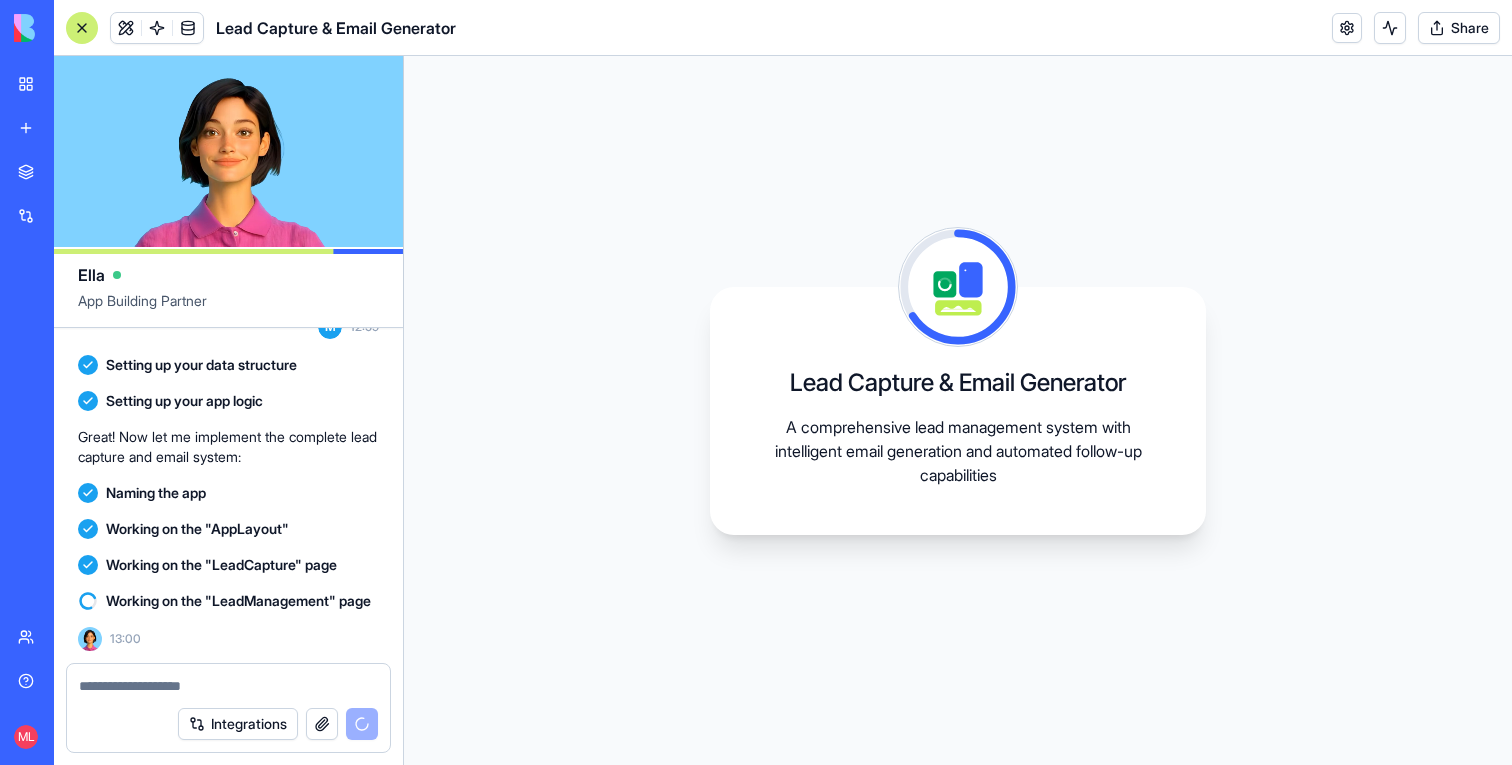 scroll, scrollTop: 185, scrollLeft: 0, axis: vertical 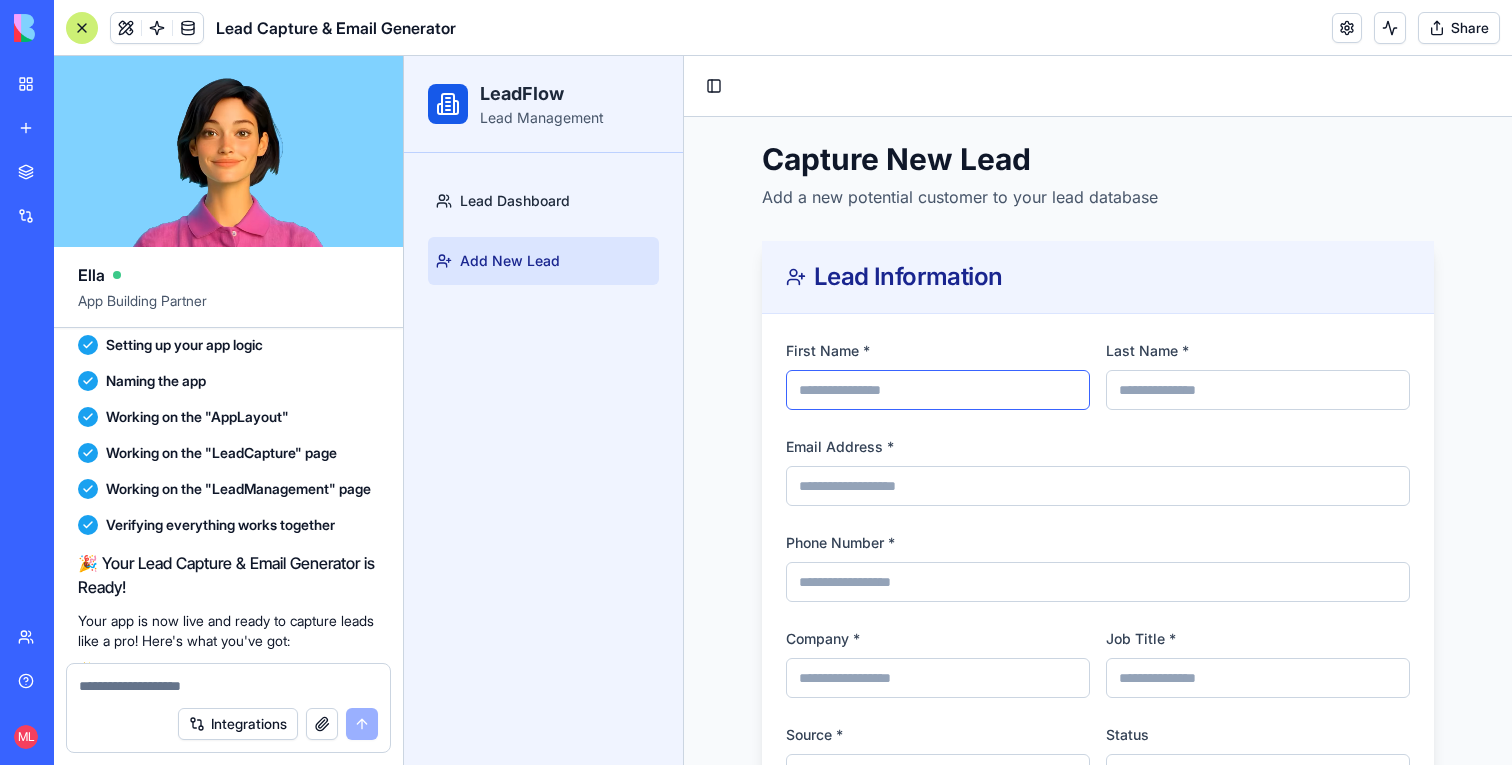 click on "First Name *" at bounding box center [938, 390] 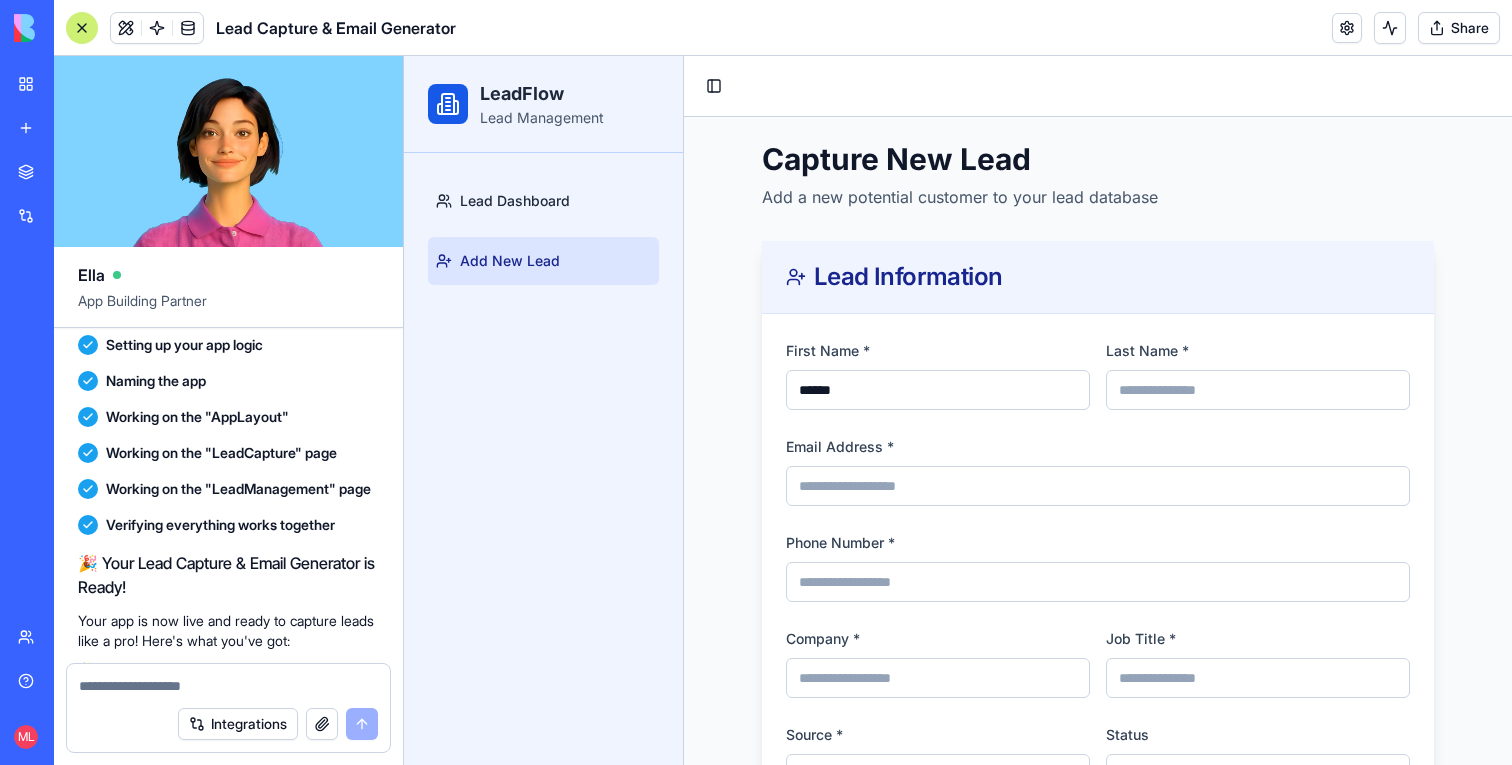 click on "**********" at bounding box center (1098, 688) 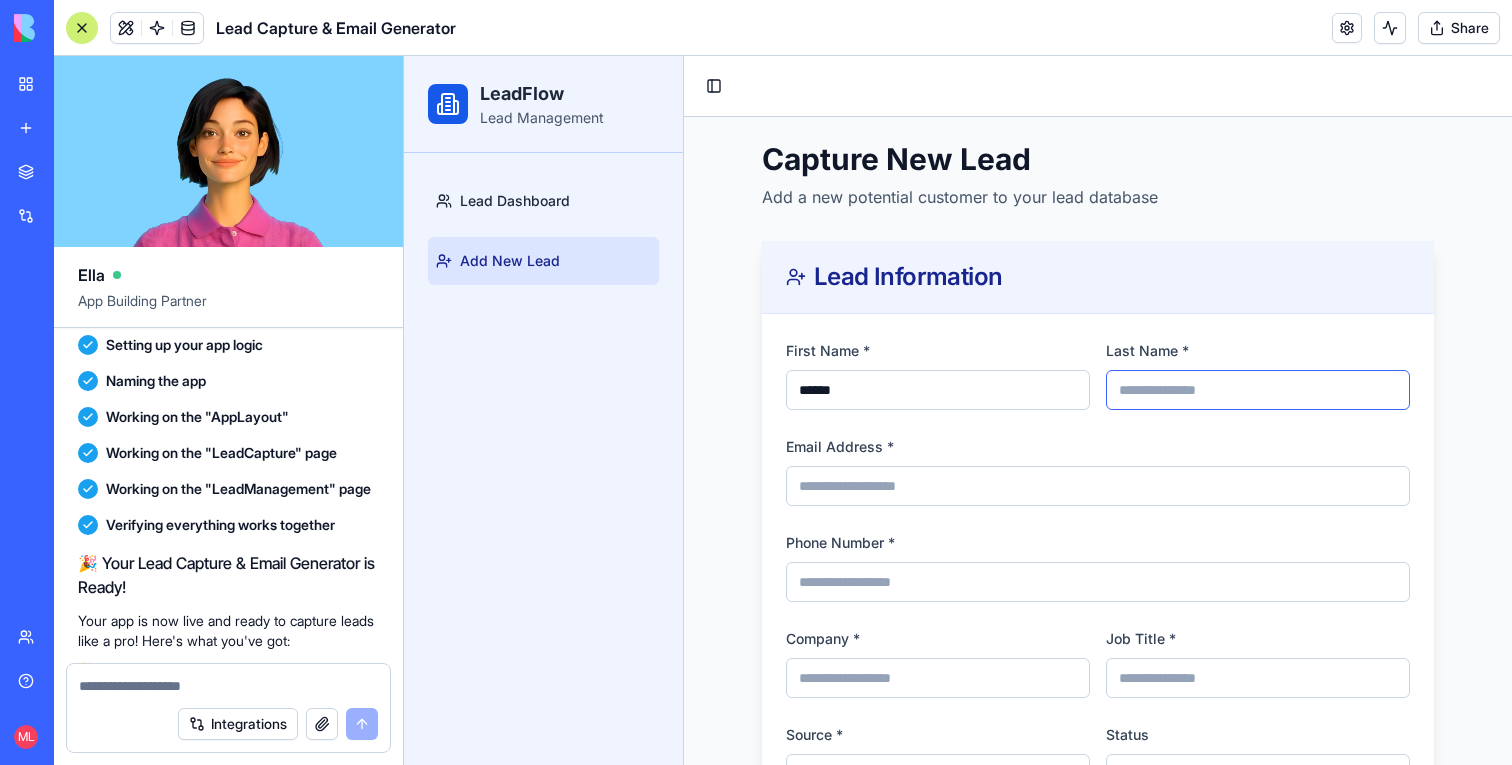 click on "Last Name *" at bounding box center (1258, 390) 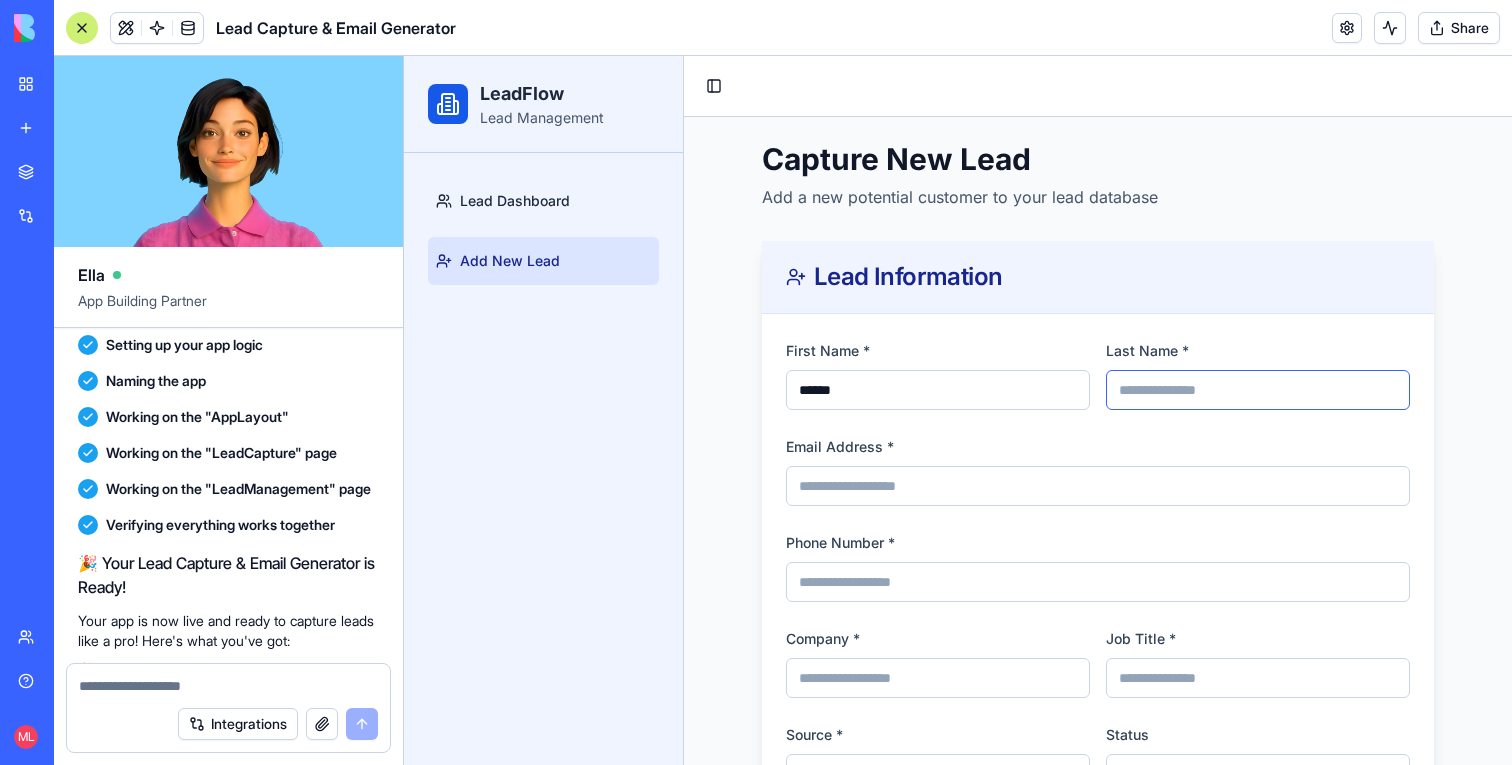 type on "****" 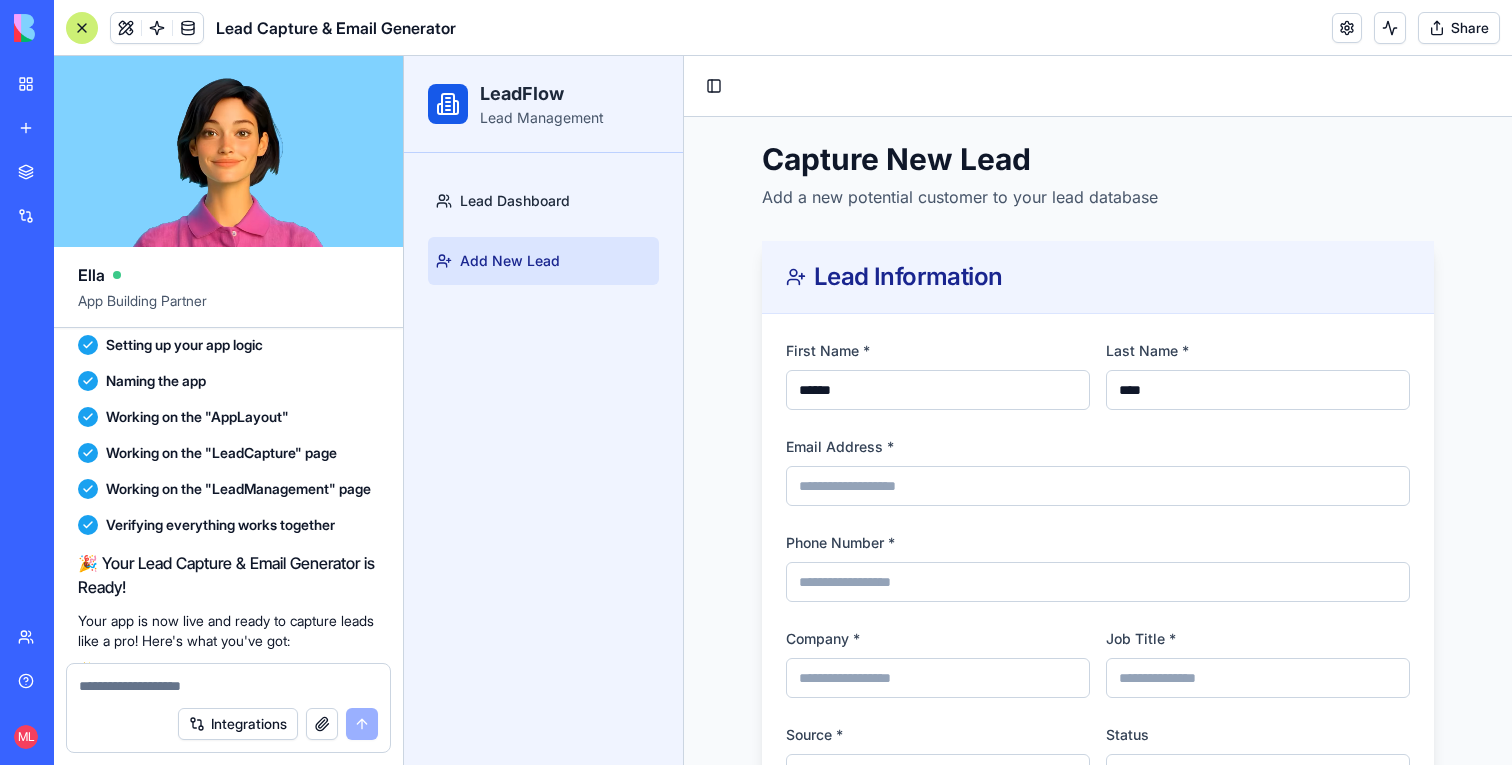 click on "Phone Number *" at bounding box center (1098, 566) 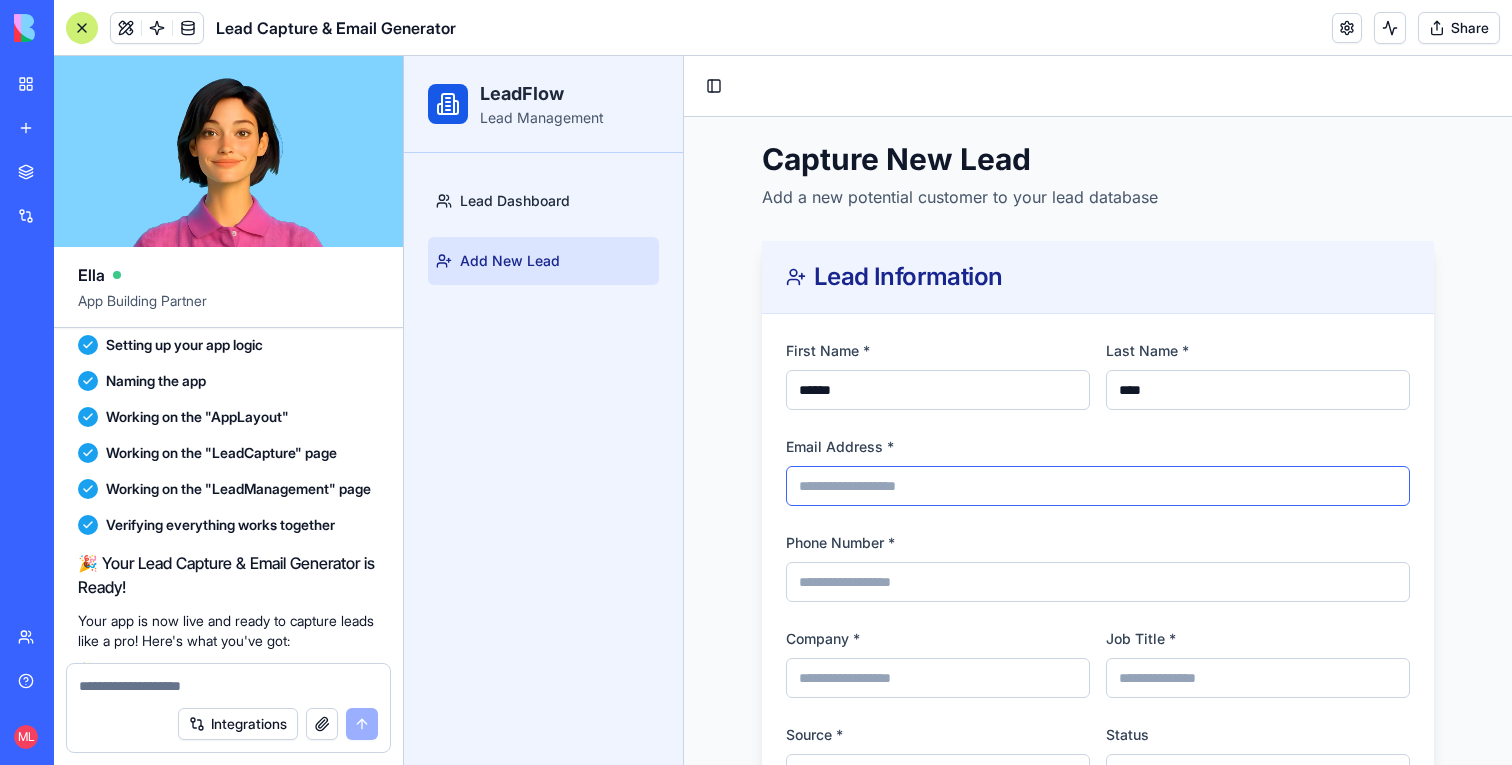 click on "Email Address *" at bounding box center (1098, 486) 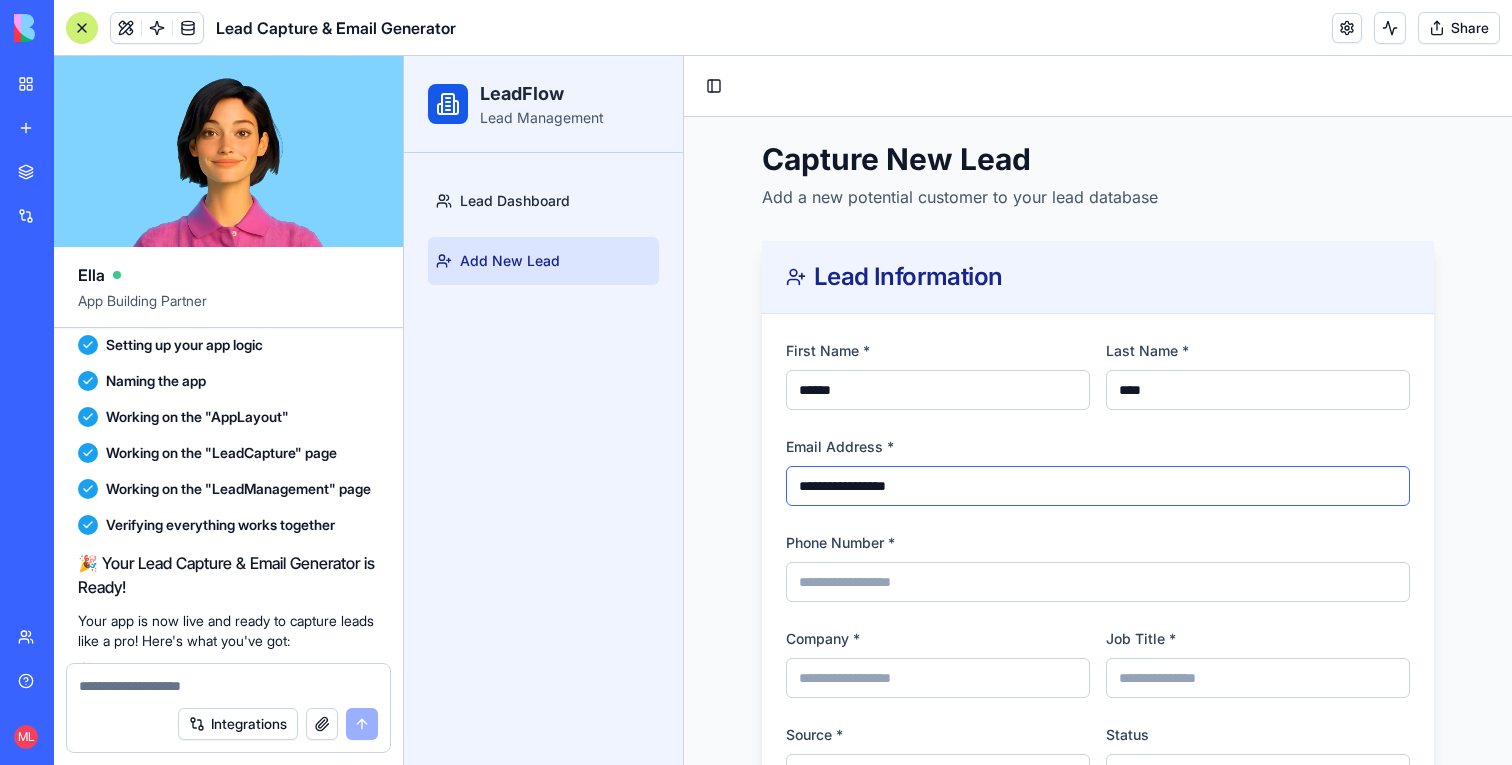 type on "**********" 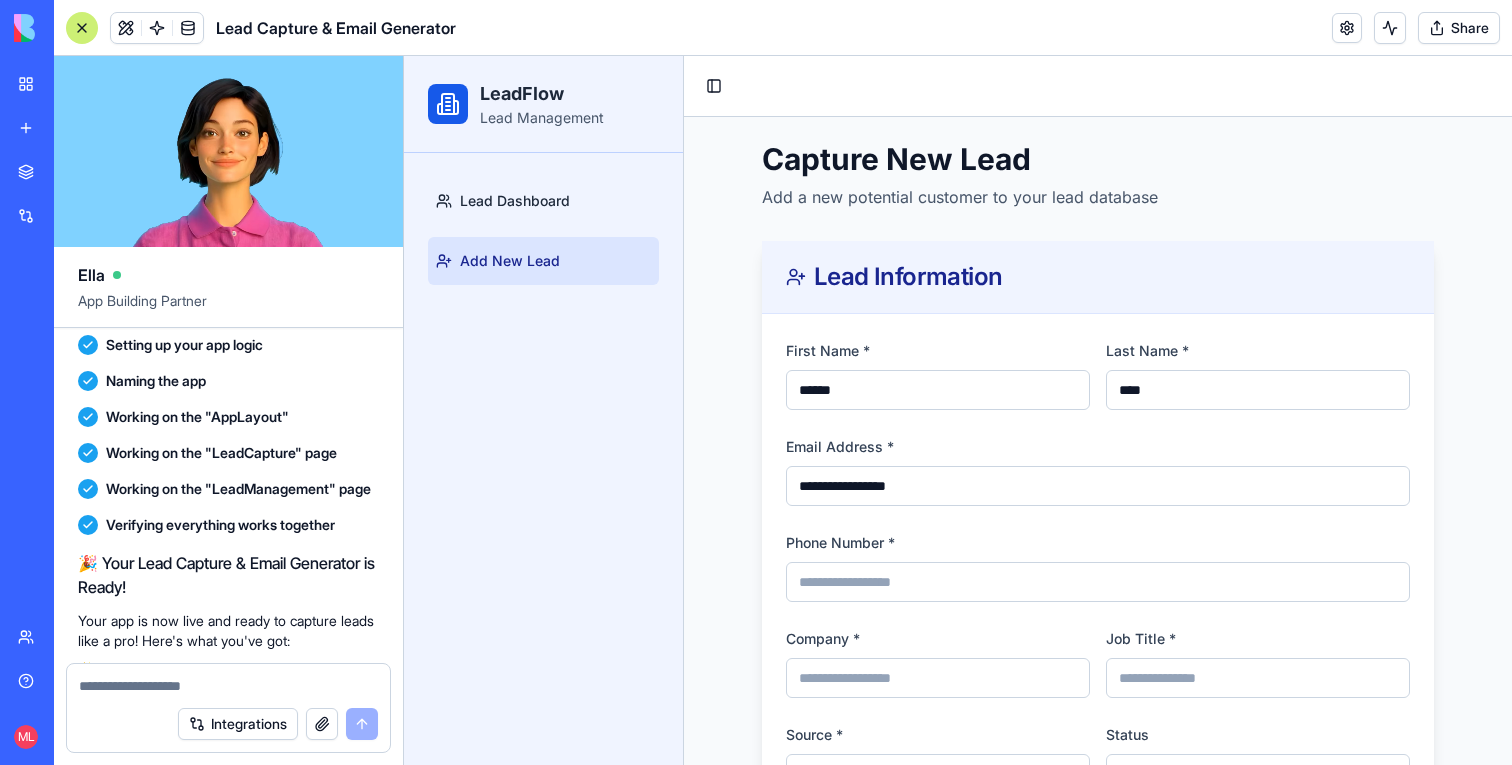 click on "Phone Number *" at bounding box center [1098, 566] 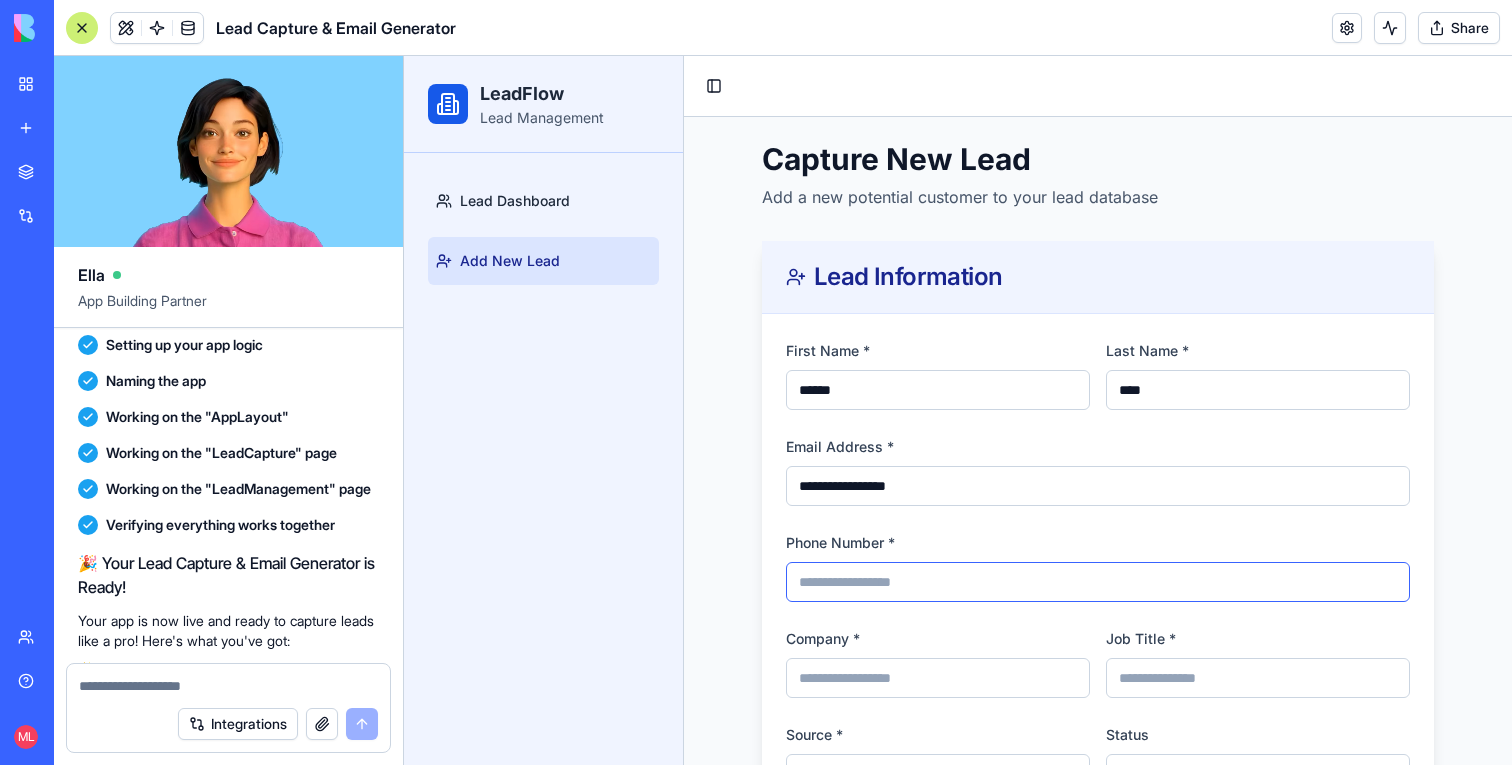 click on "Phone Number *" at bounding box center [1098, 582] 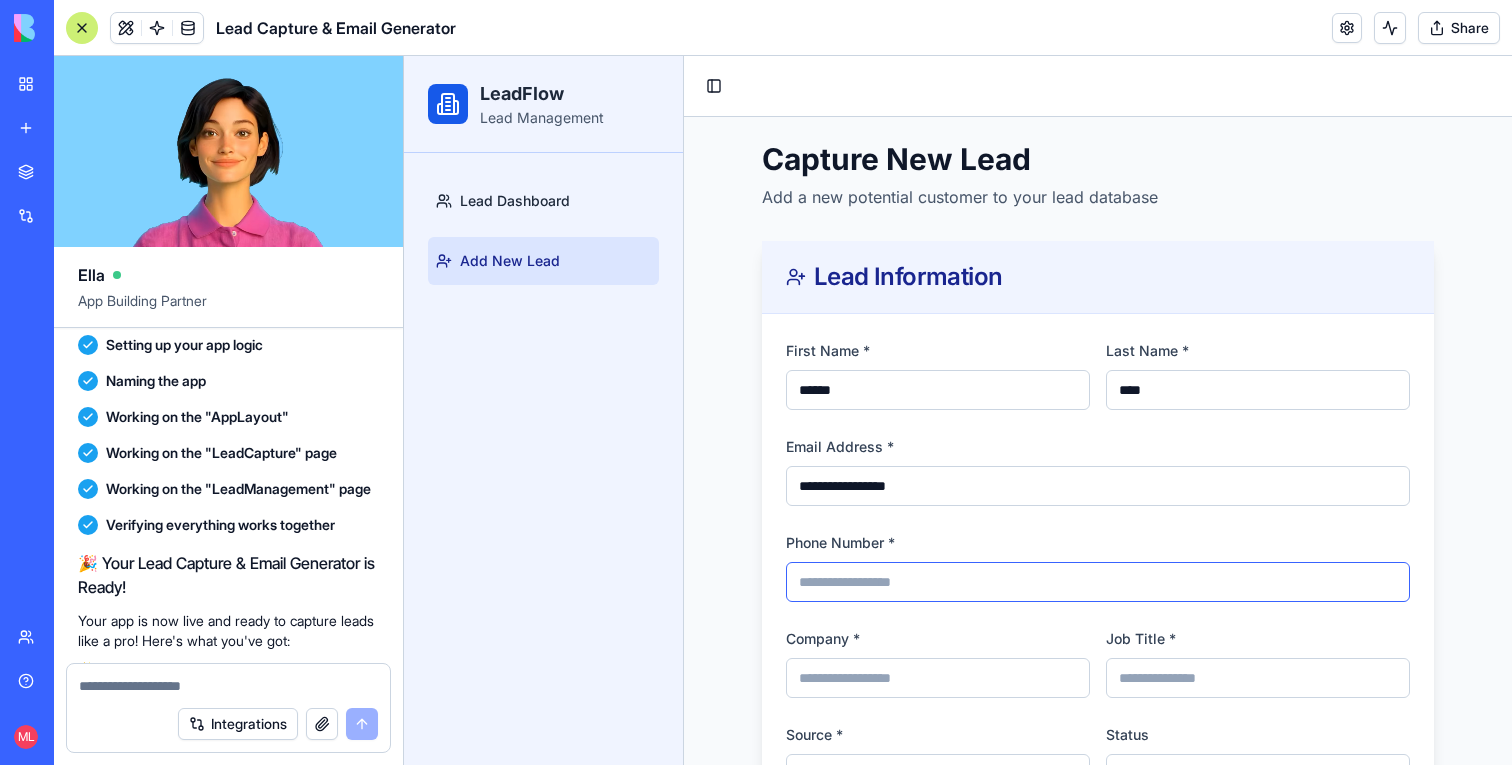 type on "**********" 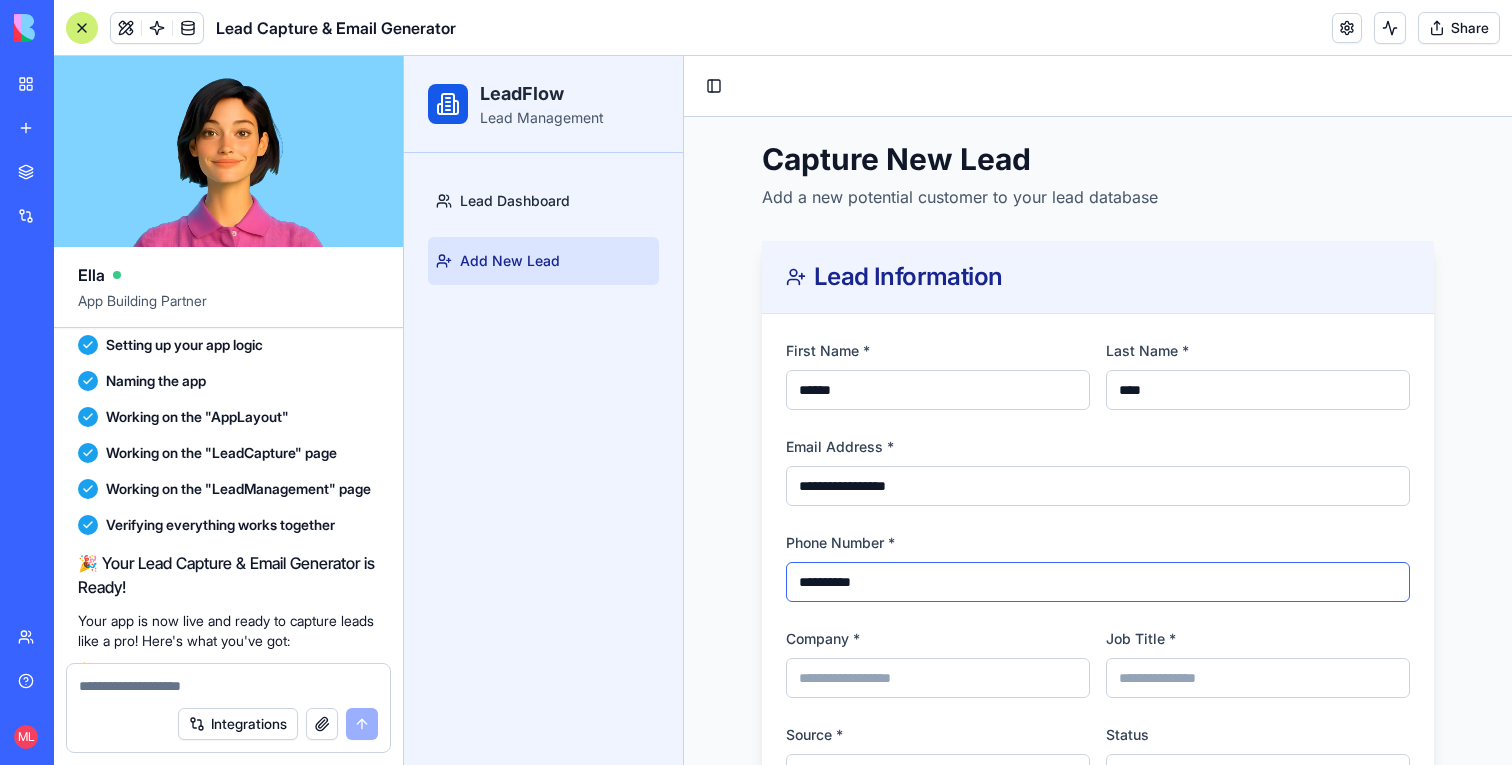scroll, scrollTop: 265, scrollLeft: 0, axis: vertical 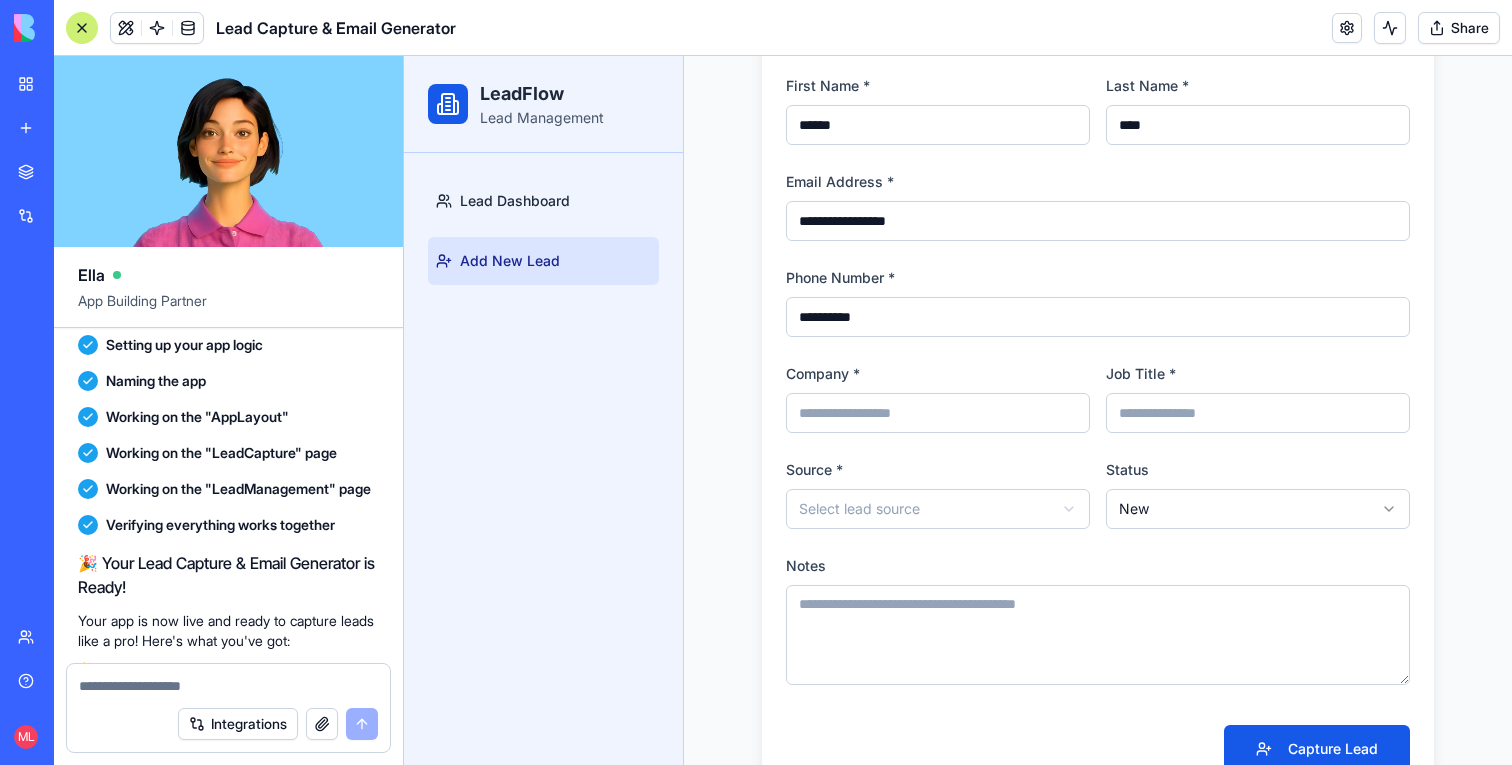 click on "**********" at bounding box center (1098, 423) 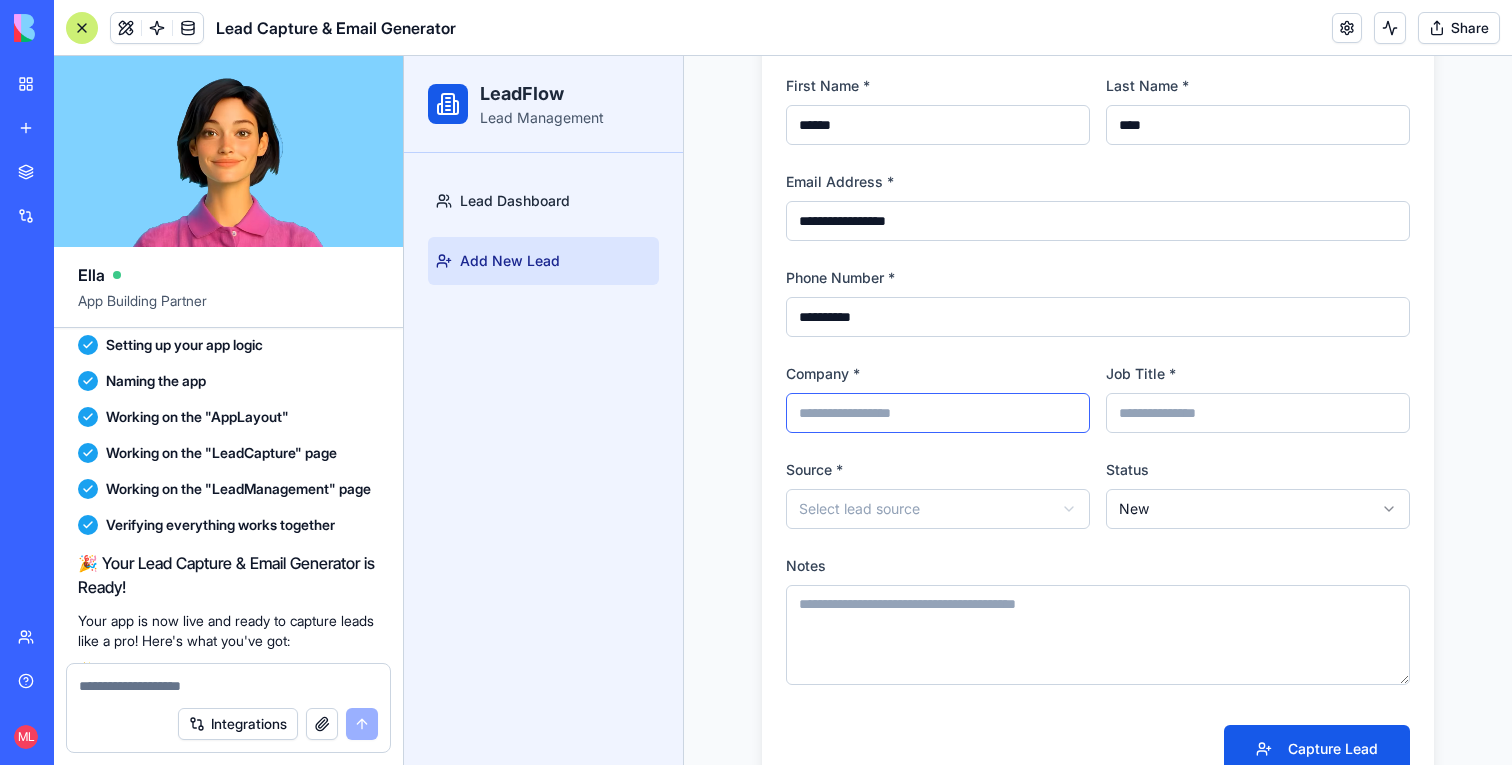click on "Company *" at bounding box center [938, 413] 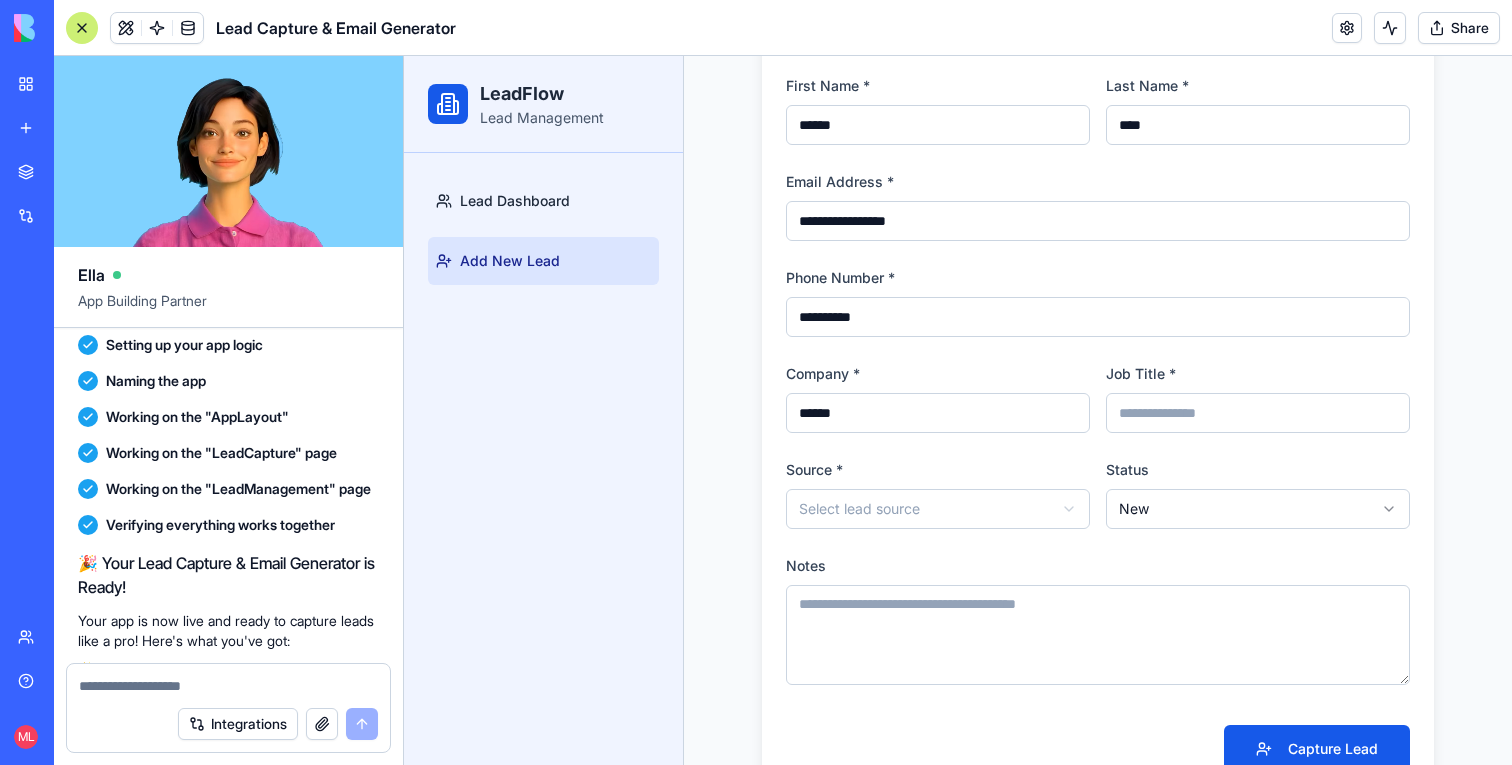 click on "**********" at bounding box center (1098, 423) 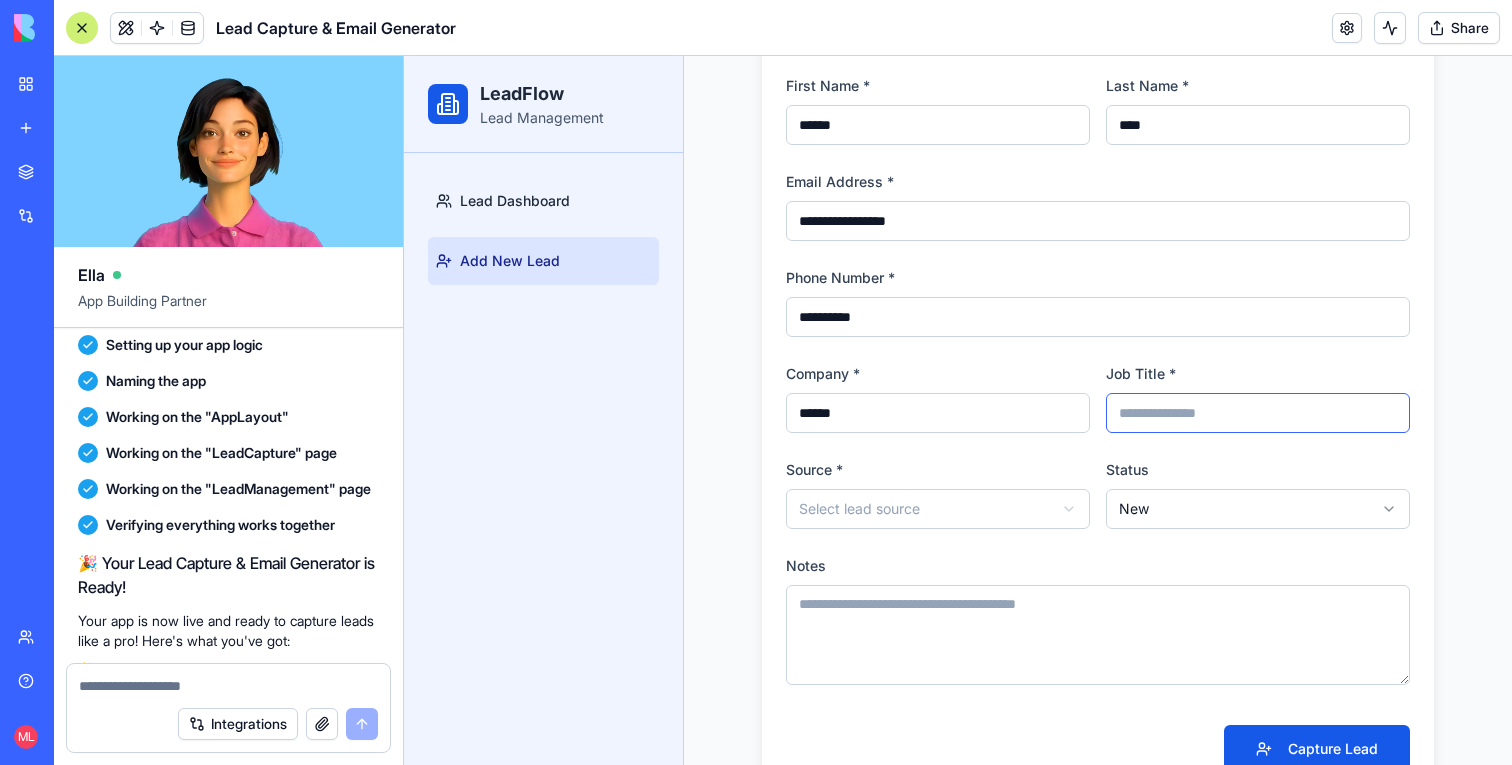 click on "Job Title *" at bounding box center (1258, 413) 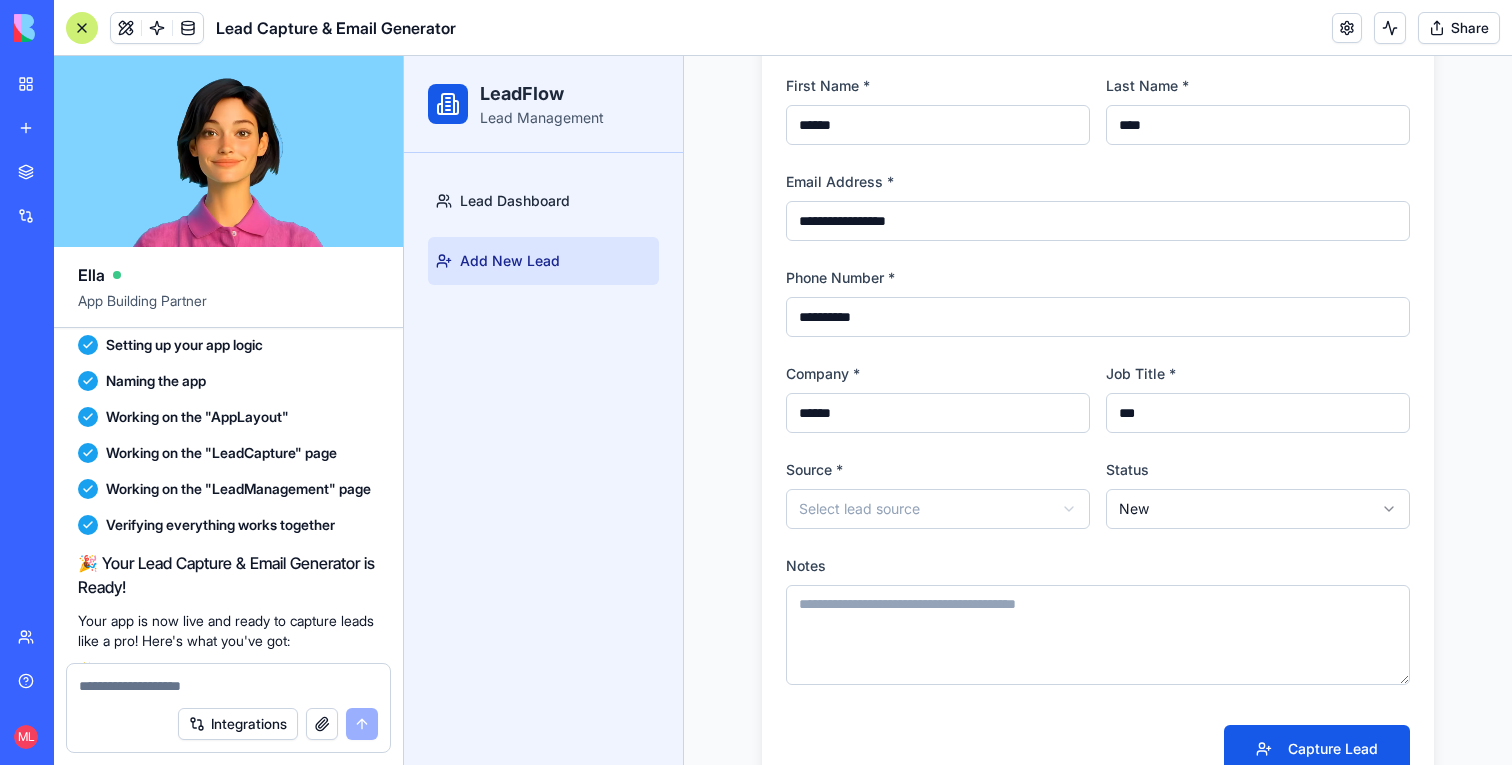 click on "**********" at bounding box center (958, 306) 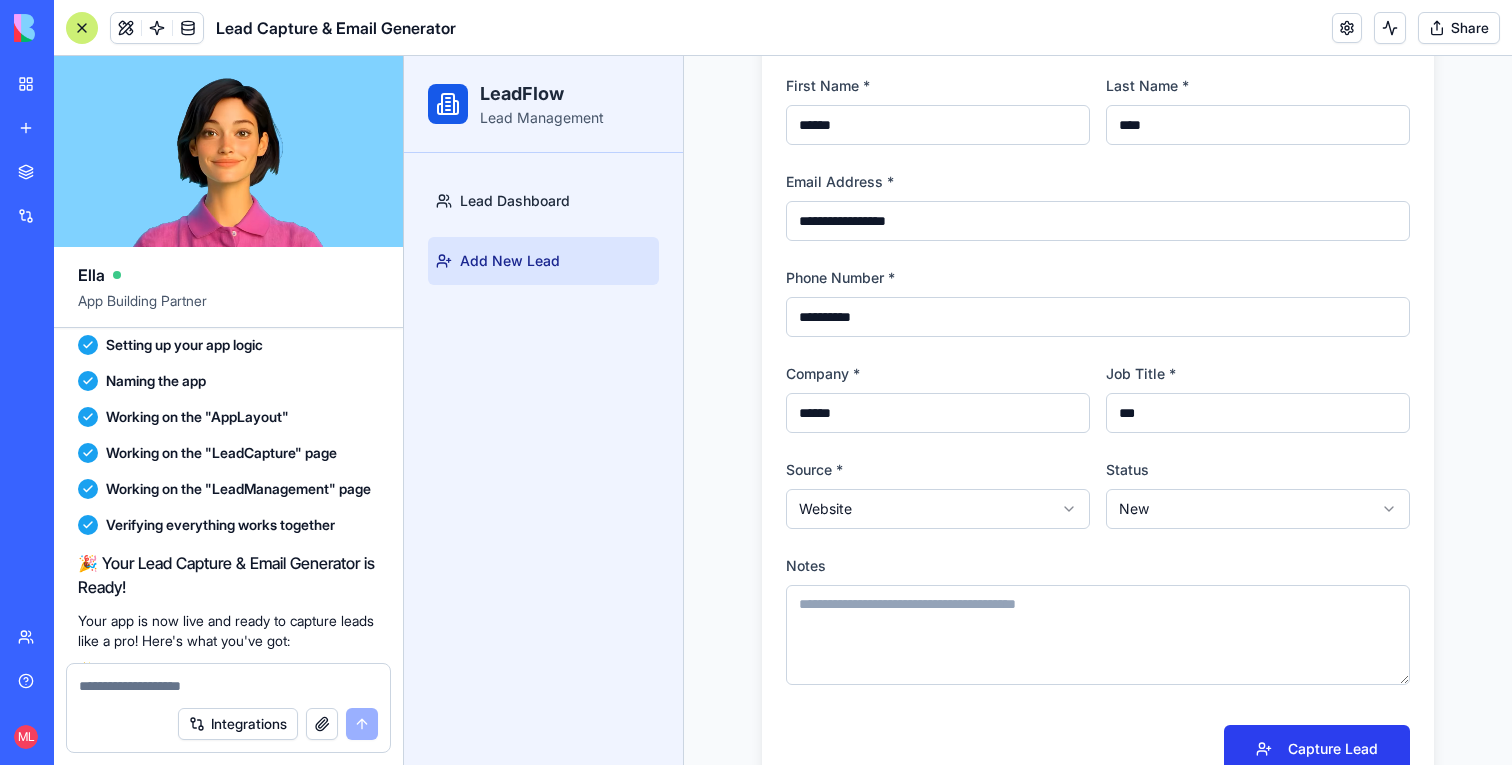 click on "Capture Lead" at bounding box center [1317, 749] 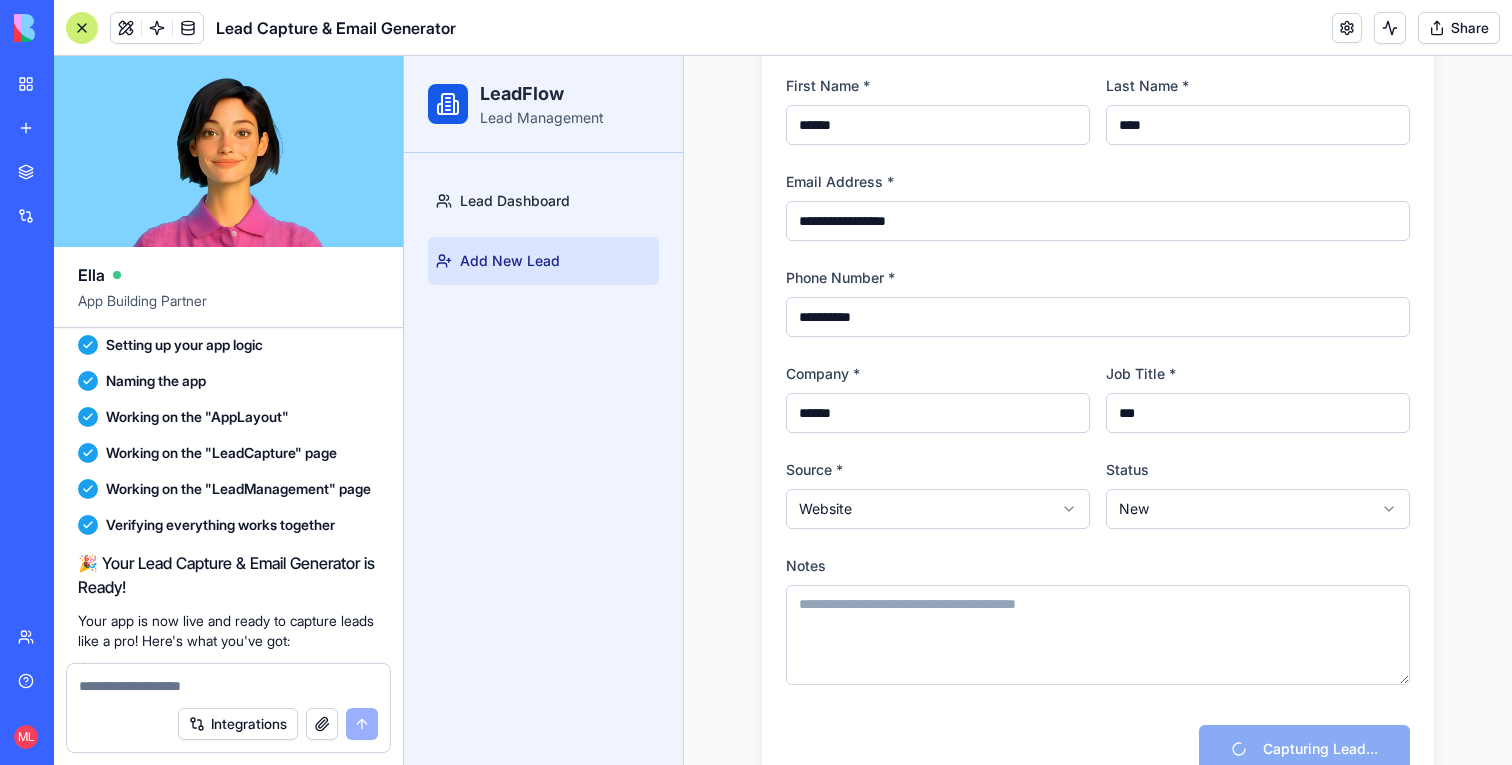 select 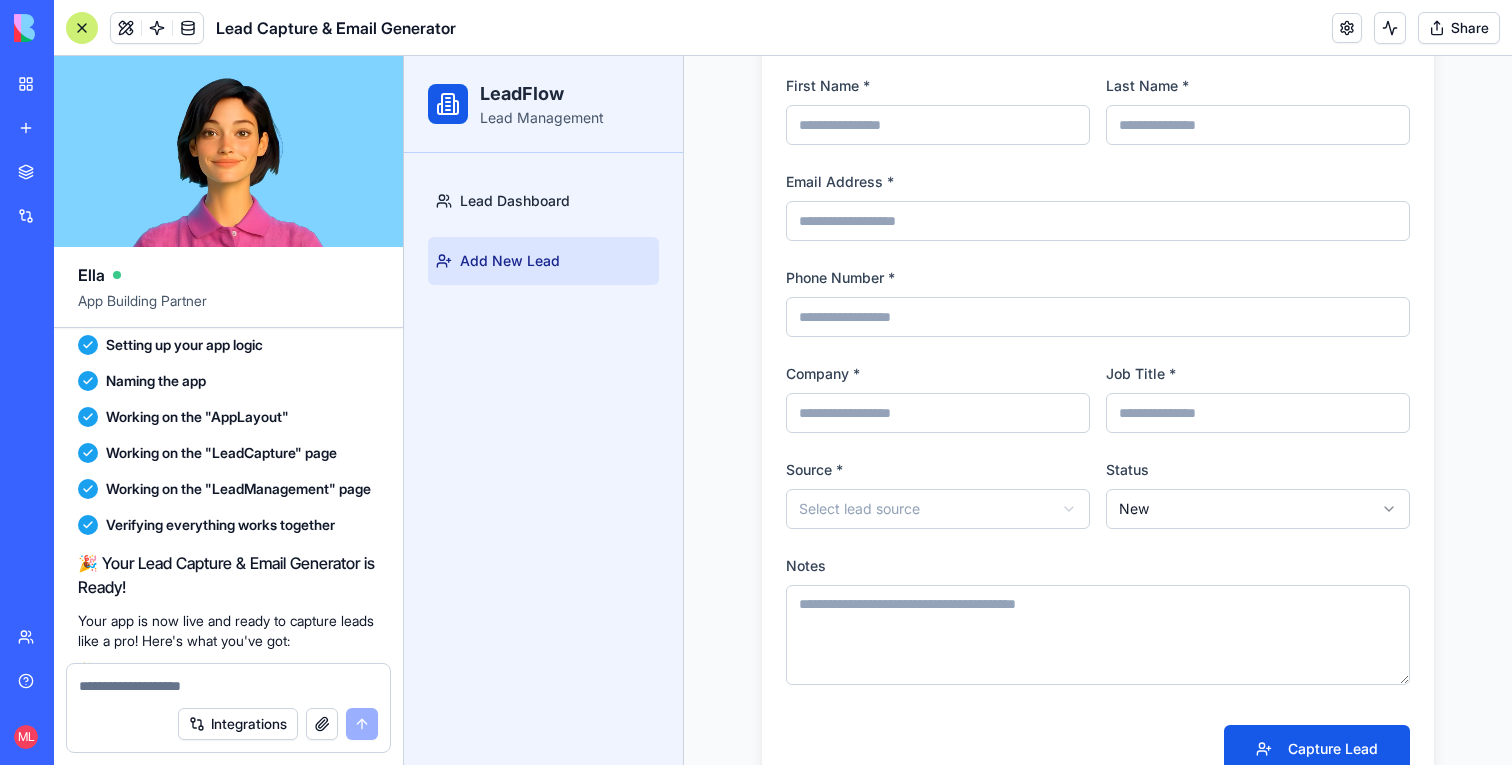 scroll, scrollTop: 0, scrollLeft: 0, axis: both 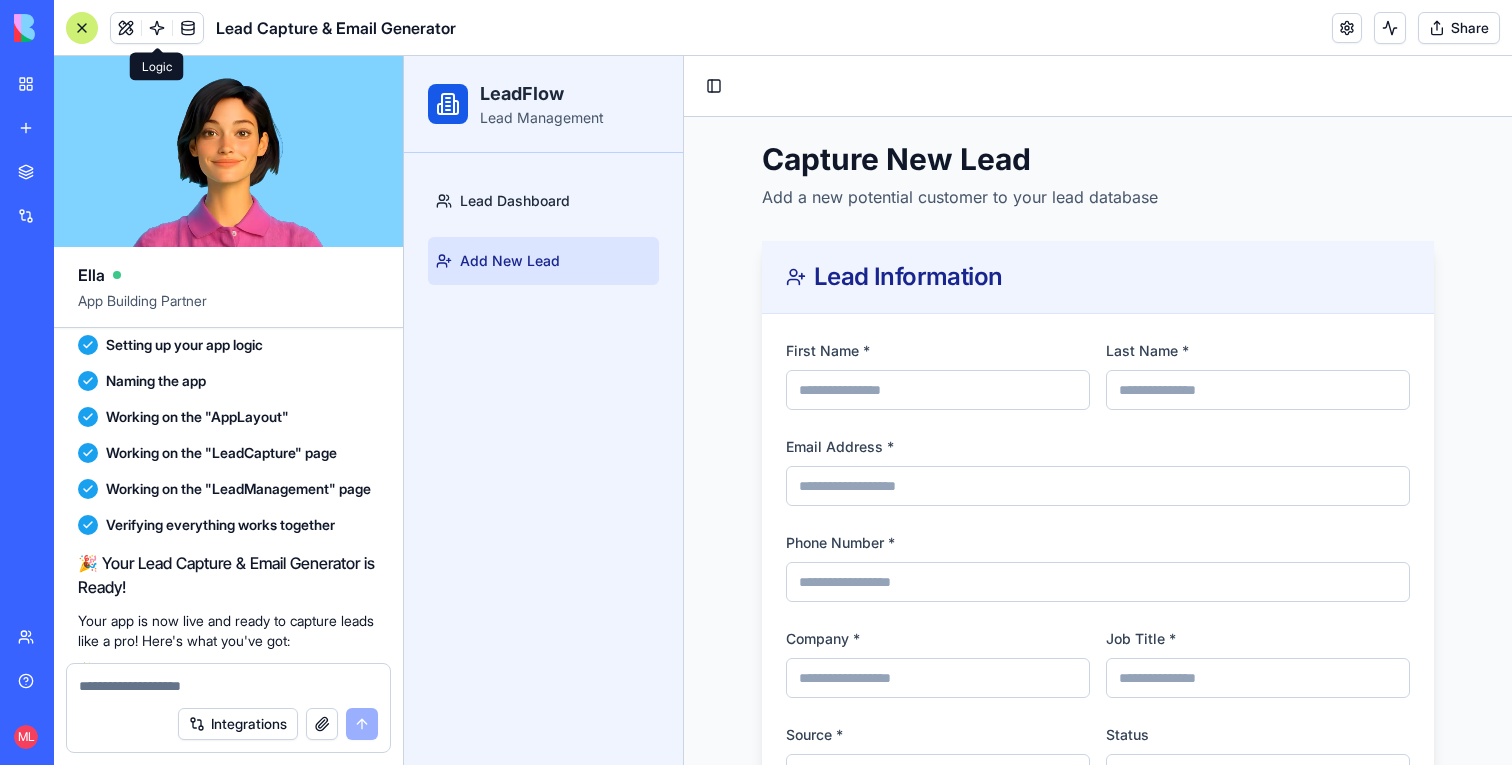 click at bounding box center [157, 28] 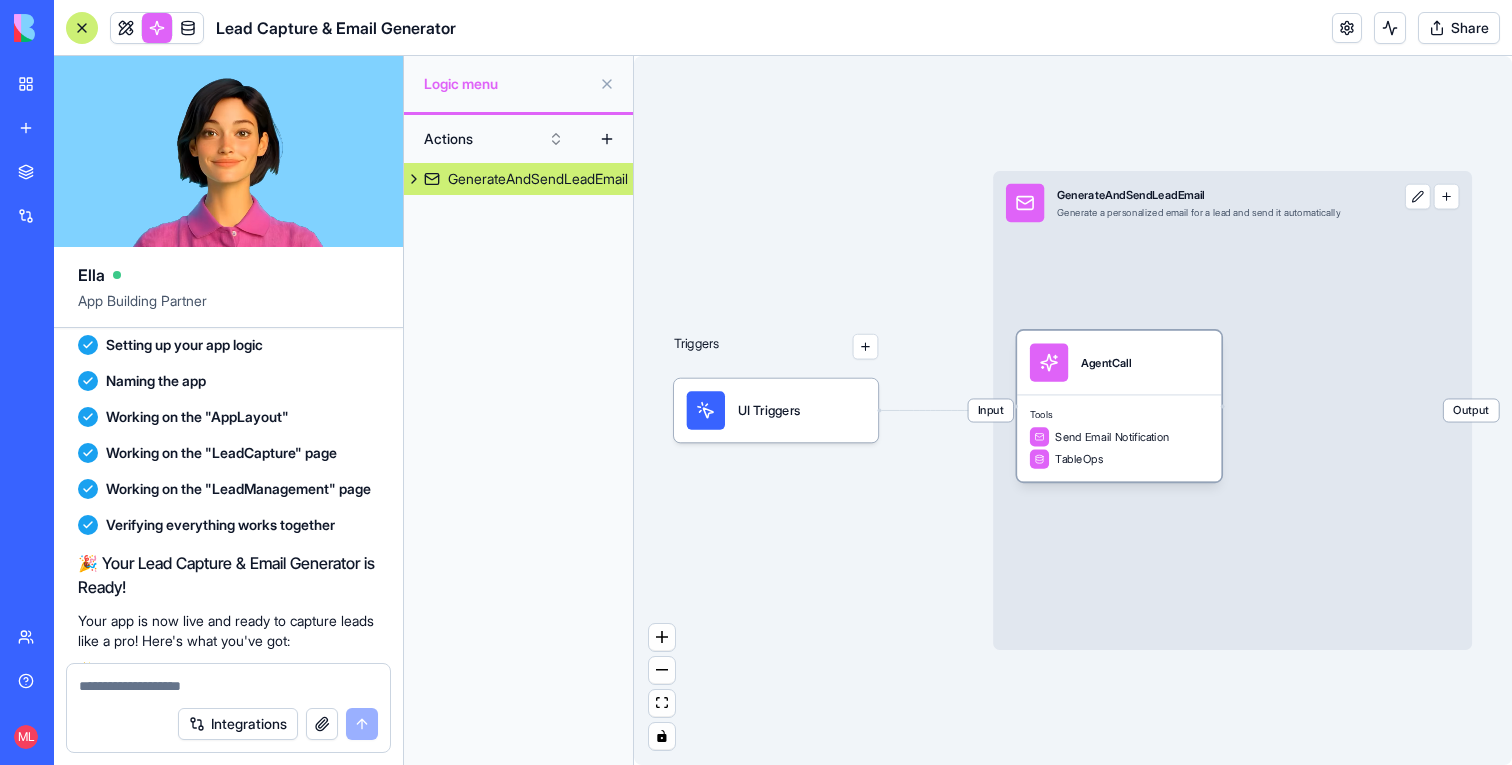 click on "Tools Send Email Notification TableOps" at bounding box center (1119, 438) 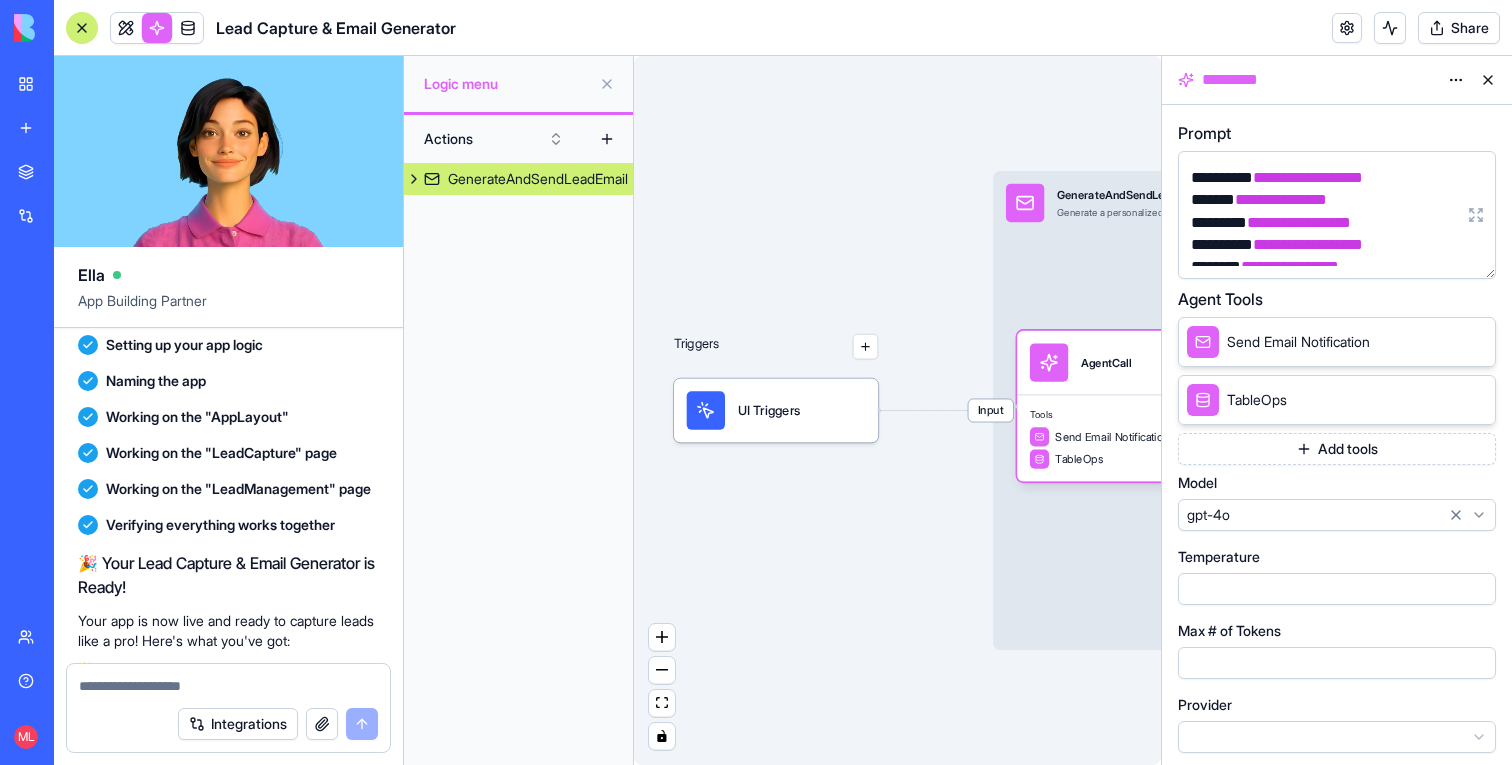 scroll, scrollTop: 861, scrollLeft: 0, axis: vertical 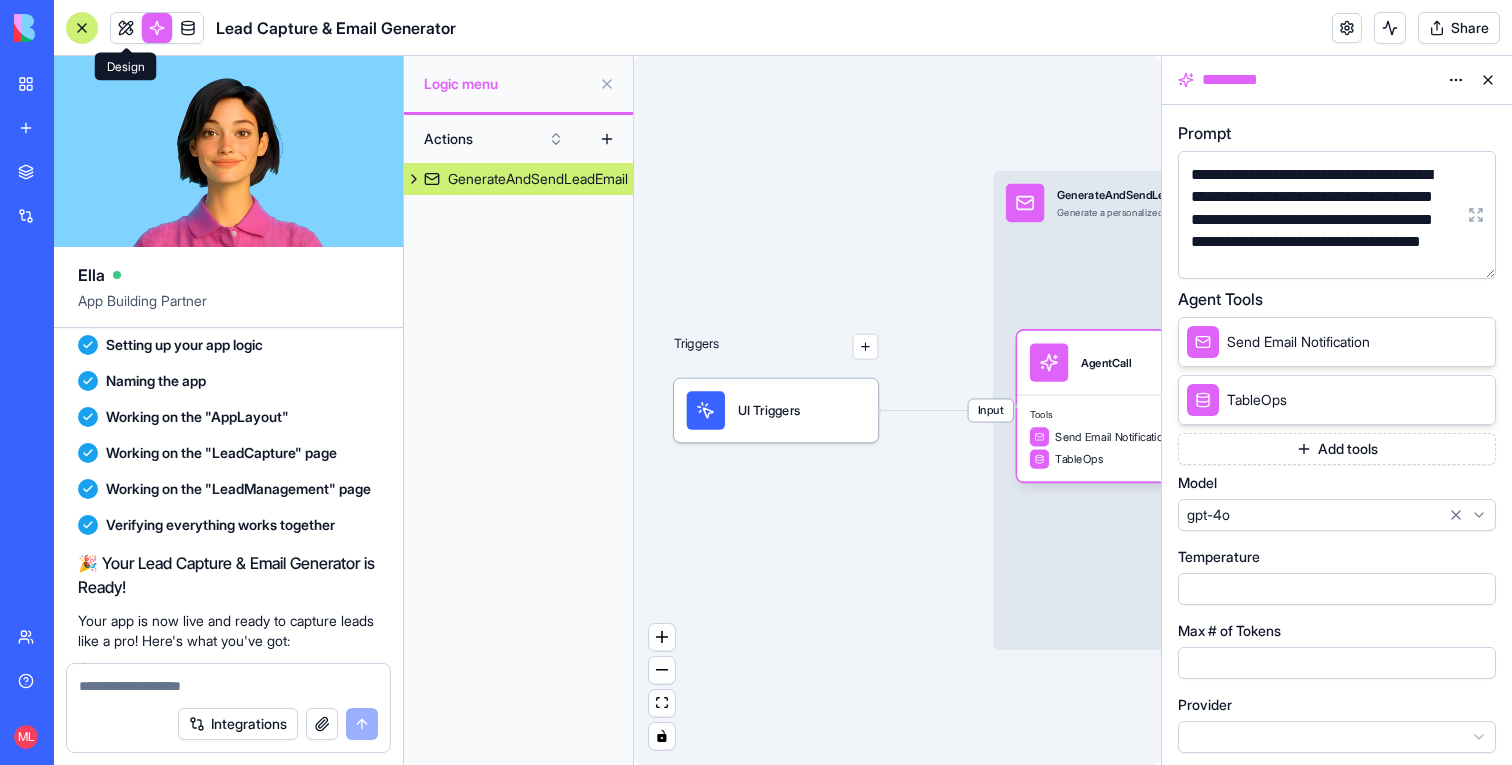 click on "Lead Capture & Email Generator" at bounding box center (261, 28) 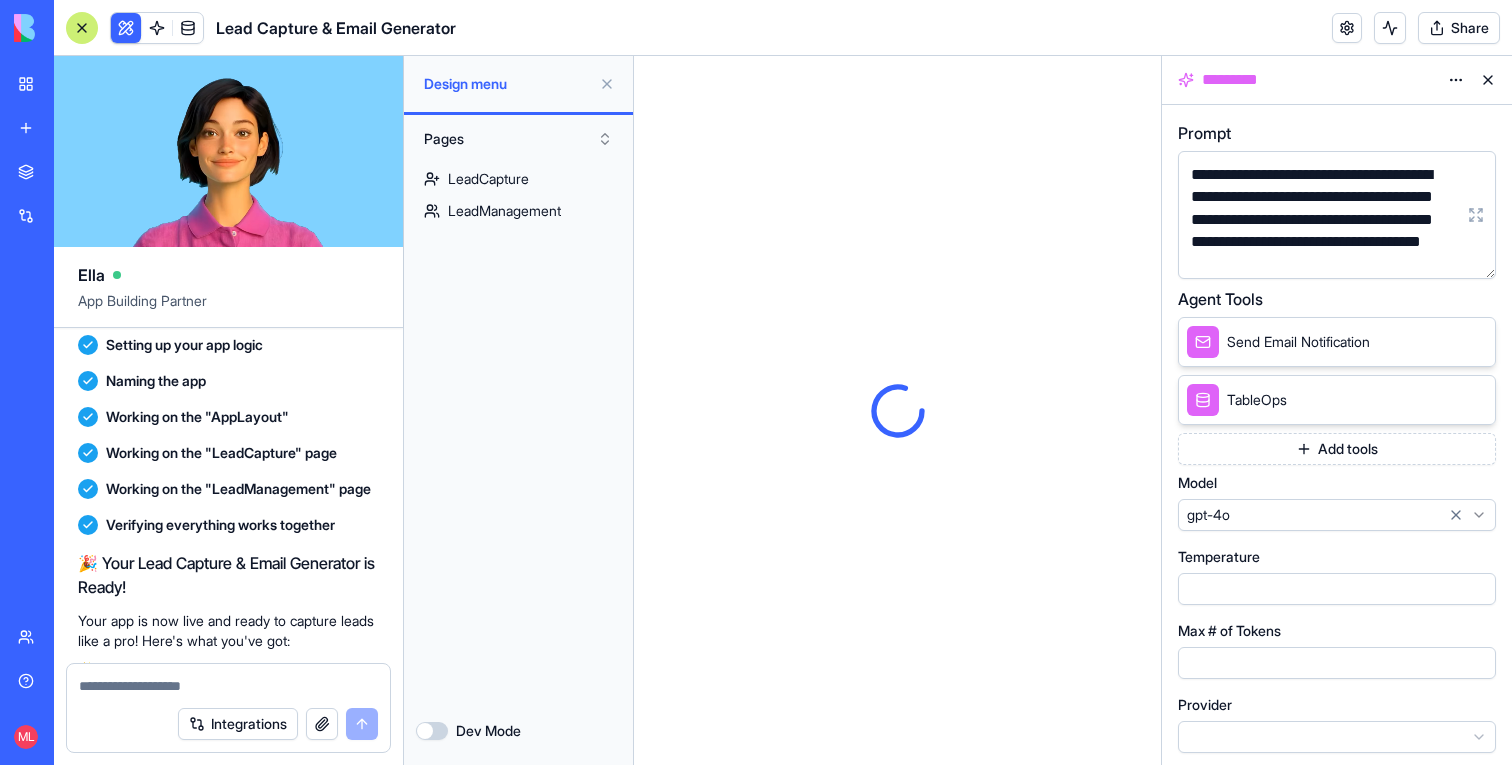 scroll, scrollTop: 0, scrollLeft: 0, axis: both 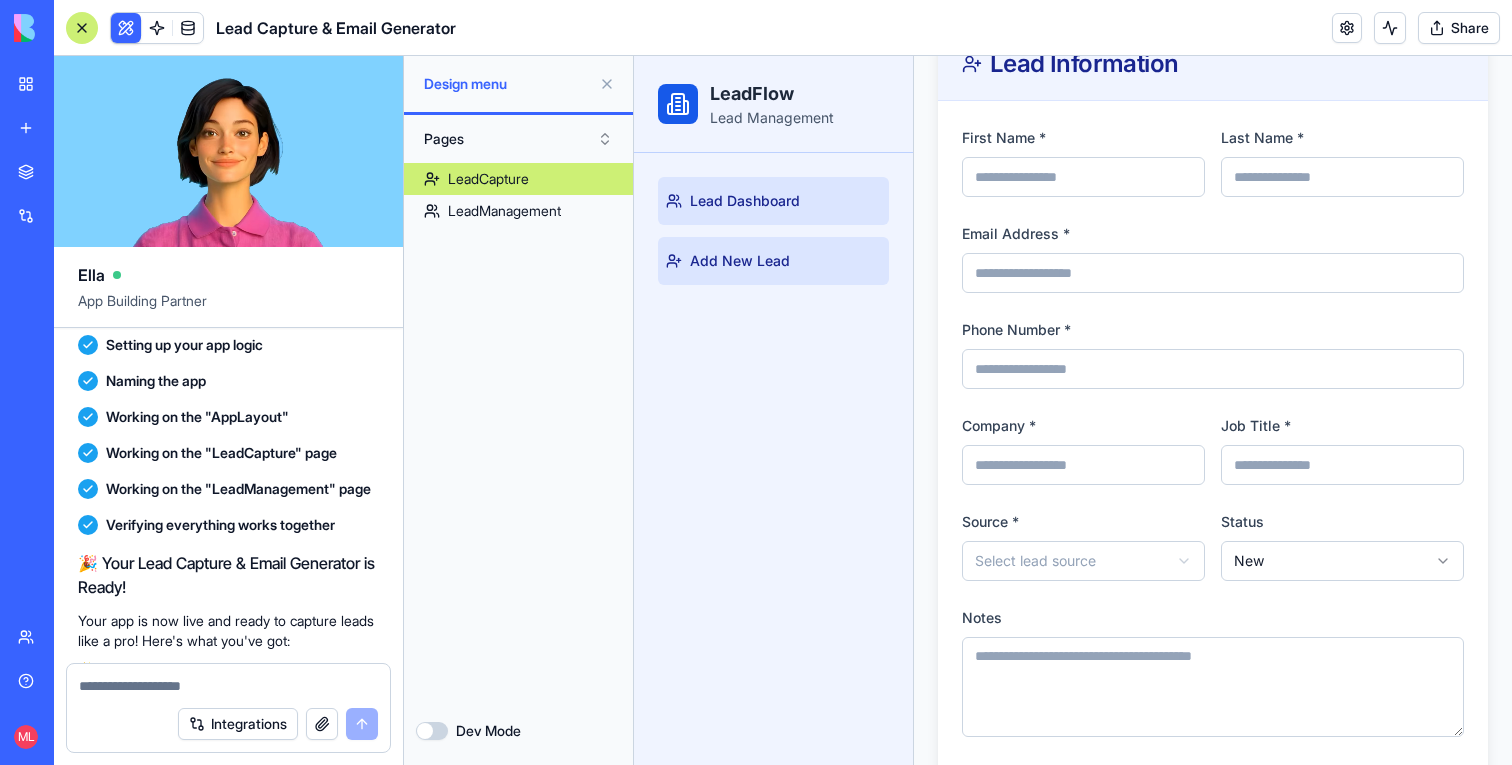 click on "Lead Dashboard" at bounding box center (745, 201) 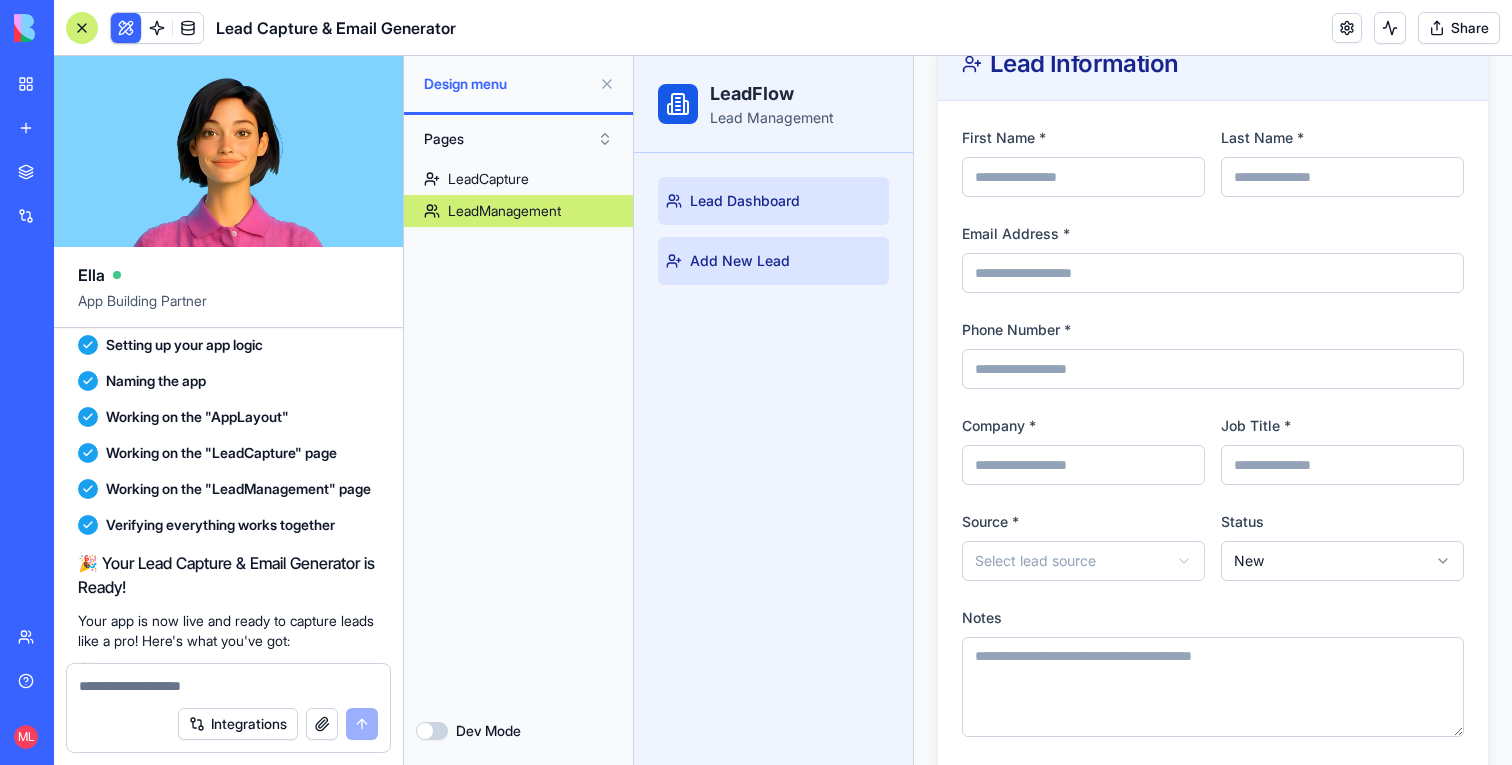 scroll, scrollTop: 0, scrollLeft: 0, axis: both 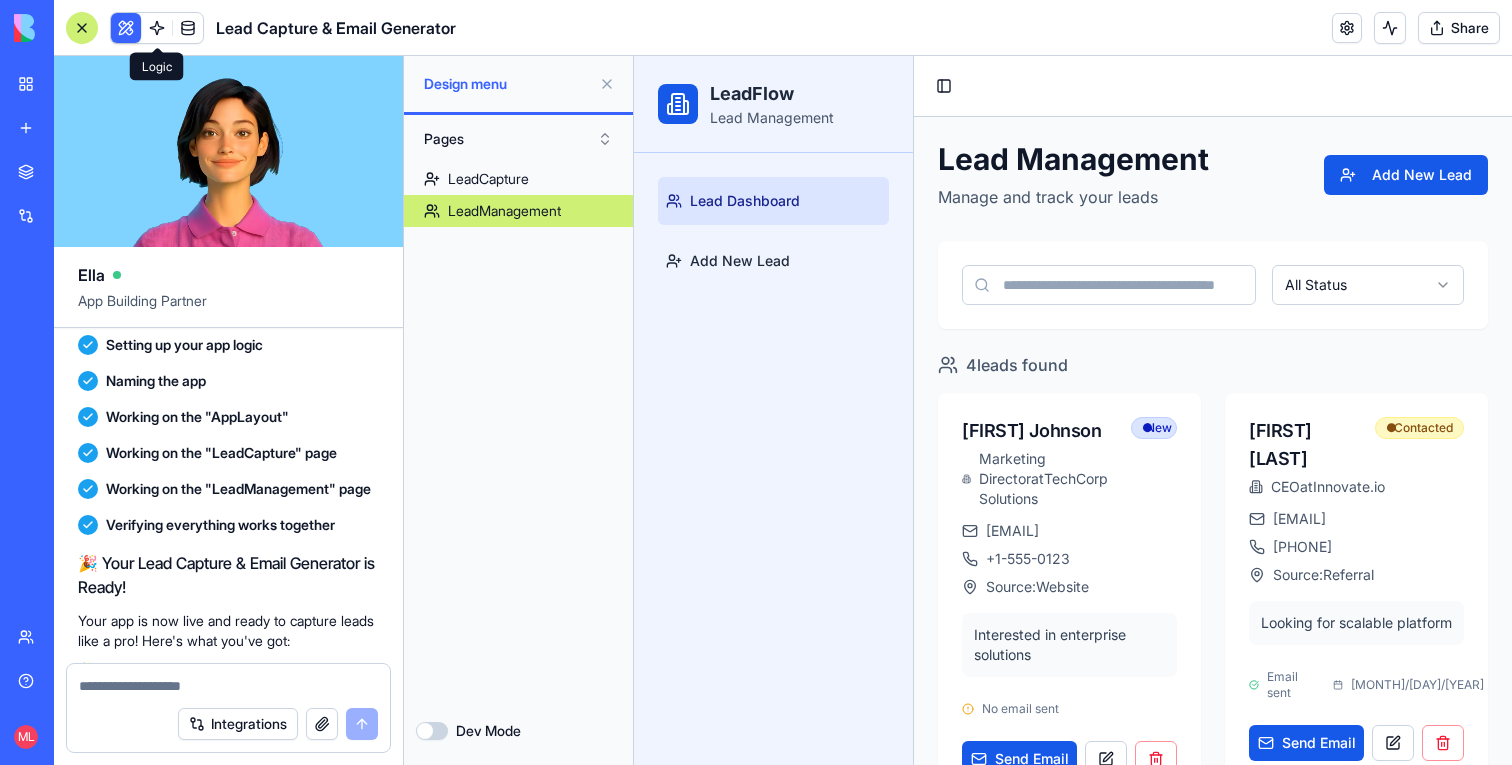 click at bounding box center (607, 84) 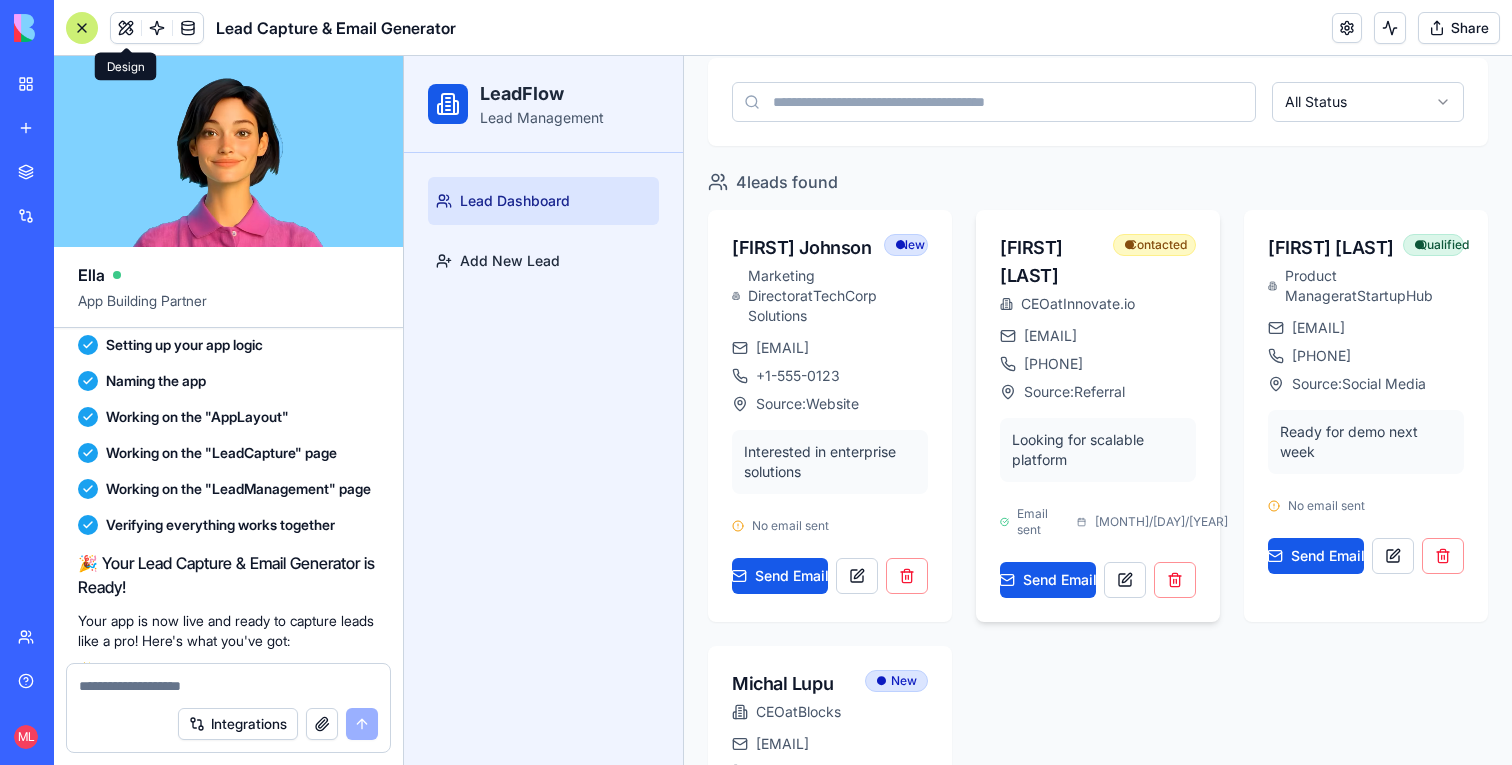 scroll, scrollTop: 372, scrollLeft: 0, axis: vertical 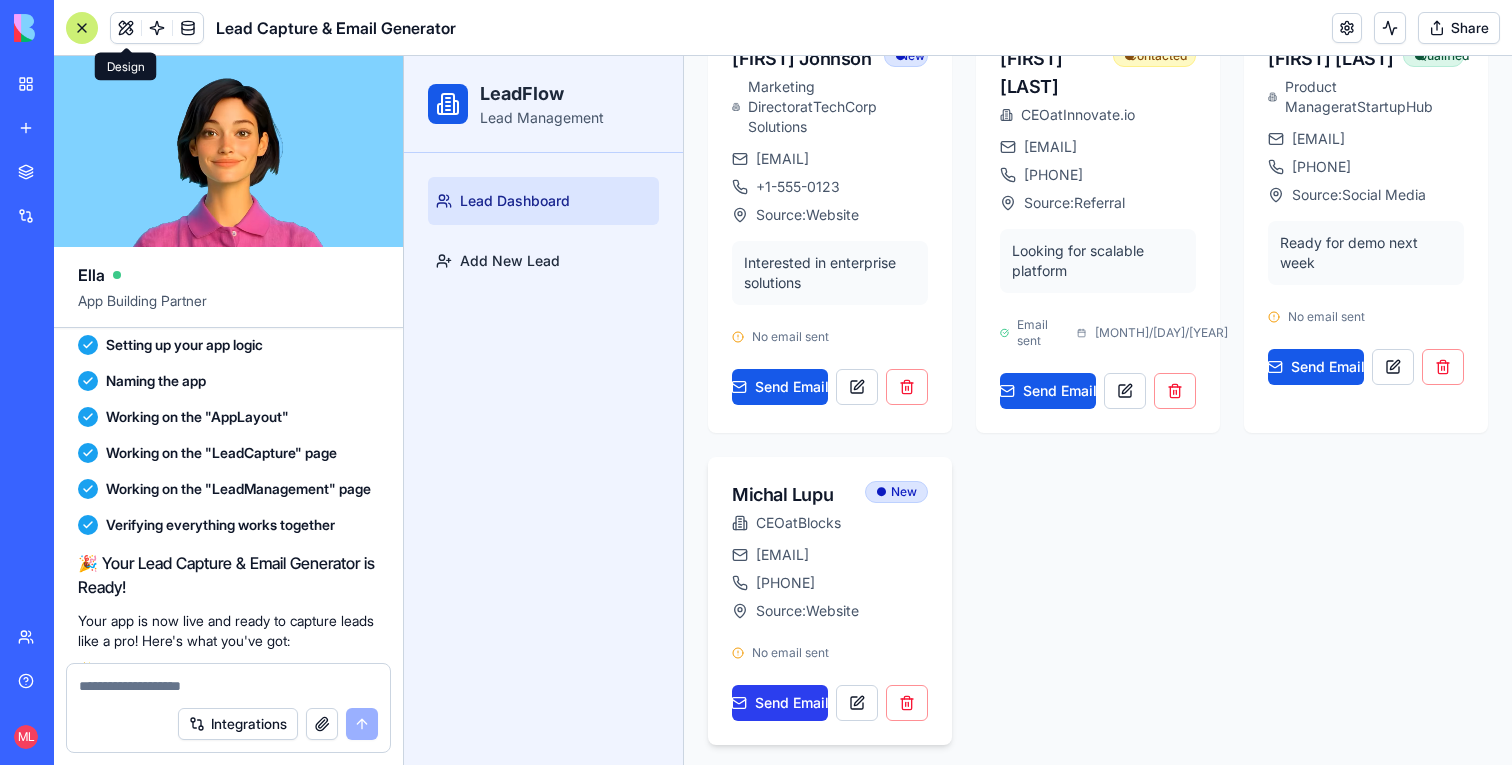 click on "Send Email" at bounding box center [780, 703] 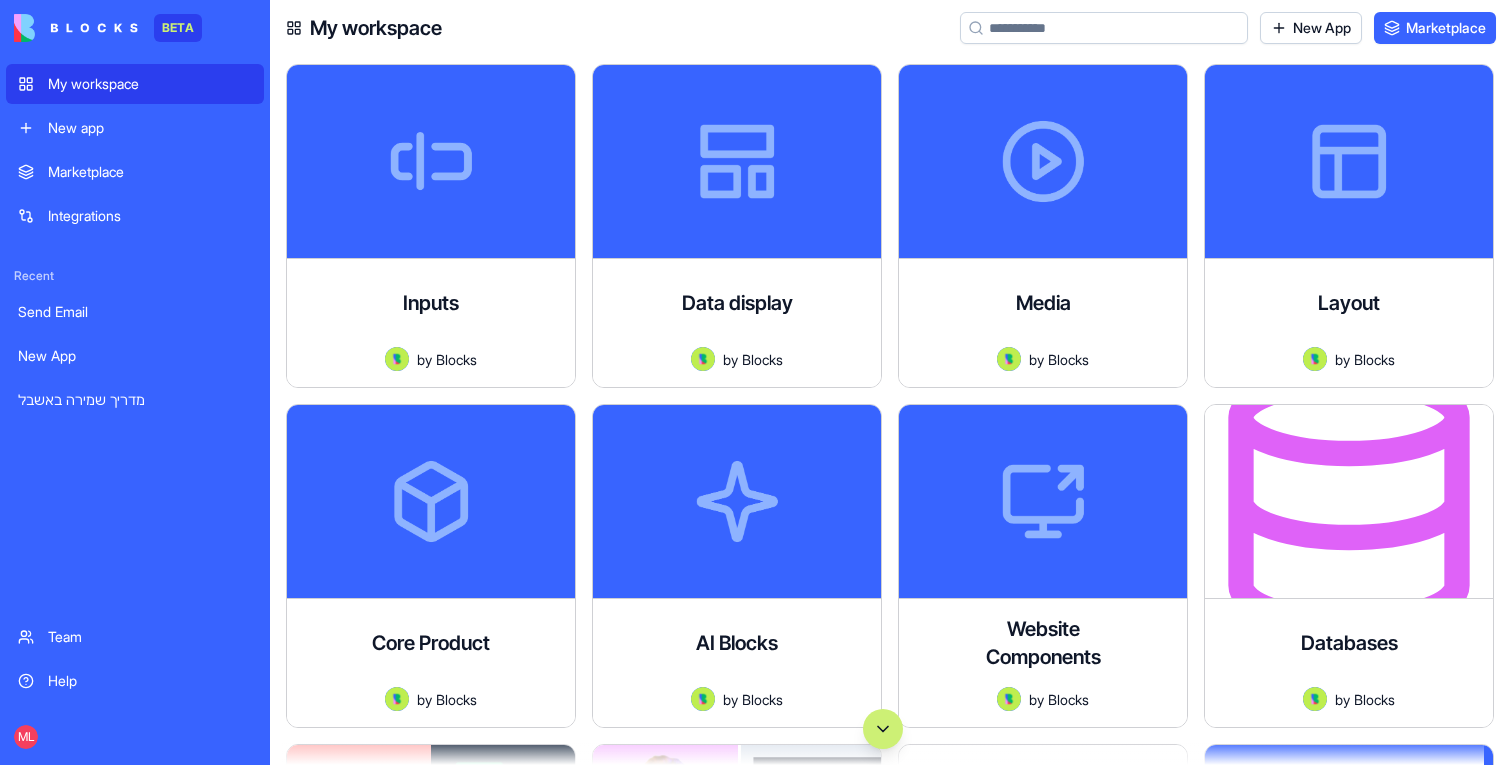 scroll, scrollTop: 0, scrollLeft: 0, axis: both 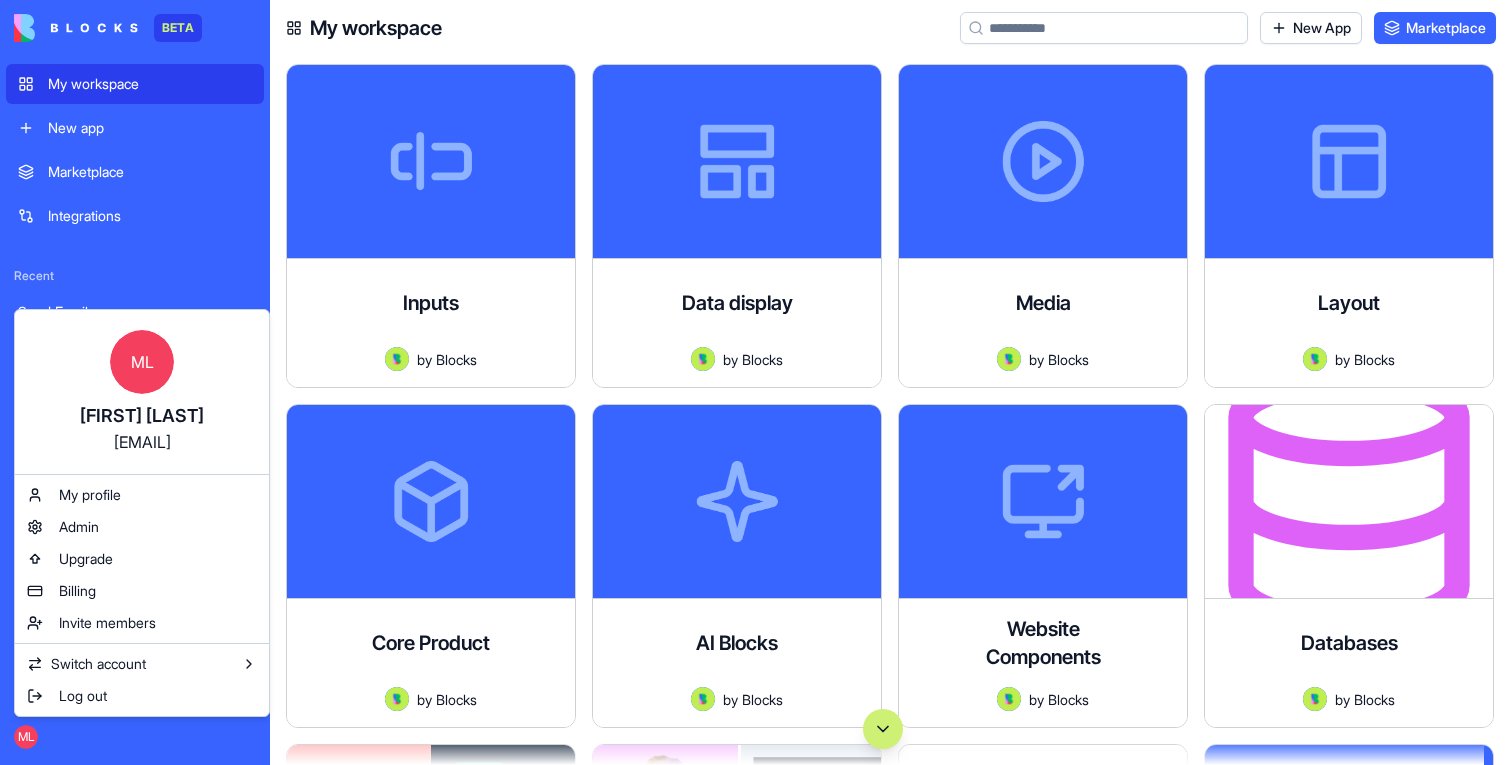 click on "BETA My workspace New app Marketplace Integrations Recent Send Email New App מדריך שמירה באשבל Team Help ML My workspace New App Marketplace Inputs by Blocks Launch Data display by Blocks Launch Media by Blocks Launch Layout by Blocks Launch Core Product by Blocks Launch AI Blocks by Blocks Launch Website Components by Blocks Launch Databases Add, update, and query rows in database tables. by Blocks Launch Brand Sentiment Tracker Analyze brand sentiment by gathering and summarizing online feedback to uncover key insights by Blocks Launch Landing Page Composer Create high-performing landing pages with optimized structure and compelling copy in minutes. by Blocks Launch Blocks LPs A platform for creating and managing landing pages by Blocks Launch Blocks Website   by Blocks Launch Swot Analysis Uncover strengths, weaknesses, opportunities, and threats with AI-powered SWOT analysis for better decisions by Blocks Launch Blog Post Builder by Blocks Launch Promotional Email Crafter by Blocks Launch" at bounding box center (756, 382) 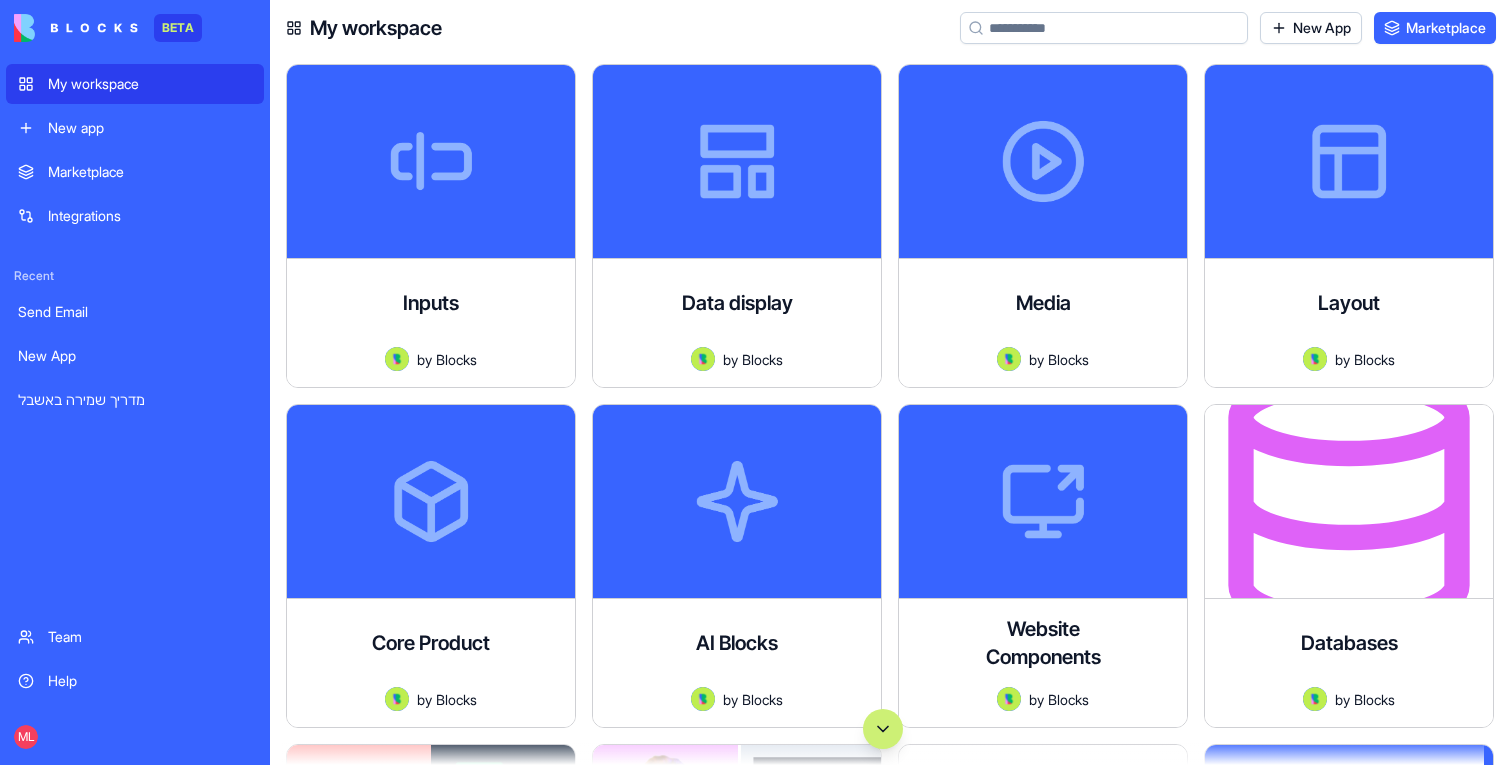 click on "New app" at bounding box center (135, 128) 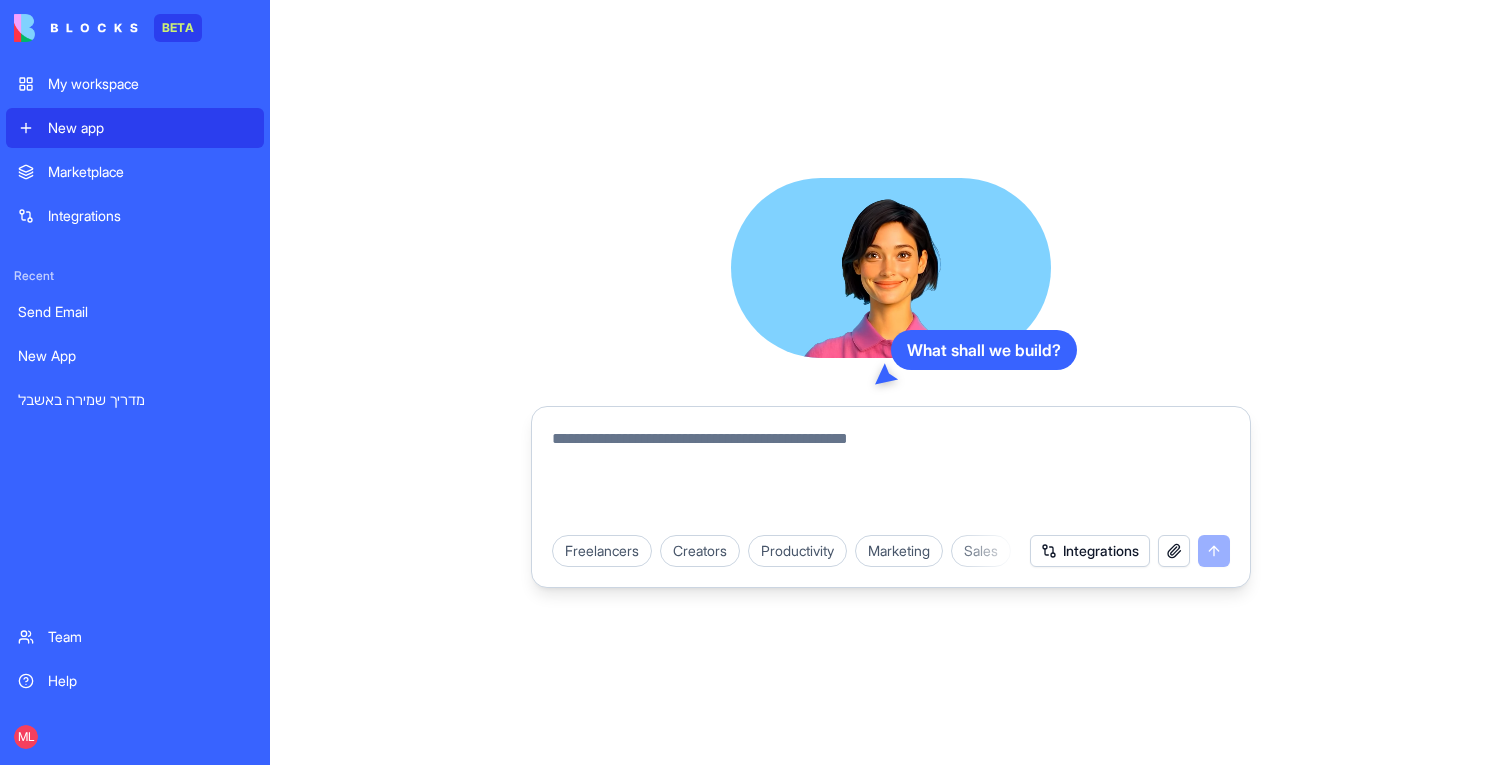 click at bounding box center [891, 475] 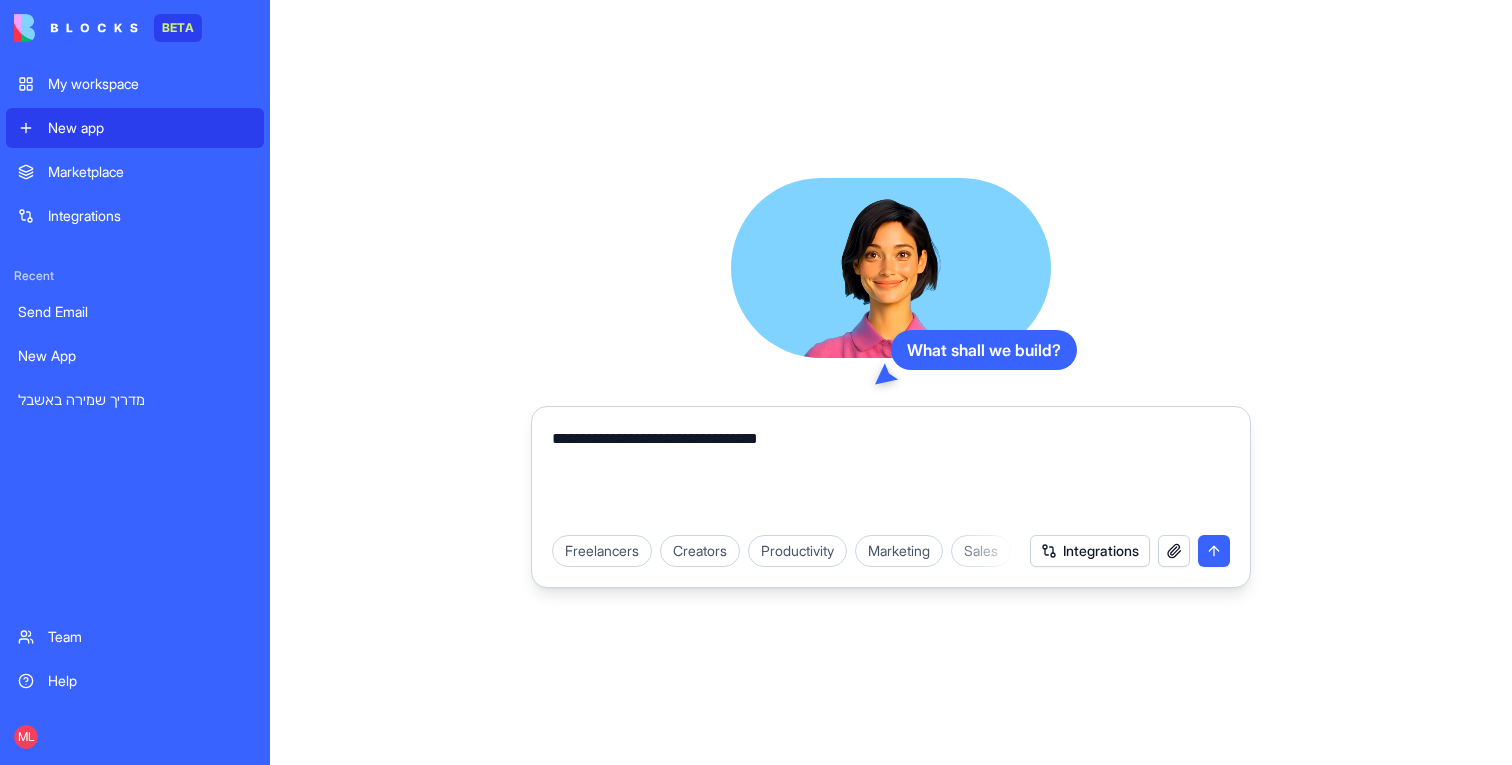 type on "**********" 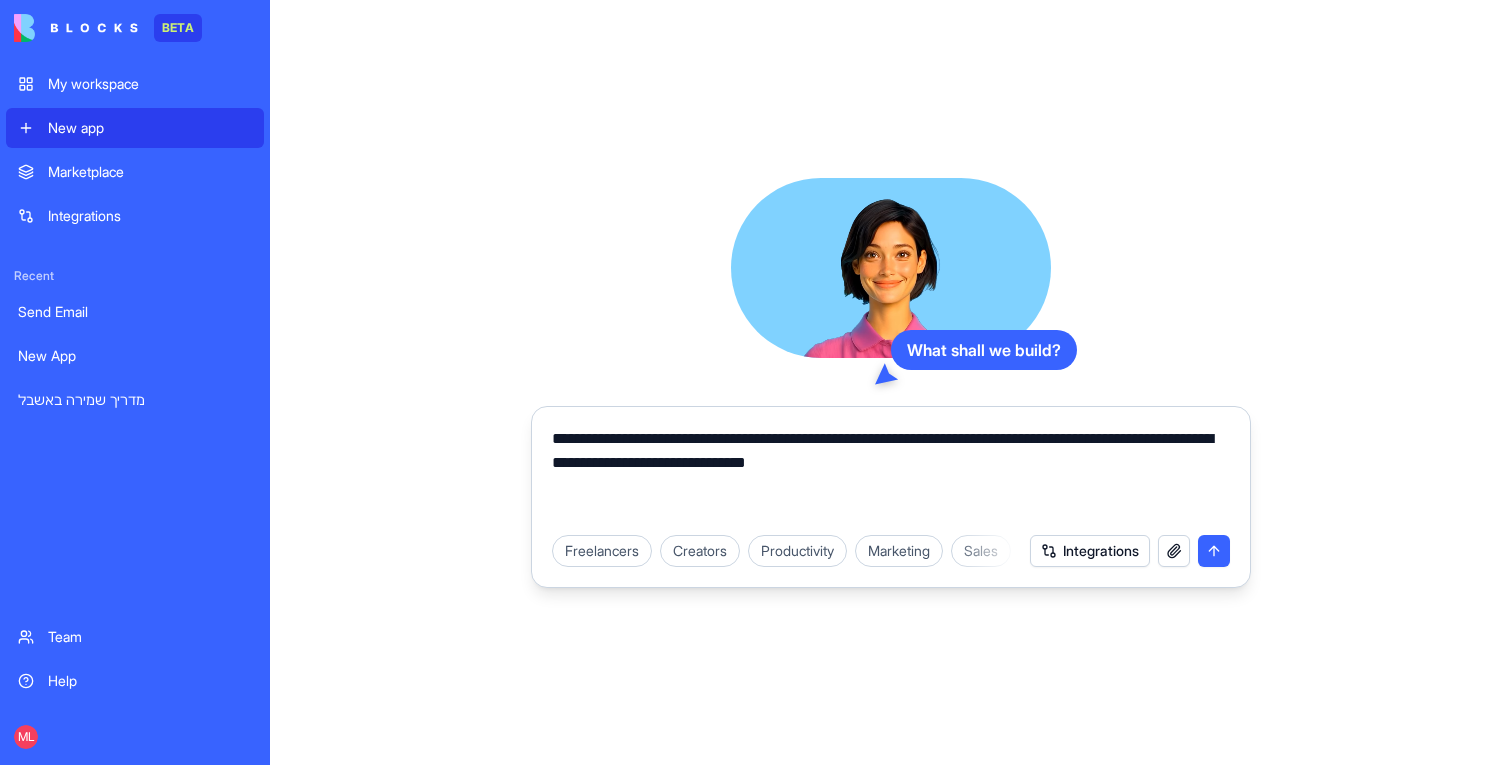 type on "**********" 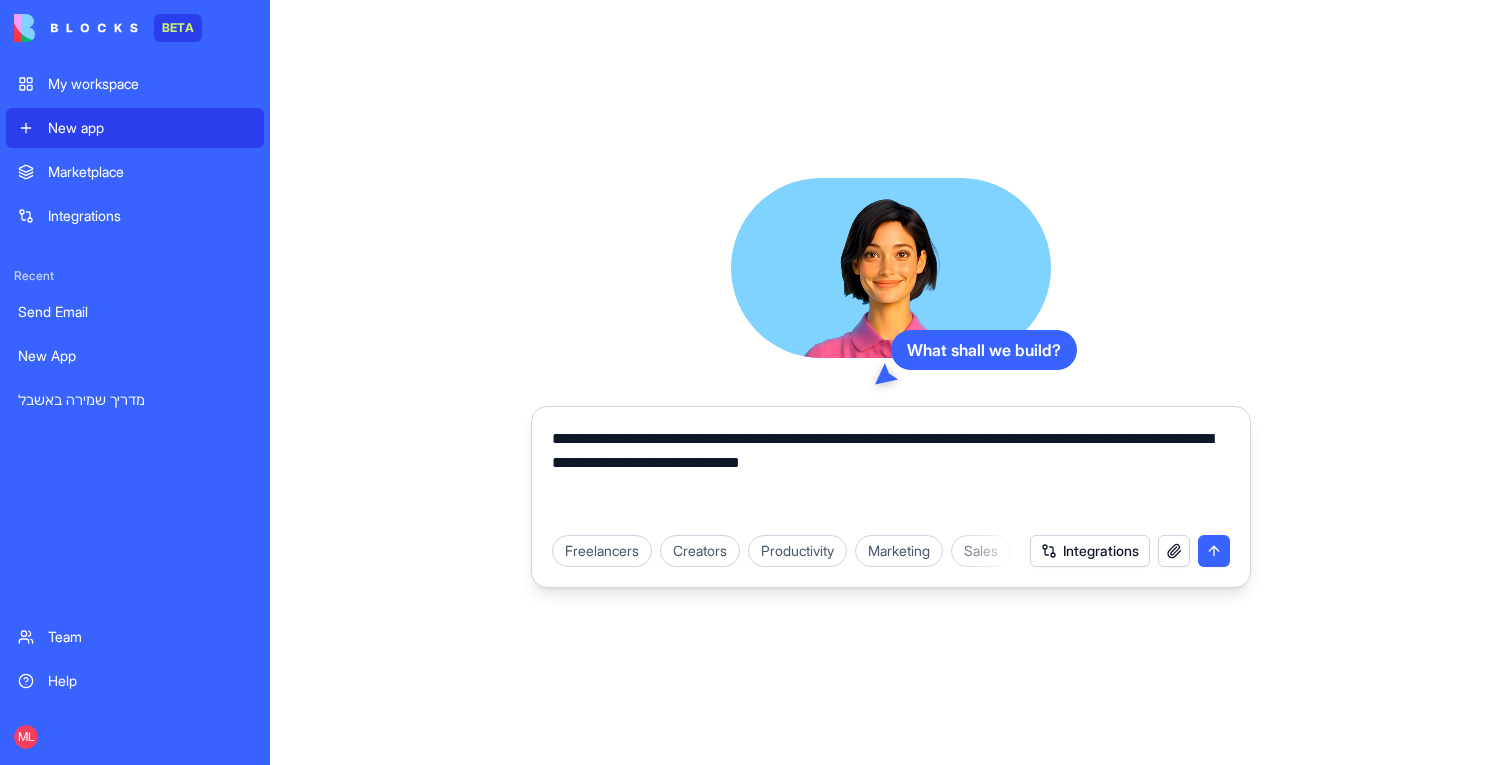 type 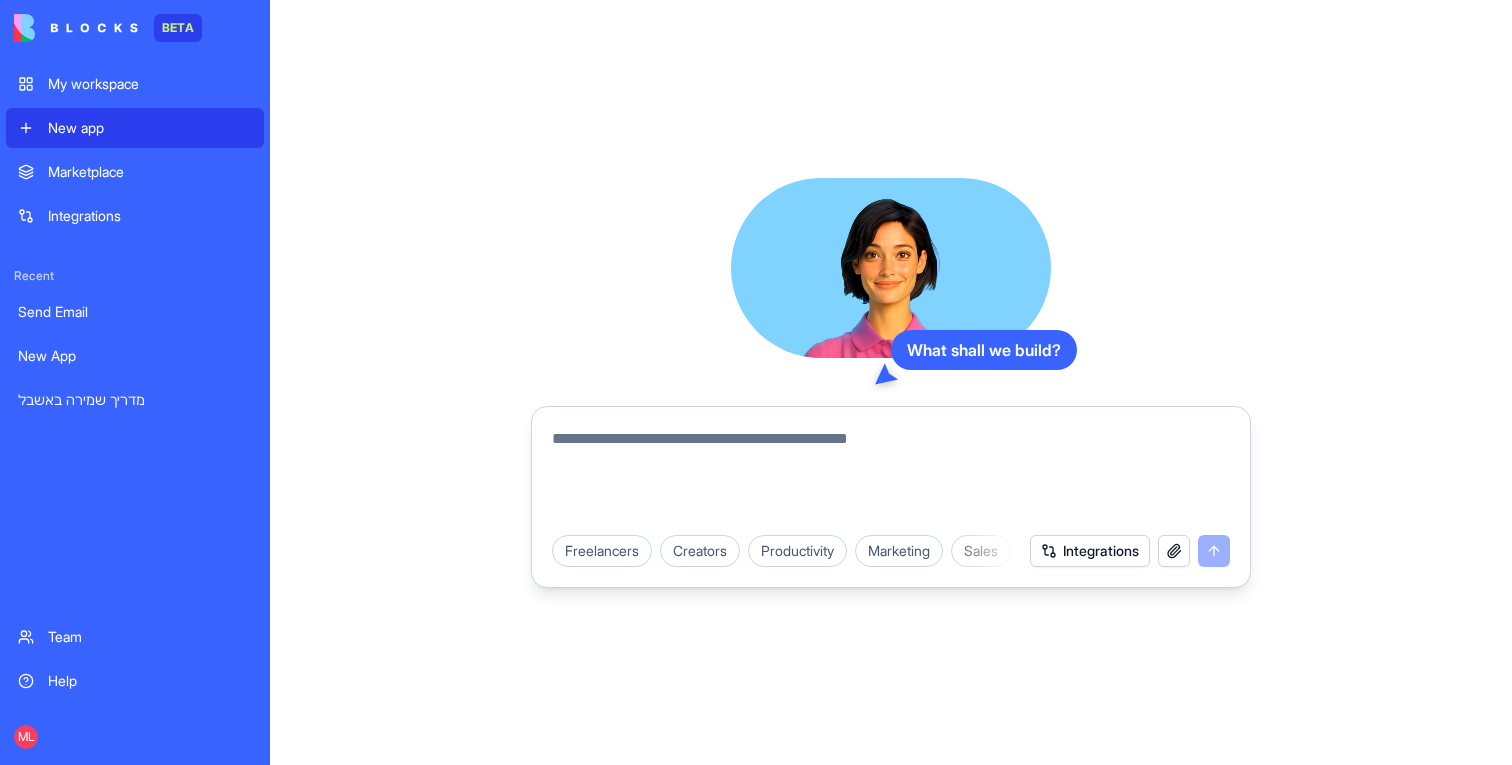 click on "What shall we build? Freelancers Creators Productivity Marketing Sales HR & Recruiting Design & Creative Vertical CRMs Personal & Lifestyle Integrations" at bounding box center (891, 382) 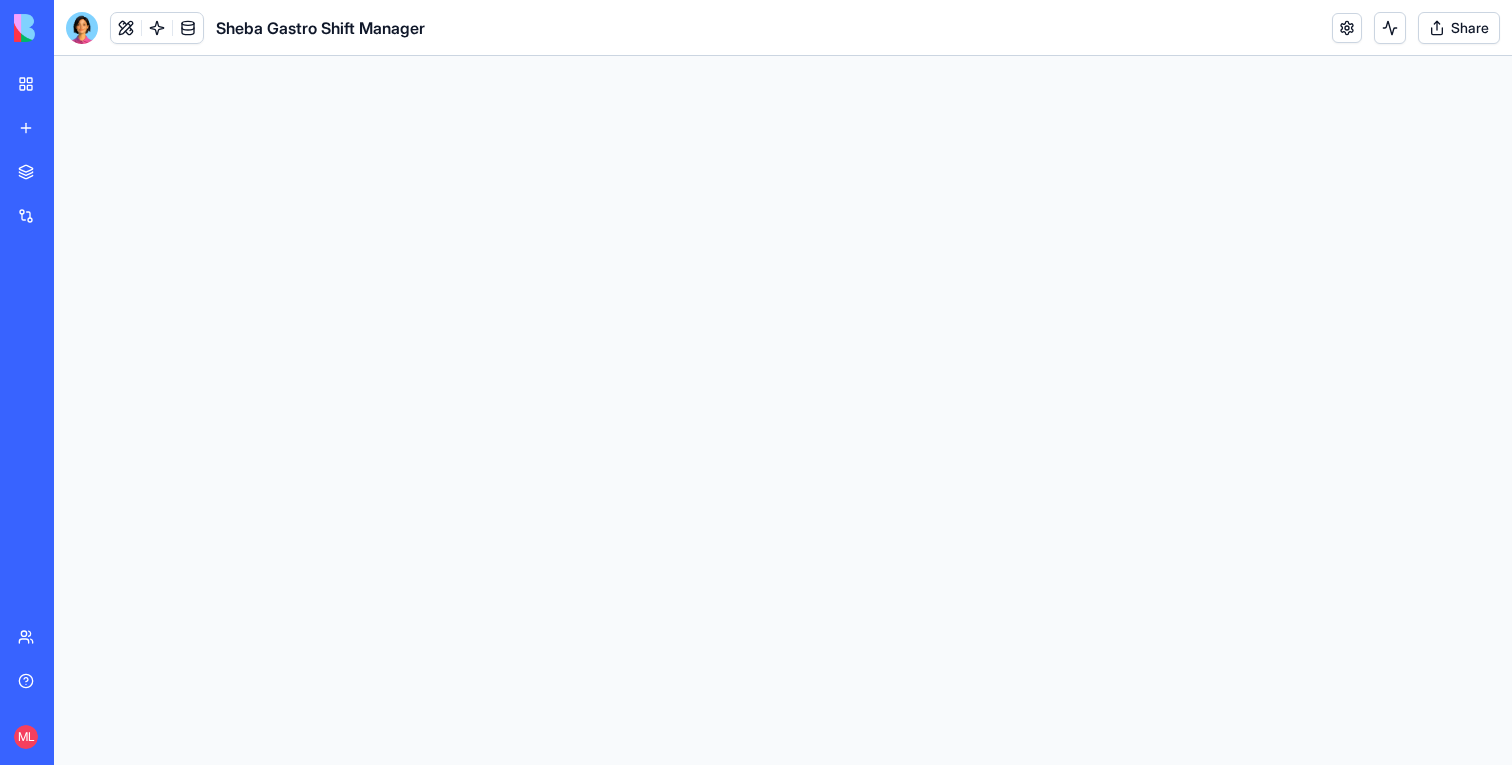 scroll, scrollTop: 0, scrollLeft: 0, axis: both 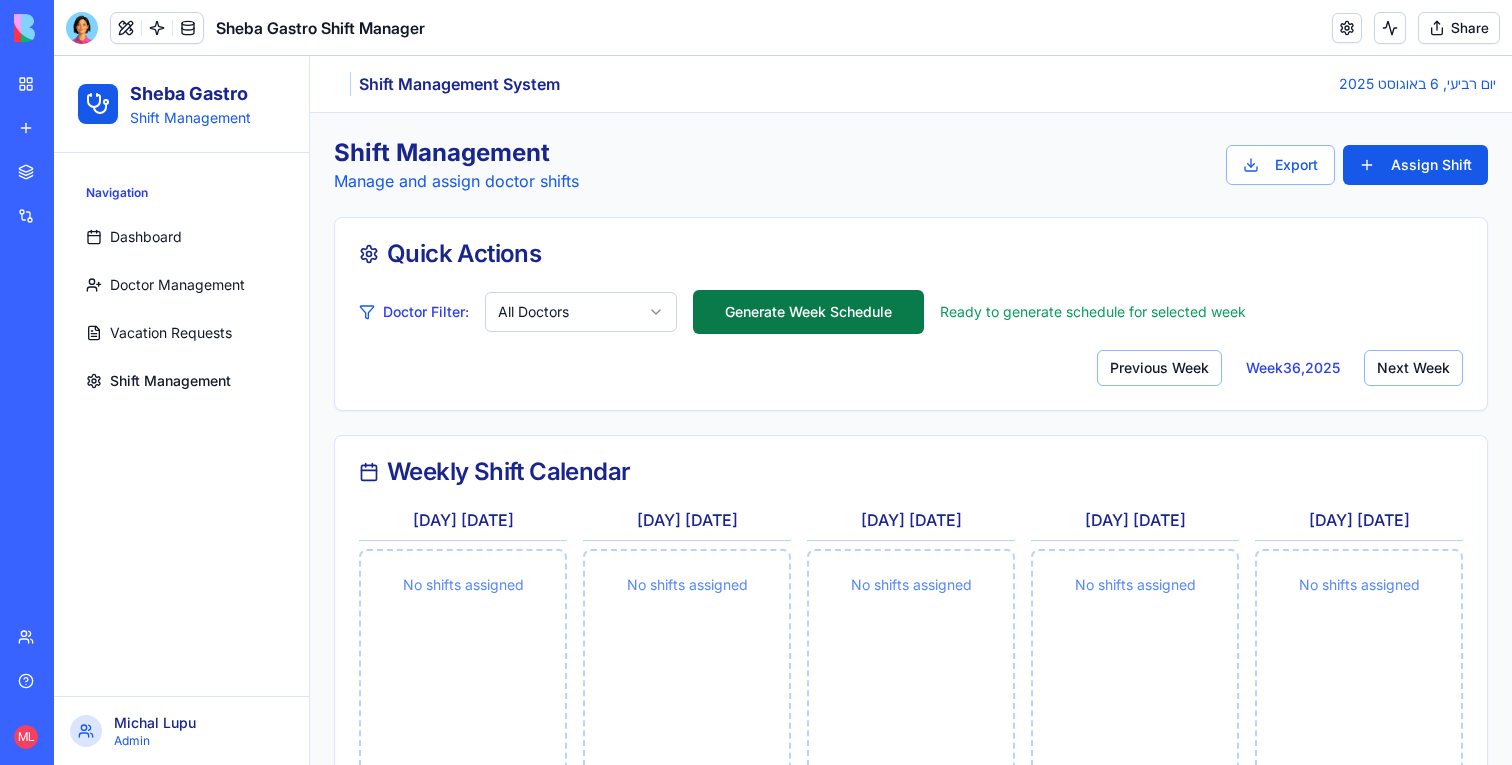 click on "Generate Week Schedule" at bounding box center [808, 312] 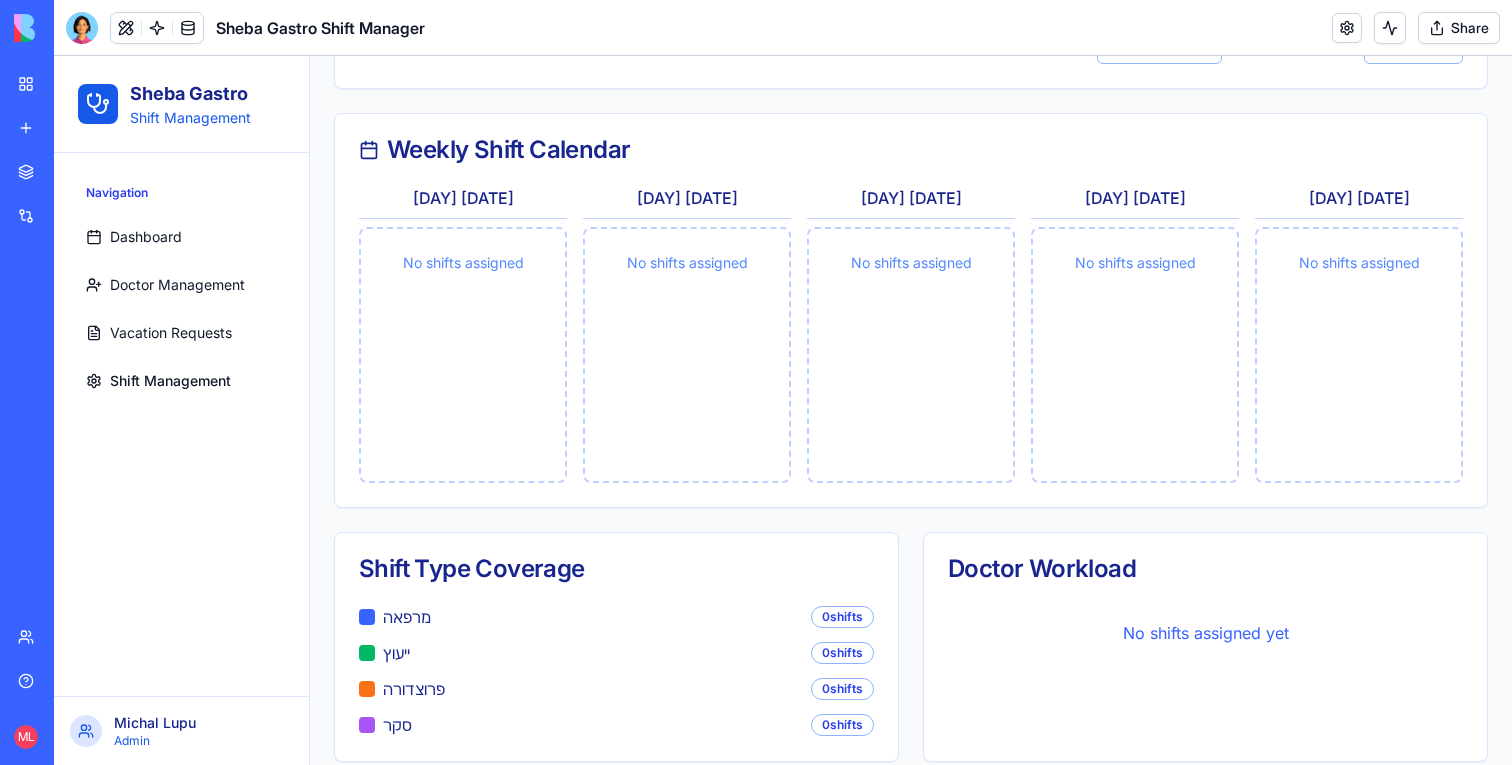 scroll, scrollTop: 314, scrollLeft: 0, axis: vertical 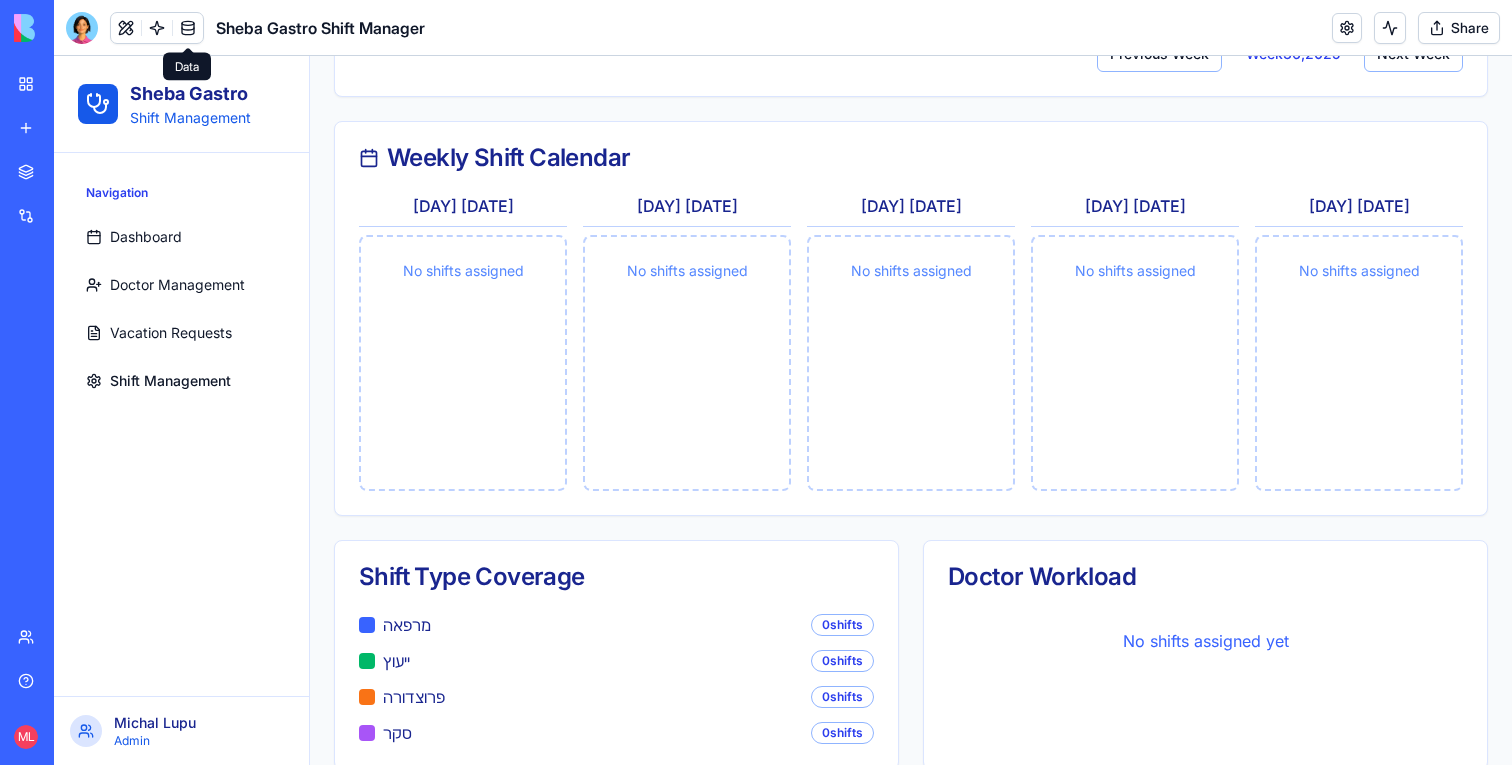 click on "Sheba Gastro Shift Manager" at bounding box center (245, 28) 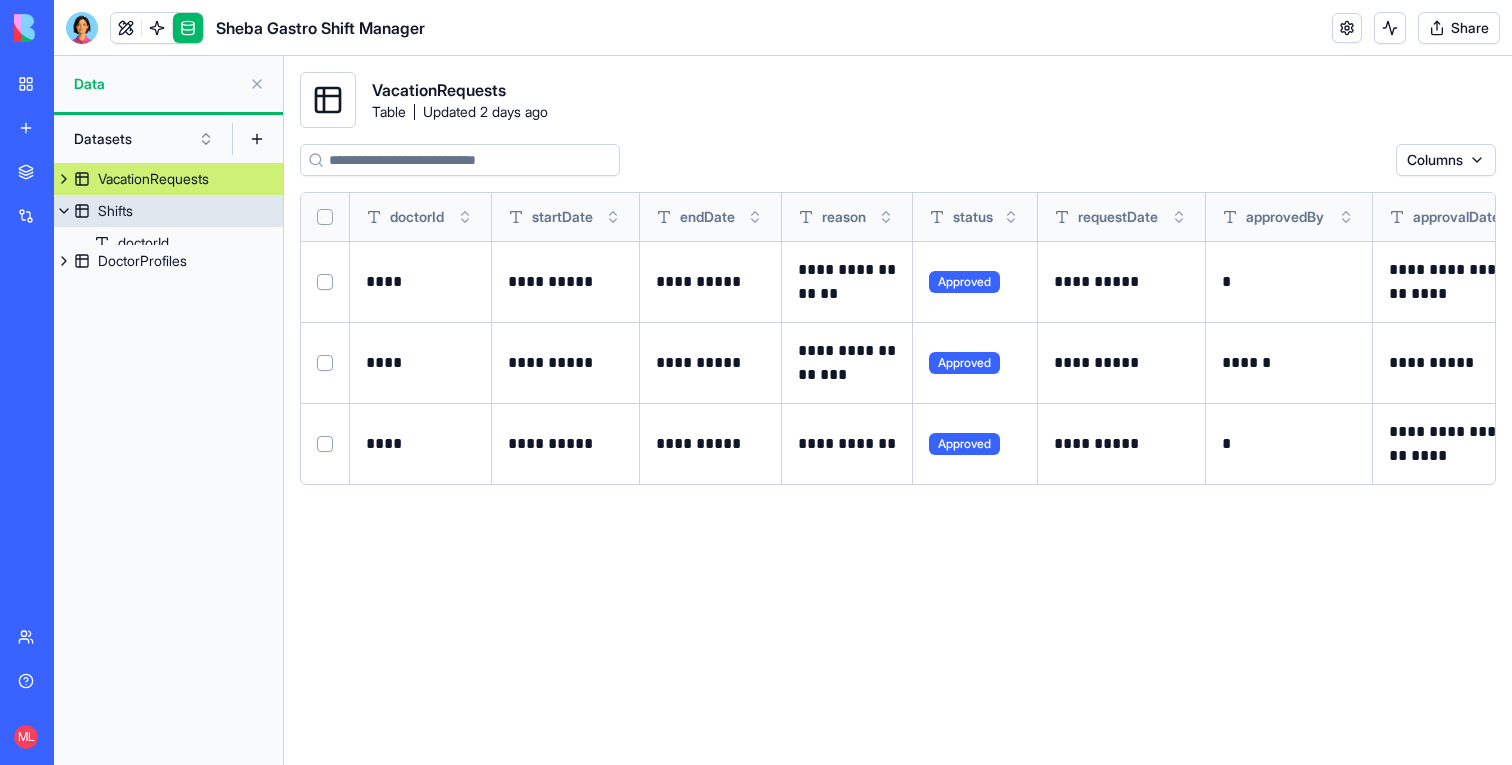click on "Shifts" at bounding box center [168, 211] 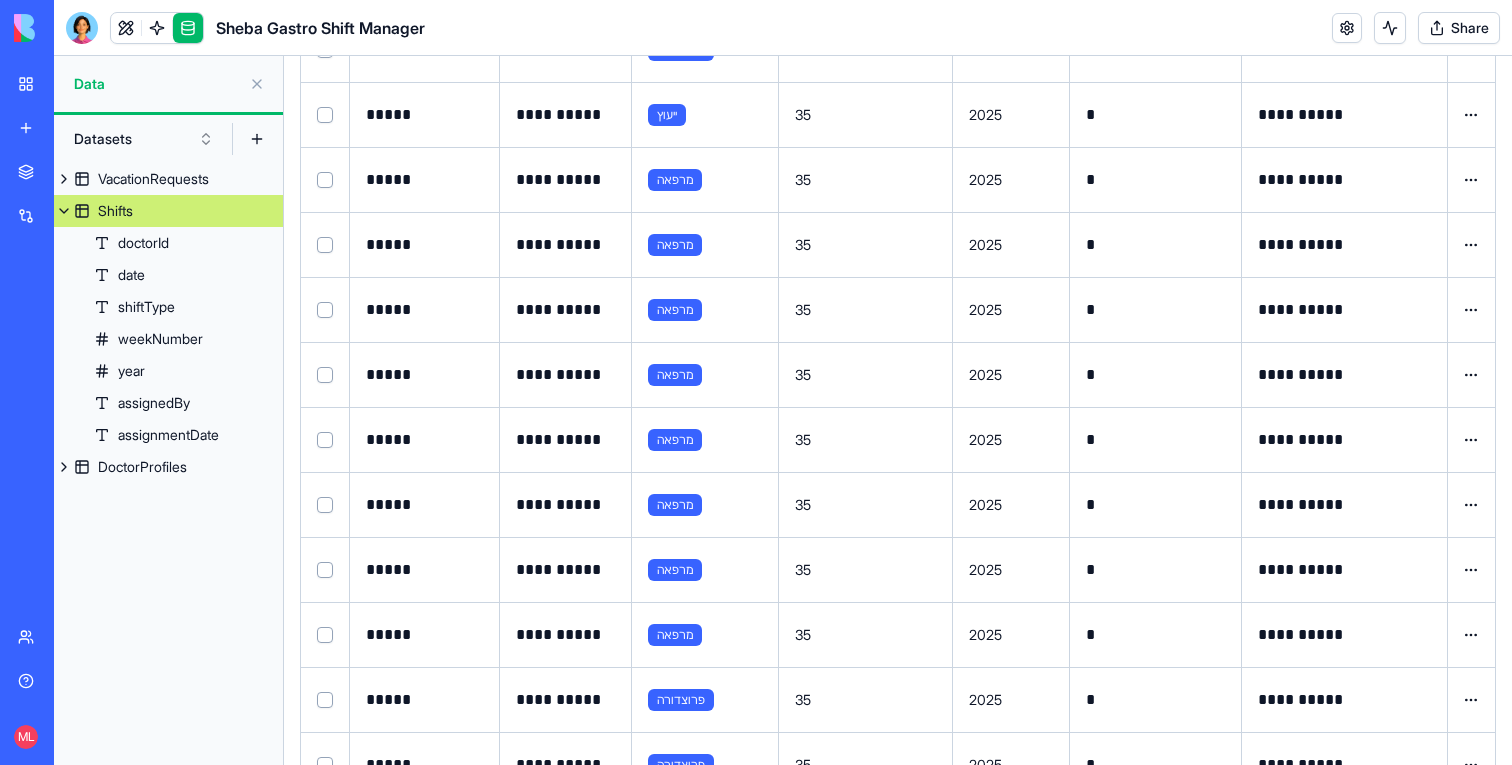 scroll, scrollTop: 5612, scrollLeft: 0, axis: vertical 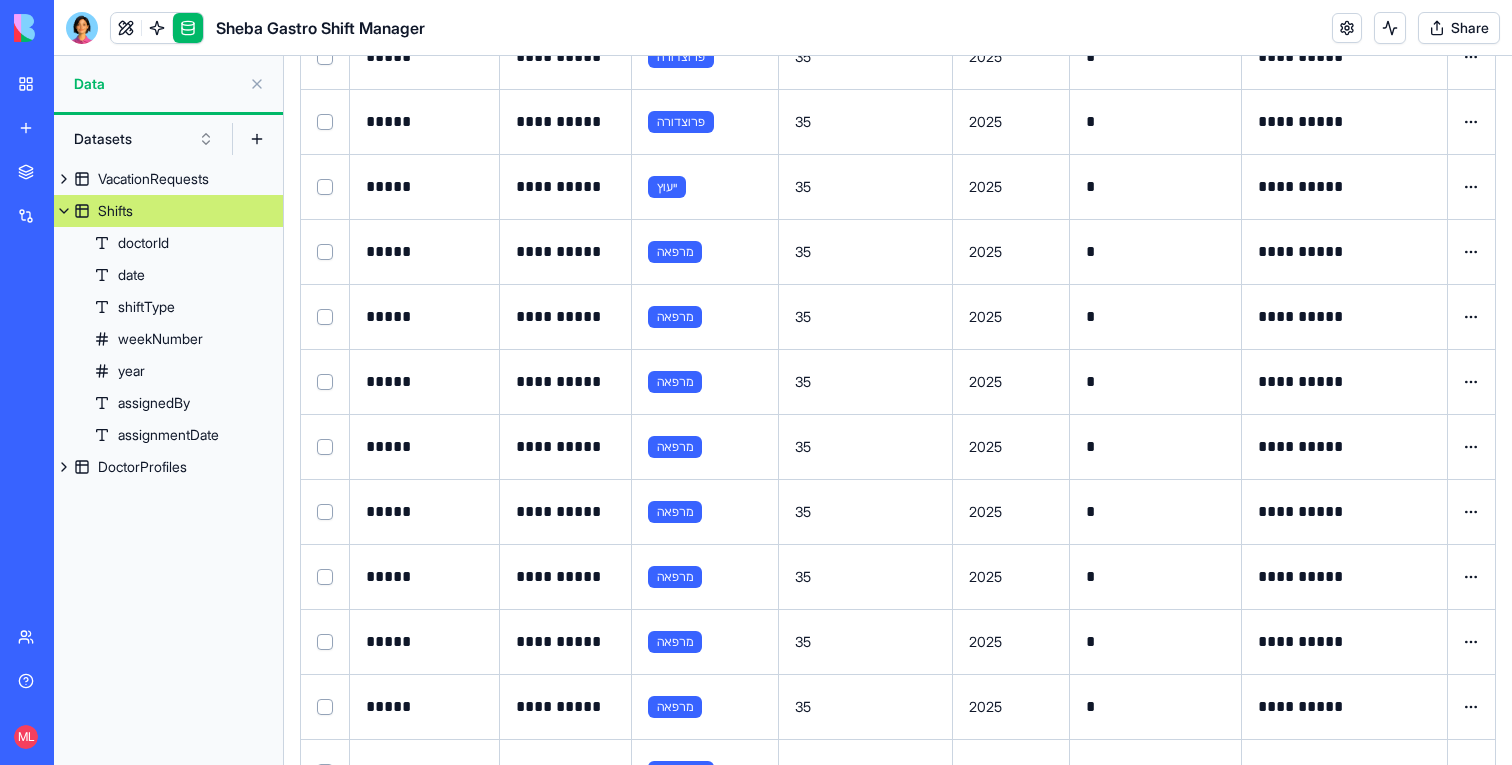 click on "Sheba Gastro Shift Manager Share" at bounding box center [783, 28] 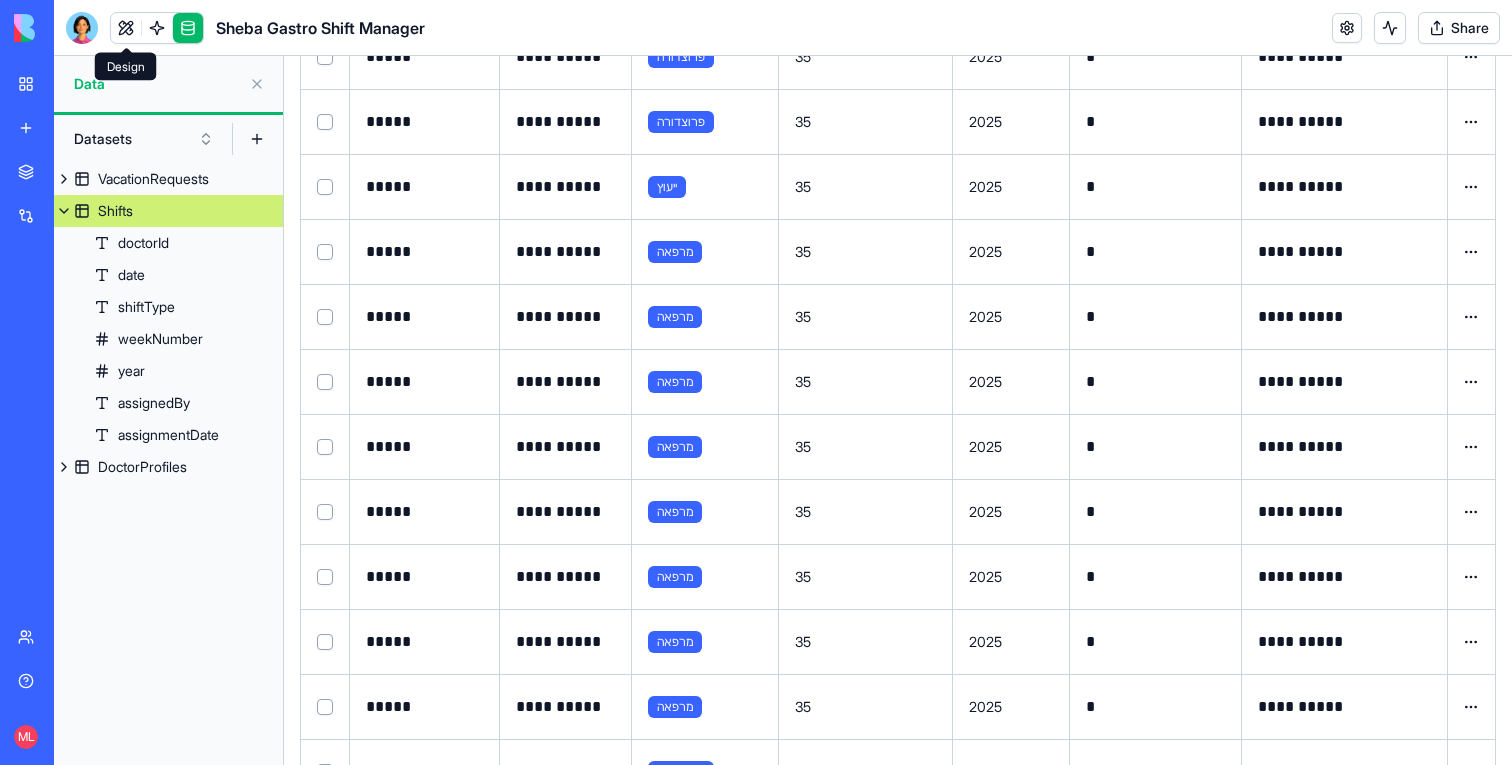 click at bounding box center [126, 28] 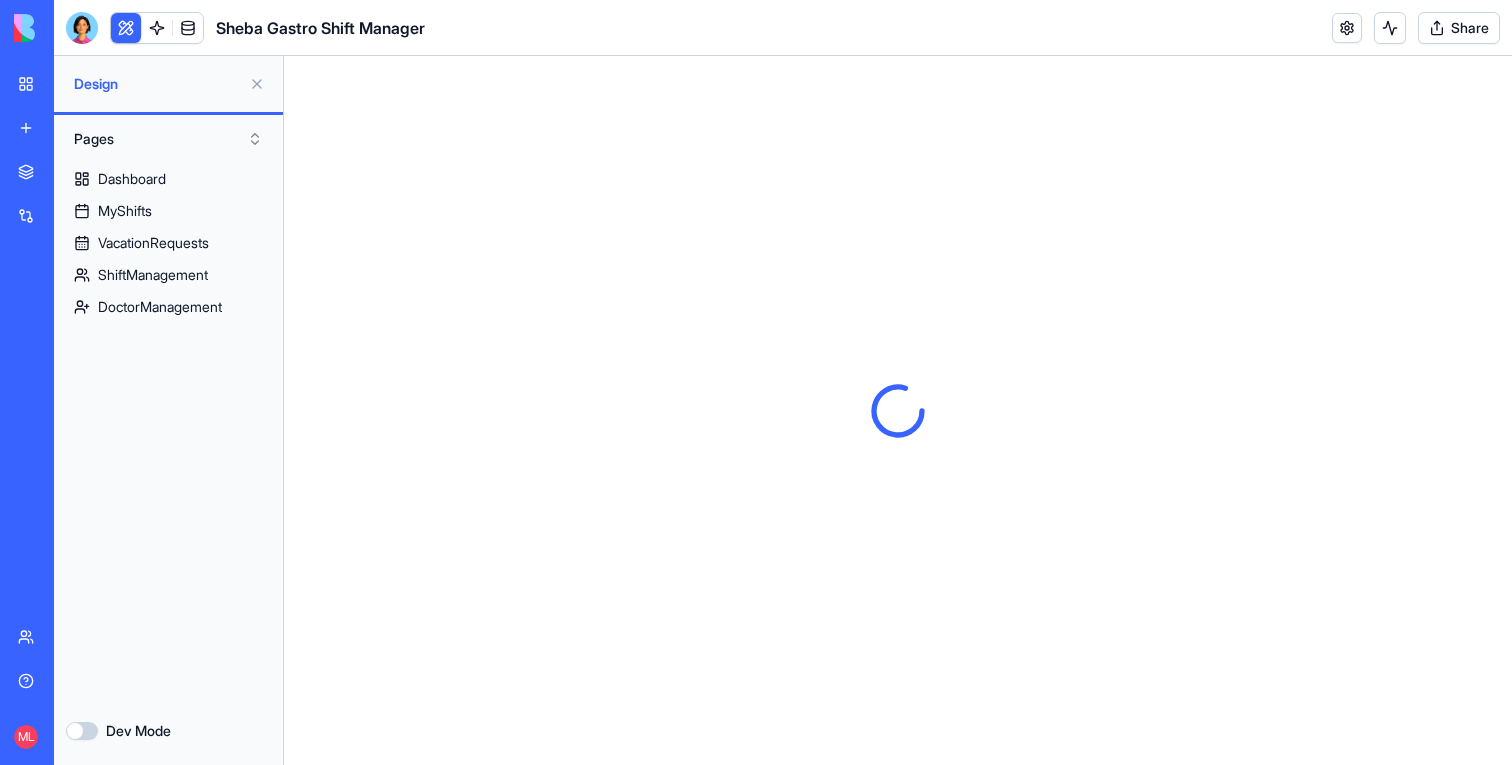click at bounding box center [257, 84] 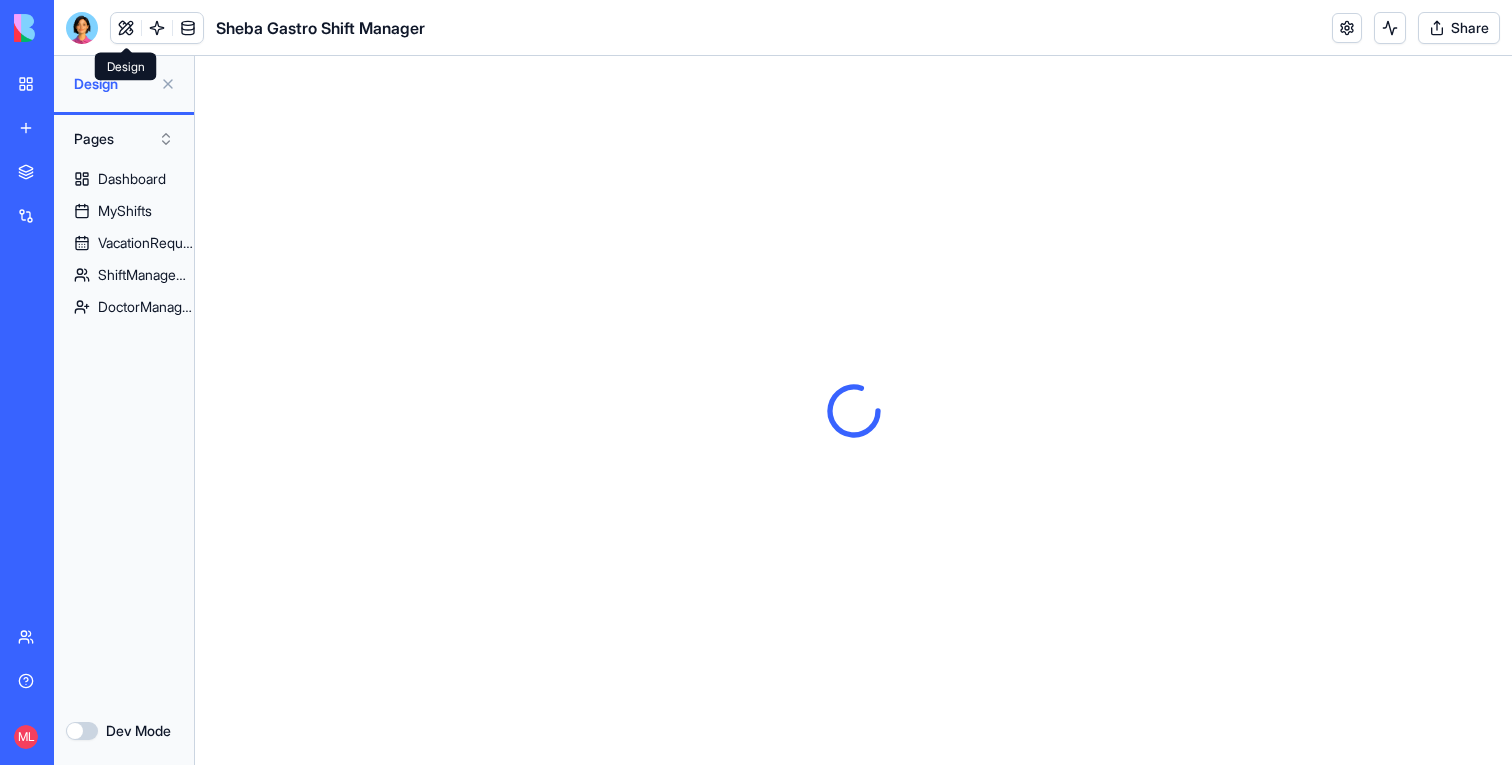 scroll, scrollTop: 0, scrollLeft: 0, axis: both 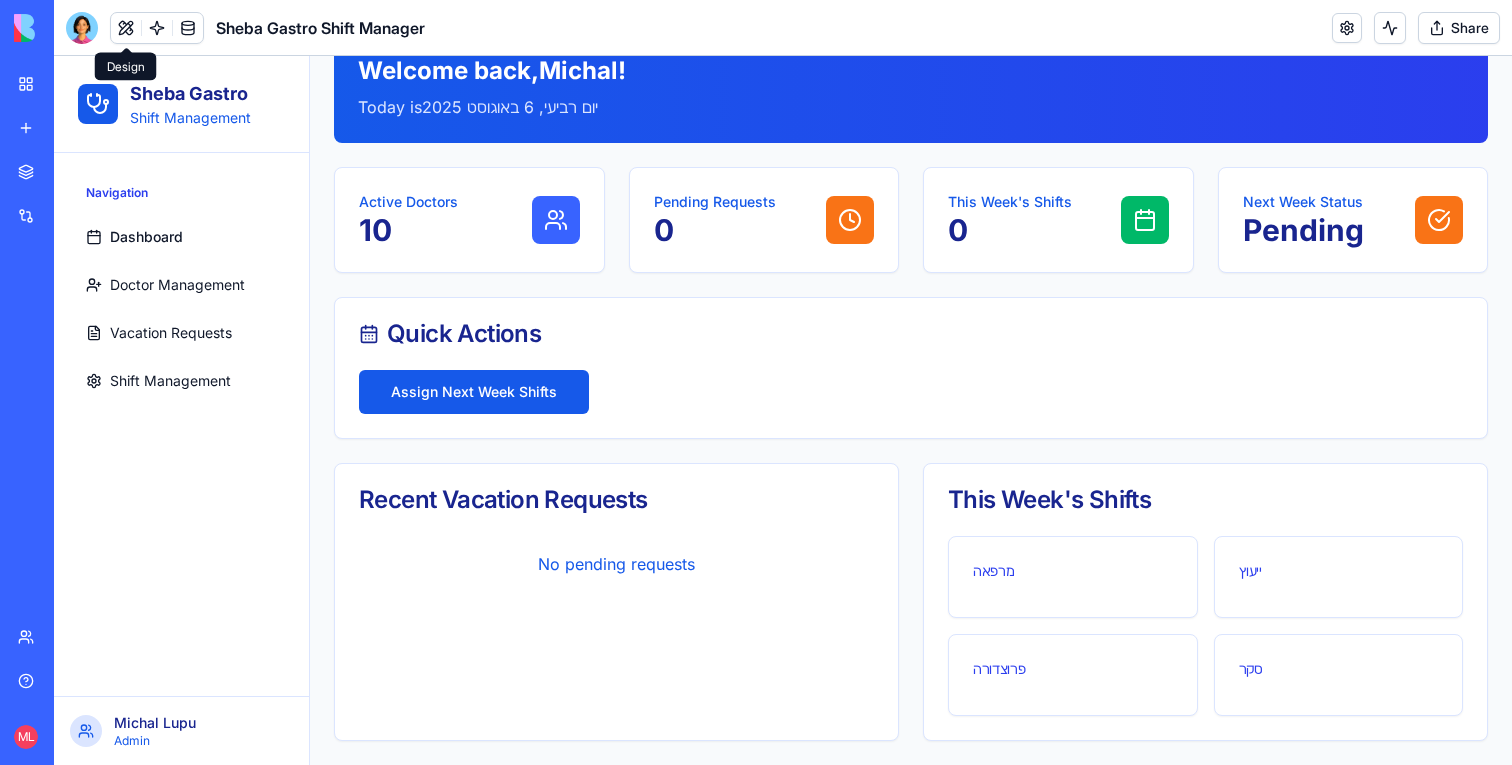 click on "Vacation Requests" at bounding box center [181, 333] 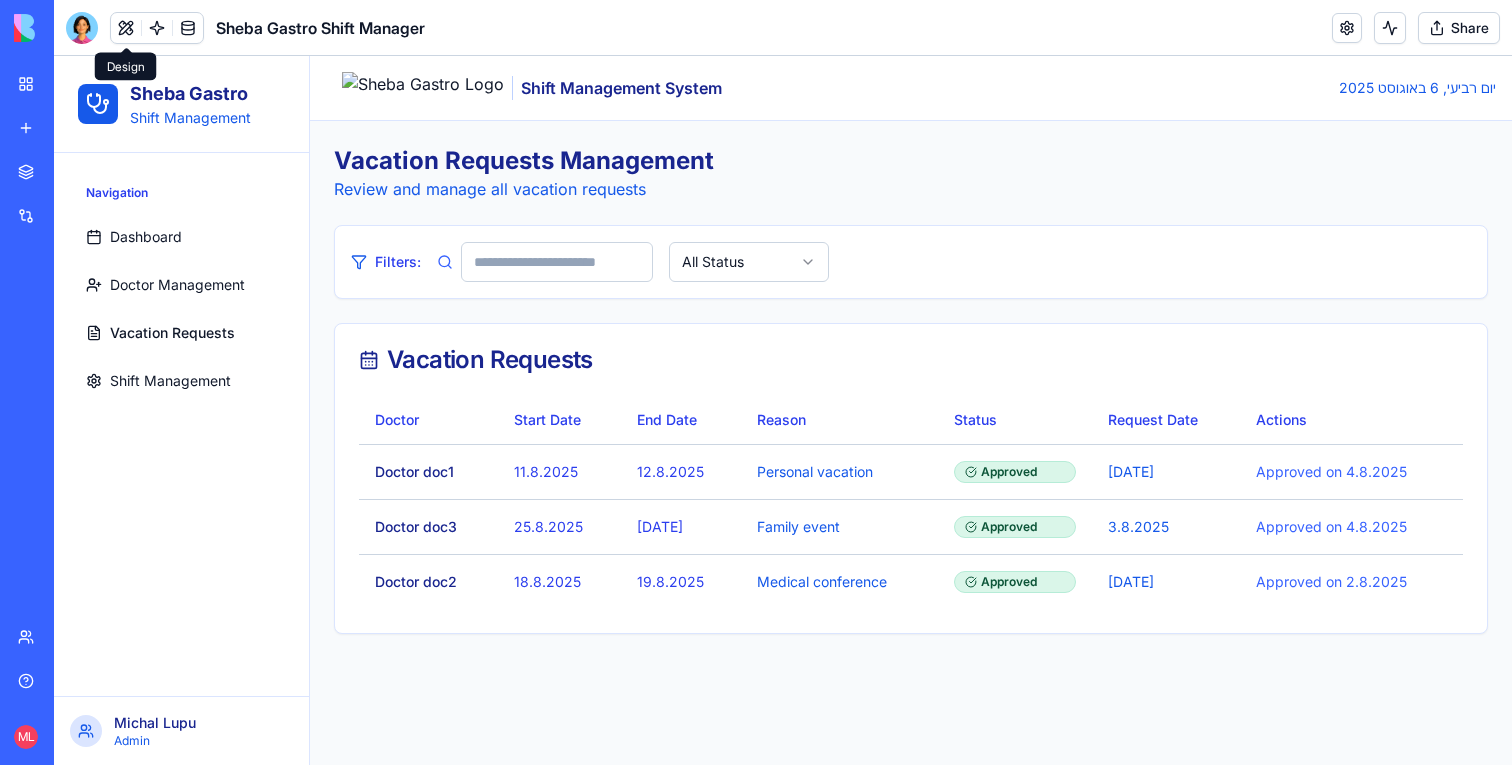 scroll, scrollTop: 0, scrollLeft: 0, axis: both 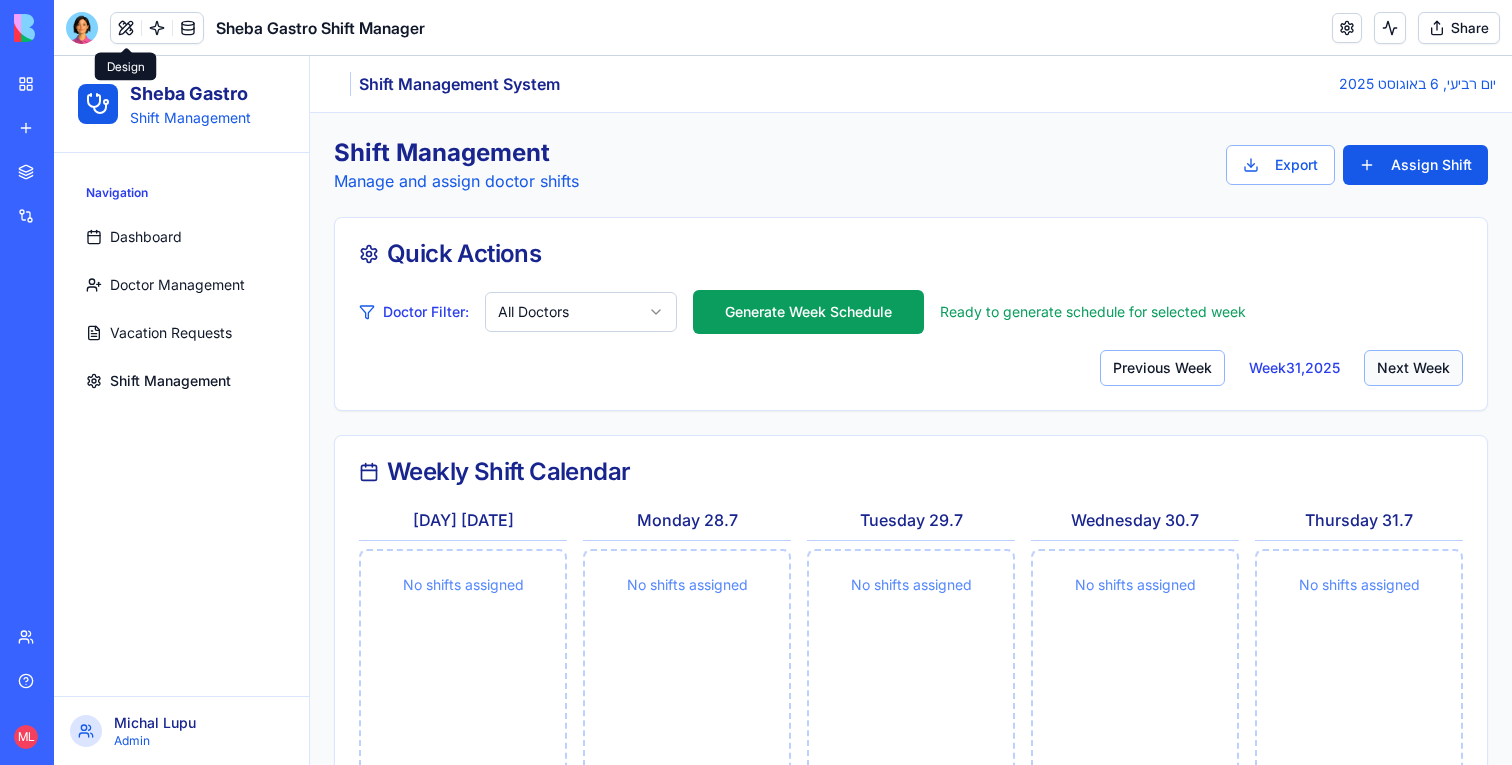 click on "Next Week" at bounding box center (1413, 368) 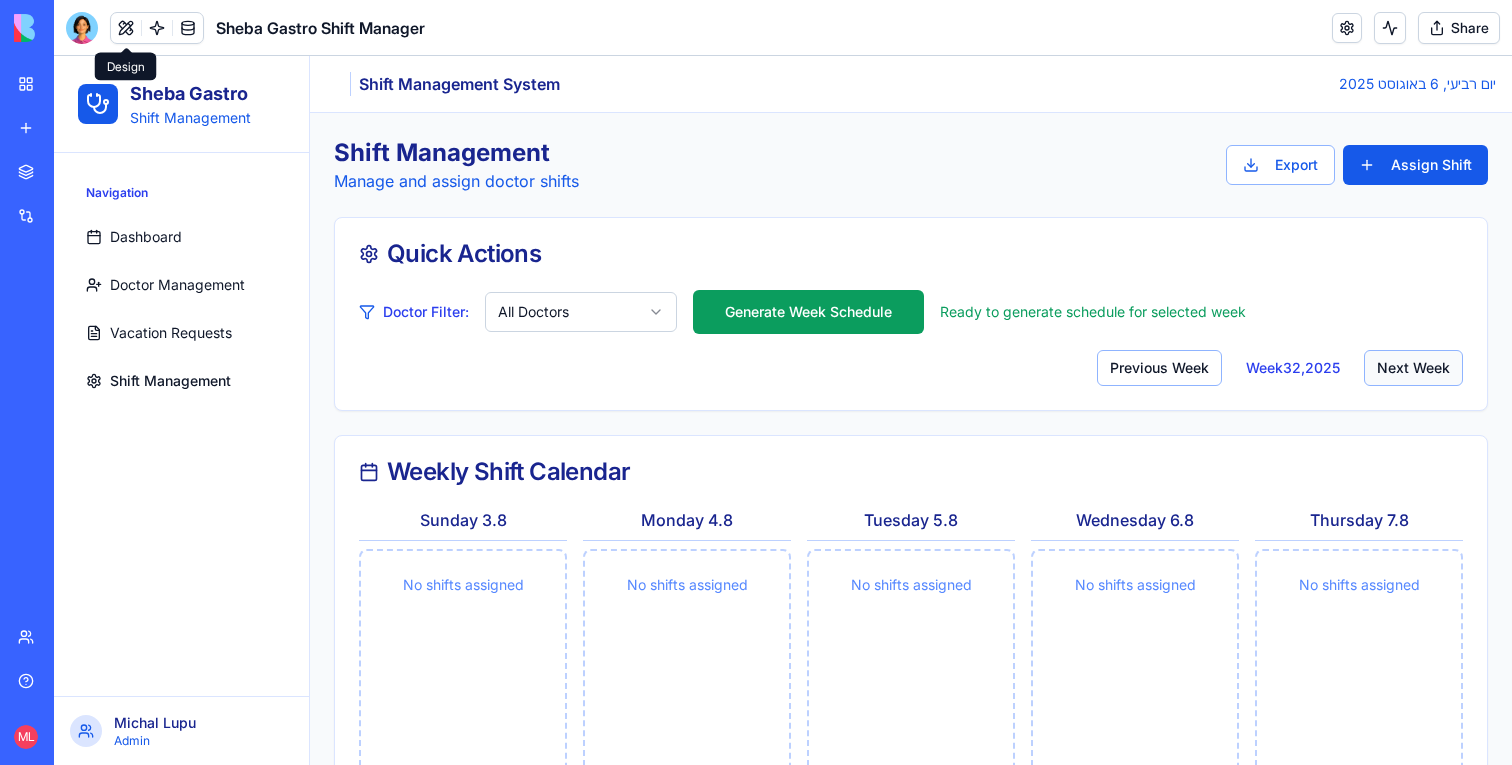 click on "Next Week" at bounding box center [1413, 368] 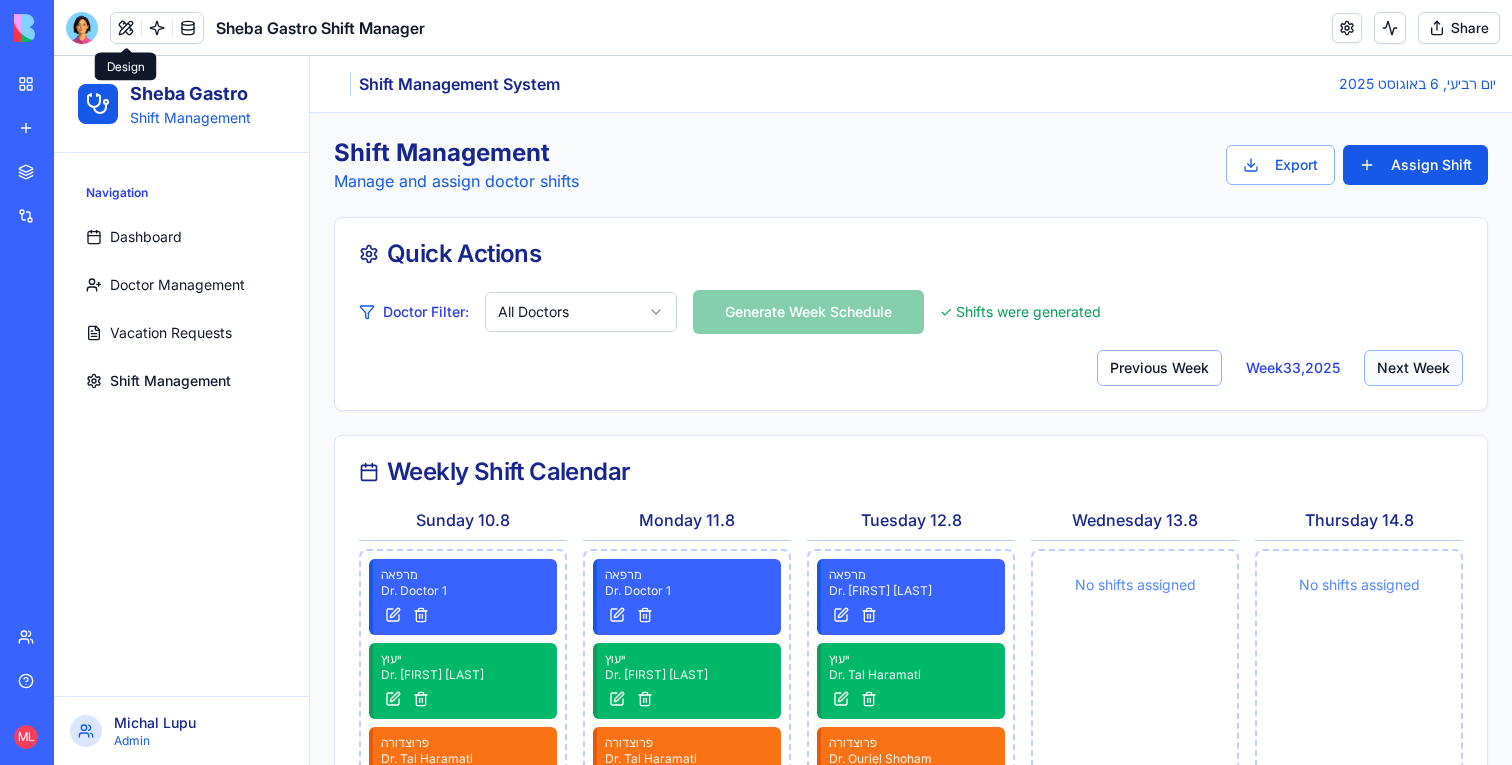 click on "Next Week" at bounding box center [1413, 368] 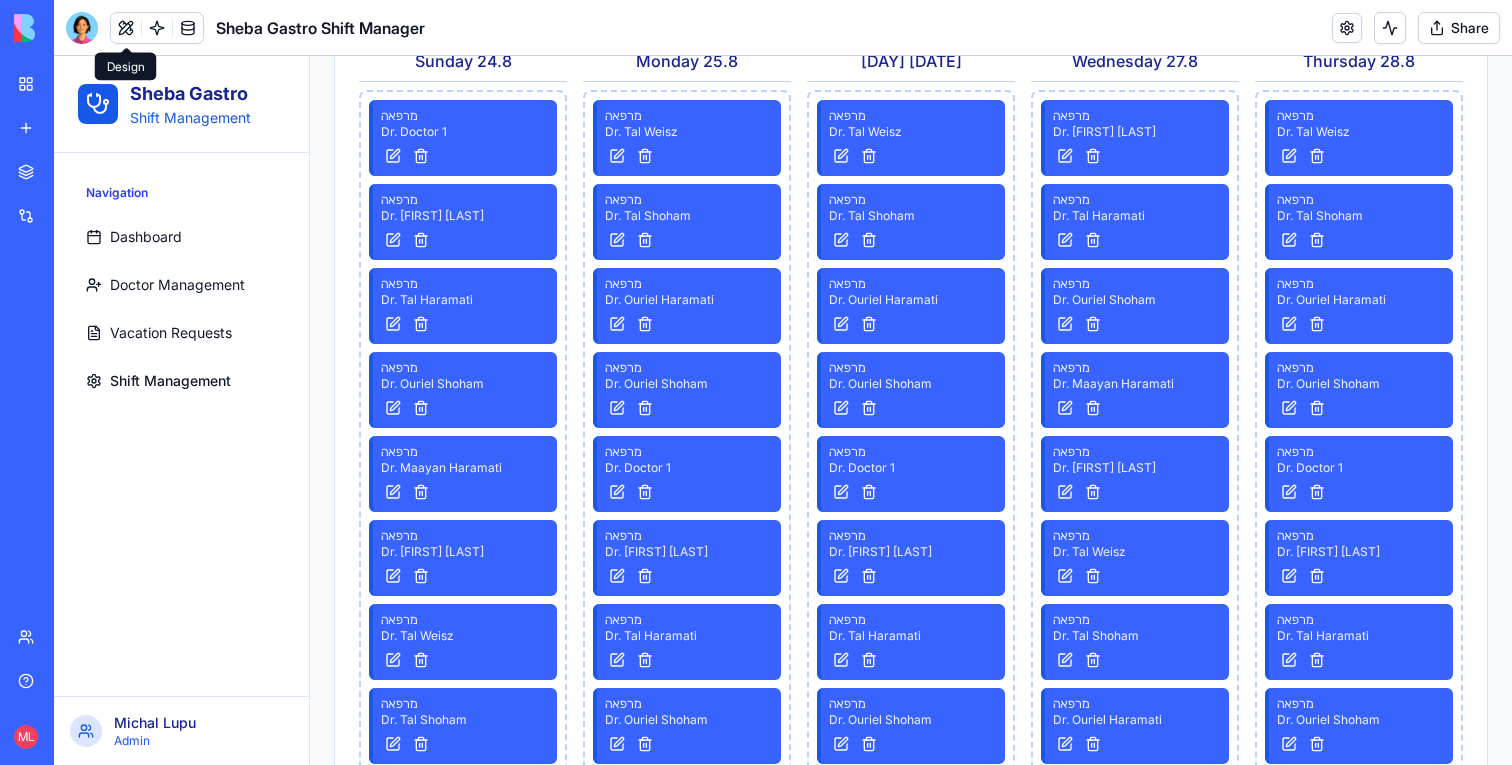 scroll, scrollTop: 0, scrollLeft: 0, axis: both 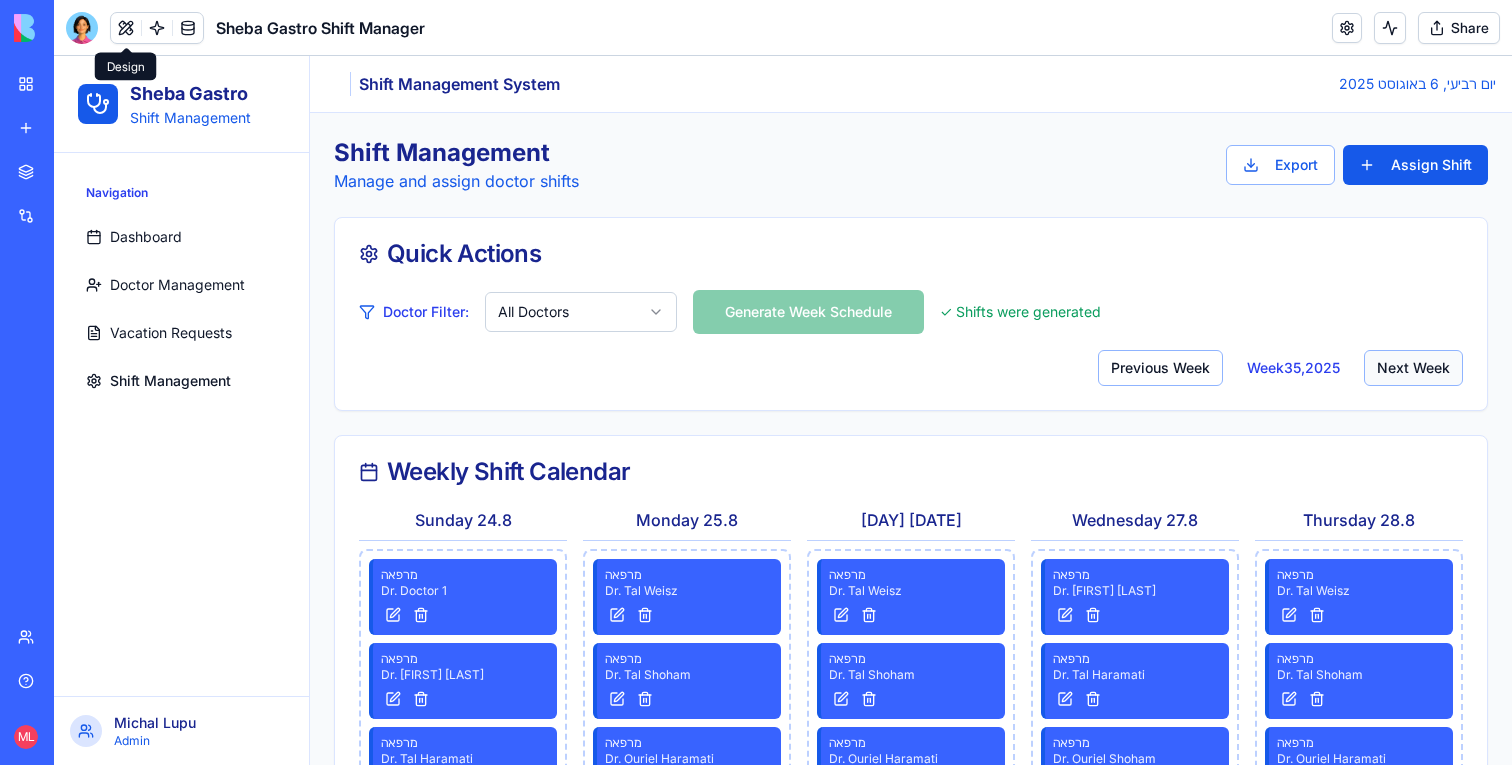 click on "Next Week" at bounding box center [1413, 368] 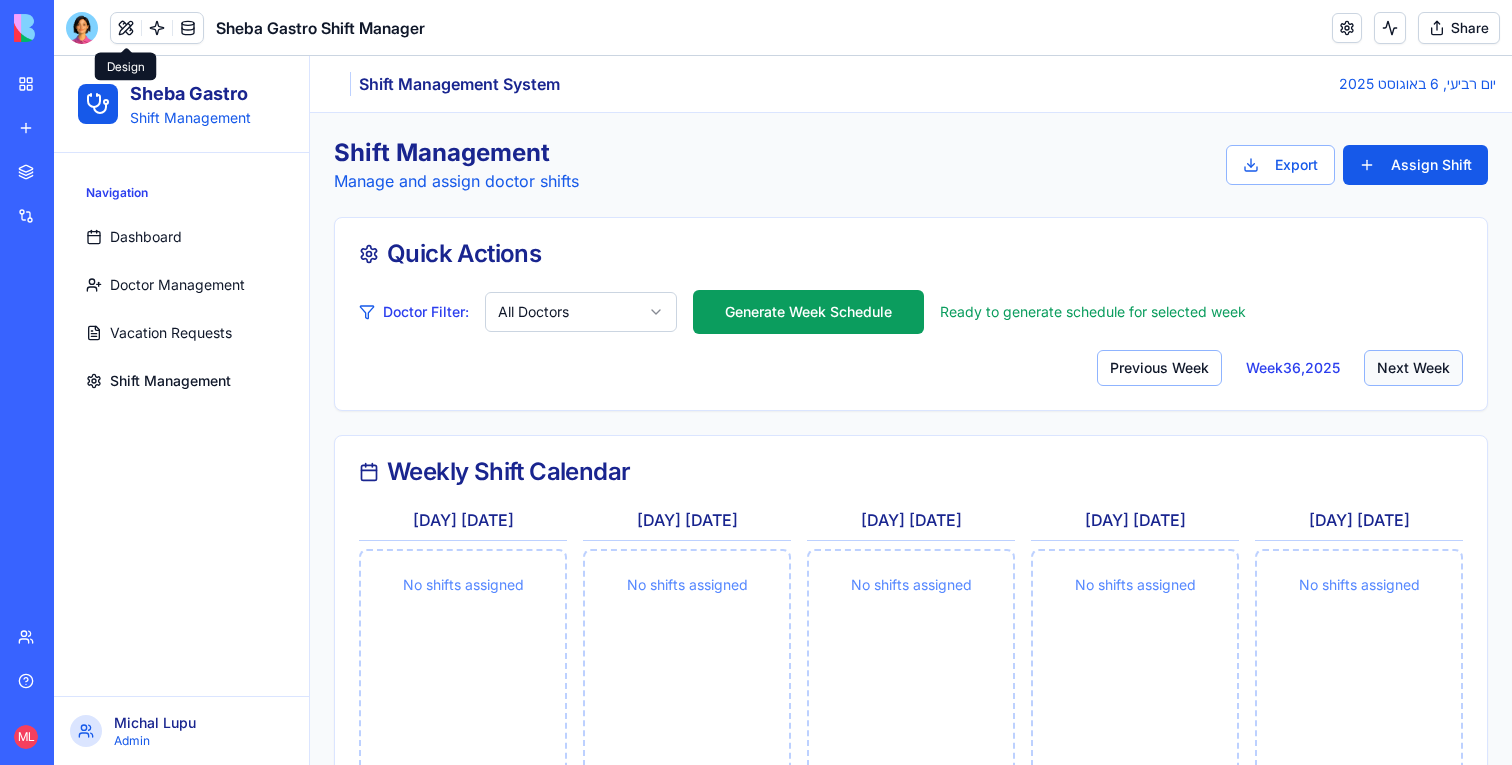 click on "Next Week" at bounding box center [1413, 368] 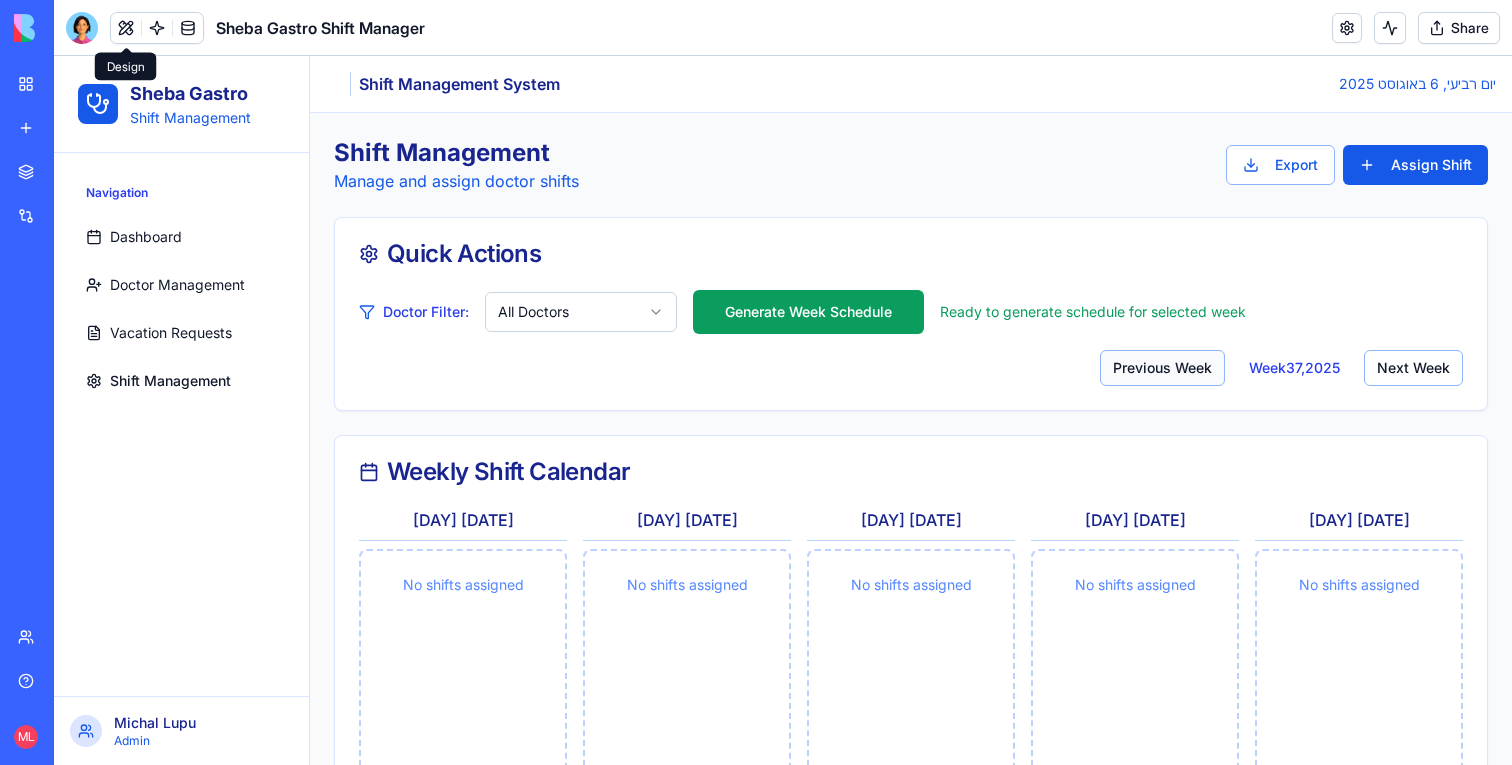 click on "Previous Week" at bounding box center (1162, 368) 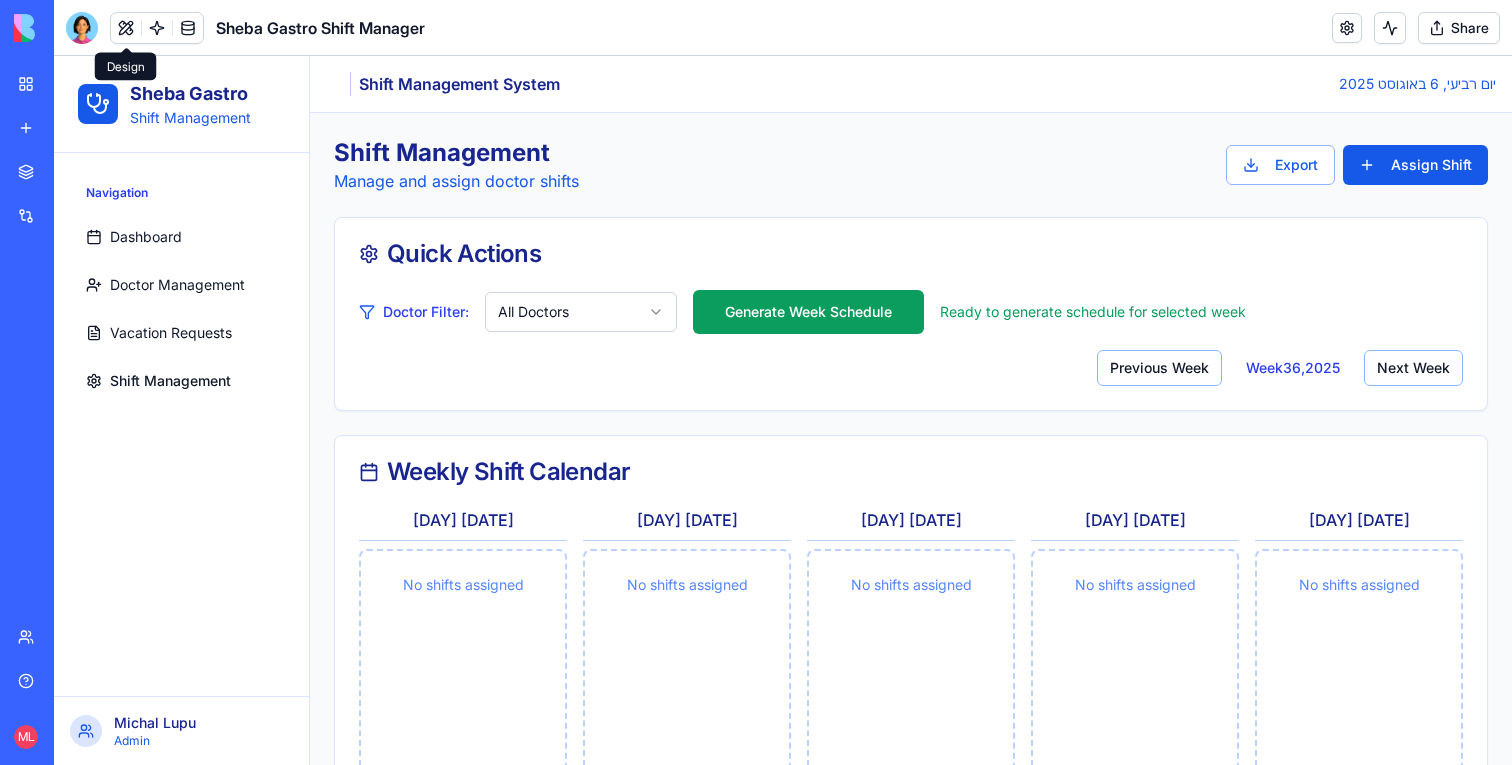 click on "Doctor Filter: All Doctors Generate Week Schedule Ready to generate schedule for selected week Previous Week Week  36 ,  2025 Next Week" at bounding box center [911, 350] 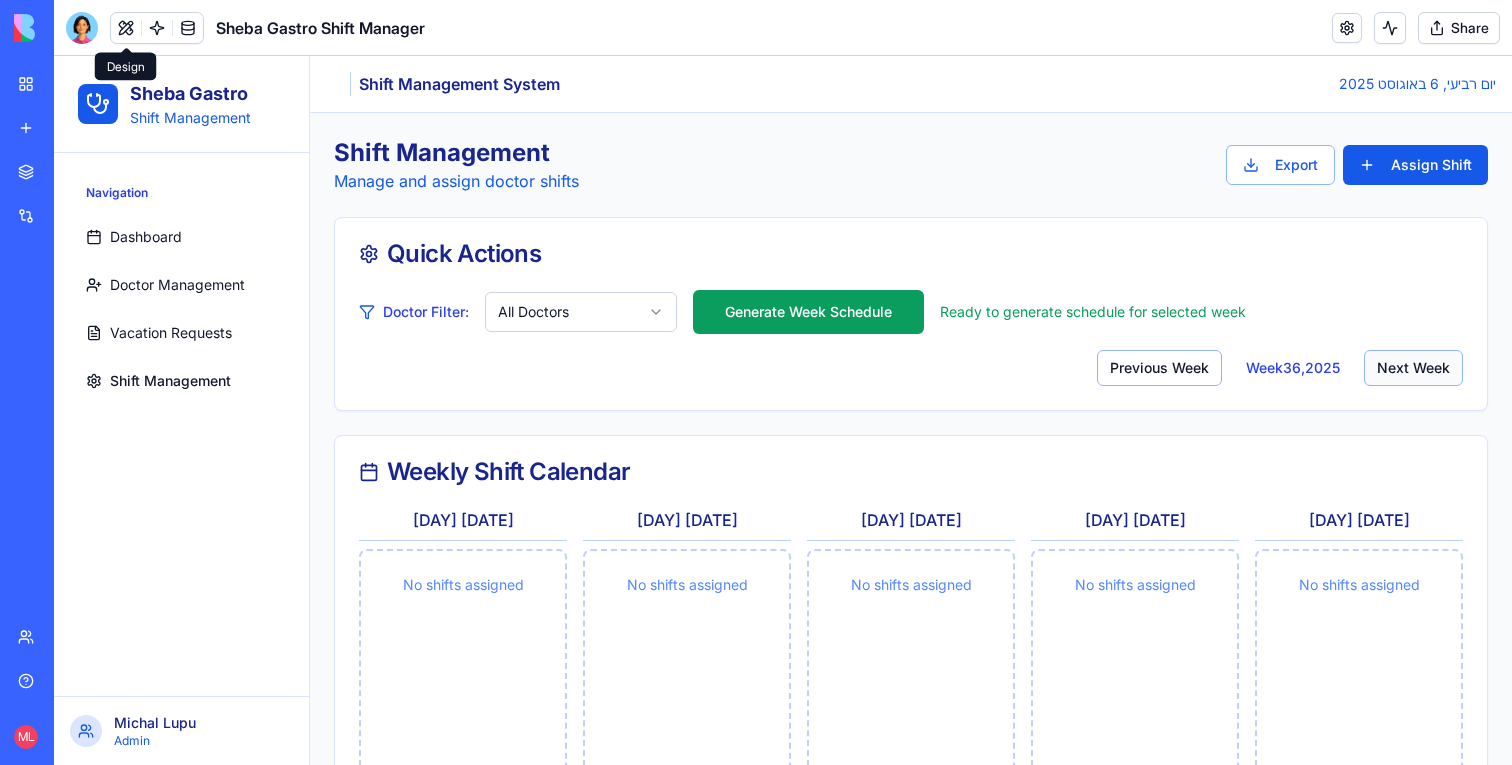click on "Next Week" at bounding box center [1413, 368] 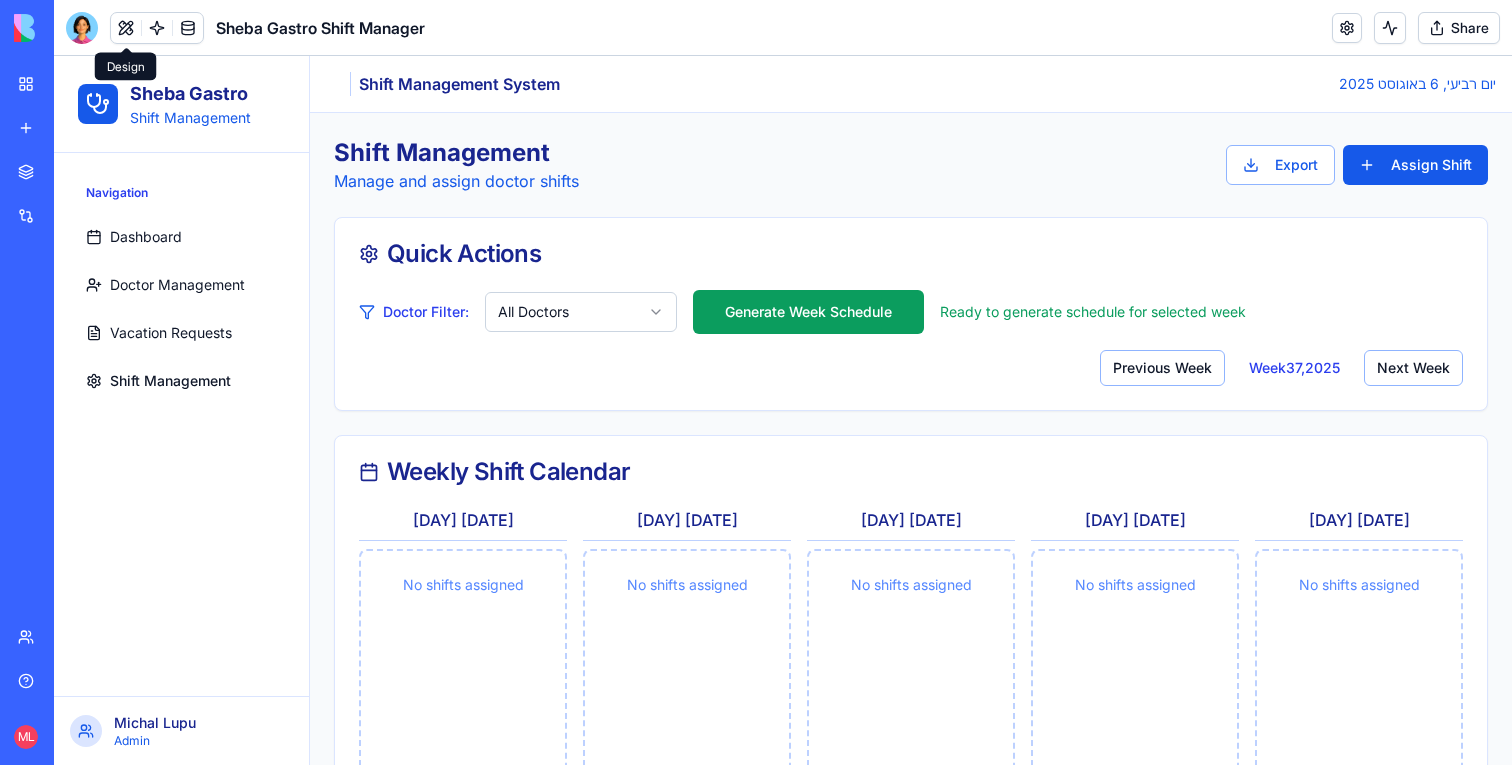 click on "Doctor Filter: All Doctors Generate Week Schedule Ready to generate schedule for selected week Previous Week Week  37 ,  2025 Next Week" at bounding box center [911, 338] 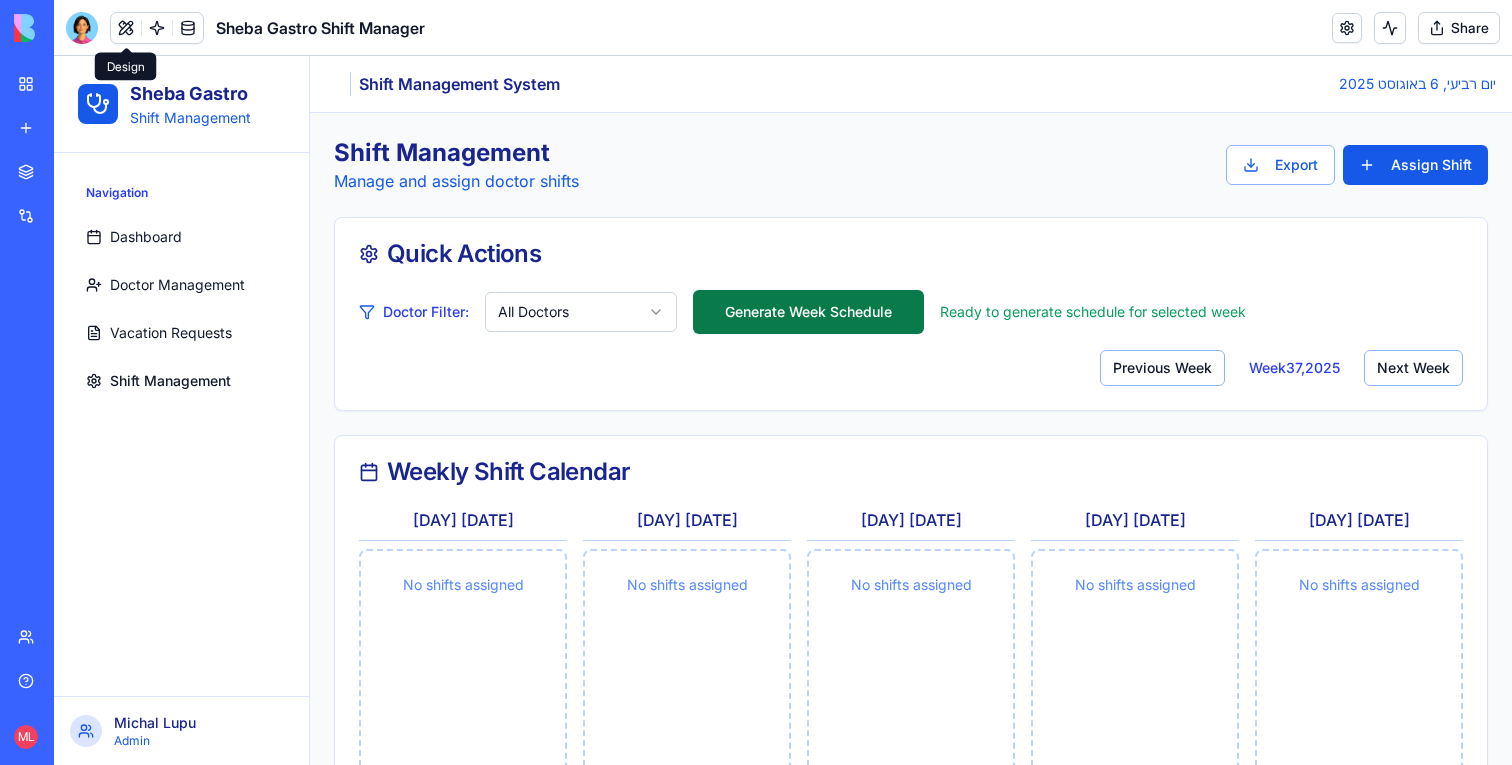 click on "Generate Week Schedule" at bounding box center (808, 312) 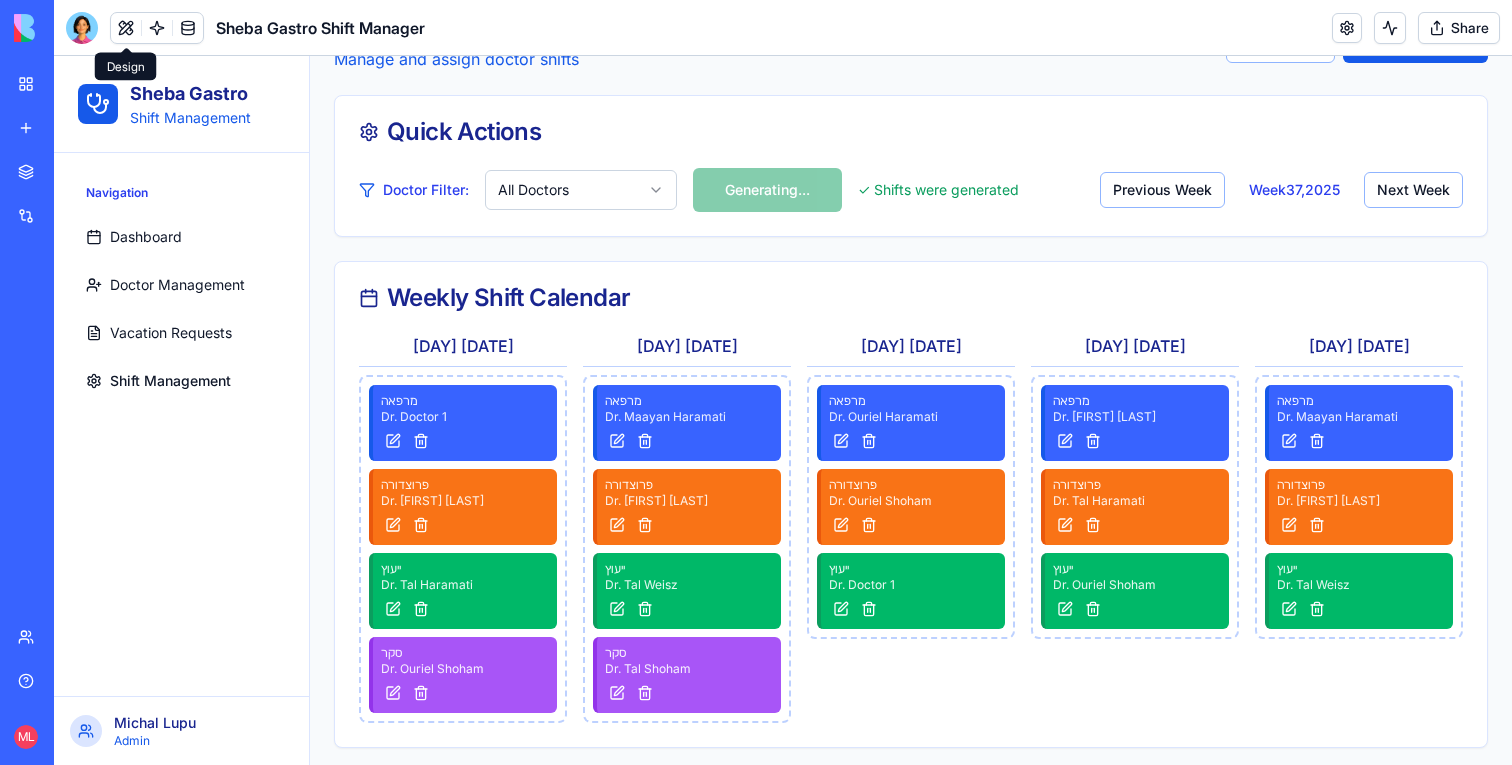 scroll, scrollTop: 104, scrollLeft: 0, axis: vertical 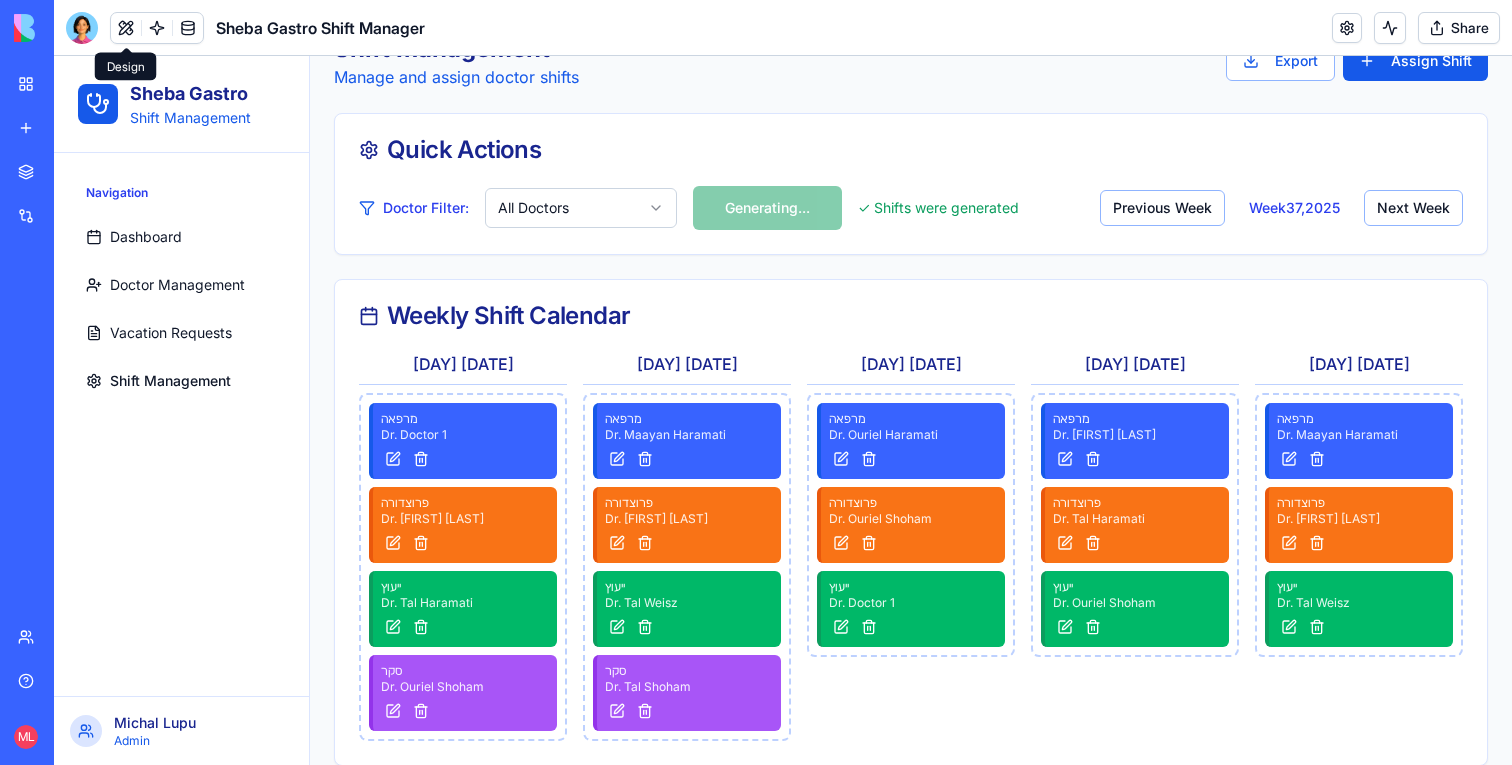 click on "Sheba Gastro Shift Management Navigation Dashboard Doctor Management Vacation Requests Shift Management Michal   Lupu Admin Toggle Sidebar Shift Management System יום רביעי, 6 באוגוסט 2025 Shift Management Manage and assign doctor shifts Export Assign Shift Quick Actions Doctor Filter: All Doctors Generating... ✓ Shifts were generated Previous Week Week  37 ,  2025 Next Week Weekly Shift Calendar Sunday 7.9 מרפאה Dr. Doctor 1 פרוצדורה Dr. Maayan Weisz ייעוץ Dr. Tal Haramati סקר Dr. Ouriel Shoham Monday 8.9 מרפאה Dr. Maayan Haramati פרוצדורה Dr. Michal Weisz ייעוץ Dr. Tal Weisz סקר Dr. Tal Shoham Tuesday 9.9 מרפאה Dr. Ouriel Haramati פרוצדורה Dr. Ouriel Shoham ייעוץ Dr. Doctor 1 Wednesday 10.9 מרפאה Dr. Maayan Weisz פרוצדורה Dr. Tal Haramati ייעוץ Dr. Ouriel Shoham Thursday 11.9 מרפאה Dr. Maayan Haramati פרוצדורה Dr. Michal Weisz ייעוץ Dr. Tal Weisz Shift Type Coverage מרפאה 5  shifts" at bounding box center (783, 609) 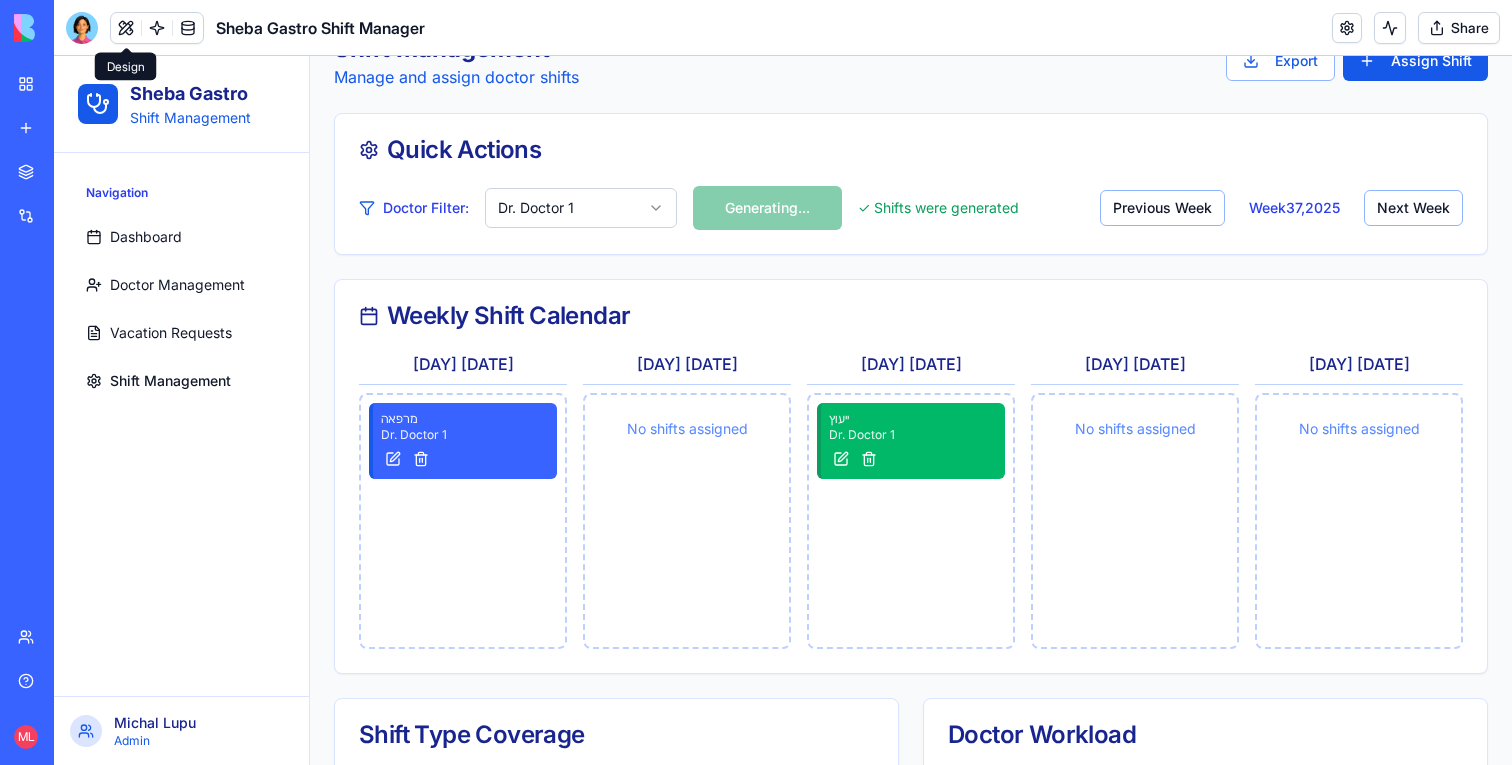 click on "Sheba Gastro Shift Management Navigation Dashboard Doctor Management Vacation Requests Shift Management Michal   Lupu Admin Toggle Sidebar Shift Management System יום רביעי, 6 באוגוסט 2025 Shift Management Manage and assign doctor shifts Export Assign Shift Quick Actions Doctor Filter: Dr. Doctor 1 Generating... ✓ Shifts were generated Previous Week Week  37 ,  2025 Next Week Weekly Shift Calendar Sunday 7.9 מרפאה Dr. Doctor 1 Monday 8.9 No shifts assigned Tuesday 9.9 ייעוץ Dr. Doctor 1 Wednesday 10.9 No shifts assigned Thursday 11.9 No shifts assigned Shift Type Coverage מרפאה 1  shifts ייעוץ 1  shifts פרוצדורה 0  shifts סקר 0  shifts Doctor Workload Dr. Doctor 1 2  shifts Shift Type Legend מרפאה 8 doctors daily ייעוץ 1 doctor daily פרוצדורה 6-8 doctors daily סקר 1 doctor (Sun/Mon only)" at bounding box center (783, 533) 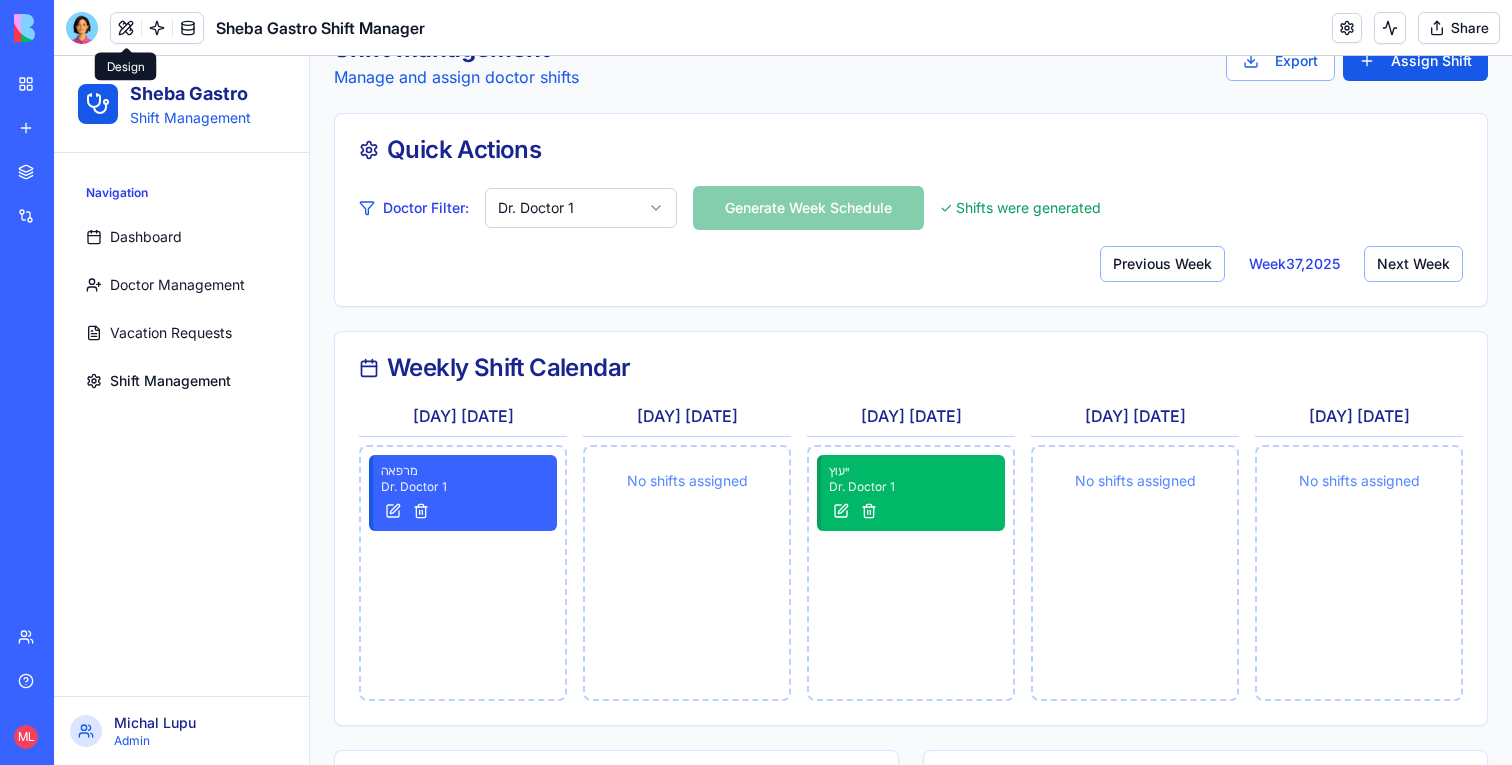click on "Sheba Gastro Shift Management Navigation Dashboard Doctor Management Vacation Requests Shift Management Michal   Lupu Admin Toggle Sidebar Shift Management System יום רביעי, 6 באוגוסט 2025 Shift Management Manage and assign doctor shifts Export Assign Shift Quick Actions Doctor Filter: Dr. Doctor 1 Generate Week Schedule ✓ Shifts were generated Previous Week Week  37 ,  2025 Next Week Weekly Shift Calendar Sunday 7.9 מרפאה Dr. Doctor 1 Monday 8.9 No shifts assigned Tuesday 9.9 ייעוץ Dr. Doctor 1 Wednesday 10.9 No shifts assigned Thursday 11.9 No shifts assigned Shift Type Coverage מרפאה 1  shifts ייעוץ 1  shifts פרוצדורה 0  shifts סקר 0  shifts Doctor Workload Dr. Doctor 1 2  shifts Shift Type Legend מרפאה 8 doctors daily ייעוץ 1 doctor daily פרוצדורה 6-8 doctors daily סקר 1 doctor (Sun/Mon only)" at bounding box center [783, 559] 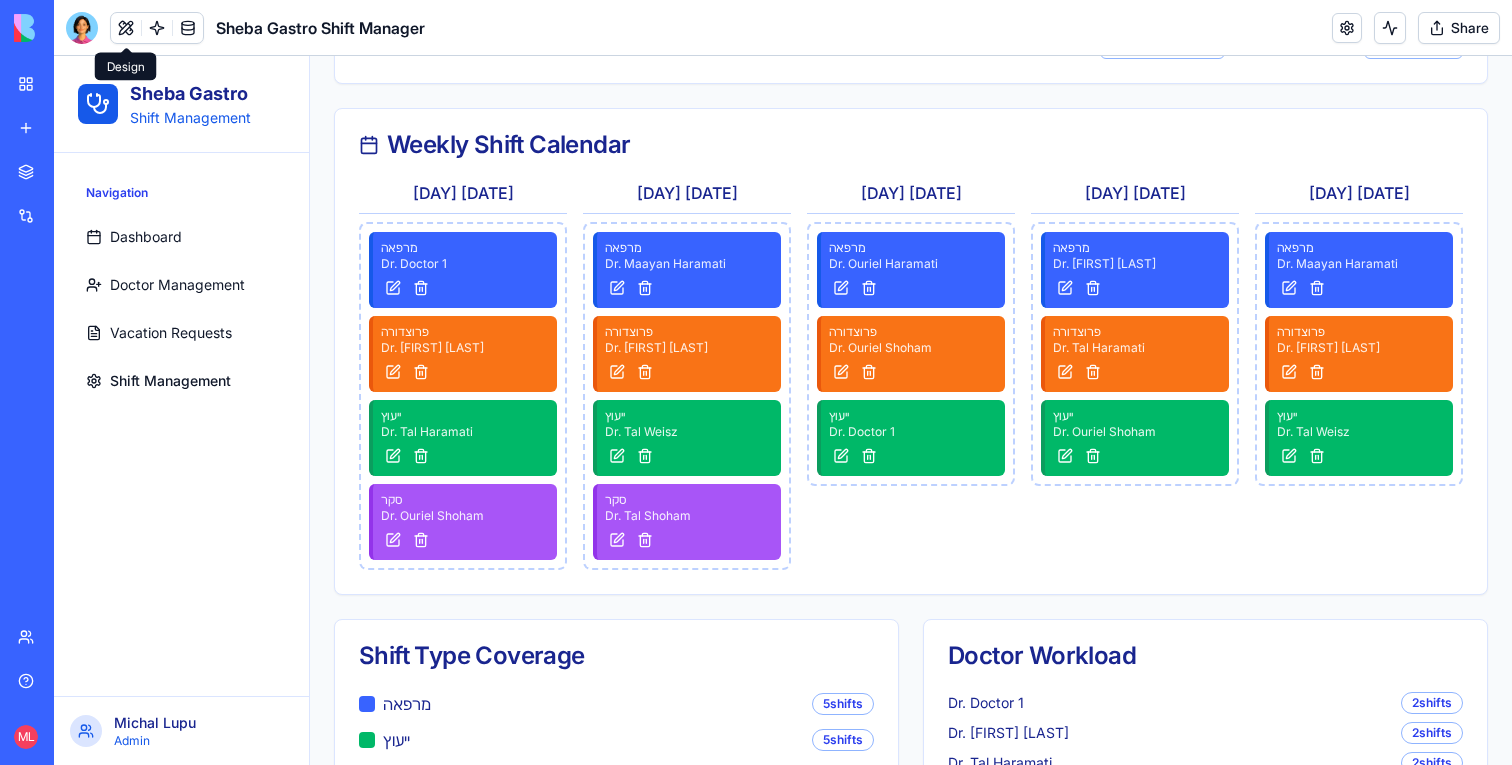 scroll, scrollTop: 244, scrollLeft: 0, axis: vertical 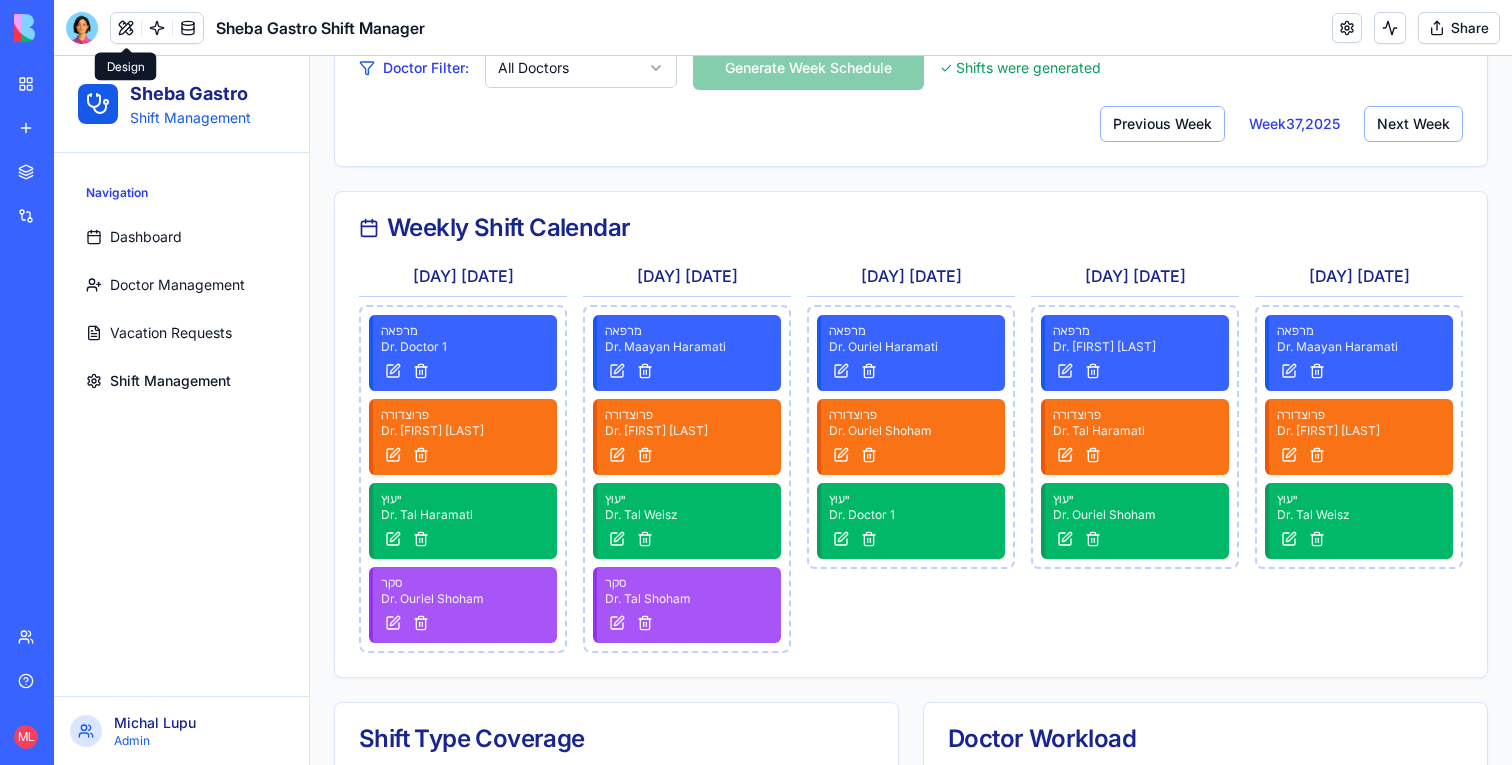 click at bounding box center [126, 28] 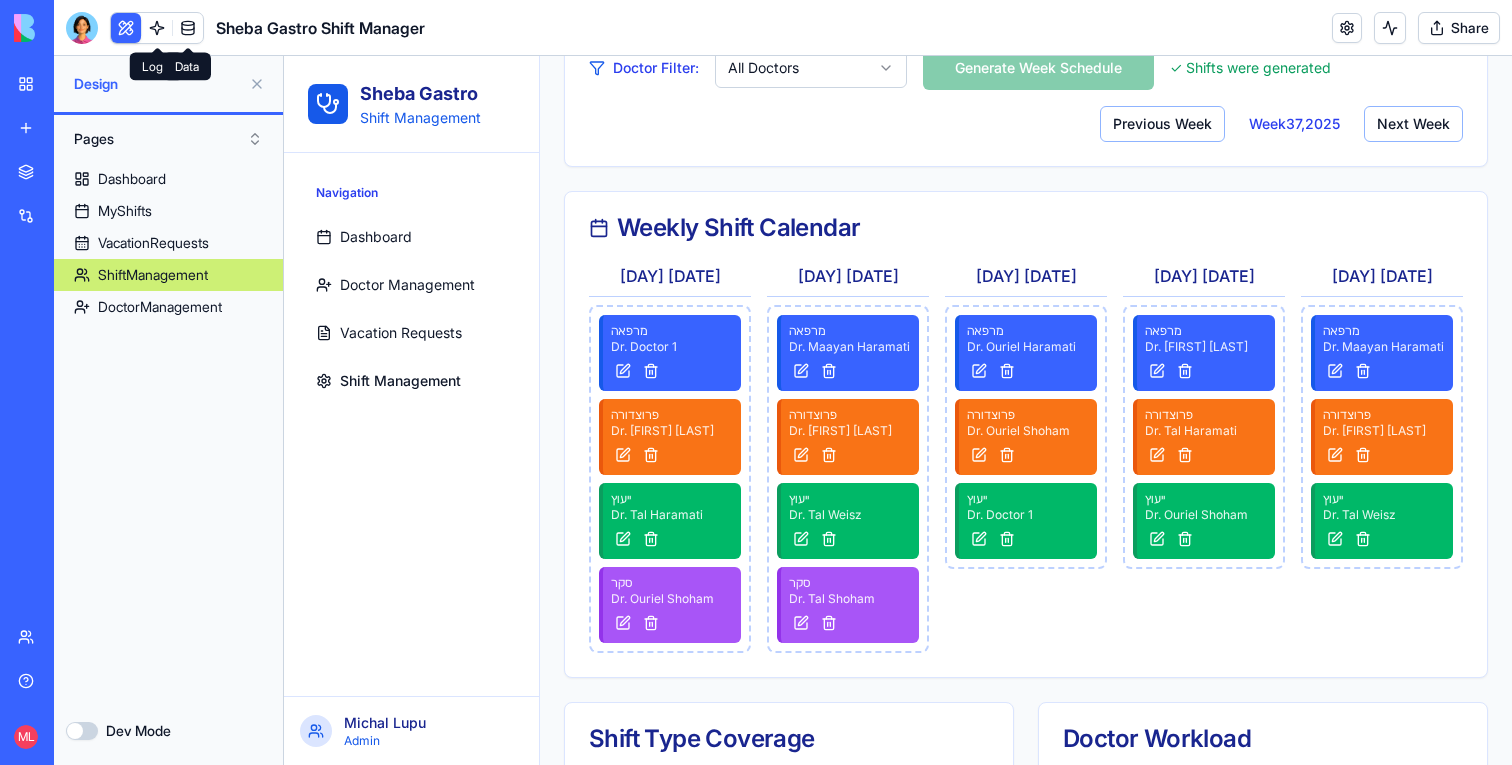 click at bounding box center [188, 28] 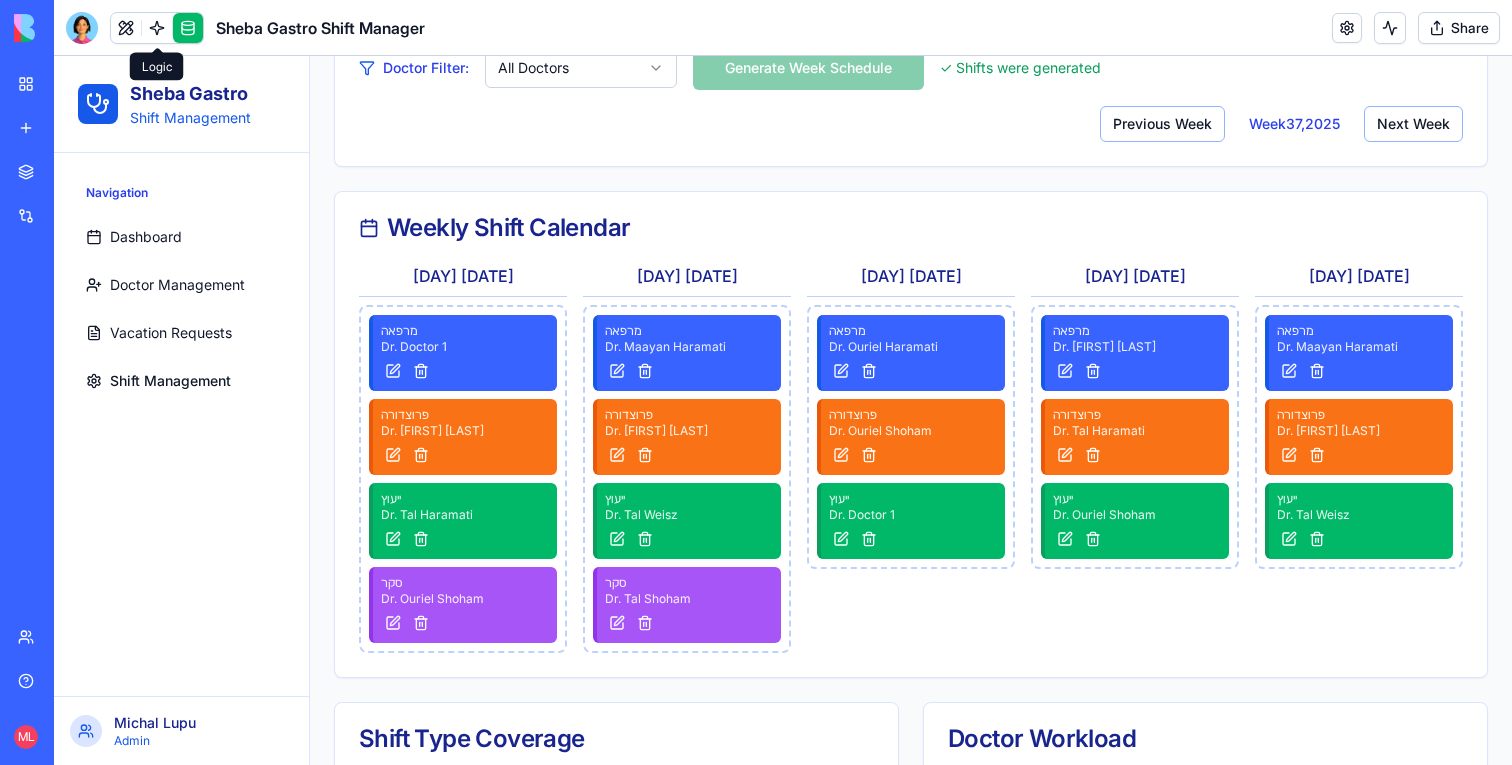 click at bounding box center (157, 28) 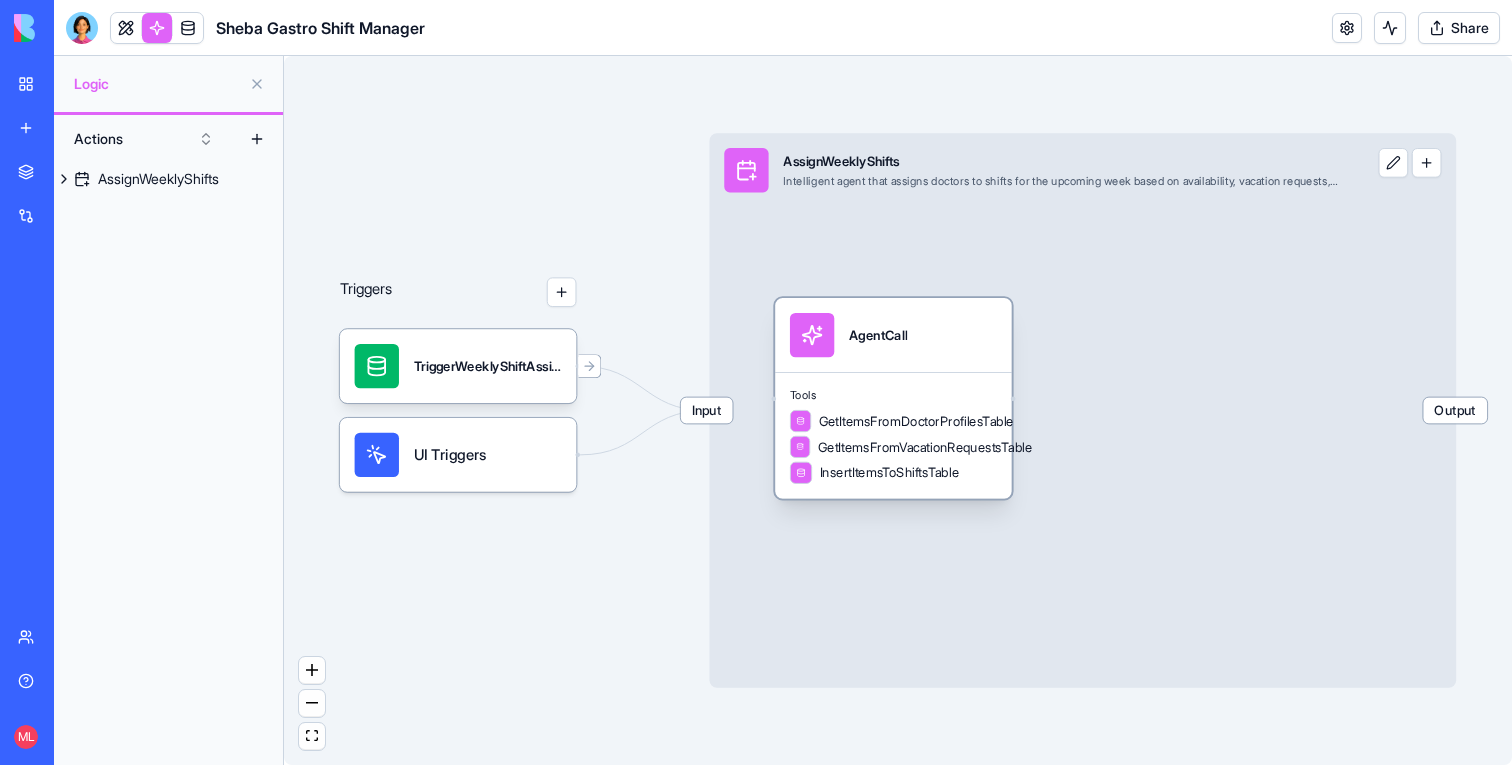 click on "GetItemsFromDoctorProfilesTable" at bounding box center [908, 421] 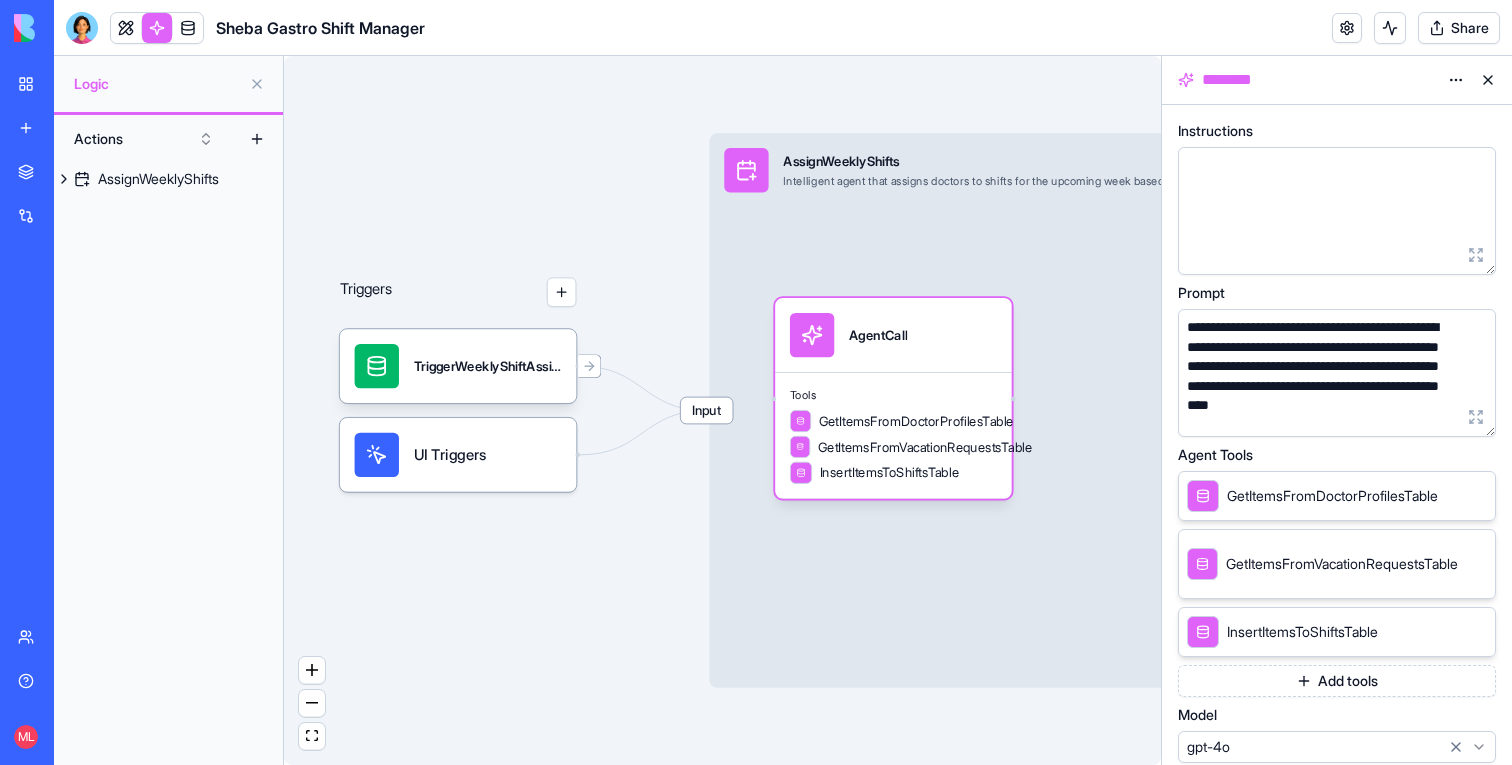 click at bounding box center (1476, 417) 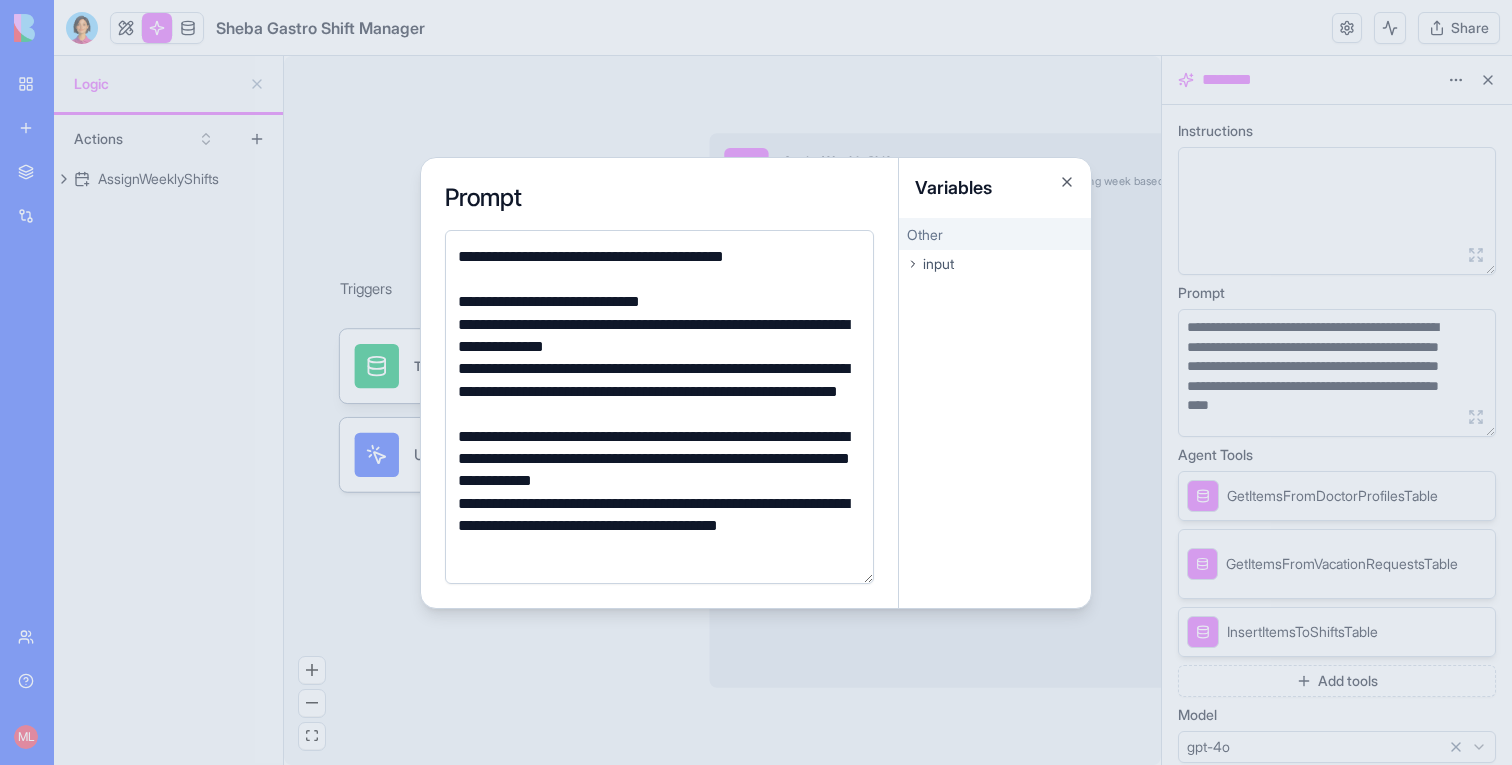 scroll, scrollTop: 663, scrollLeft: 0, axis: vertical 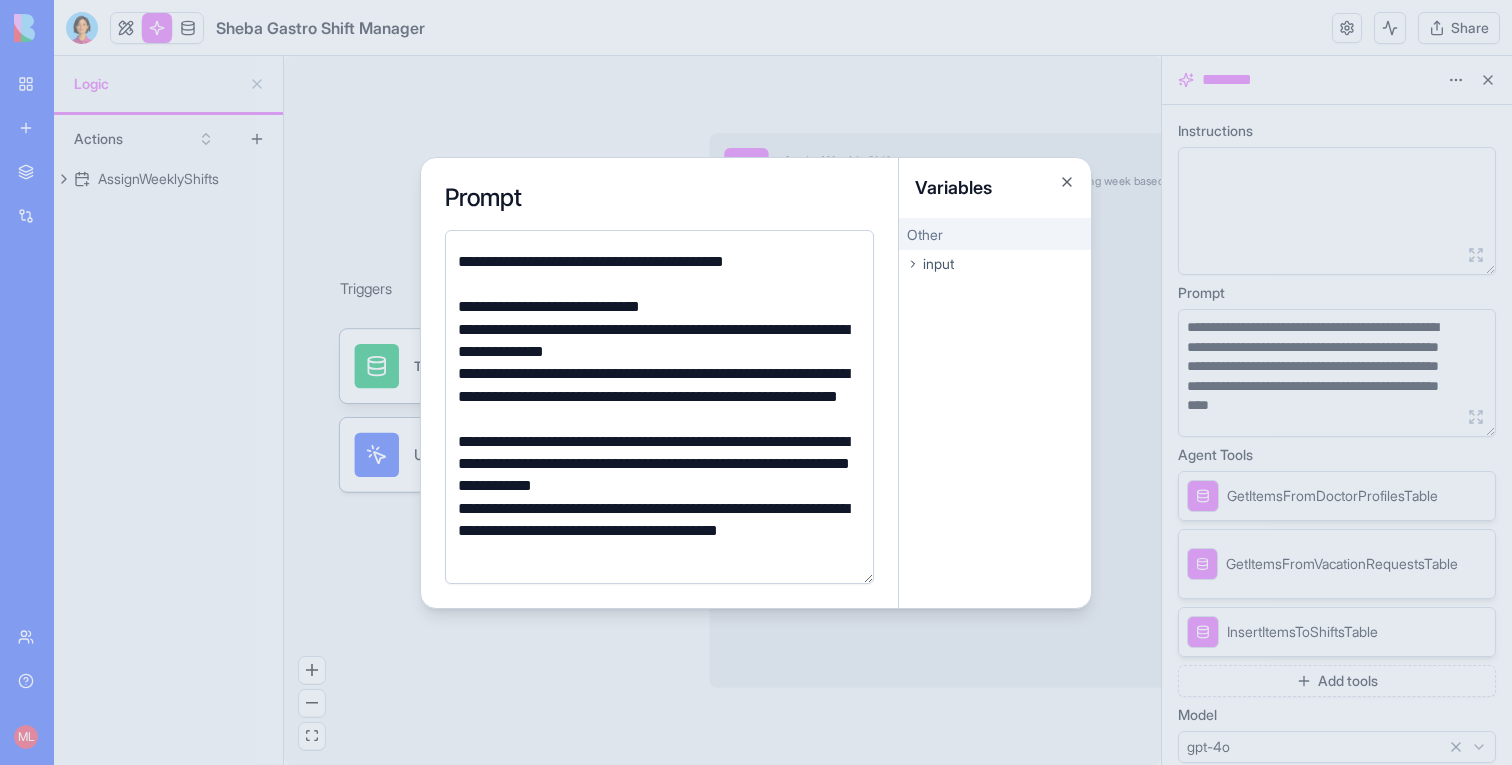 click on "**********" at bounding box center (656, 464) 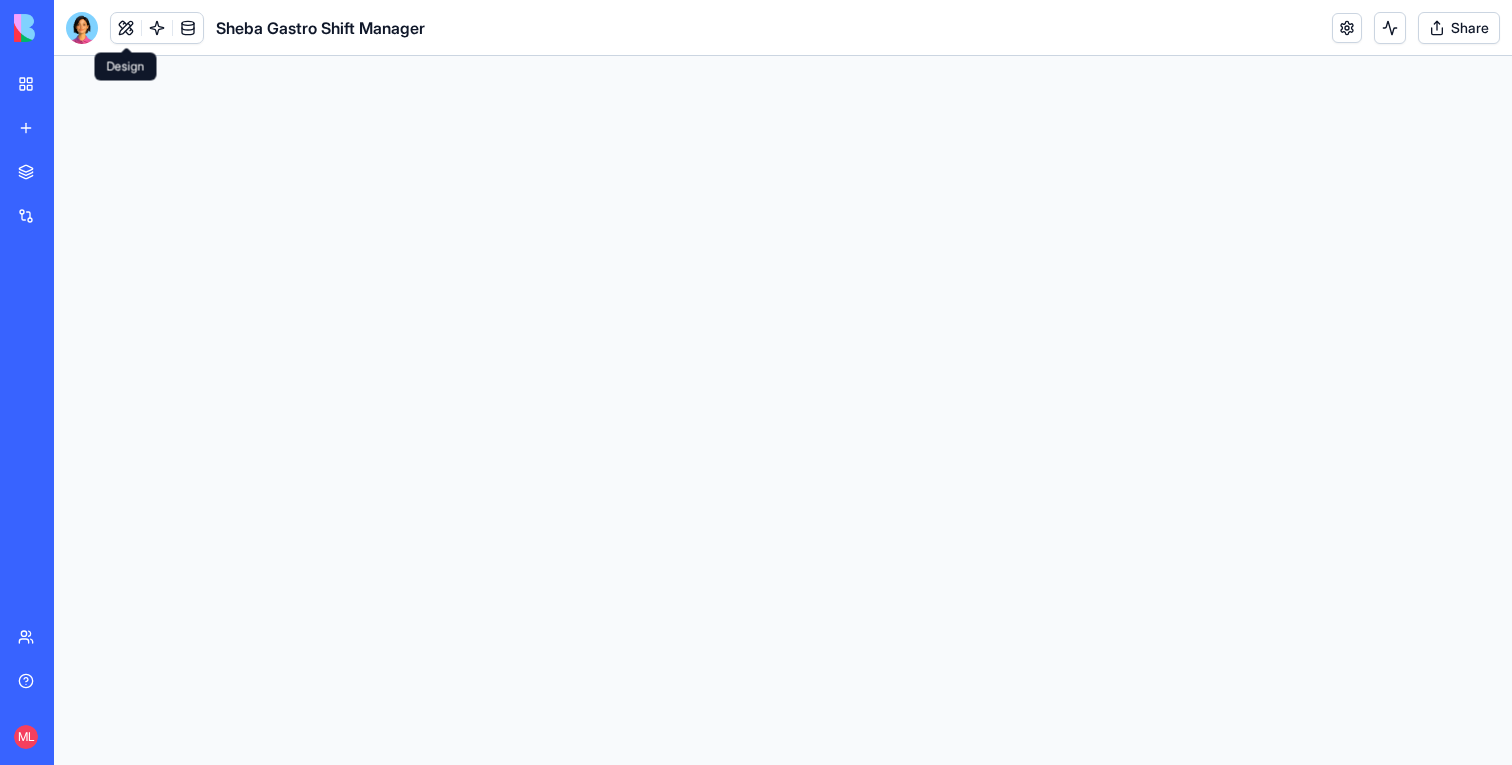 scroll, scrollTop: 0, scrollLeft: 0, axis: both 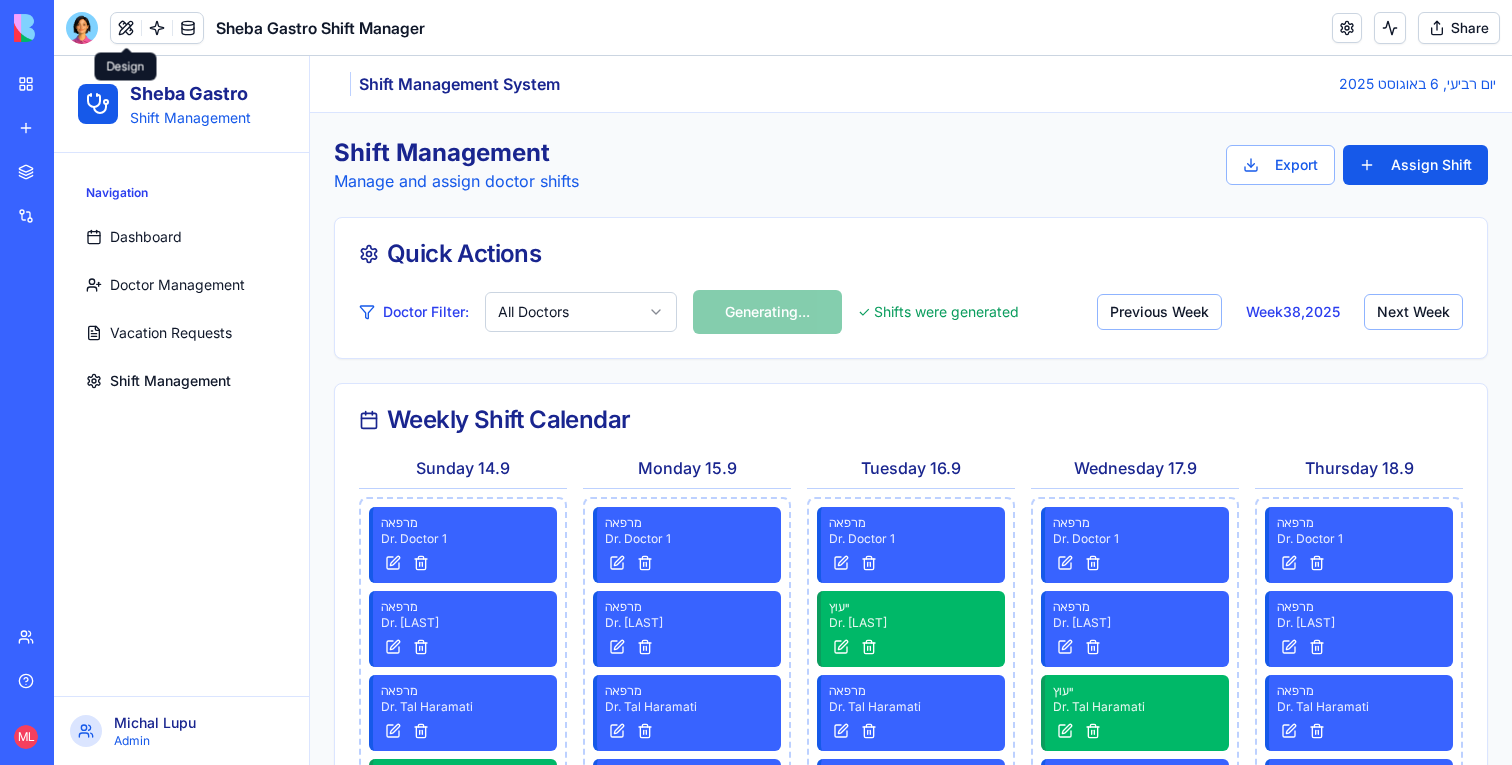 click on "Sheba Gastro Shift Management Navigation Dashboard Doctor Management Vacation Requests Shift Management Michal   Lupu Admin Toggle Sidebar Shift Management System יום רביעי, 6 באוגוסט 2025 Shift Management Manage and assign doctor shifts Export Assign Shift Quick Actions Doctor Filter: All Doctors Generating... ✓ Shifts were generated Previous Week Week  38 ,  2025 Next Week Weekly Shift Calendar Sunday 14.9 מרפאה Dr. Doctor 1 מרפאה Dr. [LAST] מרפאה Dr. [LAST] ייעוץ Dr. [LAST] פרוצדורה Dr. [LAST] פרוצדורה Dr. [LAST] פרוצדורה Dr. [LAST] סקר Dr. [LAST] מרפאה Dr. [LAST] מרפאה Dr. [LAST] Monday 15.9 מרפאה Dr. Doctor 1 מרפאה Dr. [LAST] מרפאה Dr. [LAST] מרפאה Dr. [LAST] ייעוץ Dr. [LAST] פרוצדורה Dr. [LAST] פרוצדורה Dr. [LAST] פרוצדורה Dr. [LAST] סקר Dr. [LAST] מרפאה 27 5 2" at bounding box center (783, 965) 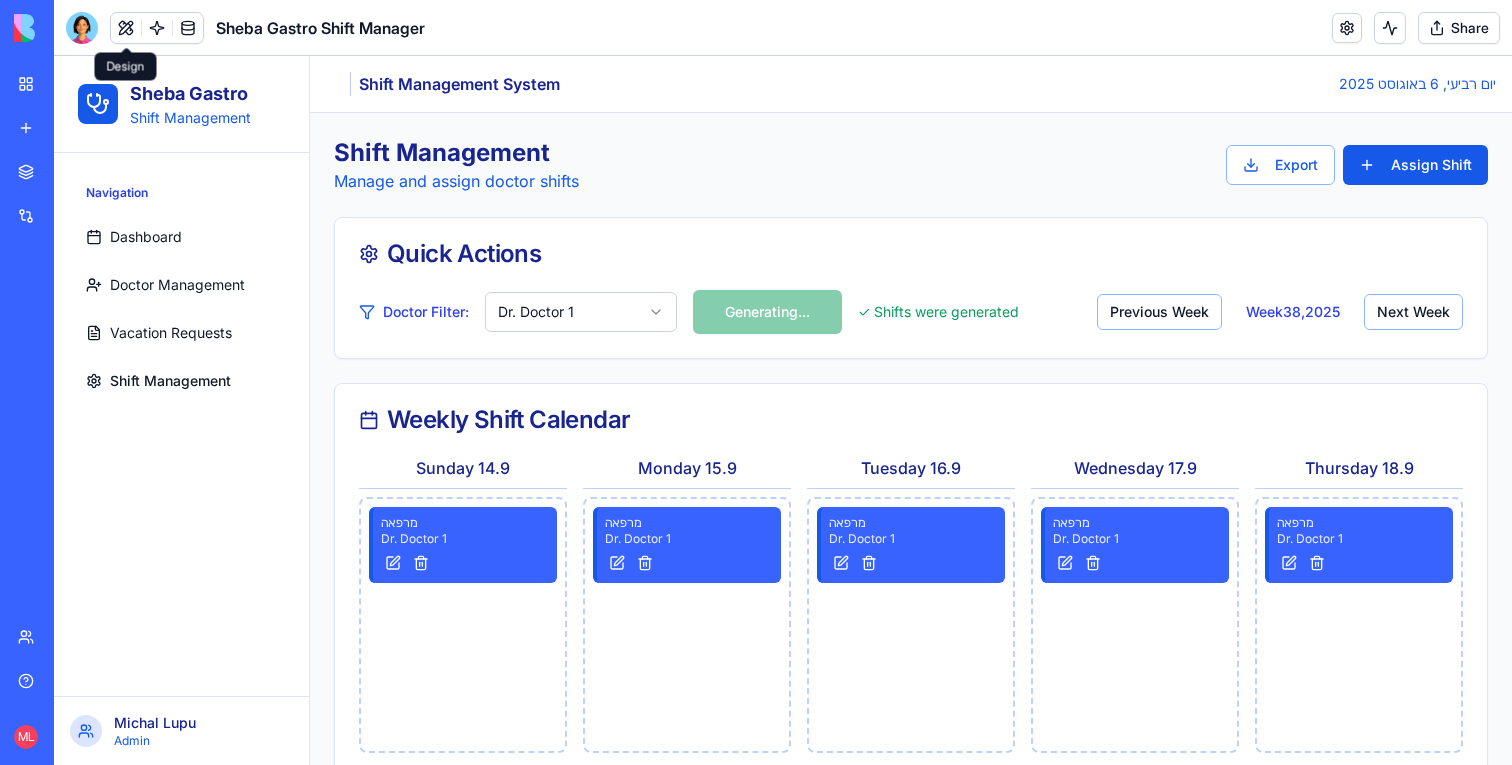click on "Doctor Filter: Dr. Doctor 1 Generating... ✓ Shifts were generated Previous Week Week  38 ,  2025 Next Week" at bounding box center (911, 312) 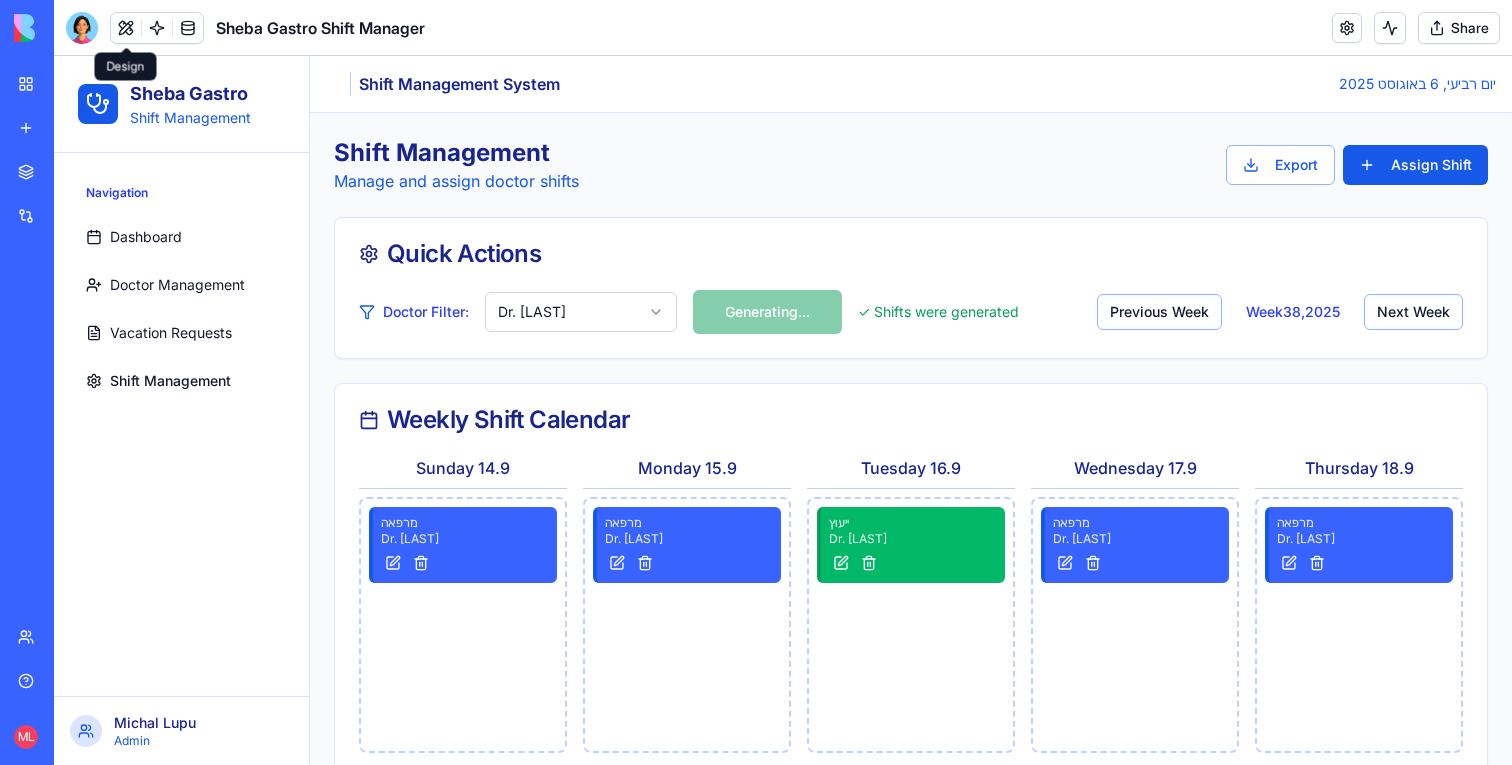 click on "Sheba Gastro Shift Management Navigation Dashboard Doctor Management Vacation Requests Shift Management Michal   Lupu Admin Toggle Sidebar Shift Management System יום רביעי, 6 באוגוסט 2025 Shift Management Manage and assign doctor shifts Export Assign Shift Quick Actions Doctor Filter: Dr. [LAST] Generating... ✓ Shifts were generated Previous Week Week  38 ,  2025 Next Week Weekly Shift Calendar Sunday 14.9 מרפאה Dr. [LAST] Monday 15.9 מרפאה Dr. [LAST] Tuesday 16.9 ייעוץ Dr. [LAST] Wednesday 17.9 מרפאה Dr. [LAST] Thursday 18.9 מרפאה Dr. [LAST] Shift Type Coverage מרפאה 4  shifts ייעוץ 1  shifts פרוצדורה 0  shifts סקר 0  shifts Doctor Workload Dr. [LAST] 5  shifts Shift Type Legend מרפאה 8 doctors daily ייעוץ 1 doctor daily פרוצדורה 6-8 doctors daily סקר 1 doctor (Sun/Mon only)" at bounding box center (783, 637) 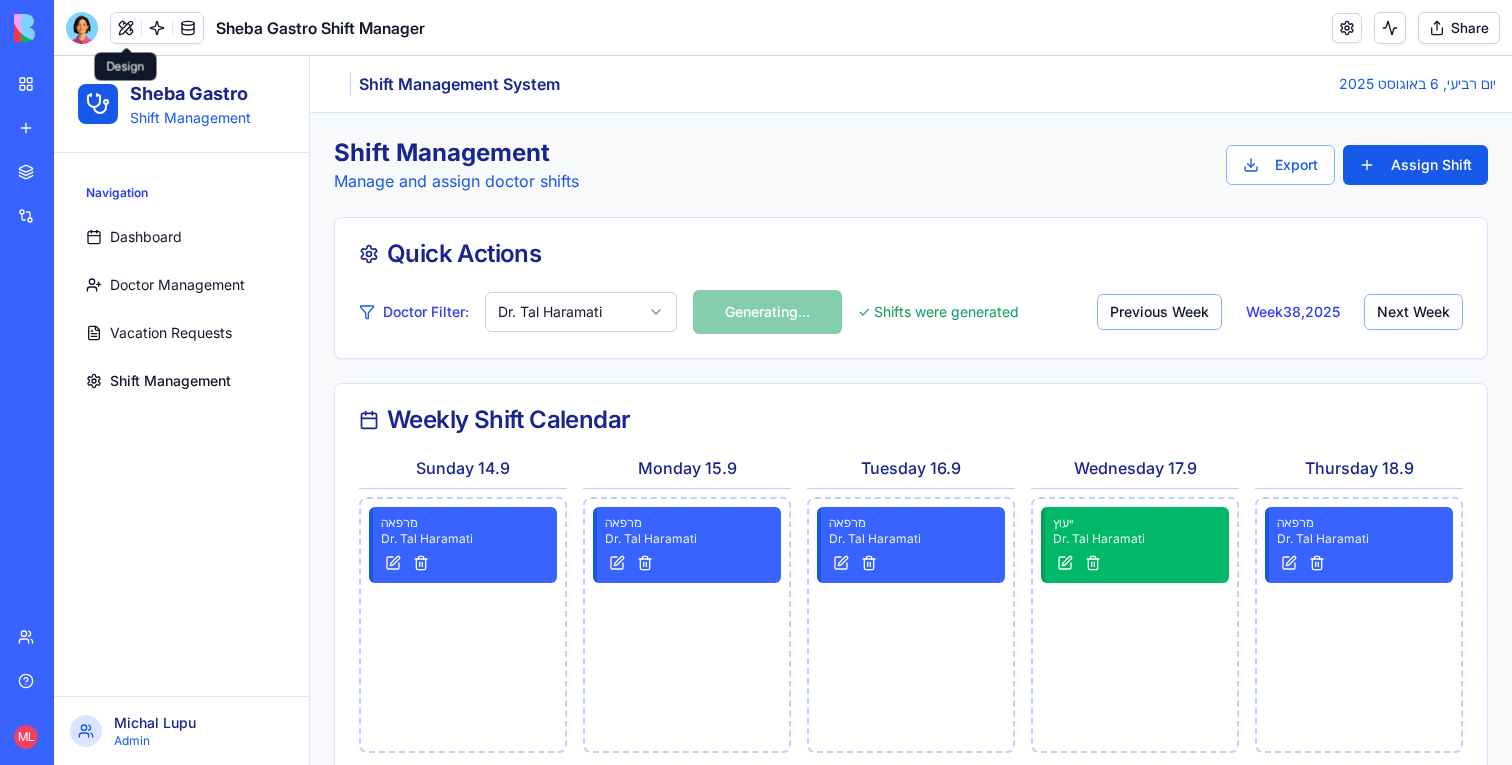 click on "Doctor Filter: Dr. [LAST] Generating... ✓ Shifts were generated Previous Week Week  38 ,  2025 Next Week" at bounding box center [911, 324] 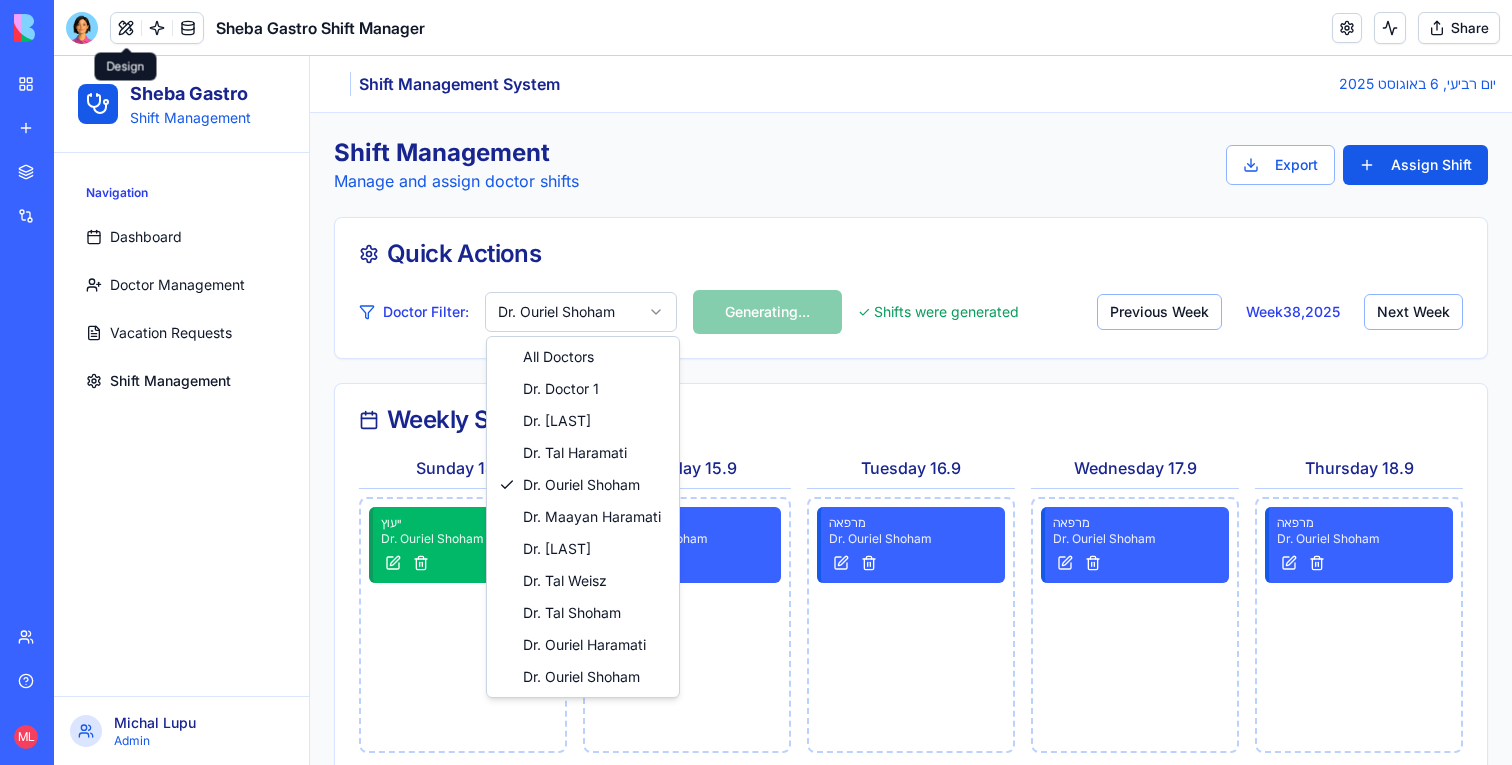 click on "Sheba Gastro Shift Management Navigation Dashboard Doctor Management Vacation Requests Shift Management Michal   Lupu Admin Toggle Sidebar Shift Management System יום רביעי, 6 באוגוסט 2025 Shift Management Manage and assign doctor shifts Export Assign Shift Quick Actions Doctor Filter: Dr. [LAST] Generating... ✓ Shifts were generated Previous Week Week  38 ,  2025 Next Week Weekly Shift Calendar Sunday 14.9 ייעוץ Dr. [LAST] Monday 15.9 מרפאה Dr. [LAST] Tuesday 16.9 מרפאה Dr. [LAST] Wednesday 17.9 מרפאה Dr. [LAST] Thursday 18.9 מרפאה Dr. [LAST] Shift Type Coverage מרפאה 4  shifts ייעוץ 1  shifts פרוצדורה 0  shifts סקר 0  shifts Doctor Workload Dr. [LAST] 5  shifts Shift Type Legend מרפאה 8 doctors daily ייעוץ 1 doctor daily פרוצדורה 6-8 doctors daily סקר 1 doctor (Sun/Mon only)
All Doctors Dr. Doctor 1 Dr. [LAST] Dr. [LAST] Dr. [LAST]" at bounding box center [783, 637] 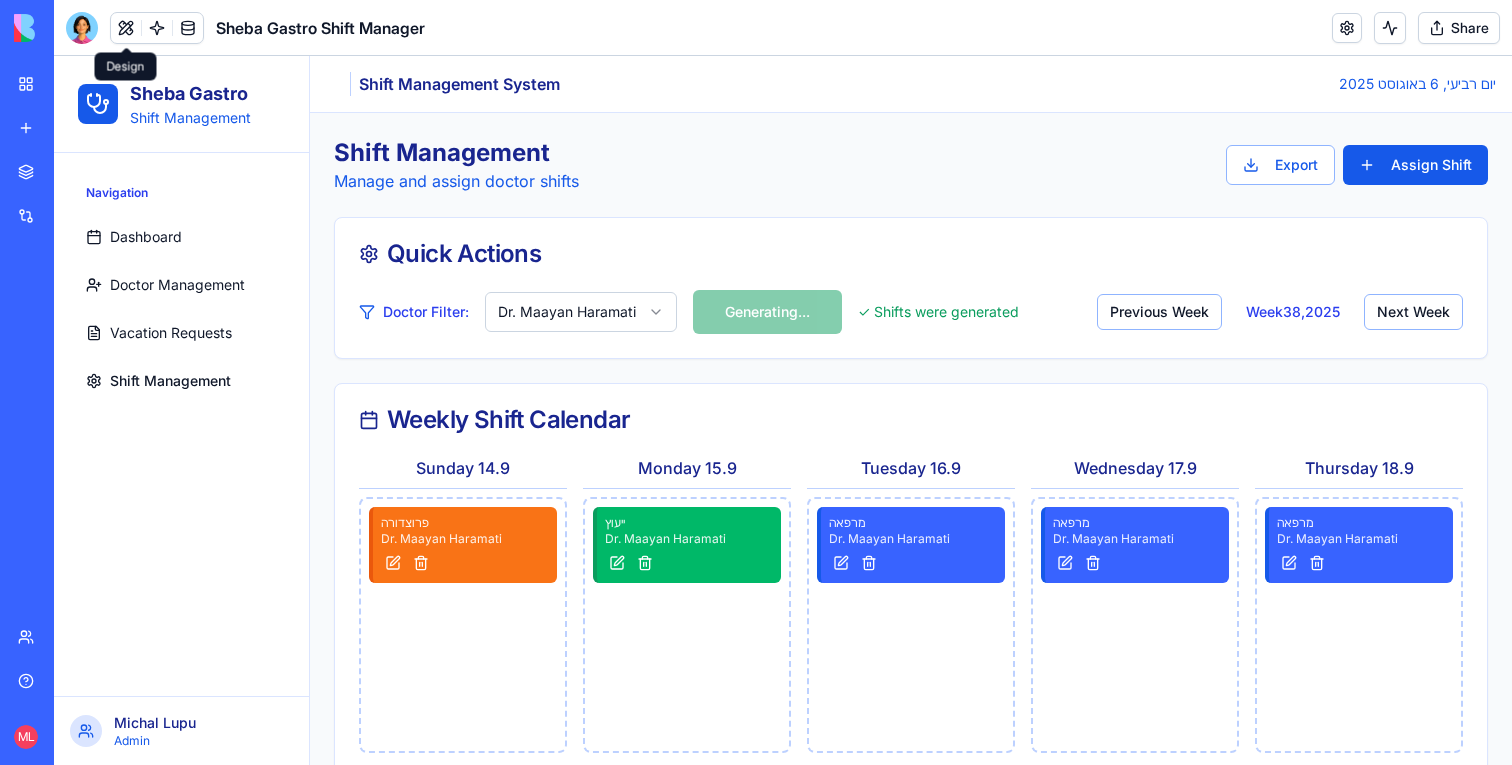 click on "Sheba Gastro Shift Management Navigation Dashboard Doctor Management Vacation Requests Shift Management Michal   Lupu Admin Toggle Sidebar Shift Management System יום רביעי, 6 באוגוסט 2025 Shift Management Manage and assign doctor shifts Export Assign Shift Quick Actions Doctor Filter: Dr. [LAST] Generating... ✓ Shifts were generated Previous Week Week  38 ,  2025 Next Week Weekly Shift Calendar Sunday 14.9 פרוצדורה Dr. [LAST] Monday 15.9 ייעוץ Dr. [LAST] Tuesday 16.9 מרפאה Dr. [LAST] Wednesday 17.9 מרפאה Dr. [LAST] Thursday 18.9 מרפאה Dr. [LAST] Shift Type Coverage מרפאה 3  shifts ייעוץ 1  shifts פרוצדורה 1  shifts סקר 0  shifts Doctor Workload Dr. [LAST] 5  shifts Shift Type Legend מרפאה 8 doctors daily ייעוץ 1 doctor daily פרוצדורה 6-8 doctors daily סקר 1 doctor (Sun/Mon only)" at bounding box center [783, 637] 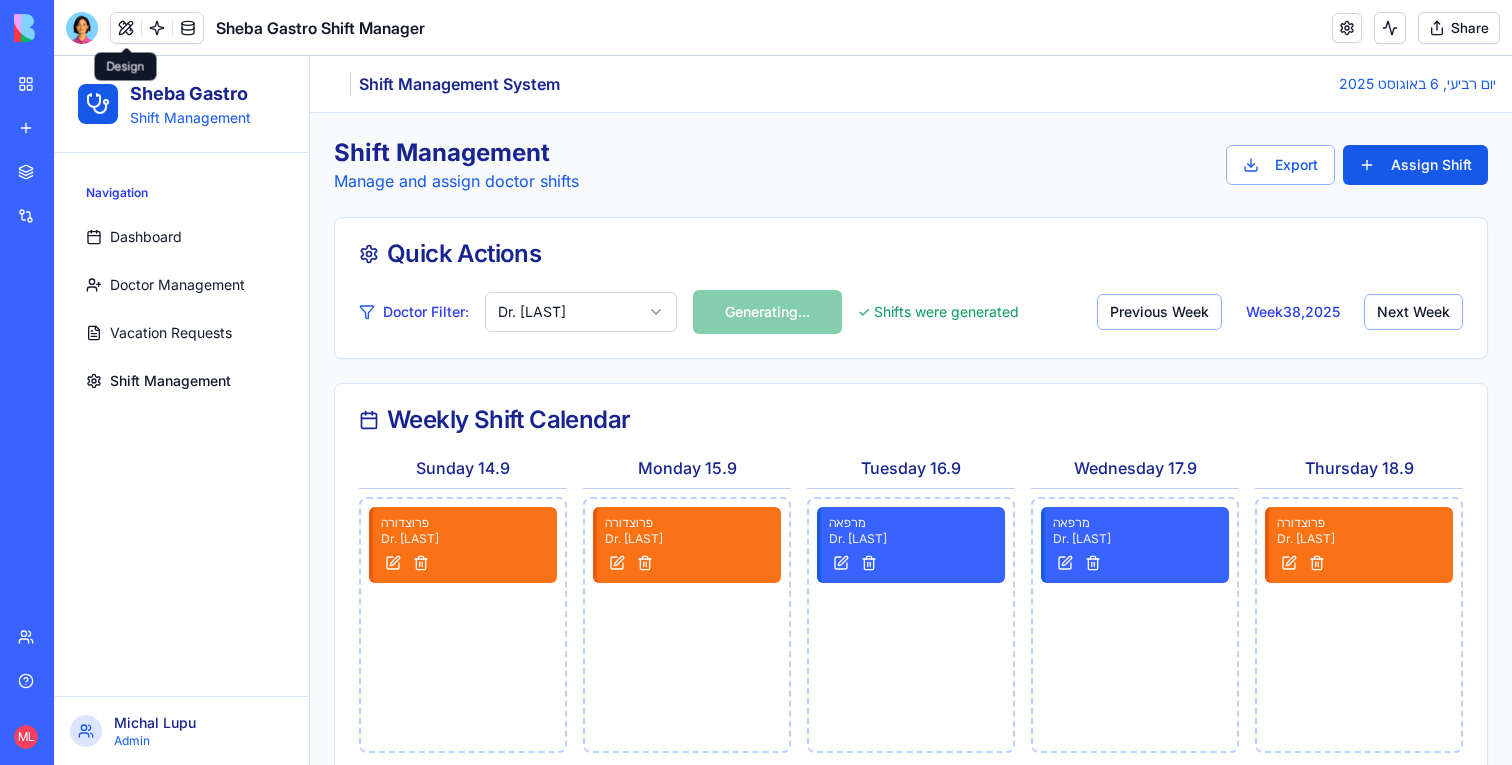 click on "Sheba Gastro Shift Management Navigation Dashboard Doctor Management Vacation Requests Shift Management Michal   Lupu Admin Toggle Sidebar Shift Management System יום רביעי, 6 באוגוסט 2025 Shift Management Manage and assign doctor shifts Export Assign Shift Quick Actions Doctor Filter: Dr. [LAST] Generating... ✓ Shifts were generated Previous Week Week  38 ,  2025 Next Week Weekly Shift Calendar Sunday 14.9 פרוצדורה Dr. [LAST] Monday 15.9 פרוצדורה Dr. [LAST] Tuesday 16.9 מרפאה Dr. [LAST] Wednesday 17.9 מרפאה Dr. [LAST] Thursday 18.9 פרוצדורה Dr. [LAST] Shift Type Coverage מרפאה 2  shifts ייעוץ 0  shifts פרוצדורה 3  shifts סקר 0  shifts Doctor Workload Dr. [LAST] 5  shifts Shift Type Legend מרפאה 8 doctors daily ייעוץ 1 doctor daily פרוצדורה 6-8 doctors daily סקר 1 doctor (Sun/Mon only)" at bounding box center [783, 637] 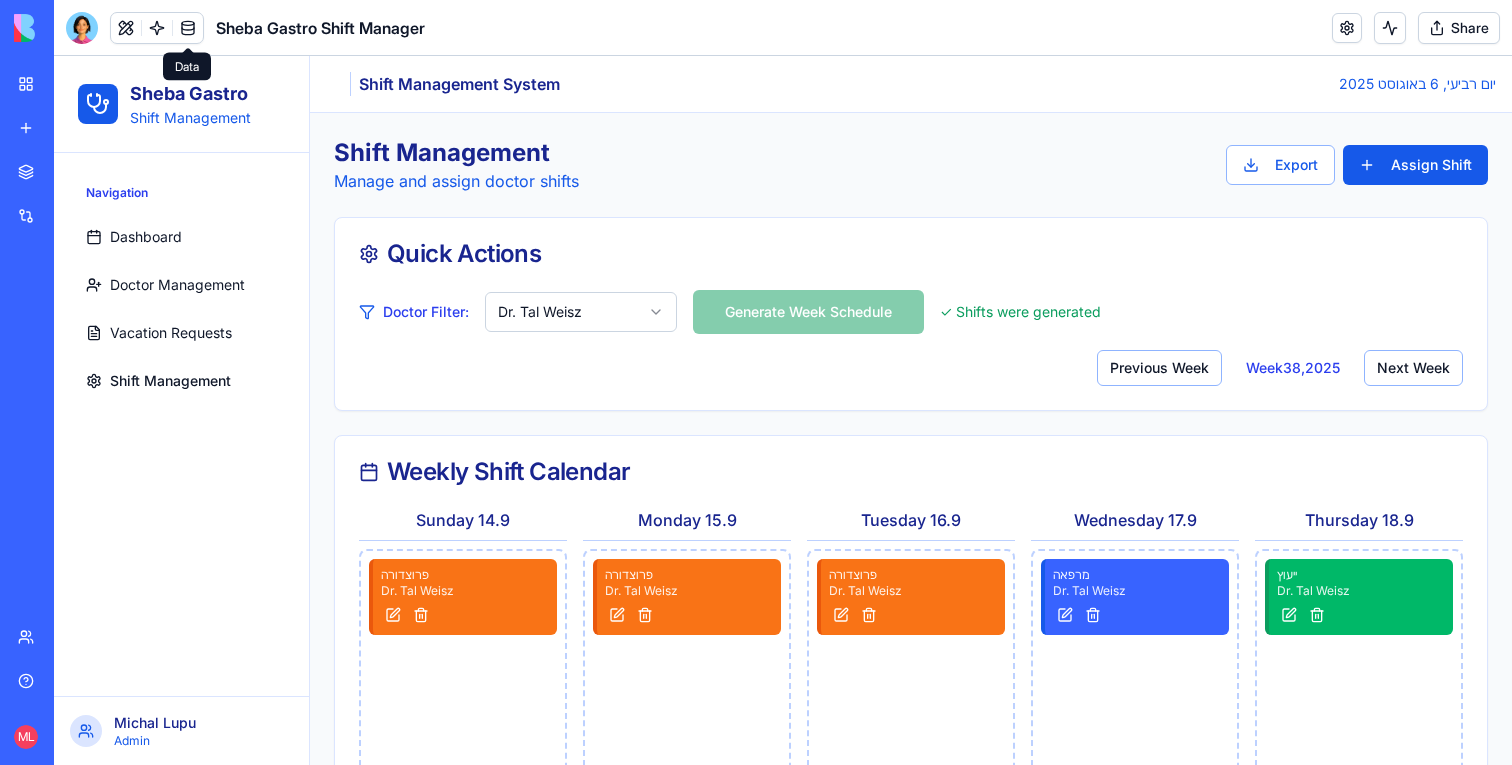 click at bounding box center [157, 28] 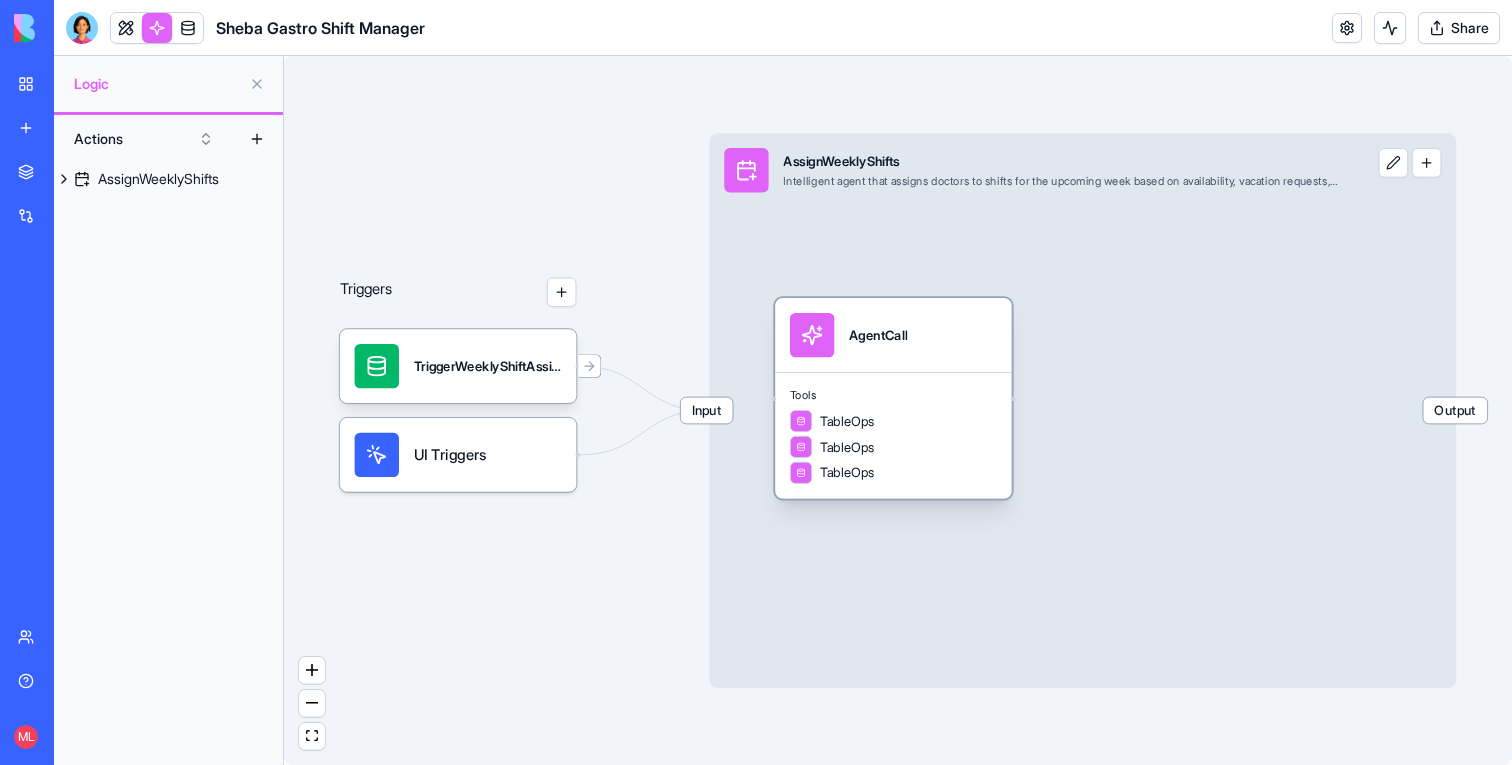 click on "TableOps TableOps TableOps" at bounding box center [893, 447] 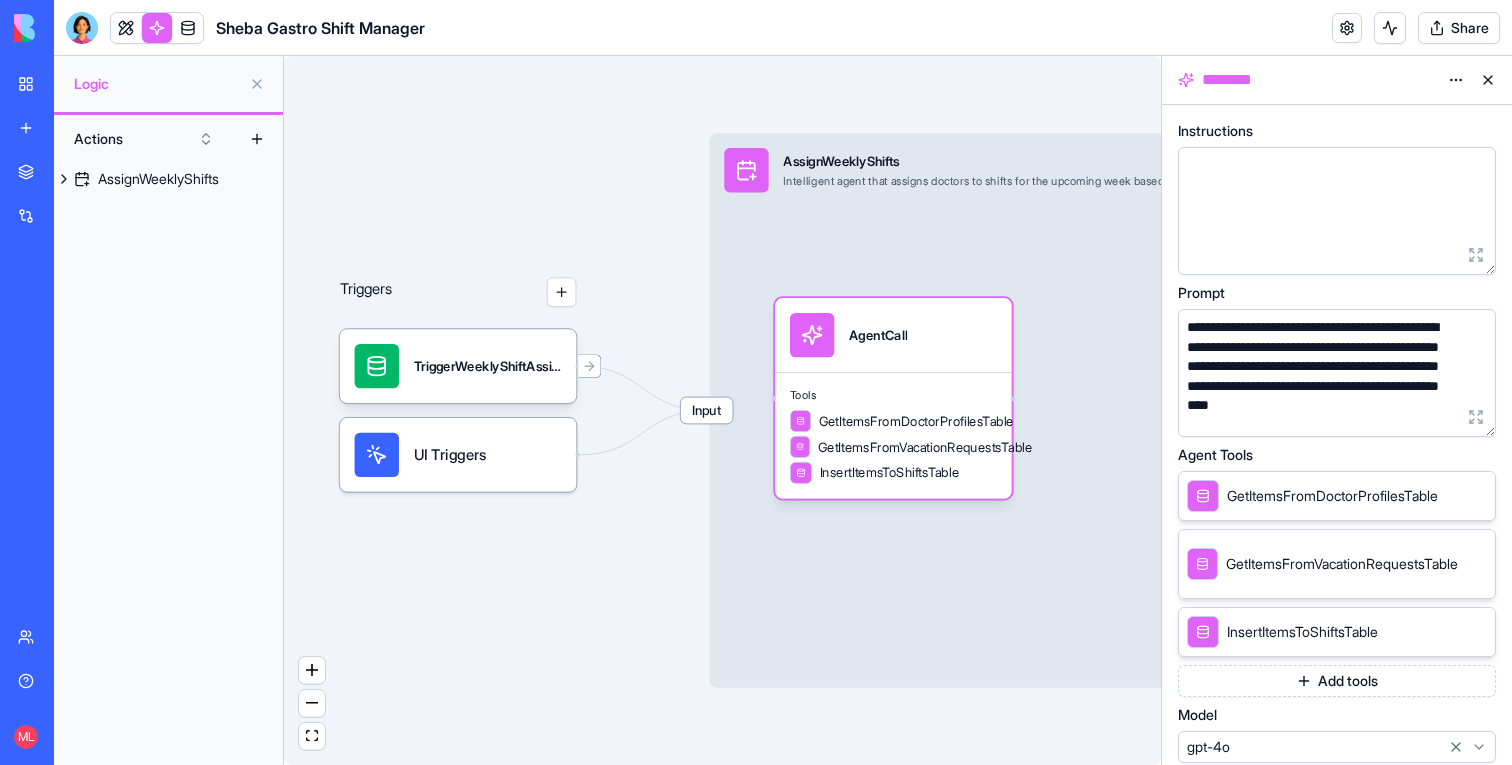click at bounding box center (1476, 417) 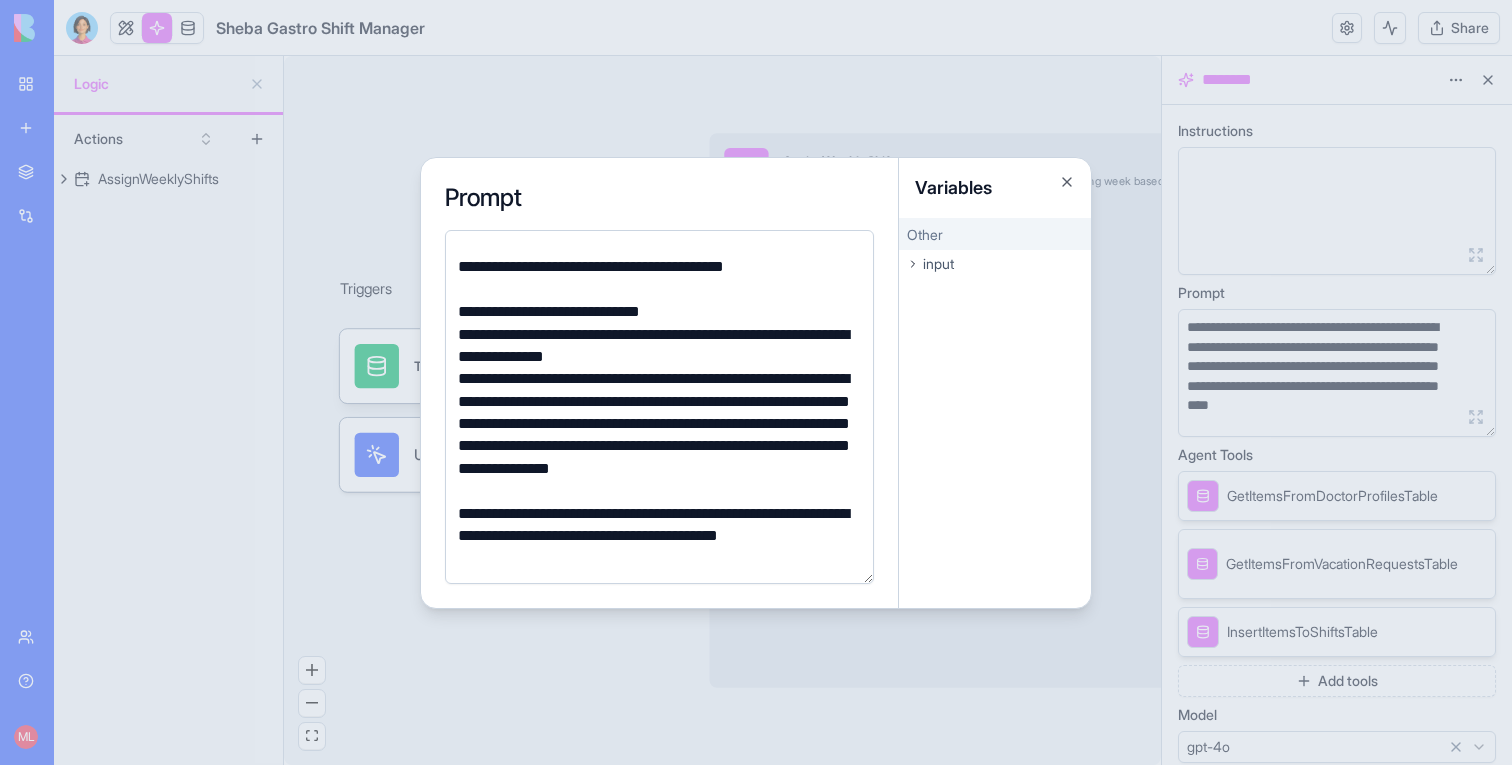 scroll, scrollTop: 653, scrollLeft: 0, axis: vertical 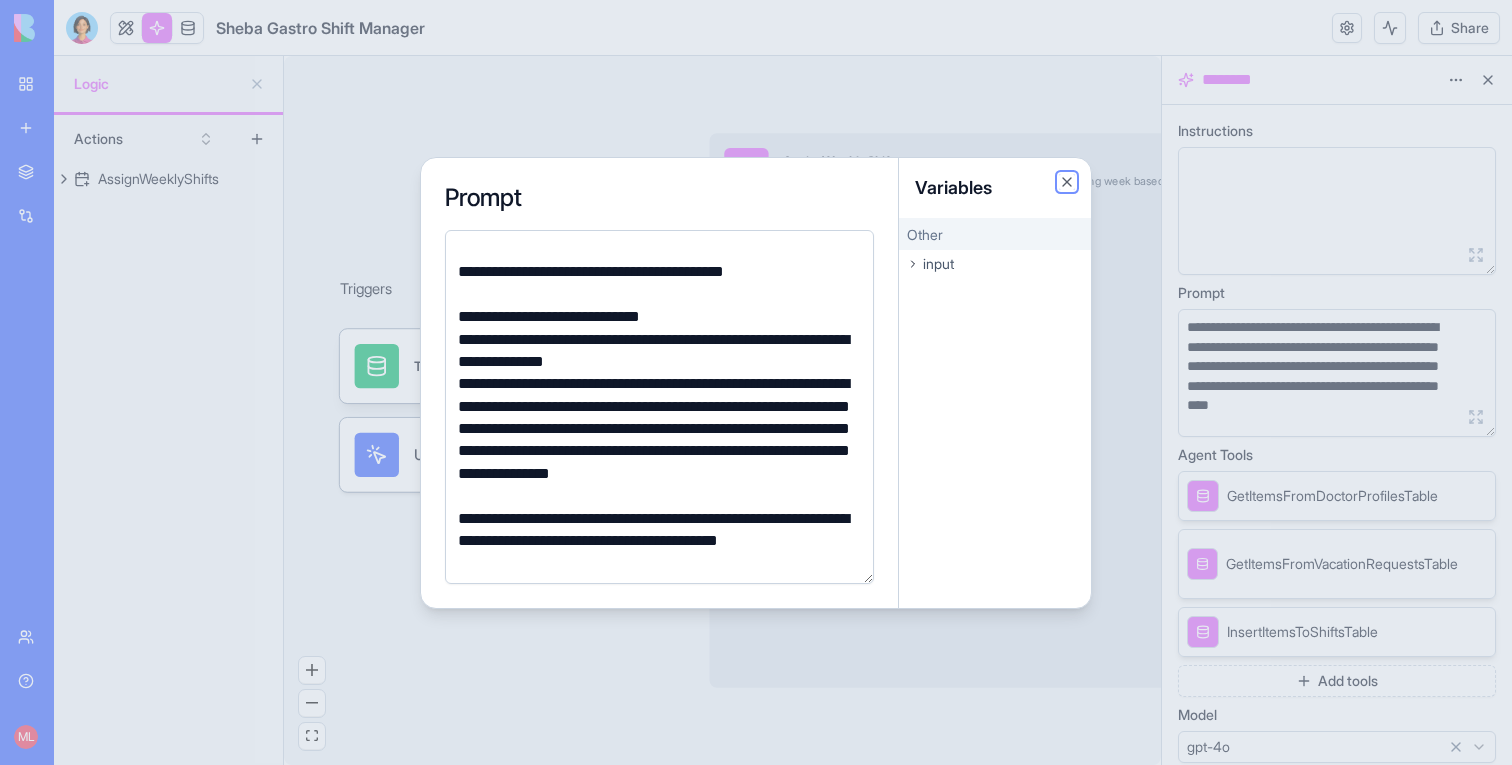 click on "Close" at bounding box center [1067, 182] 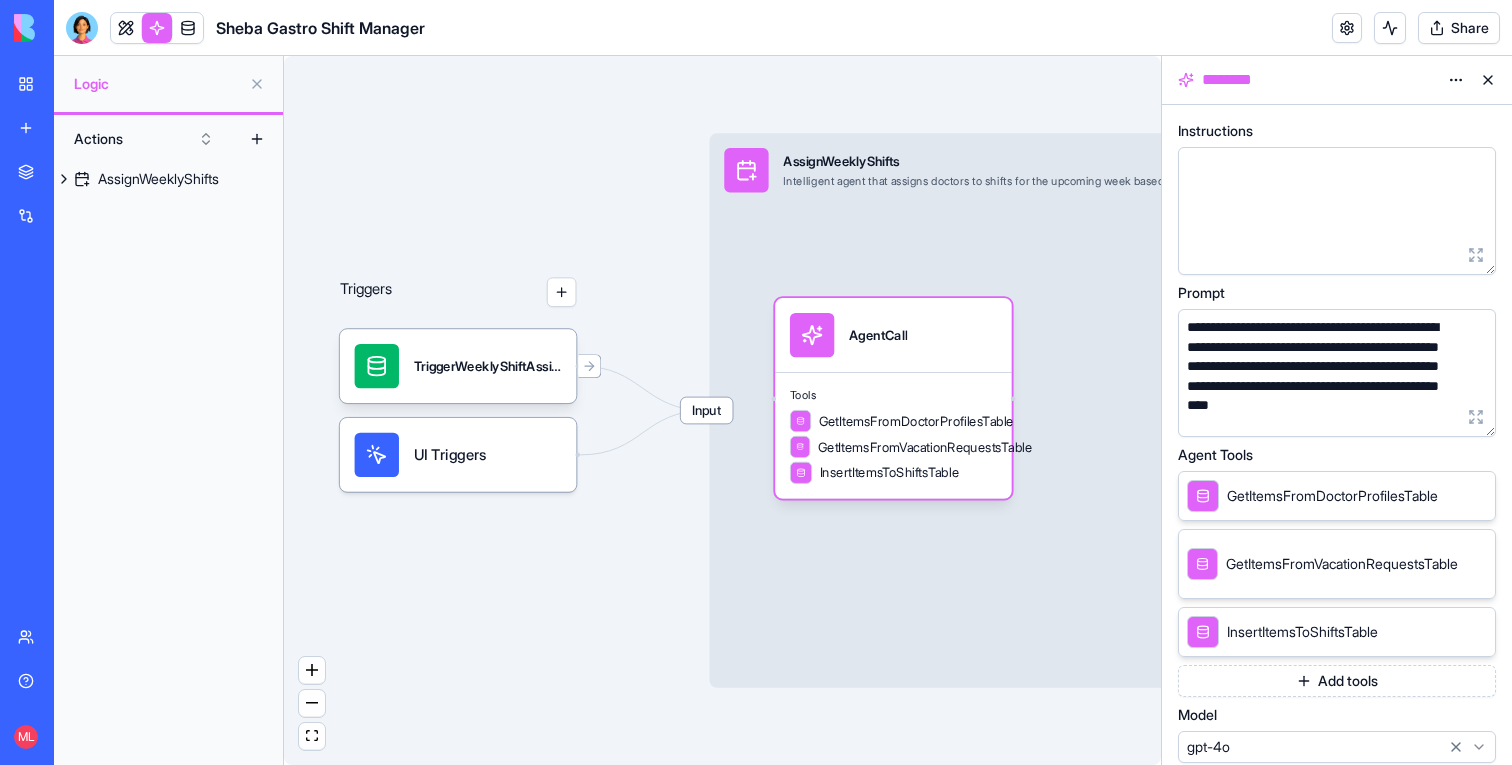 click at bounding box center [1488, 80] 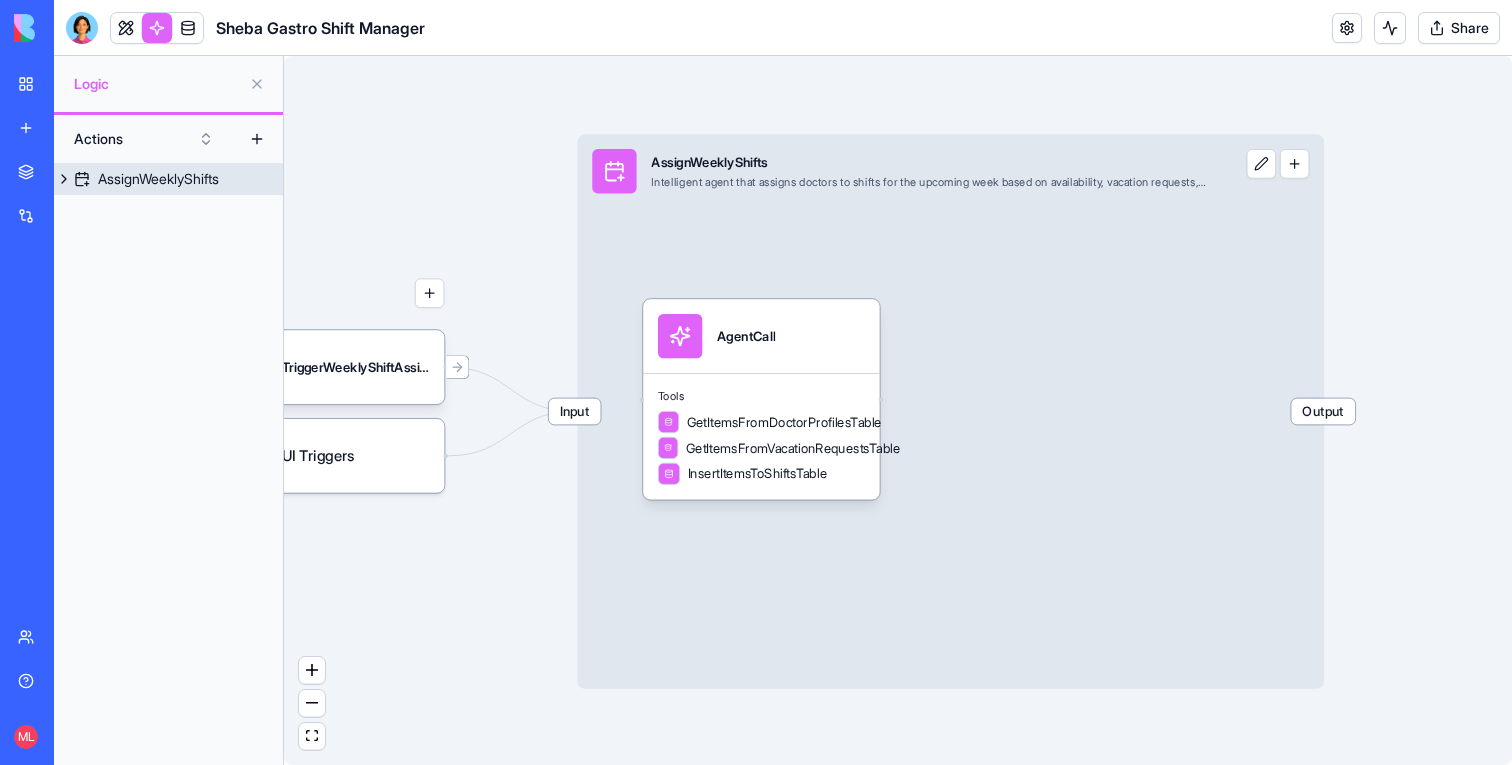 click at bounding box center [1262, 164] 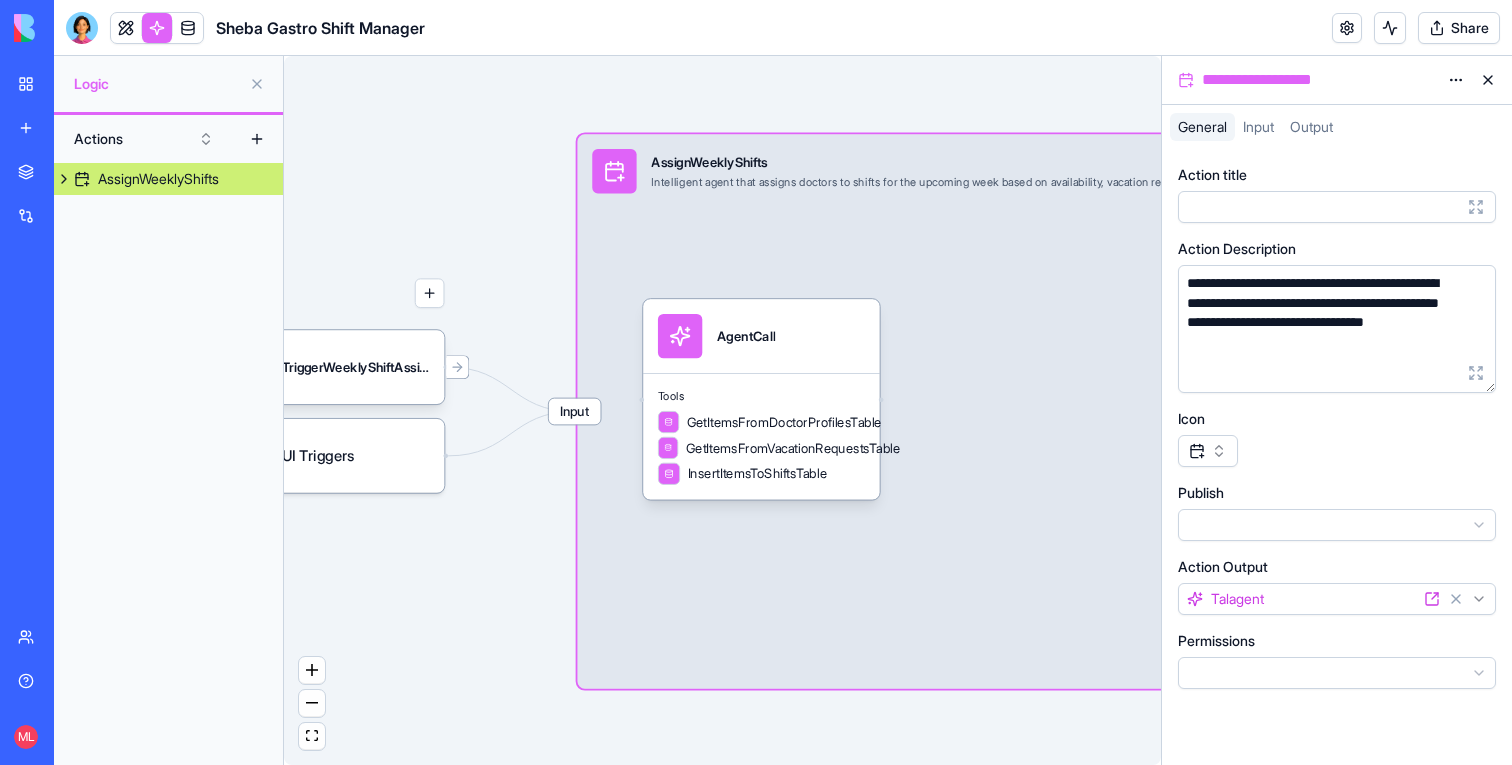 click at bounding box center [1488, 80] 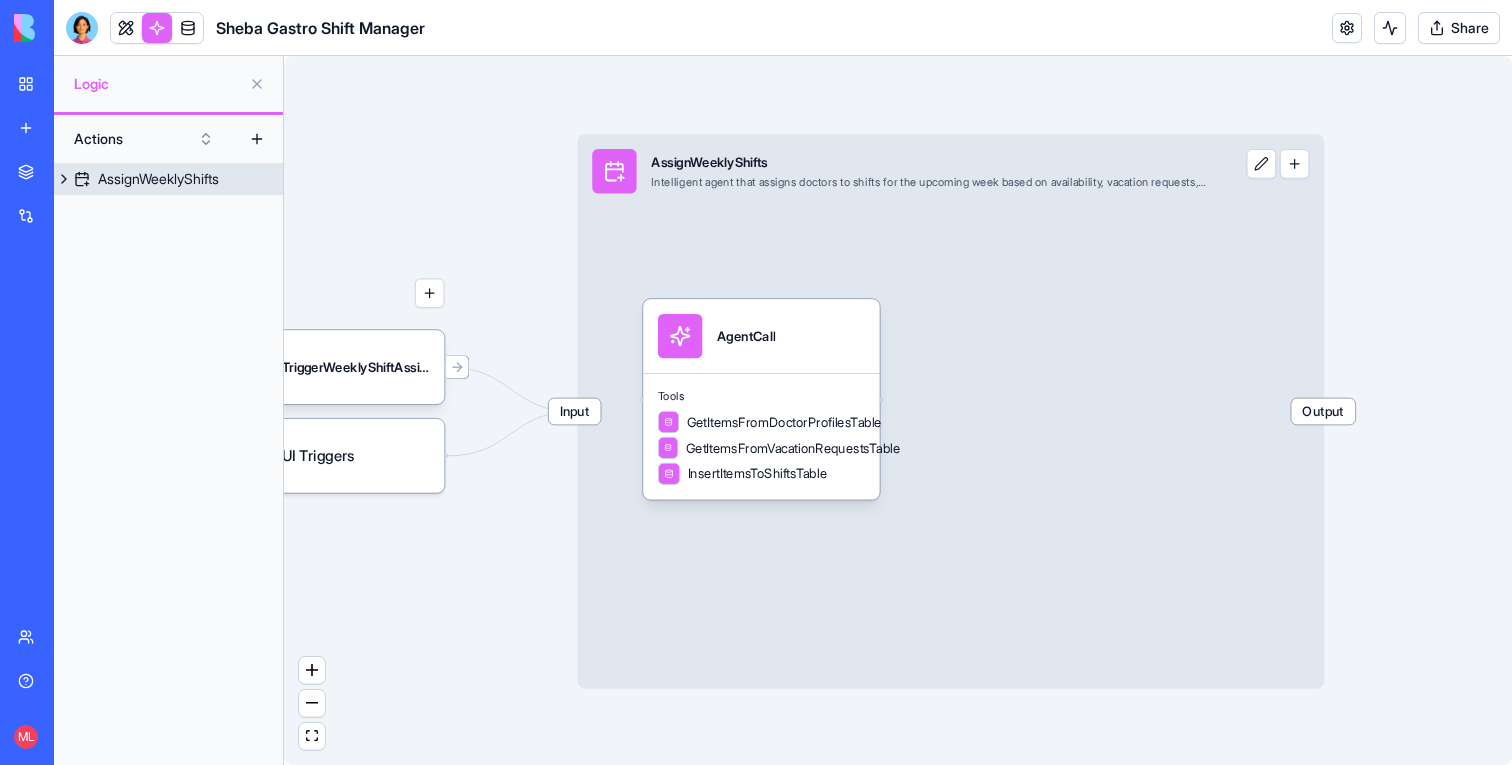 click at bounding box center (1295, 164) 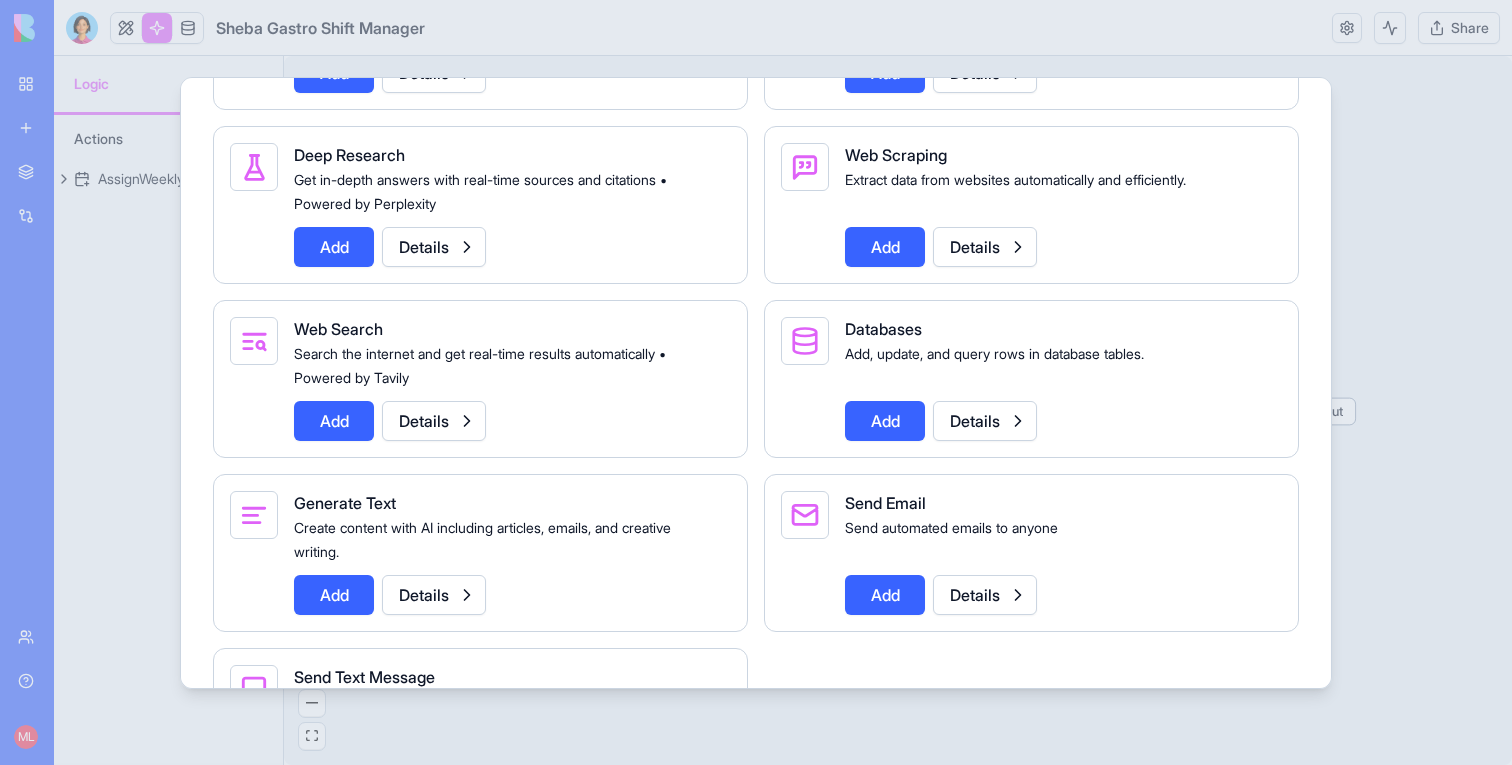 scroll, scrollTop: 1287, scrollLeft: 0, axis: vertical 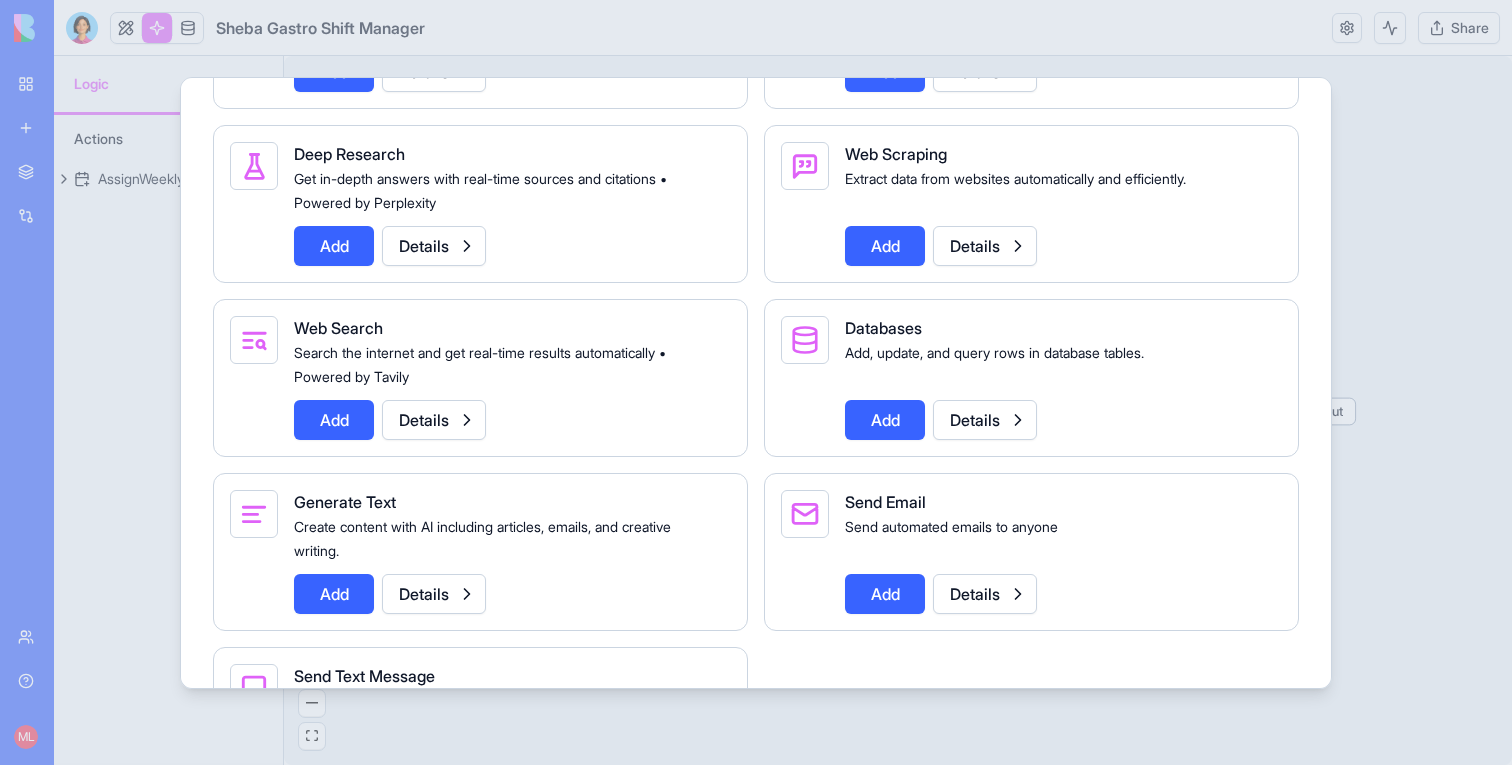 click on "Add" at bounding box center (334, 594) 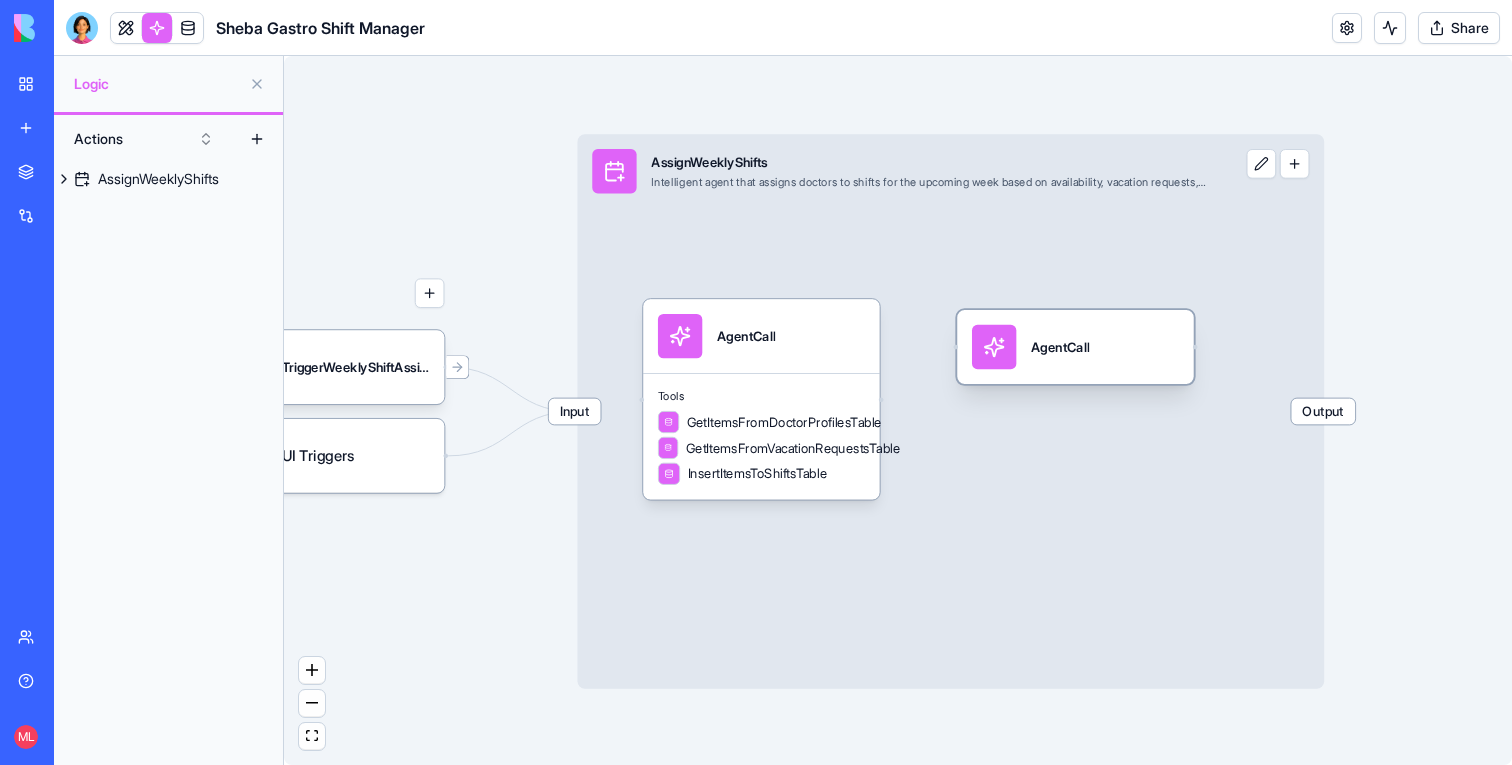 drag, startPoint x: 710, startPoint y: 365, endPoint x: 1065, endPoint y: 349, distance: 355.36038 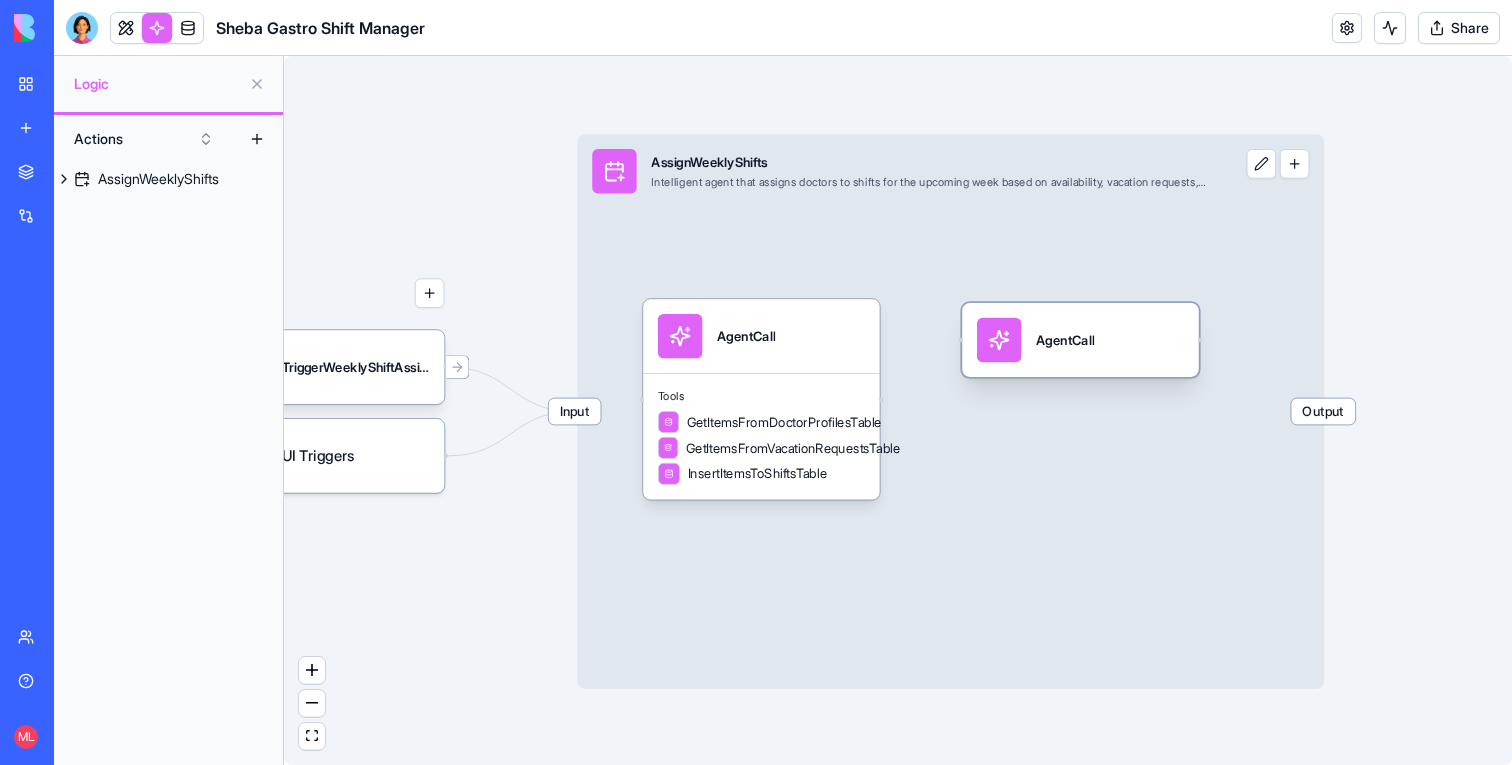 click on "AgentCall" at bounding box center [1065, 340] 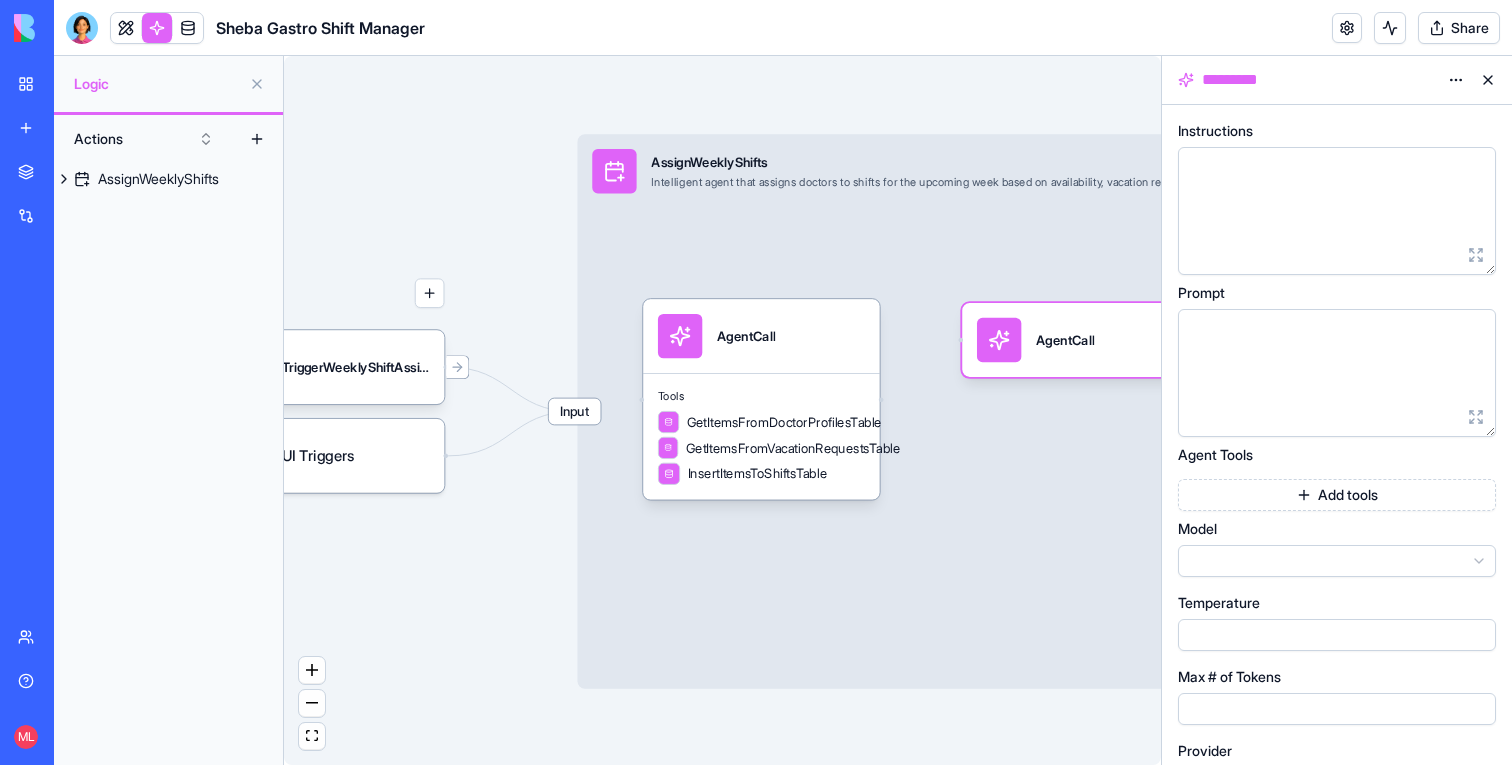 click at bounding box center (1318, 373) 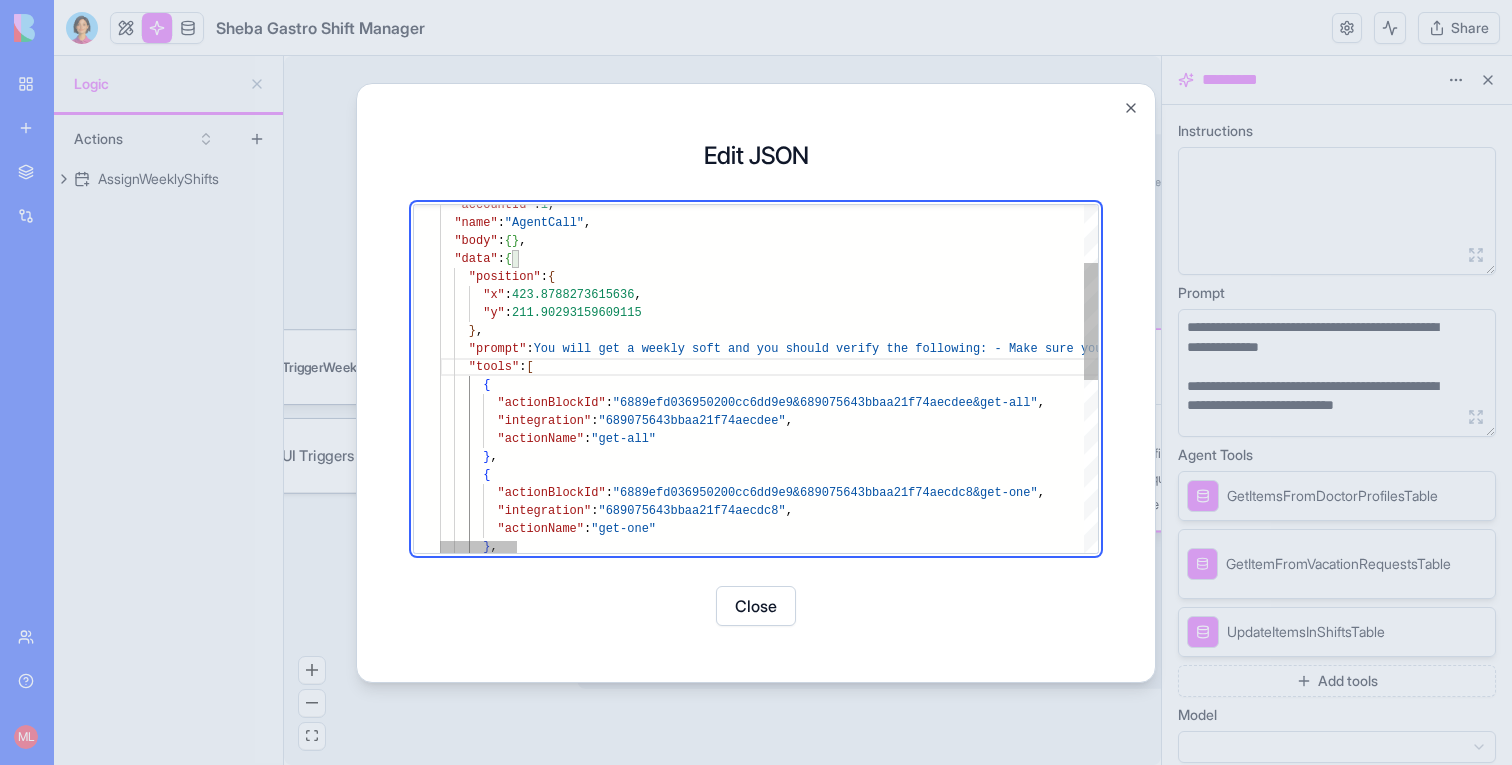 scroll, scrollTop: 0, scrollLeft: 0, axis: both 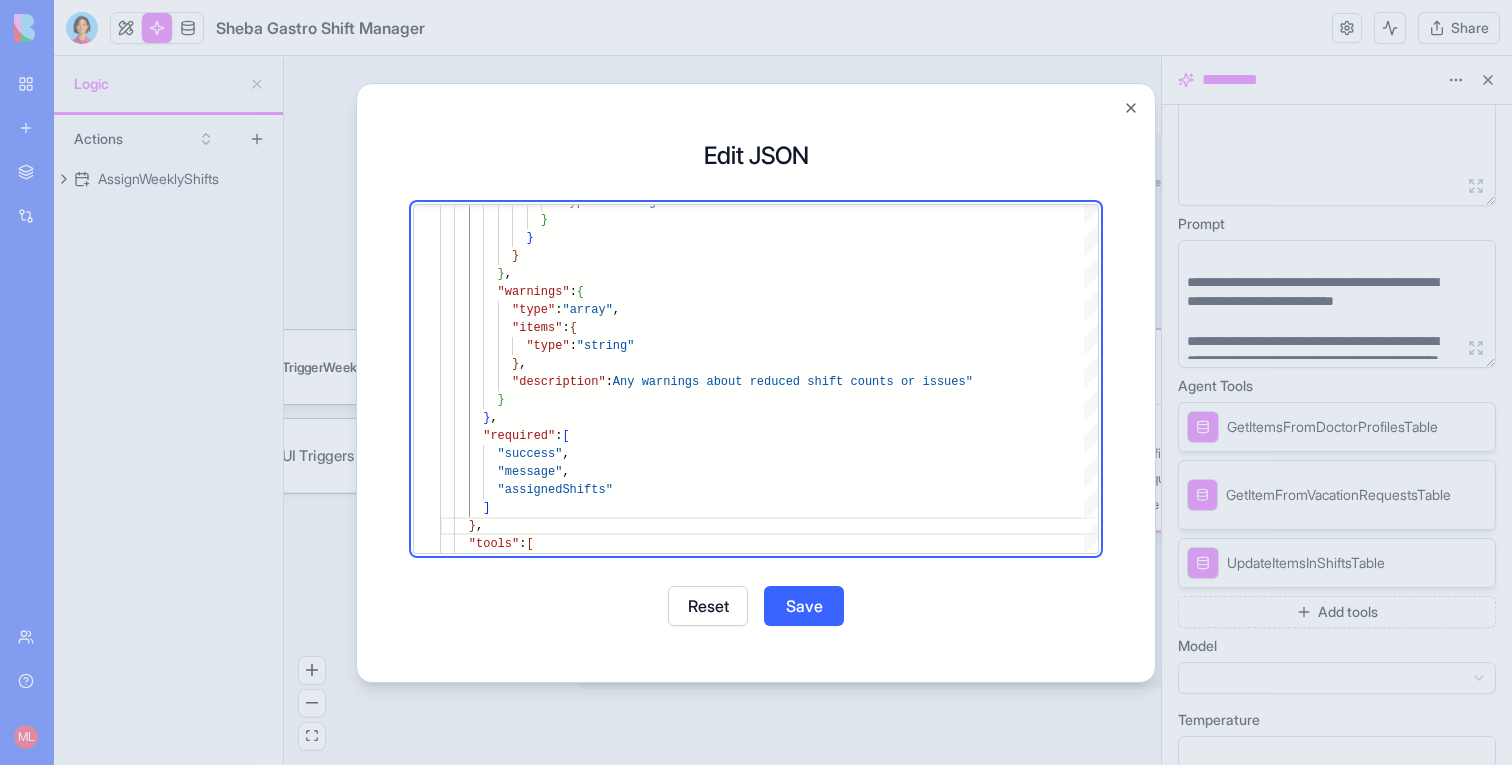 type on "**********" 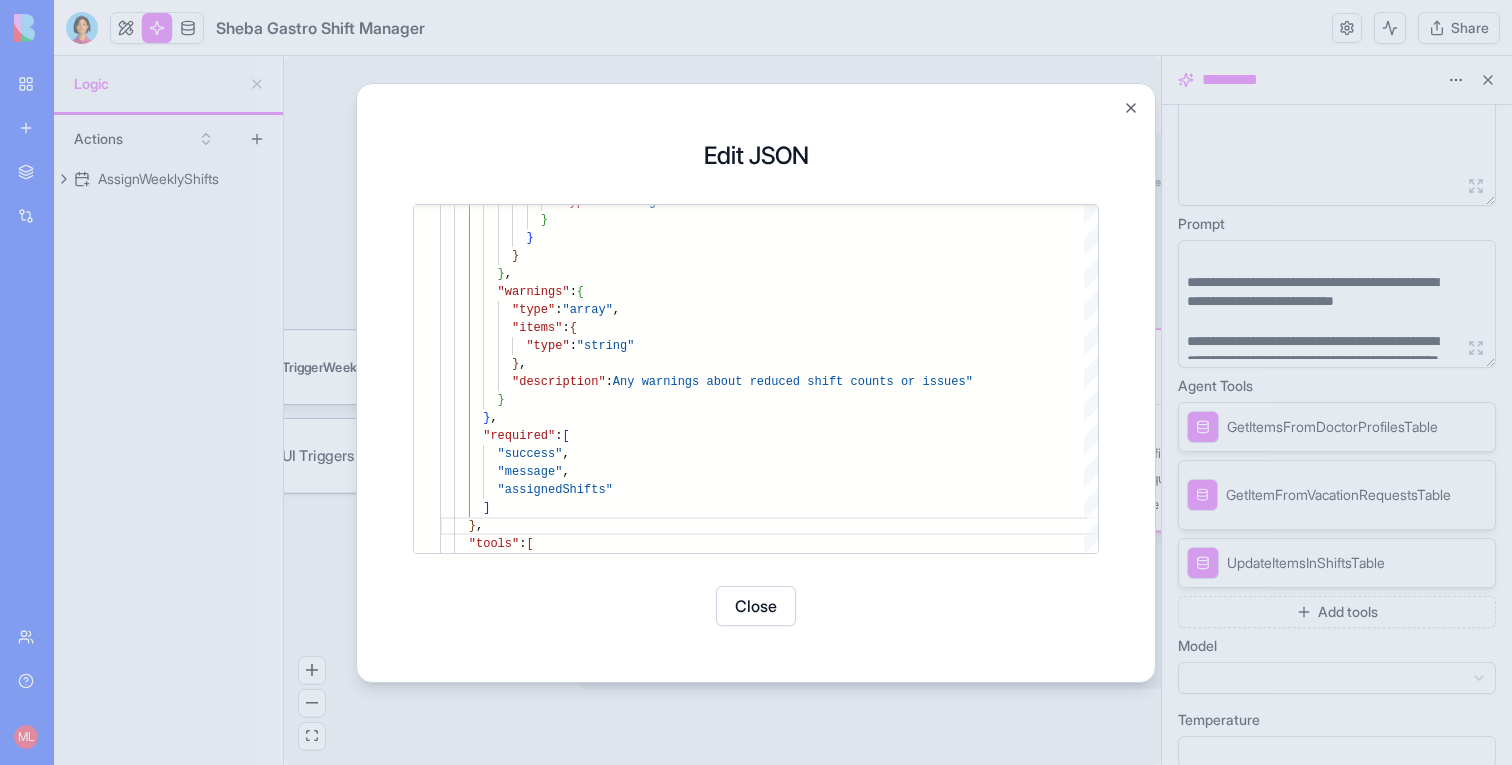 click on "Close" at bounding box center [756, 606] 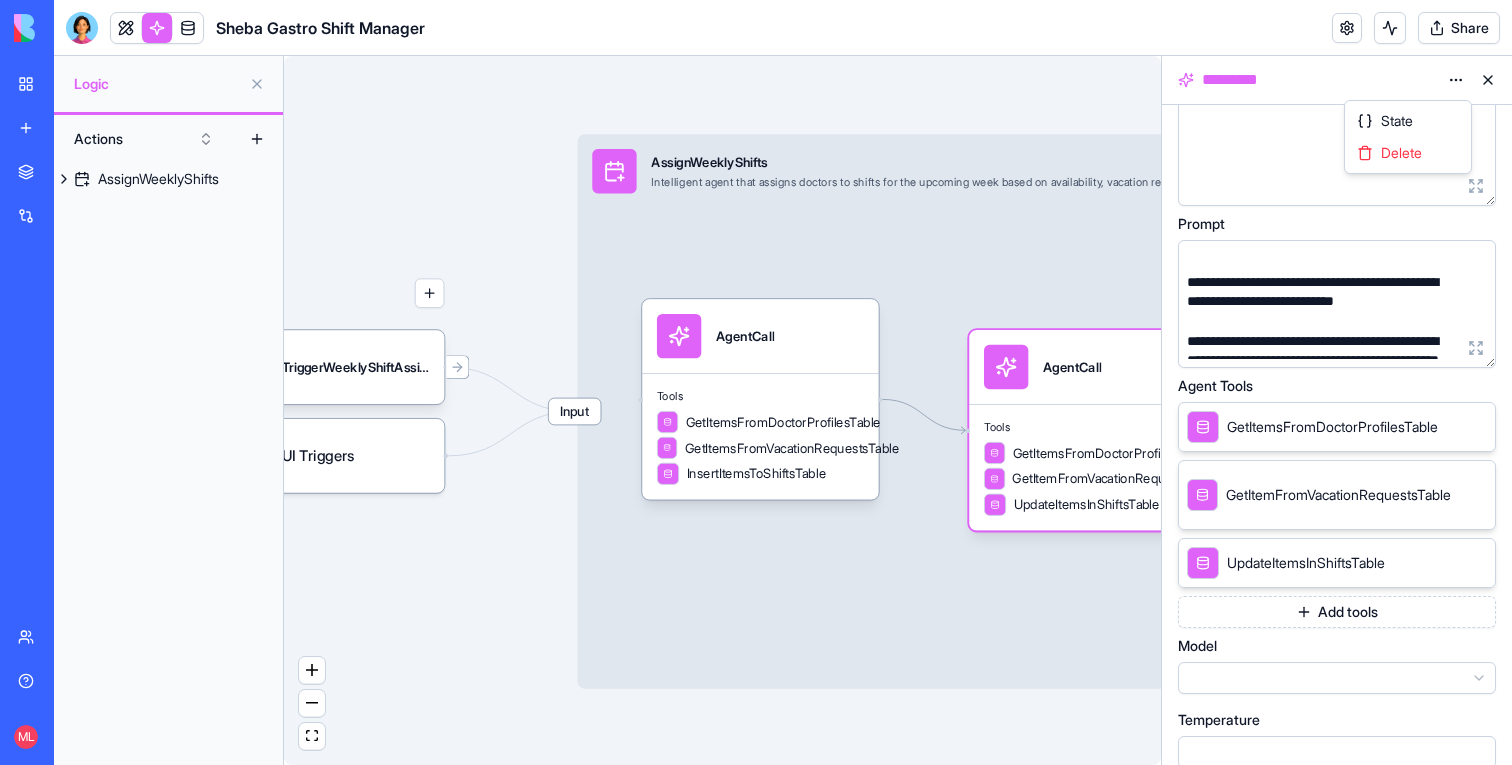 click on "**********" at bounding box center (756, 382) 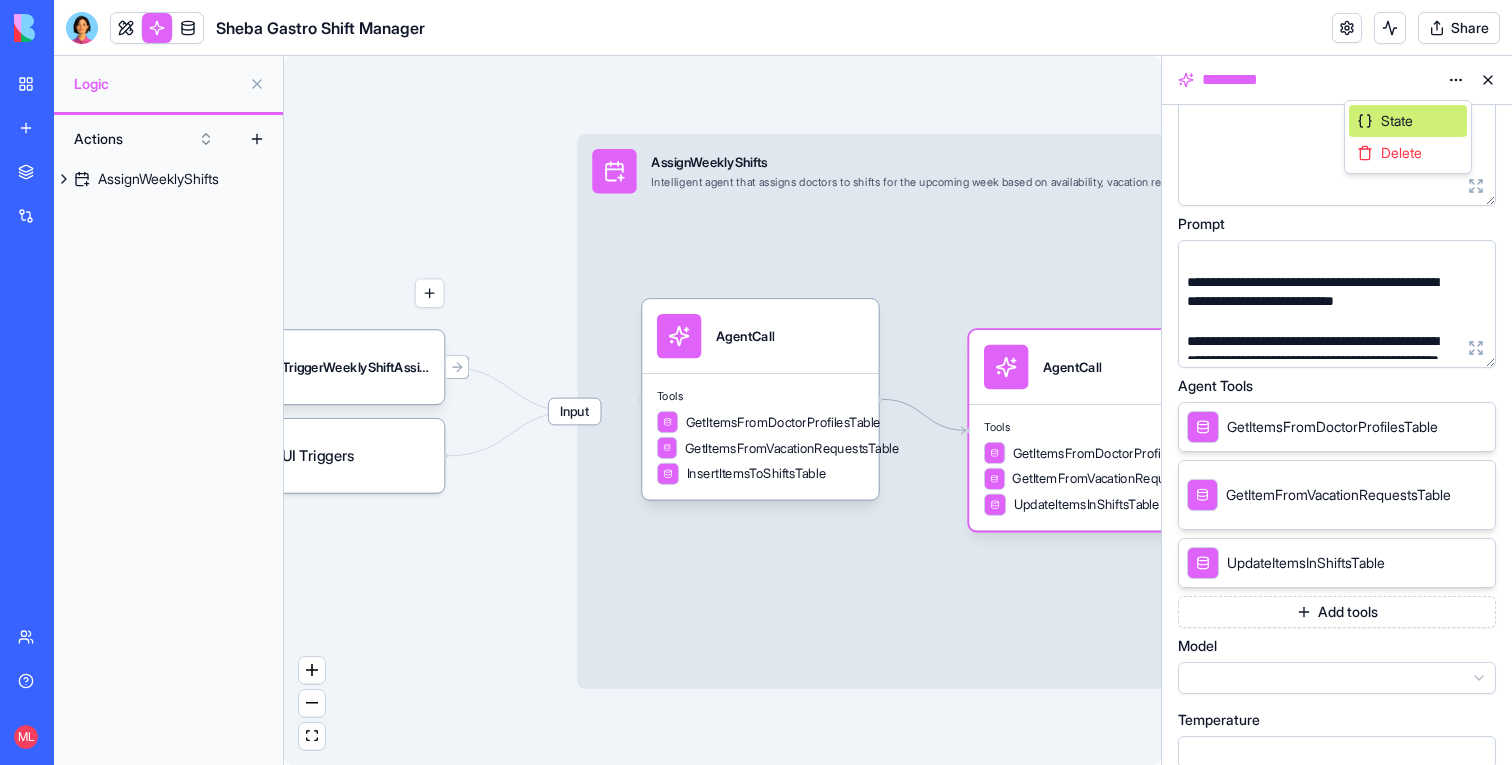 click on "State" at bounding box center [1408, 121] 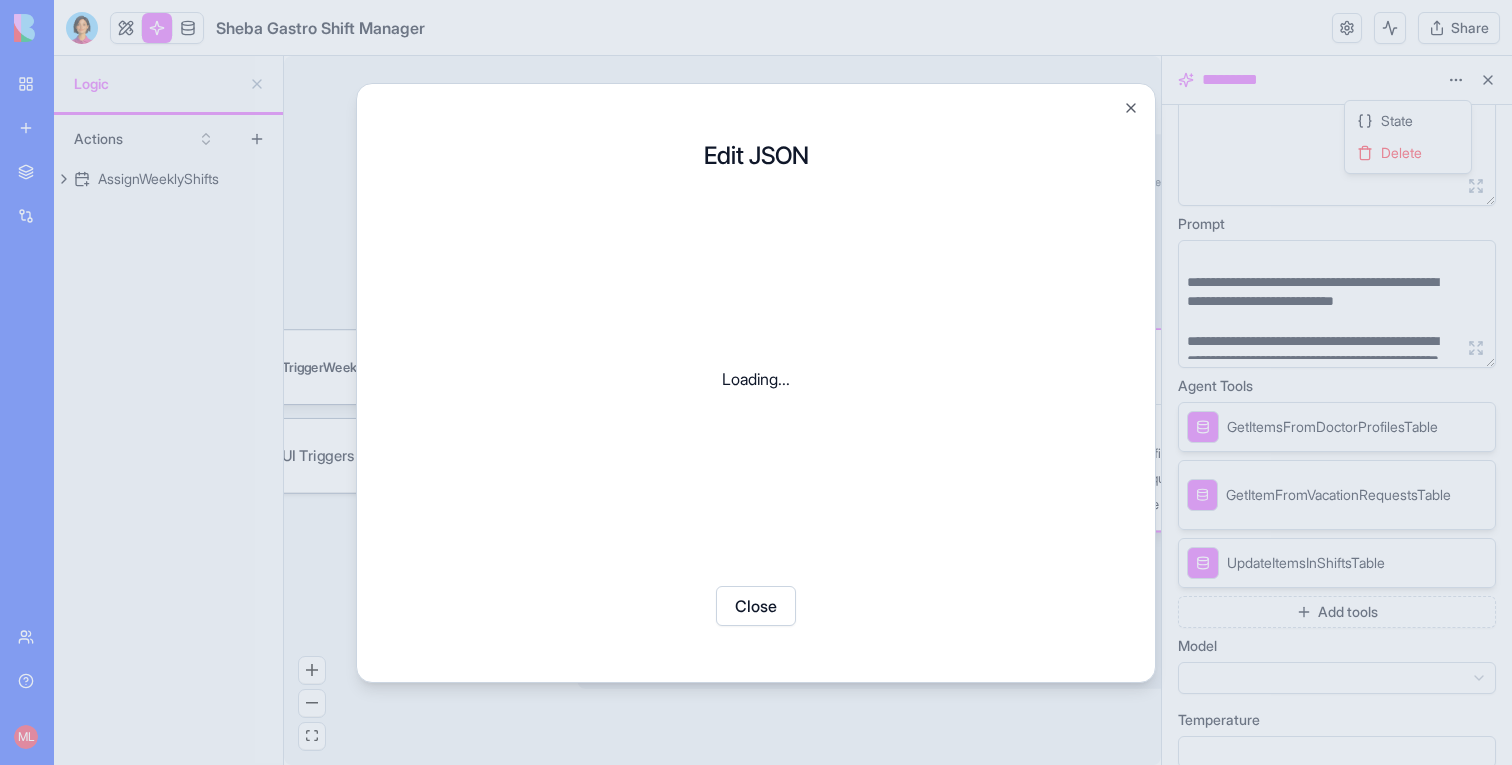 scroll, scrollTop: 0, scrollLeft: 0, axis: both 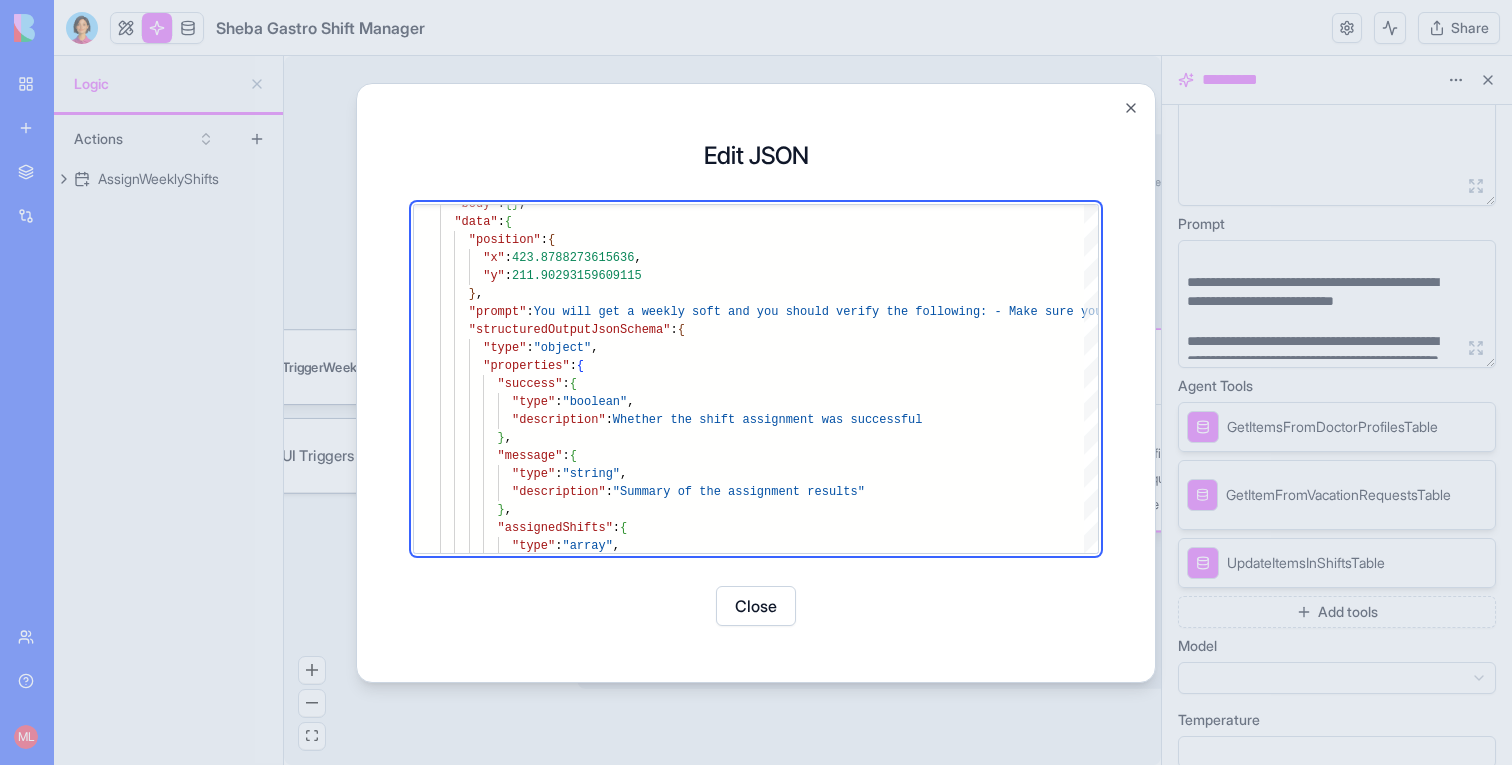 click on "Close" at bounding box center (756, 606) 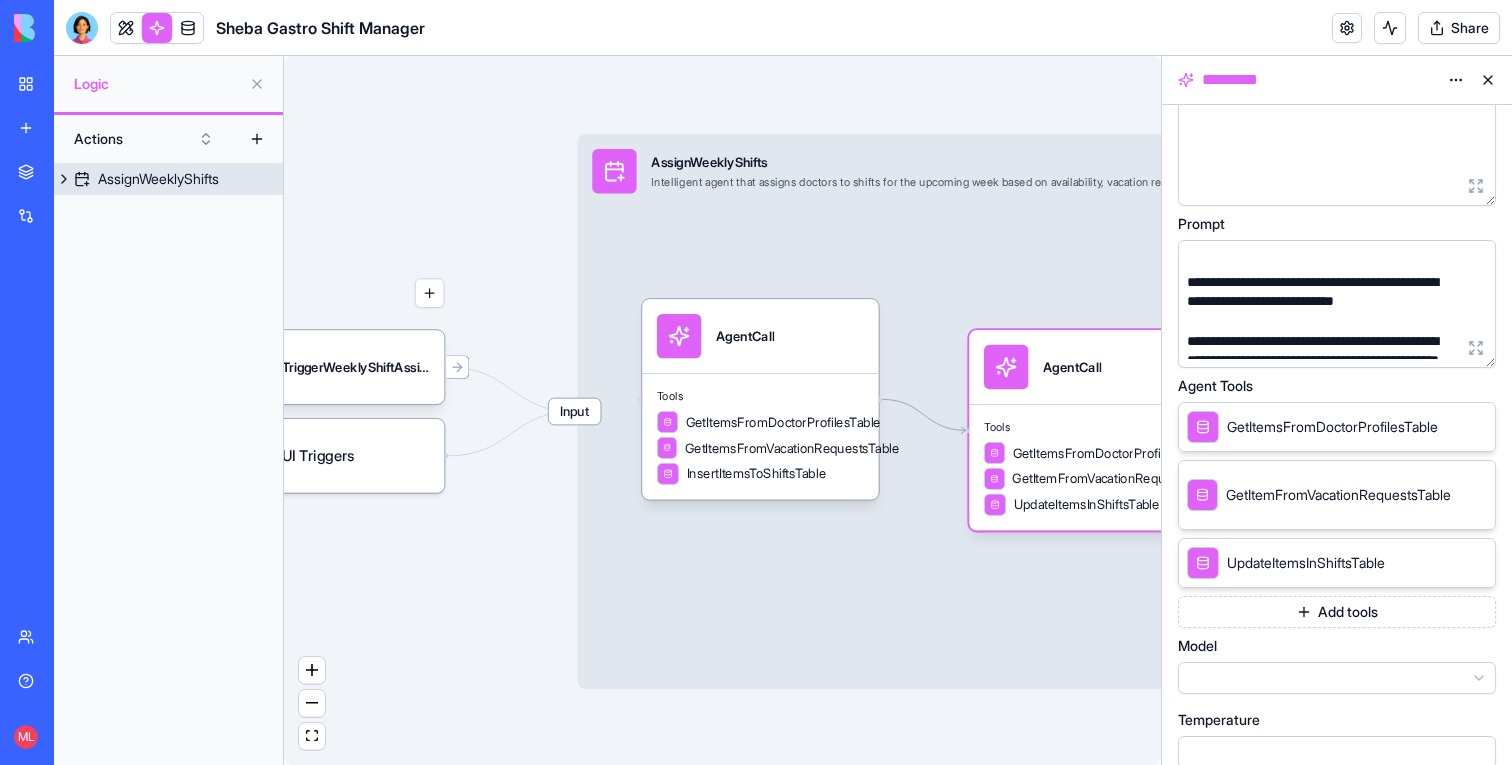 click on "Input AssignWeeklyShifts Intelligent agent that assigns doctors to shifts for the upcoming week based on availability, vacation requests, and shift requirements Output" at bounding box center (950, 411) 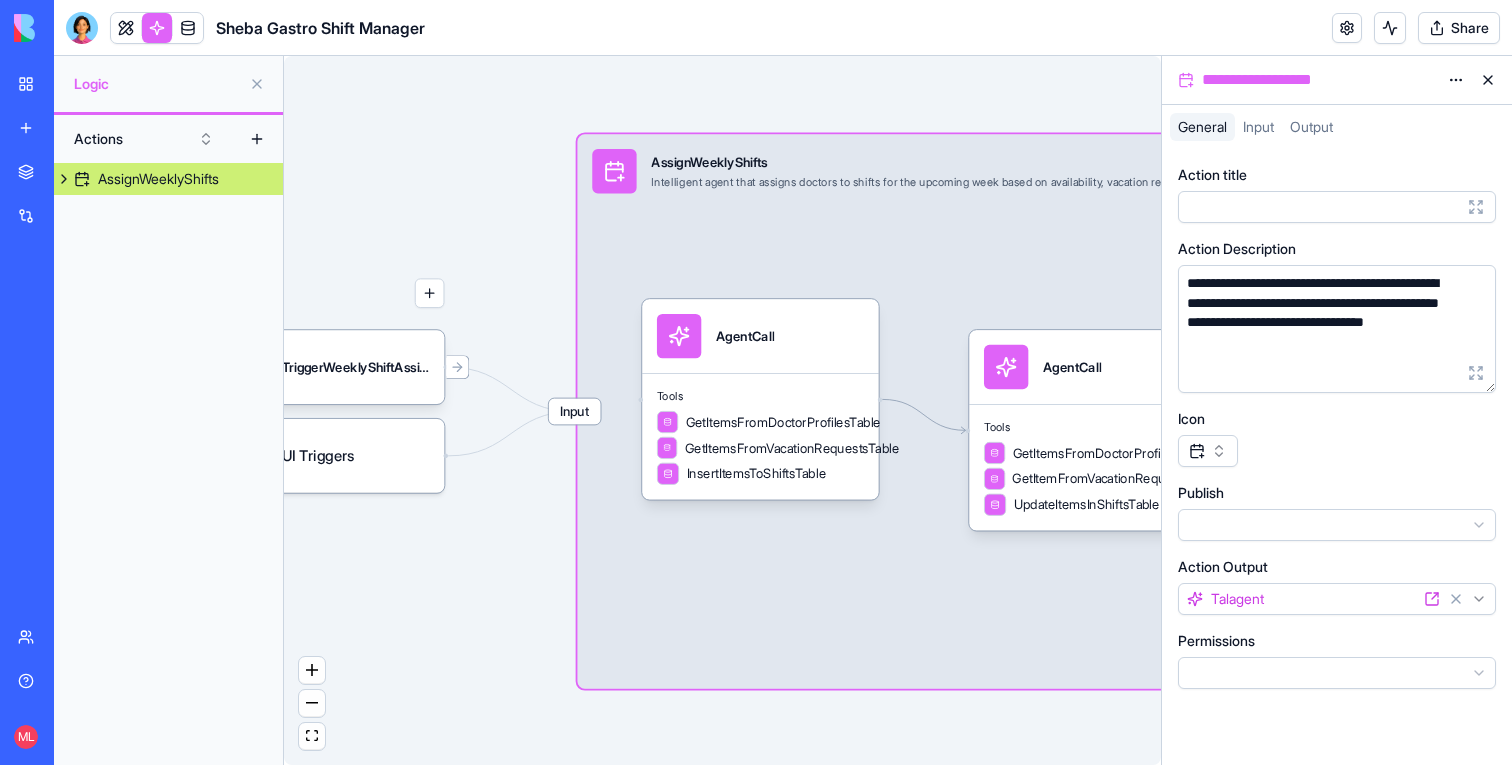 scroll, scrollTop: 0, scrollLeft: 0, axis: both 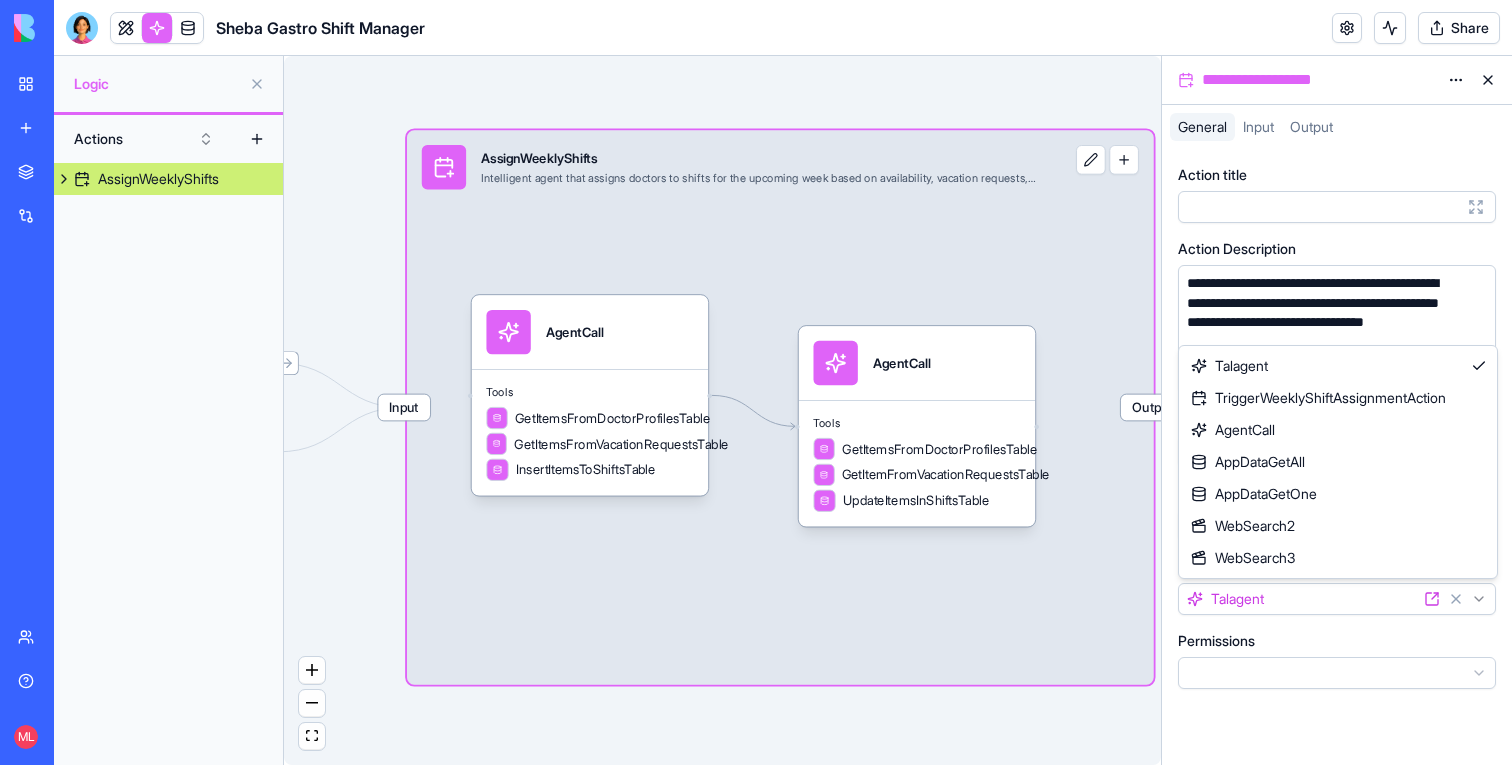 click on "**********" at bounding box center [756, 382] 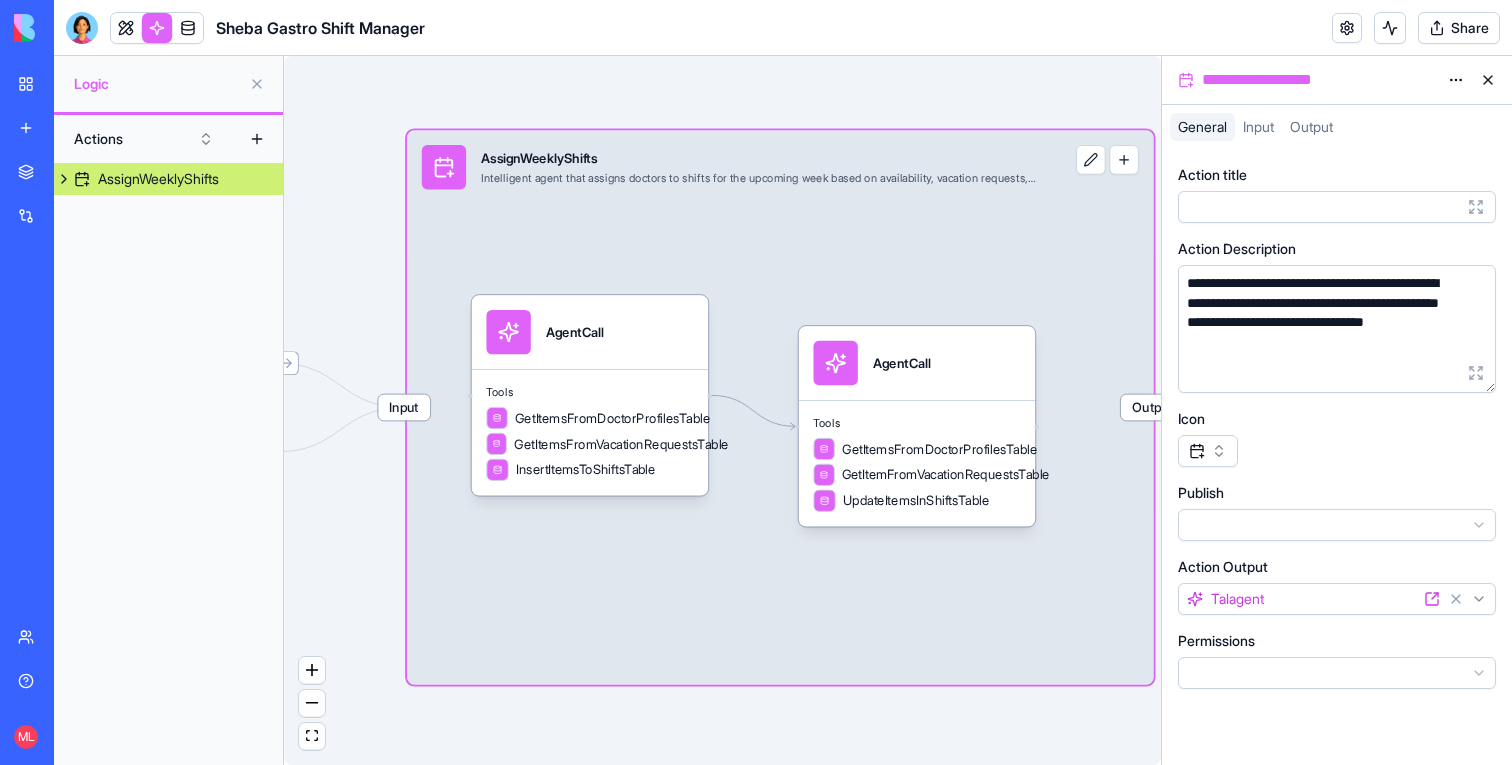 click on "Input AssignWeeklyShifts Intelligent agent that assigns doctors to shifts for the upcoming week based on availability, vacation requests, and shift requirements Output" at bounding box center (780, 407) 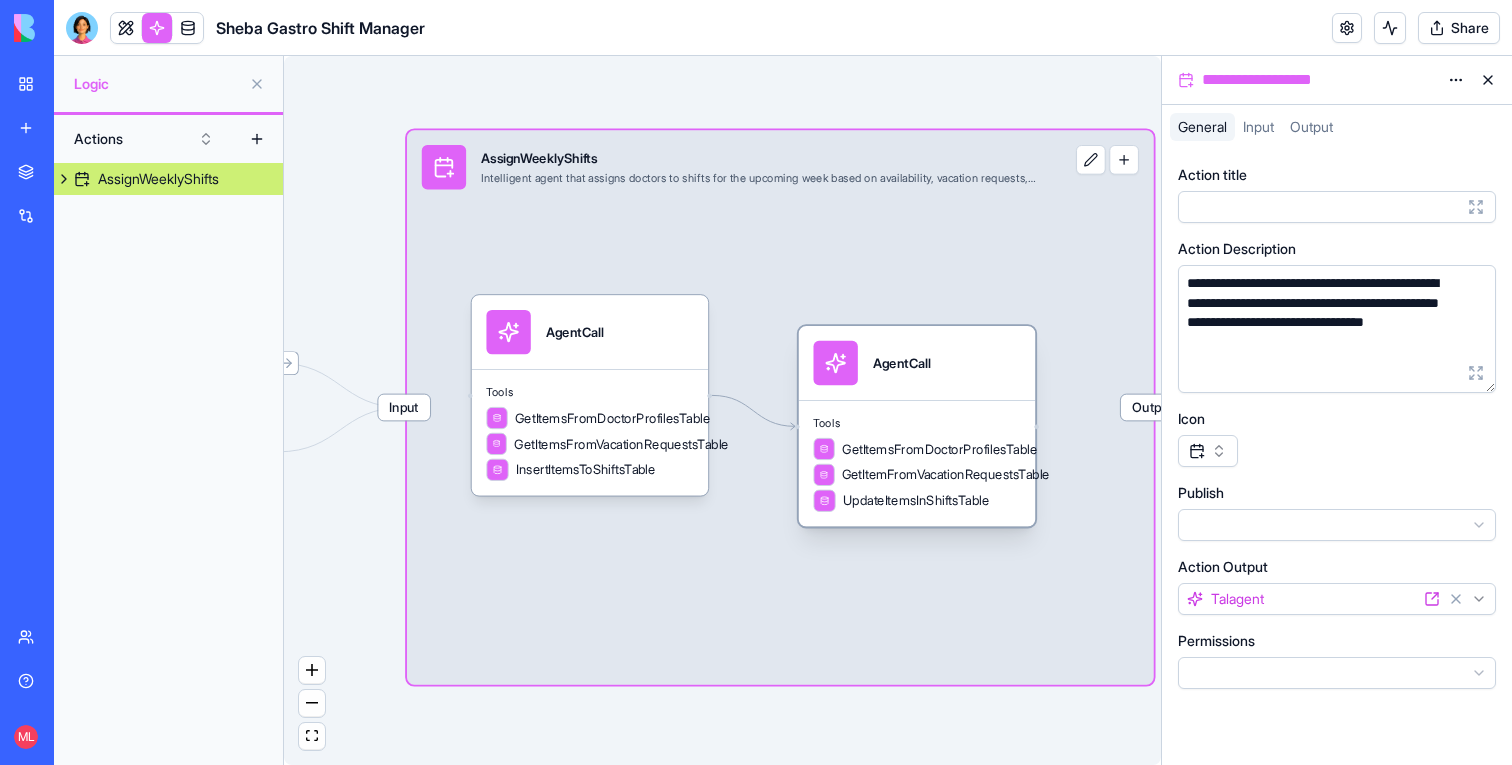 click on "Tools GetItemsFromDoctorProfilesTable GetItemFromVacationRequestsTable UpdateItemsInShiftsTable" at bounding box center (917, 463) 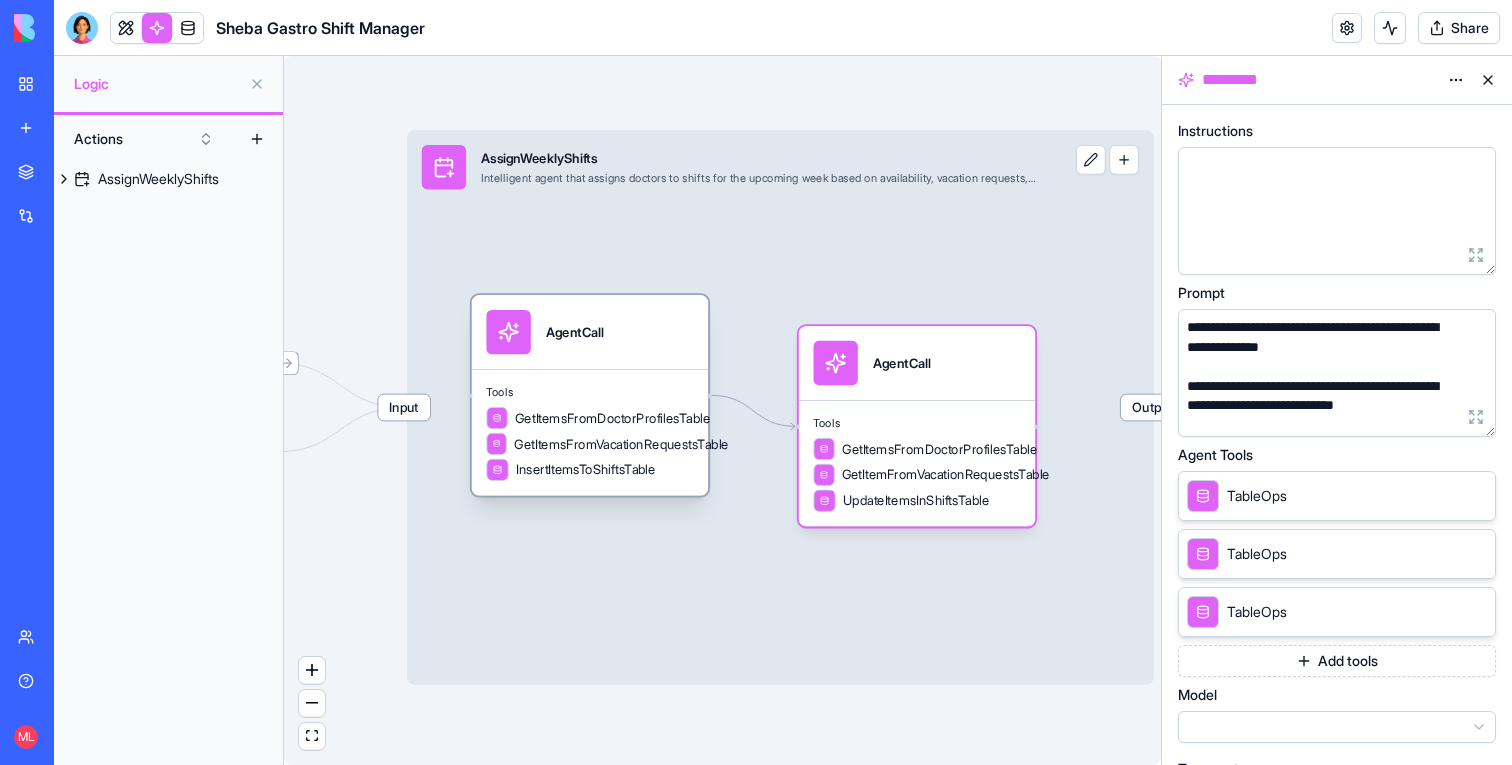 click on "AgentCall" at bounding box center (589, 332) 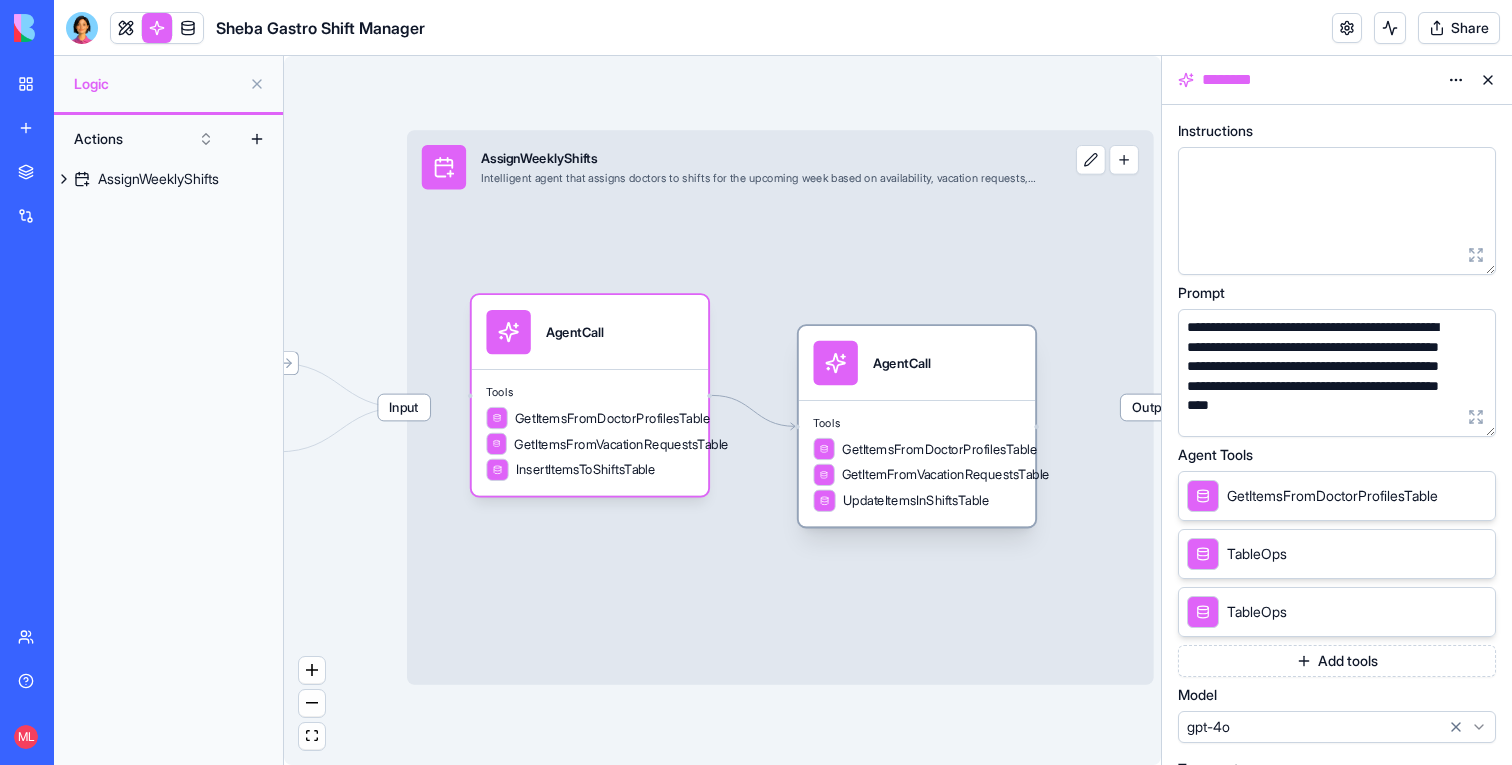 click on "AgentCall" at bounding box center [902, 363] 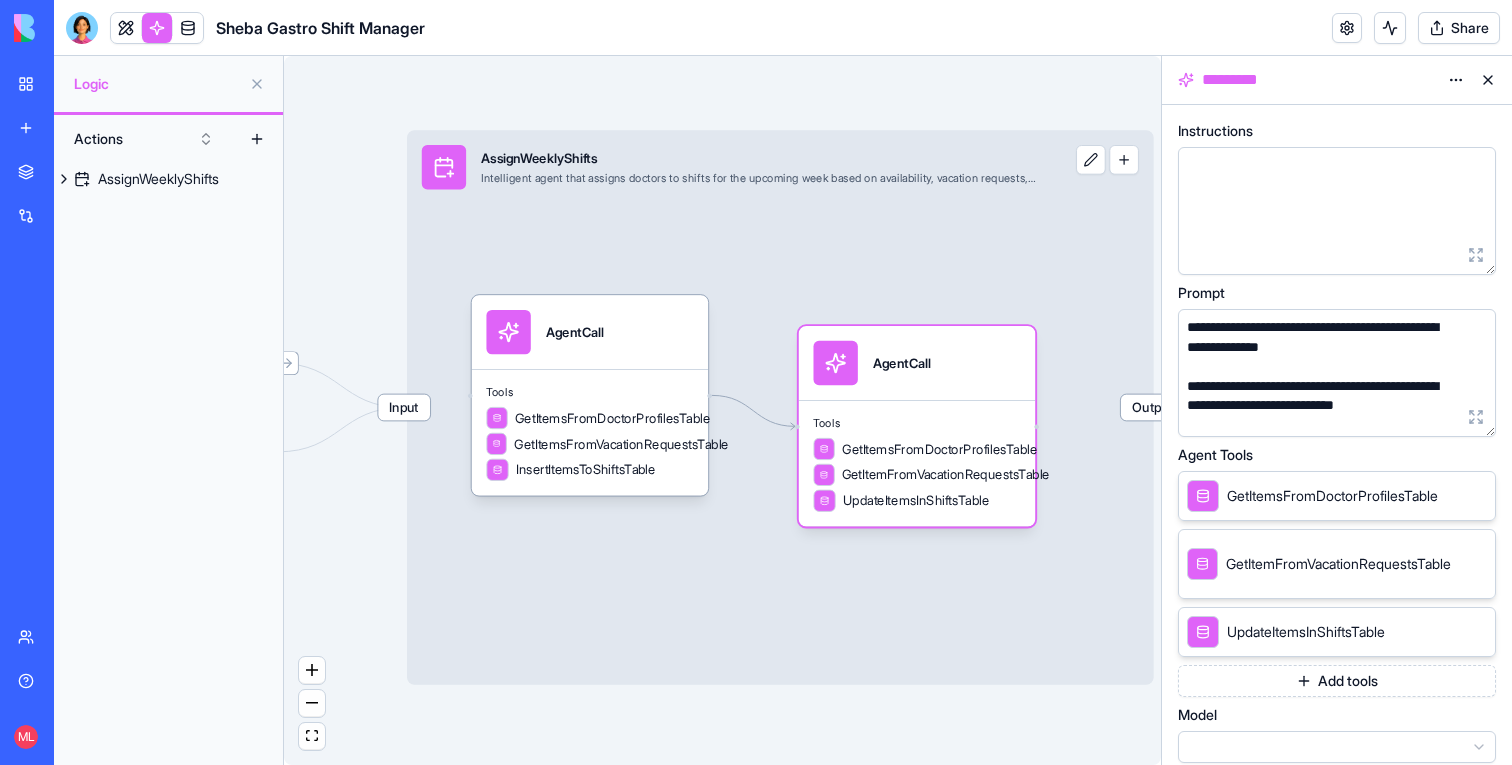 click on "*********" at bounding box center [1337, 80] 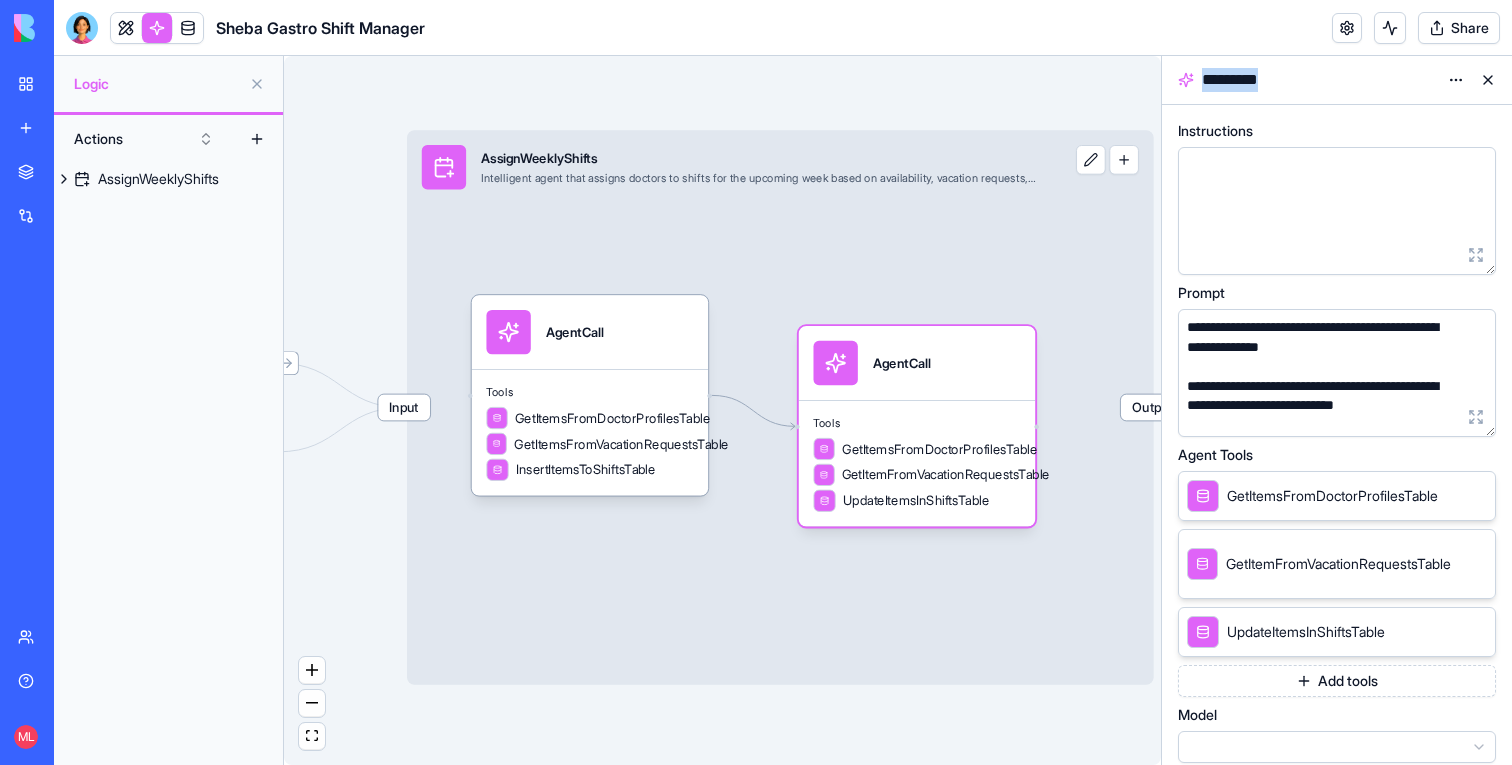 click on "*********" at bounding box center [1337, 80] 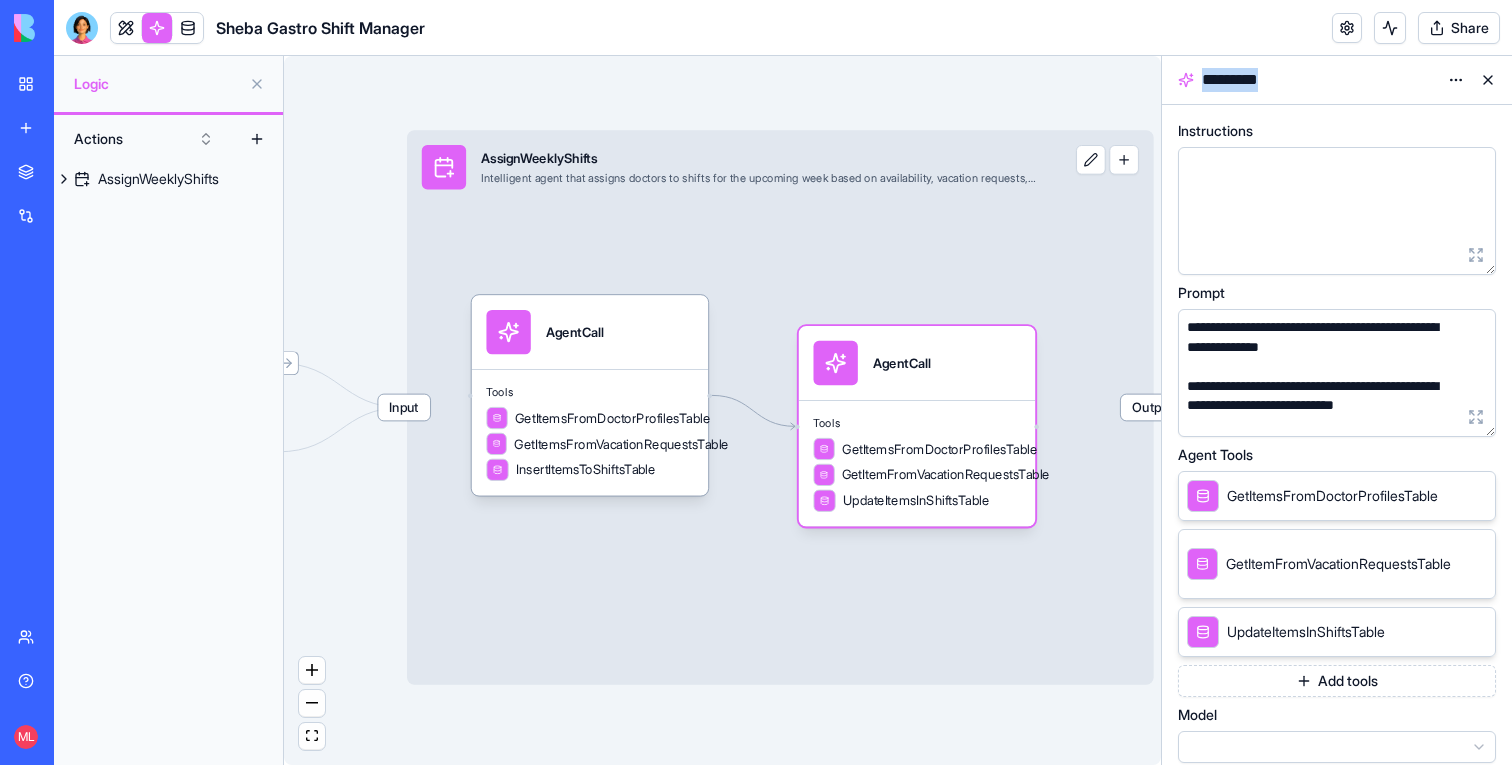type 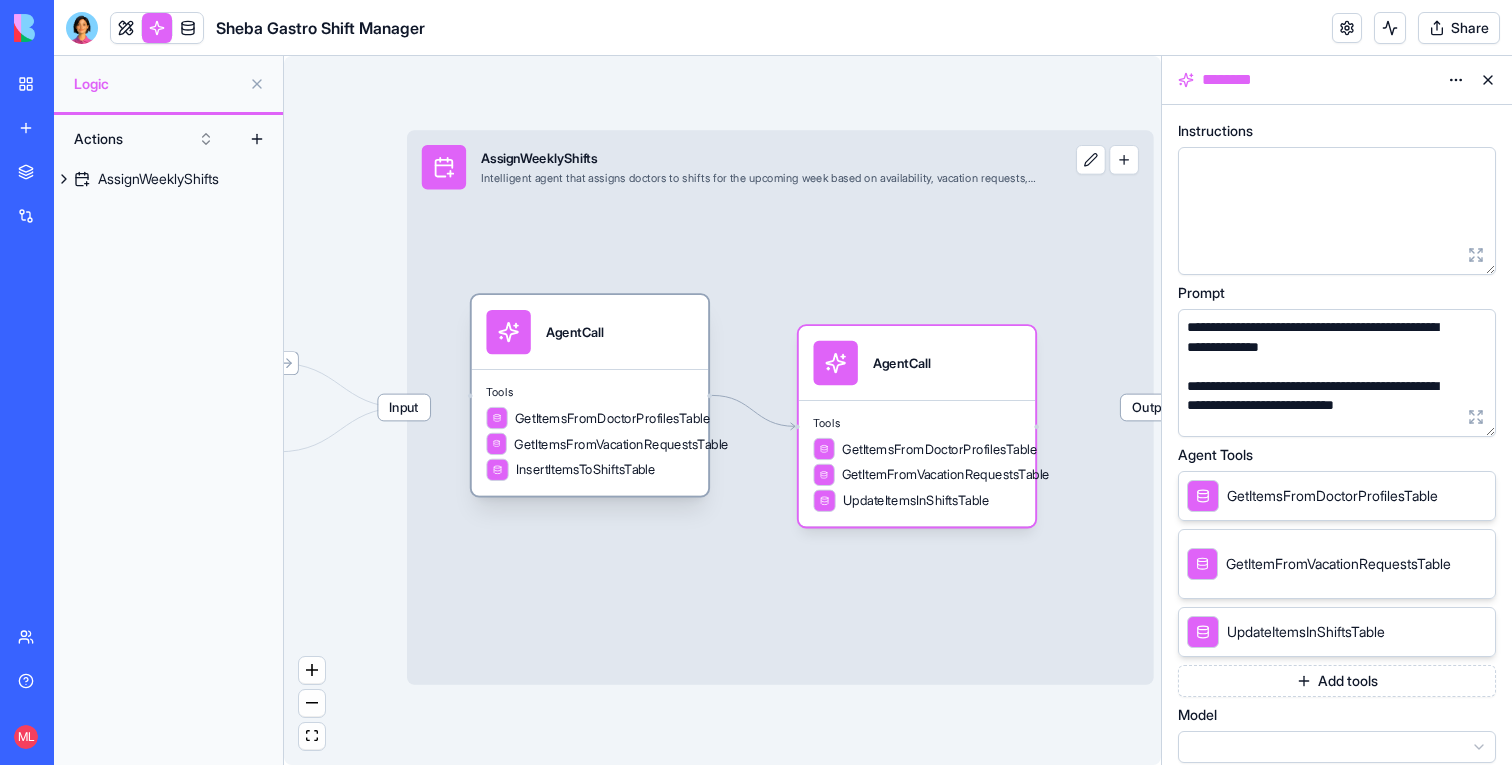 click on "AgentCall" at bounding box center [589, 332] 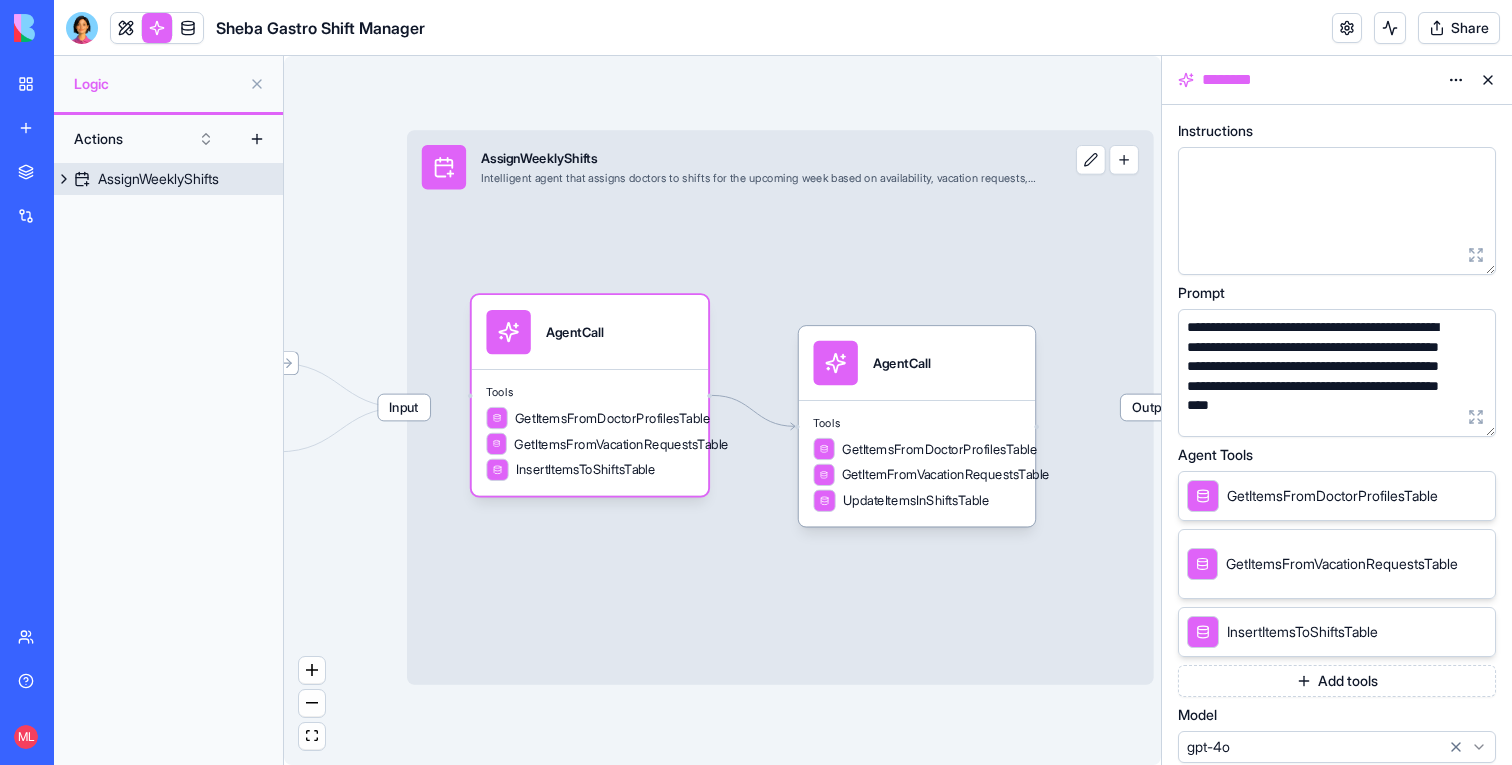 click on "Input AssignWeeklyShifts Intelligent agent that assigns doctors to shifts for the upcoming week based on availability, vacation requests, and shift requirements Output" at bounding box center [780, 407] 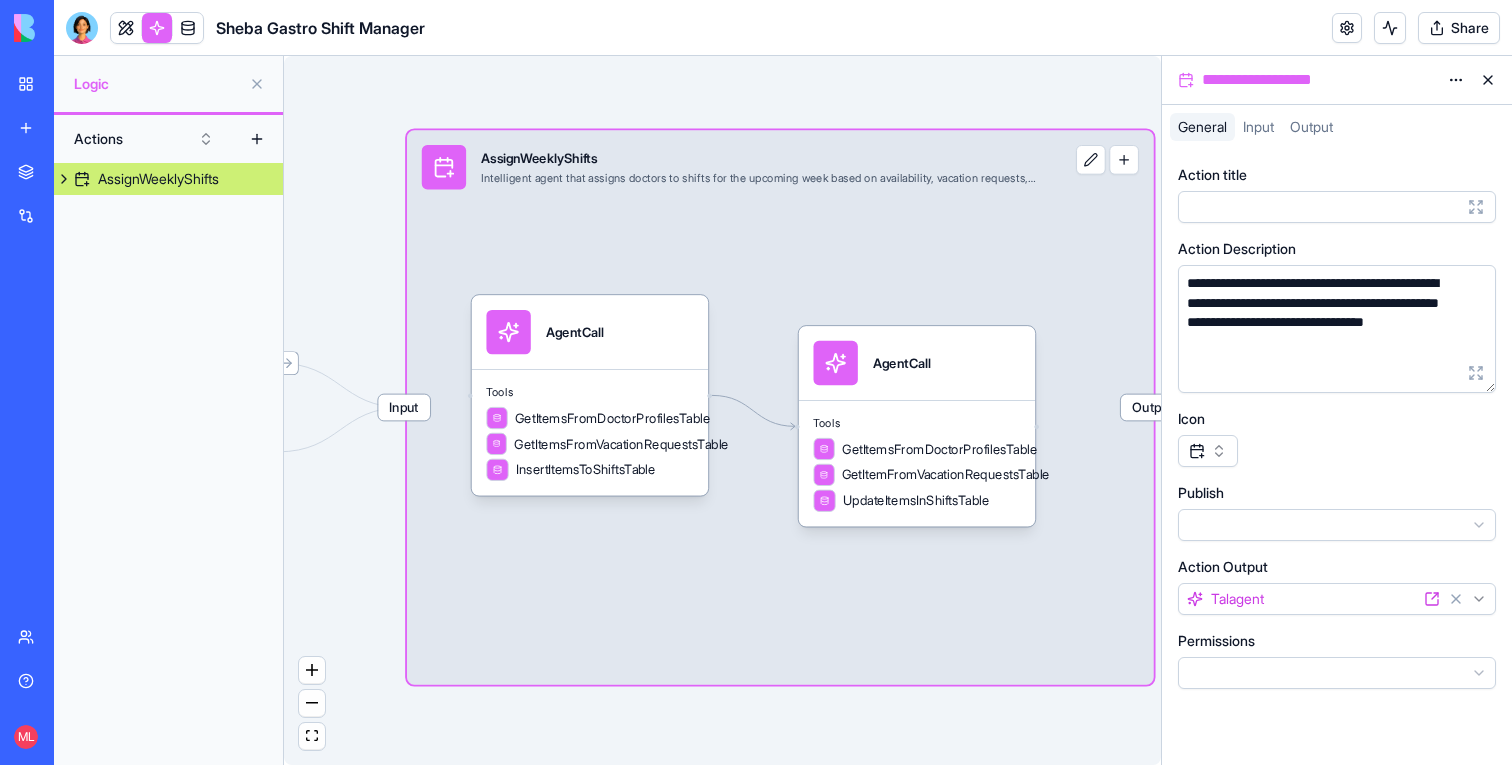 click on "**********" at bounding box center (756, 382) 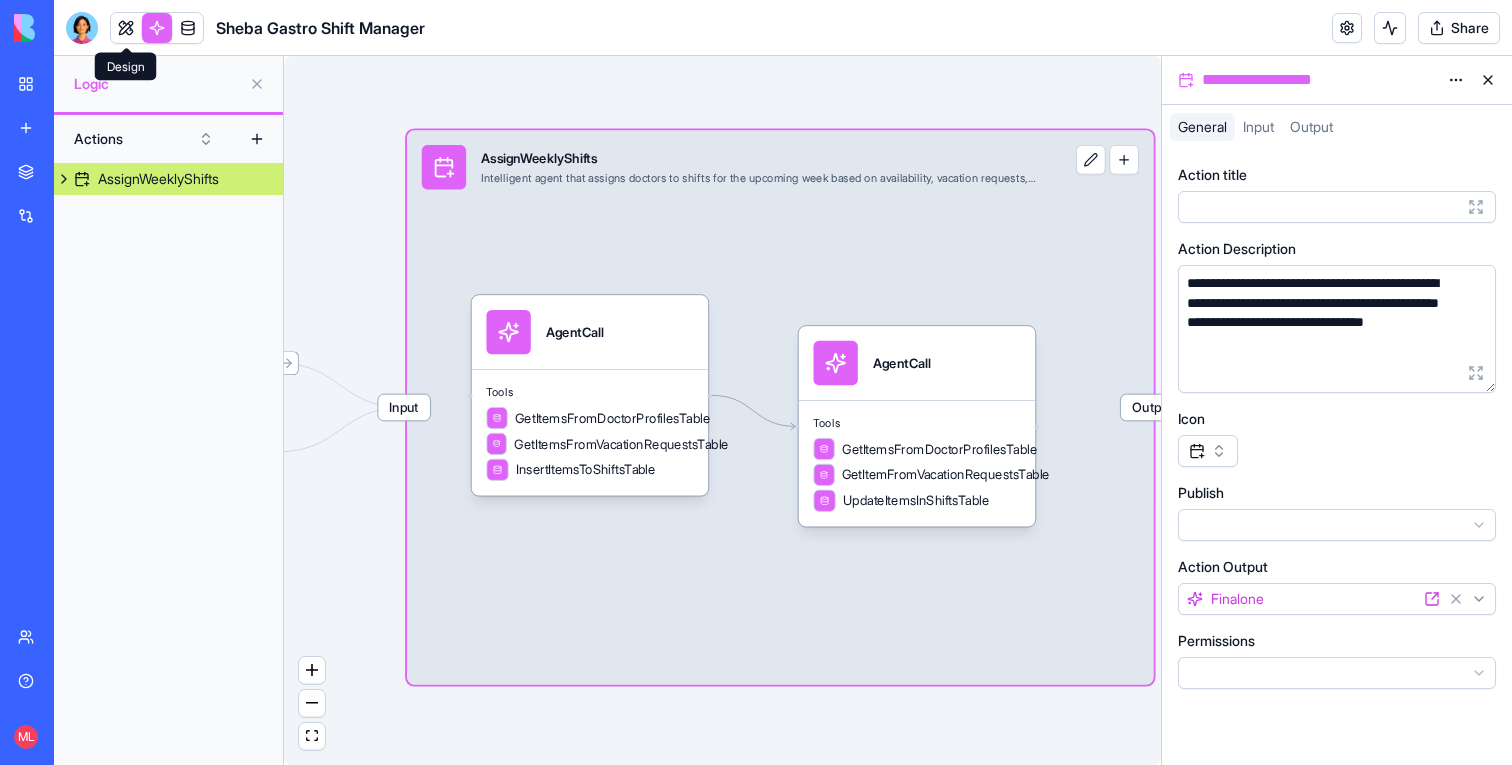 click at bounding box center (126, 28) 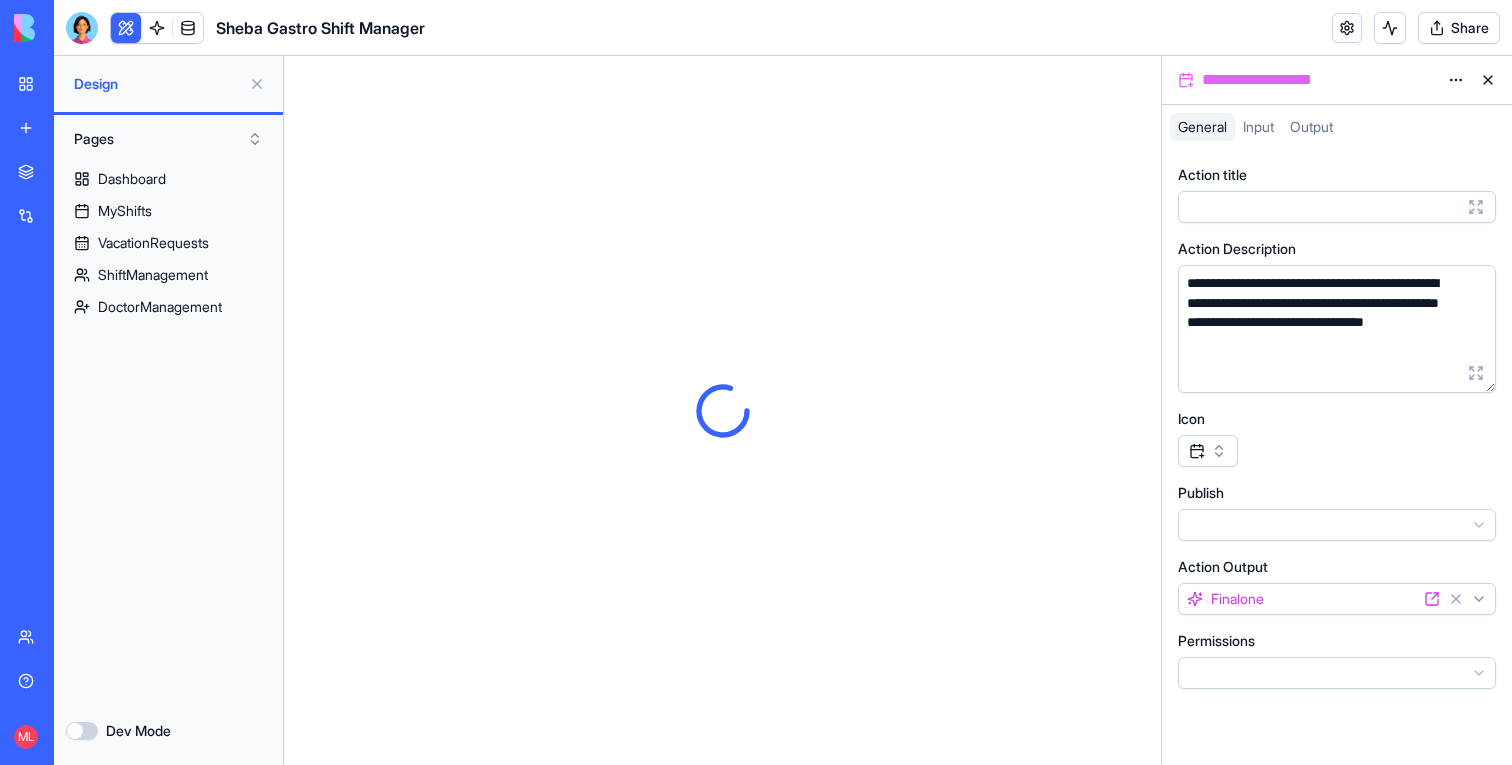 scroll, scrollTop: 0, scrollLeft: 0, axis: both 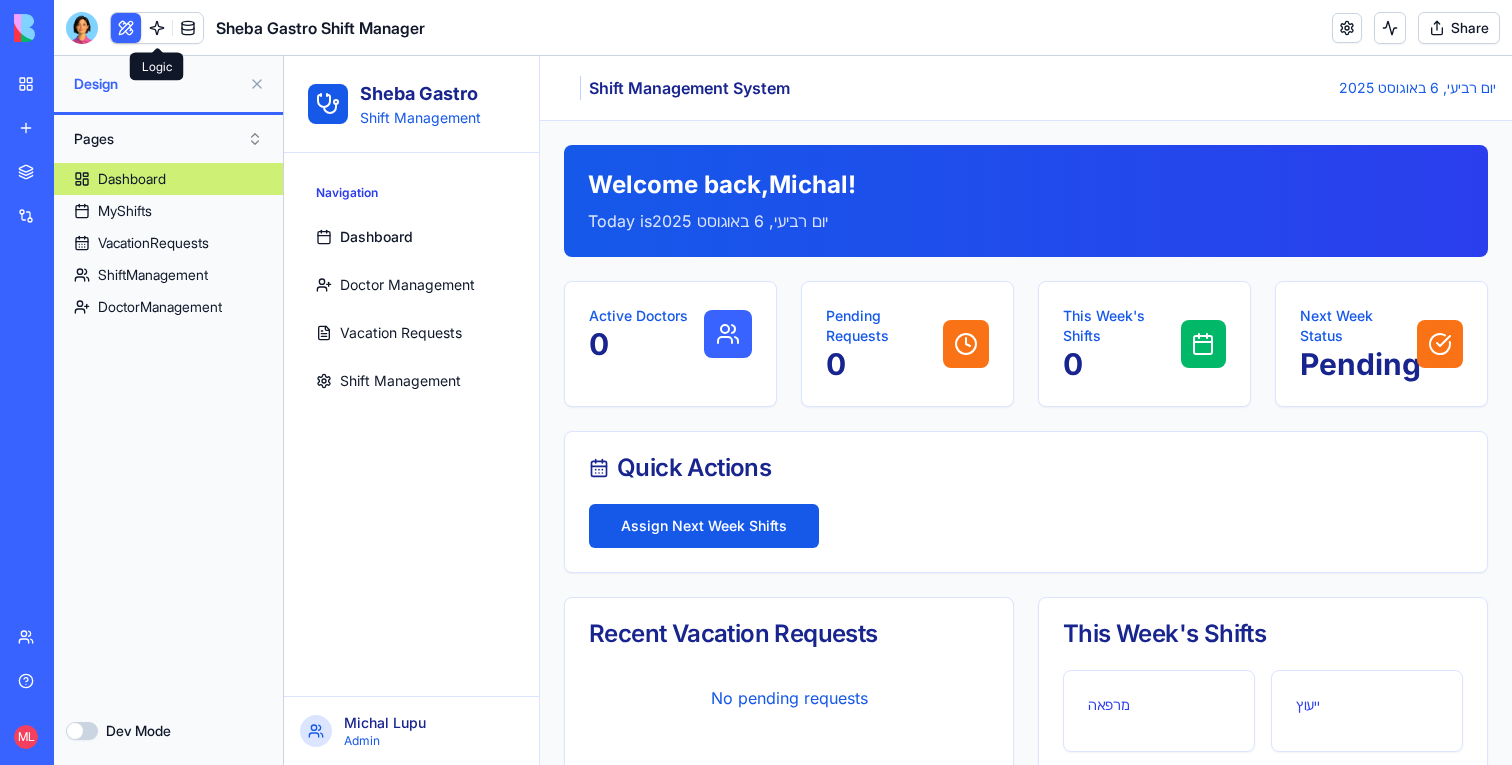 click at bounding box center [157, 28] 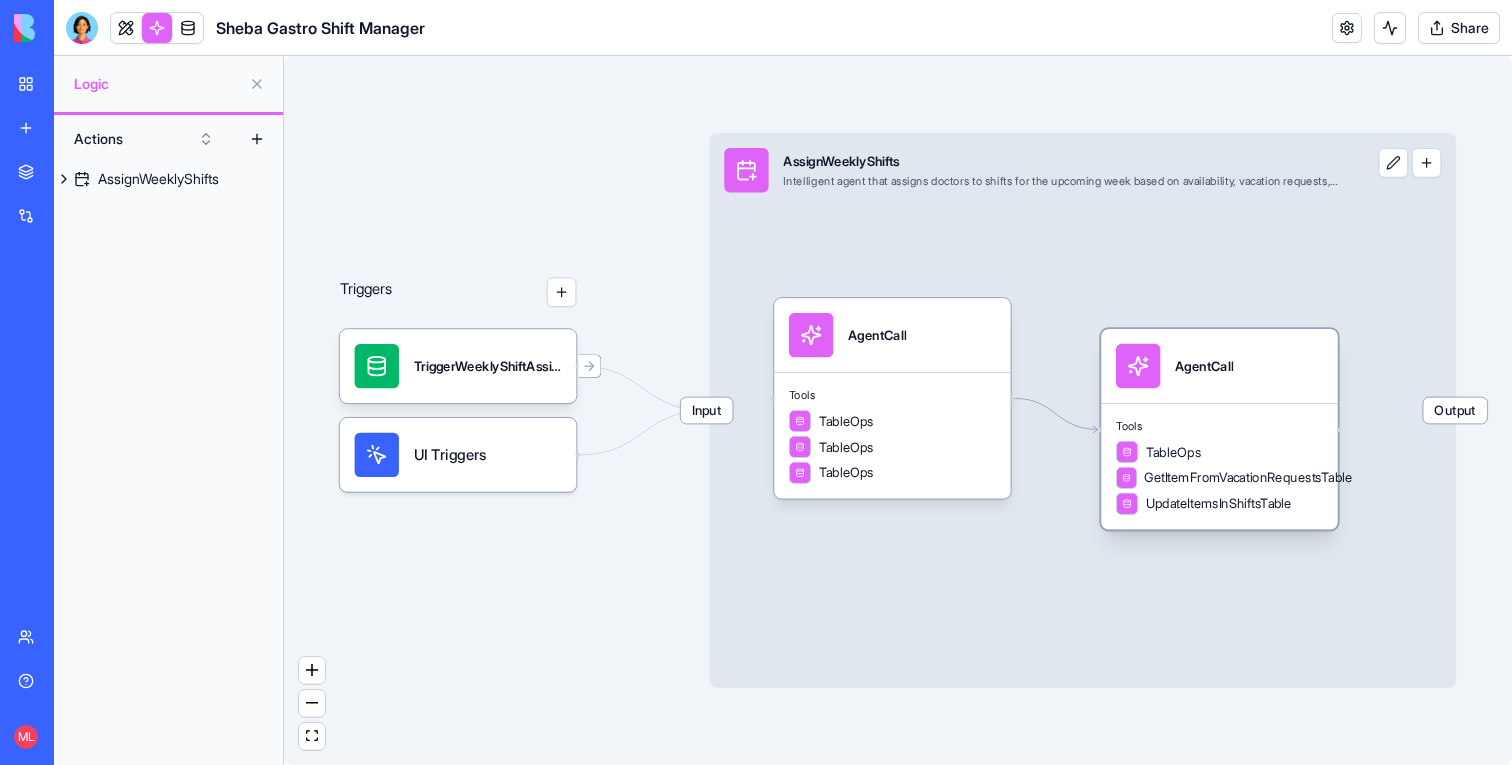 click on "AgentCall" at bounding box center [1204, 366] 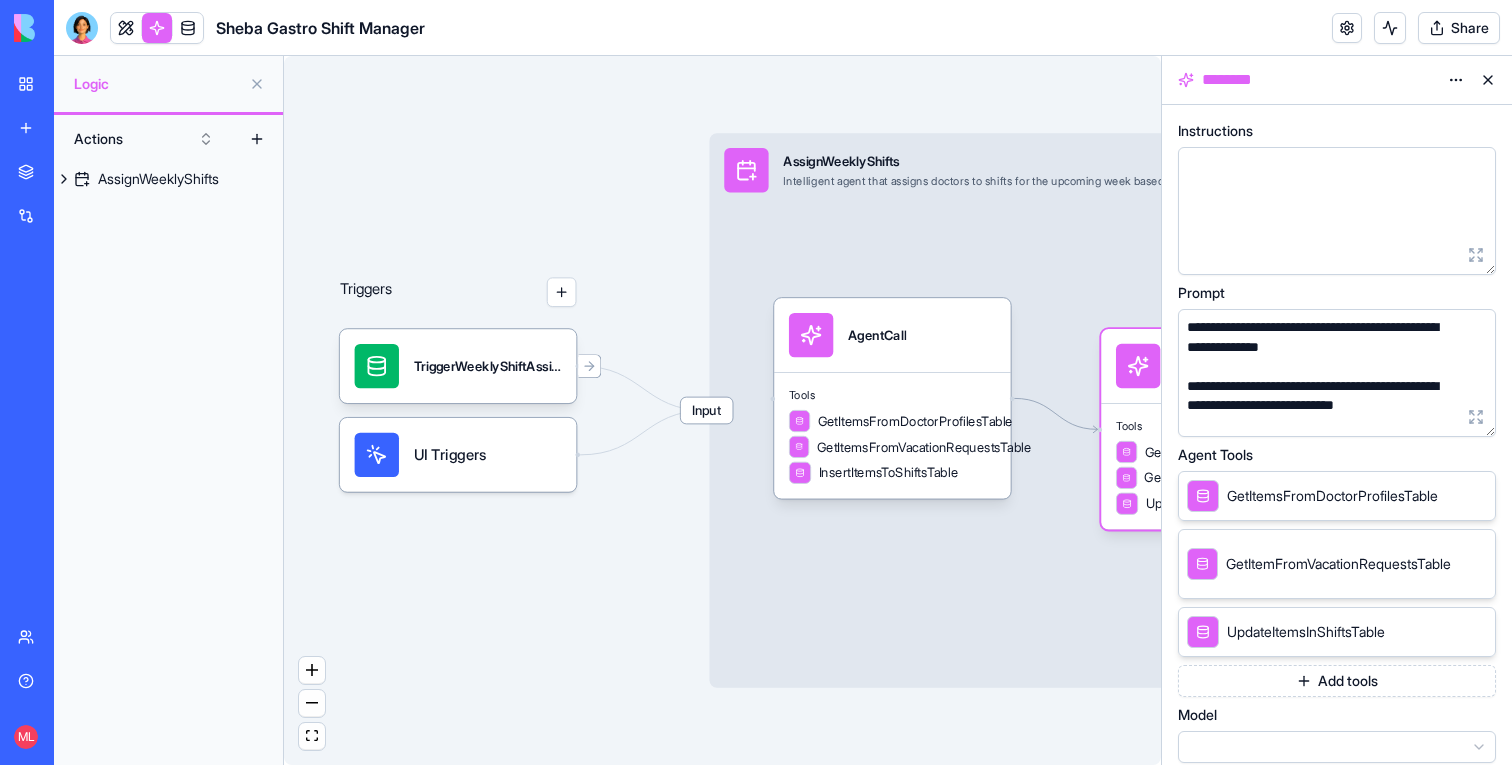 click at bounding box center [1476, 417] 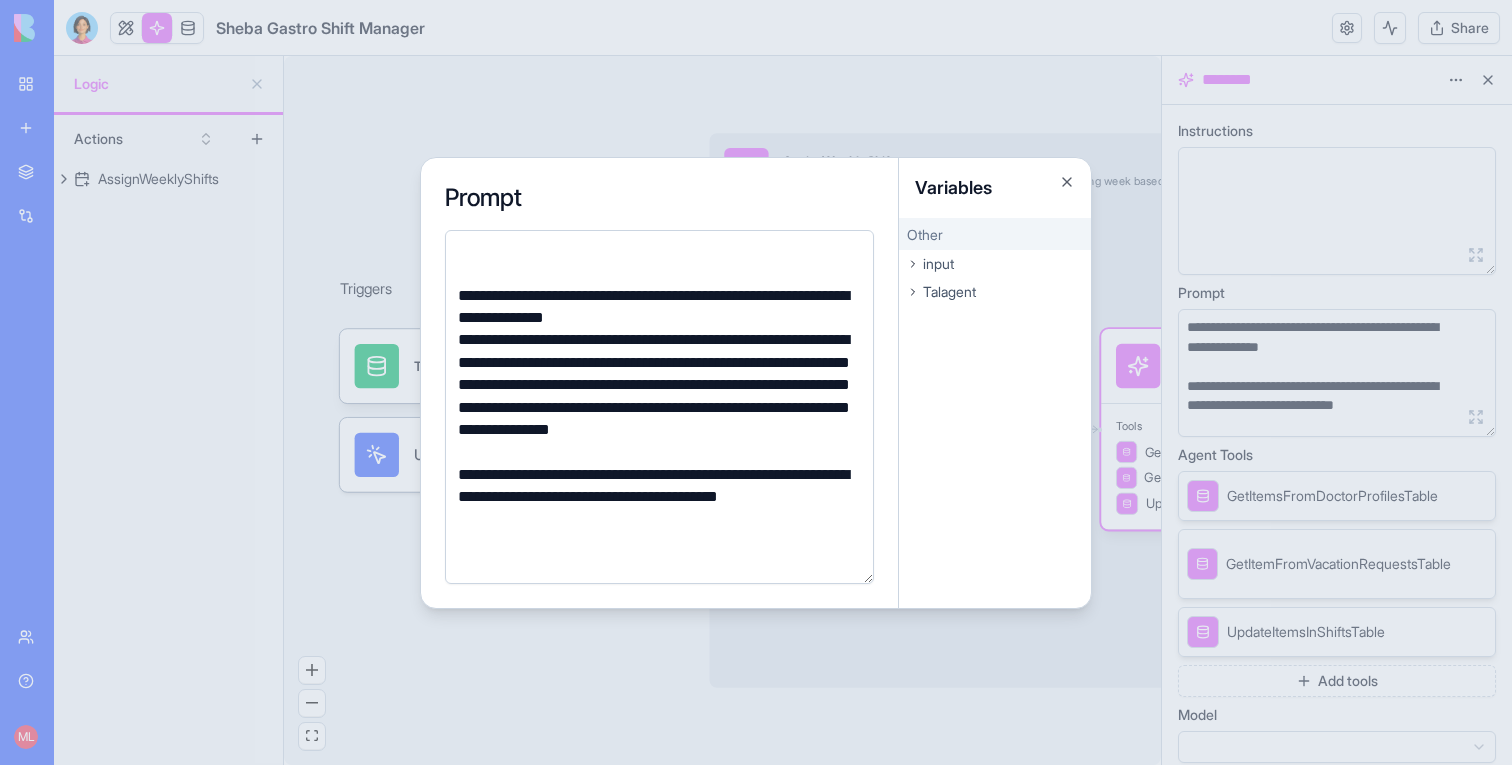 scroll, scrollTop: 9, scrollLeft: 0, axis: vertical 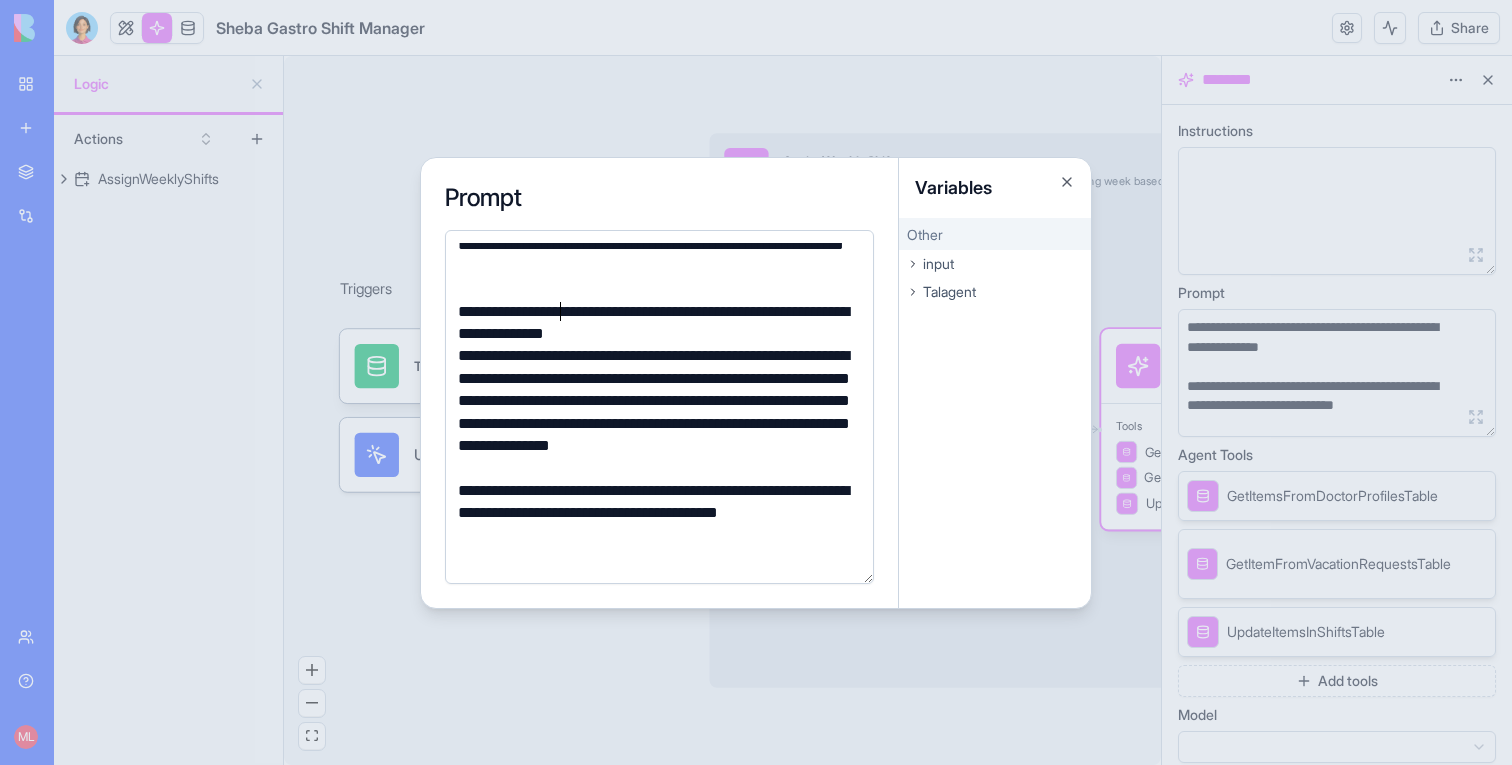 click on "**********" at bounding box center [656, 323] 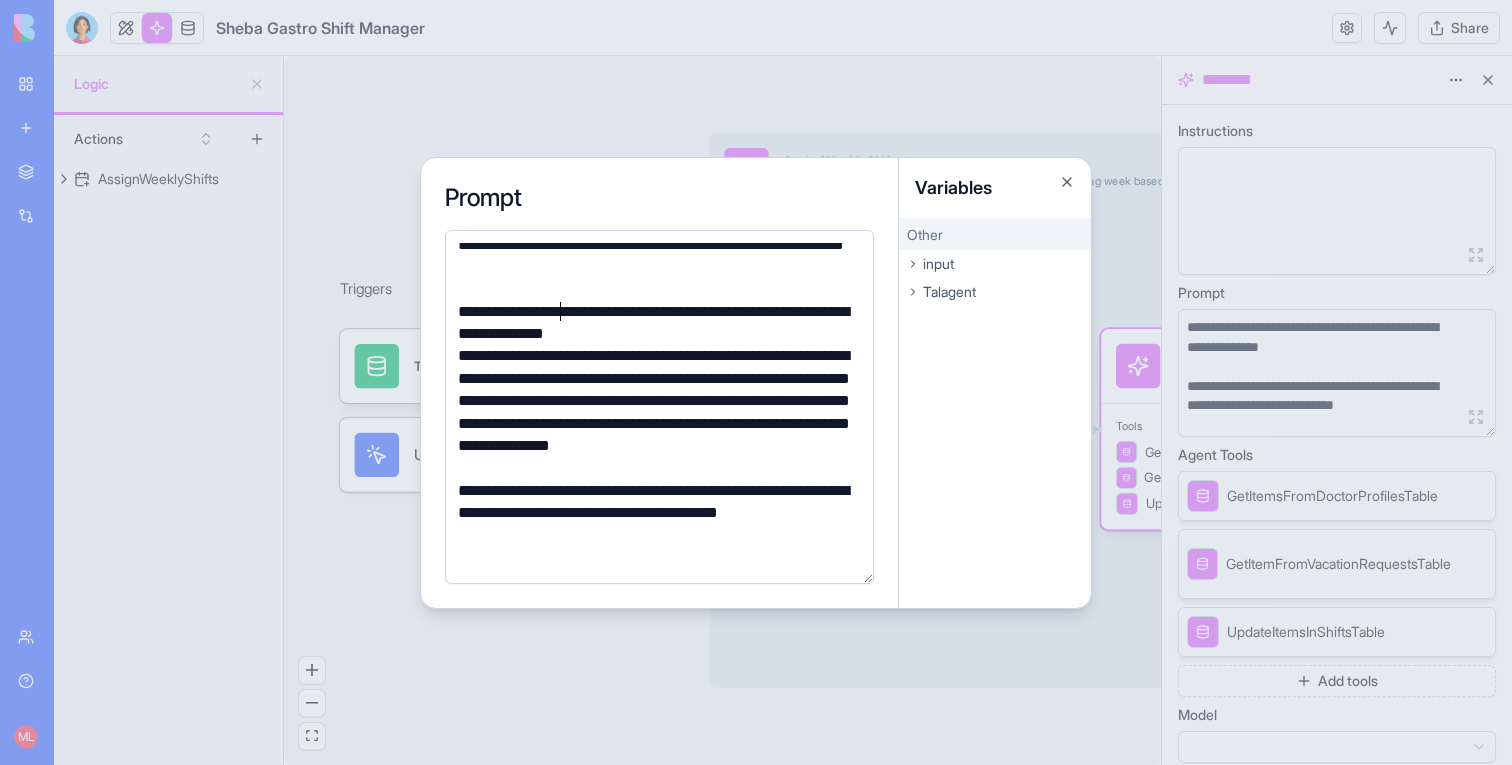 click on "**********" at bounding box center [656, 323] 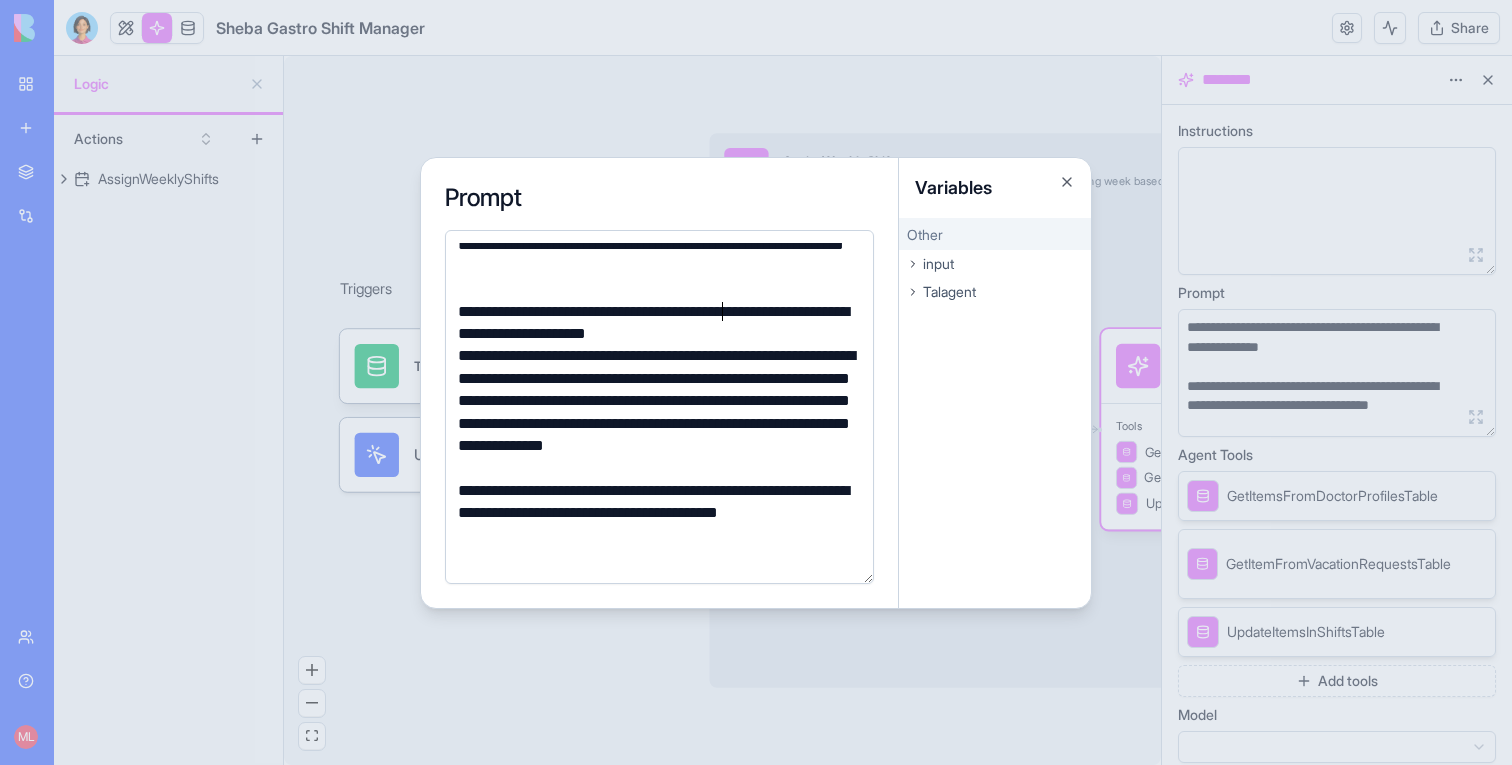 click on "**********" at bounding box center (656, 323) 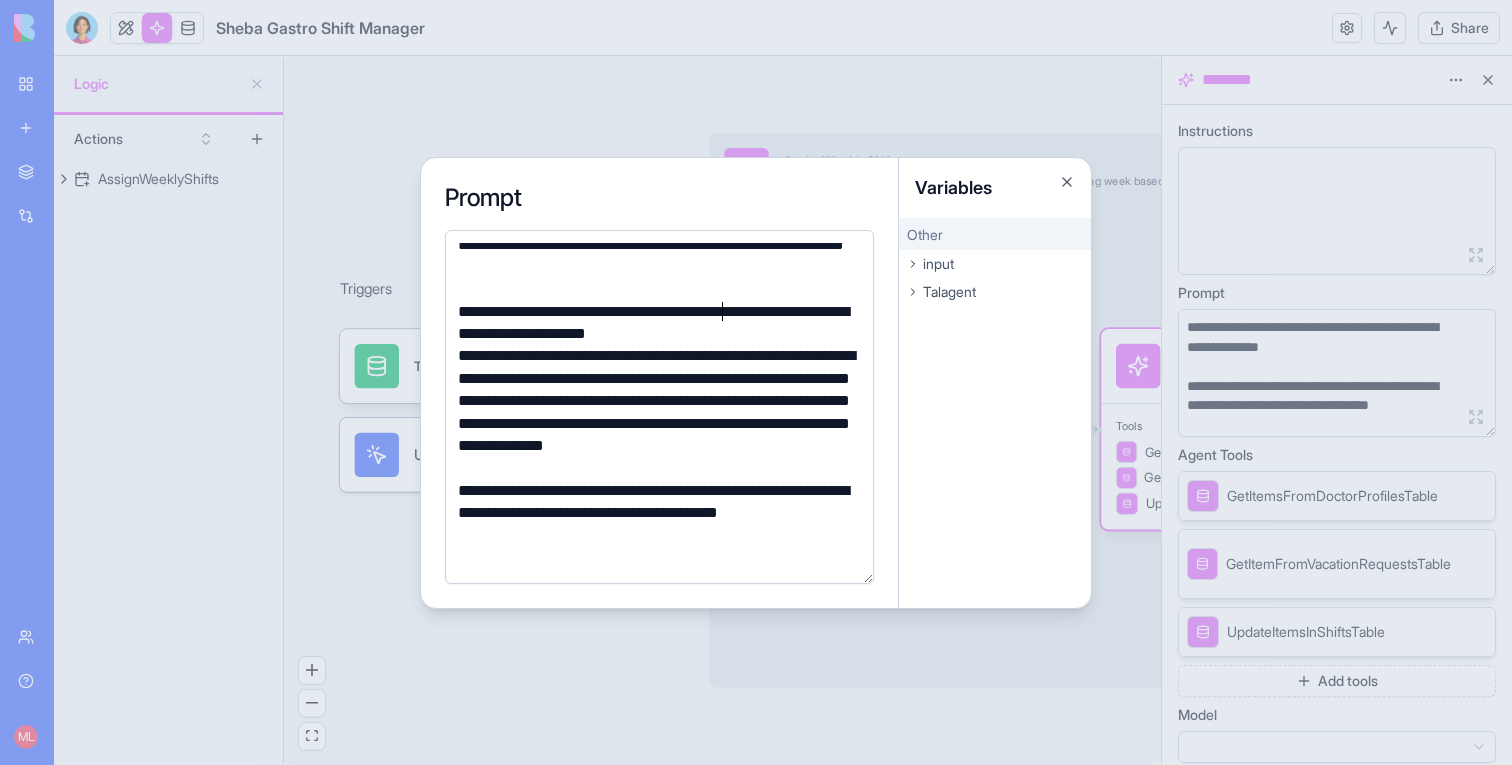 click on "**********" at bounding box center (656, 323) 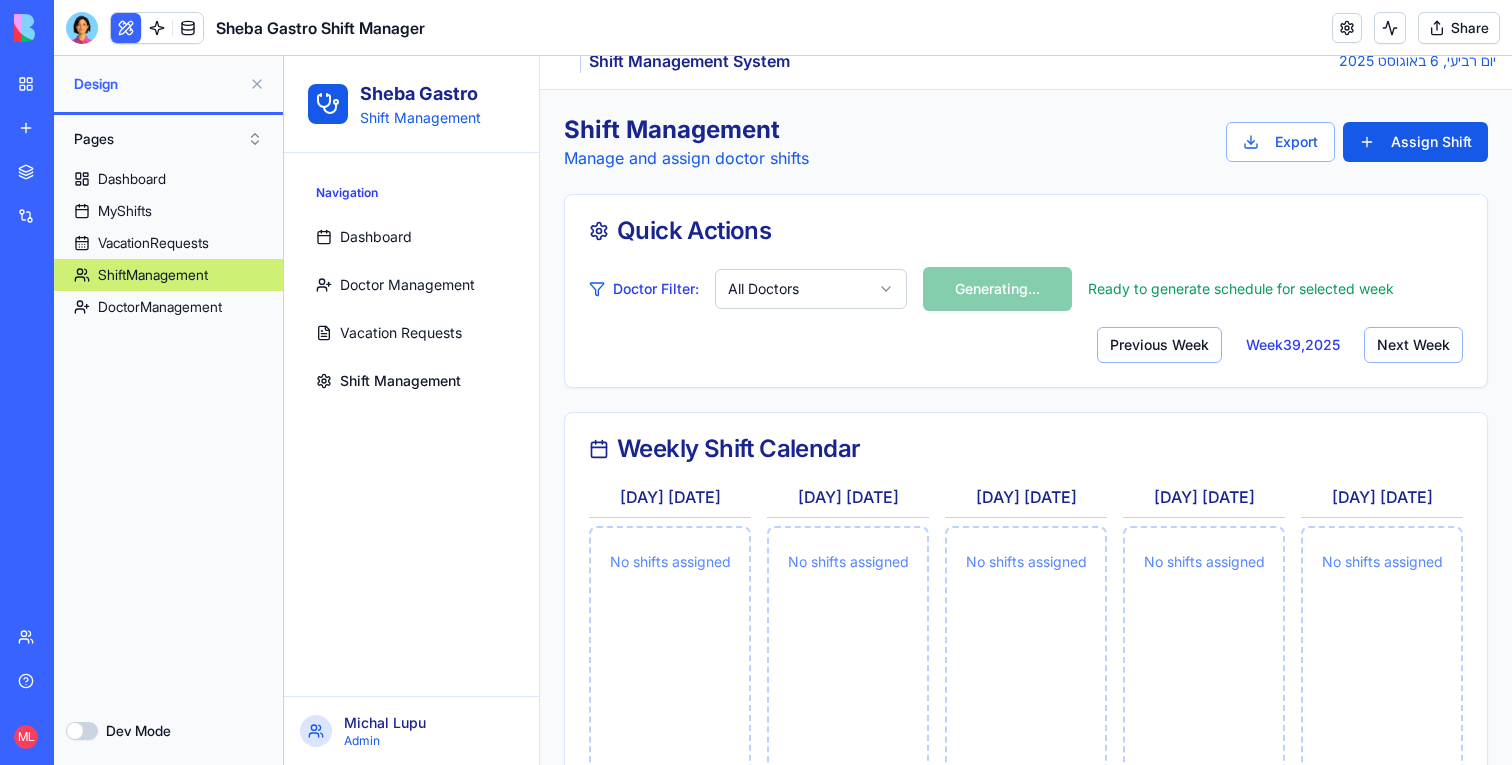 scroll, scrollTop: 0, scrollLeft: 0, axis: both 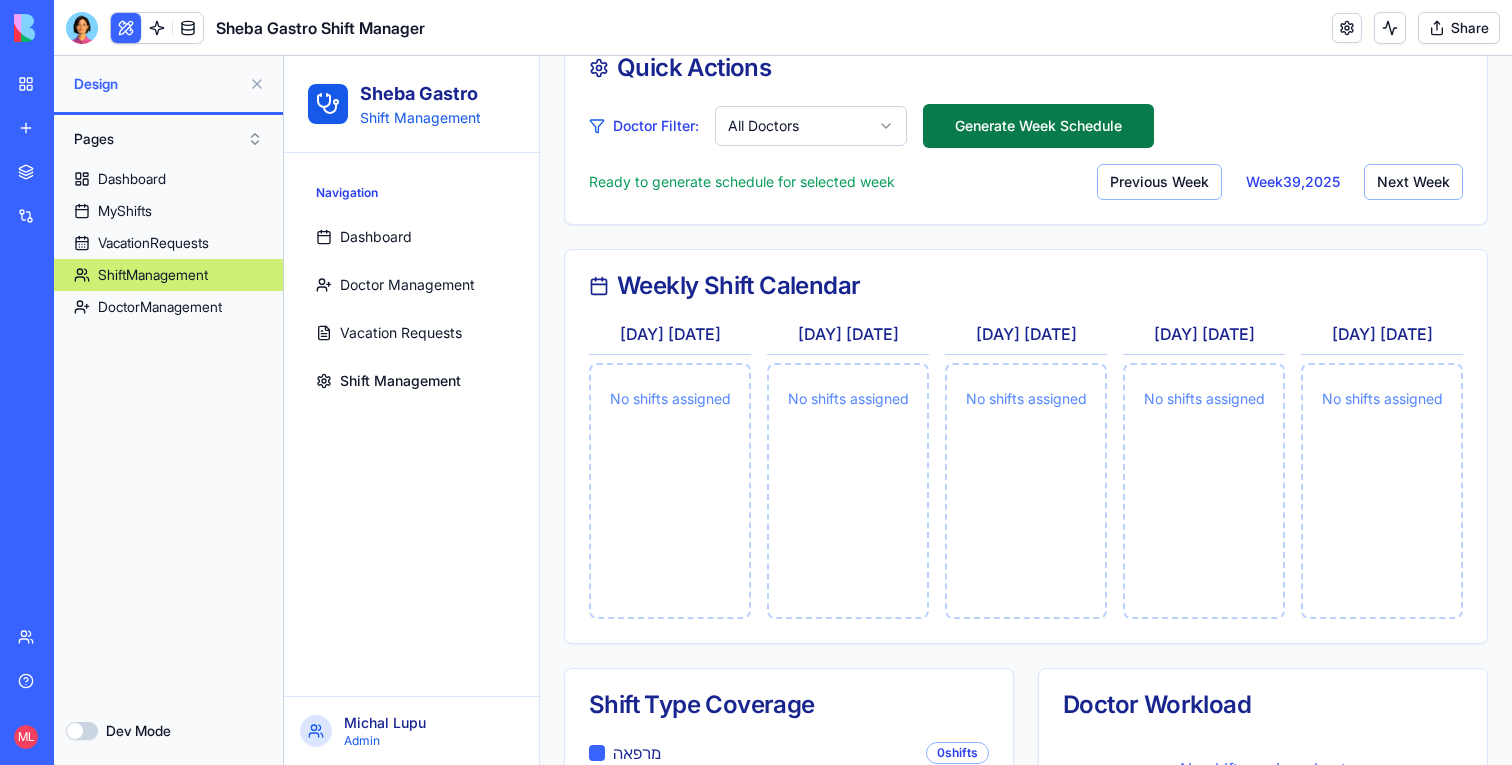 click on "Generate Week Schedule" at bounding box center (1038, 126) 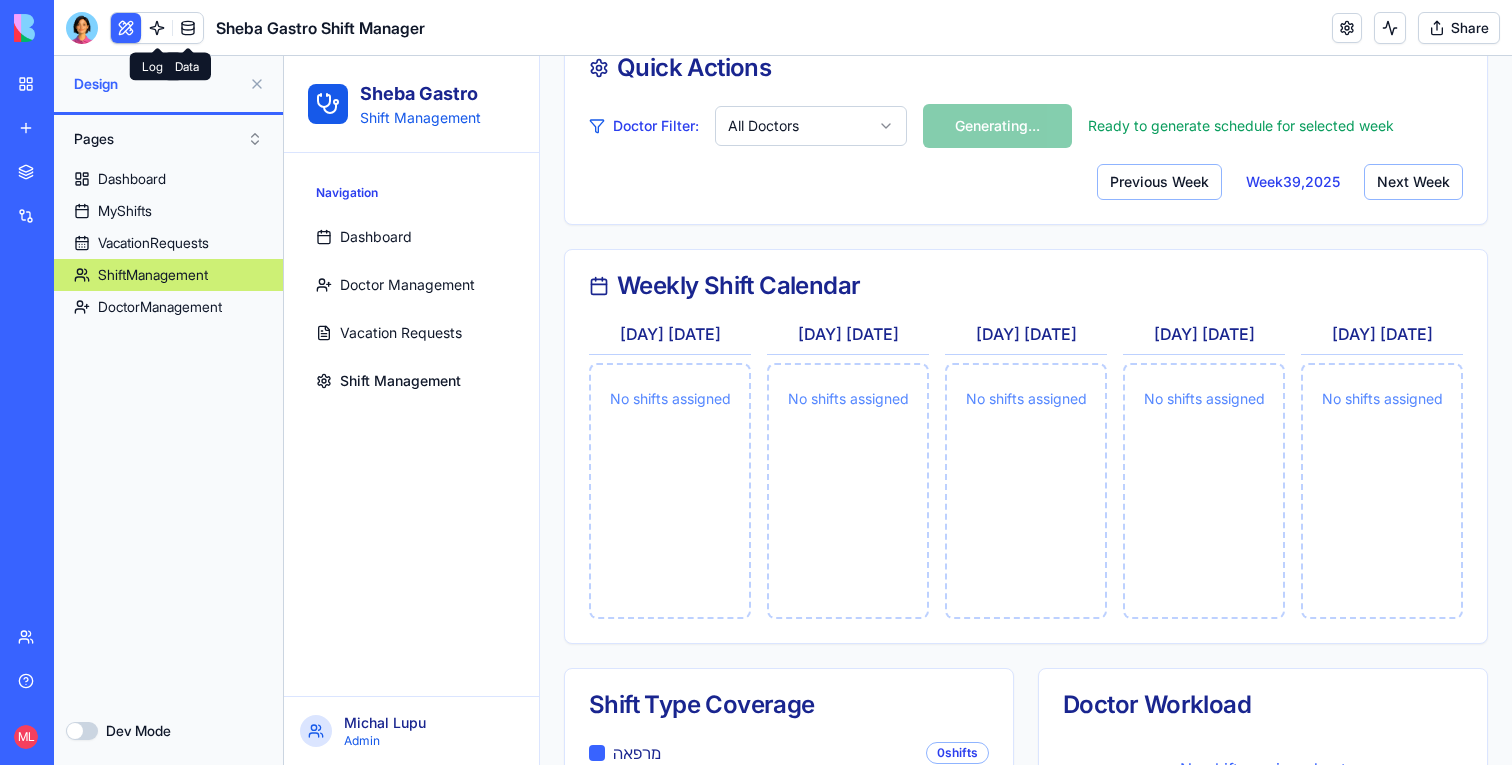 click on "Sheba Gastro Shift Manager" at bounding box center (245, 28) 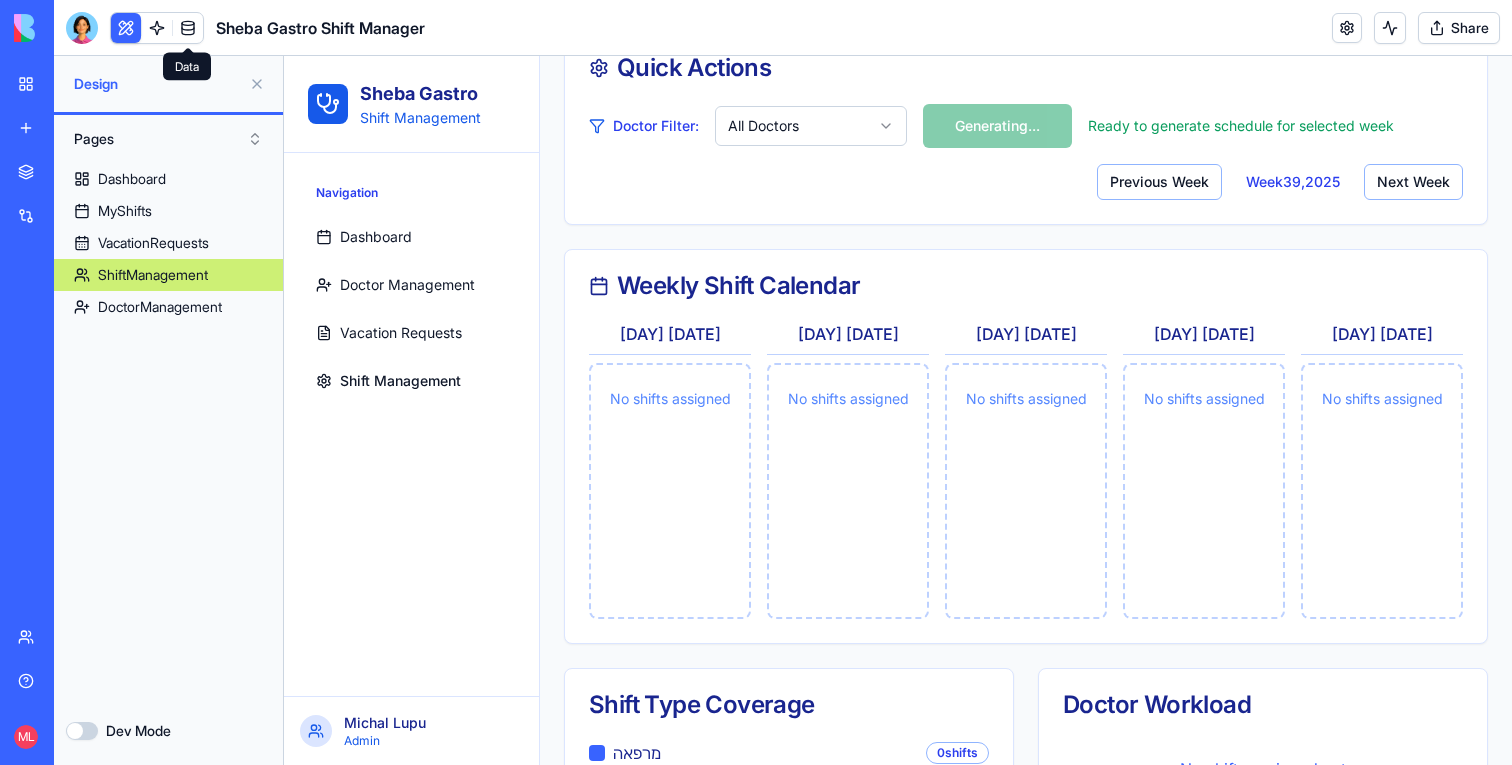 click at bounding box center (188, 28) 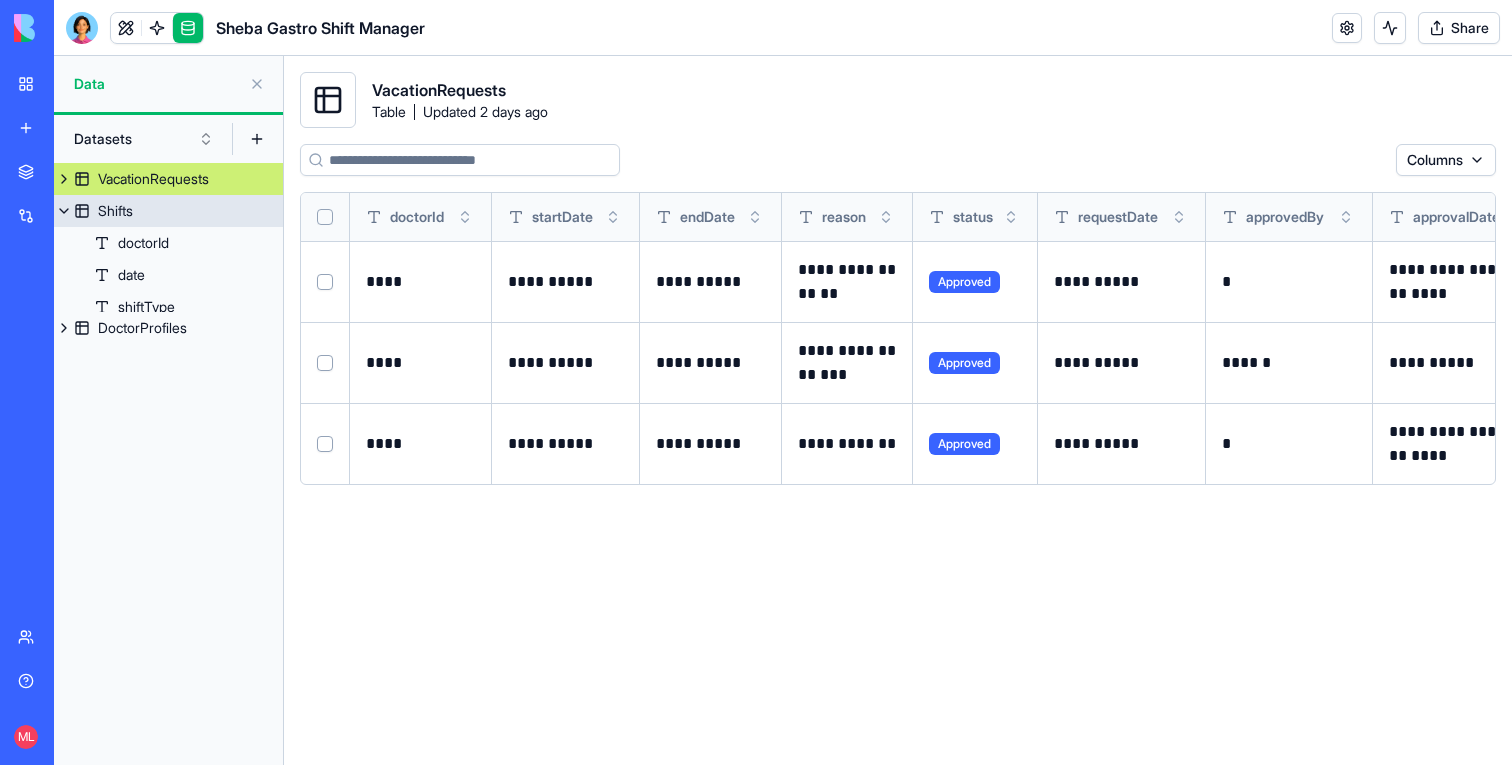 click on "Shifts" at bounding box center (168, 211) 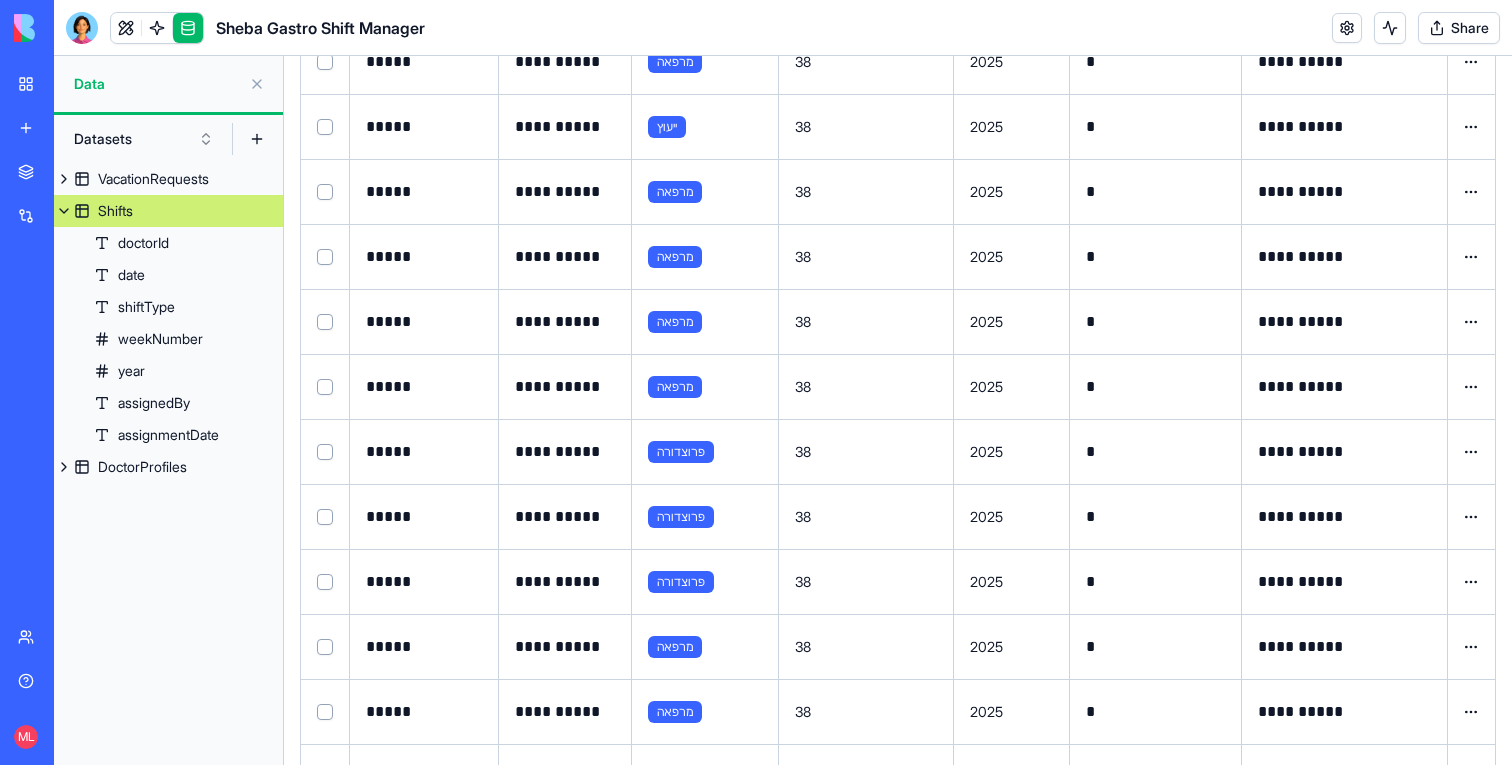 scroll, scrollTop: 11387, scrollLeft: 0, axis: vertical 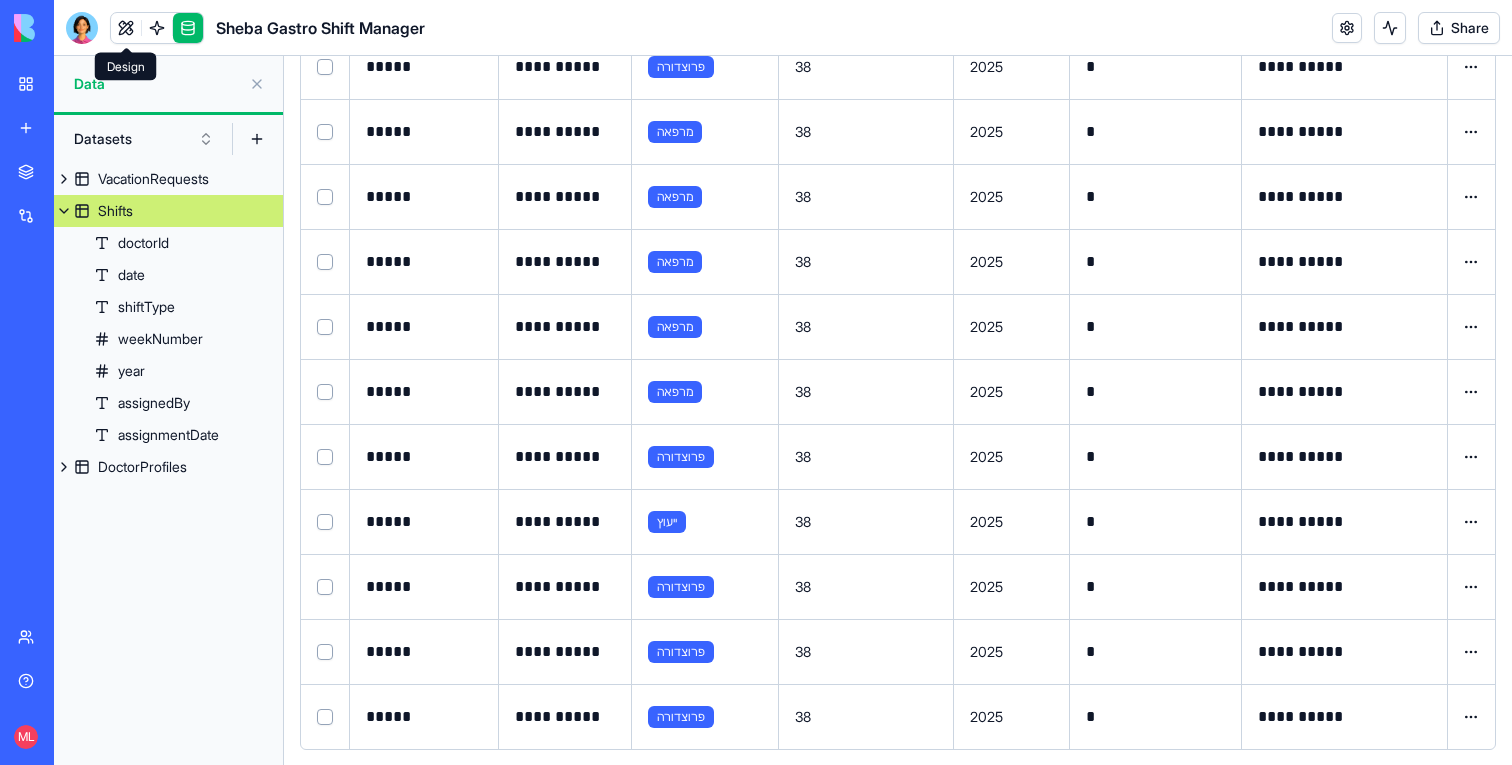 click at bounding box center [126, 28] 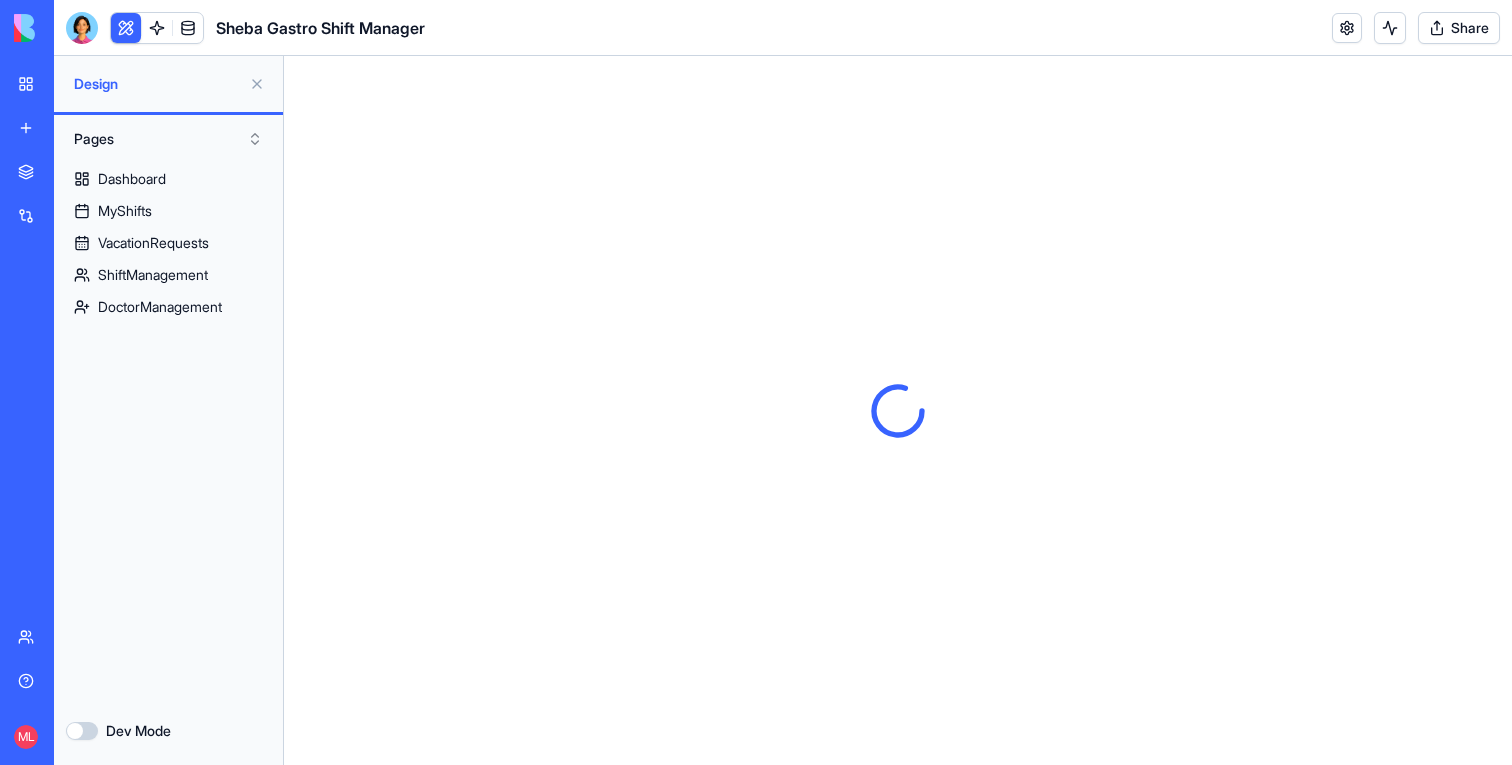 scroll, scrollTop: 0, scrollLeft: 0, axis: both 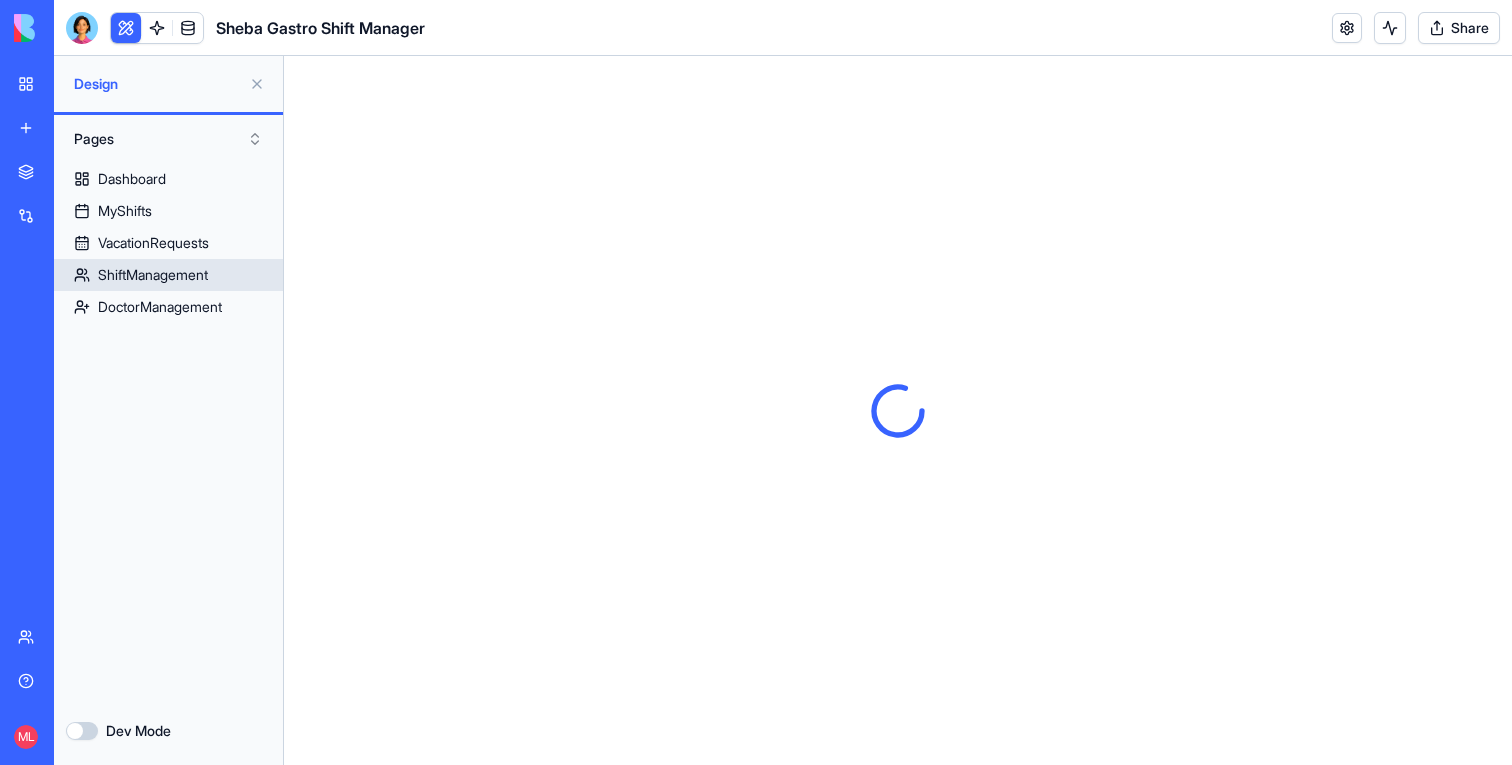 click on "ShiftManagement" at bounding box center [153, 275] 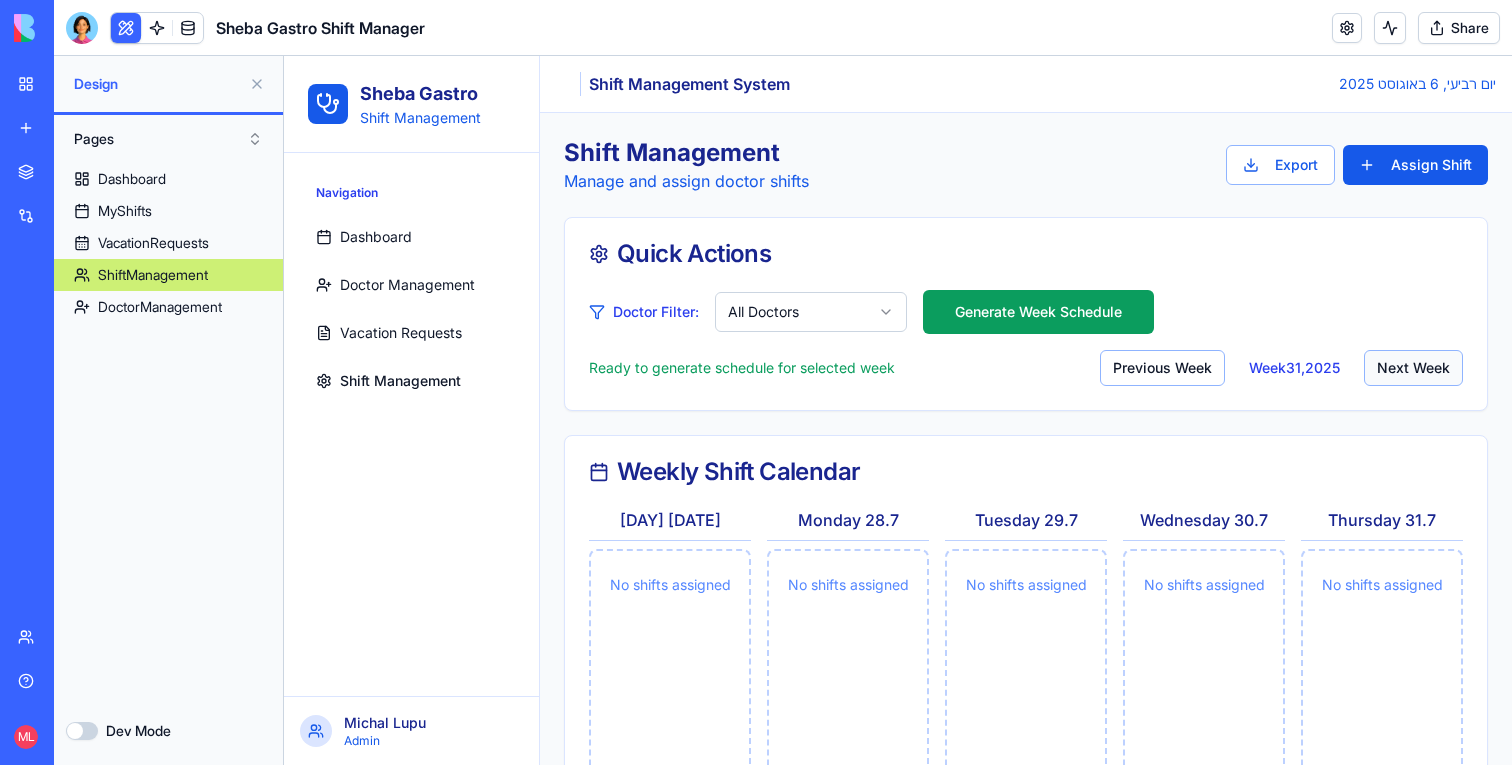 click on "Next Week" at bounding box center [1413, 368] 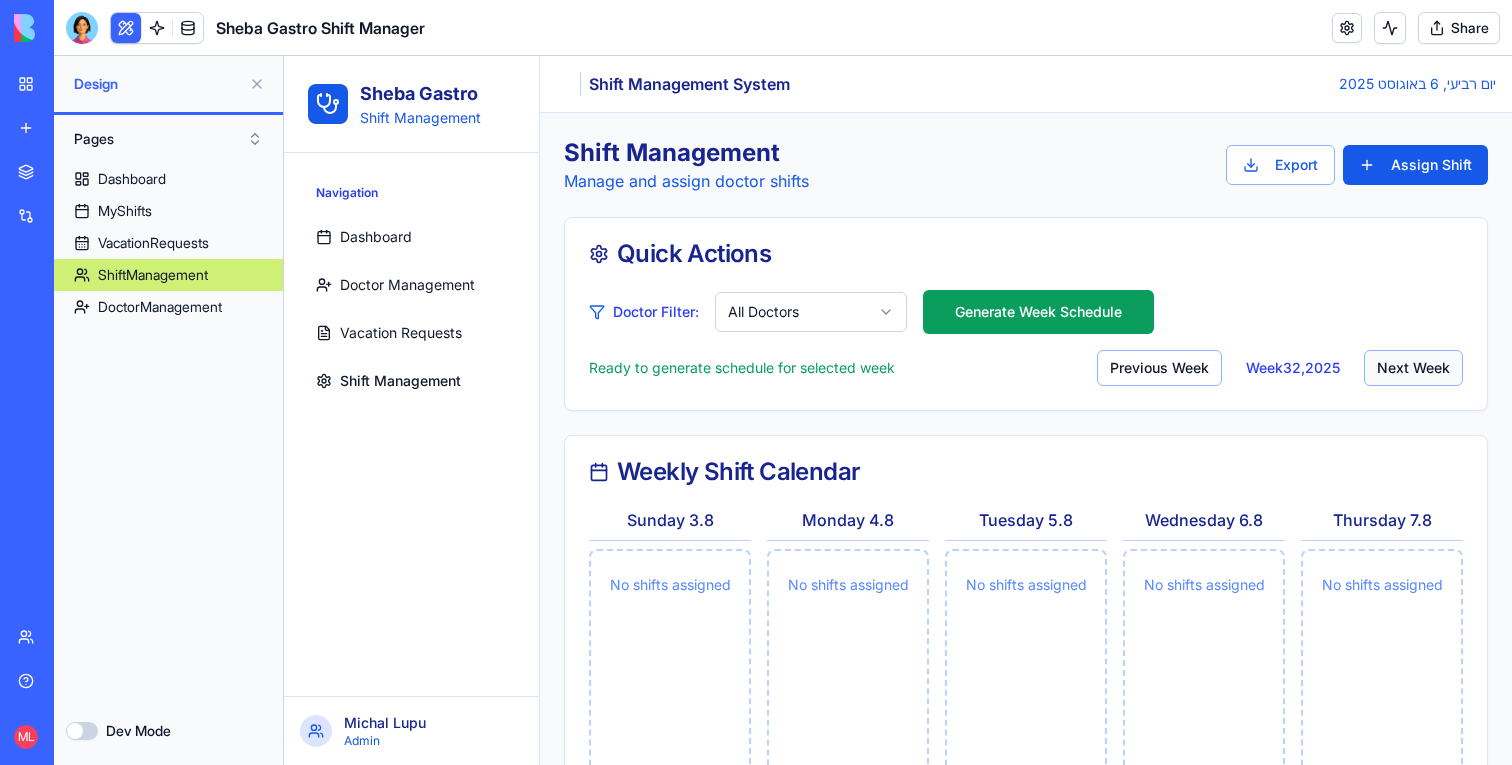 click on "Next Week" at bounding box center [1413, 368] 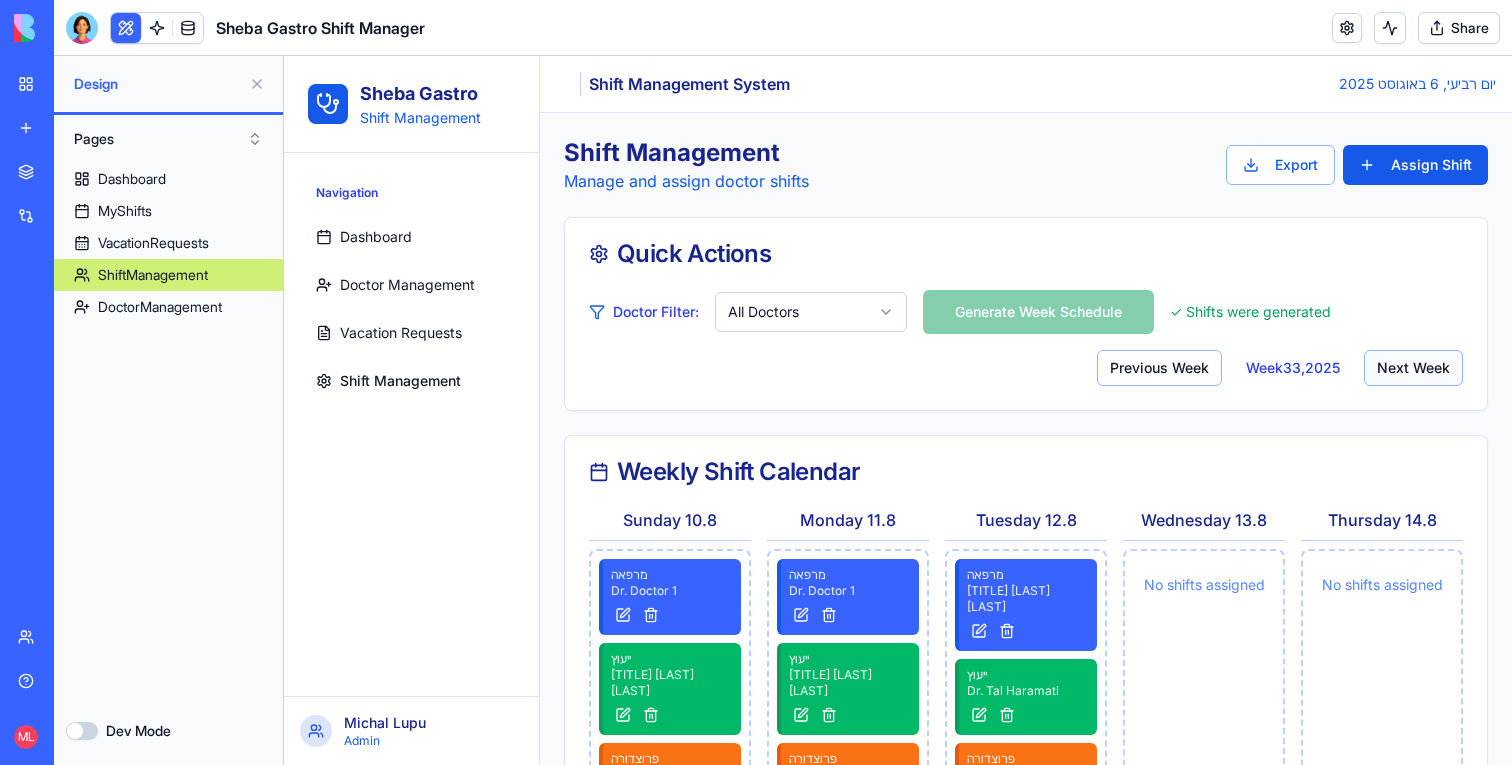 click on "Next Week" at bounding box center (1413, 368) 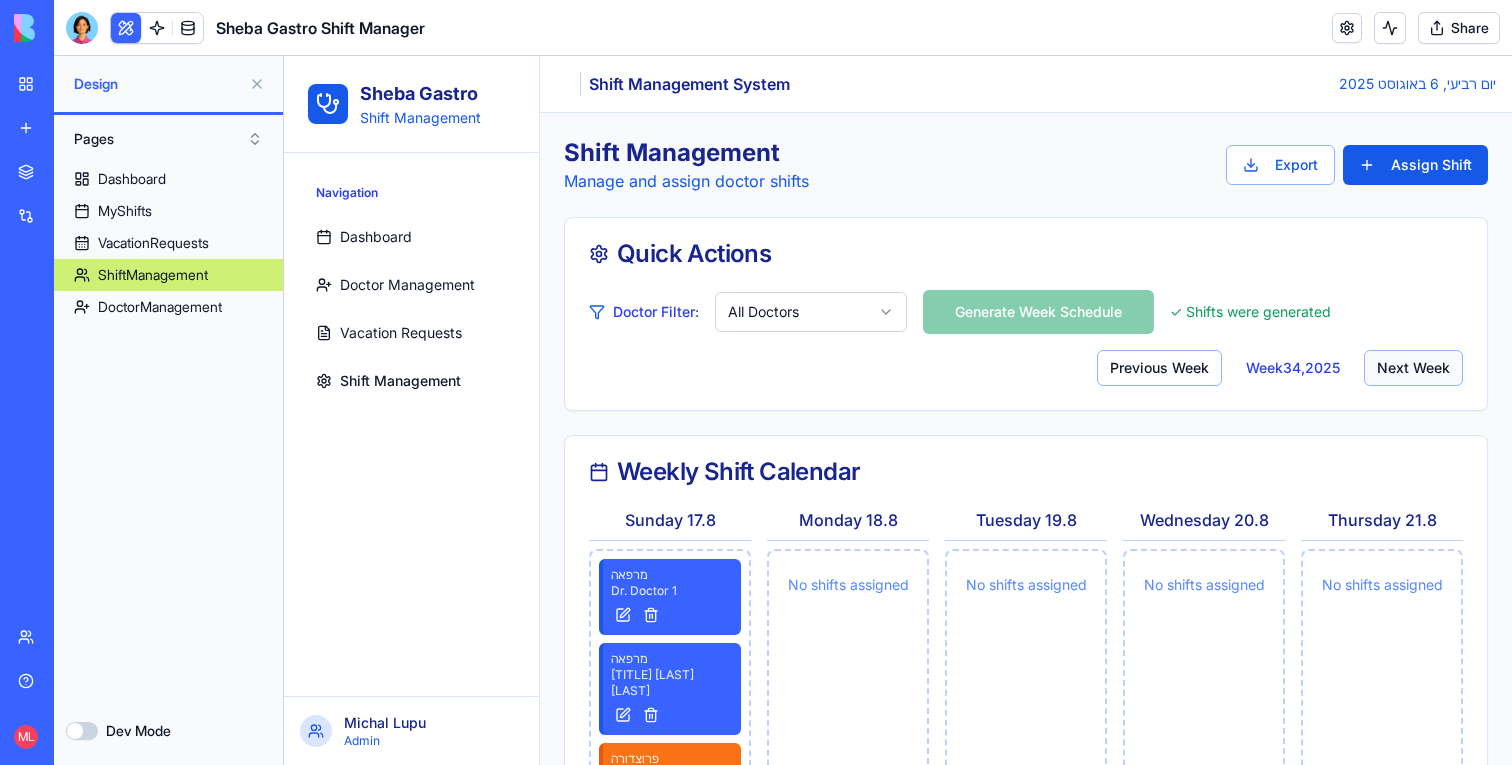 click on "Next Week" at bounding box center (1413, 368) 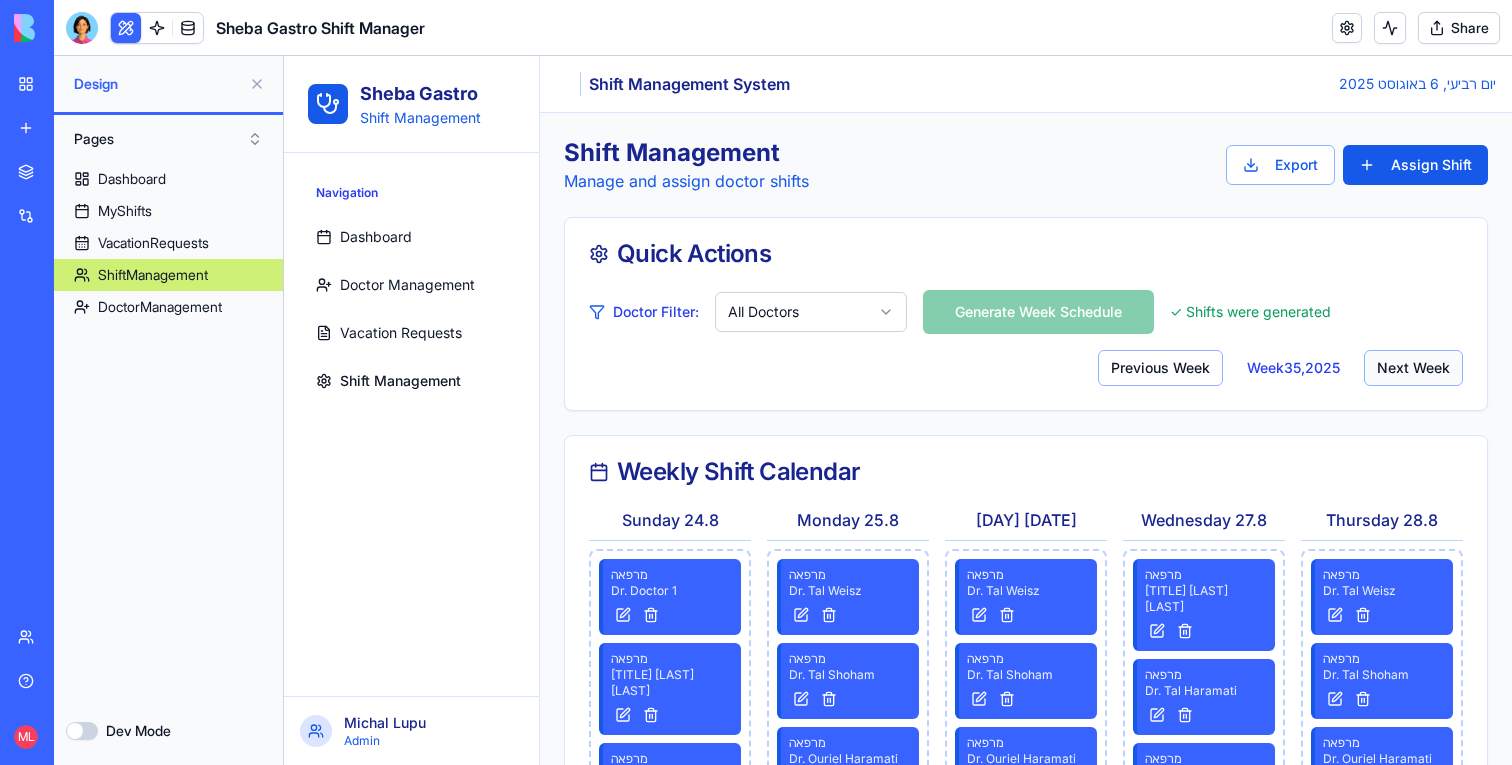 click on "Next Week" at bounding box center (1413, 368) 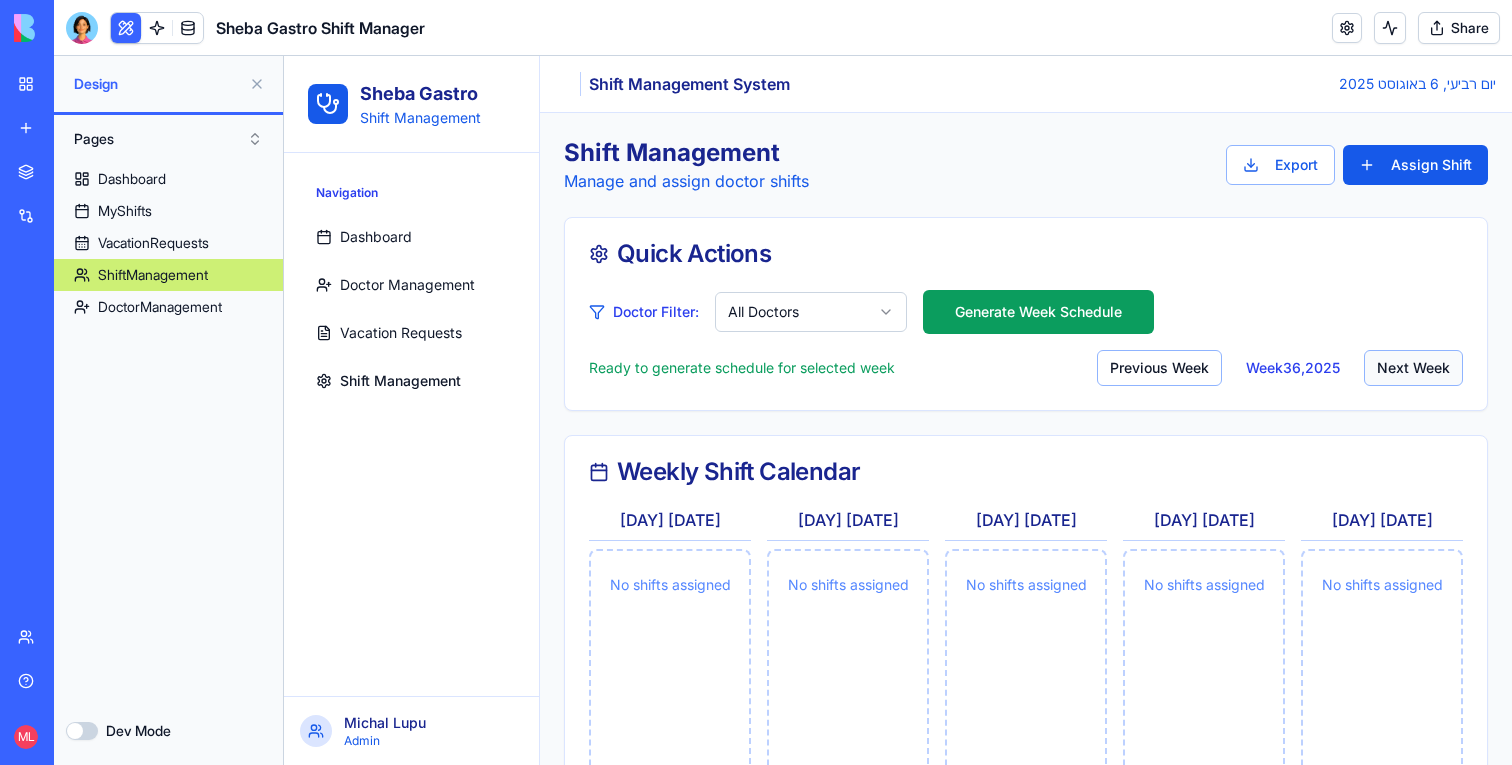 click on "Next Week" at bounding box center [1413, 368] 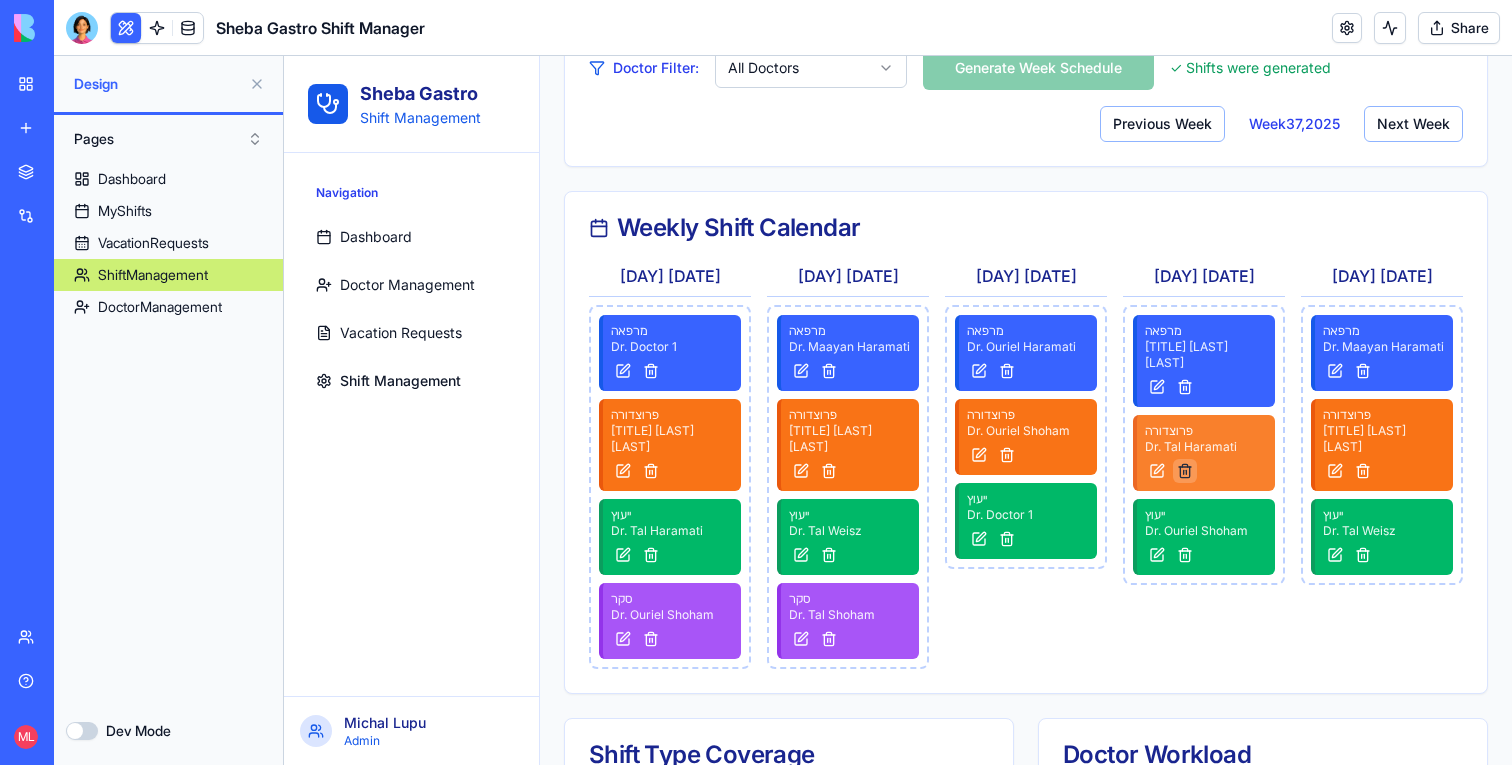 scroll, scrollTop: 250, scrollLeft: 0, axis: vertical 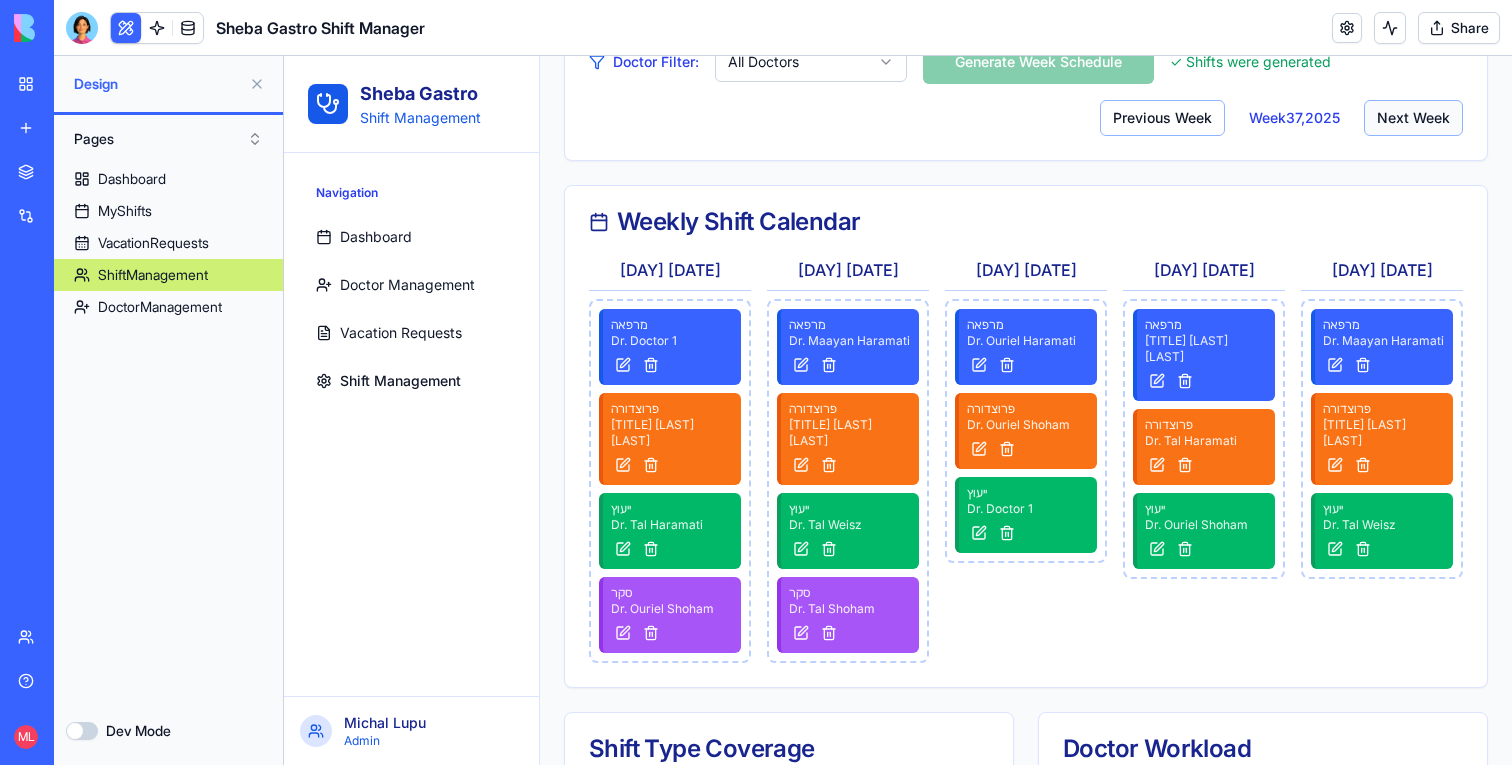 click on "Next Week" at bounding box center (1413, 118) 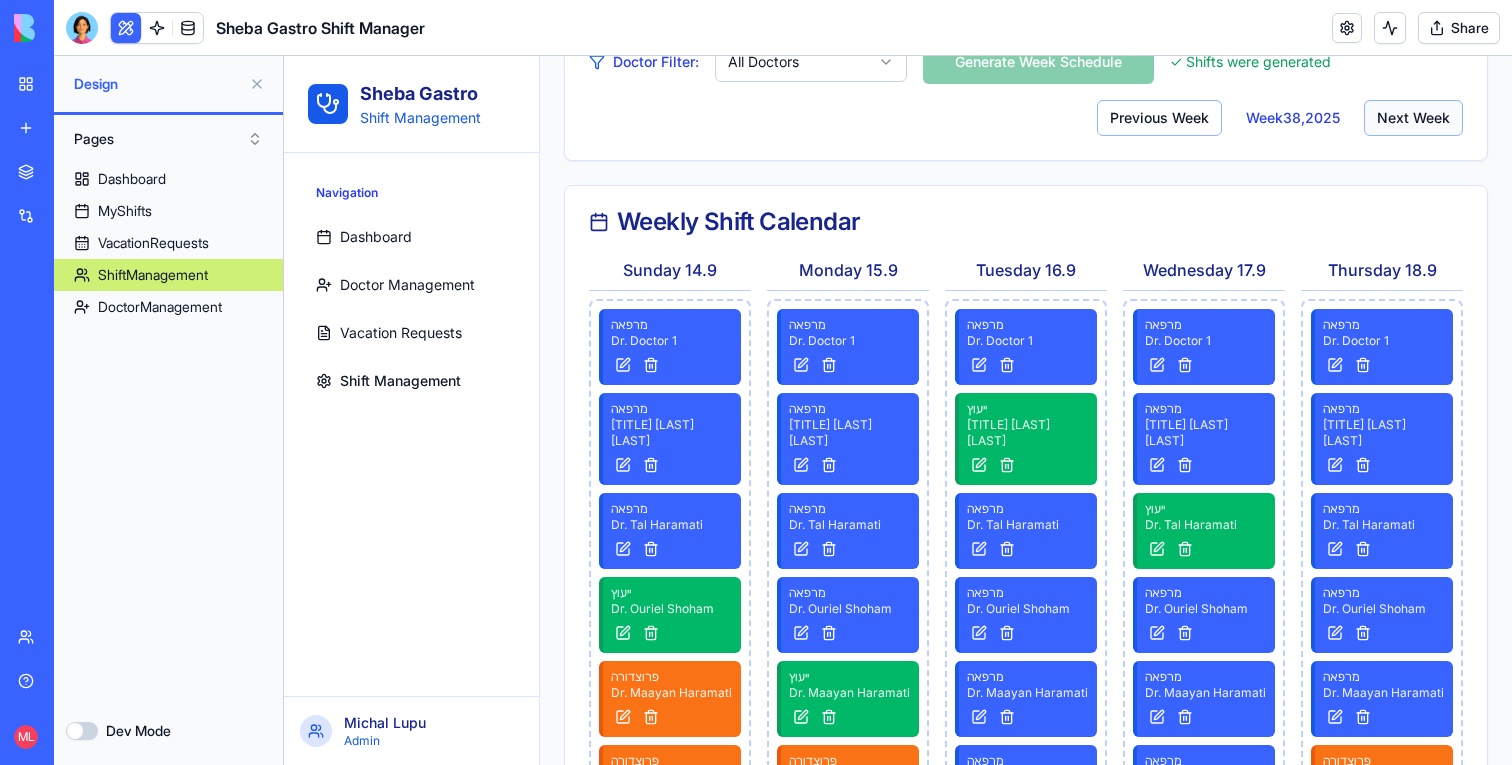 click on "Next Week" at bounding box center [1413, 118] 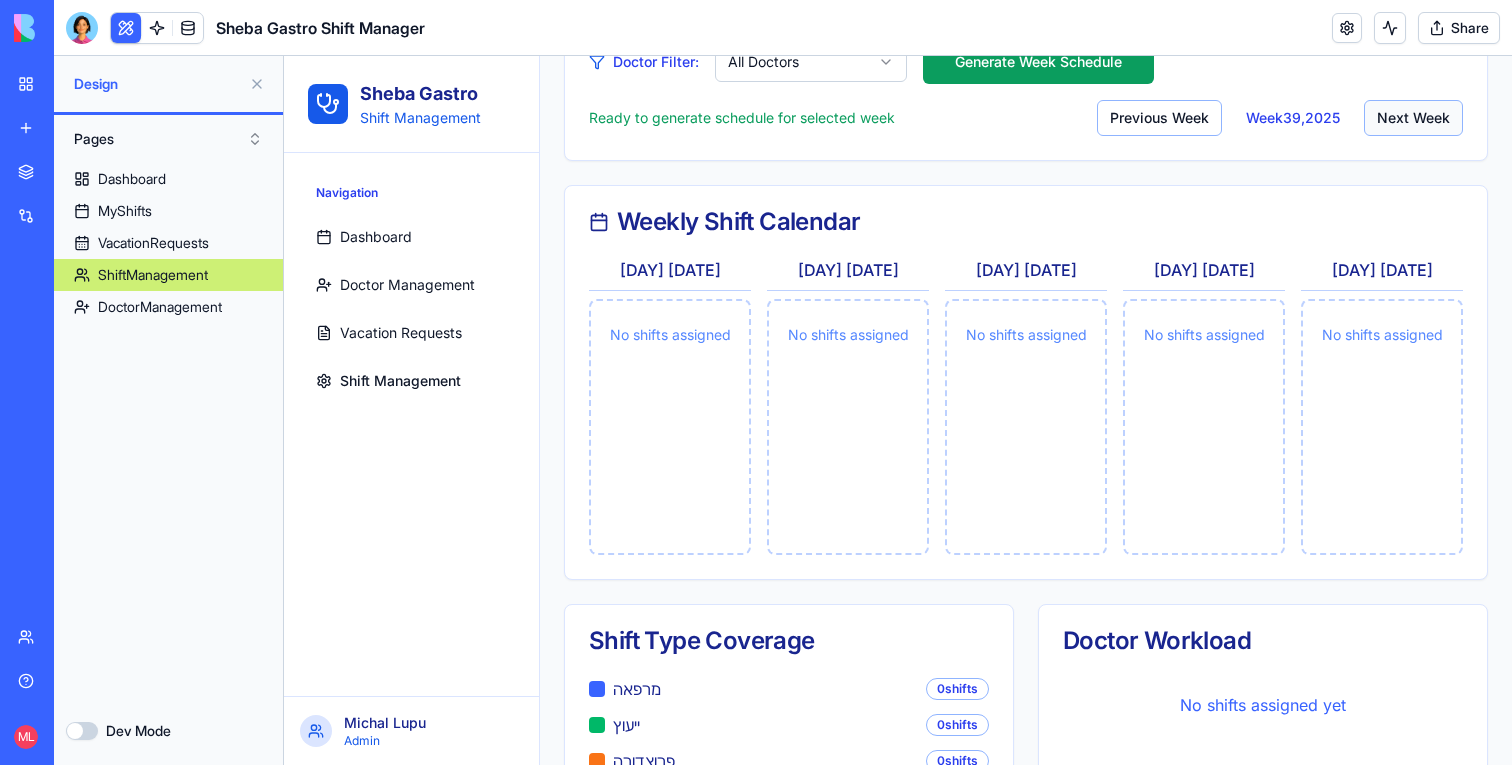 click on "Next Week" at bounding box center (1413, 118) 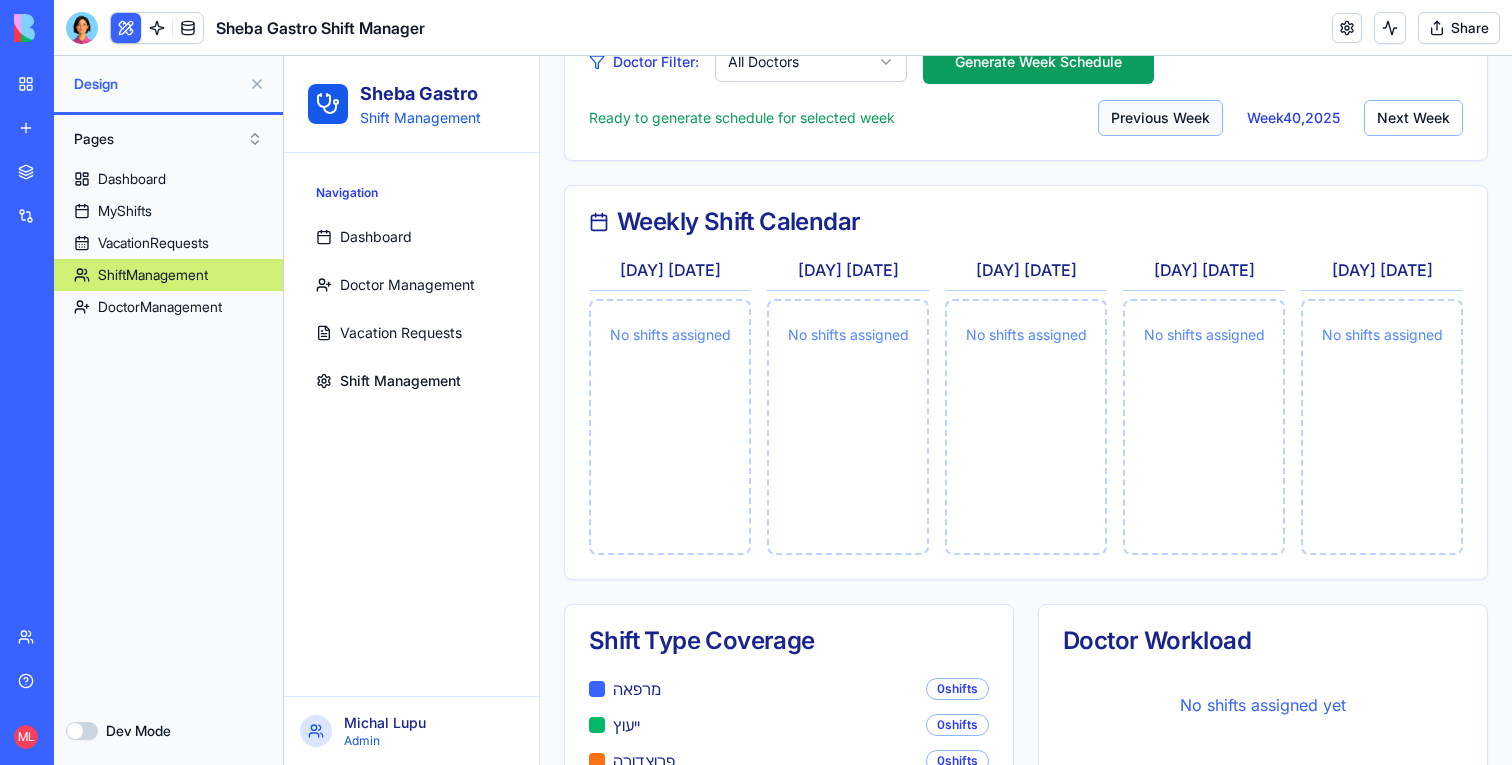 click on "Previous Week" at bounding box center [1160, 118] 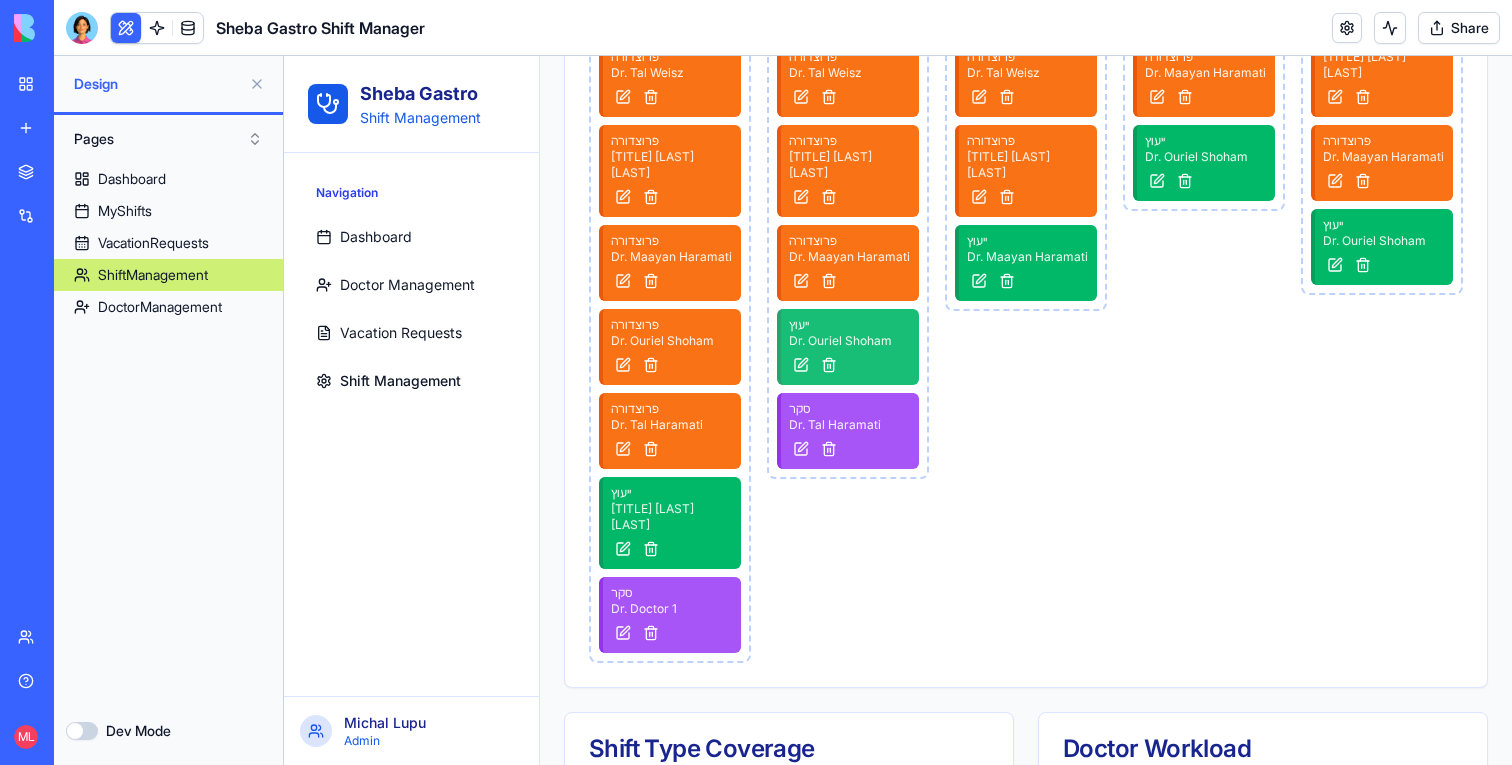 scroll, scrollTop: 0, scrollLeft: 0, axis: both 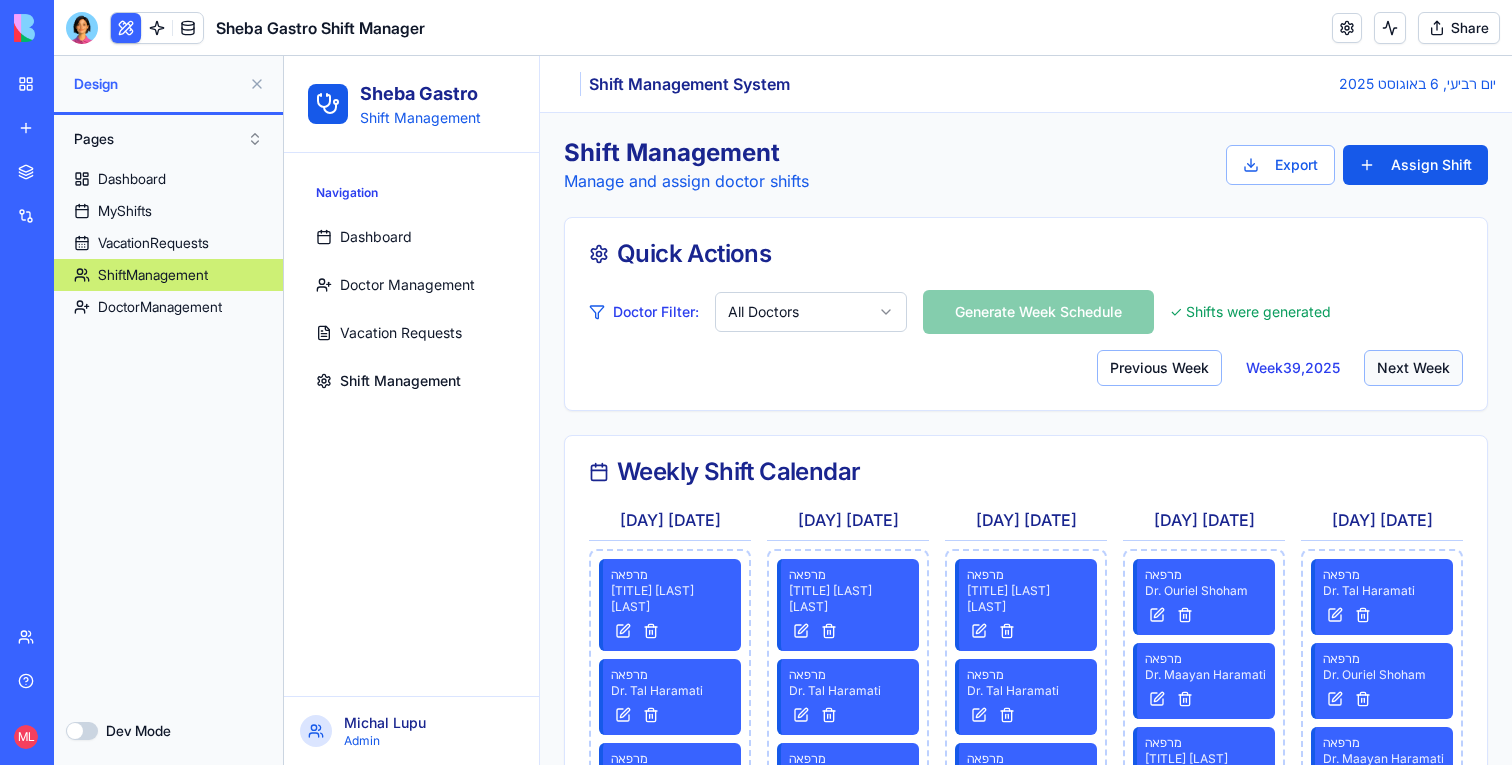 click on "Next Week" at bounding box center [1413, 368] 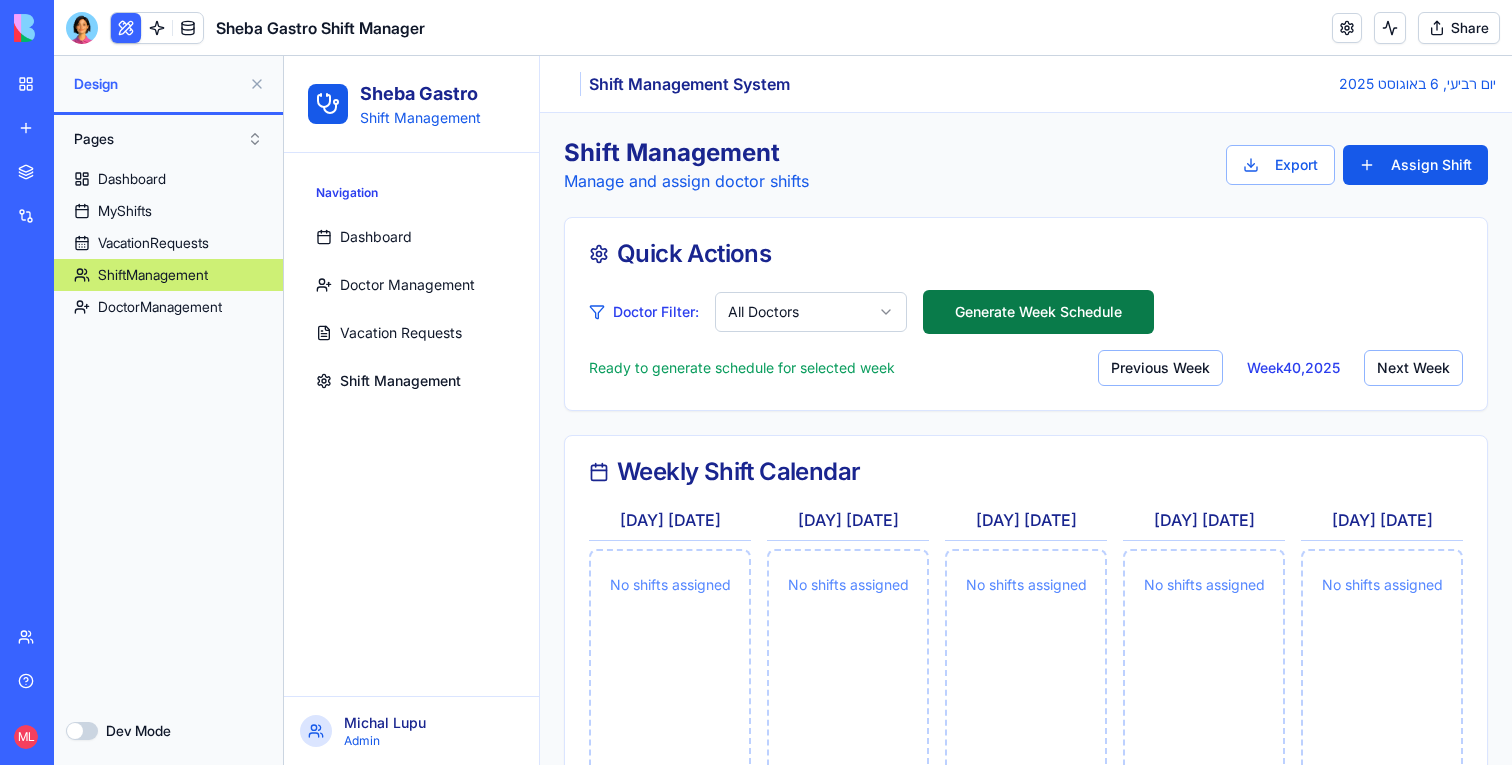 click on "Generate Week Schedule" at bounding box center (1038, 312) 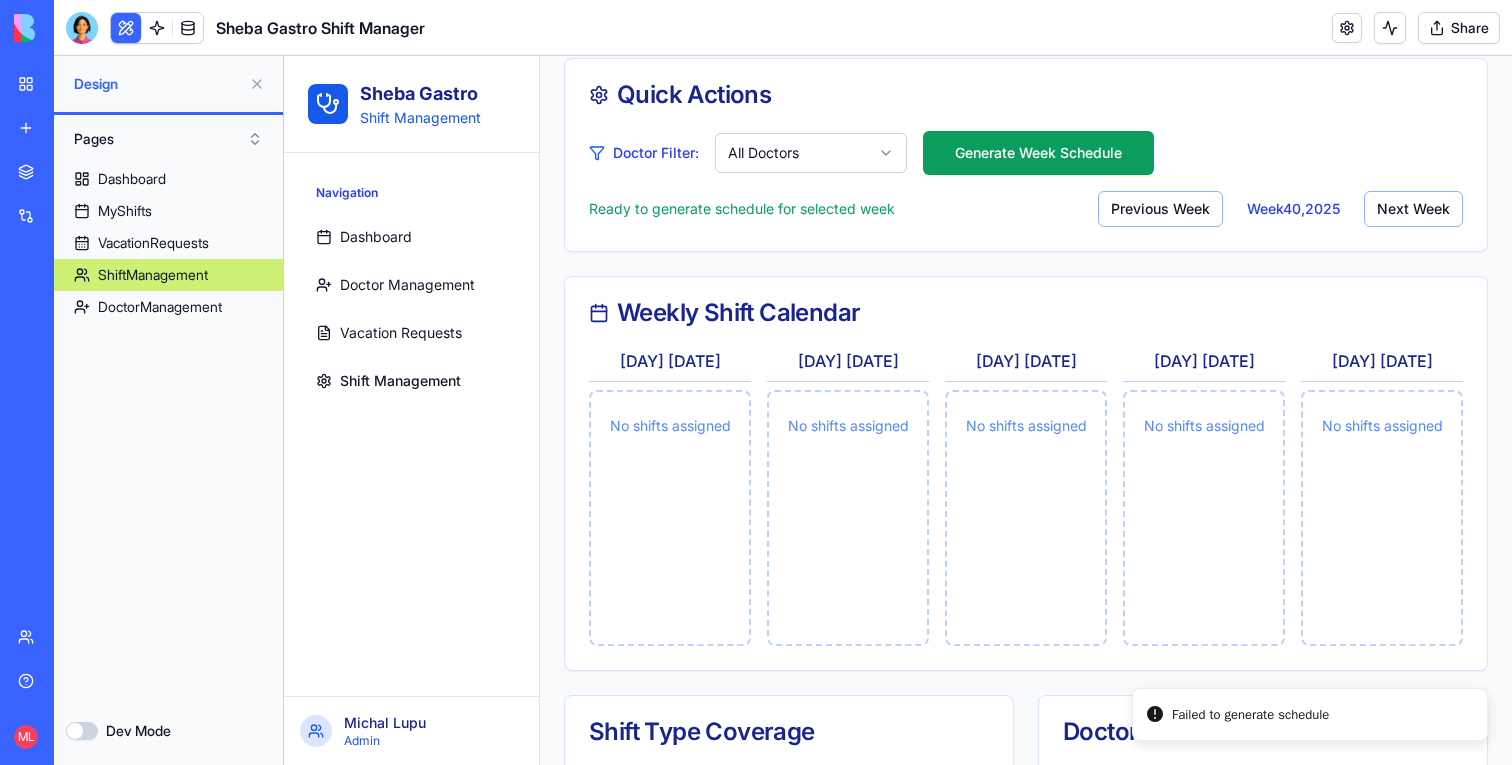scroll, scrollTop: 168, scrollLeft: 0, axis: vertical 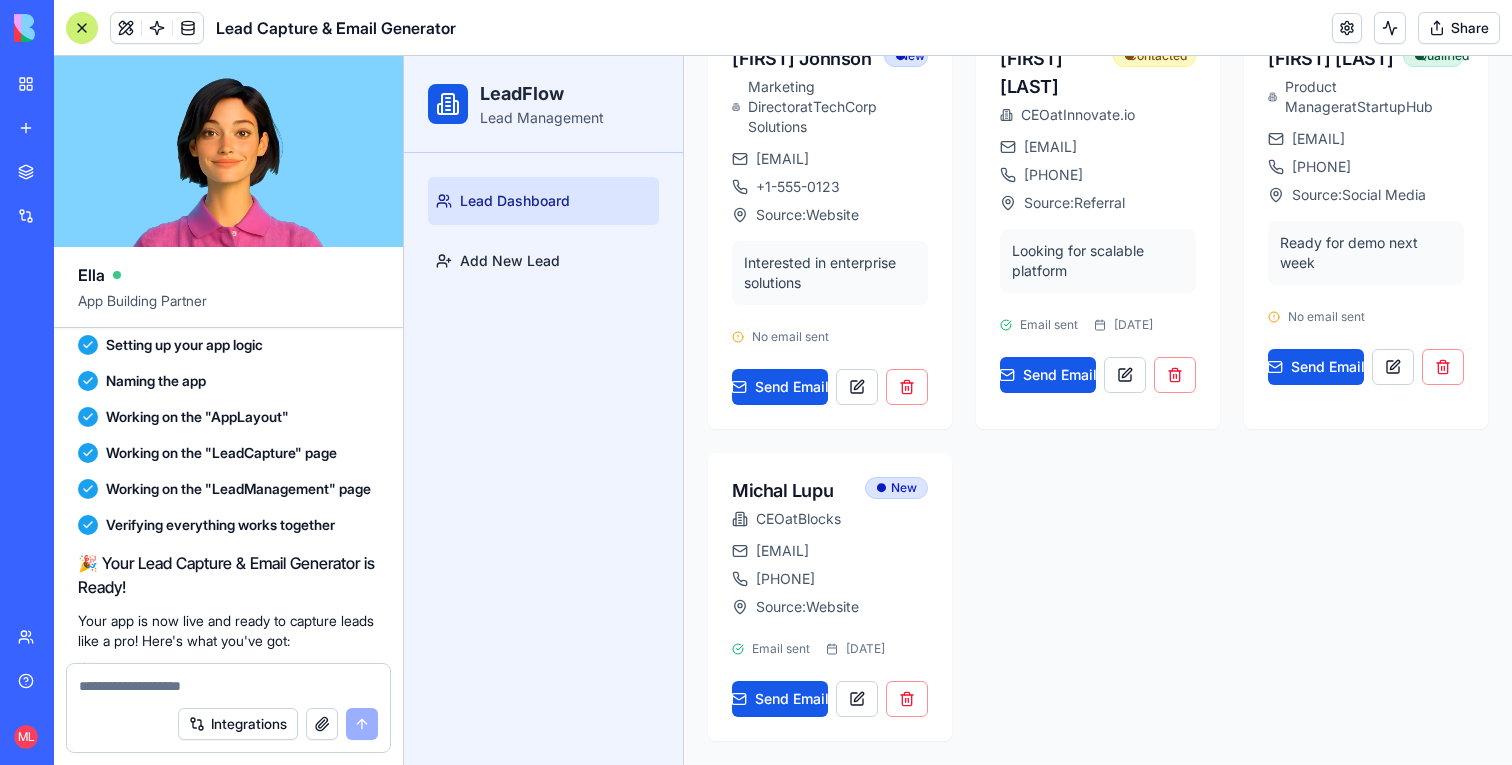 click on "New app" at bounding box center [46, 128] 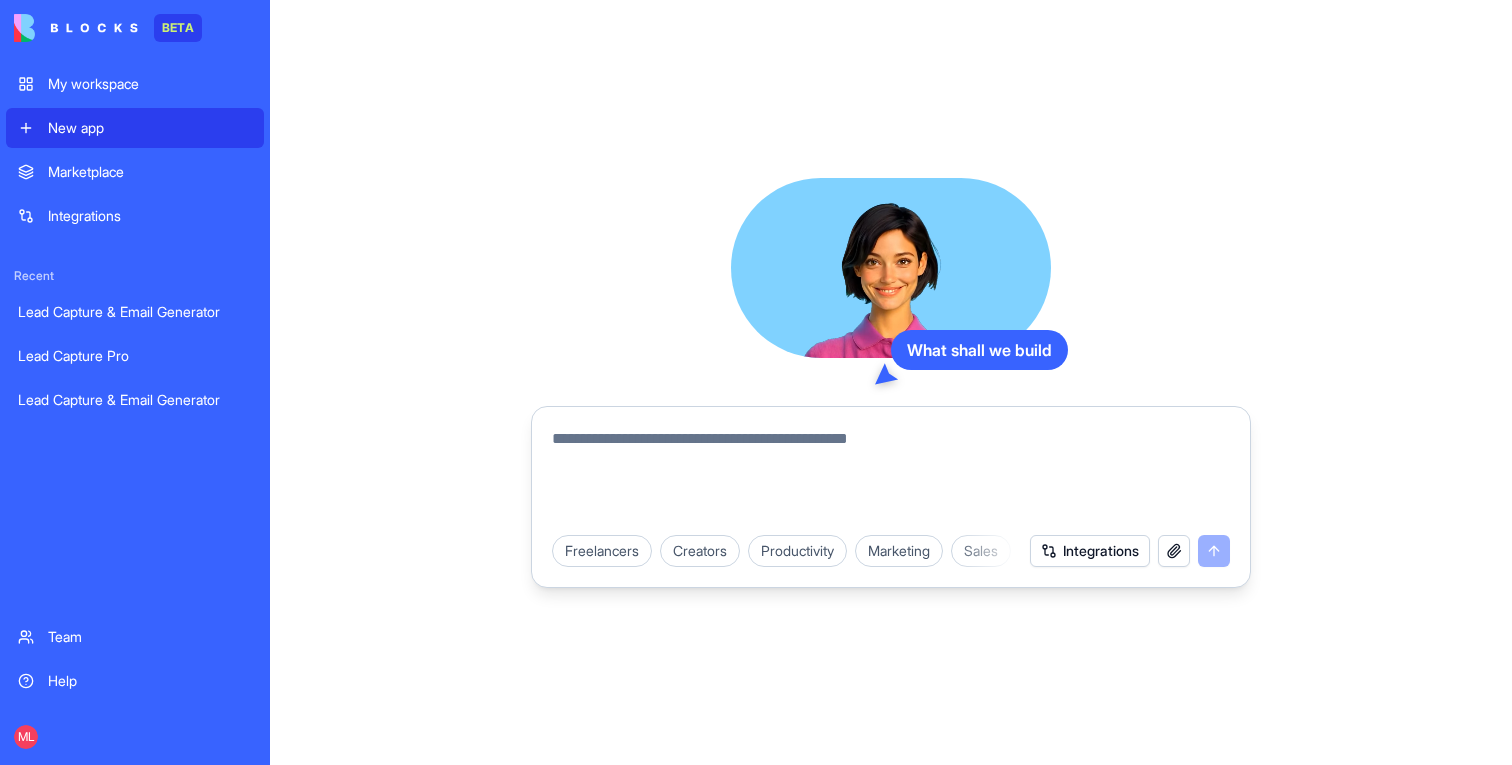 click at bounding box center [891, 475] 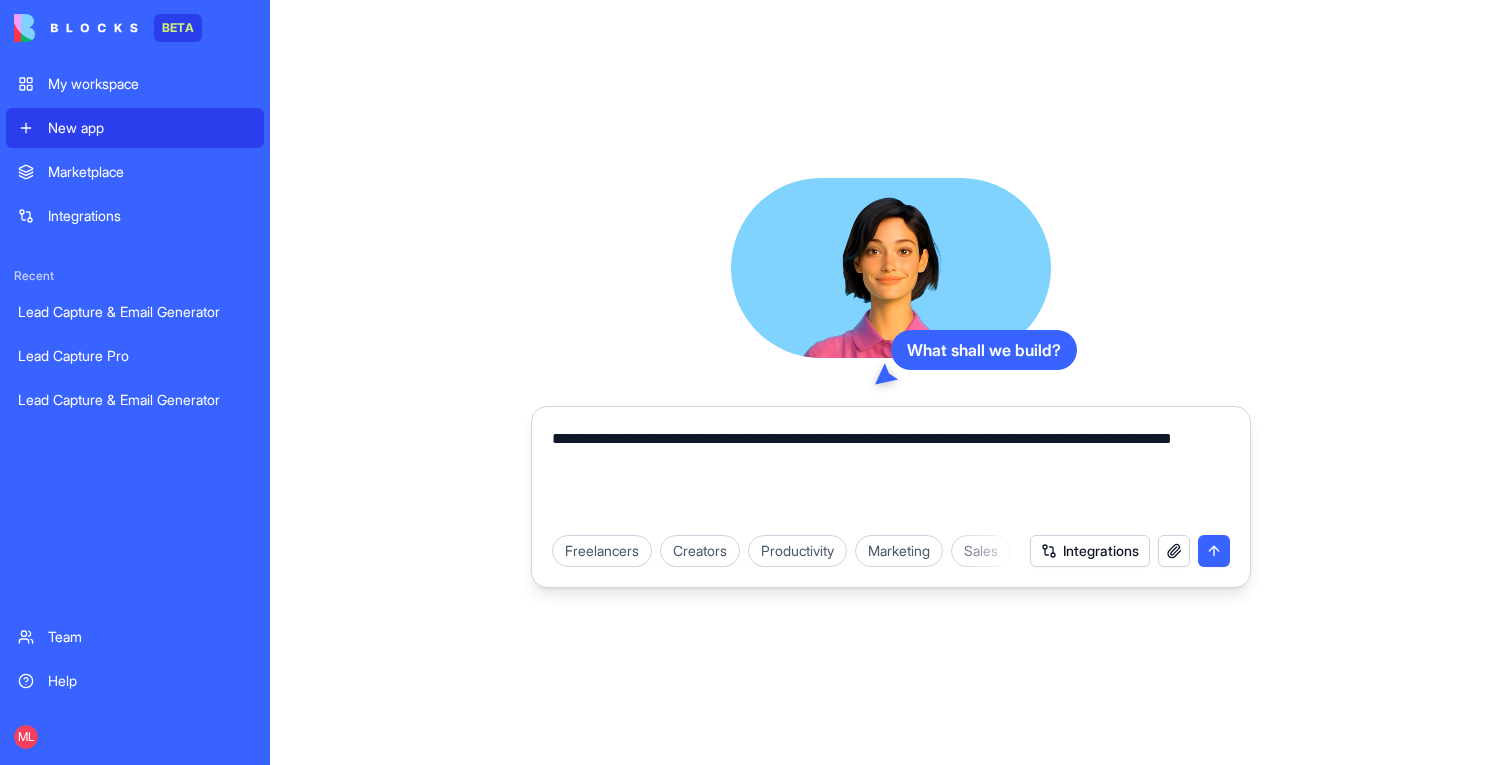 type on "**********" 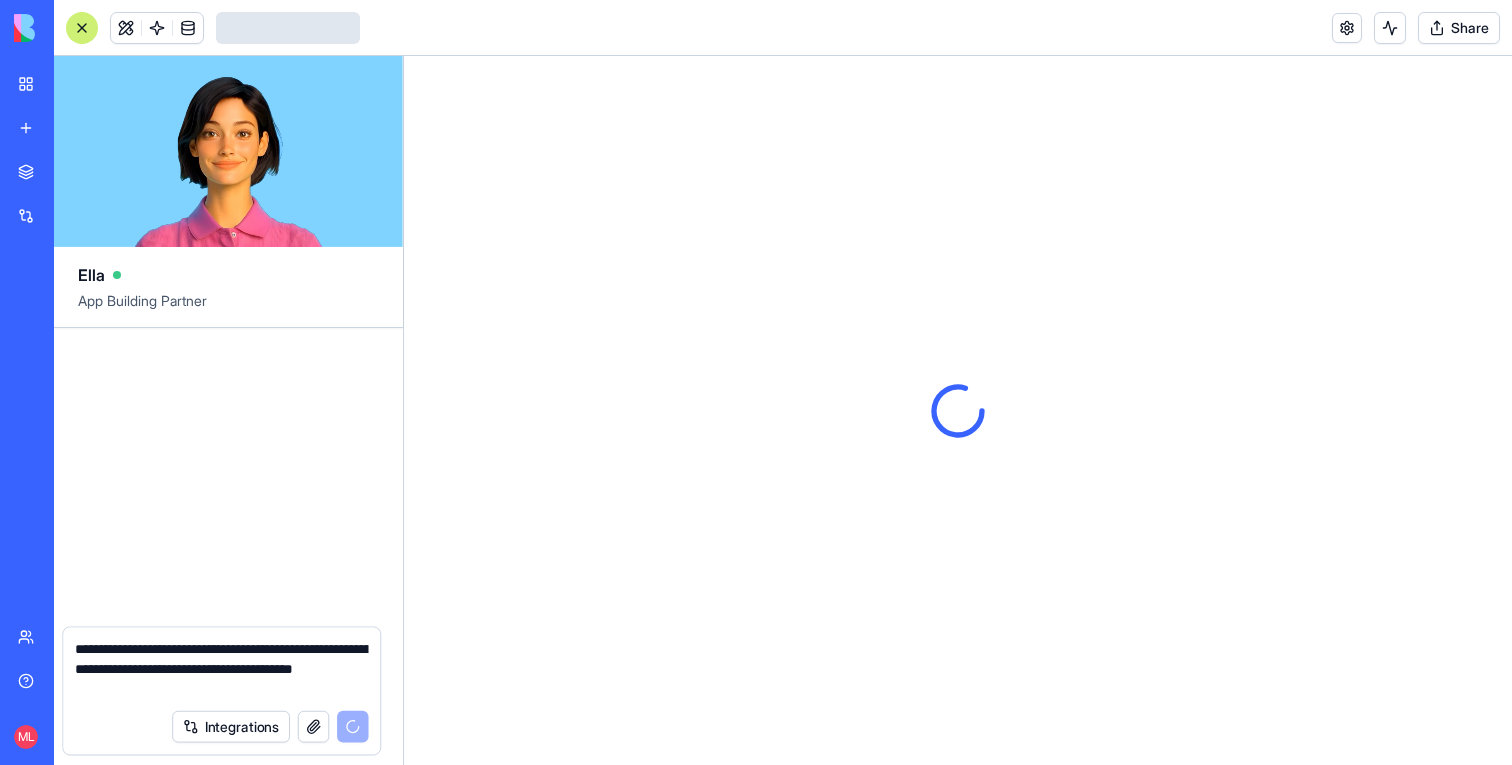 type 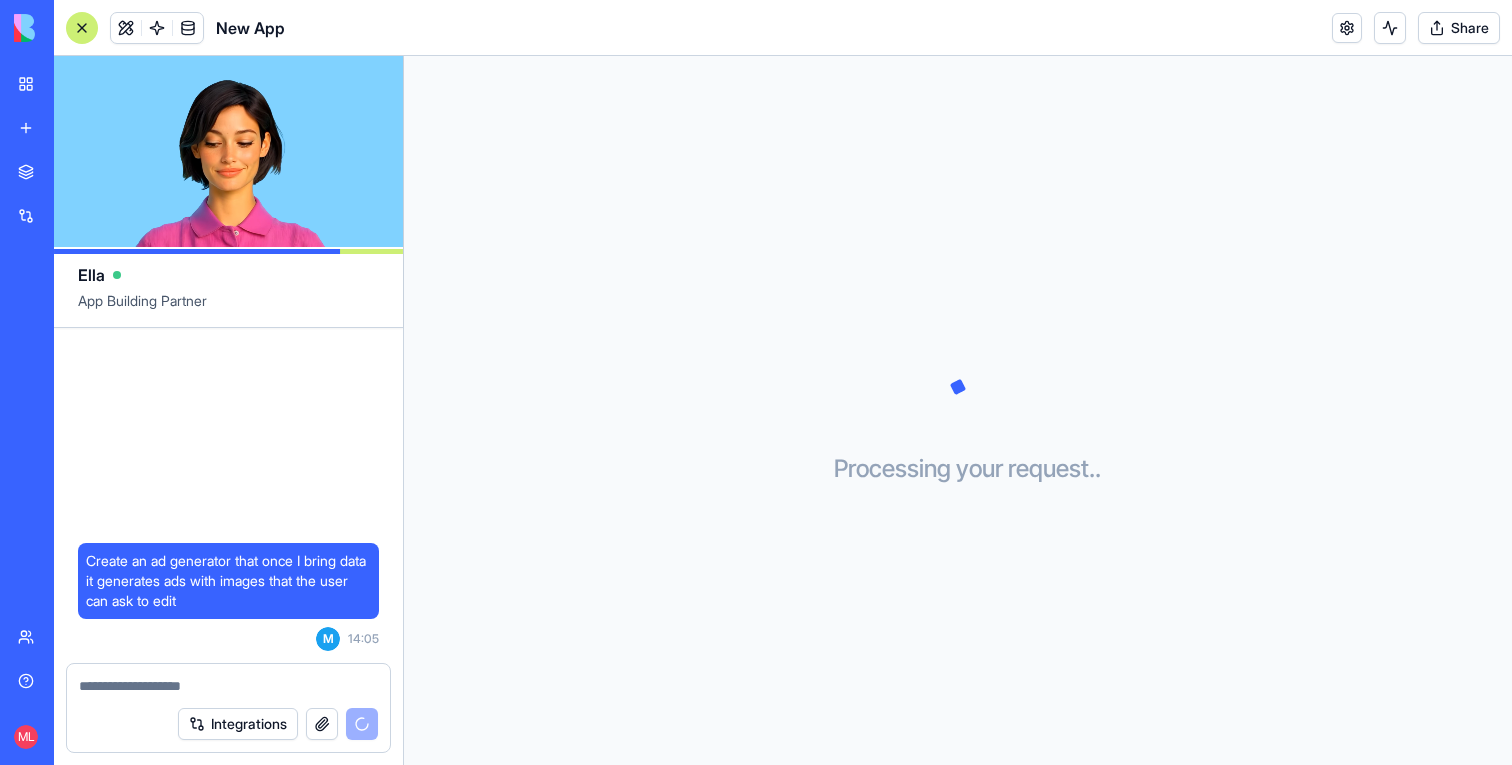 click on "Create an ad generator that once I bring data it generates ads with images that the user can ask to edit" at bounding box center [228, 581] 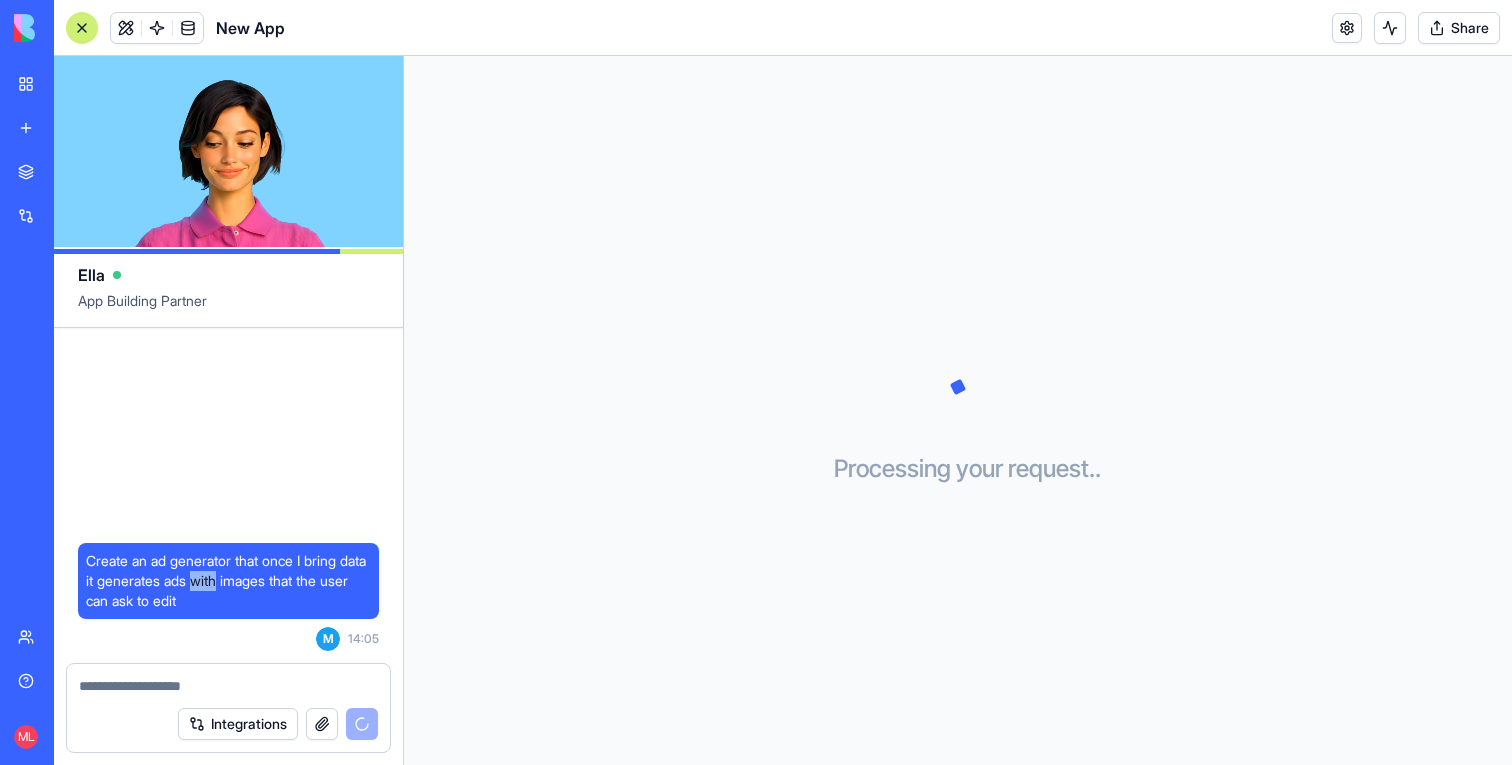 click on "Create an ad generator that once I bring data it generates ads with images that the user can ask to edit" at bounding box center [228, 581] 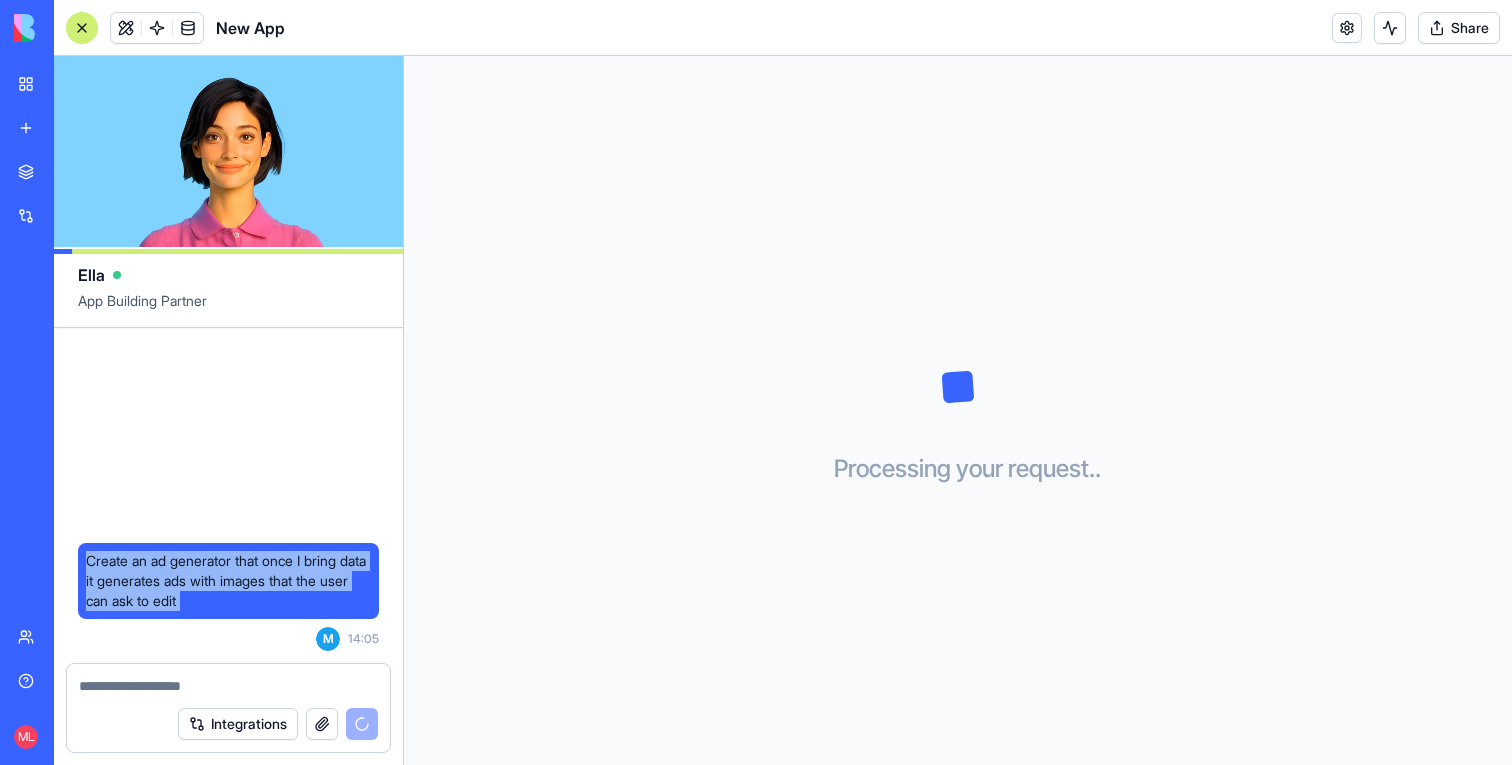 click on "Create an ad generator that once I bring data it generates ads with images that the user can ask to edit" at bounding box center (228, 581) 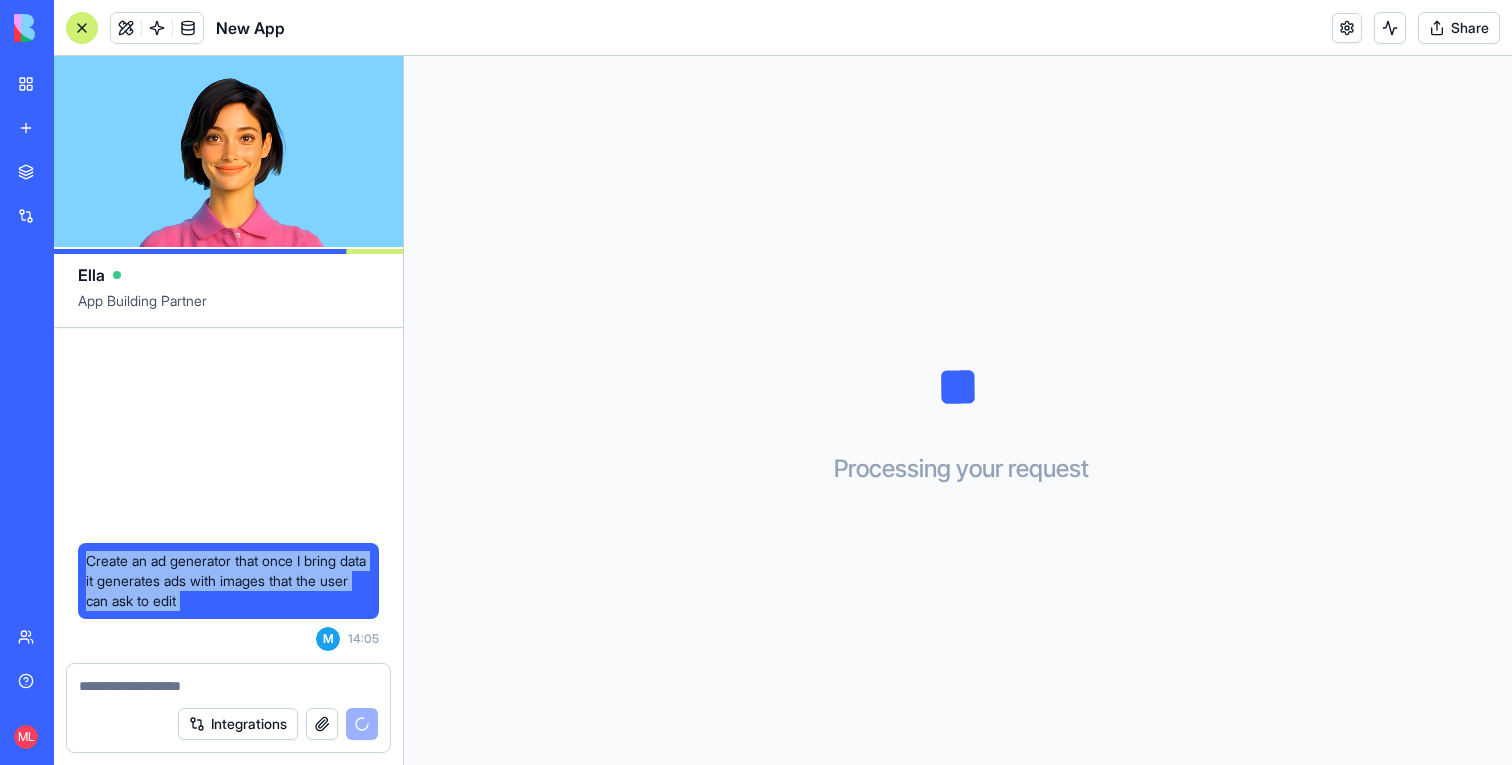 copy on "Create an ad generator that once I bring data it generates ads with images that the user can ask to edit" 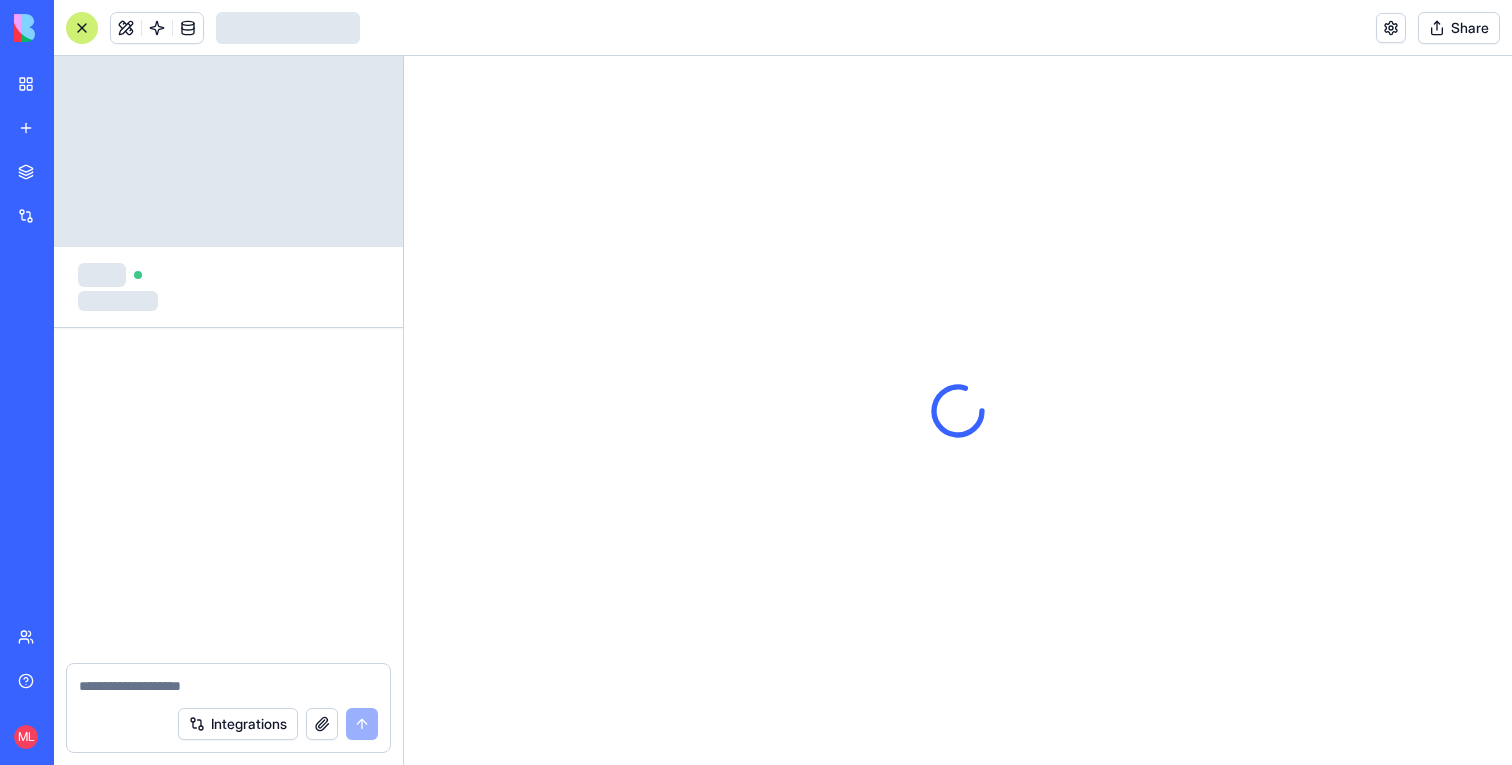 scroll, scrollTop: 0, scrollLeft: 0, axis: both 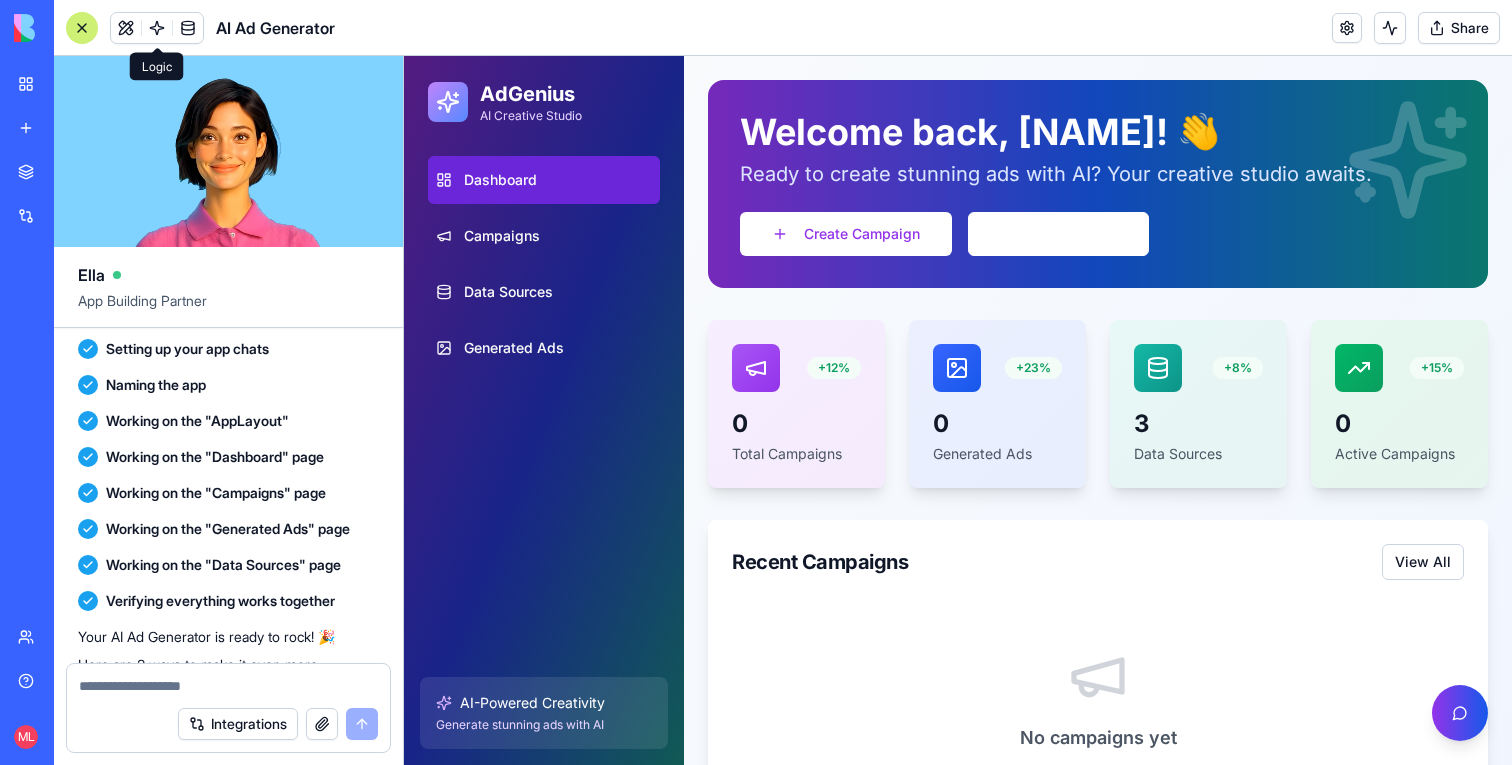 click at bounding box center (157, 28) 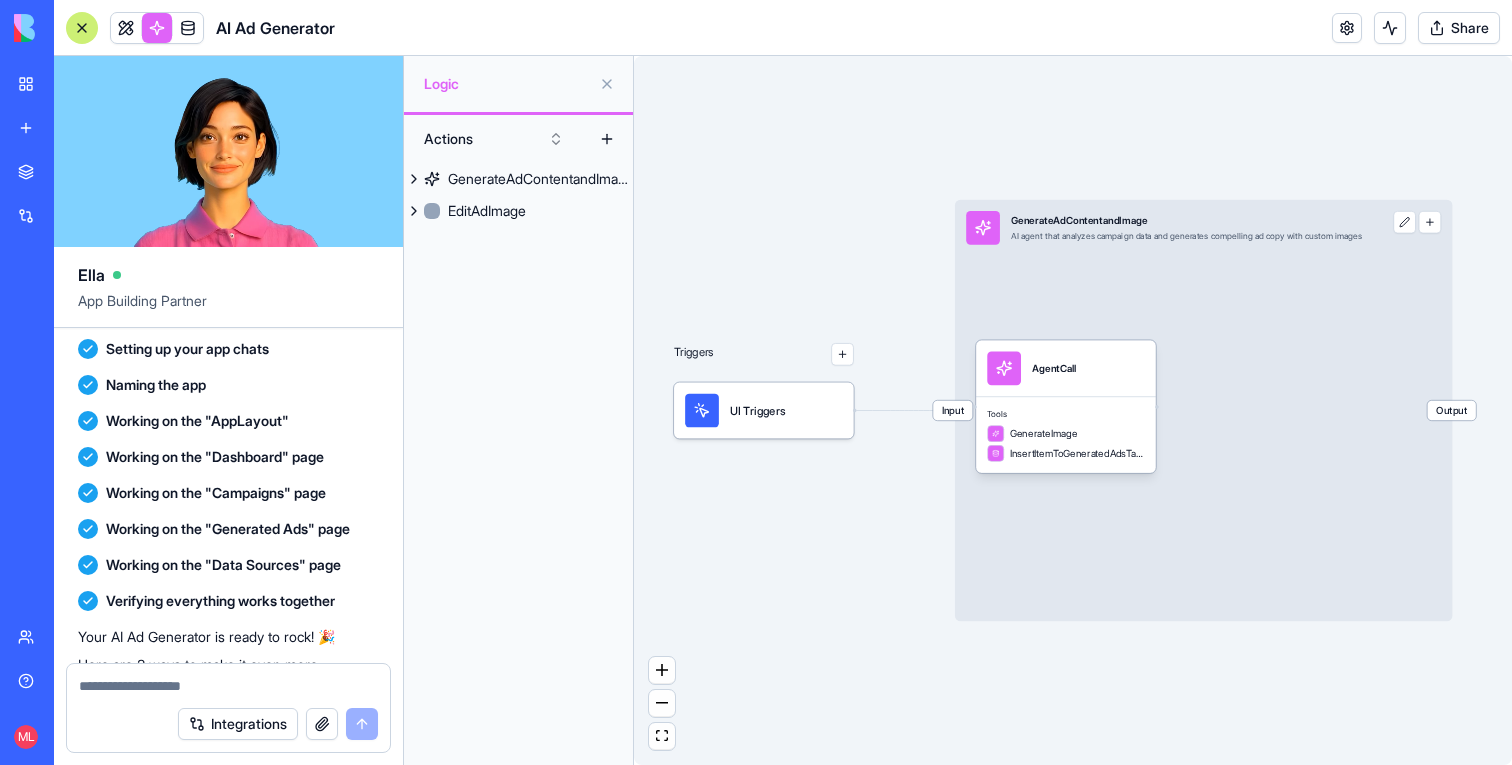 click at bounding box center (126, 28) 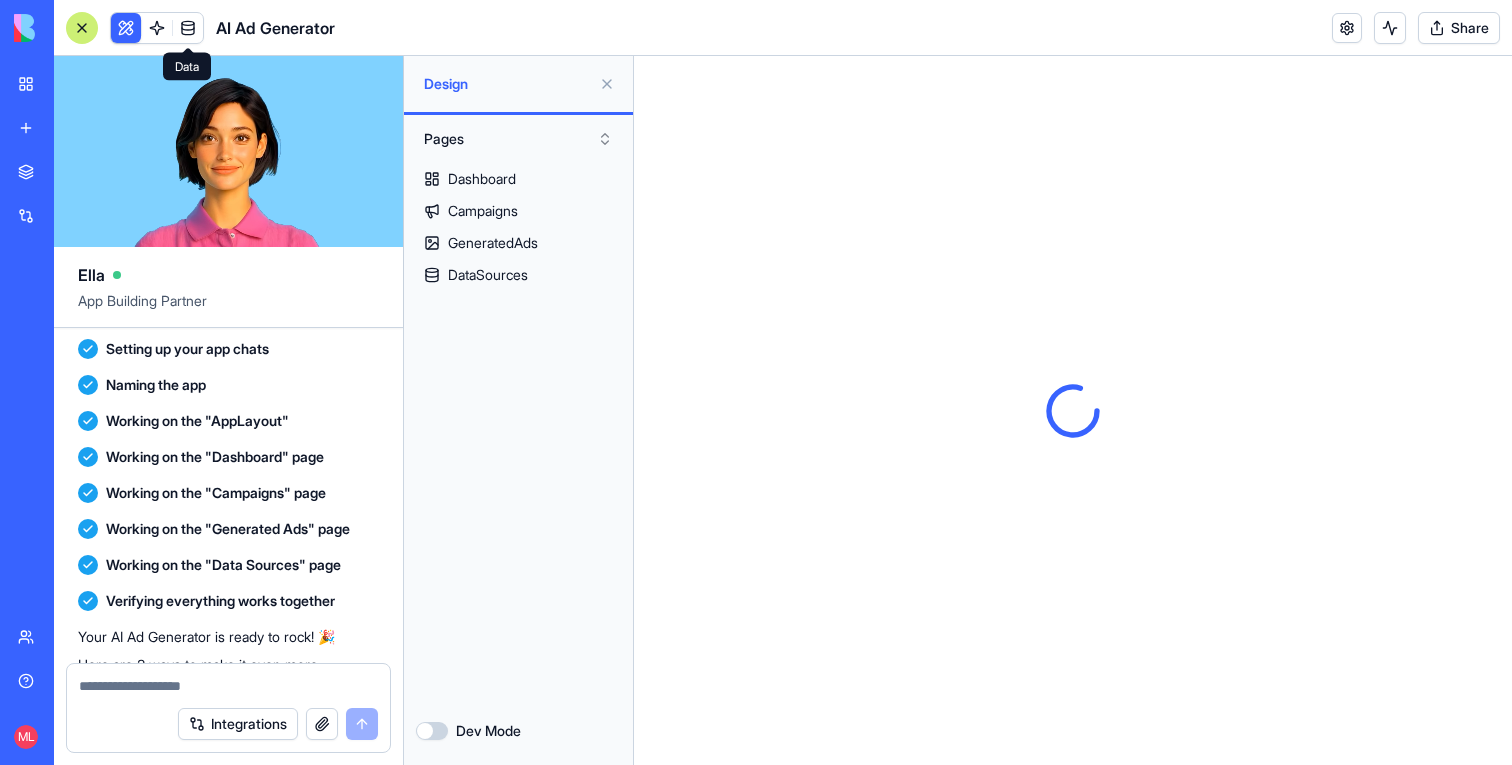 click at bounding box center (188, 28) 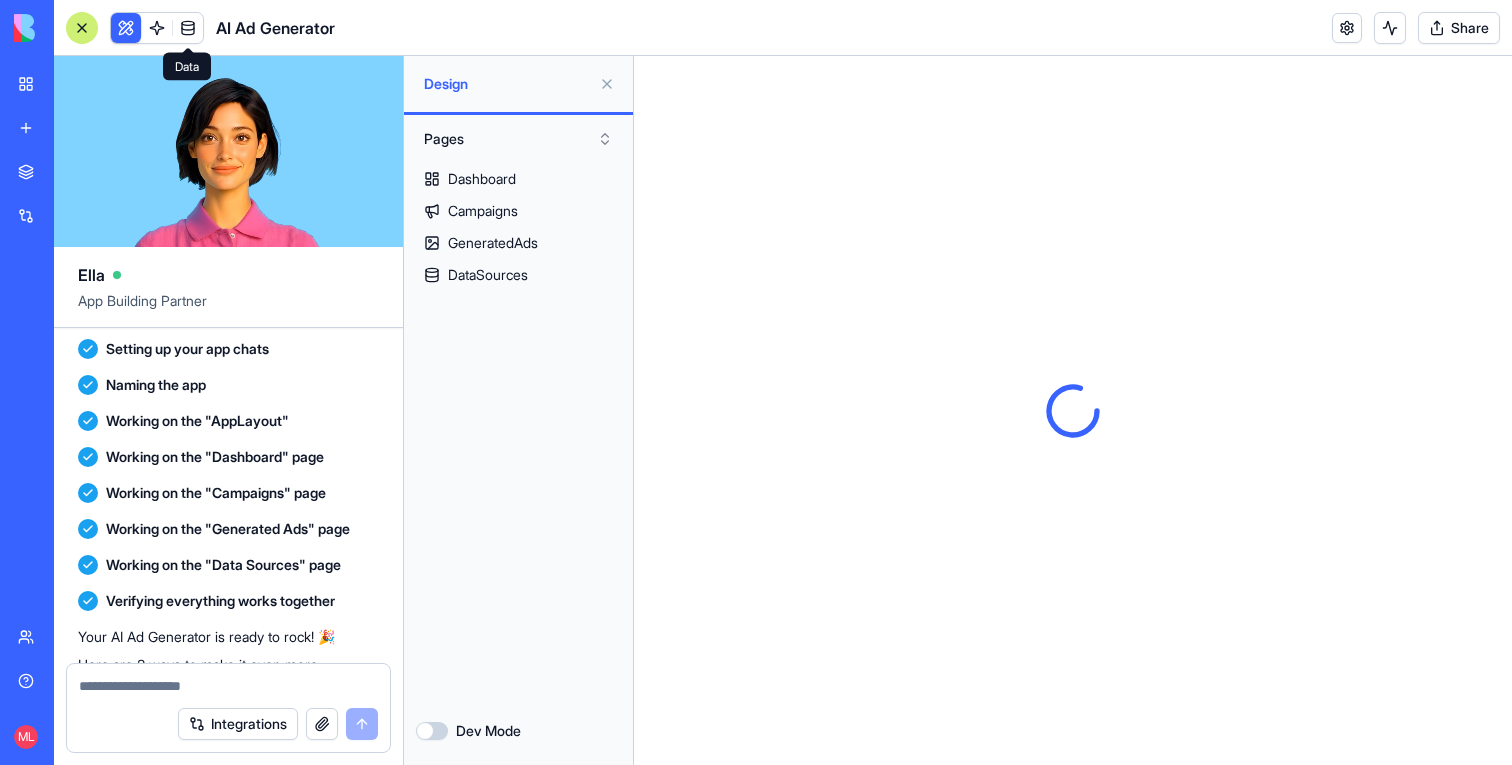 scroll, scrollTop: 0, scrollLeft: 0, axis: both 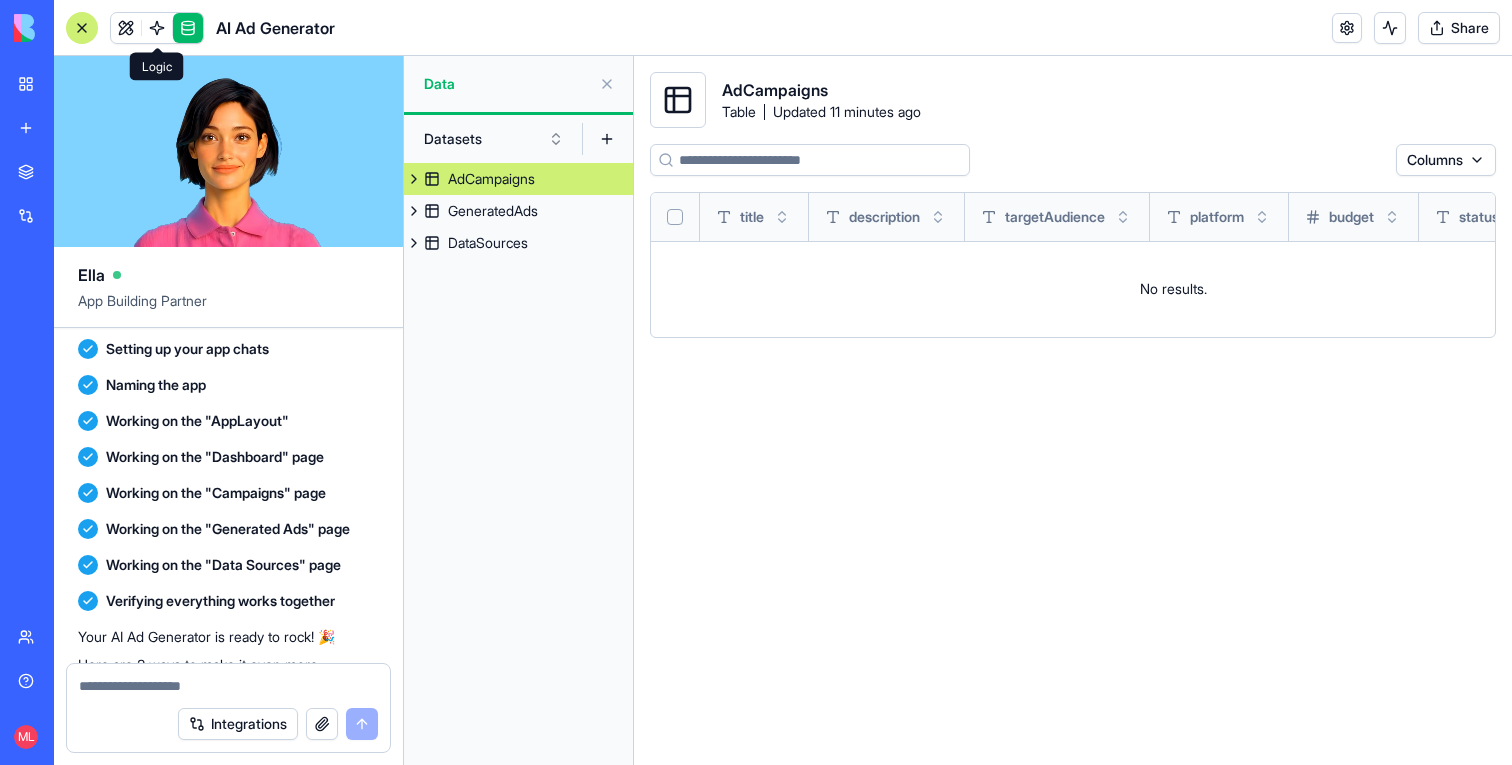 click at bounding box center [157, 28] 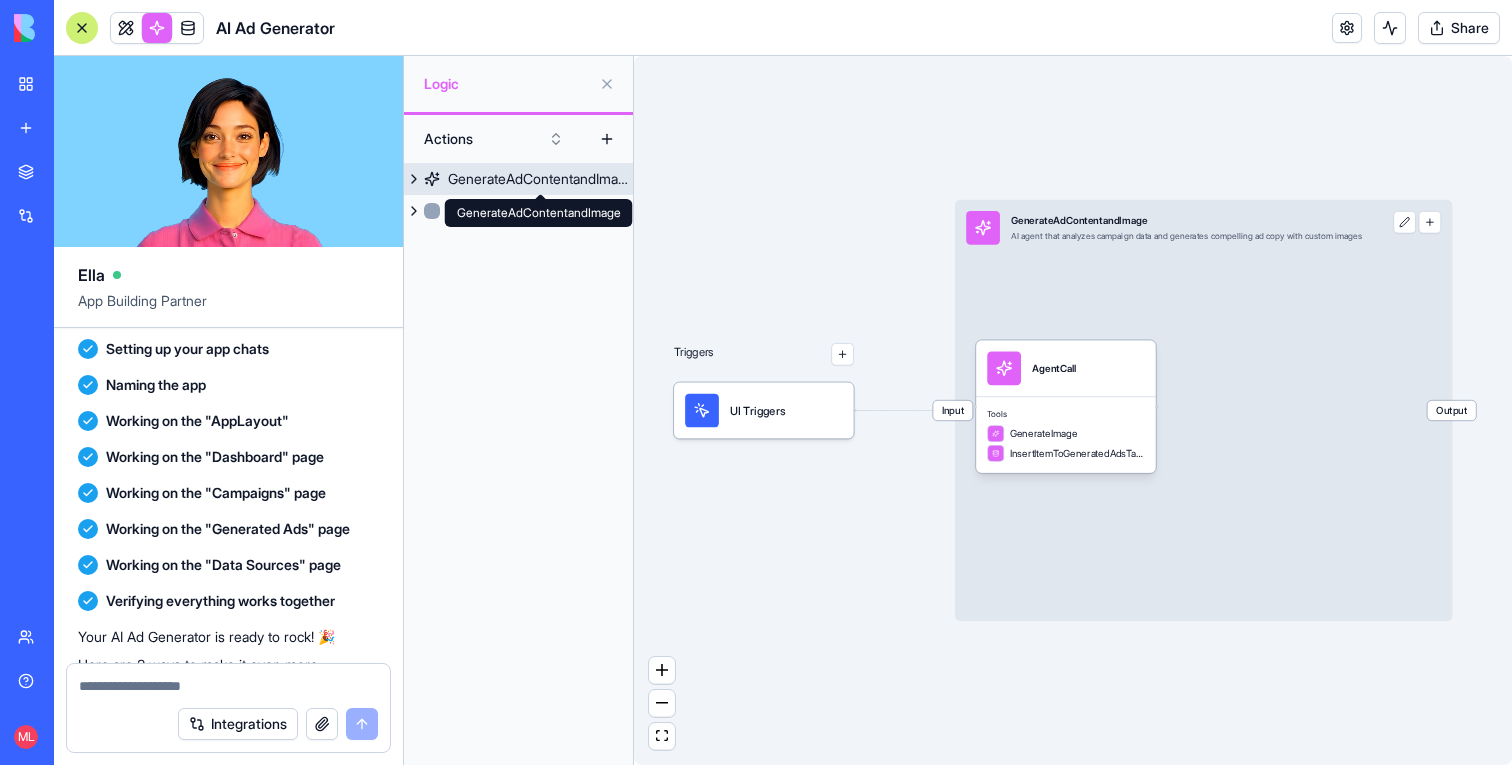 click on "GenerateAdContentandImage" at bounding box center [540, 179] 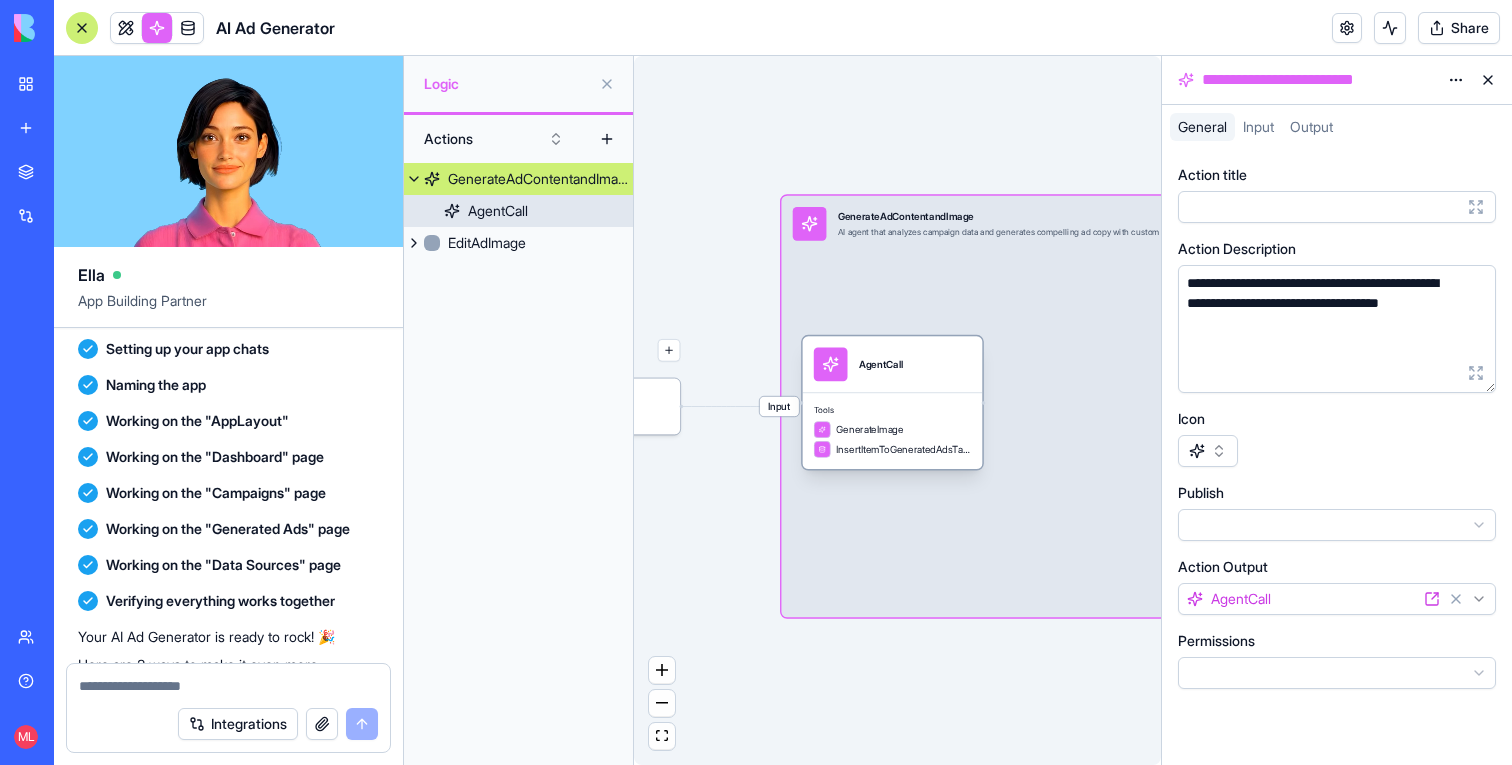 click on "AgentCall" at bounding box center [892, 364] 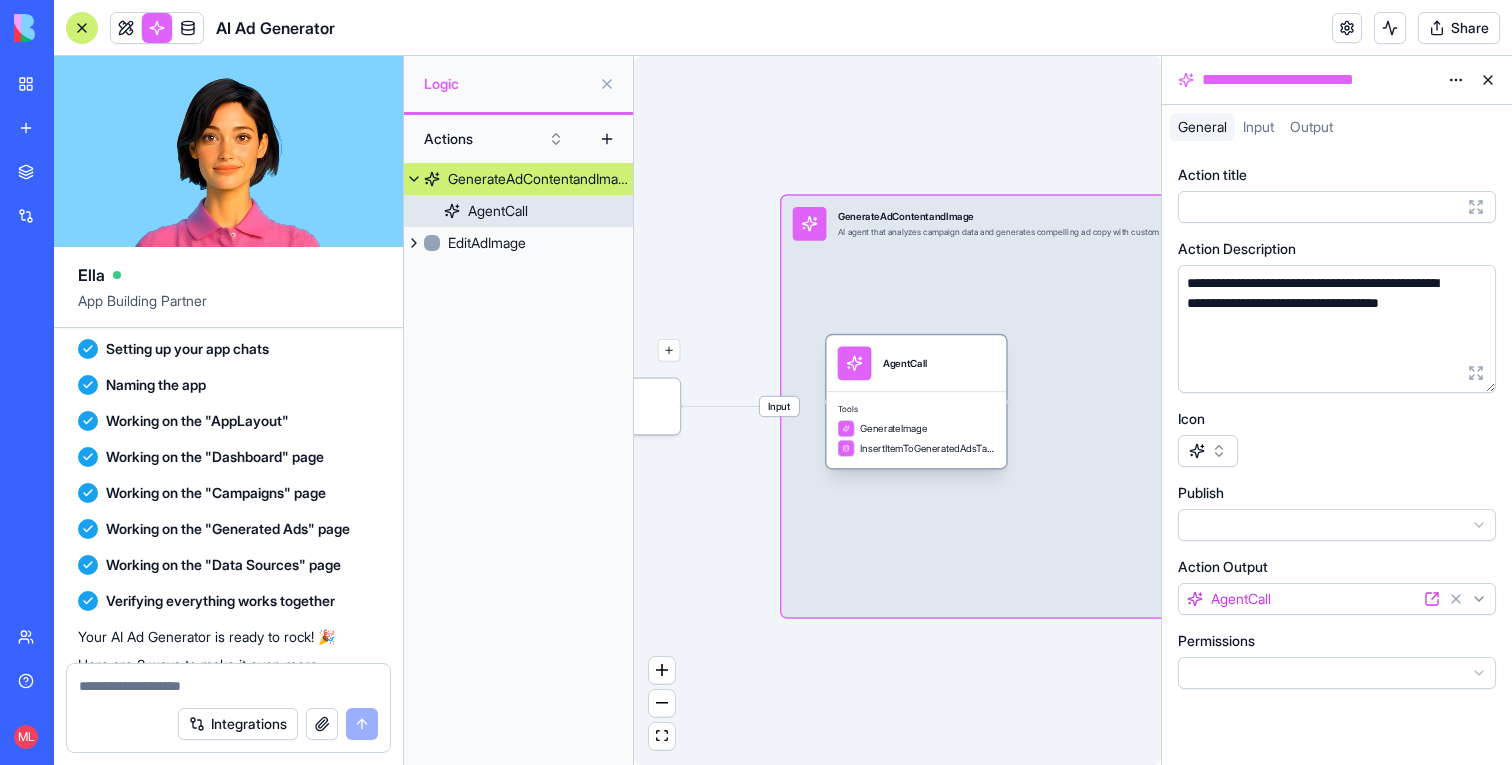 click on "AgentCall" at bounding box center (916, 363) 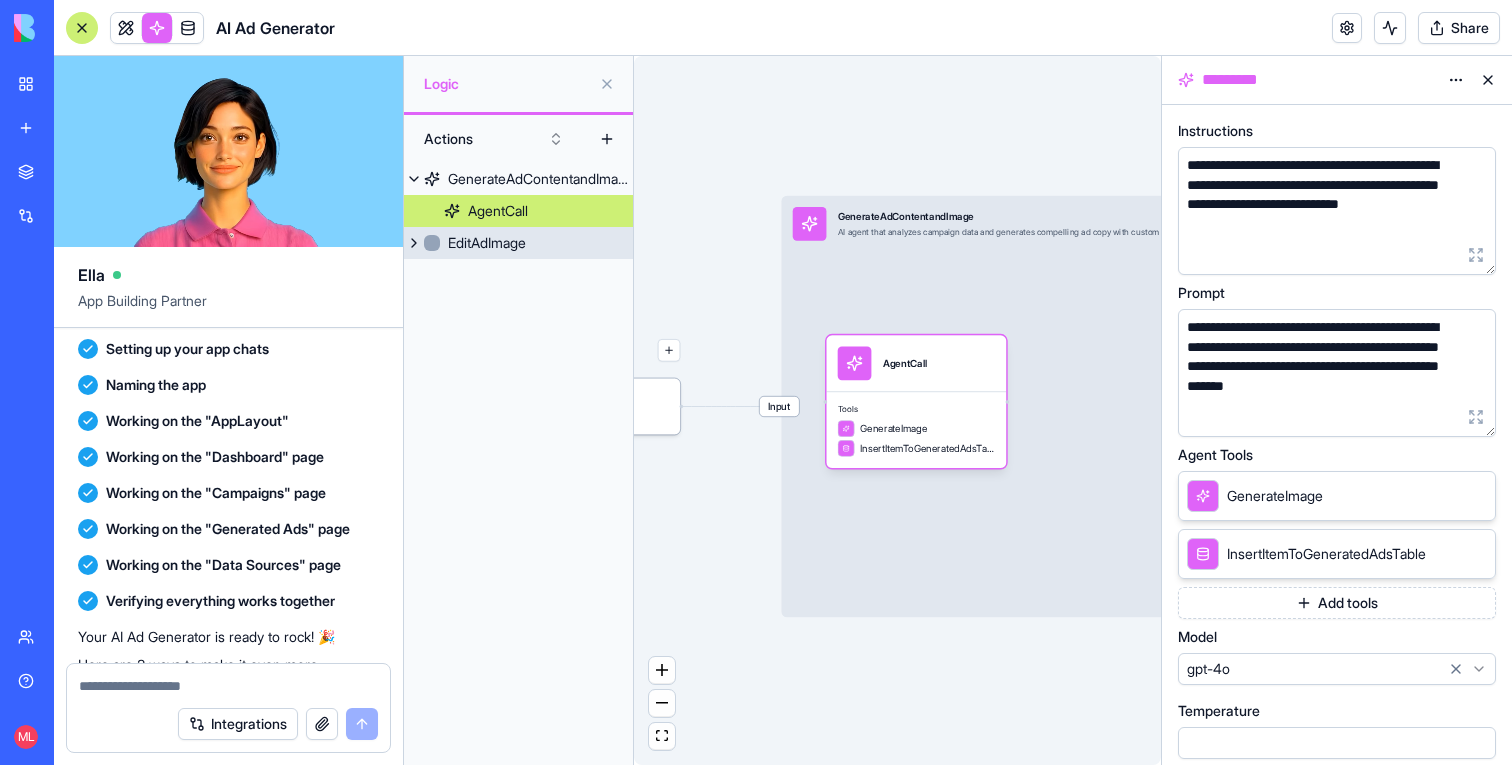 click on "EditAdImage" at bounding box center [518, 243] 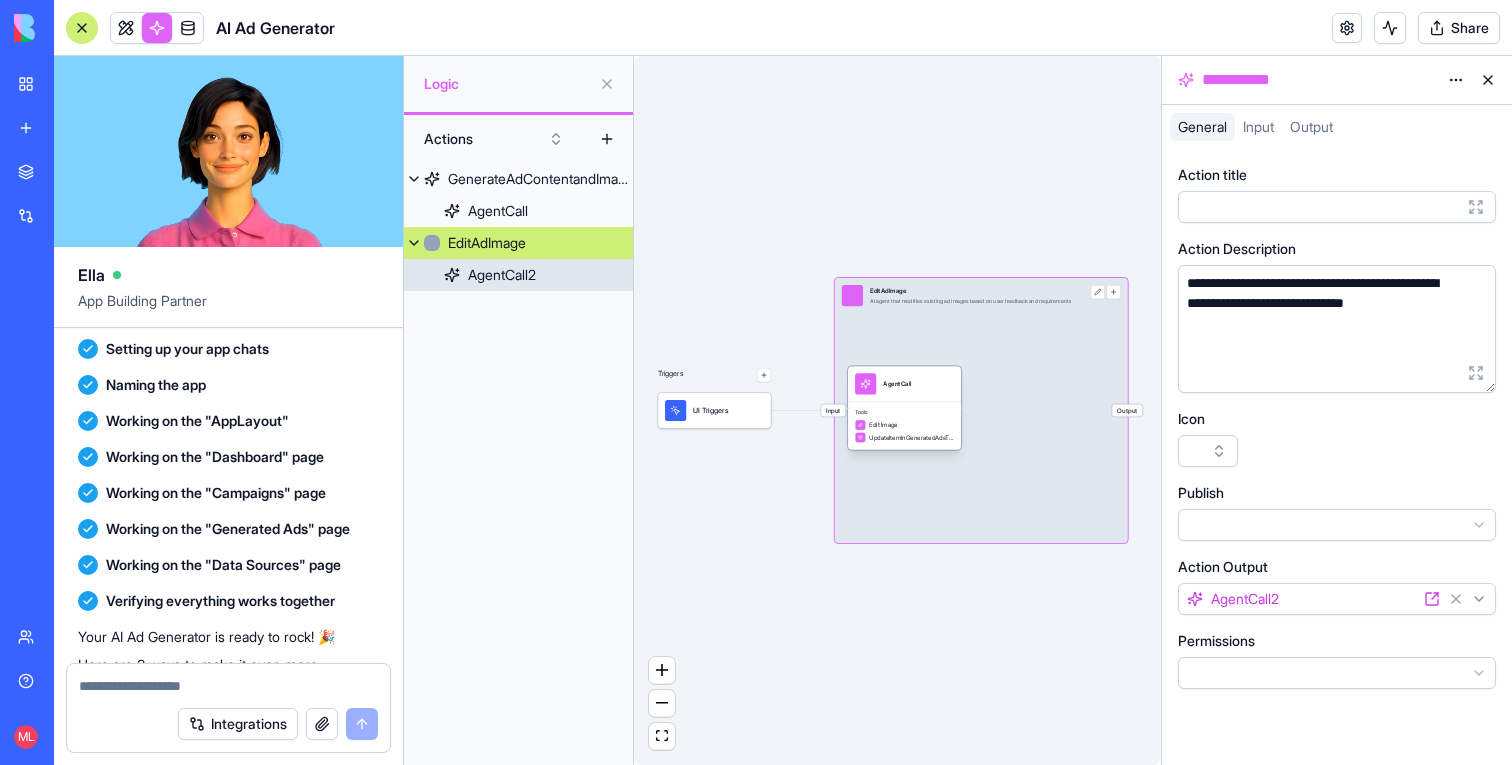 click on "Tools" at bounding box center [904, 412] 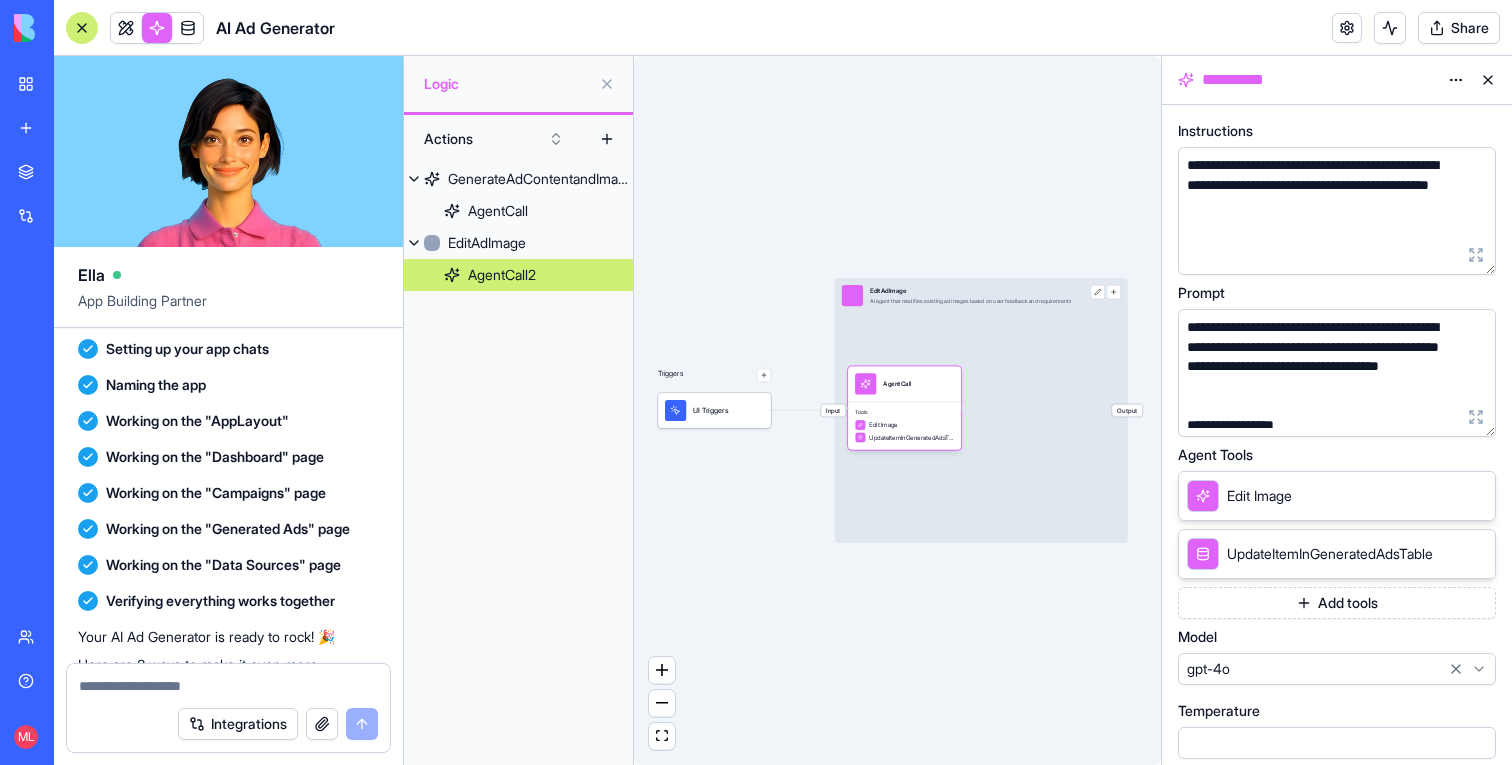 scroll, scrollTop: 19, scrollLeft: 0, axis: vertical 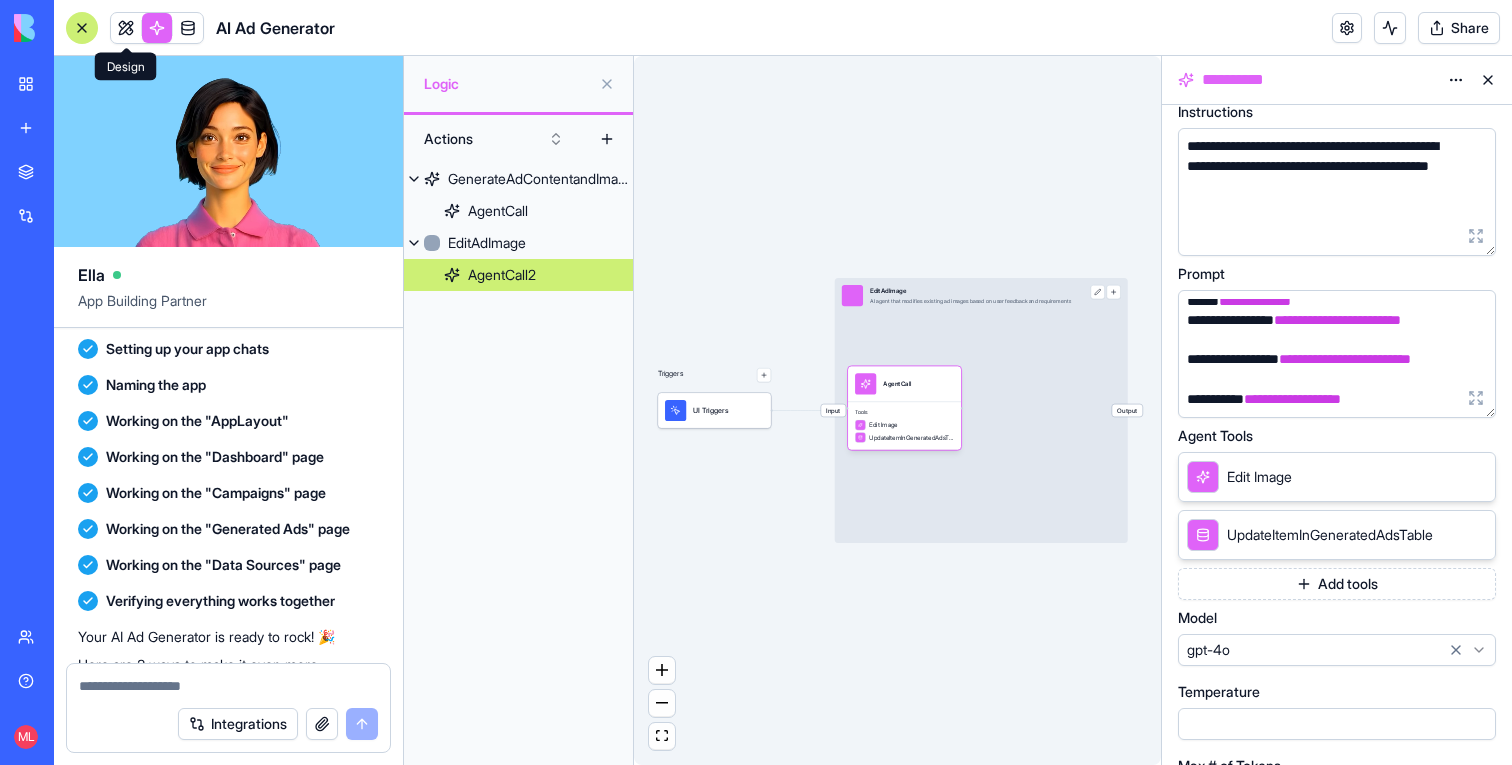 click at bounding box center [126, 28] 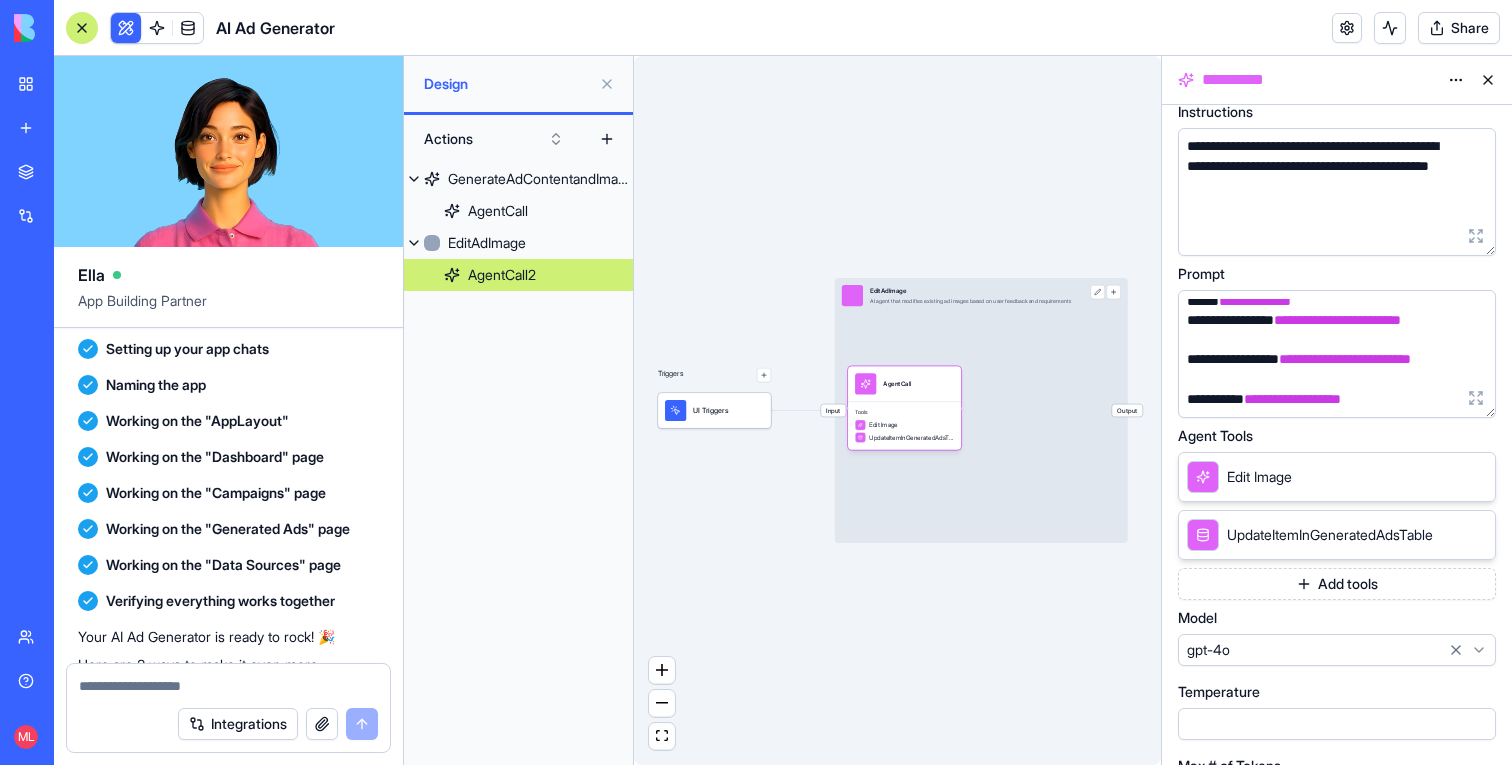 click at bounding box center (1488, 80) 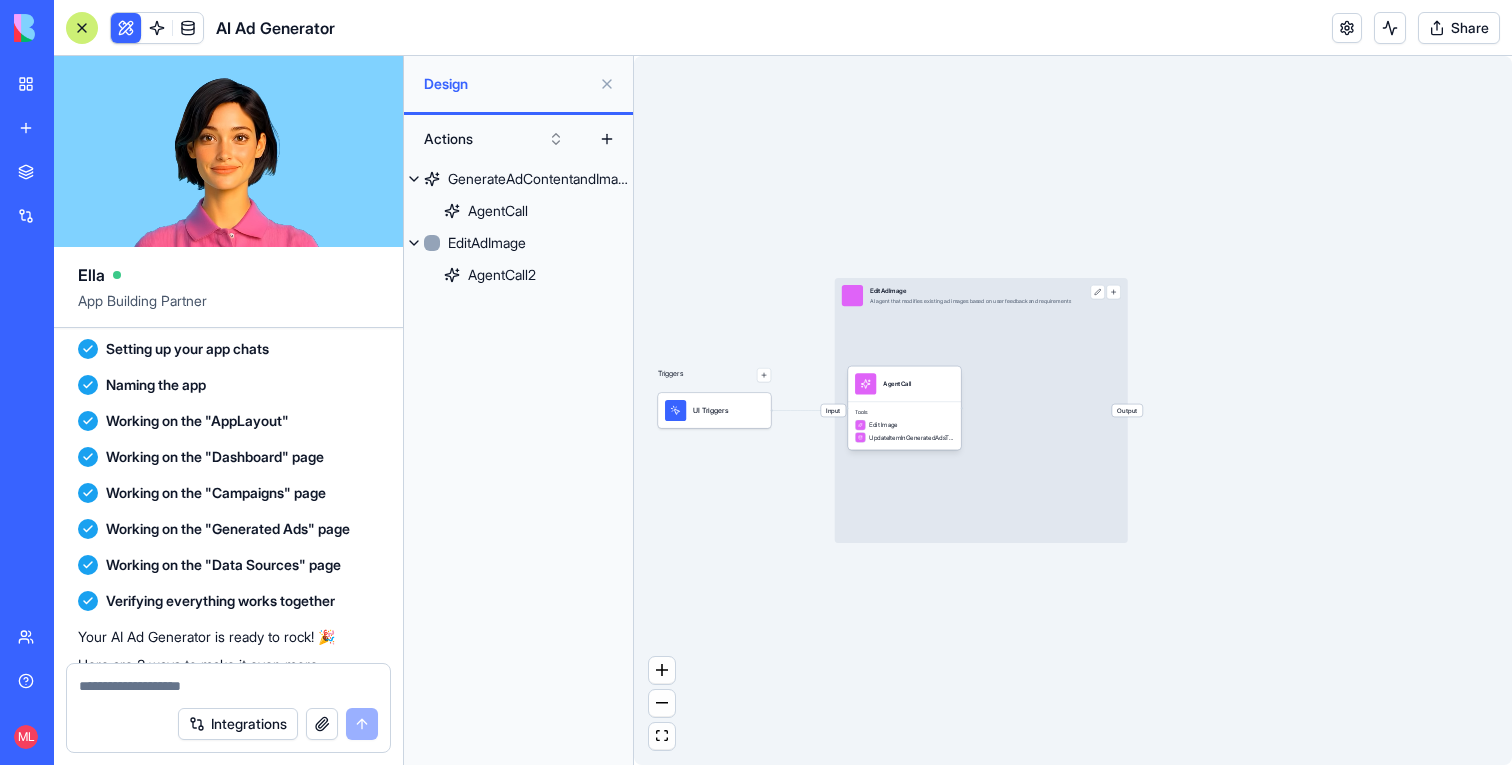 click at bounding box center [607, 84] 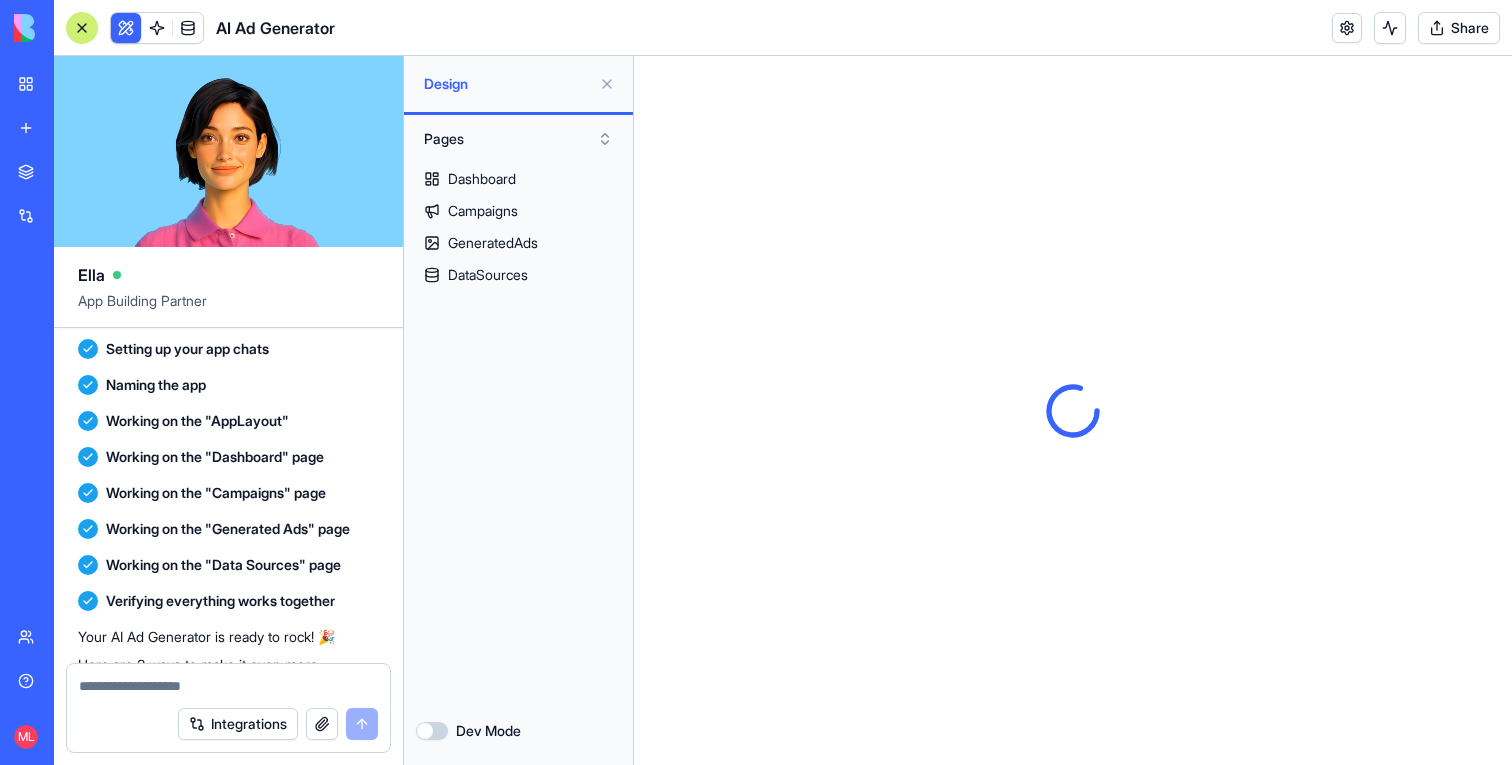 click at bounding box center (126, 28) 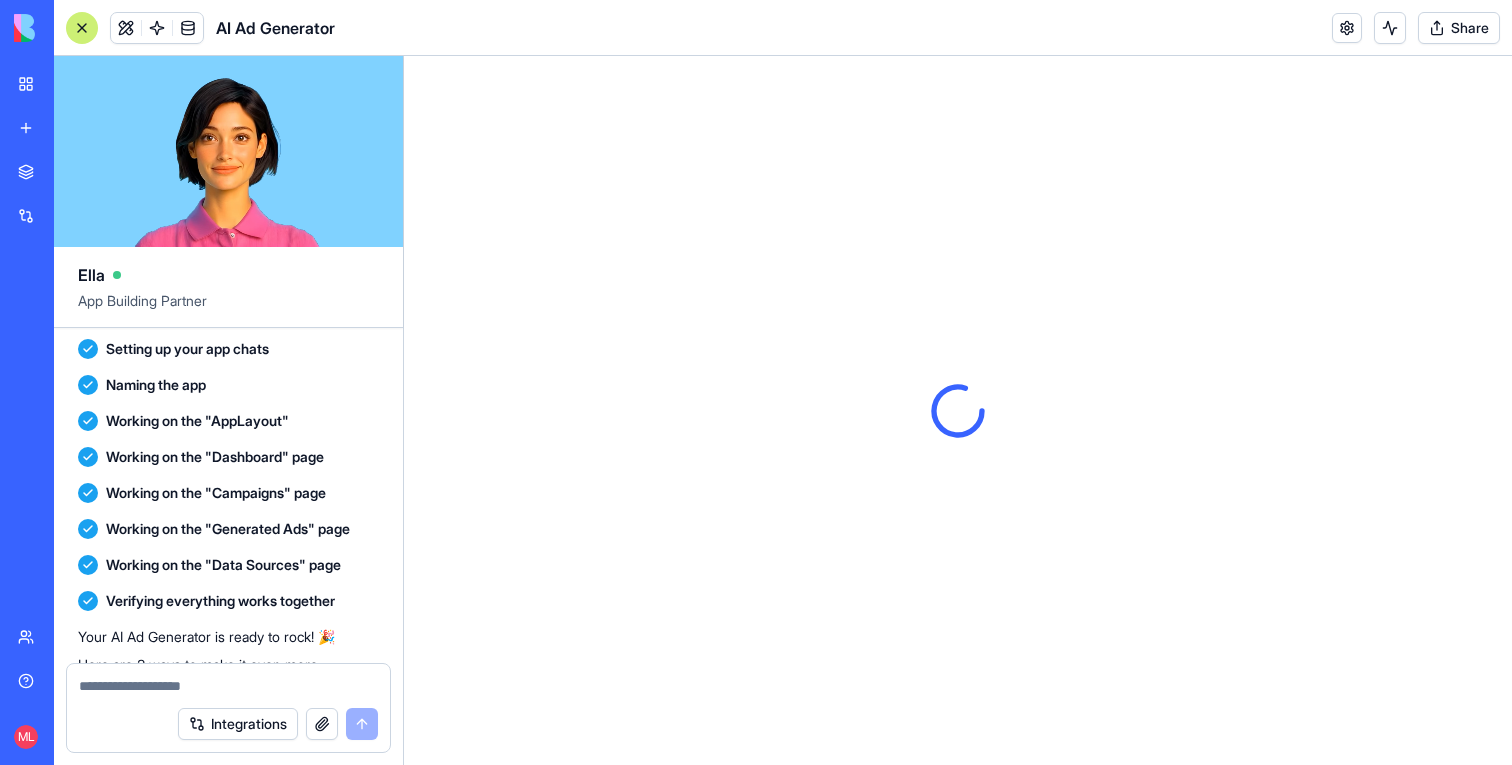 scroll, scrollTop: 0, scrollLeft: 0, axis: both 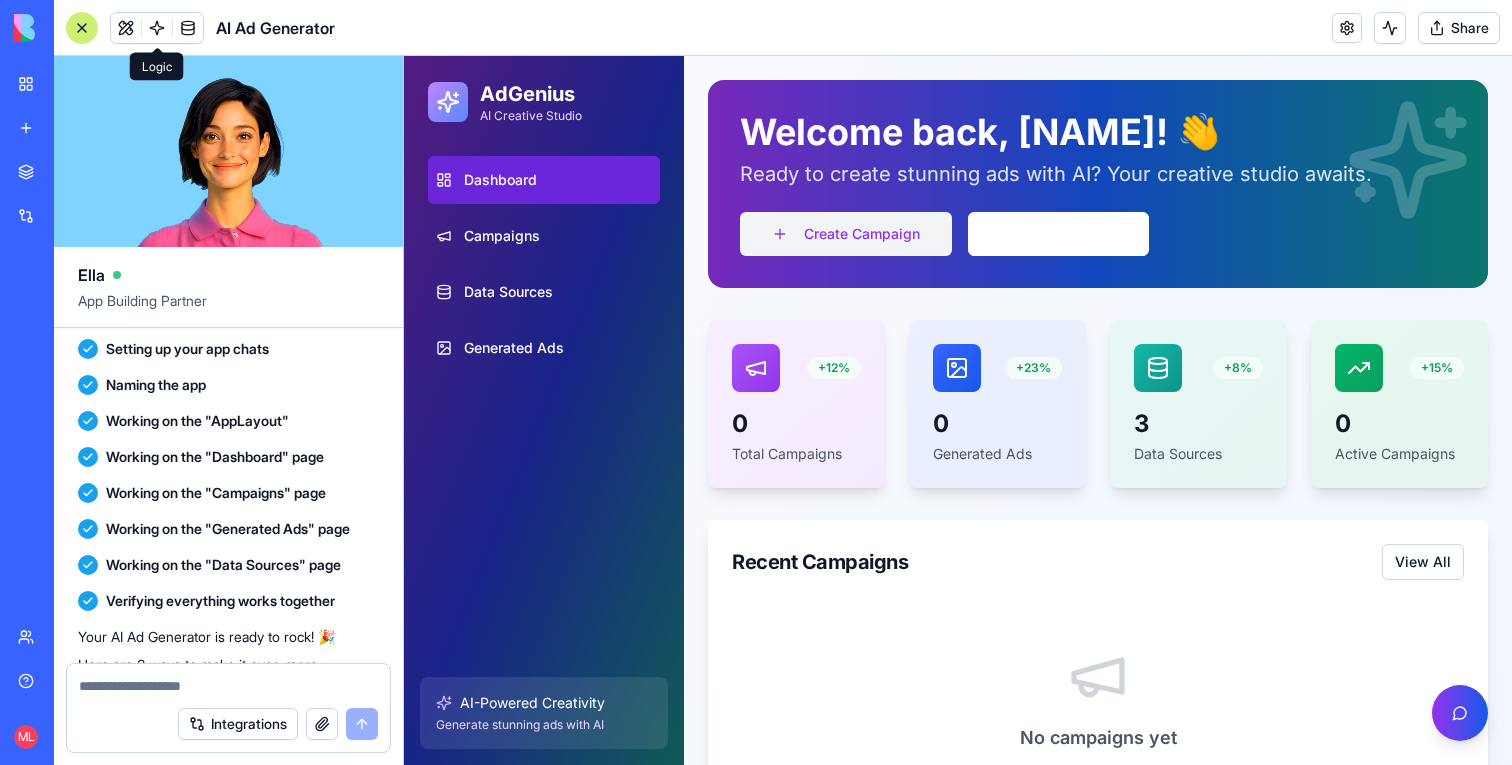 click on "Create Campaign" at bounding box center [846, 234] 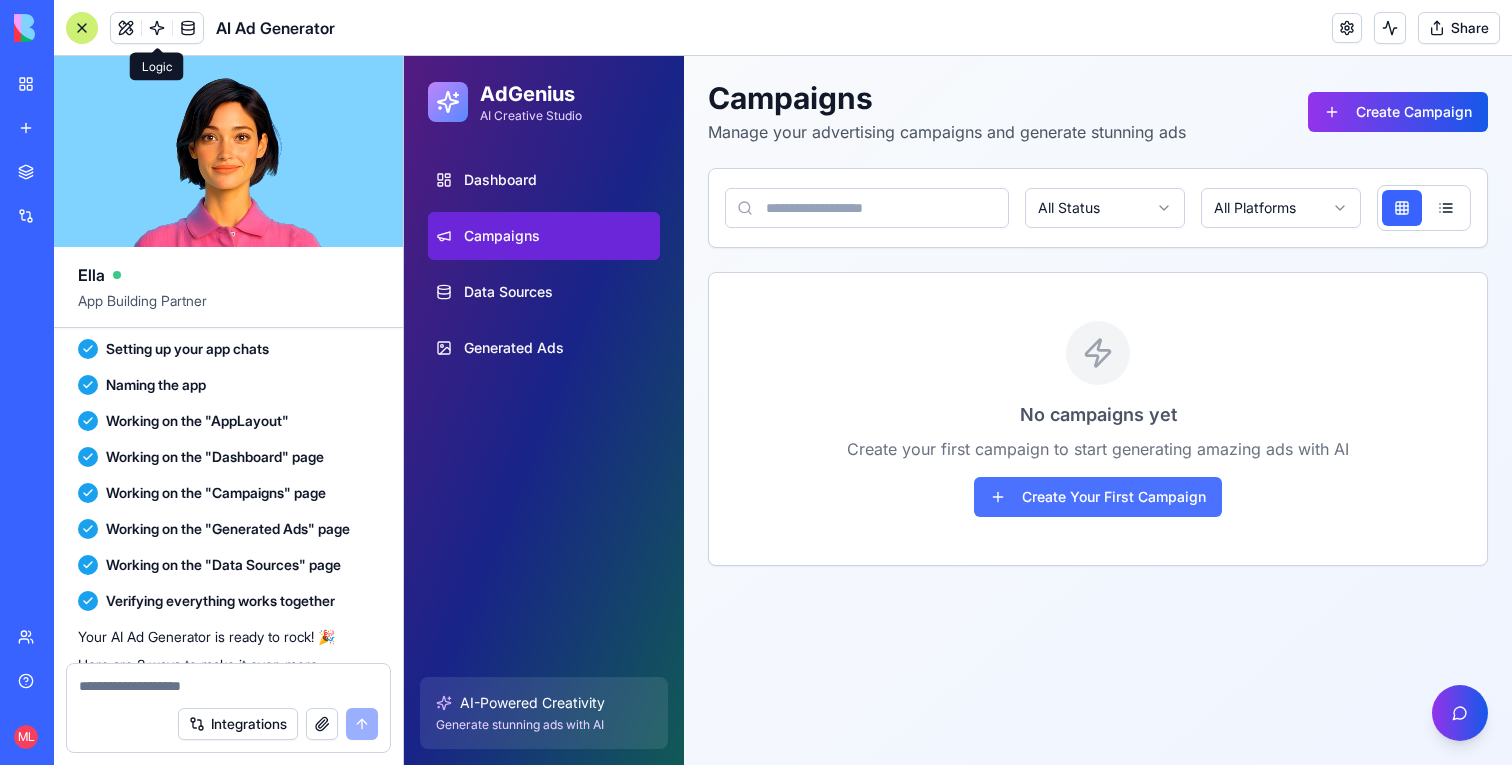 click on "Create Your First Campaign" at bounding box center [1098, 497] 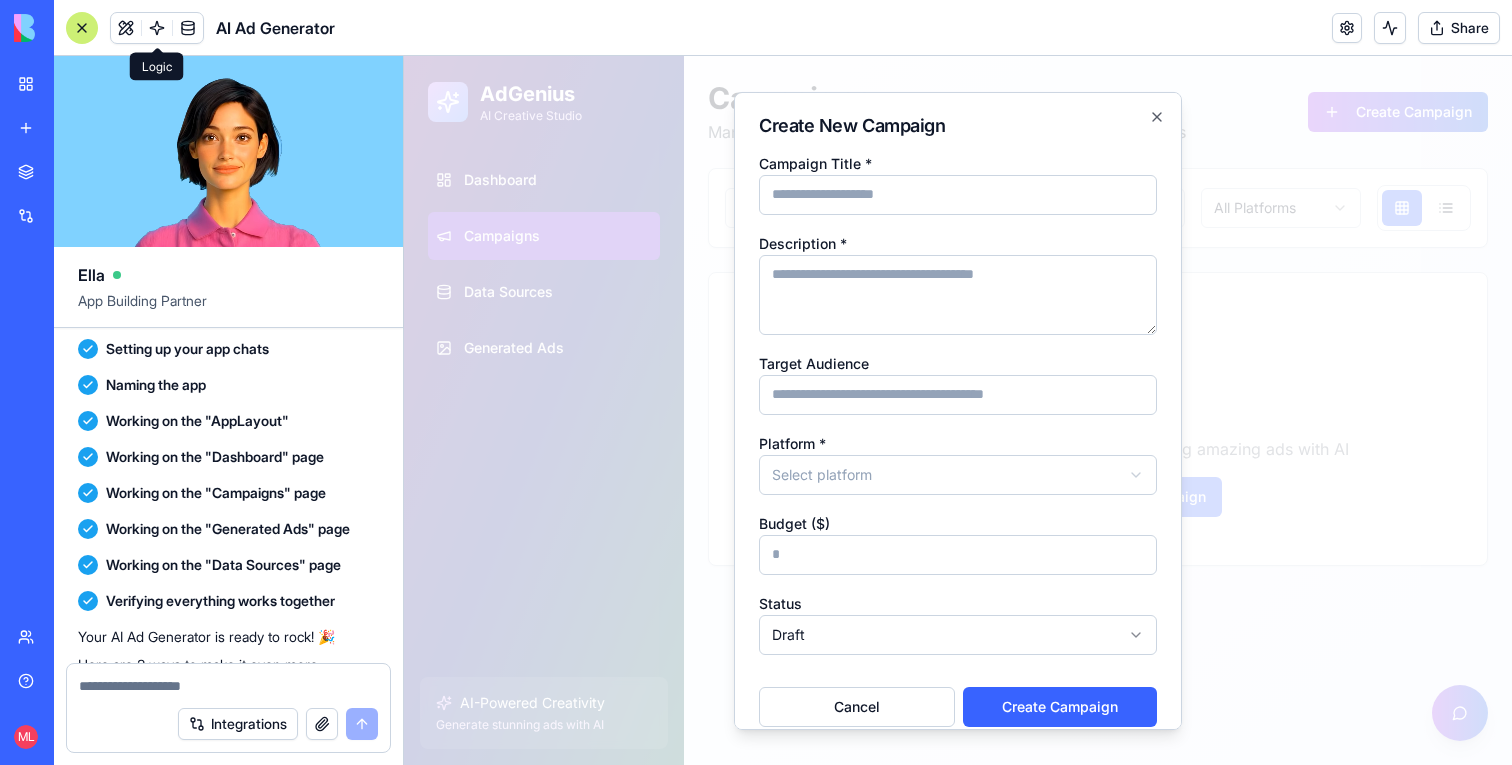click on "Campaign Title *" at bounding box center (958, 194) 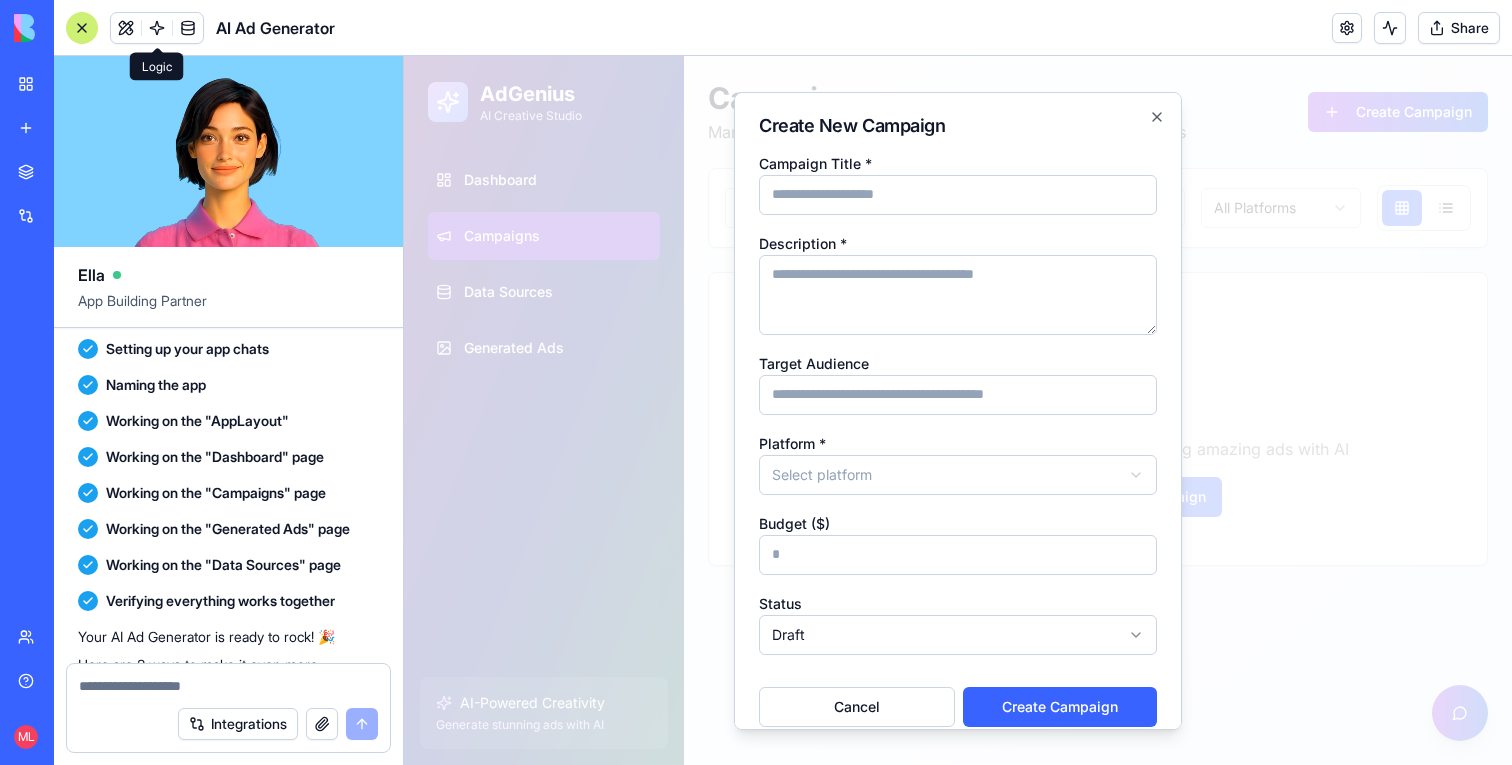 click on "Campaign Title *" at bounding box center [958, 194] 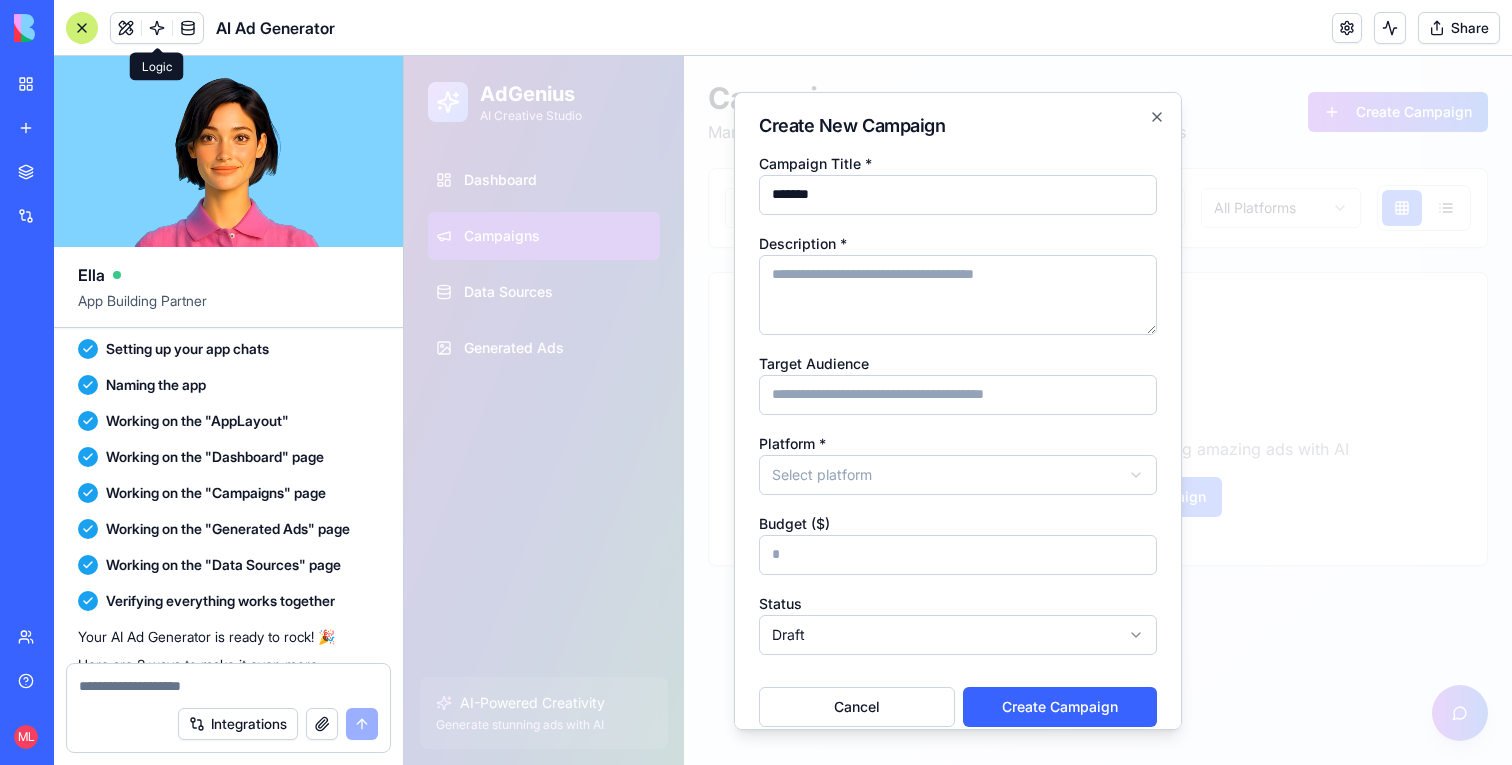 type on "*" 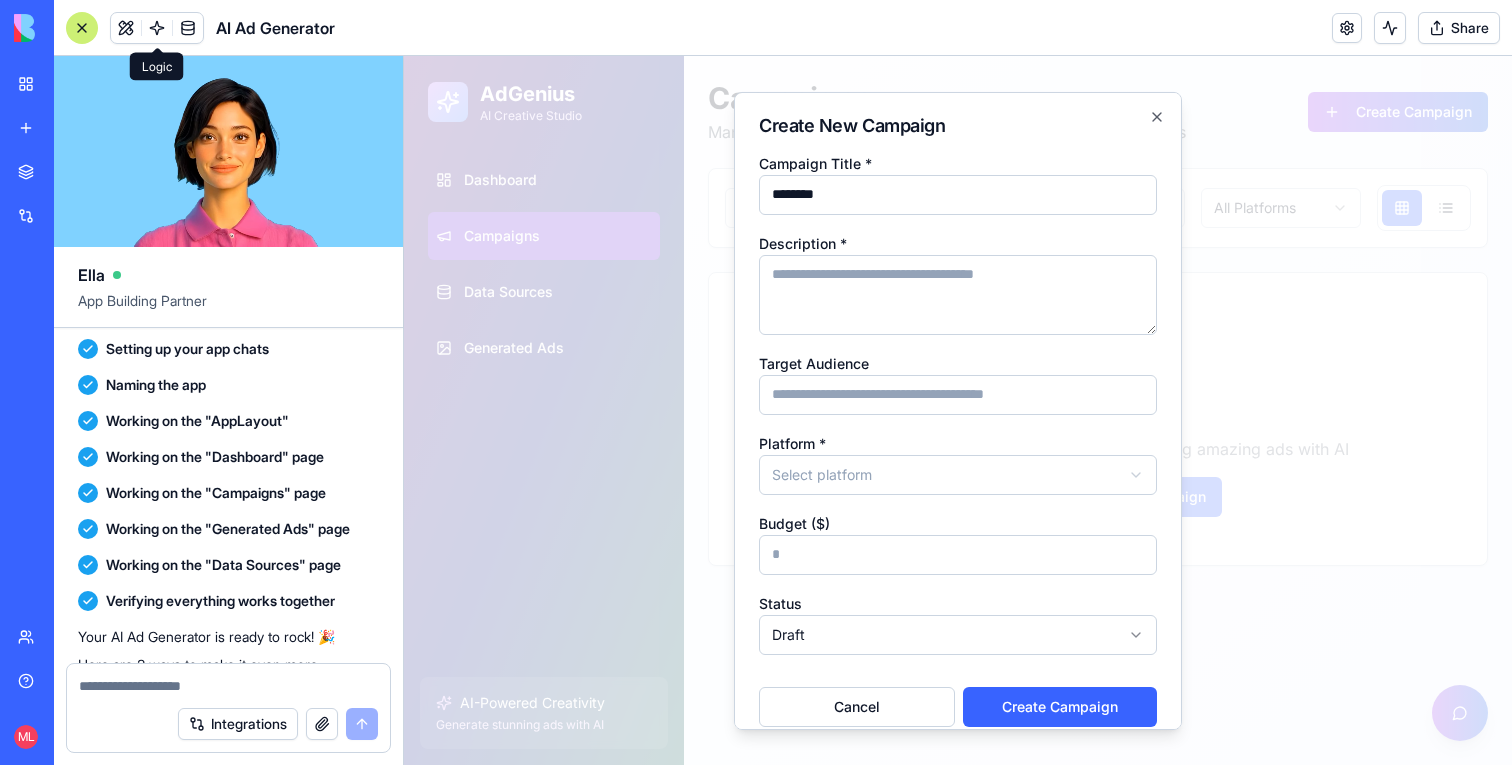 type on "********" 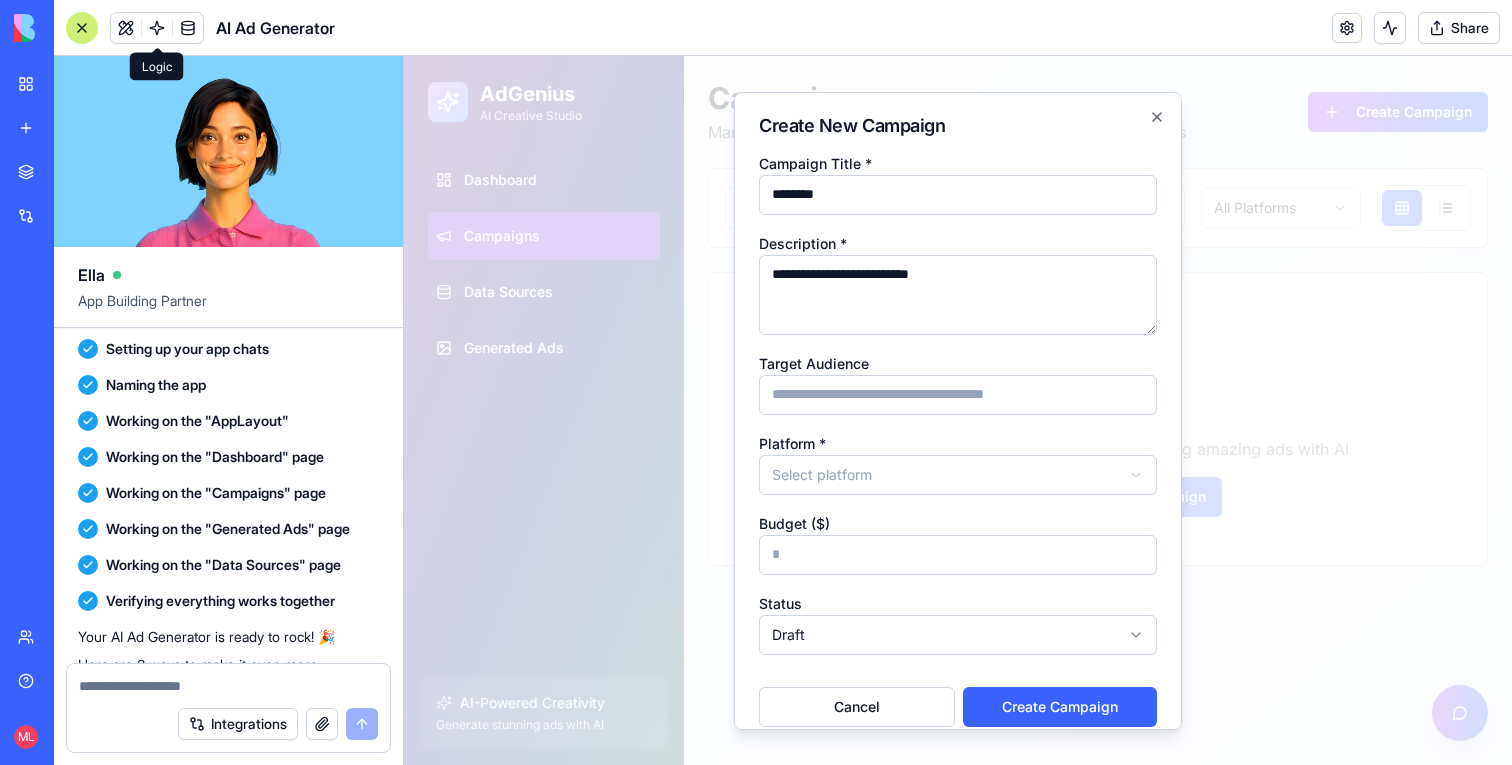 type on "**********" 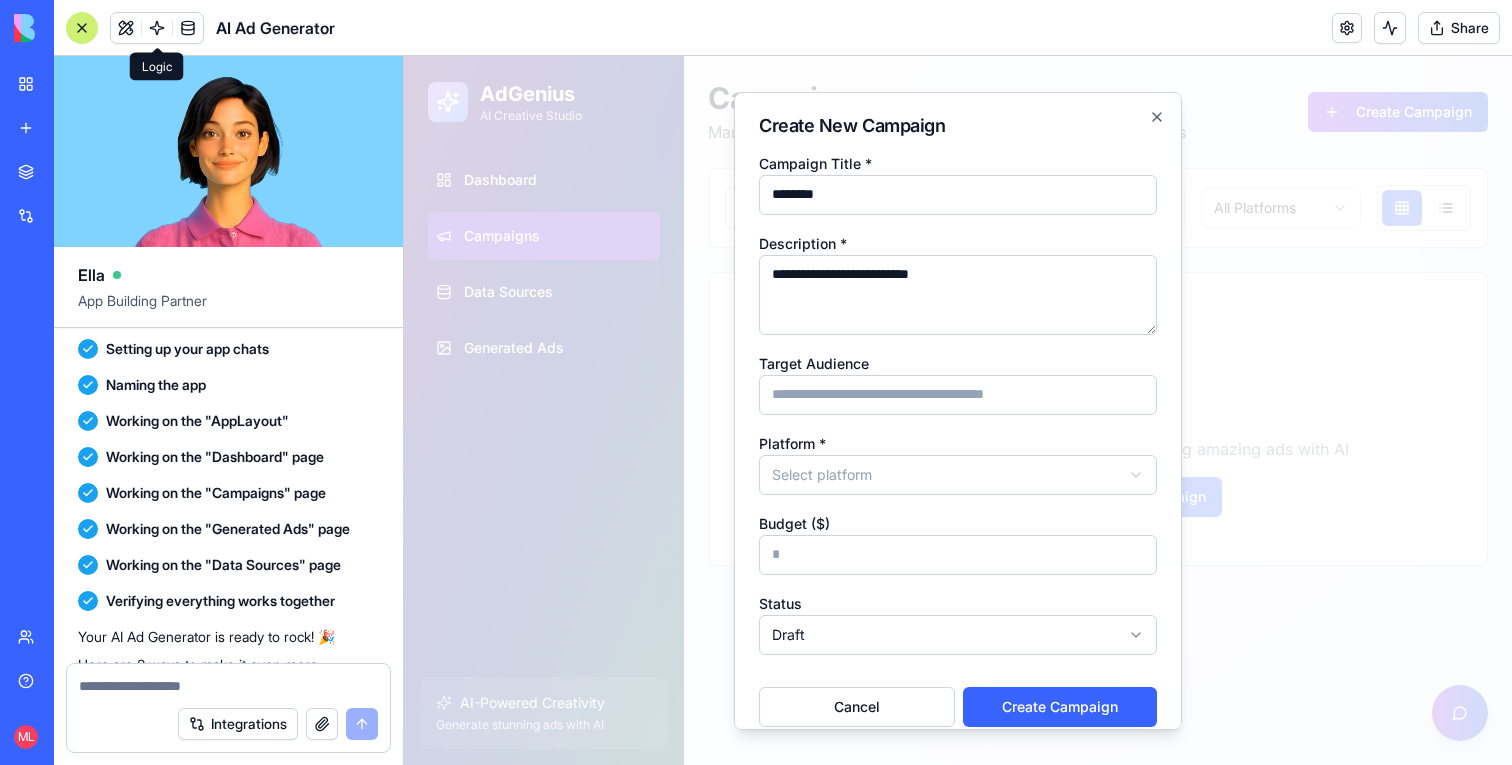 click on "Target Audience" at bounding box center [958, 394] 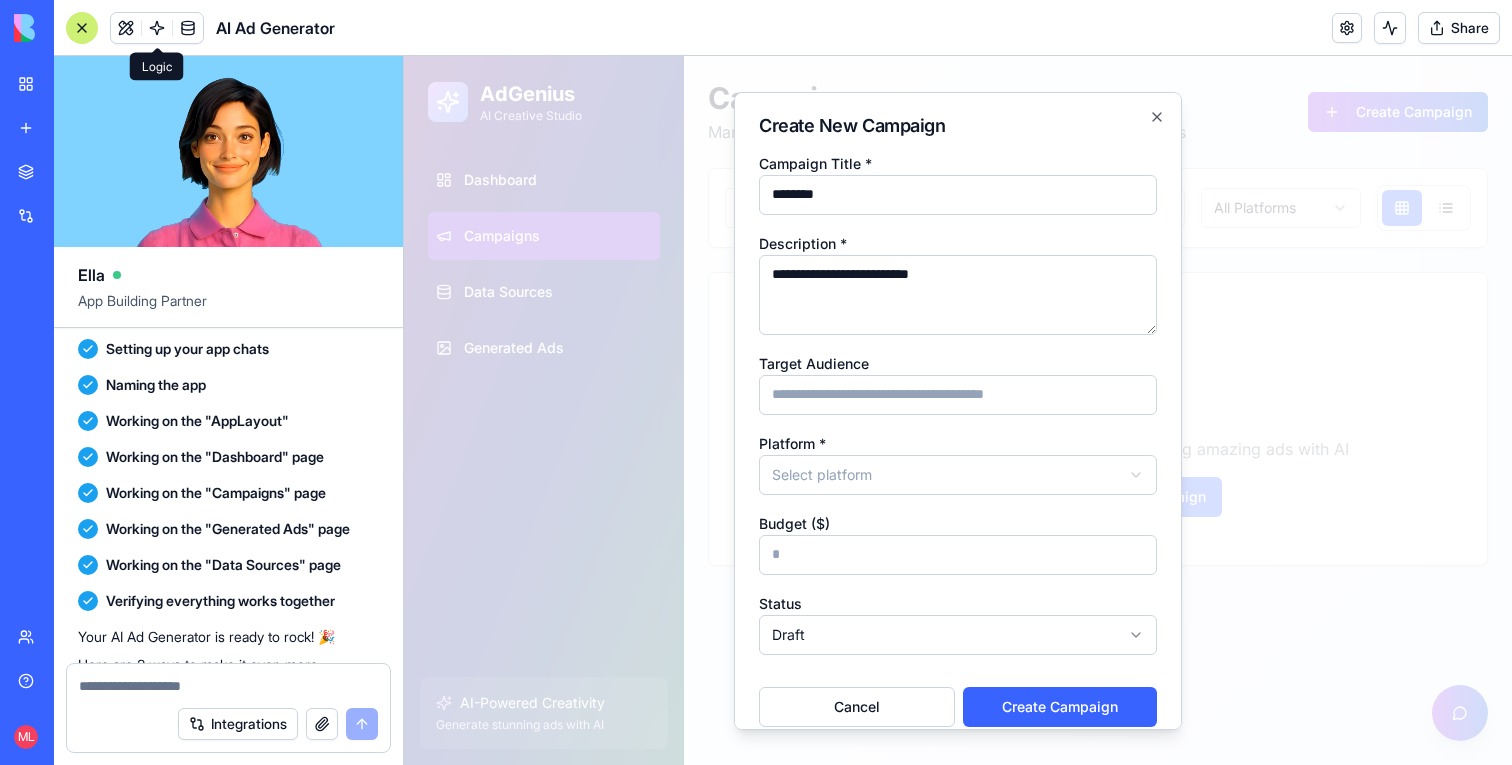 type on "**********" 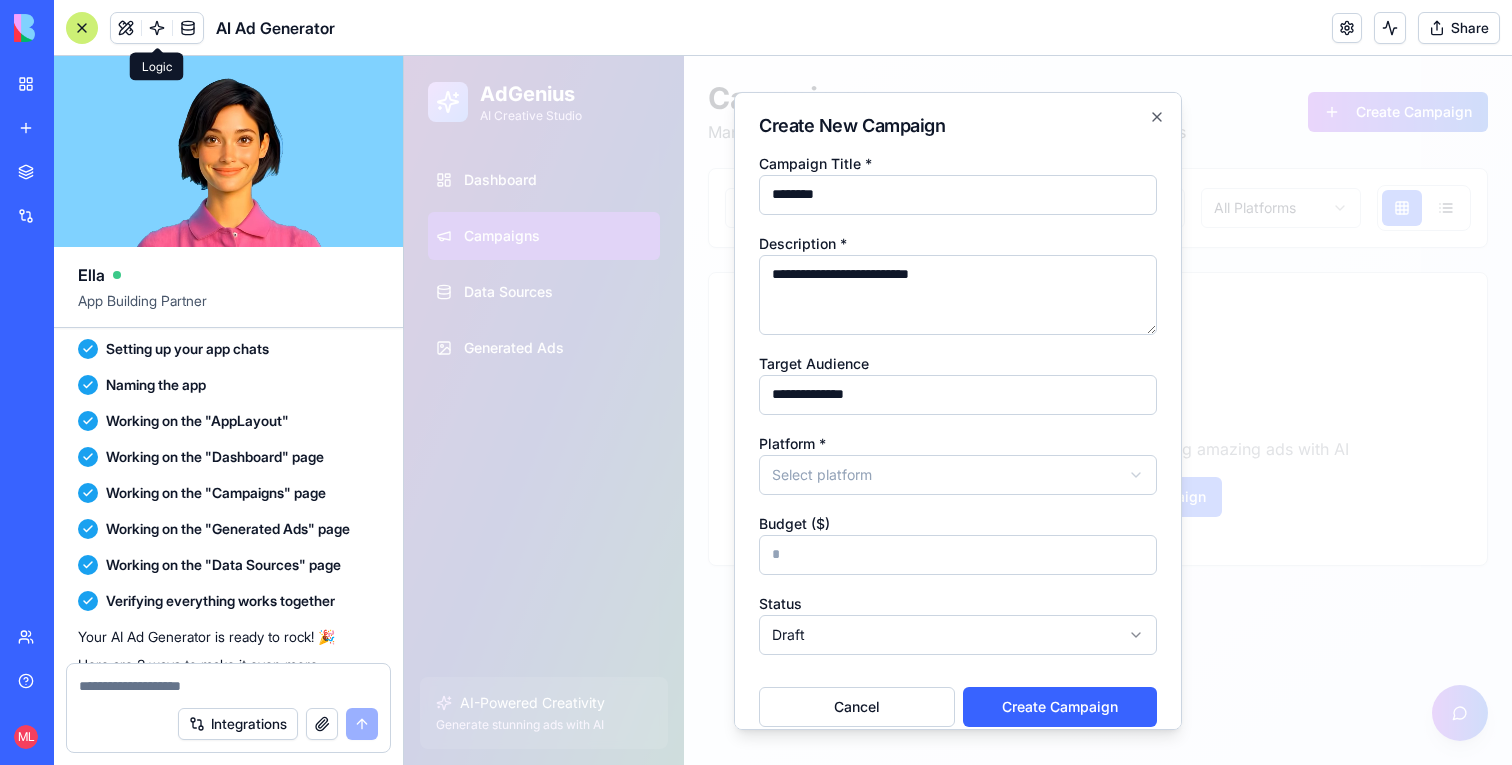 click on "**********" at bounding box center (958, 410) 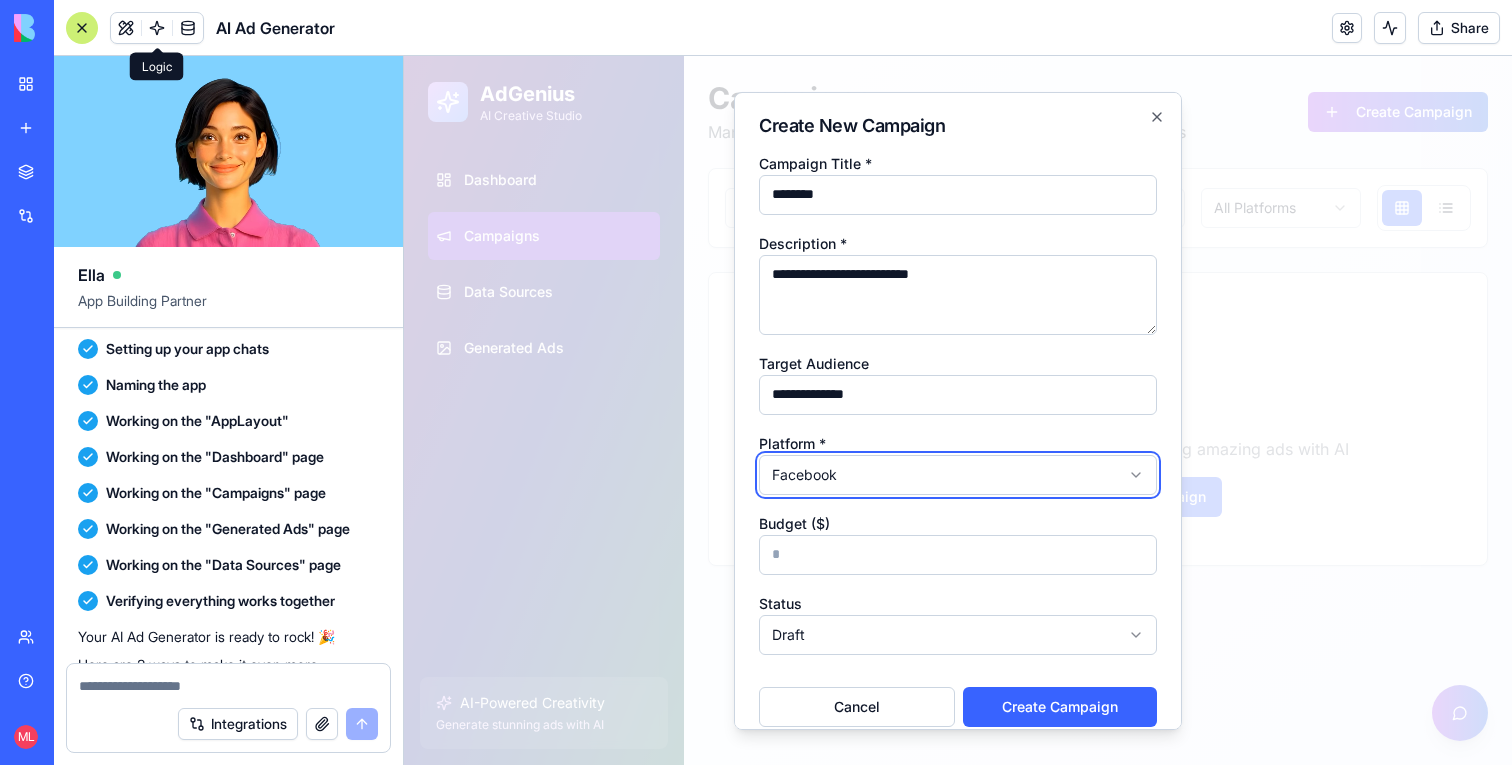 scroll, scrollTop: 22, scrollLeft: 0, axis: vertical 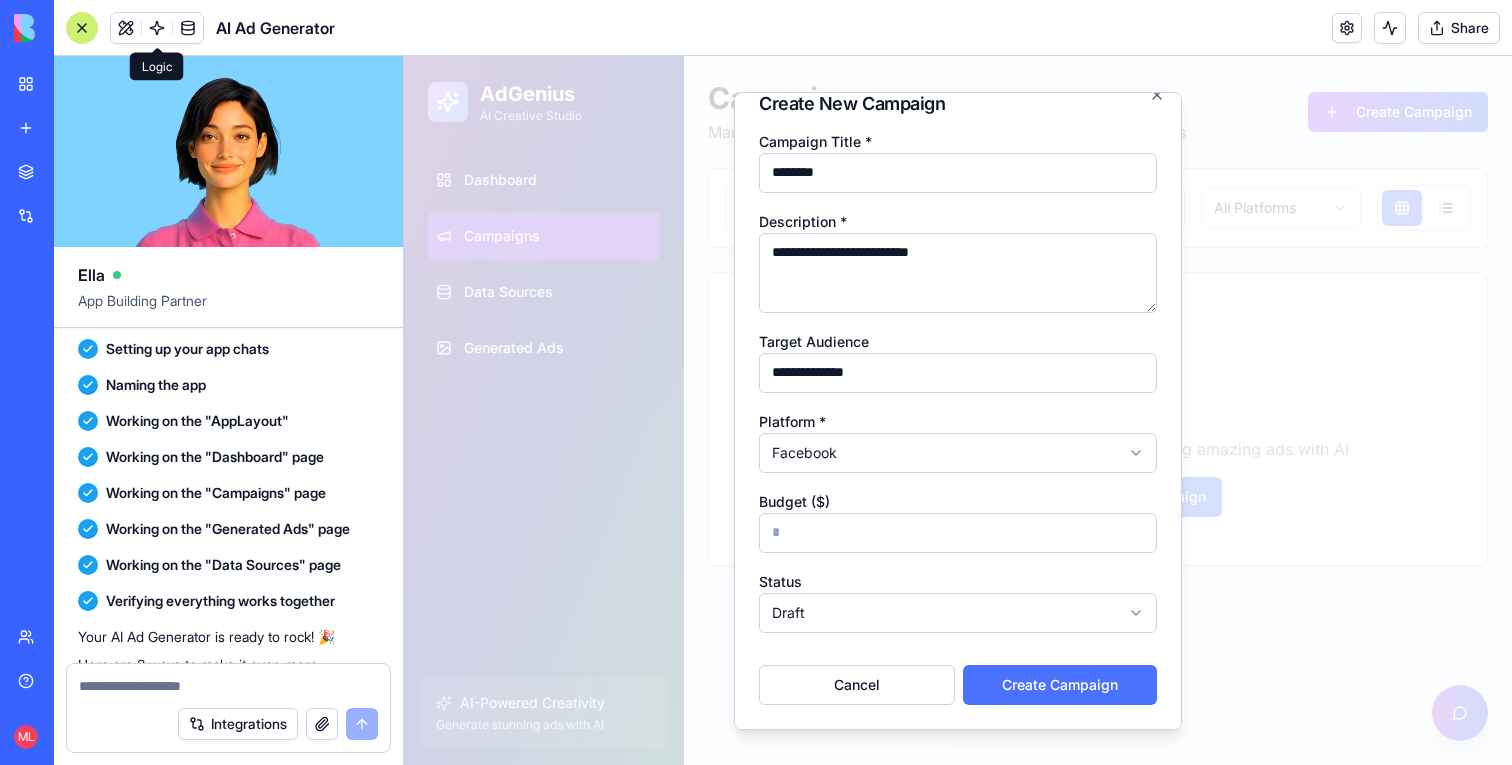 click on "Create Campaign" at bounding box center (1060, 684) 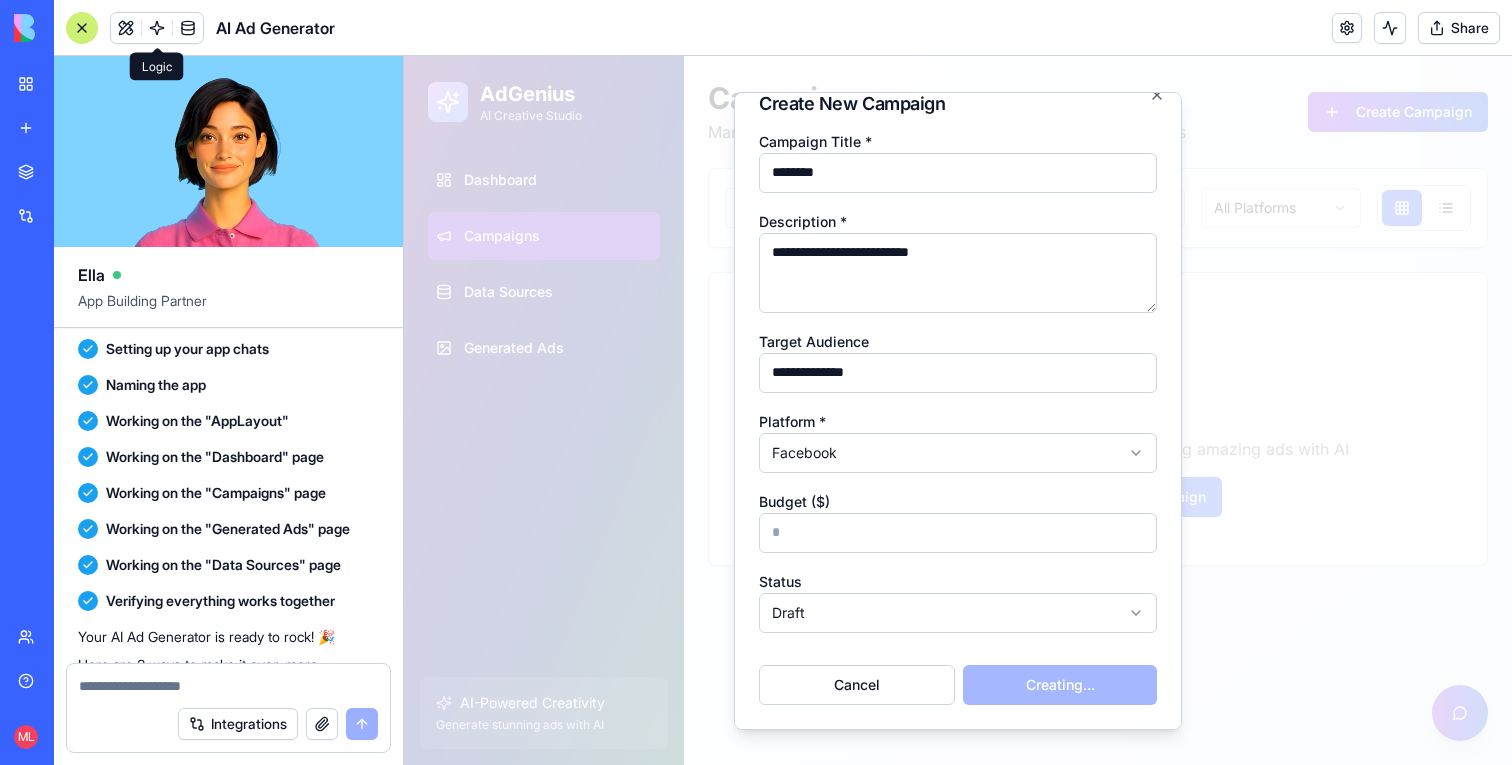 select 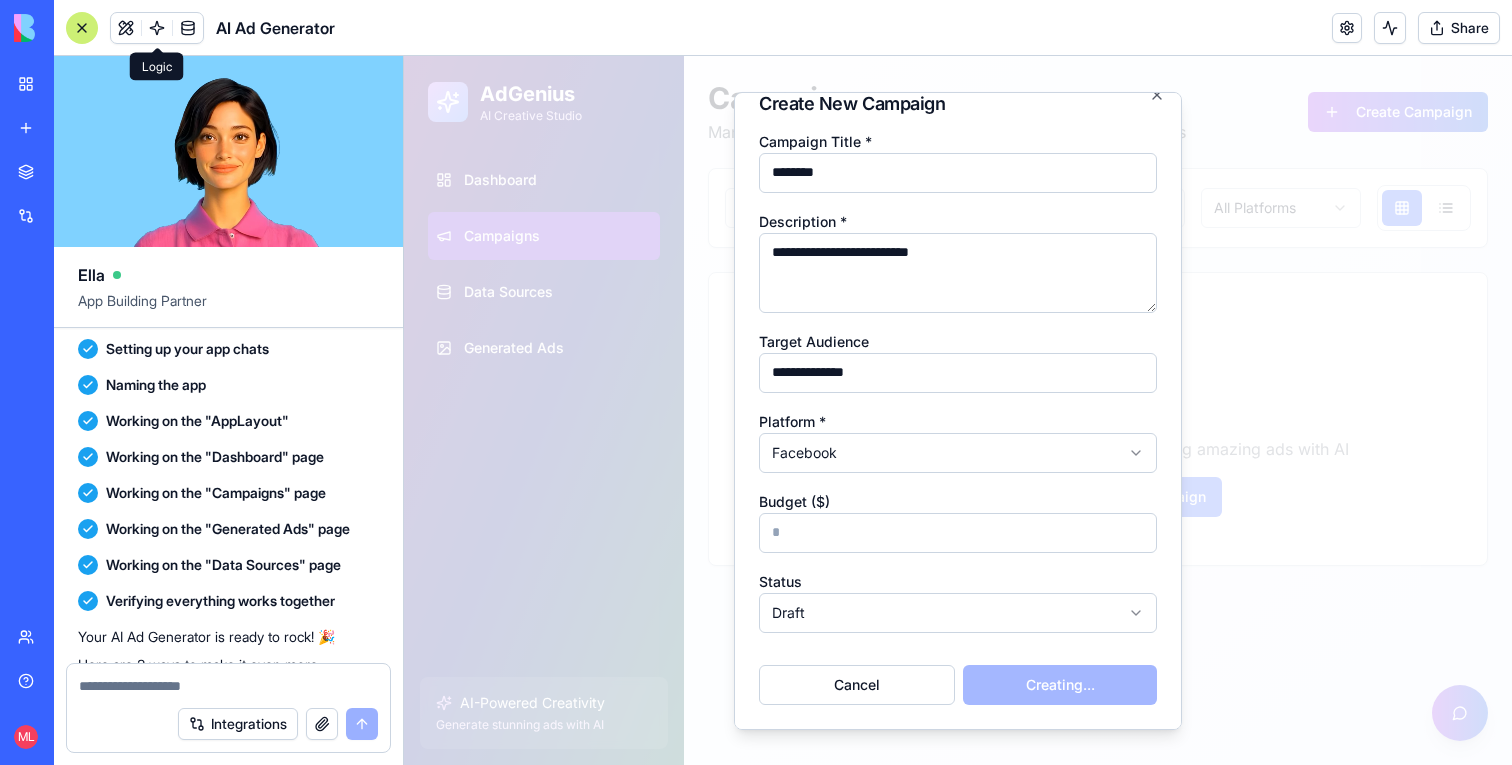 type 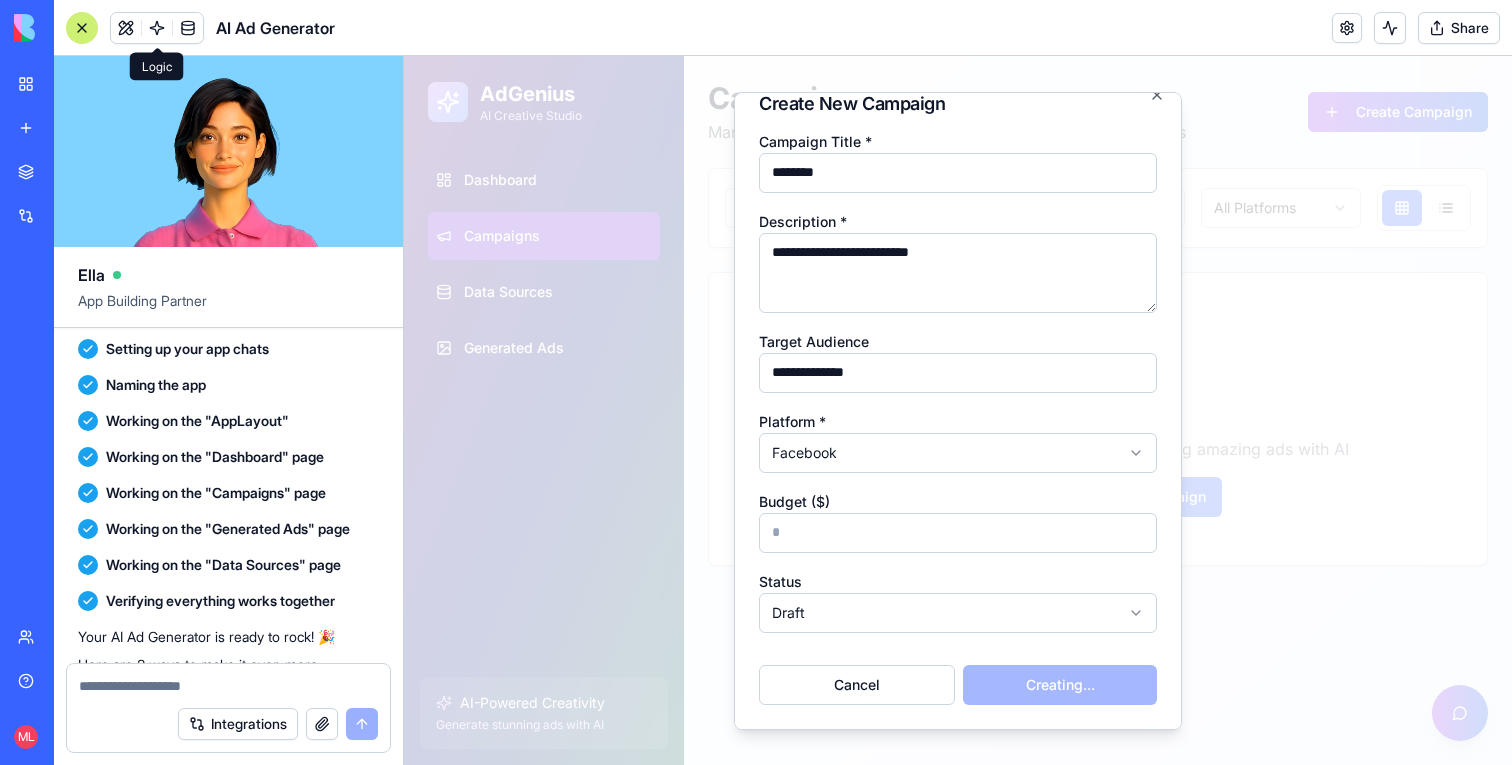 type 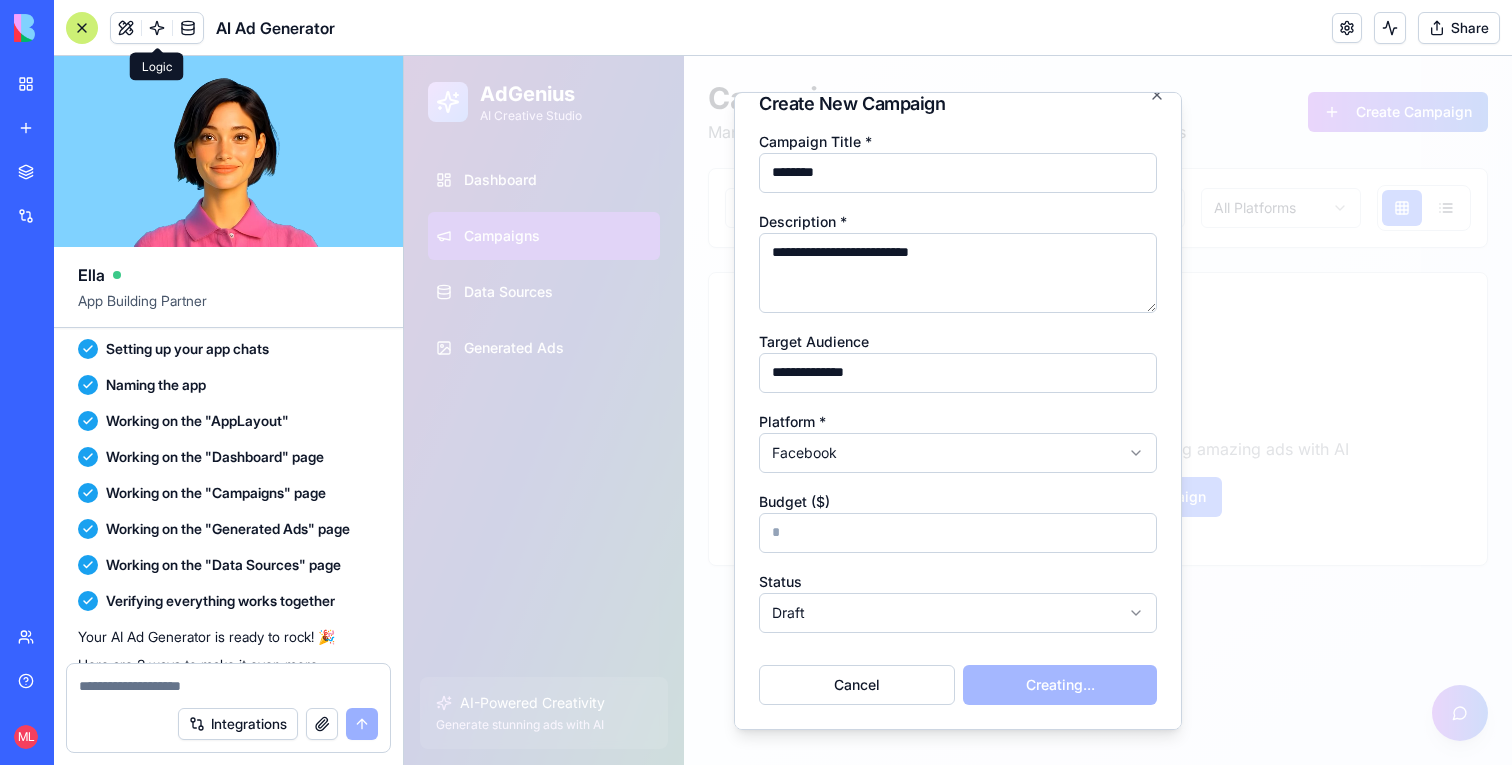 type 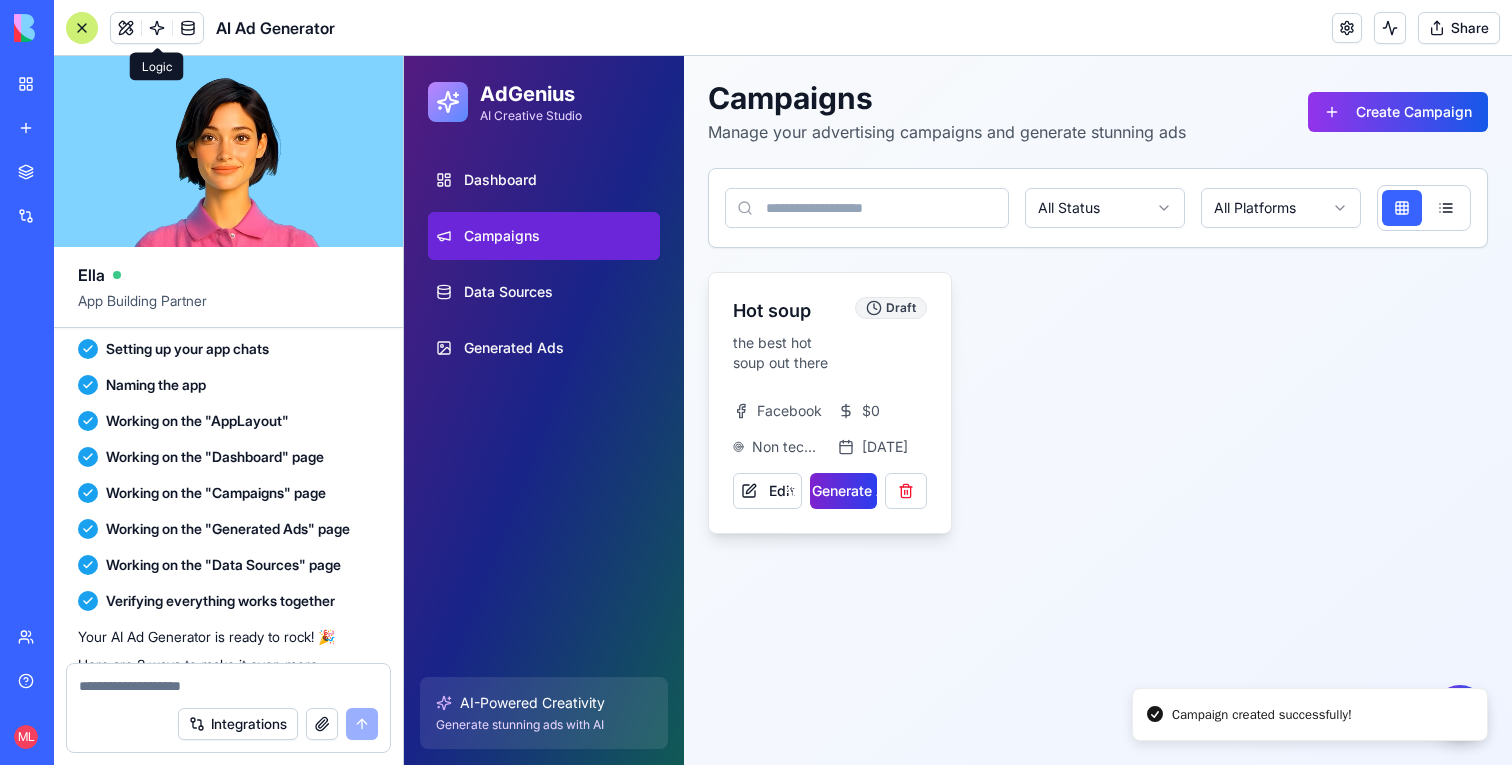 click on "Generate Ads" at bounding box center [843, 491] 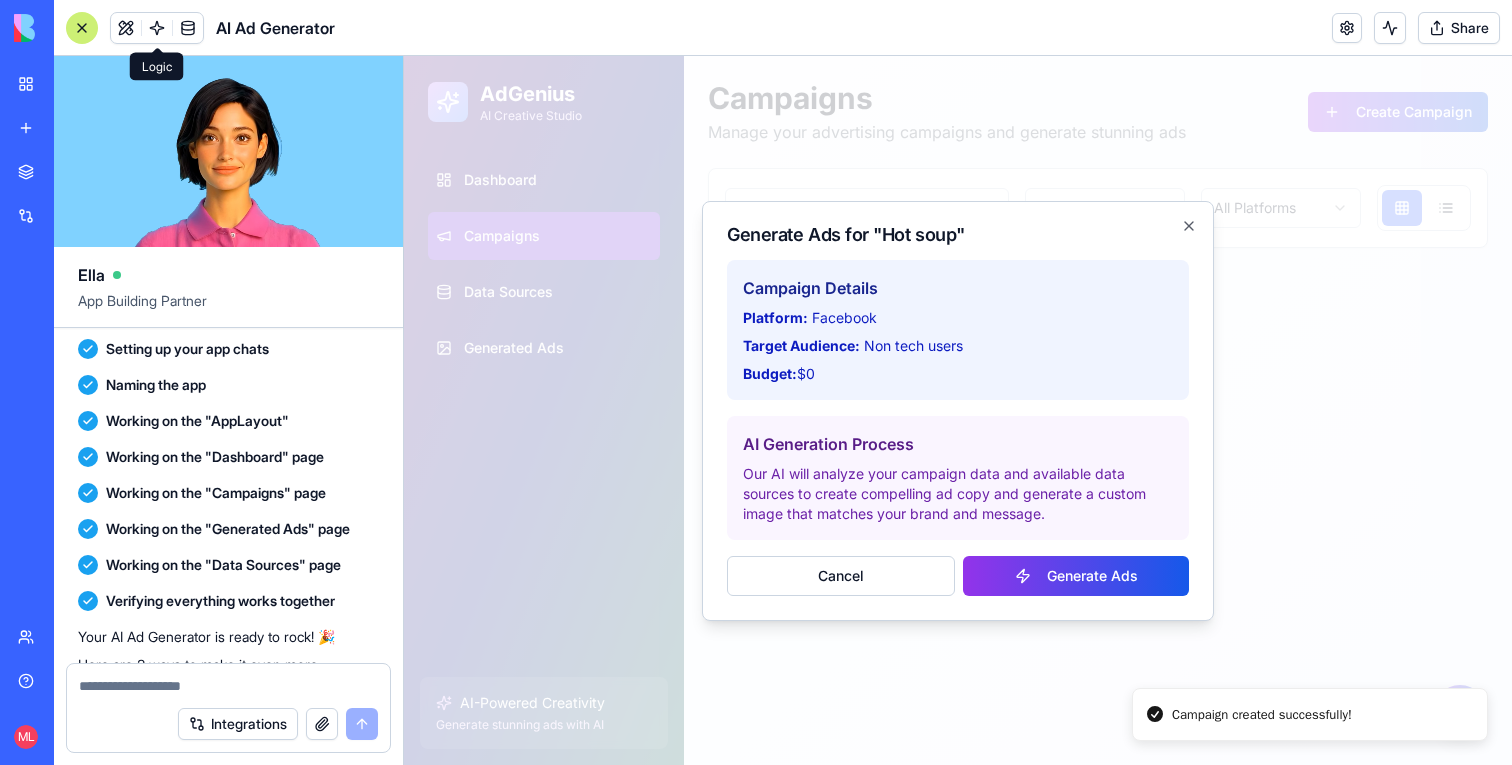 click on "Generate Ads" at bounding box center (1076, 576) 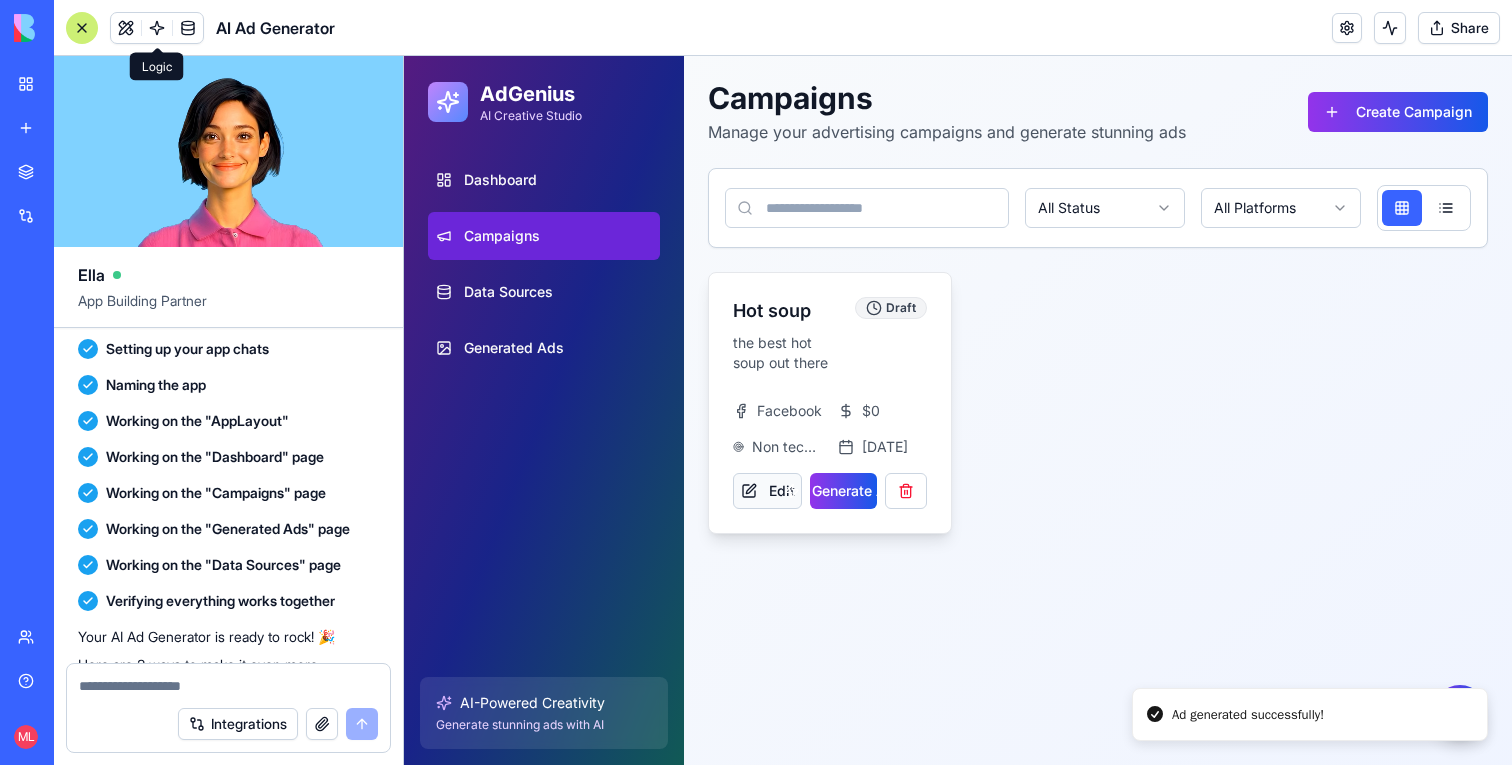 click on "Edit" at bounding box center [767, 491] 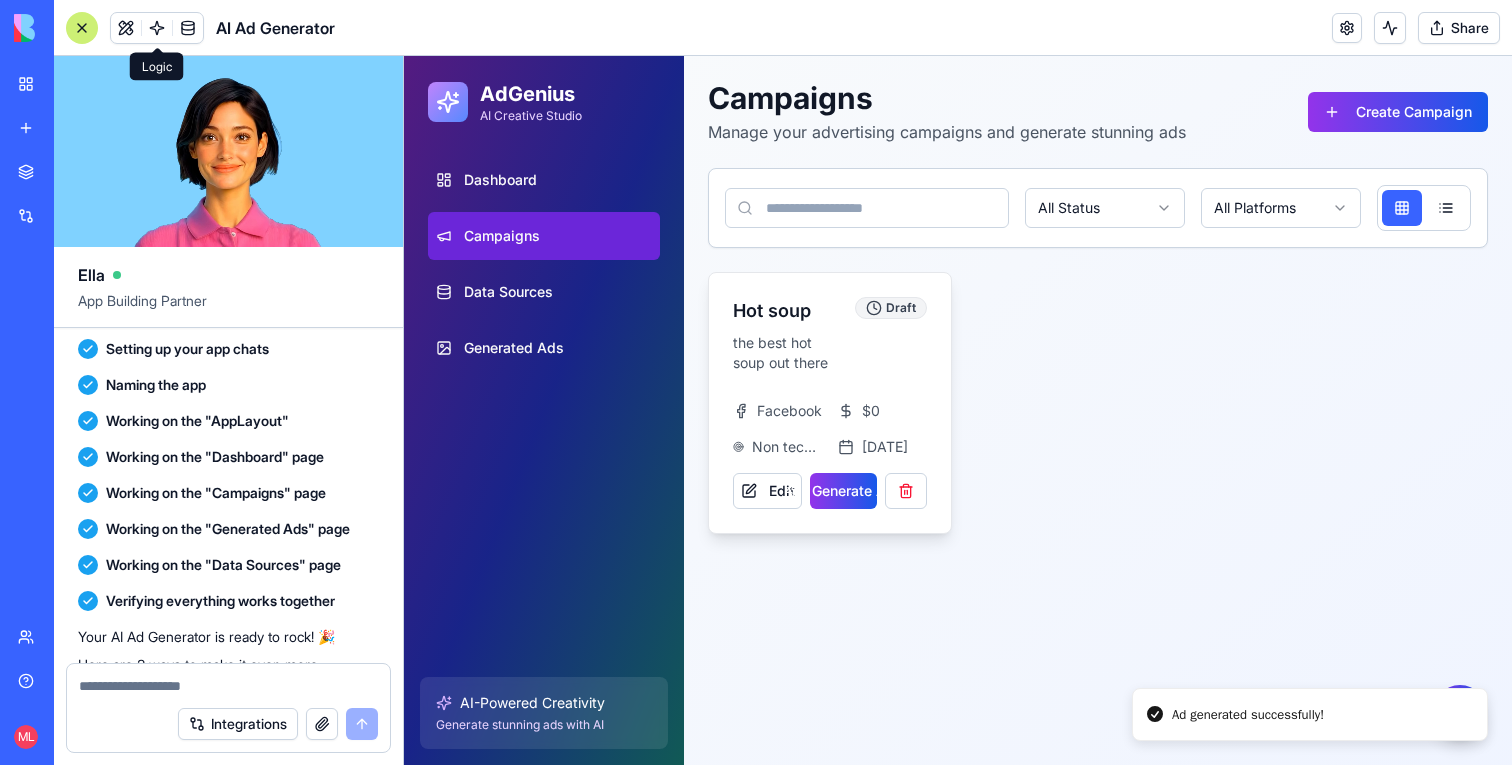 click on "Hot soup the best hot soup out there Draft Facebook $ 0 Non tech users 8/6/2025 Edit Generate Ads" at bounding box center [830, 403] 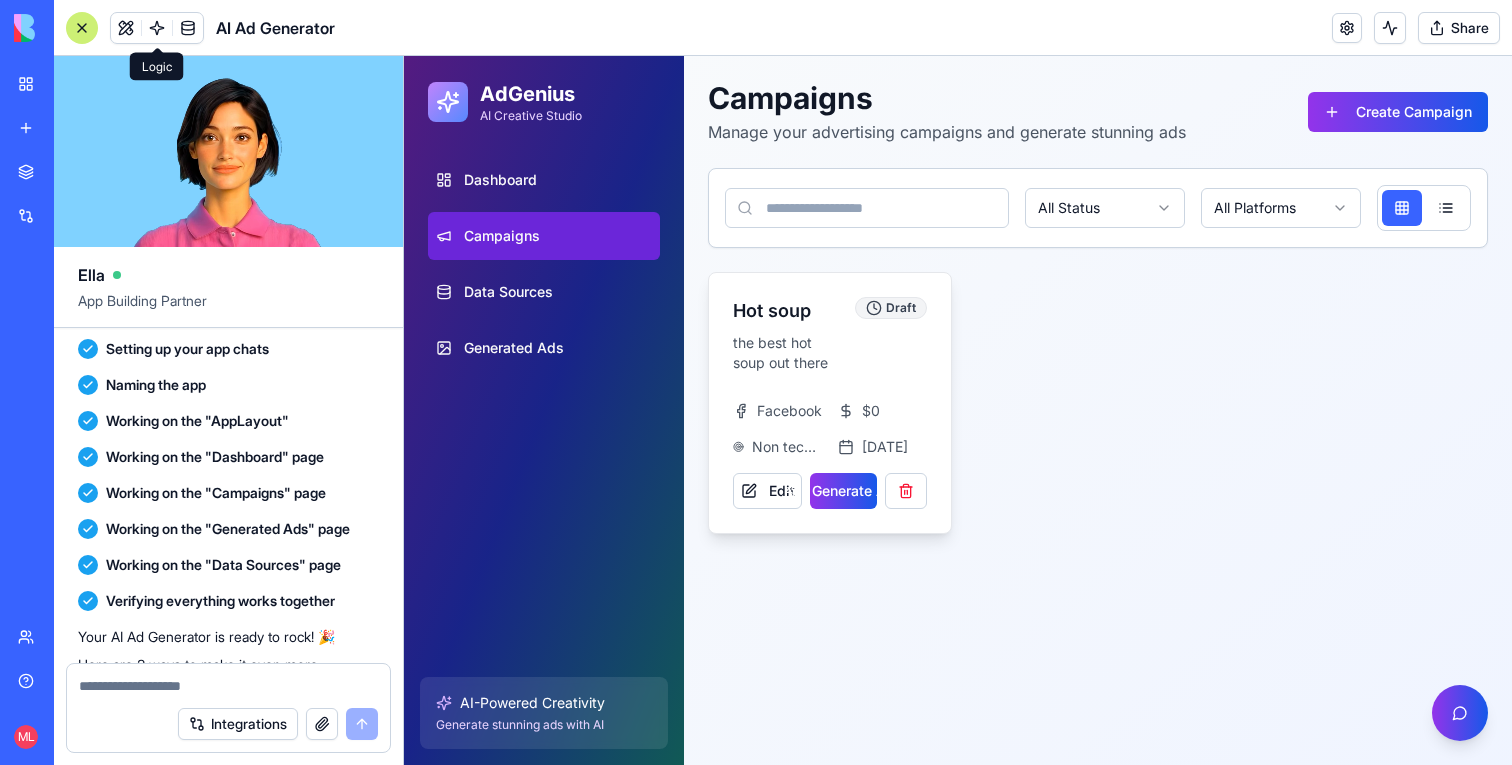 click on "Facebook" at bounding box center [789, 411] 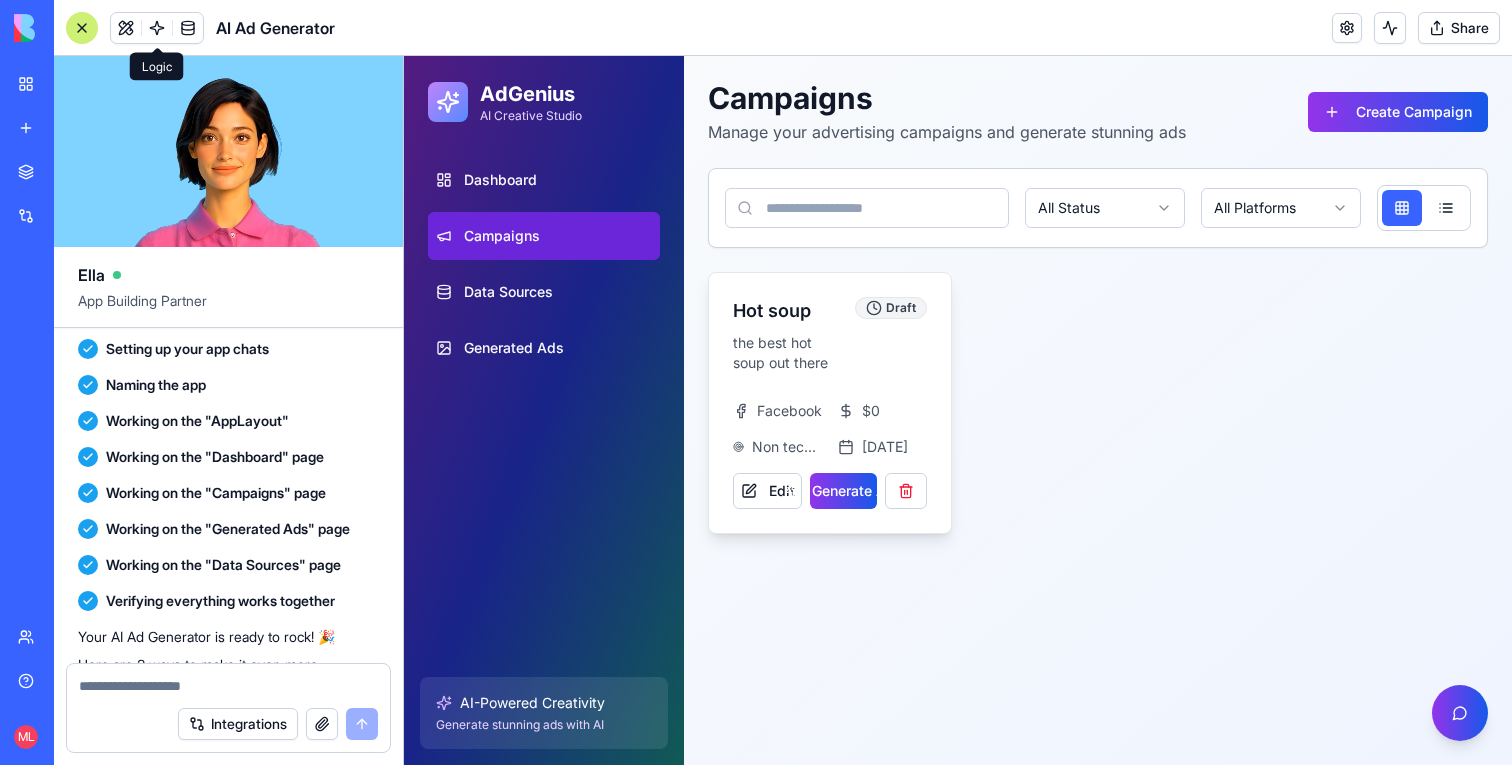 click on "the best hot soup out there" at bounding box center [790, 353] 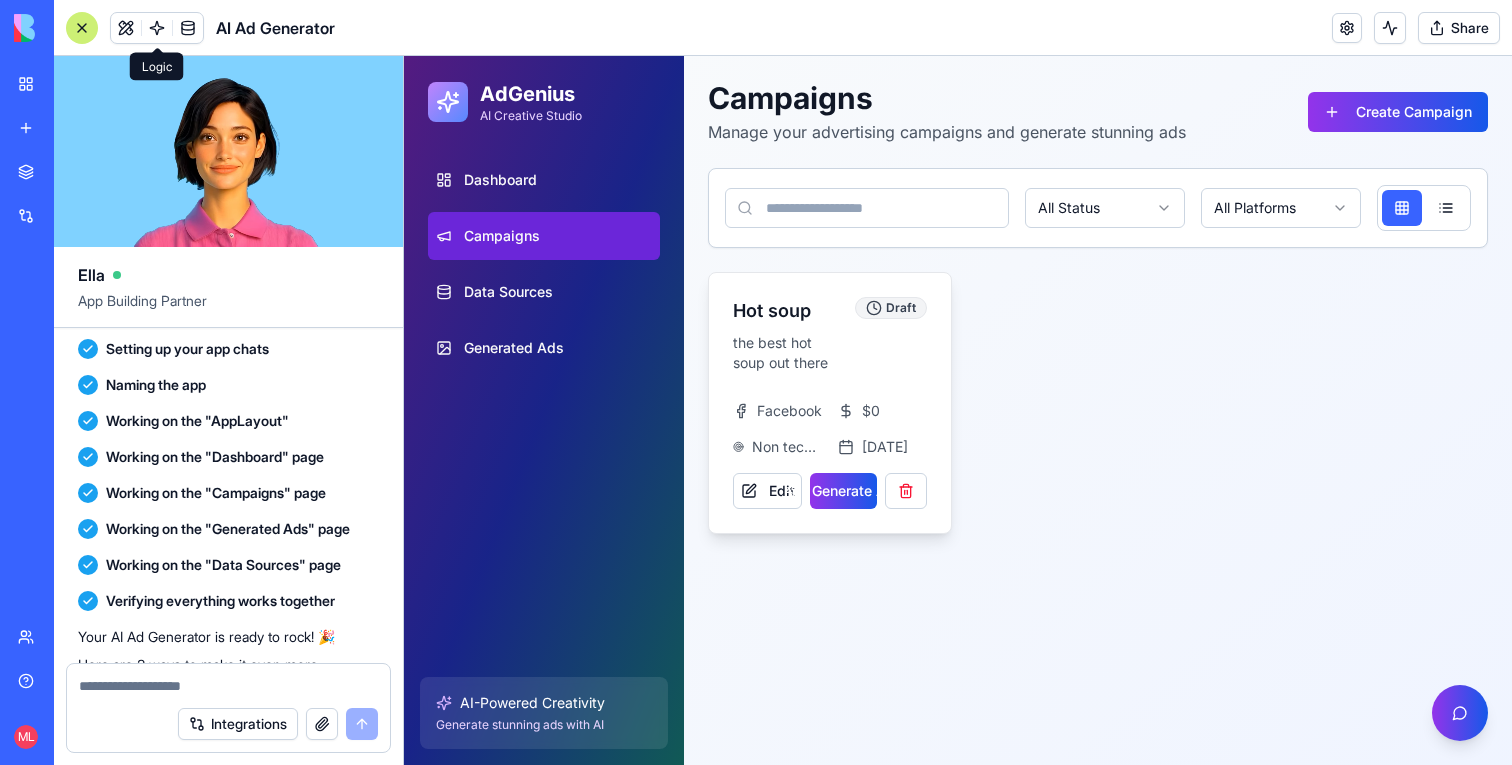 click on "Hot soup" at bounding box center (790, 311) 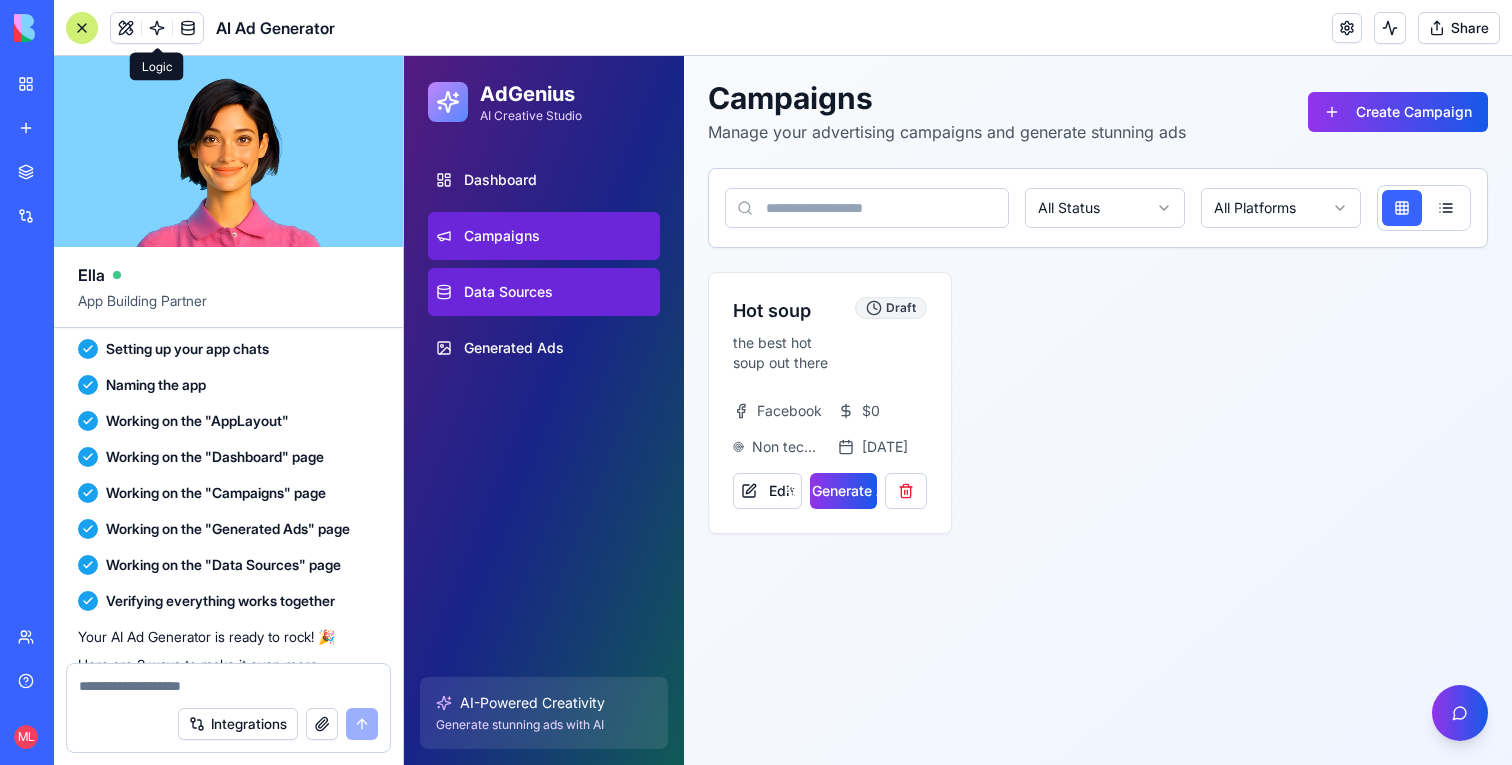 click on "Data Sources" at bounding box center (544, 292) 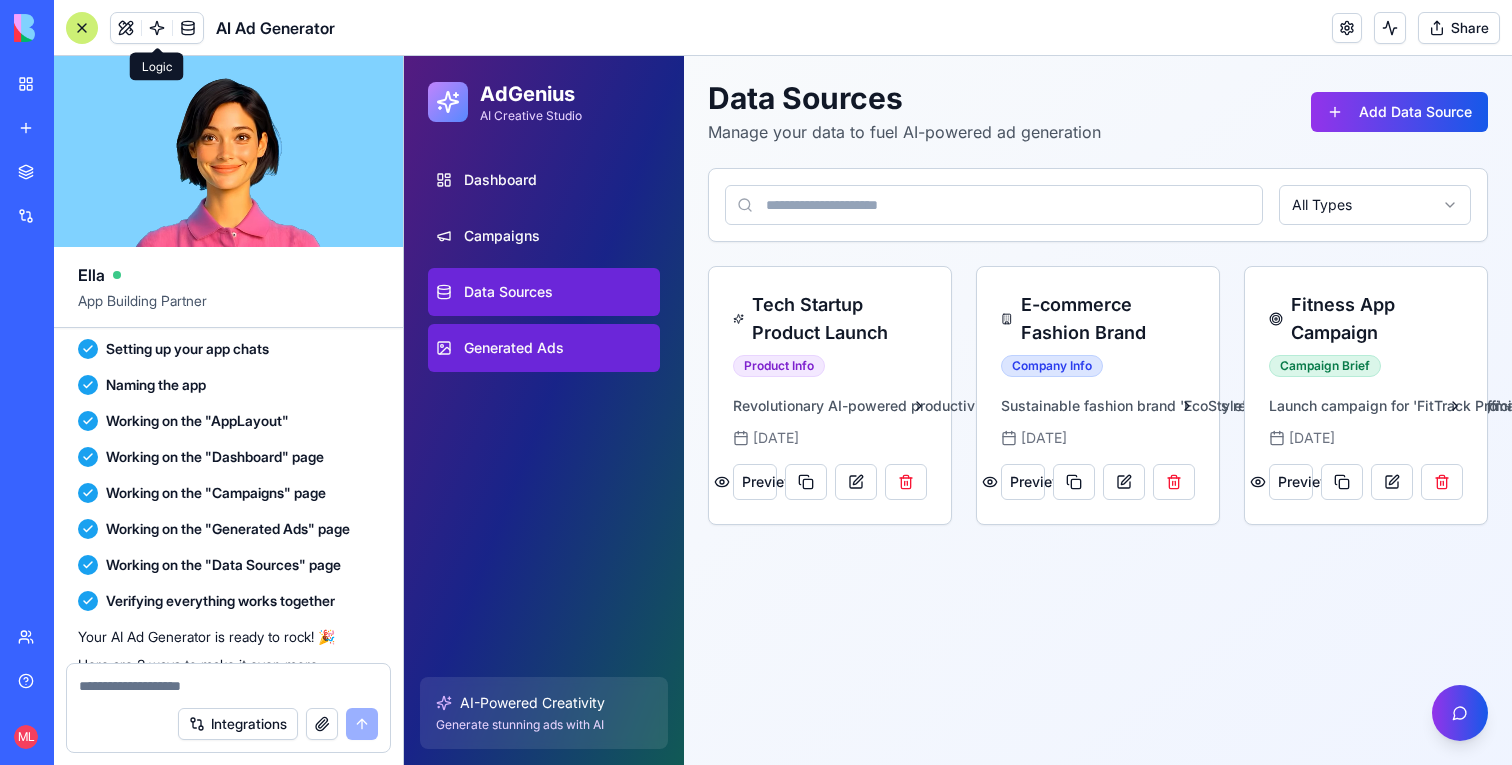 click on "Generated Ads" at bounding box center (514, 348) 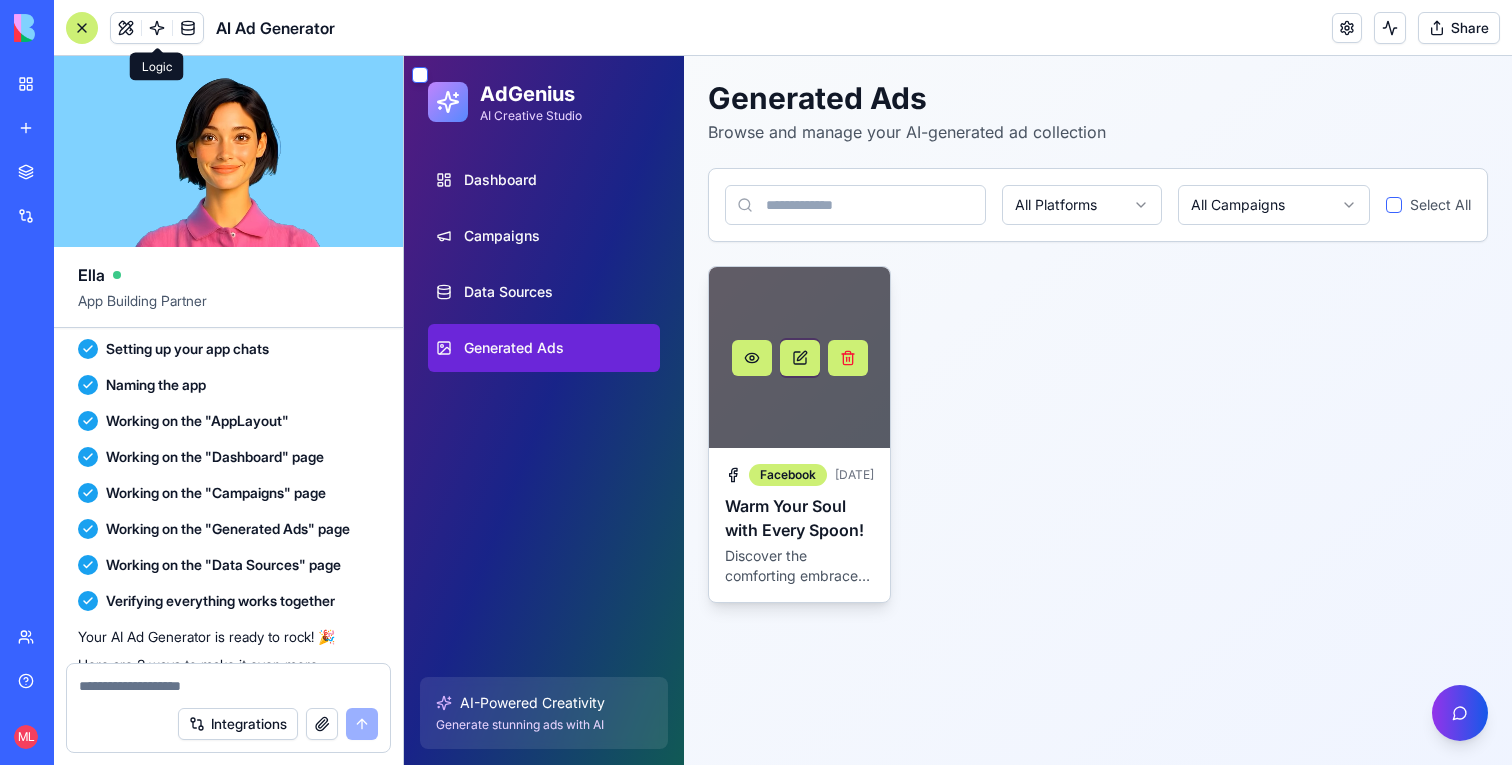 click on "Warm Your Soul with Every Spoon!" at bounding box center (799, 518) 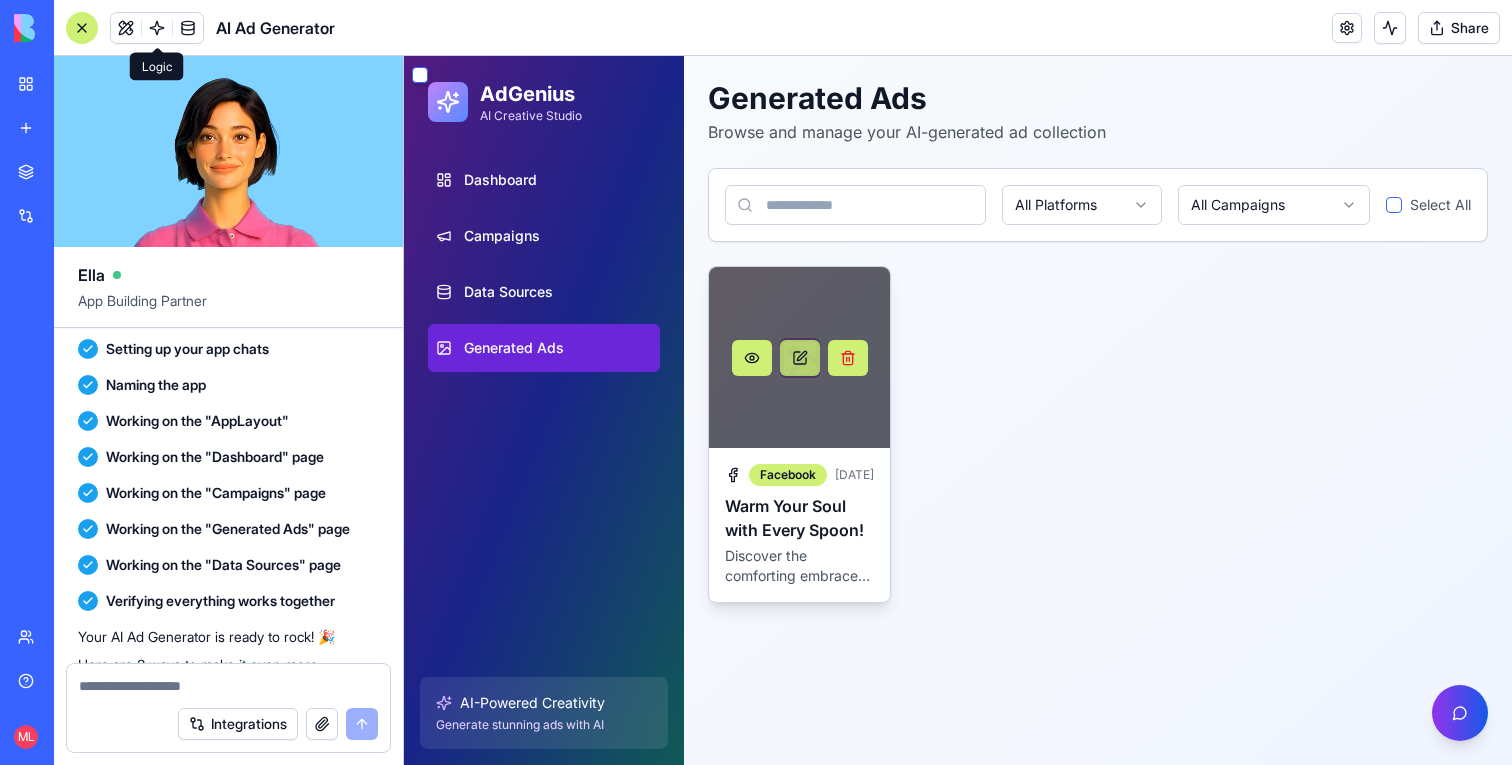 click at bounding box center (800, 358) 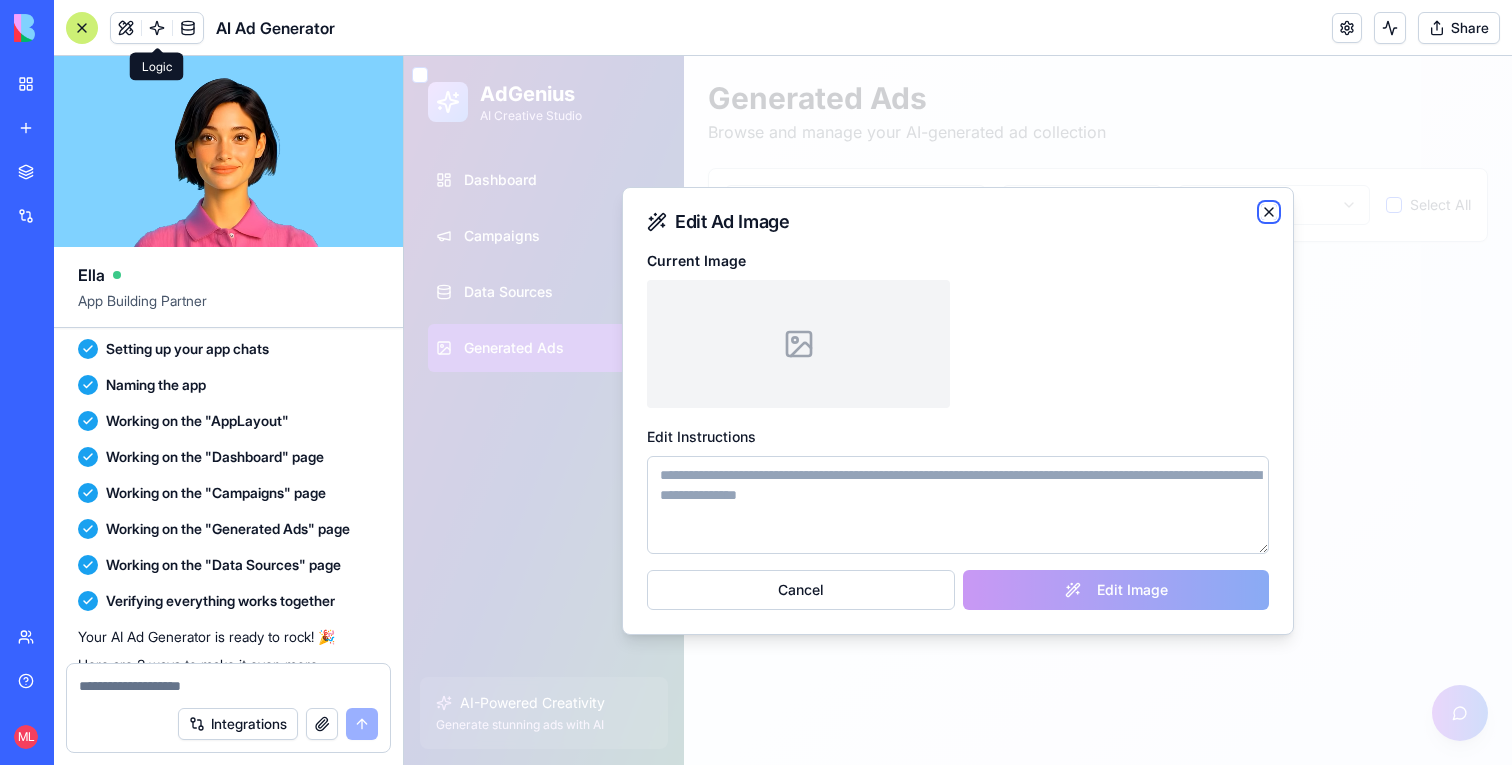 click 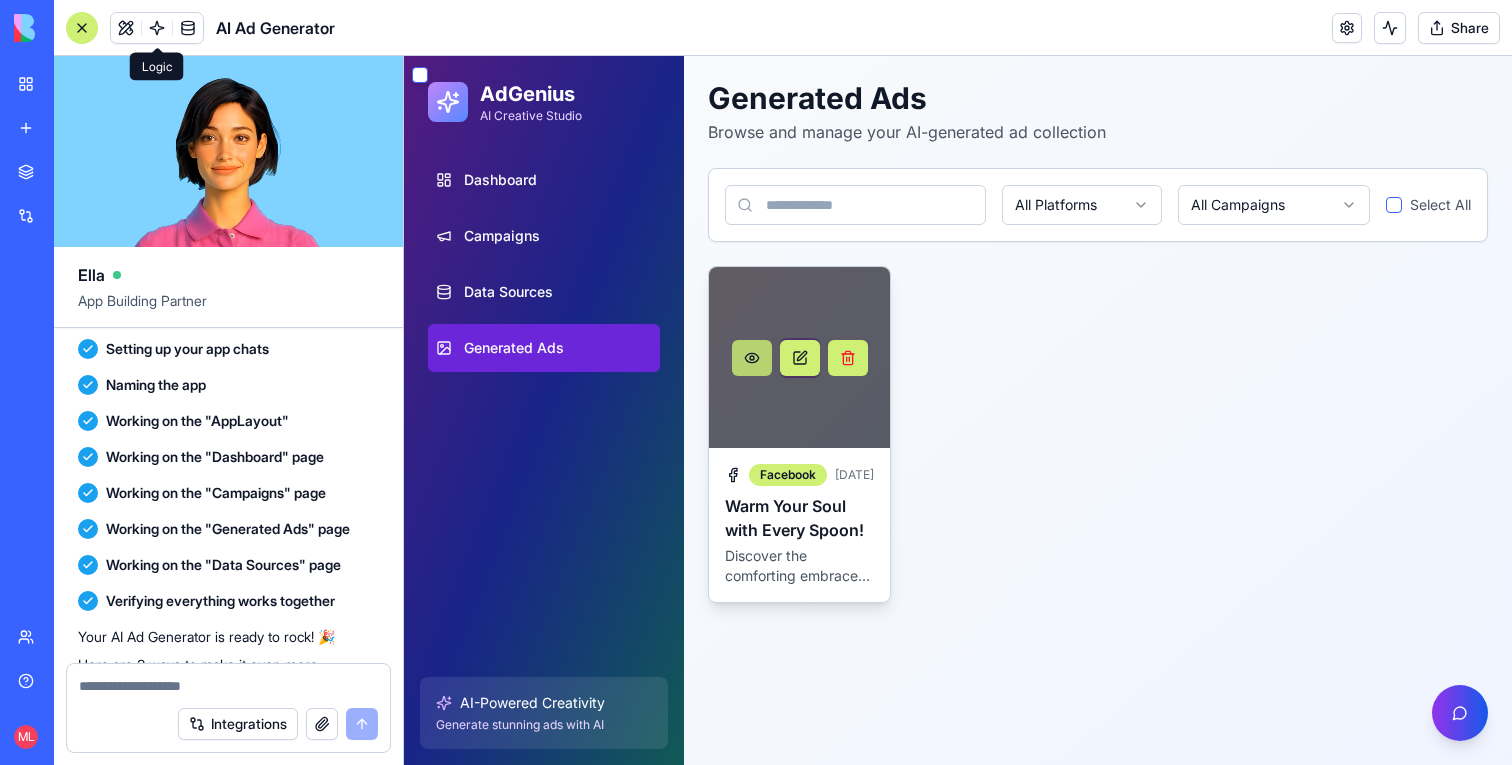 click at bounding box center (752, 358) 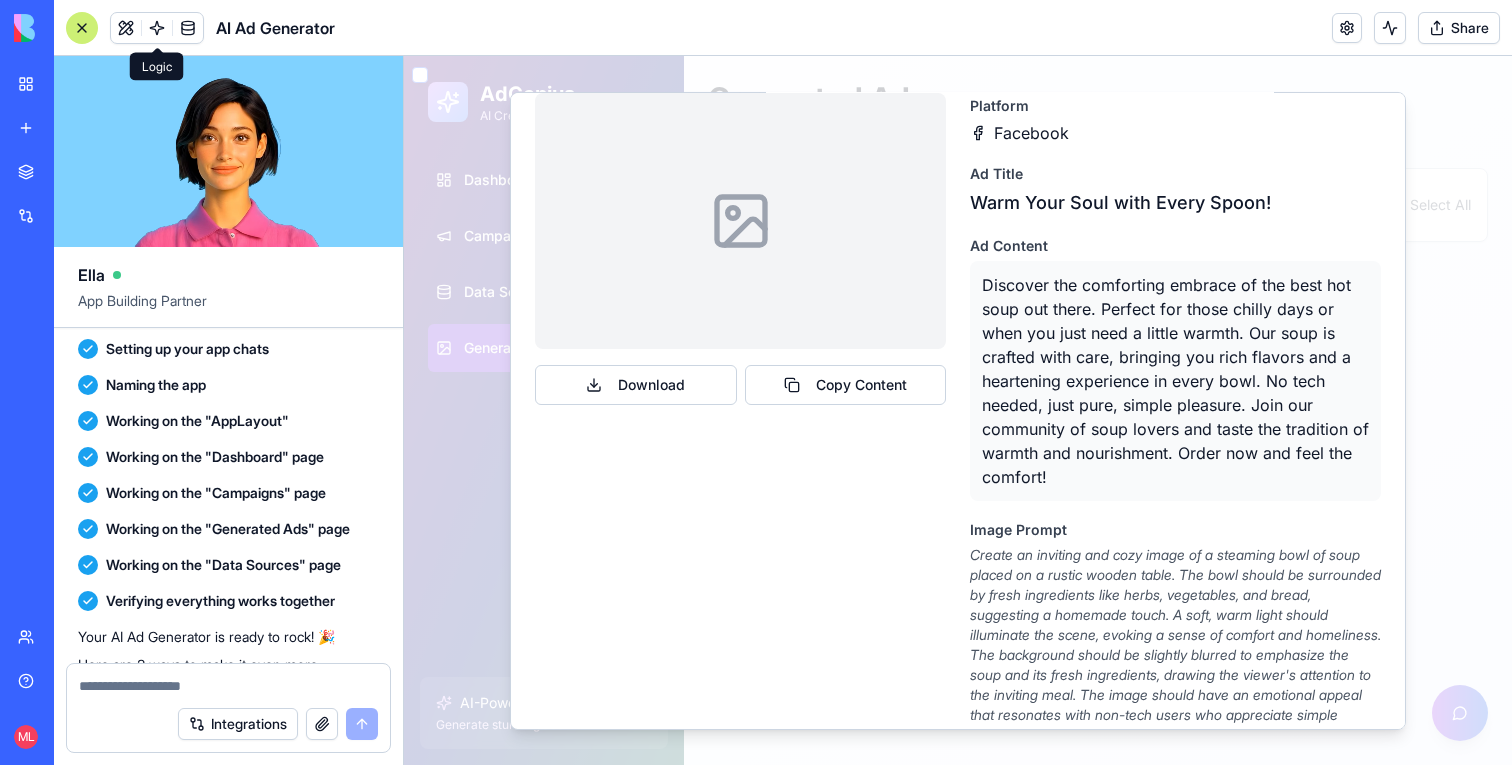 scroll, scrollTop: 0, scrollLeft: 0, axis: both 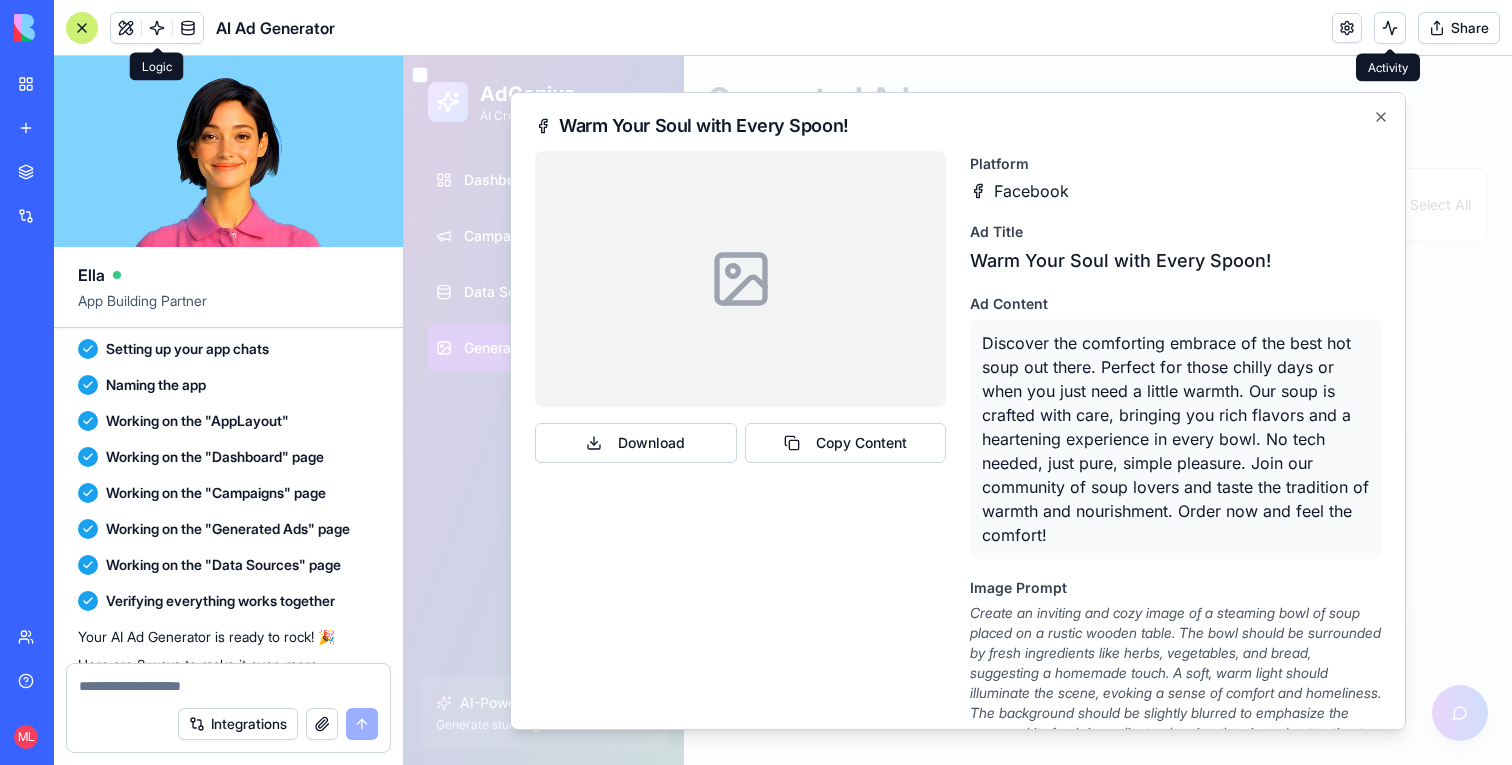 click at bounding box center [1390, 28] 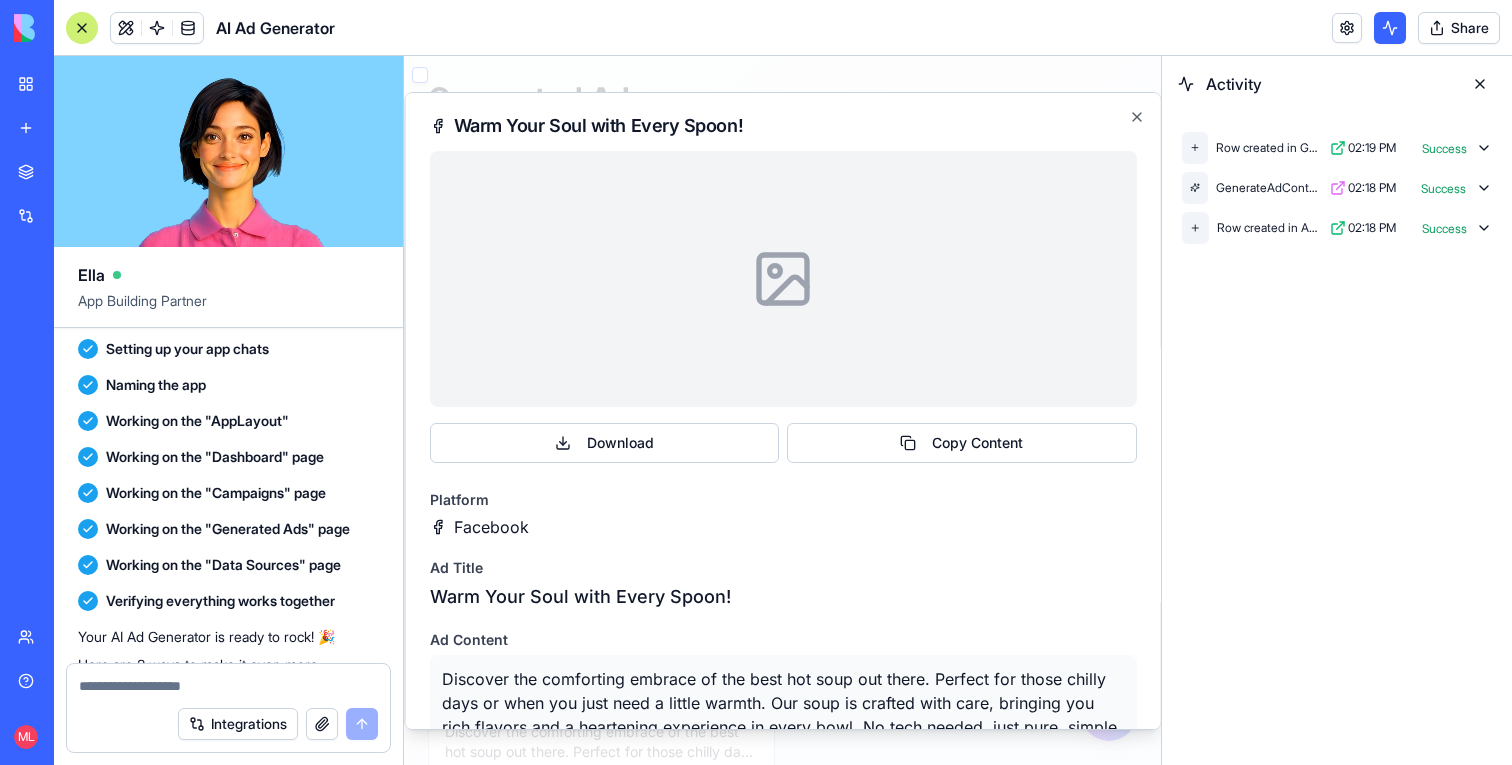 click 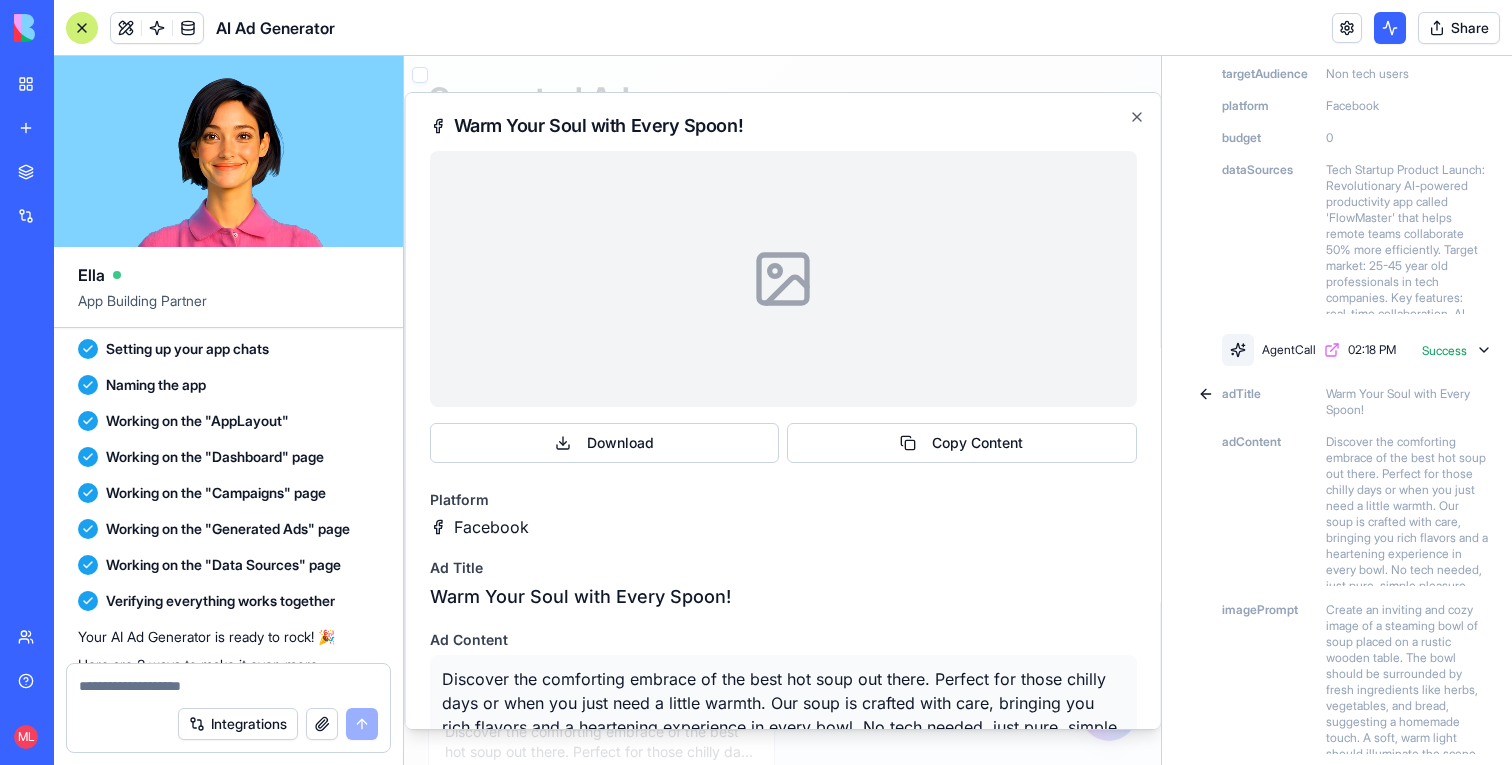 scroll, scrollTop: 347, scrollLeft: 0, axis: vertical 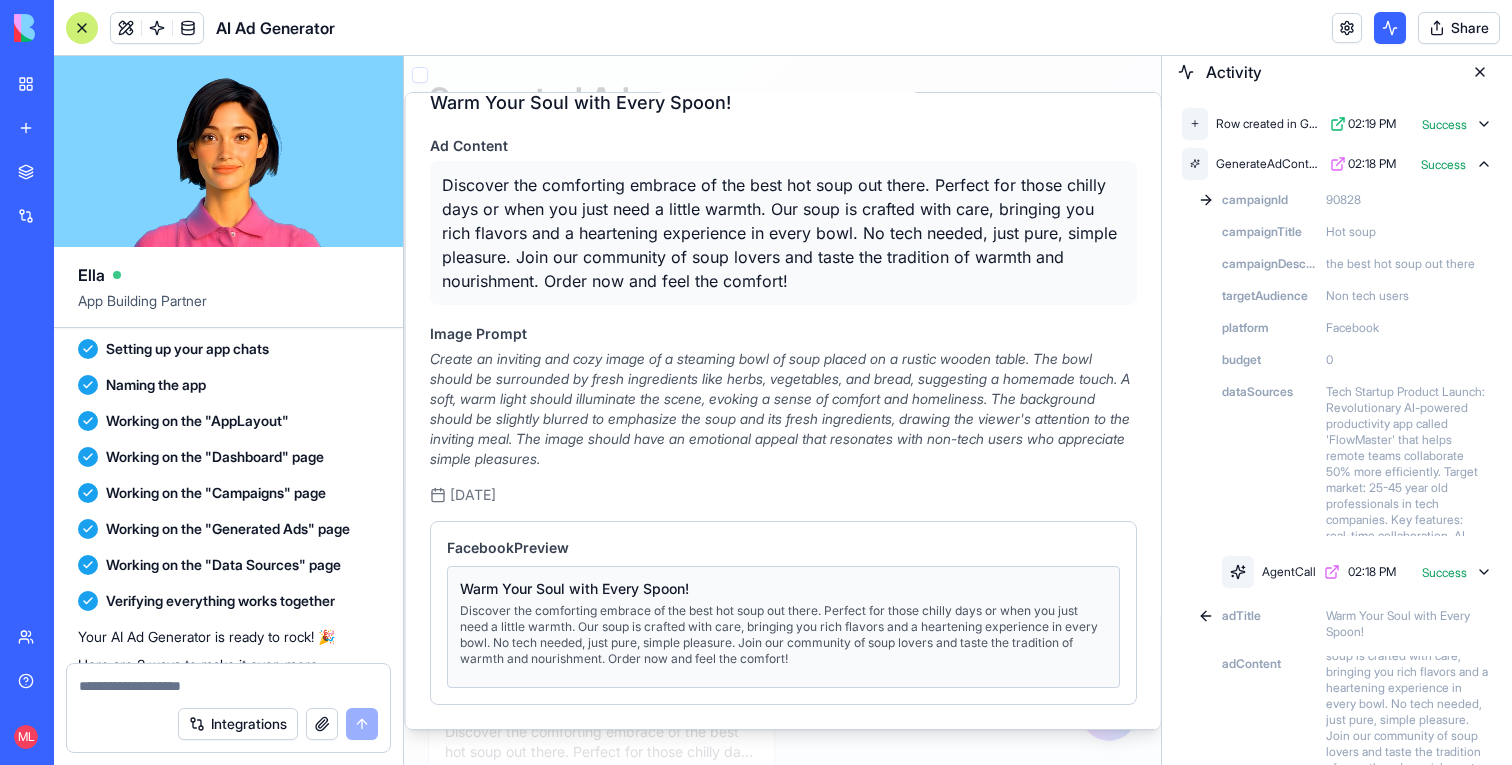 click at bounding box center (1480, 72) 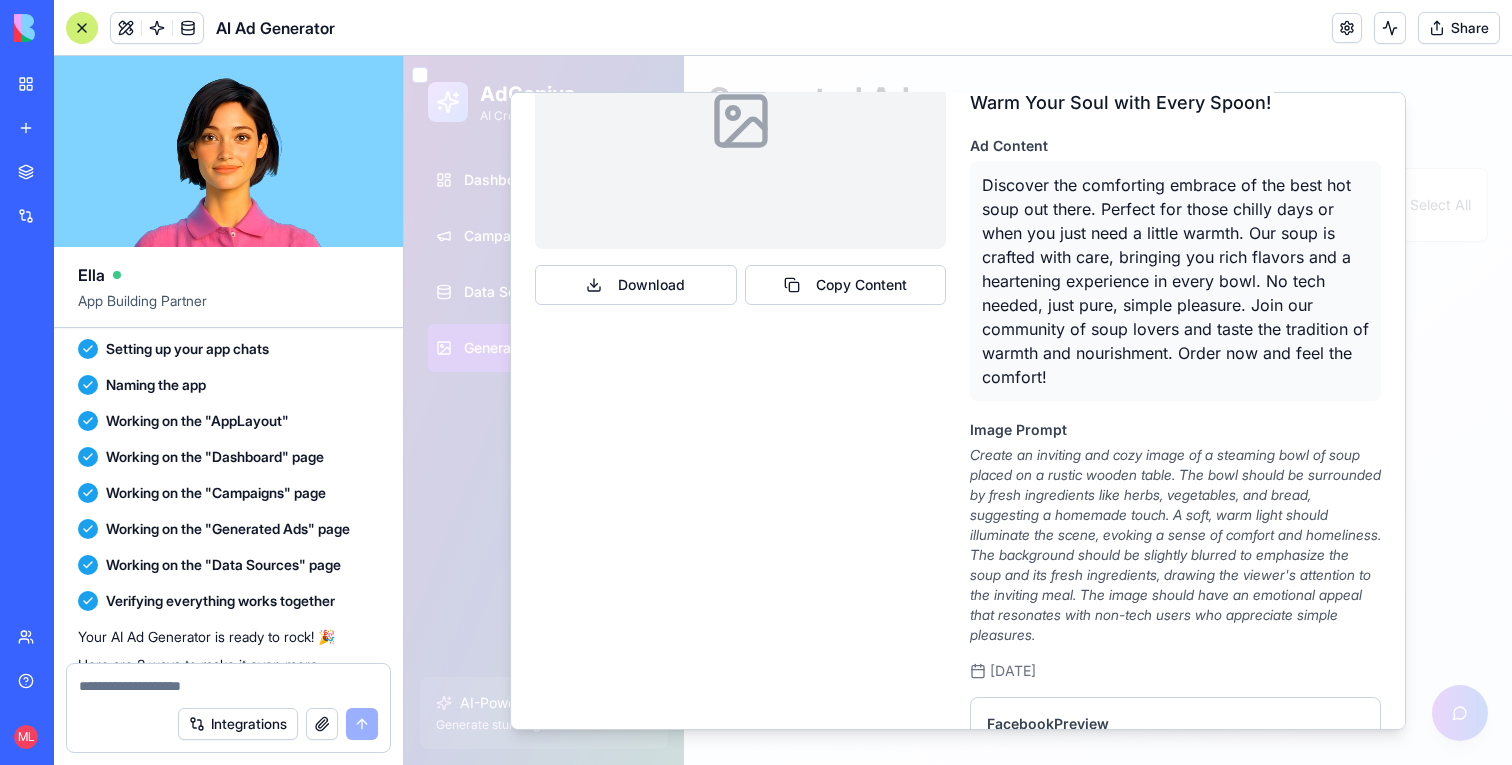 scroll, scrollTop: 0, scrollLeft: 0, axis: both 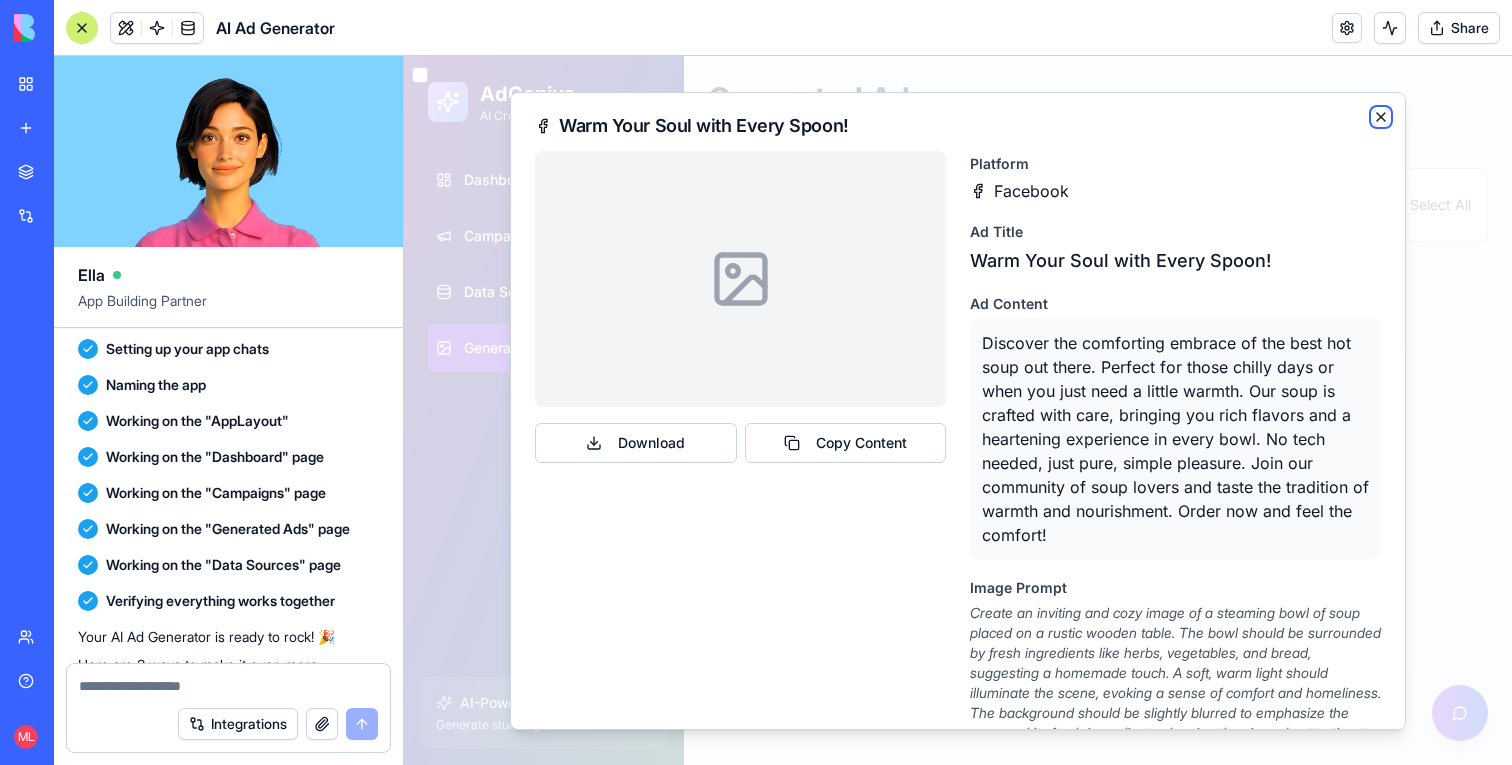 click 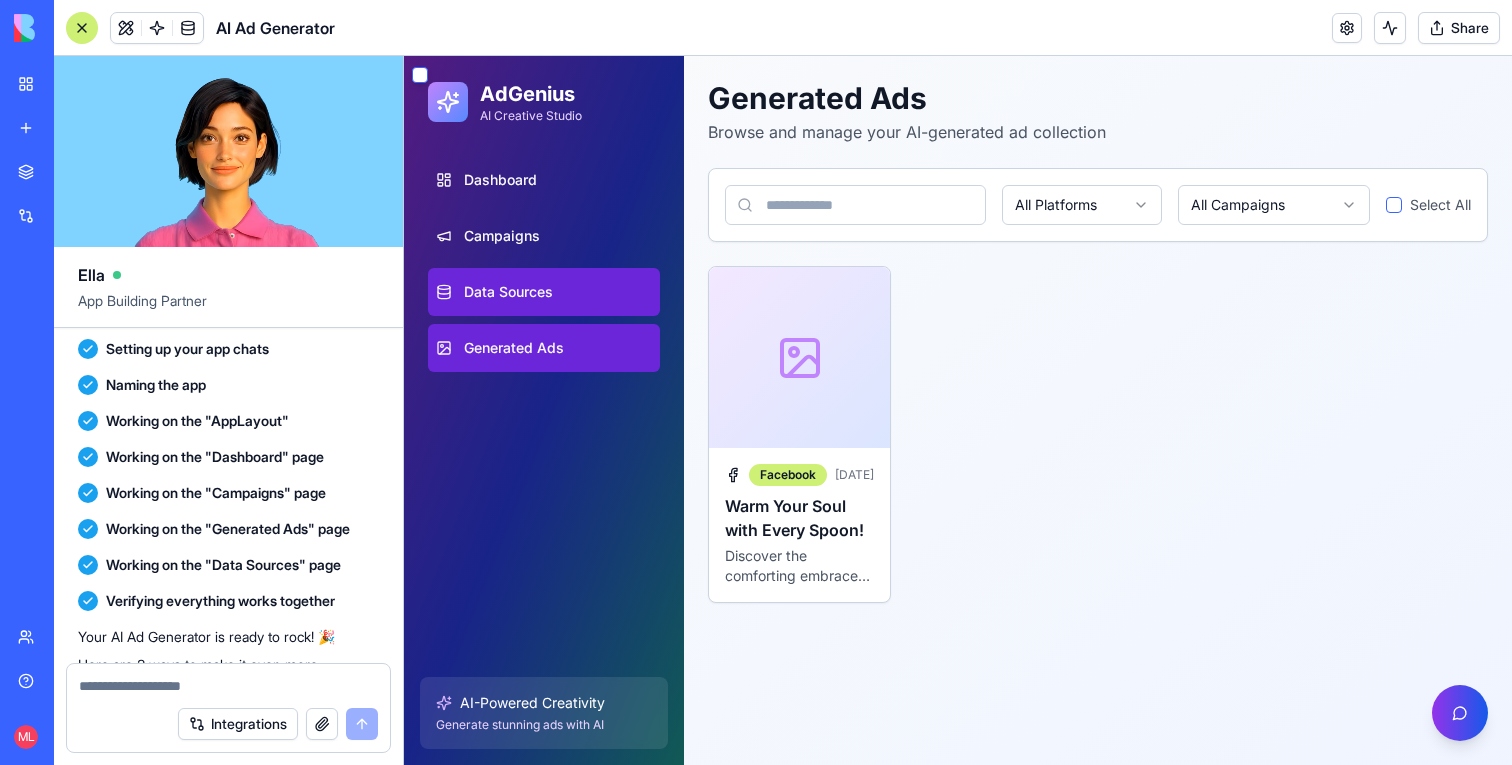 click on "Data Sources" at bounding box center [508, 292] 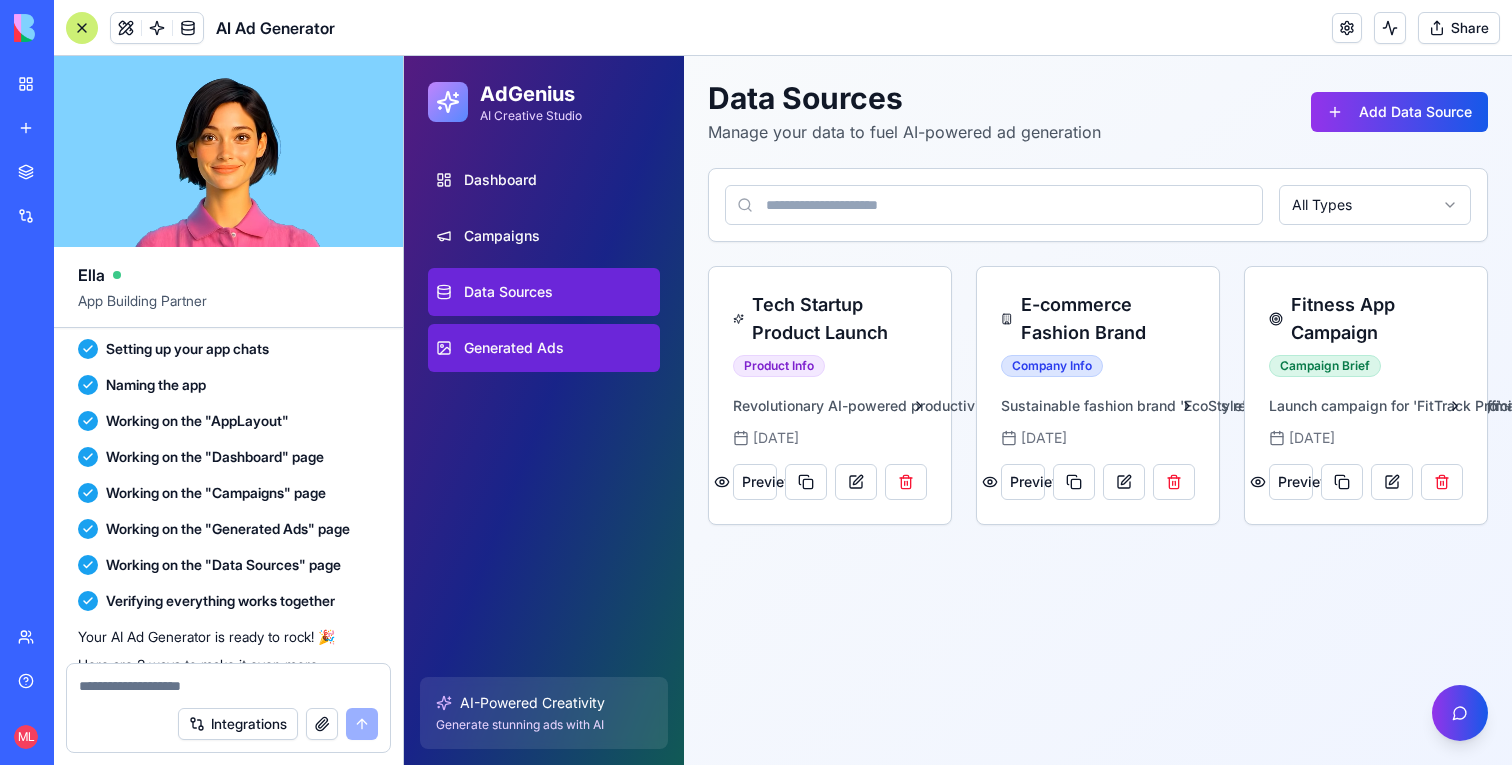 click on "Generated Ads" at bounding box center (514, 348) 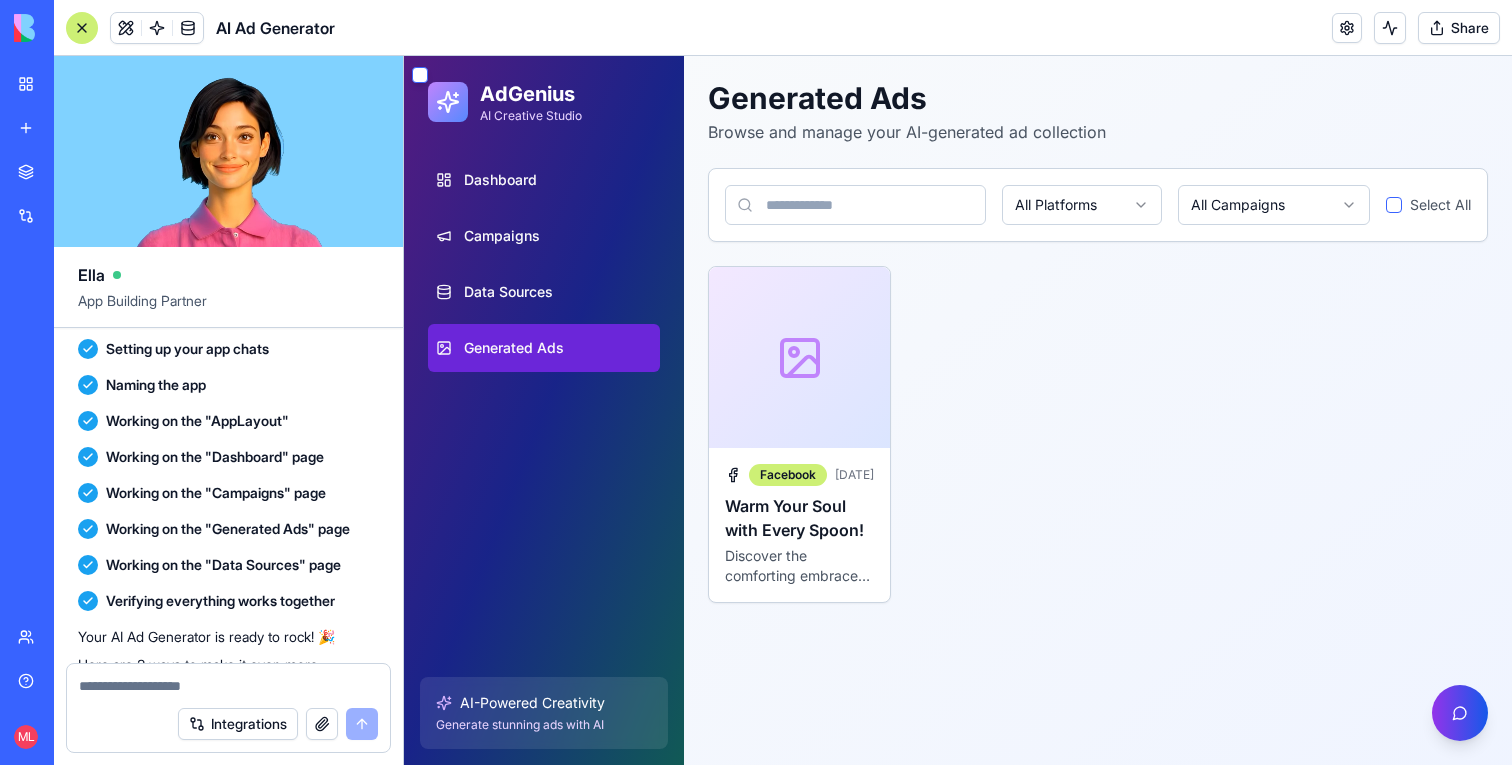click at bounding box center (228, 686) 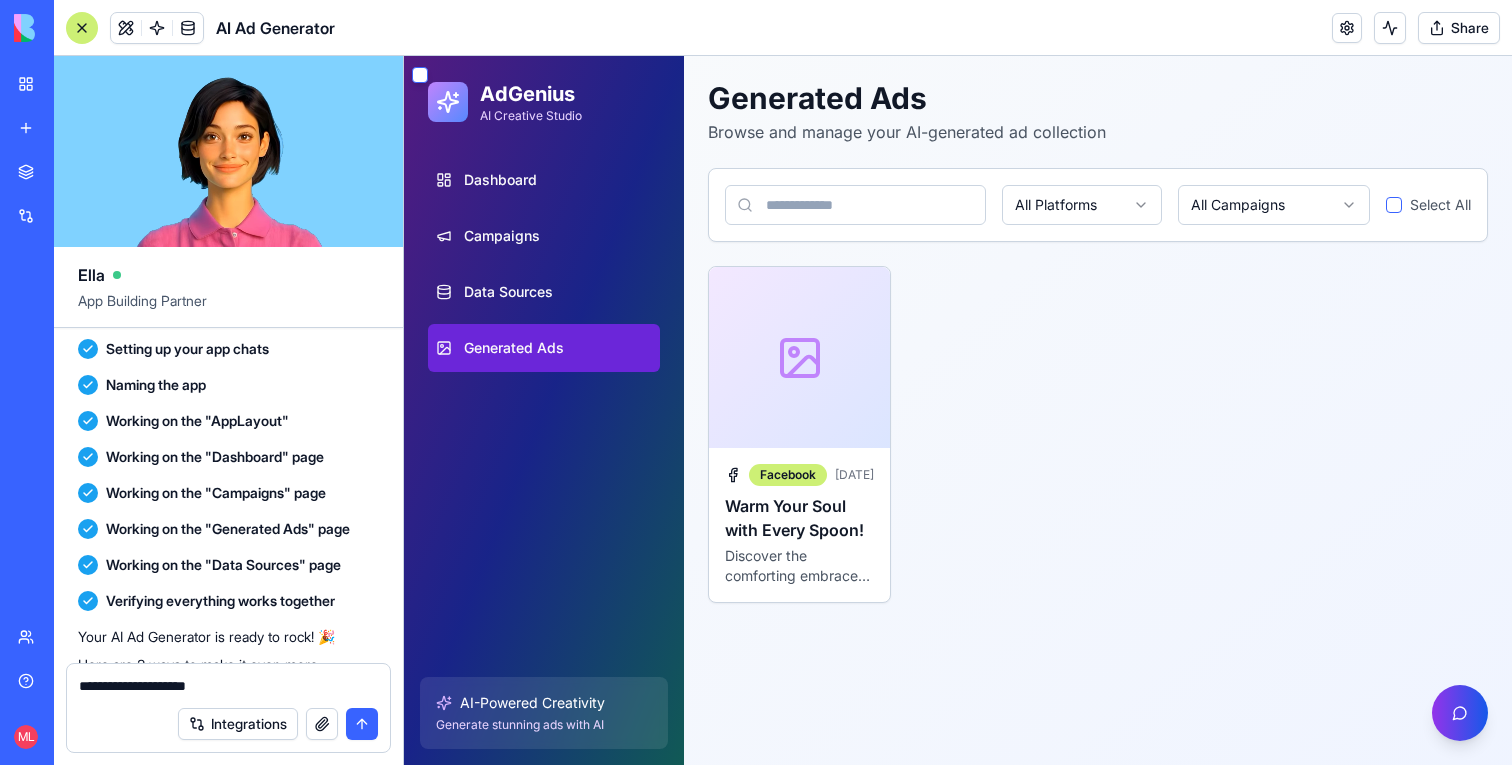 type on "**********" 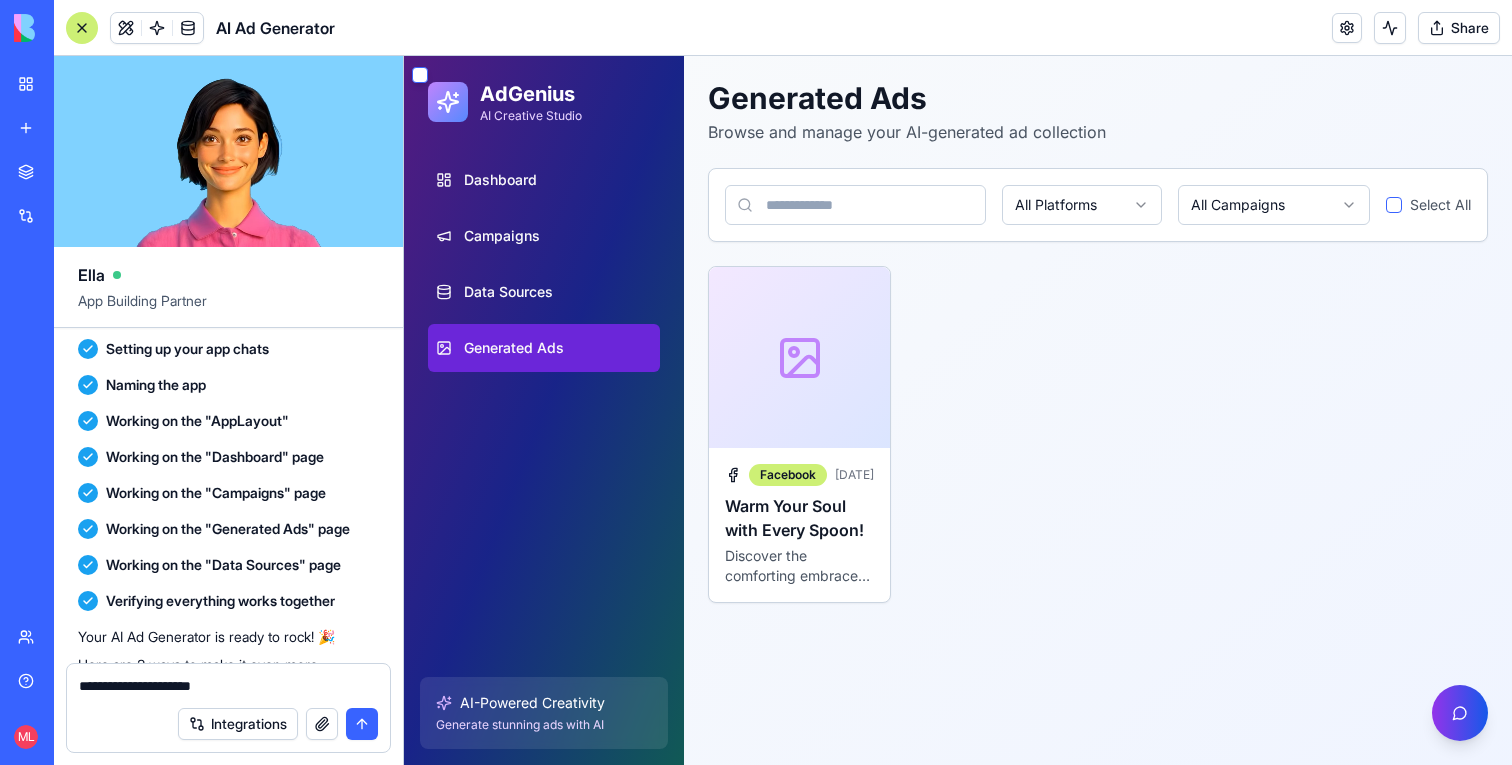 type 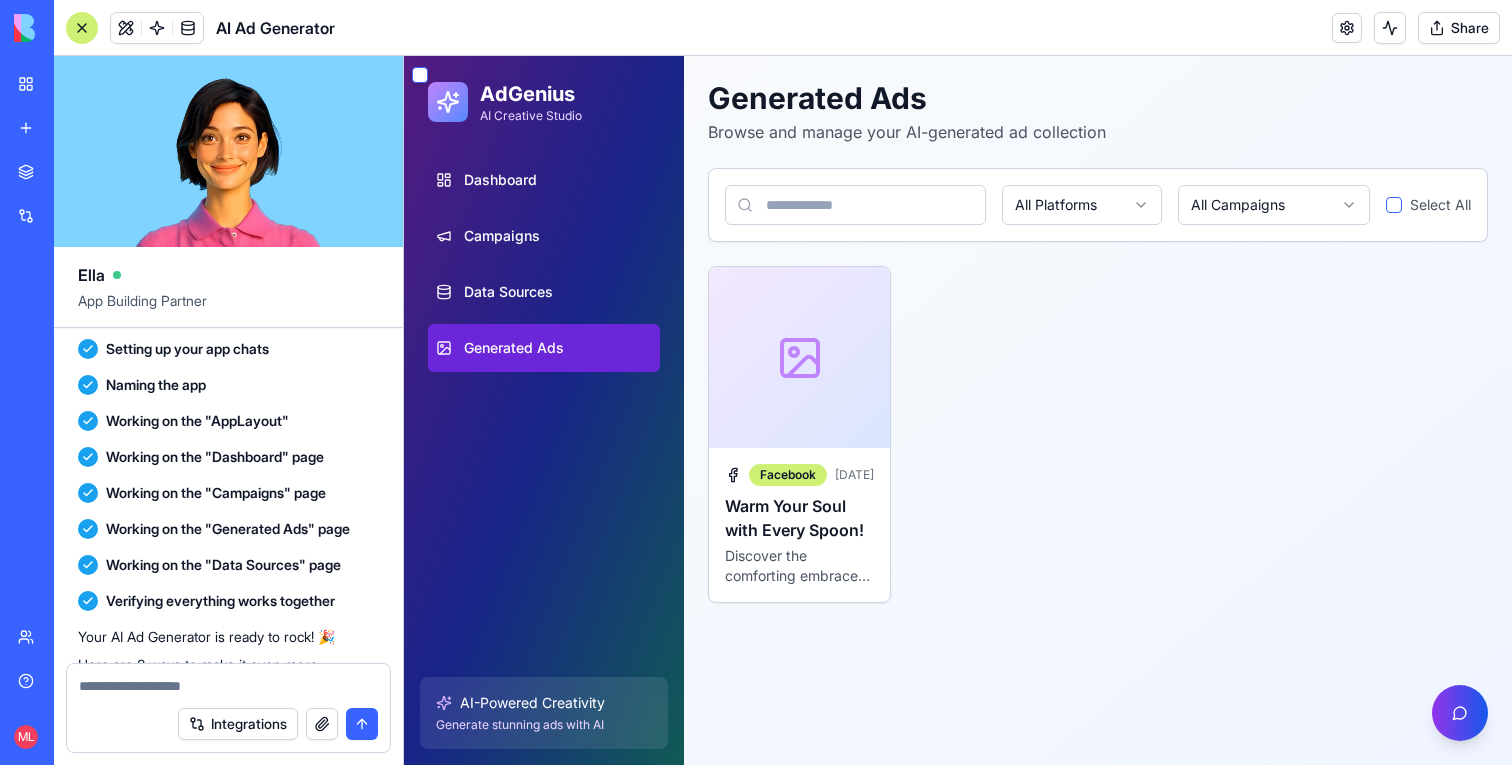 scroll, scrollTop: 505, scrollLeft: 0, axis: vertical 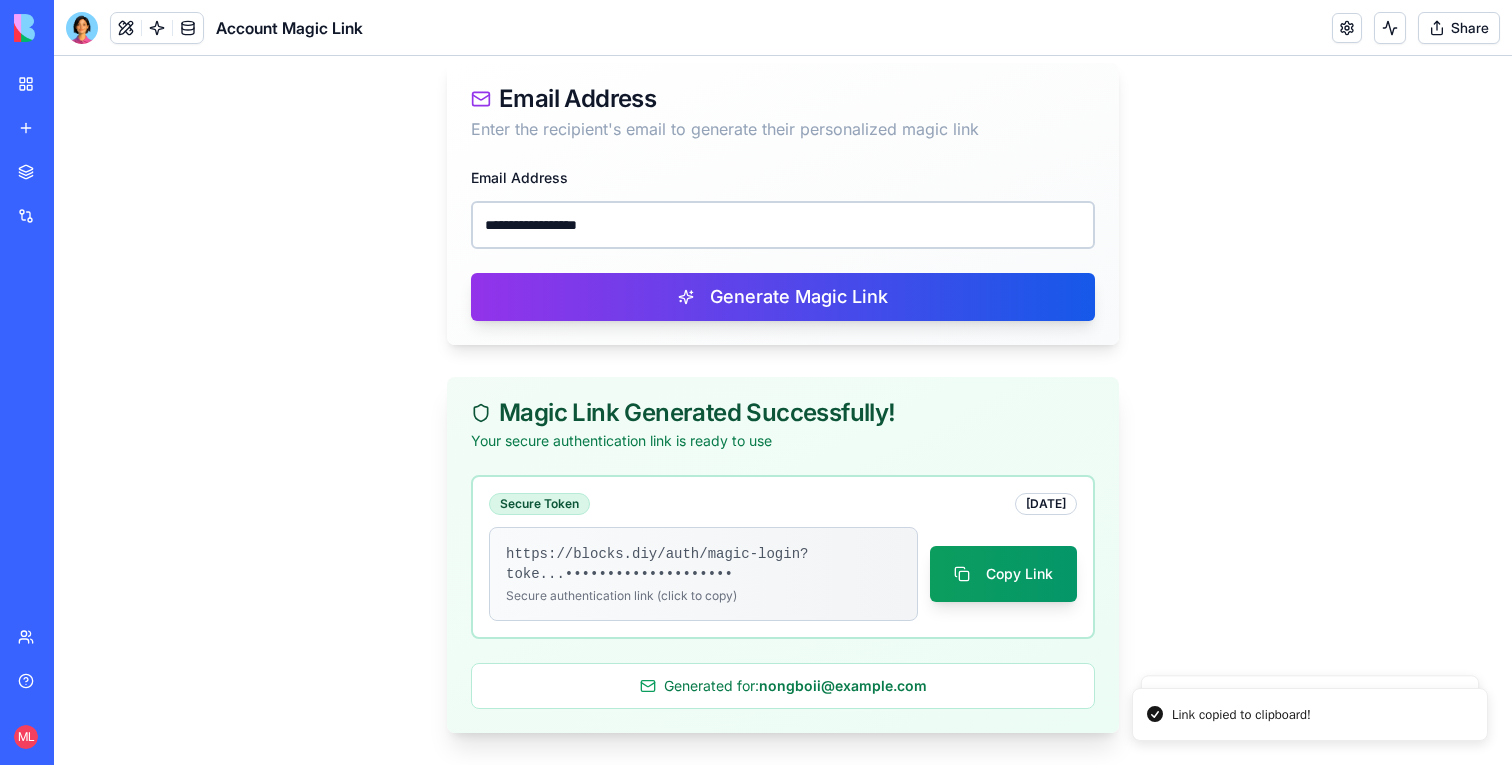 click on "**********" at bounding box center [783, 225] 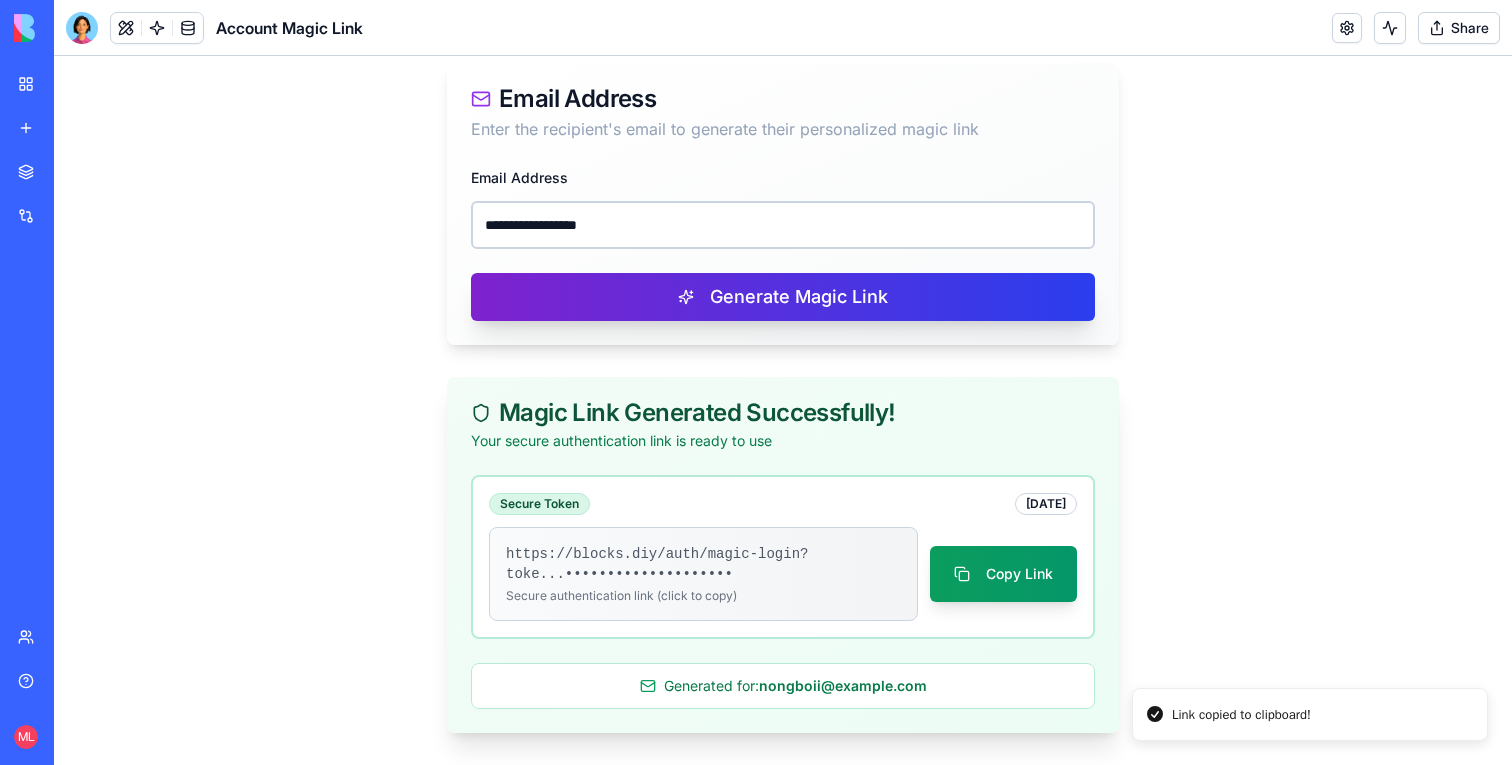 click on "Generate Magic Link" at bounding box center [783, 297] 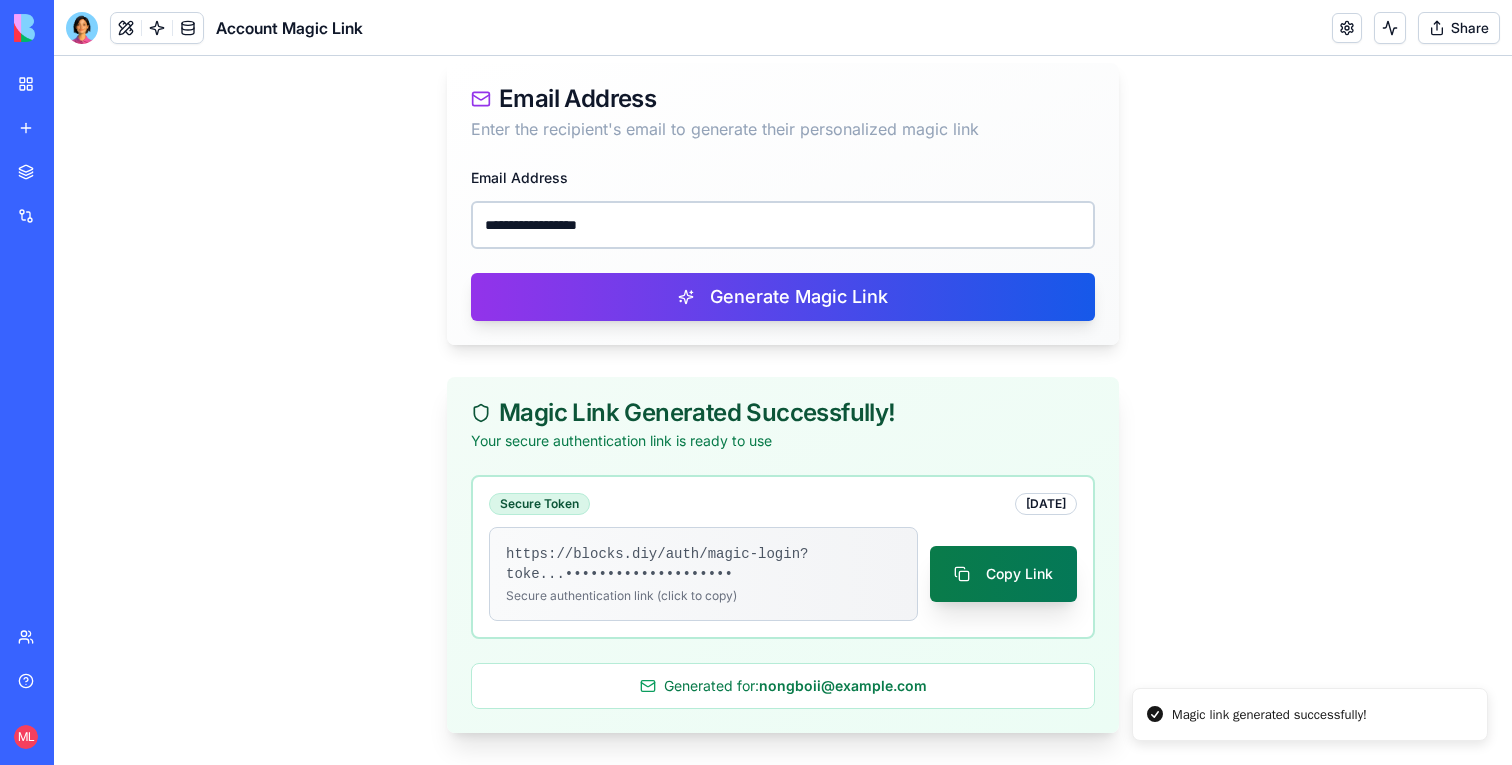 click on "Copy Link" at bounding box center [1003, 574] 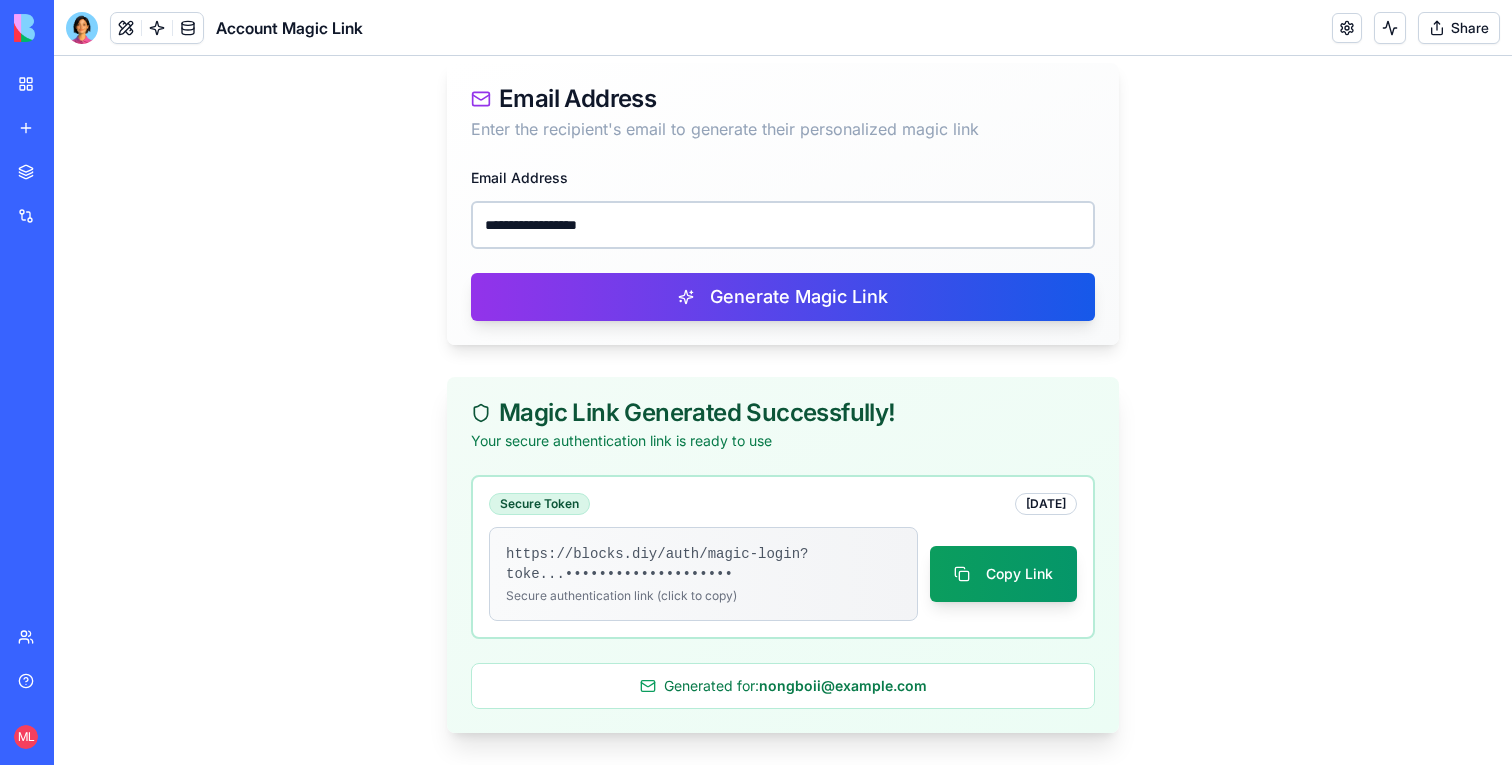 type 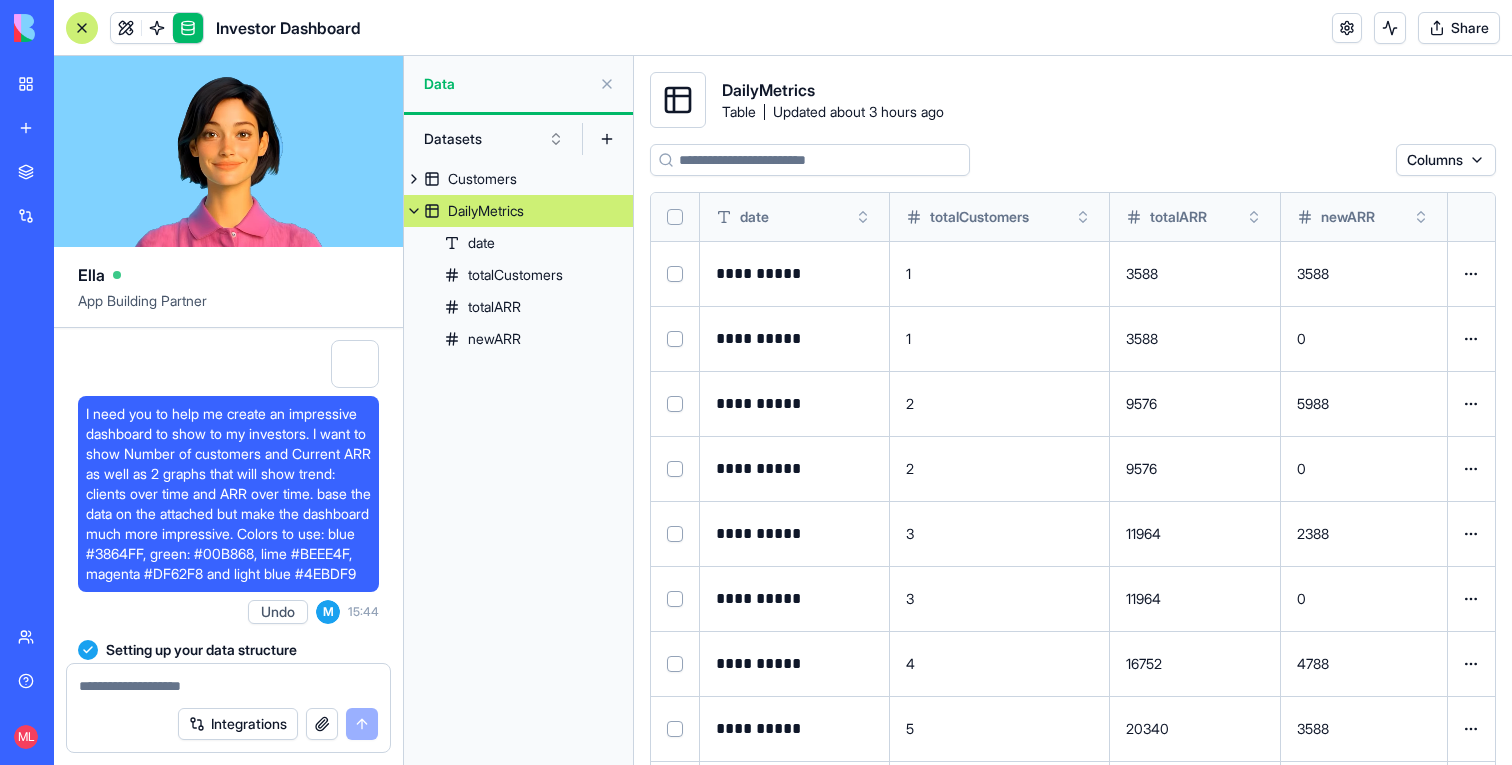 scroll, scrollTop: 0, scrollLeft: 0, axis: both 